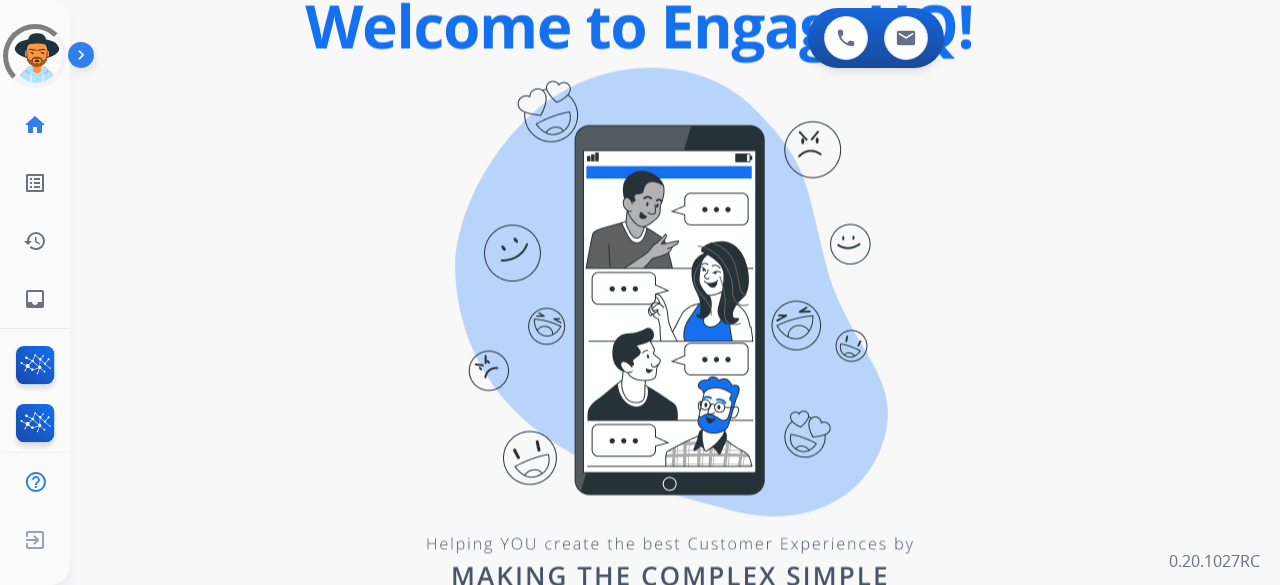 scroll, scrollTop: 0, scrollLeft: 0, axis: both 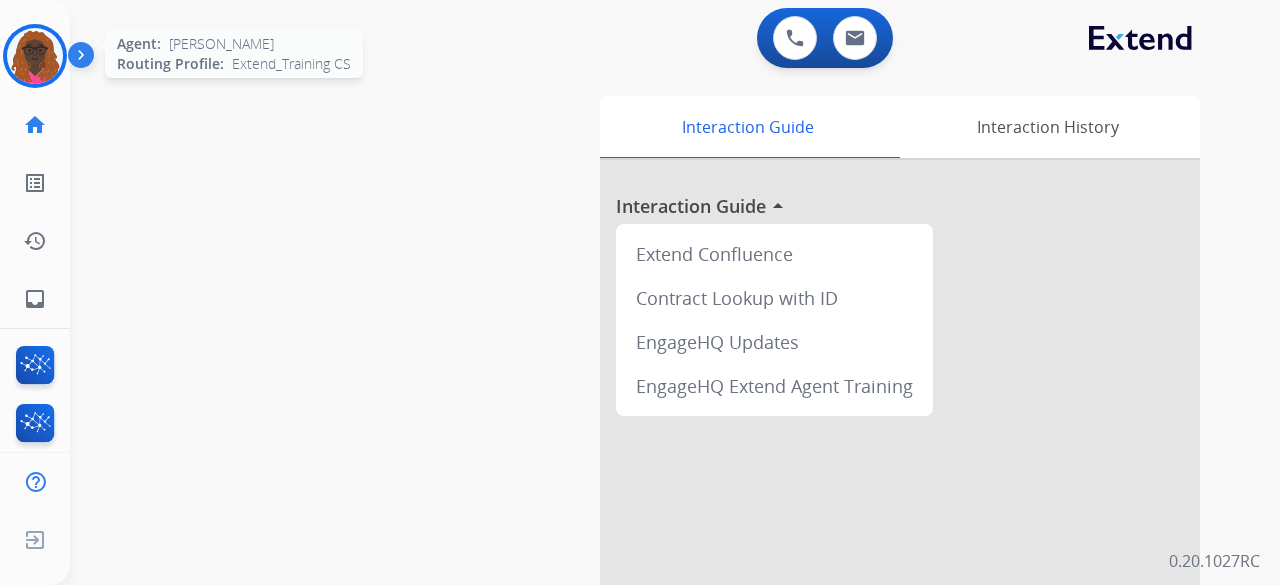 click at bounding box center [35, 56] 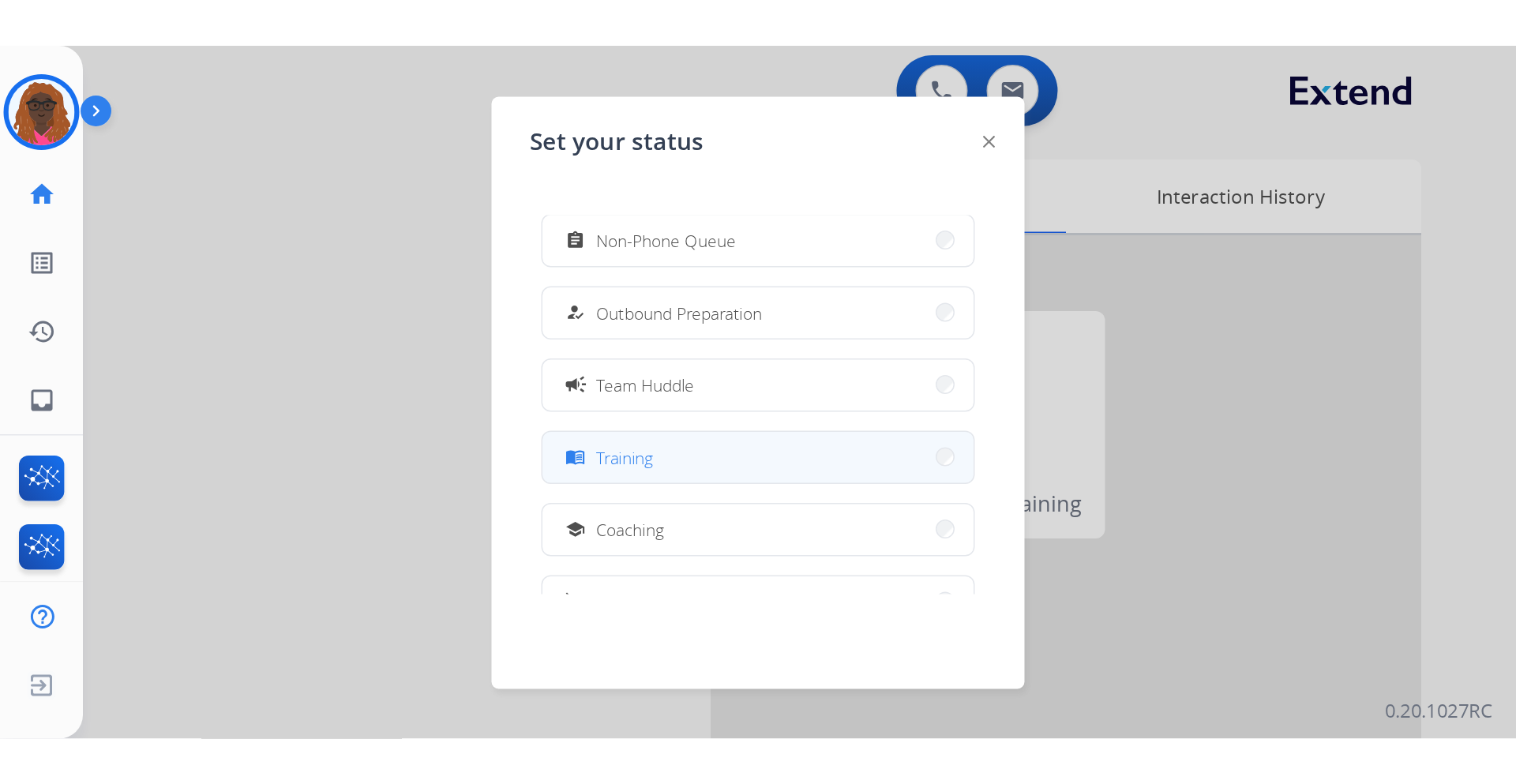 scroll, scrollTop: 237, scrollLeft: 0, axis: vertical 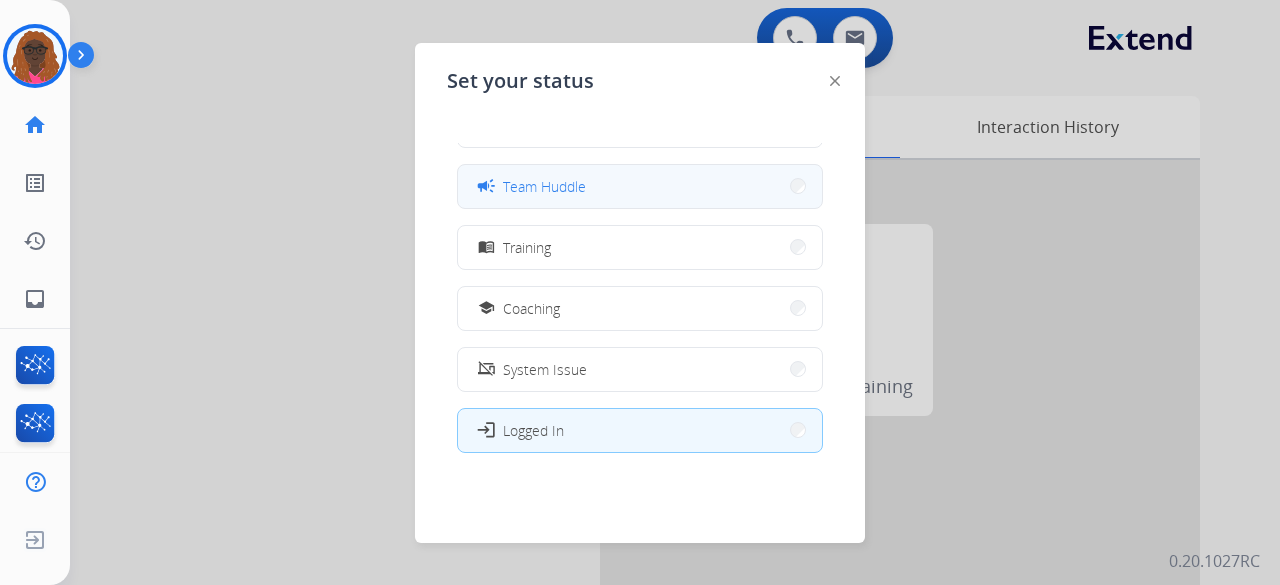 click on "Team Huddle" at bounding box center [544, 186] 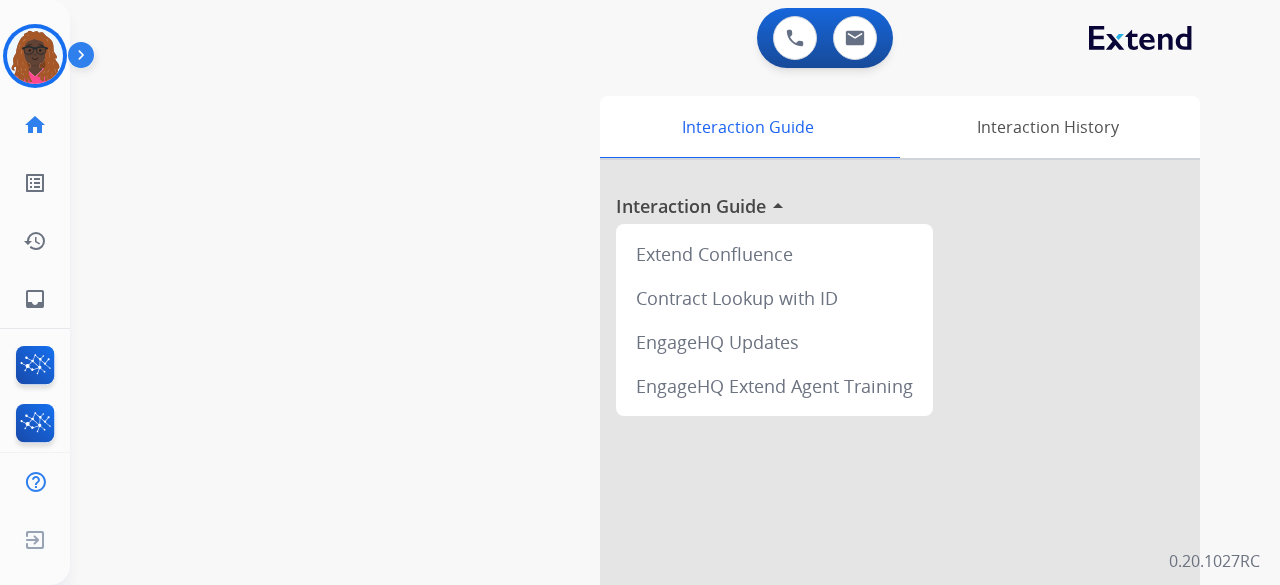 click at bounding box center (85, 59) 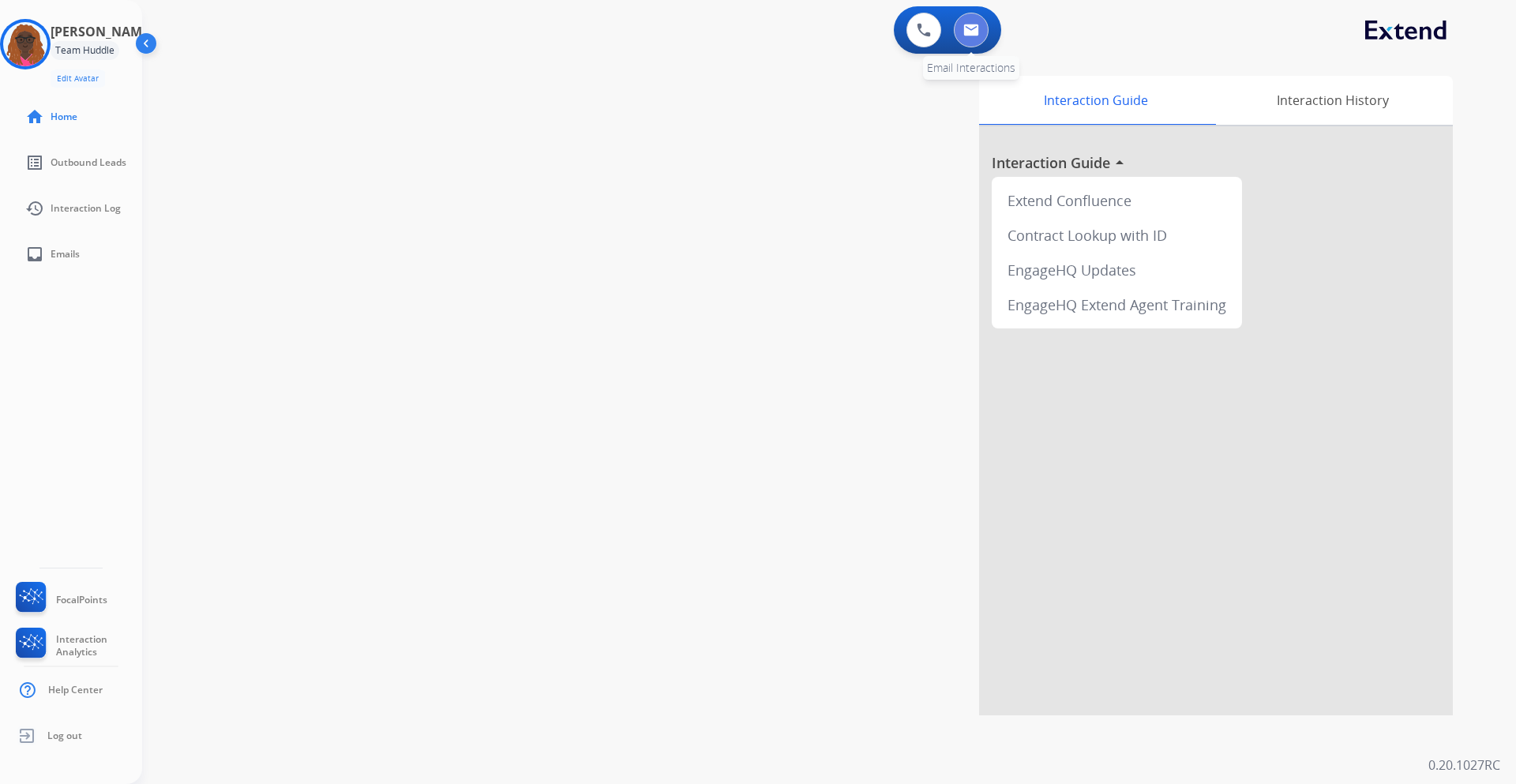 click at bounding box center (971, 30) 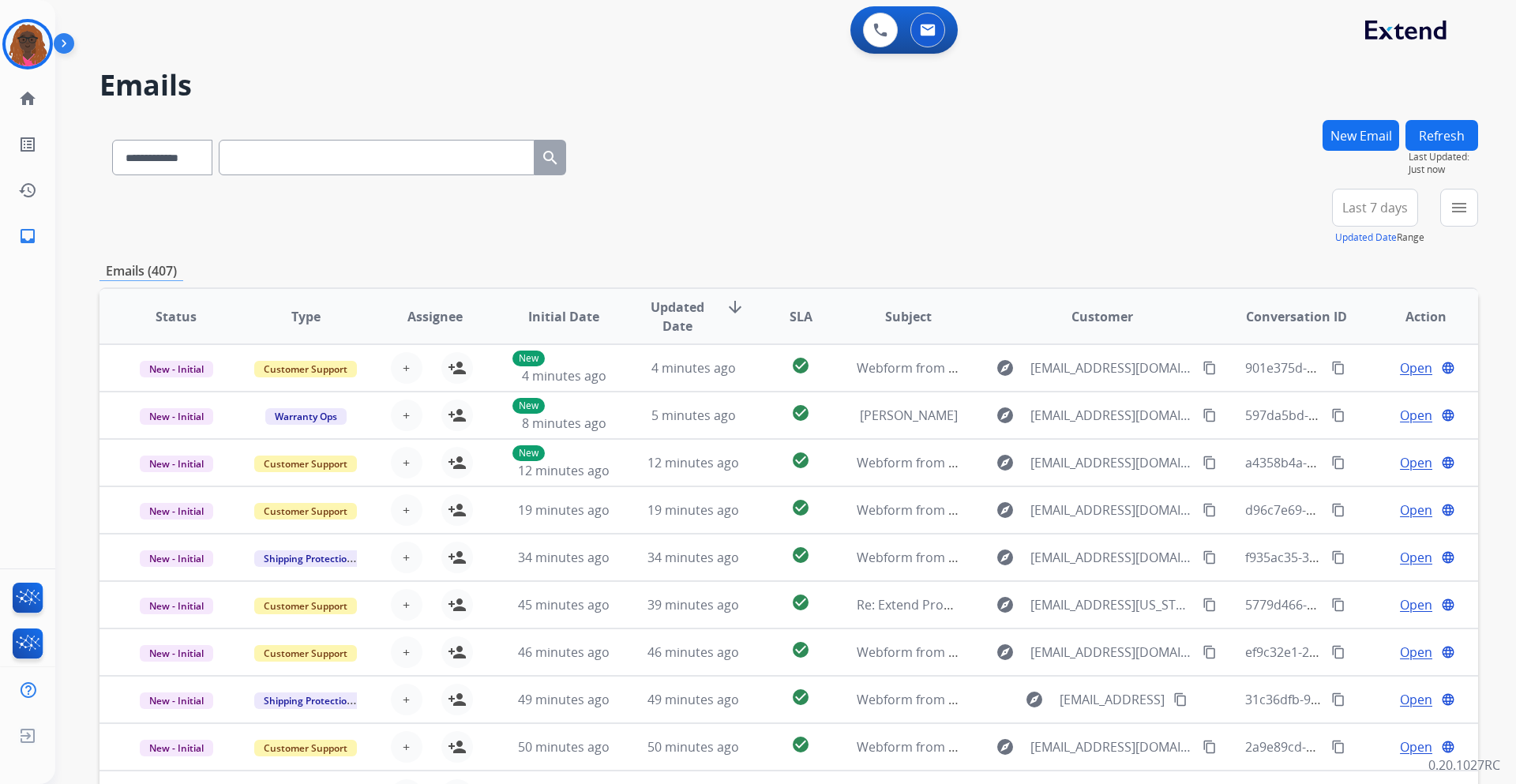 click on "Last 7 days" at bounding box center (1375, 208) 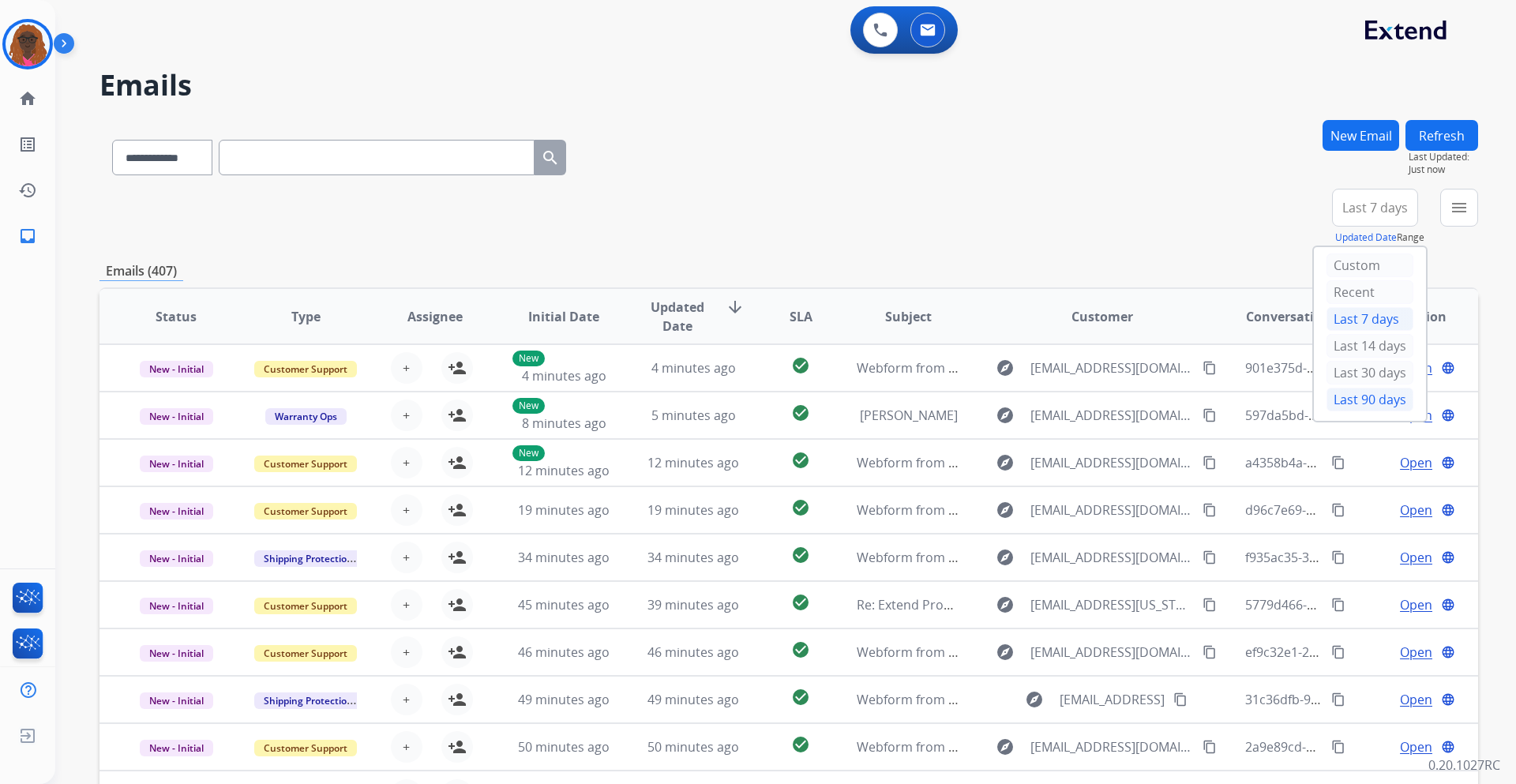 click on "Last 90 days" at bounding box center (1370, 400) 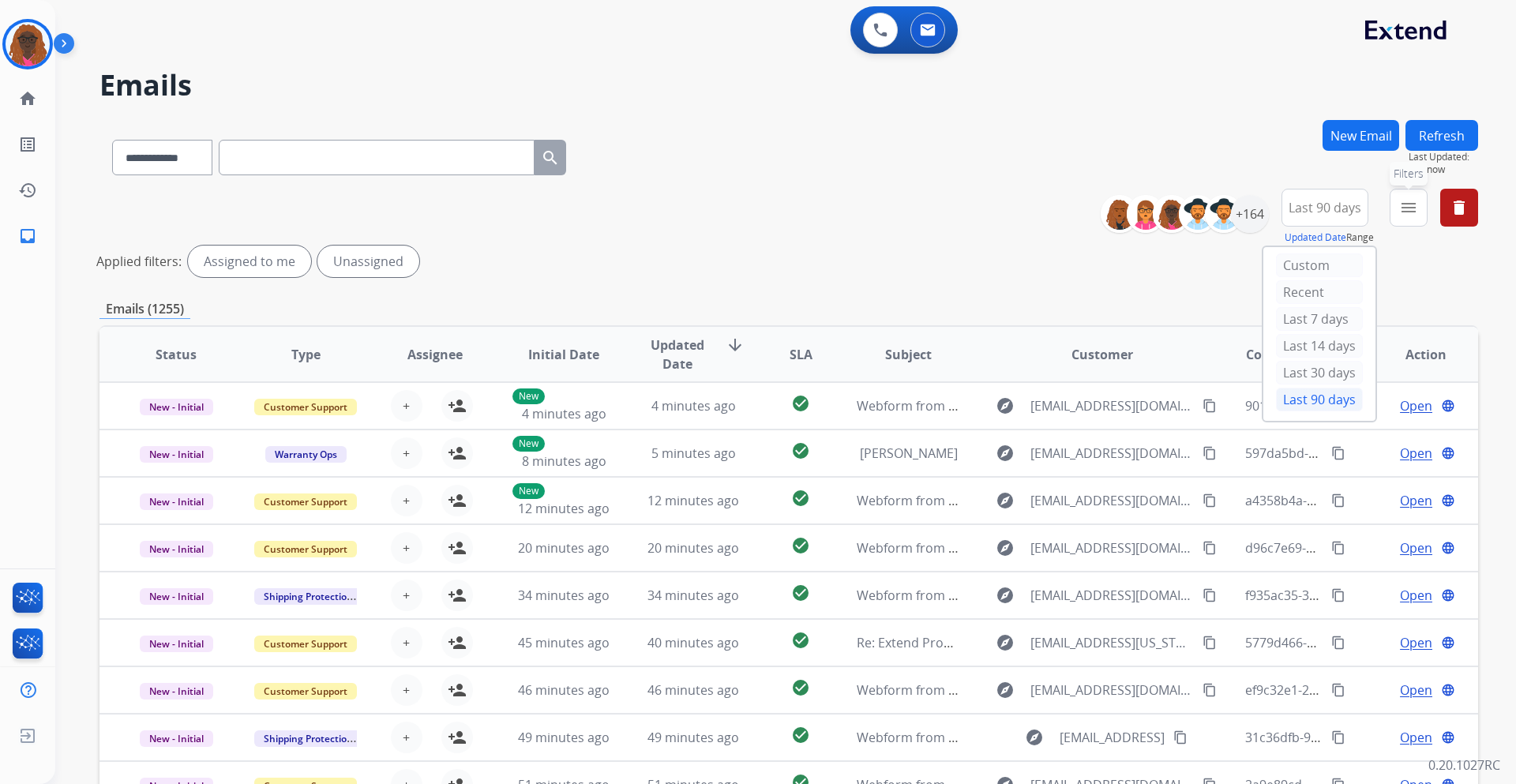click on "menu" at bounding box center (1409, 208) 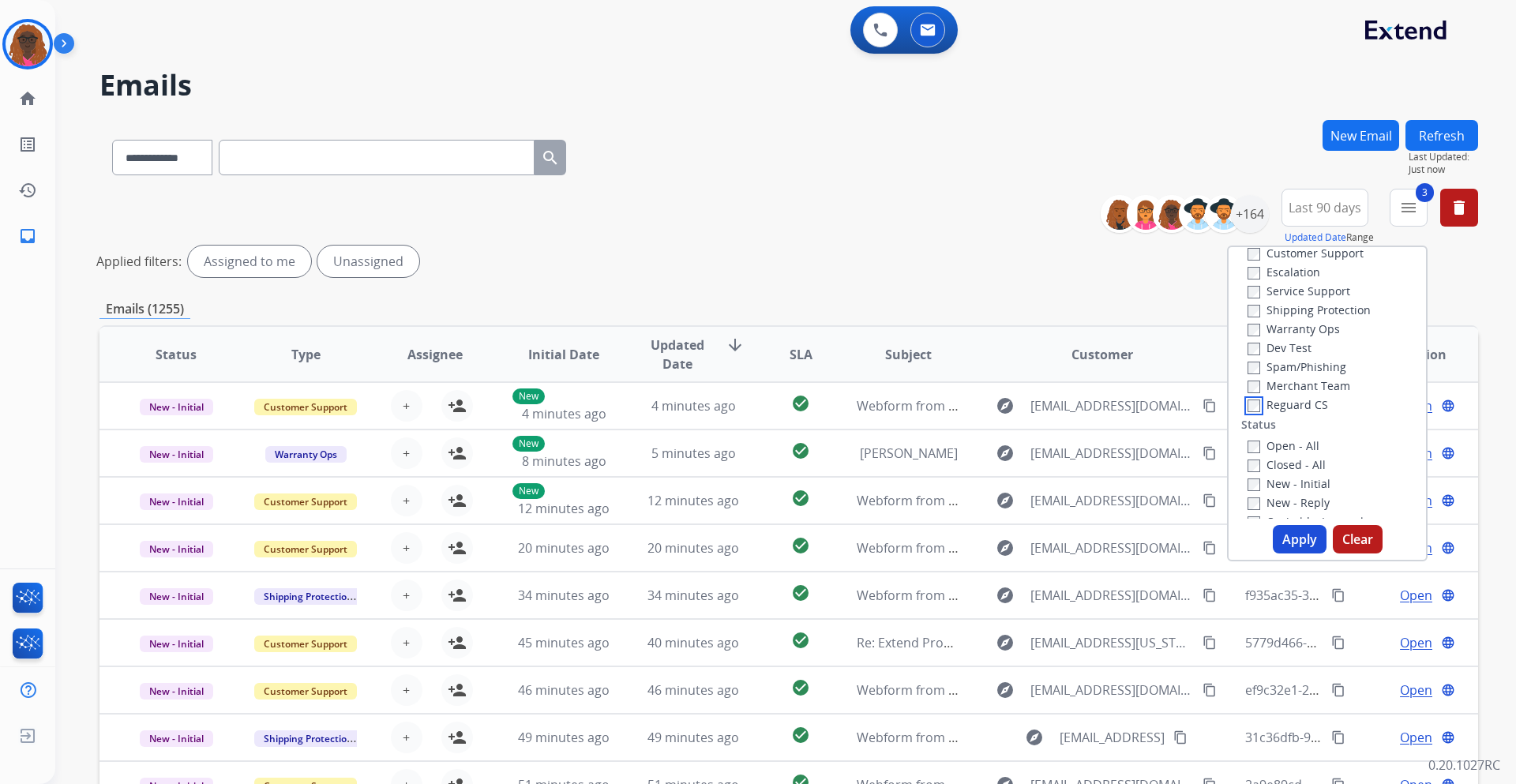 scroll, scrollTop: 79, scrollLeft: 0, axis: vertical 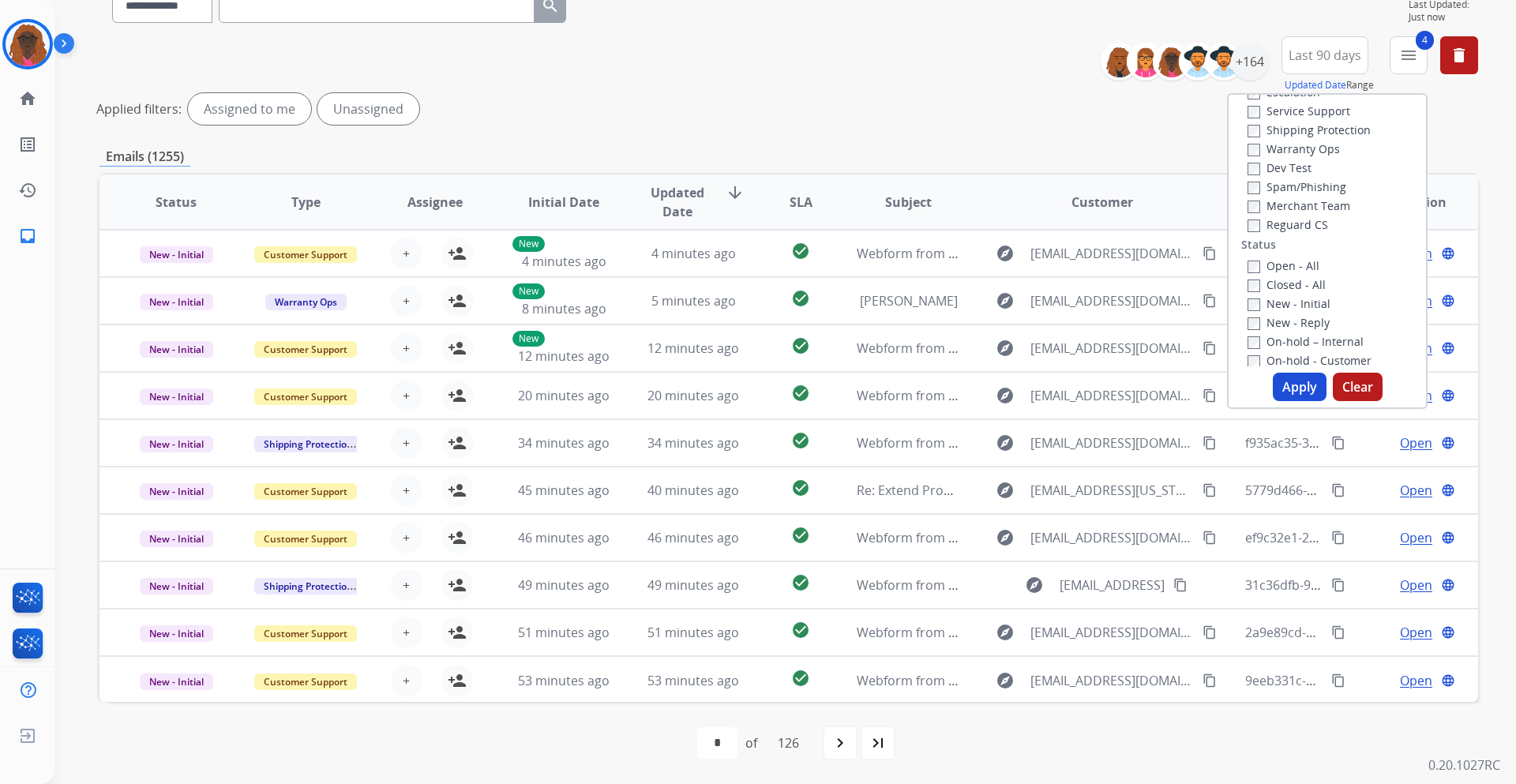 click on "Apply" at bounding box center (1300, 387) 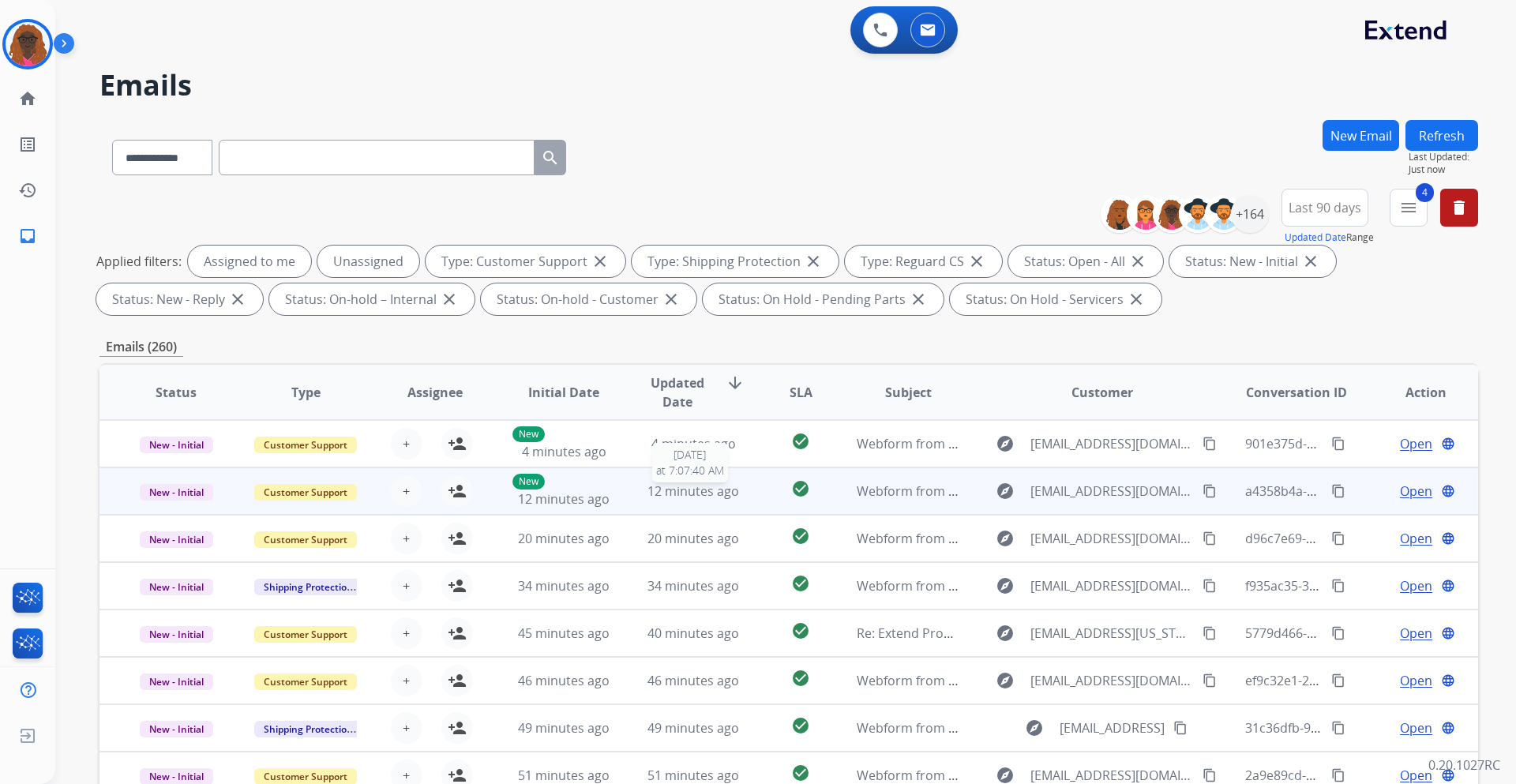 scroll, scrollTop: 2, scrollLeft: 0, axis: vertical 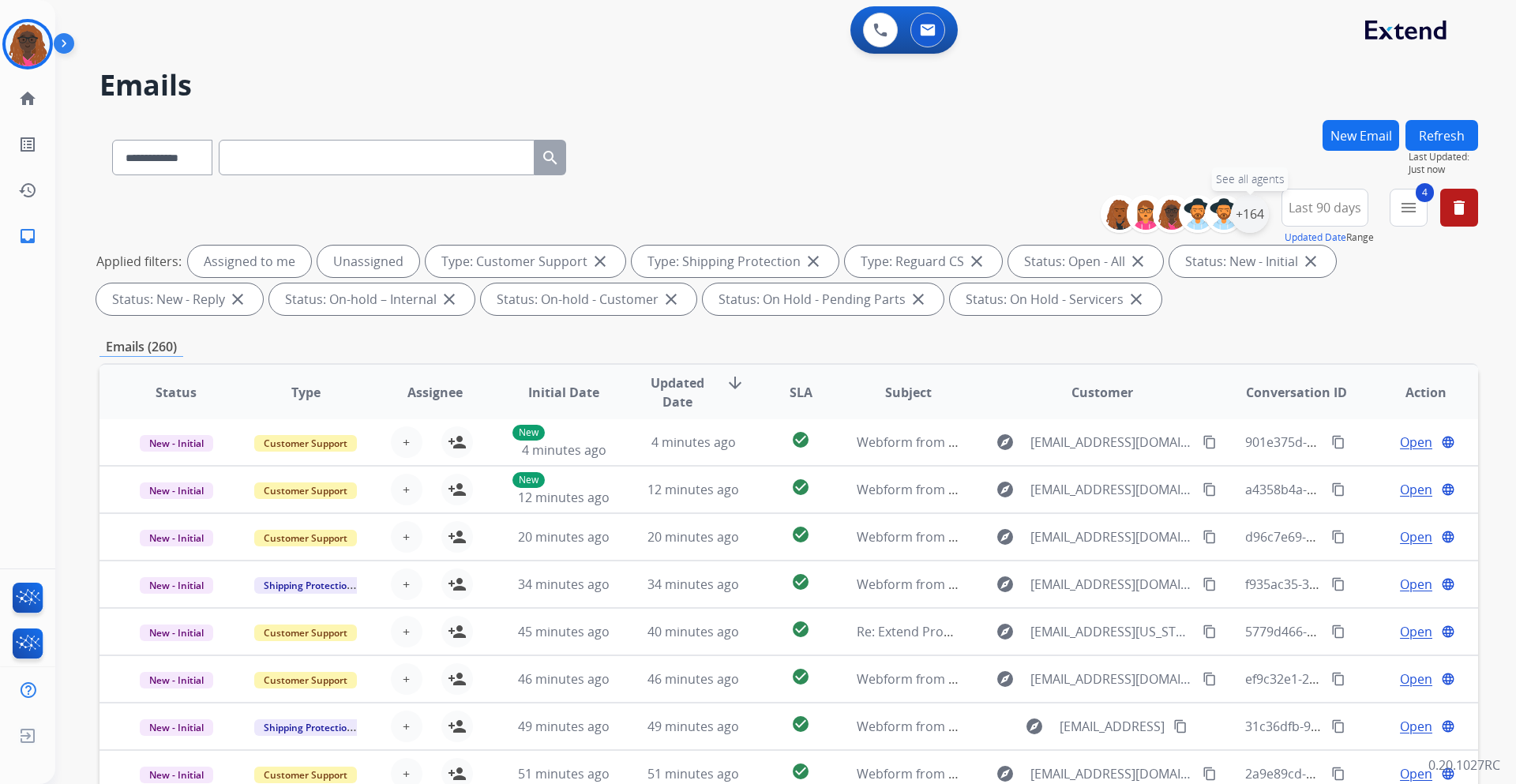 click on "+164" at bounding box center [1250, 214] 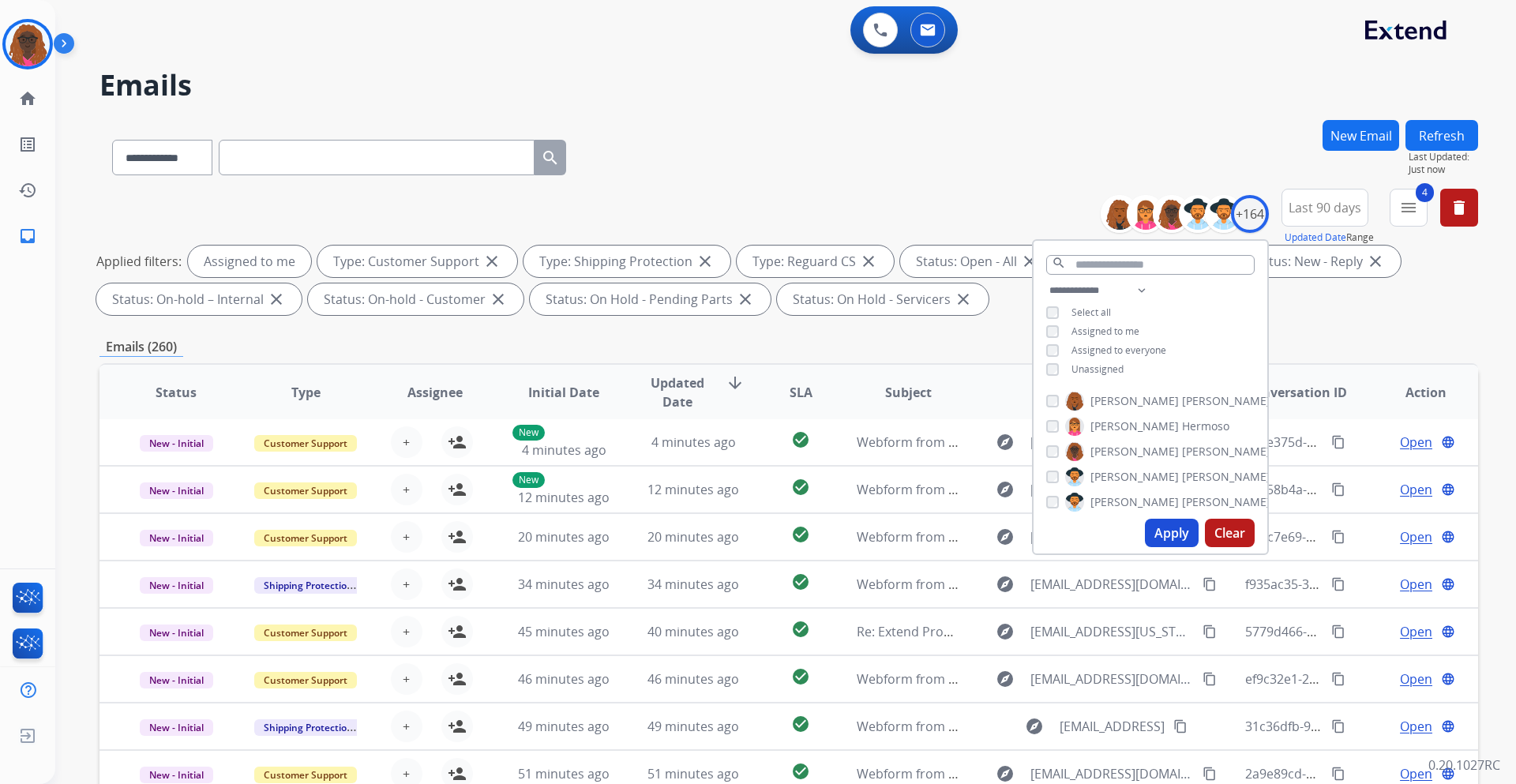 click on "Apply" at bounding box center [1172, 533] 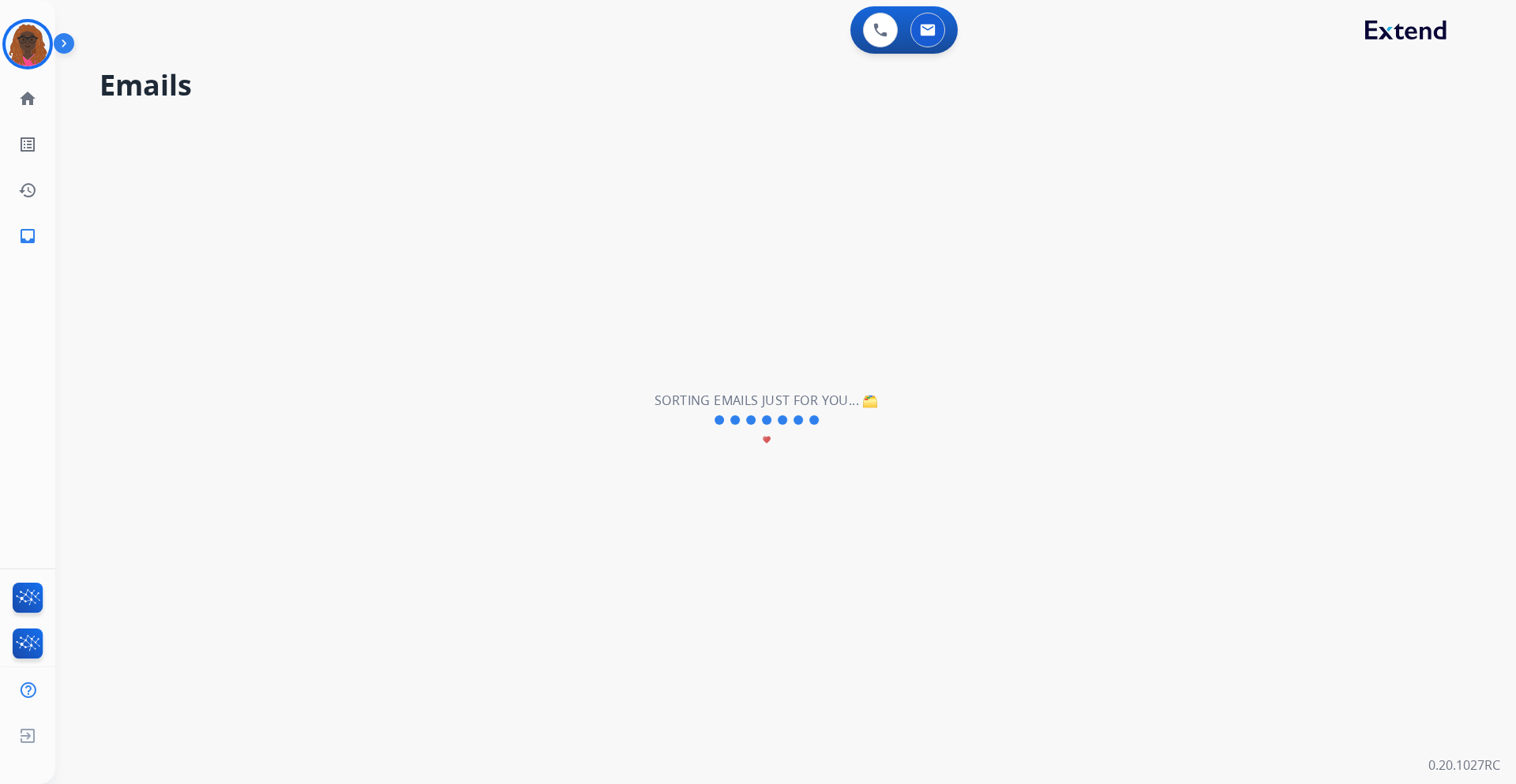 scroll, scrollTop: 0, scrollLeft: 0, axis: both 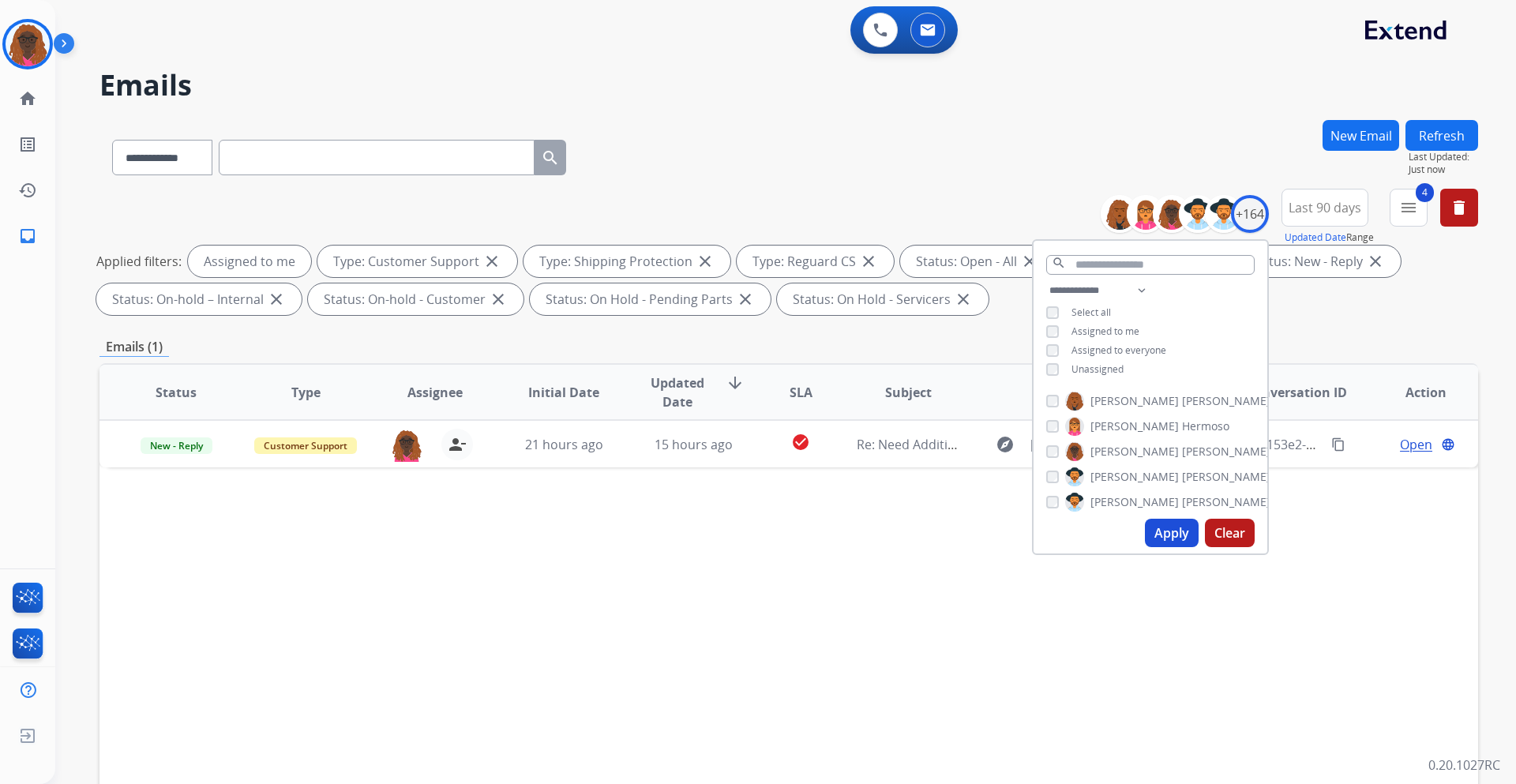 click on "Status Type Assignee Initial Date Updated Date arrow_downward SLA Subject Customer Conversation ID Action New - Reply Customer Support [EMAIL_ADDRESS][PERSON_NAME][DOMAIN_NAME] person_remove Unassign to Me 21 hours ago 15 hours ago check_circle  Re: Need Additional Information  explore [EMAIL_ADDRESS][PERSON_NAME][DOMAIN_NAME] content_copy  cde153e2-d92e-4abc-bc39-06a8ad79317e  content_copy Open language" at bounding box center (789, 628) 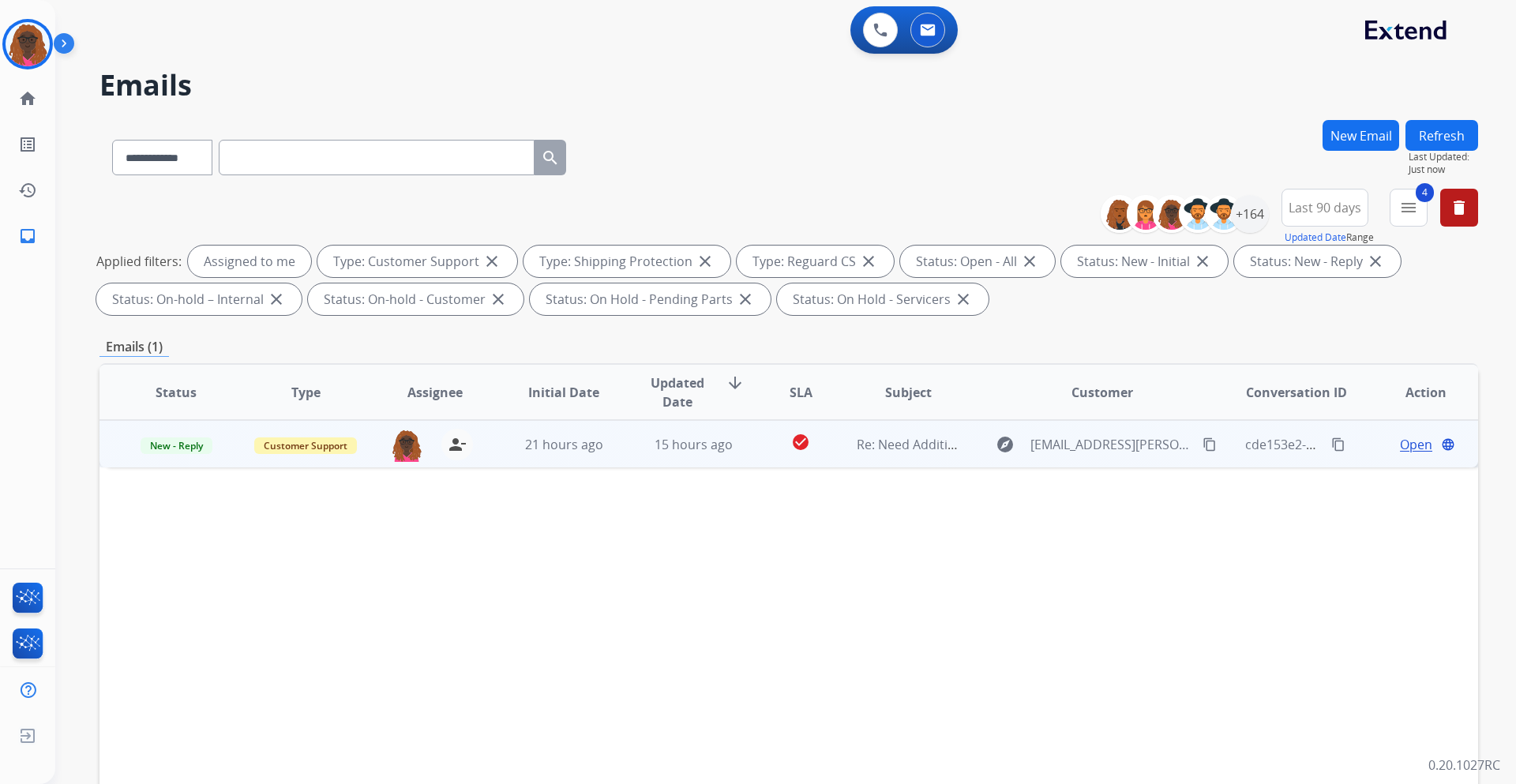 click on "Open" at bounding box center (1416, 445) 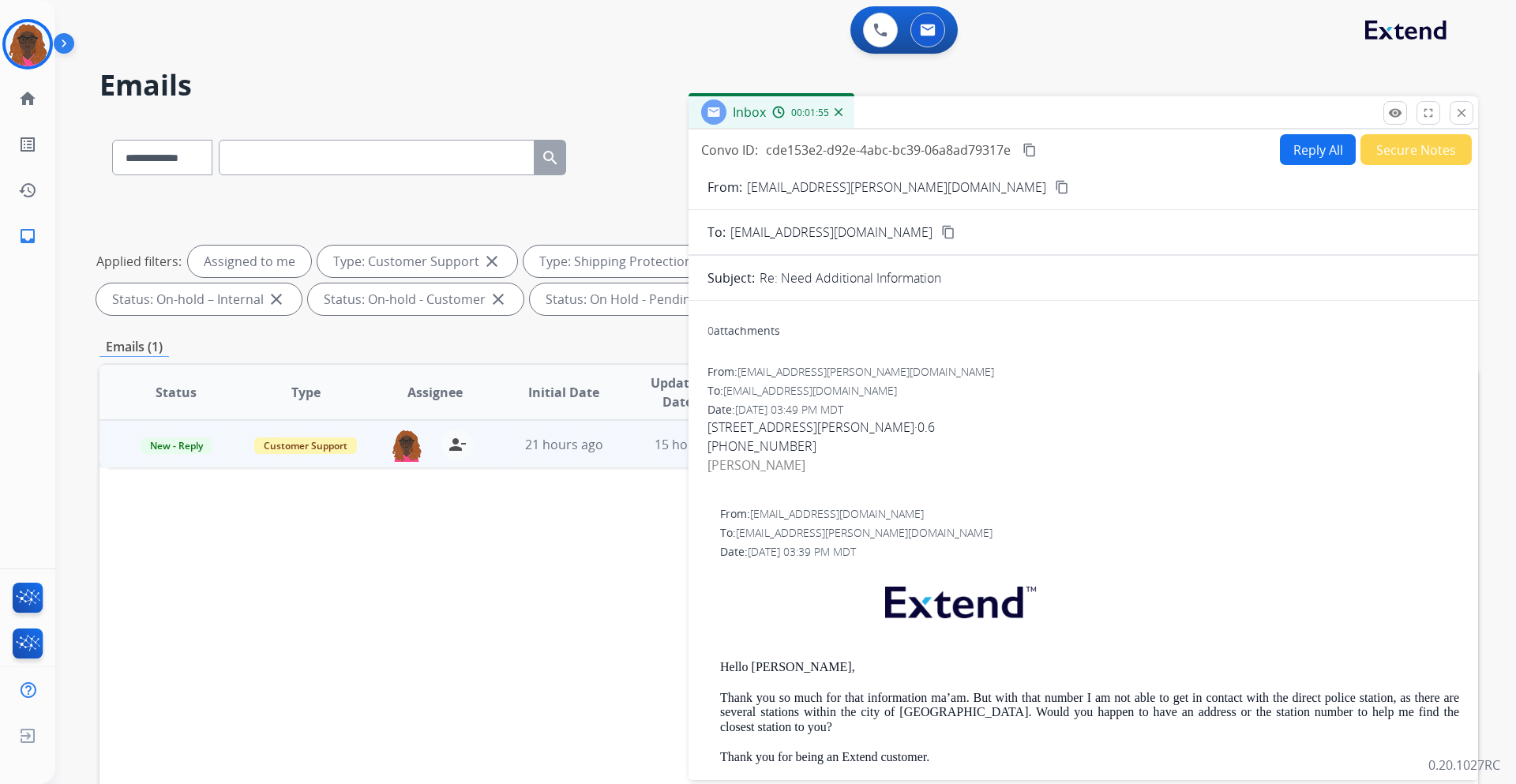 click at bounding box center [67, 47] 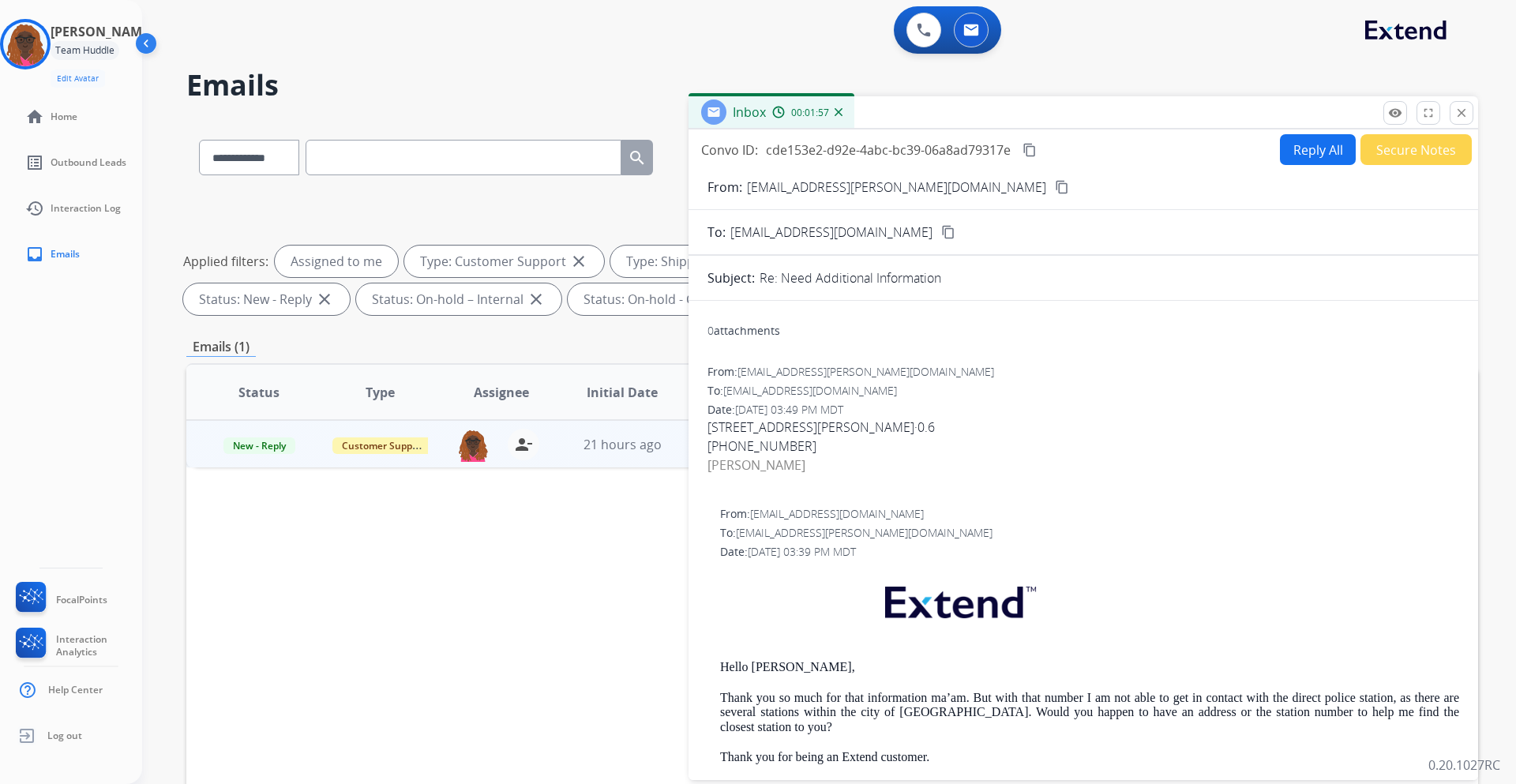click on "Team Huddle" at bounding box center [84, 51] 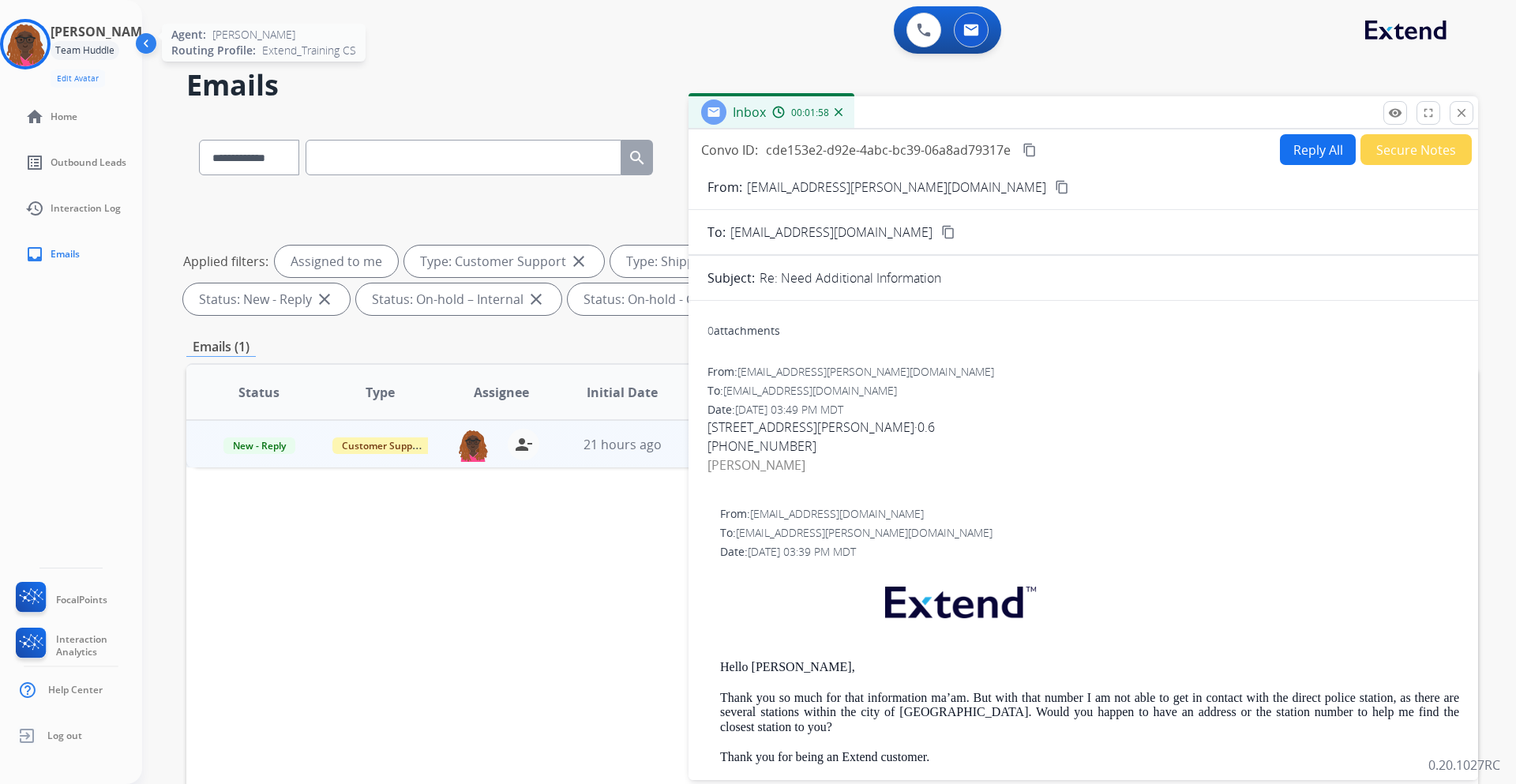 click at bounding box center [25, 44] 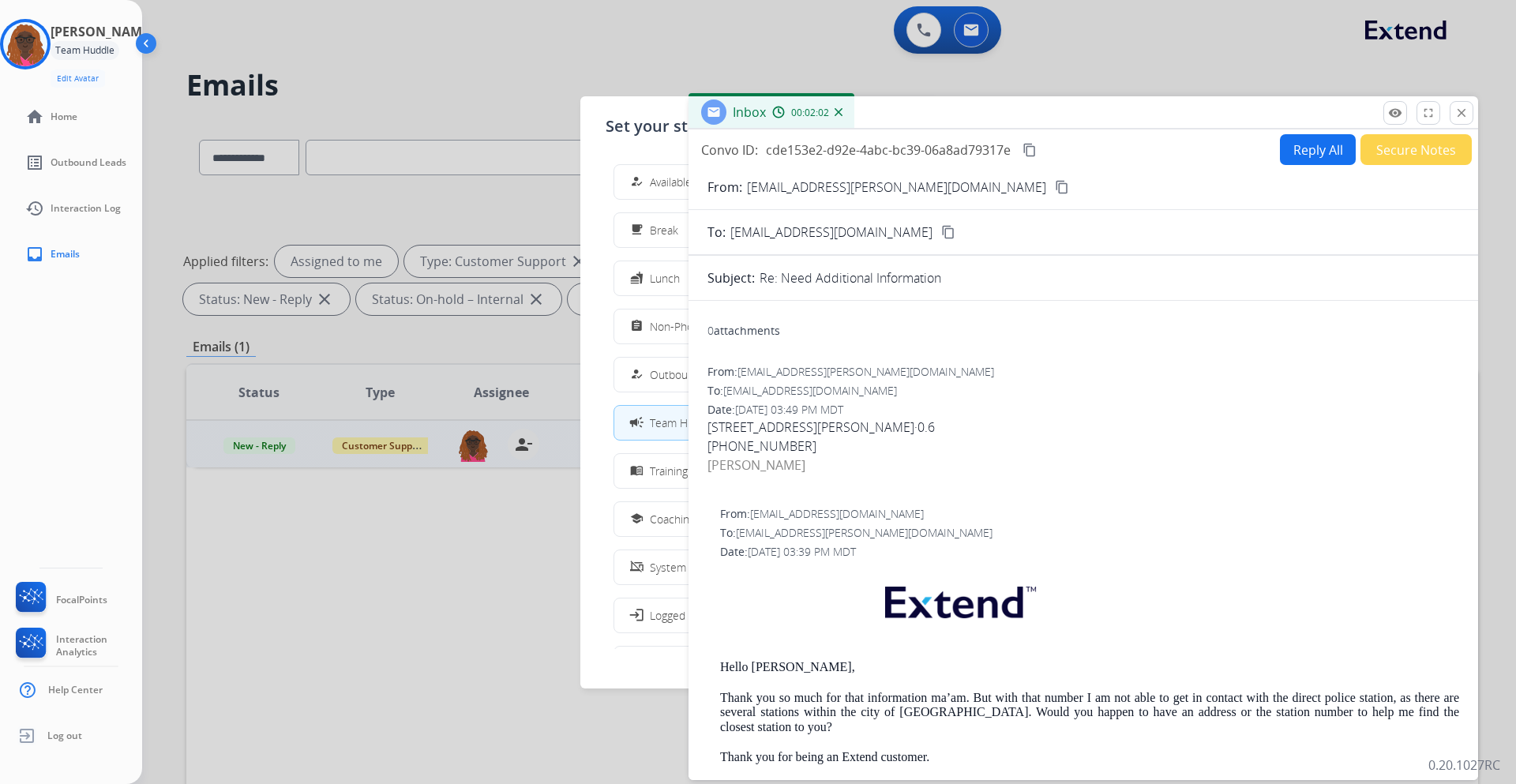 click on "Non-Phone Queue" at bounding box center (696, 326) 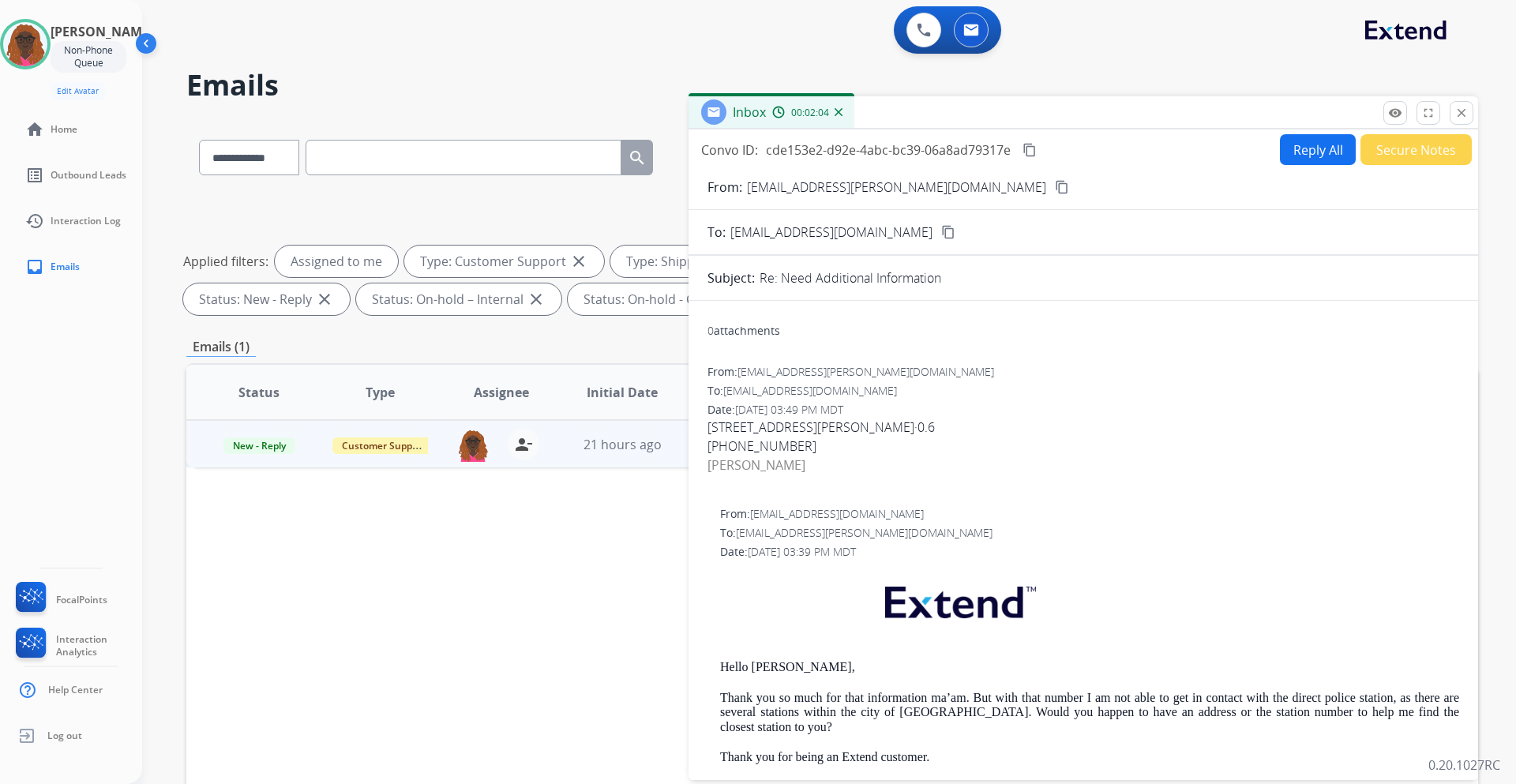 click at bounding box center (148, 47) 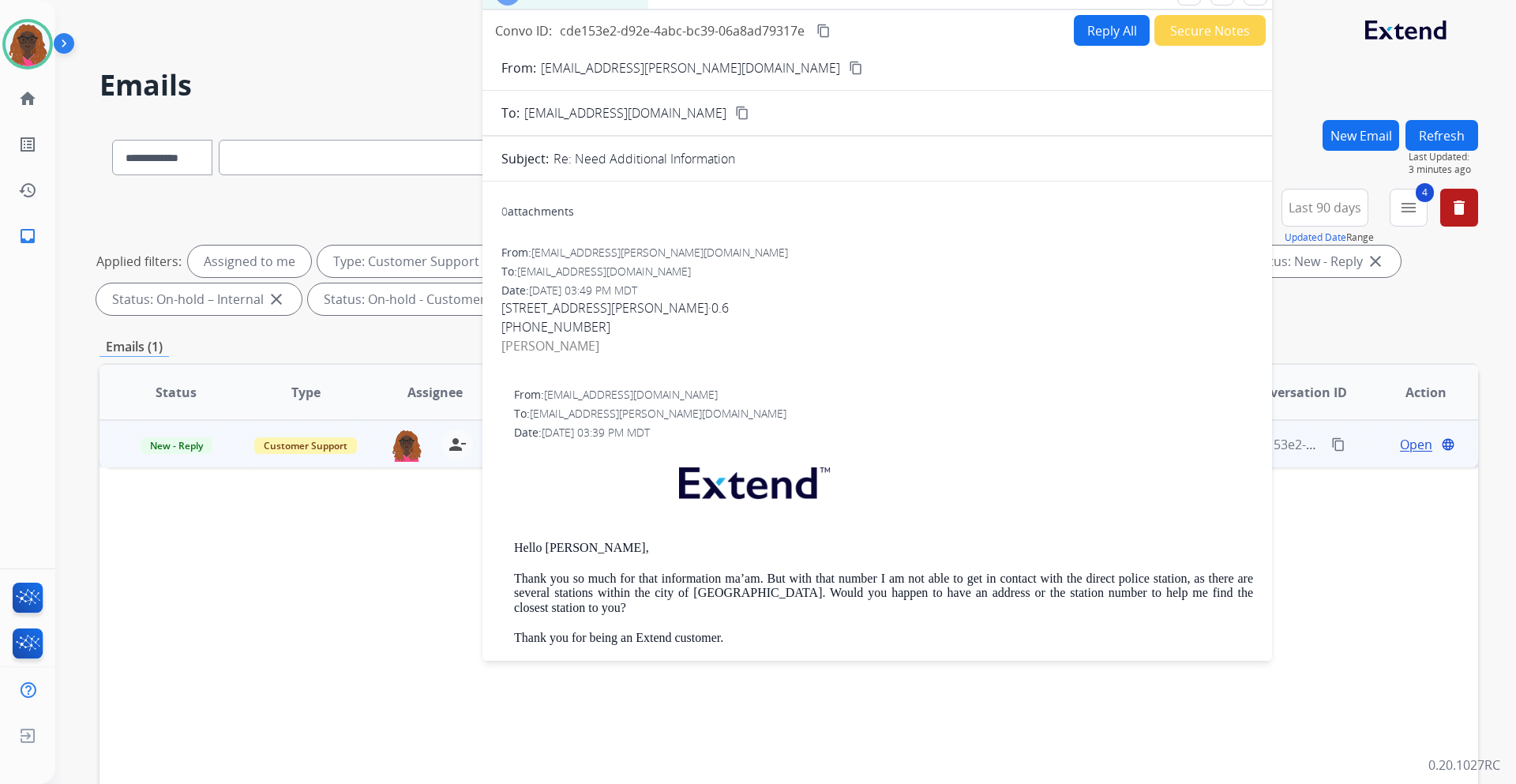 drag, startPoint x: 951, startPoint y: 113, endPoint x: 730, endPoint y: 82, distance: 223.16362 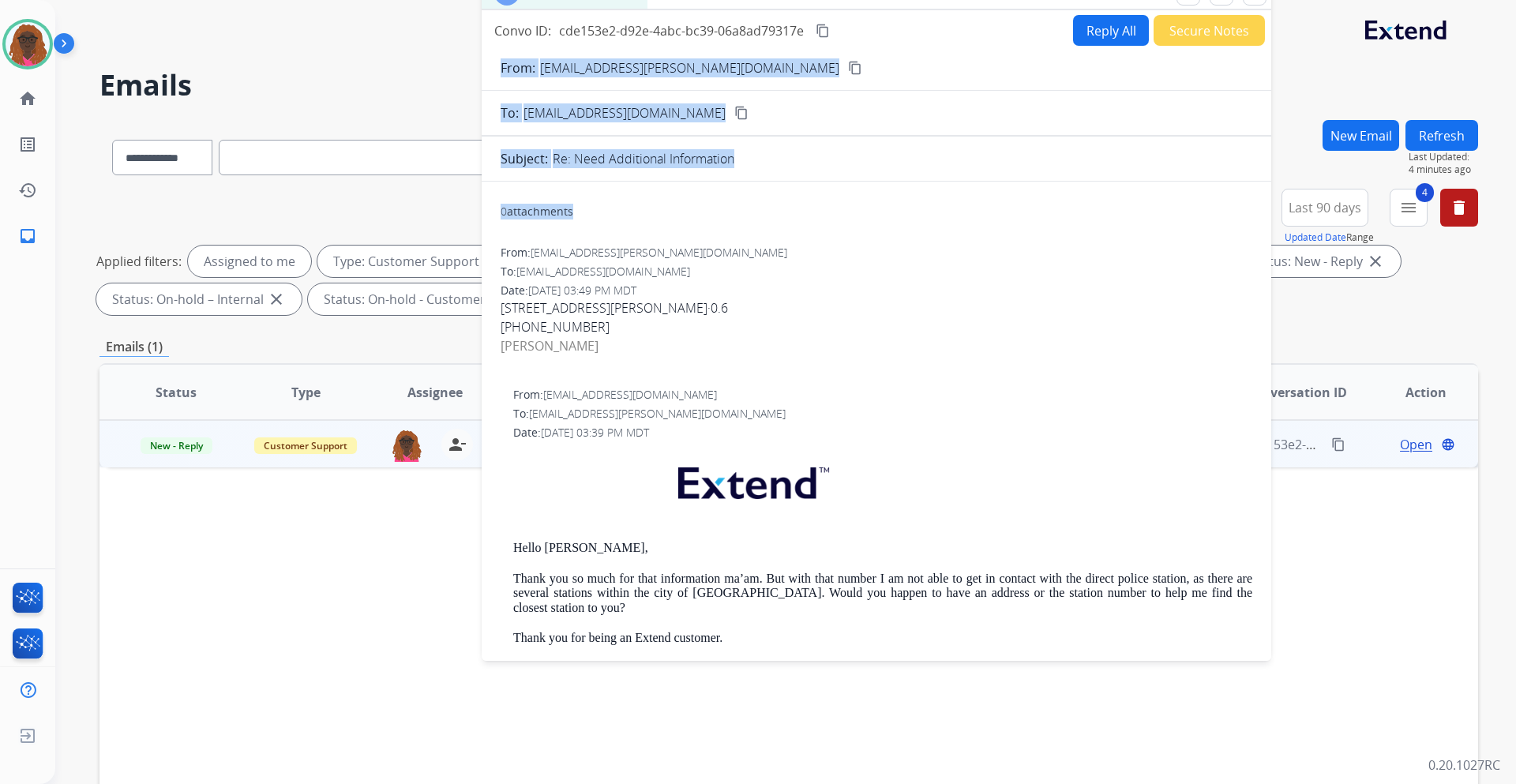 drag, startPoint x: 922, startPoint y: 58, endPoint x: 903, endPoint y: 195, distance: 138.31124 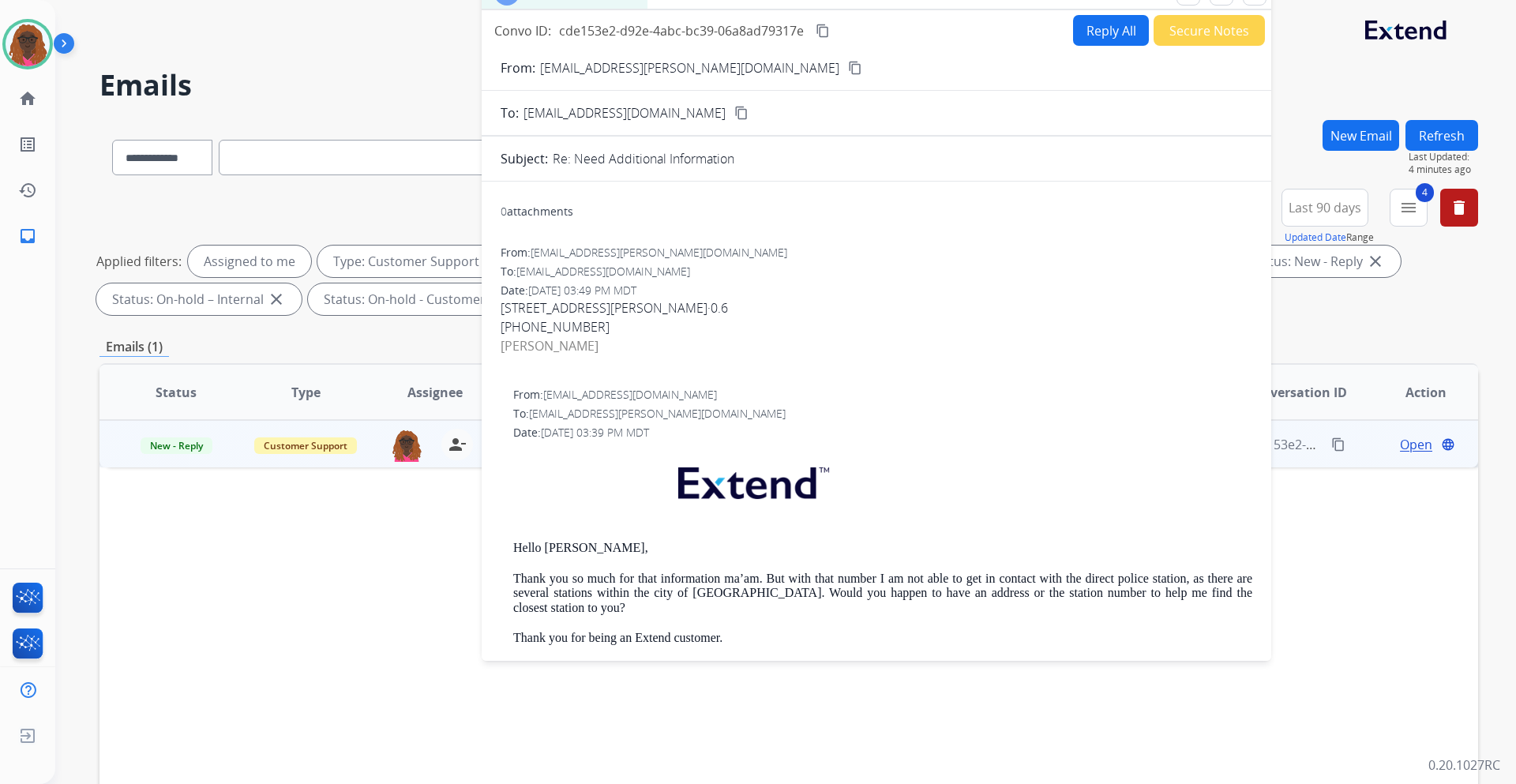 drag, startPoint x: 1324, startPoint y: 102, endPoint x: 1306, endPoint y: 99, distance: 18.248288 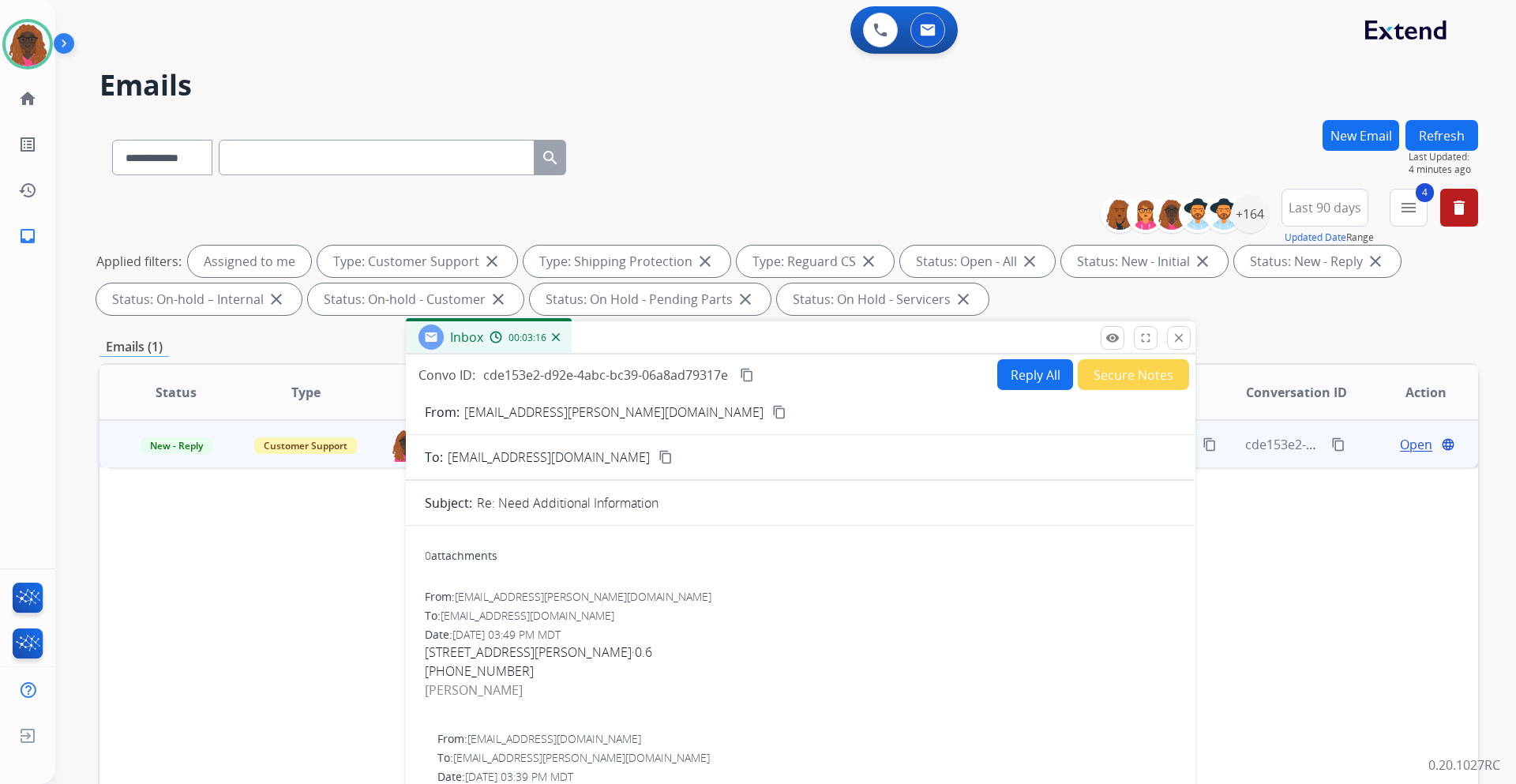 drag, startPoint x: 490, startPoint y: 4, endPoint x: 409, endPoint y: 343, distance: 348.54268 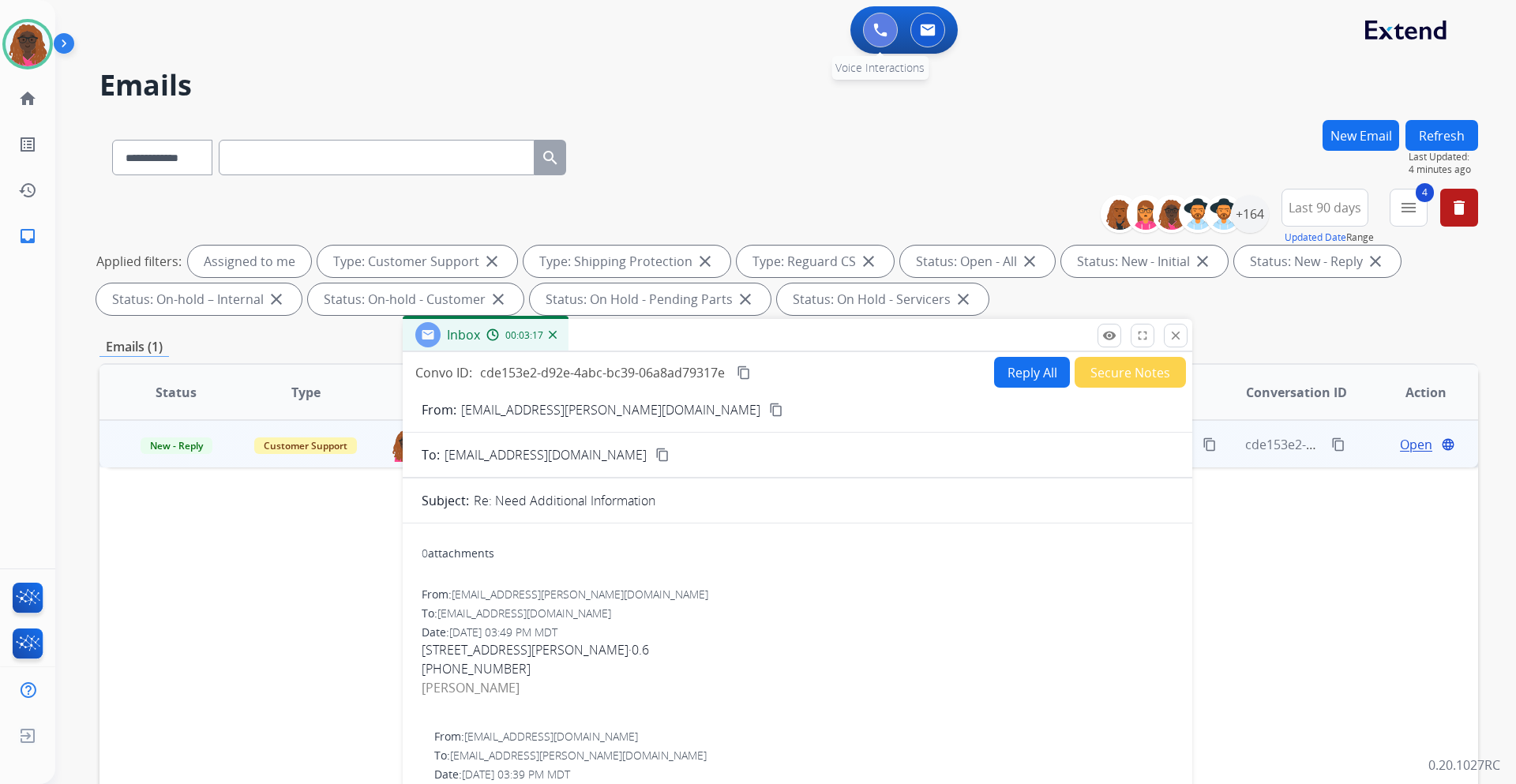 click at bounding box center [880, 30] 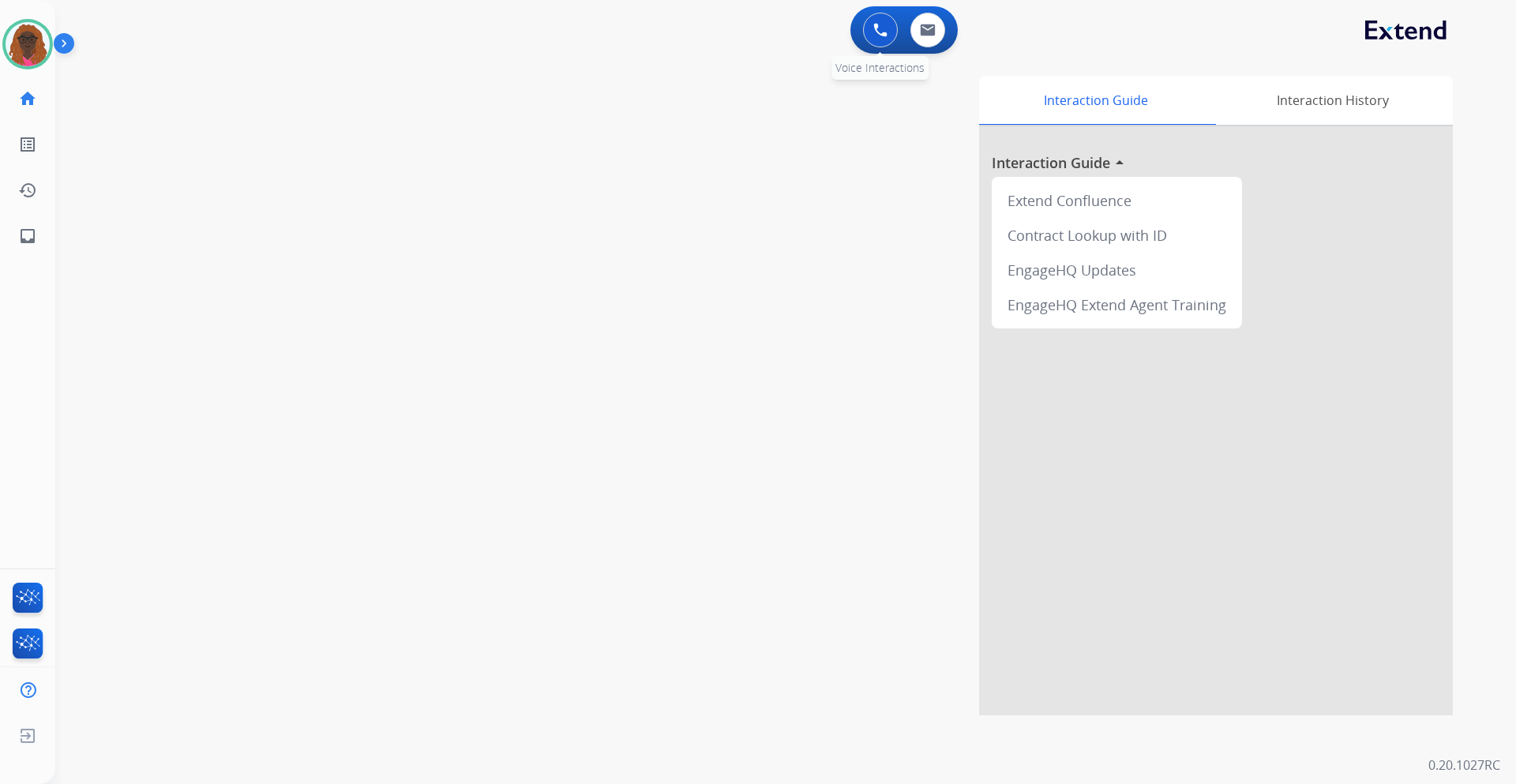 click at bounding box center [880, 30] 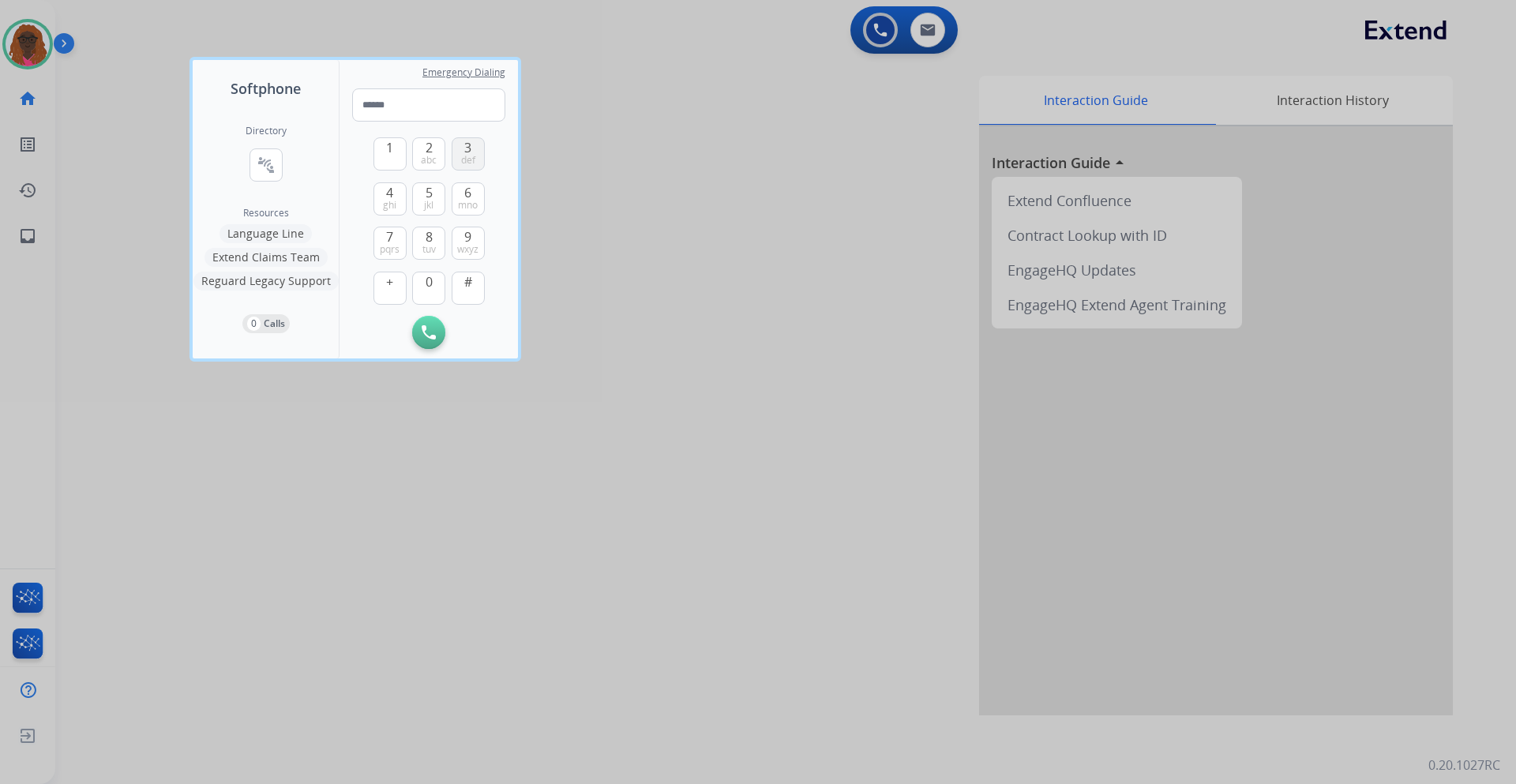 click on "3" at bounding box center (467, 148) 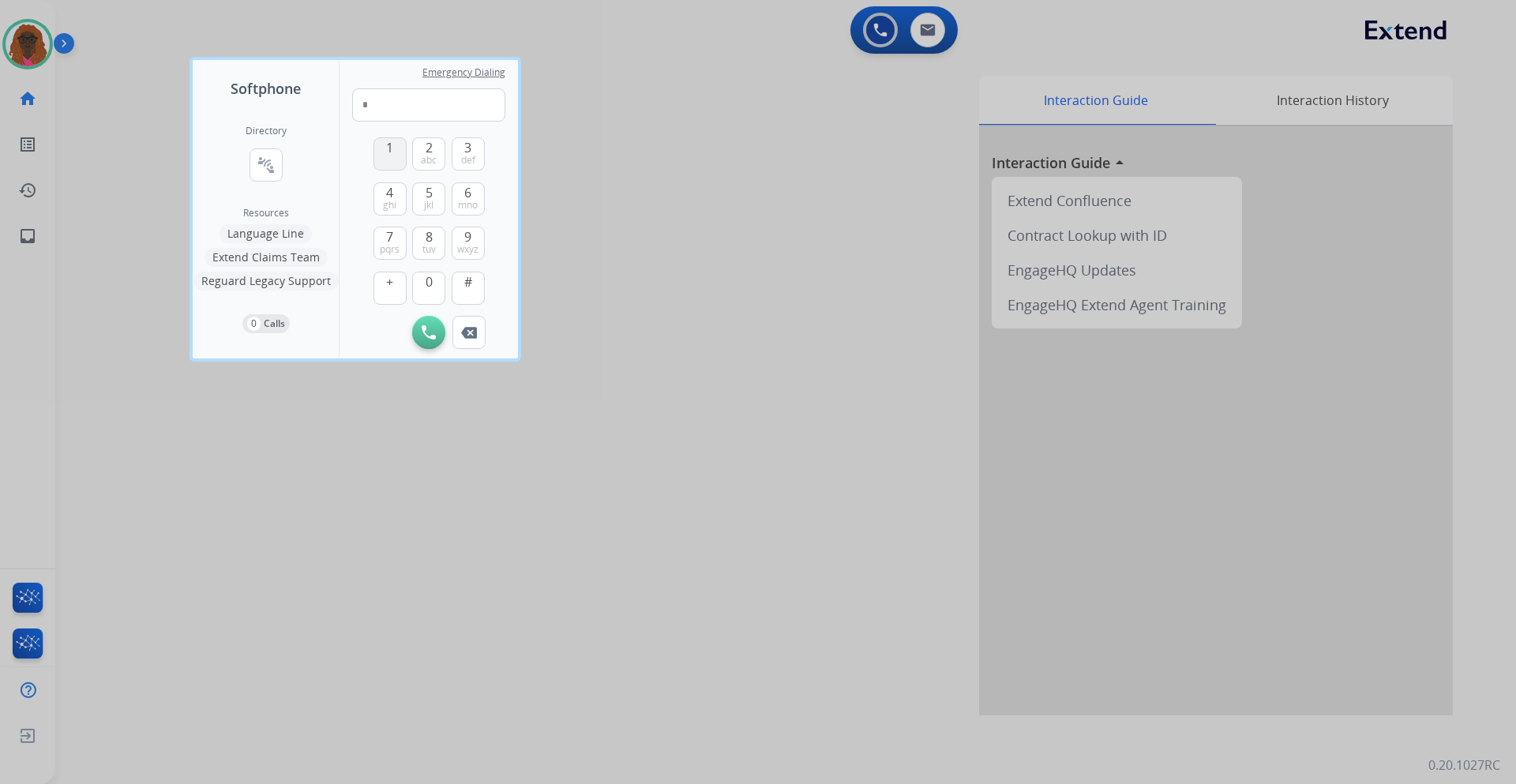 click on "1" at bounding box center (390, 154) 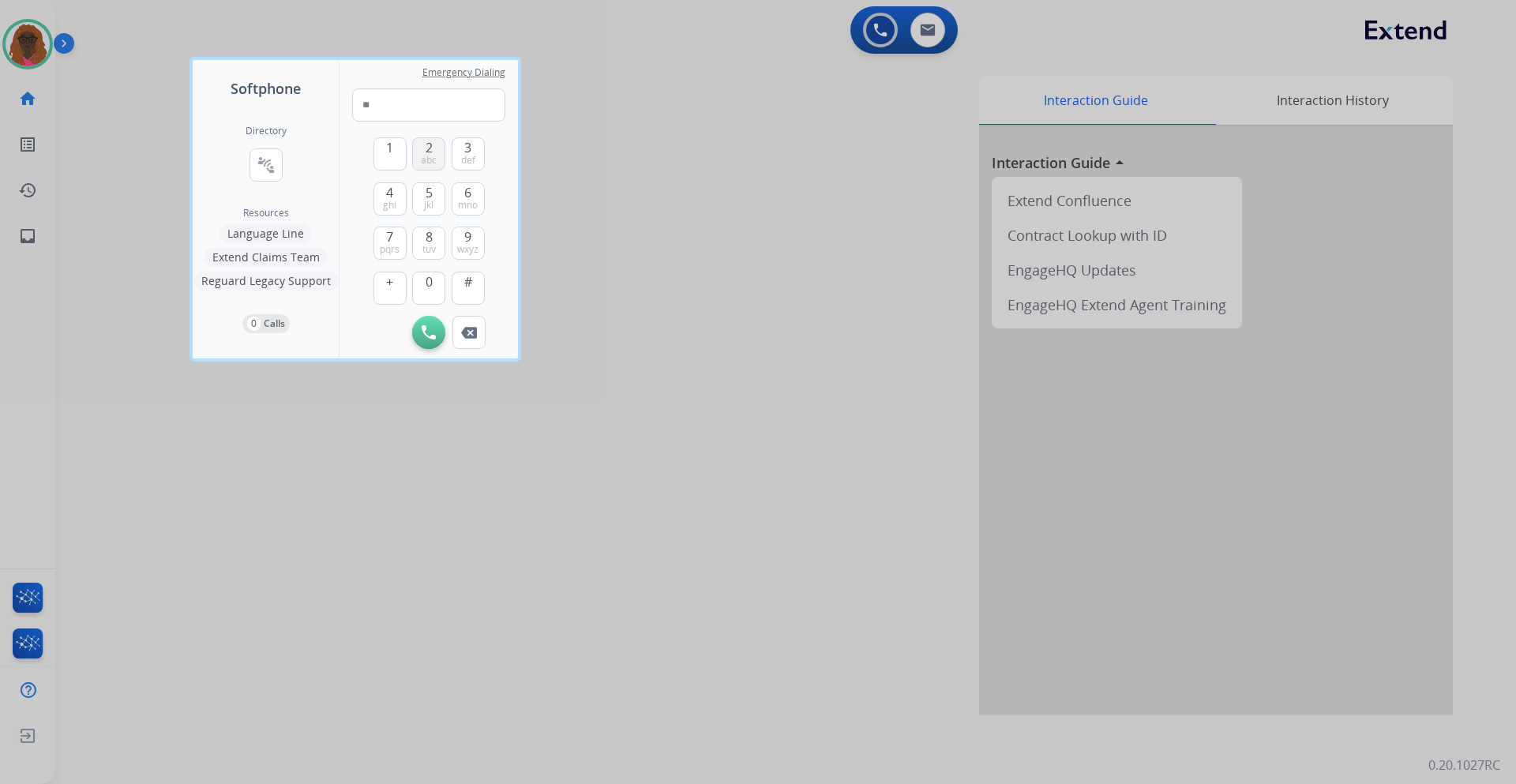 click on "2" at bounding box center (429, 148) 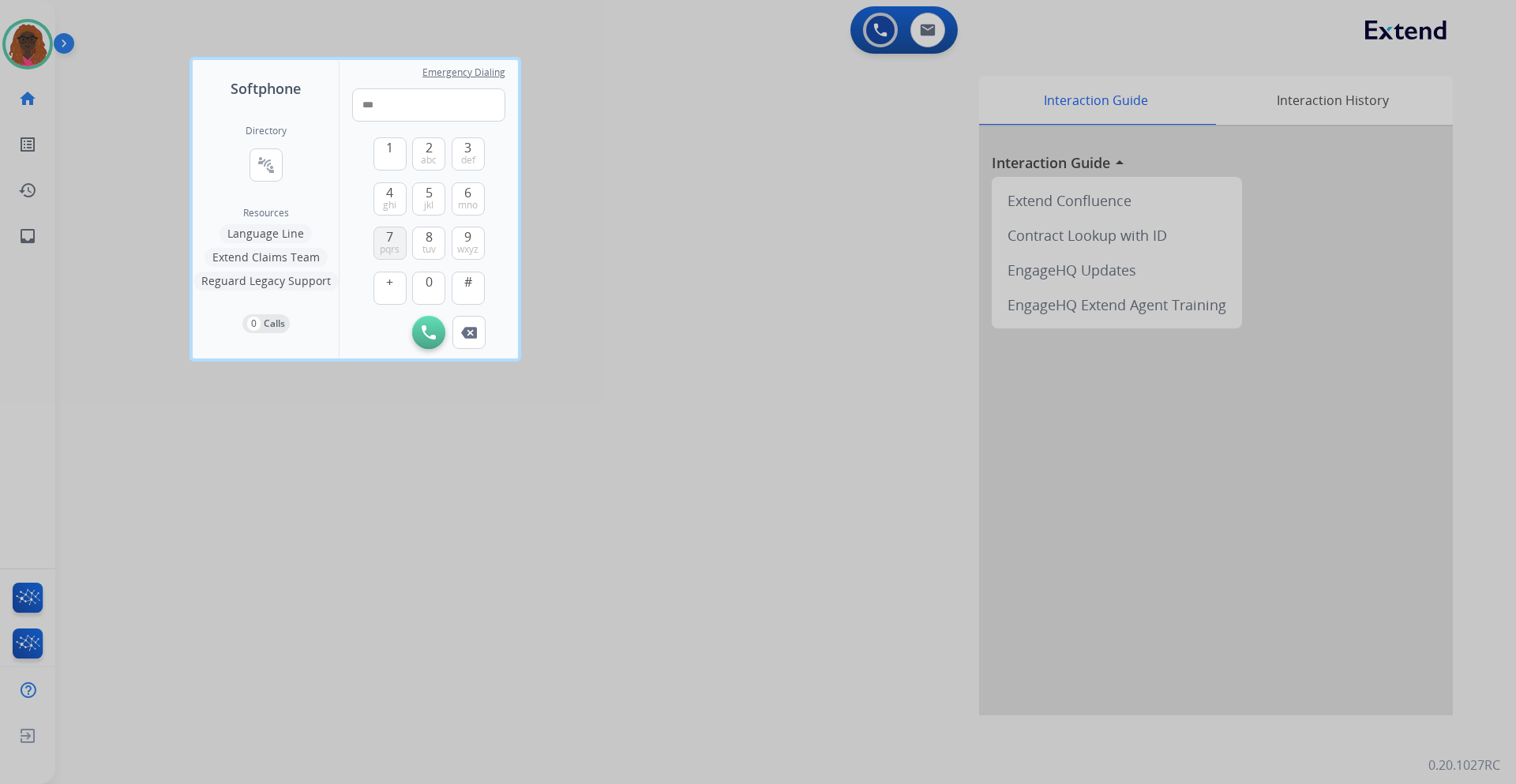 click on "7 pqrs" at bounding box center (390, 243) 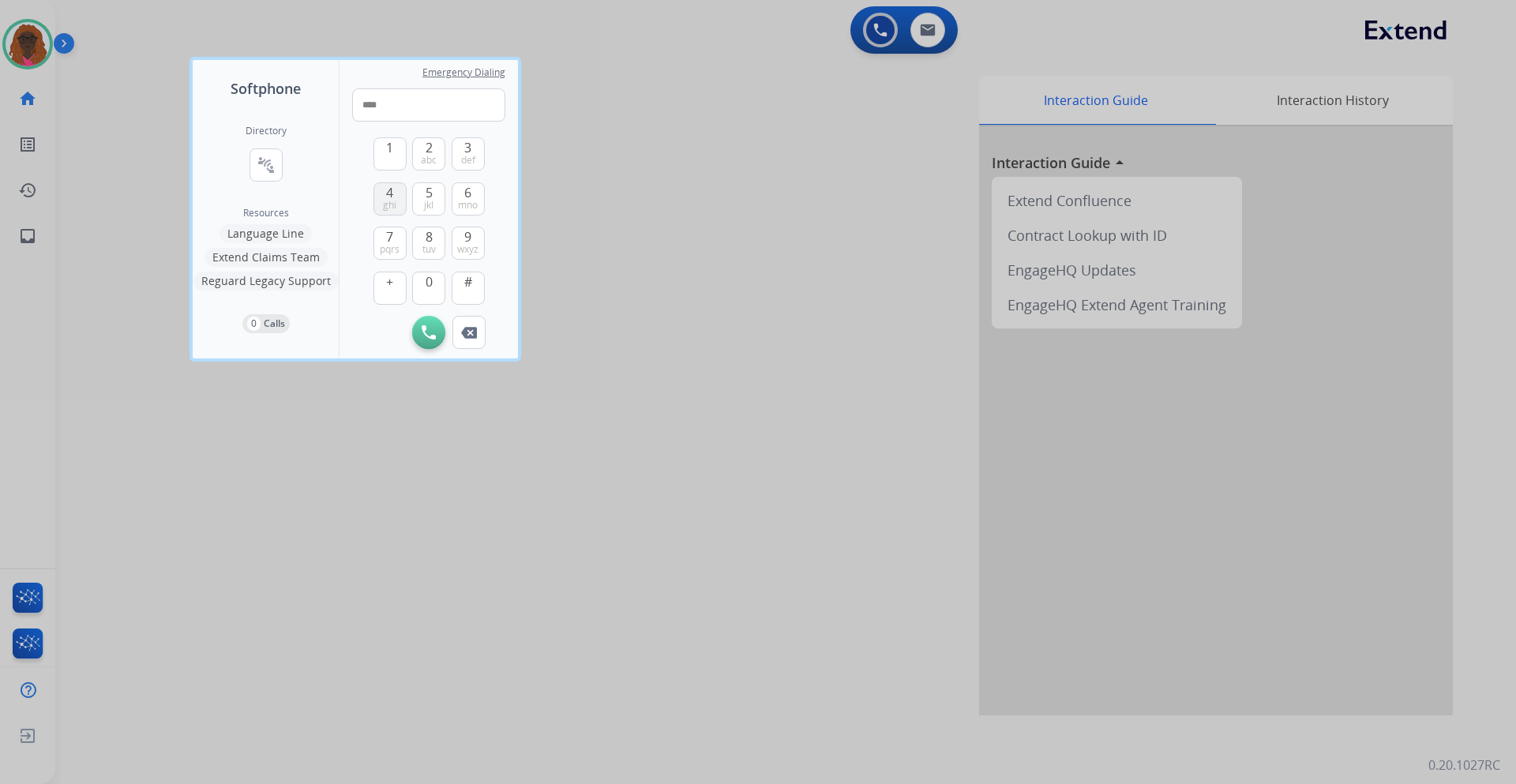 click on "4 ghi" at bounding box center [390, 199] 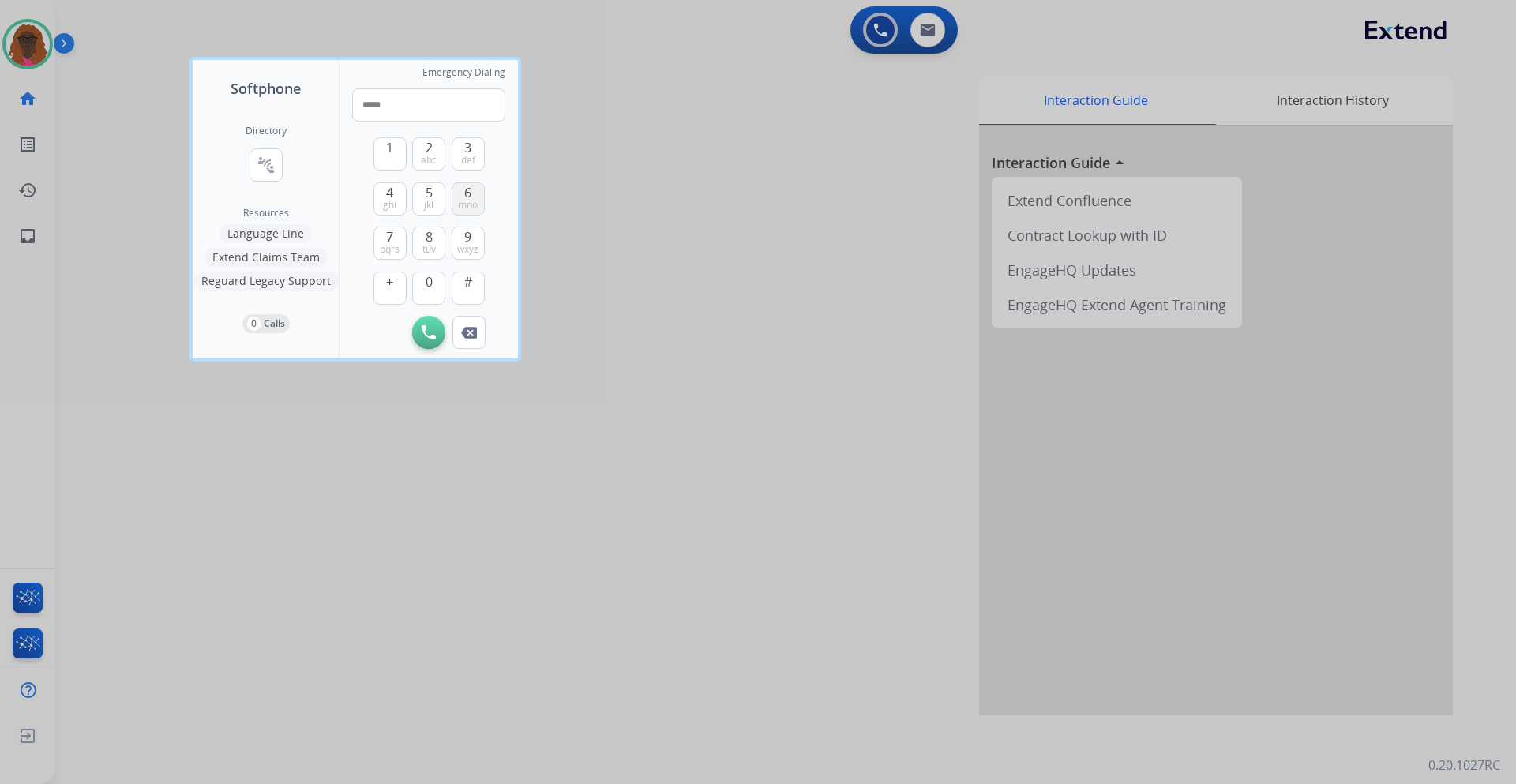 click on "mno" at bounding box center (467, 205) 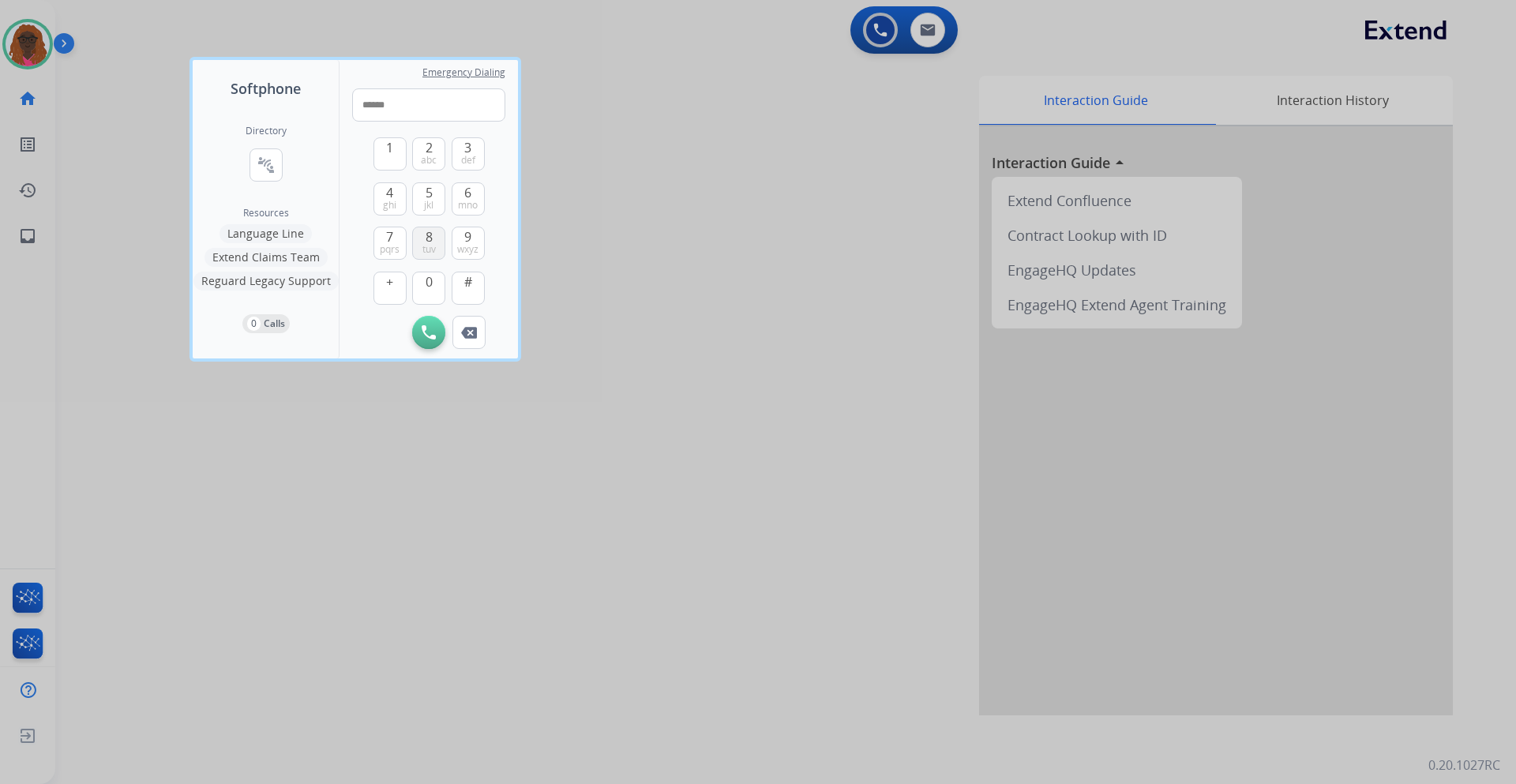 click on "8" at bounding box center (429, 237) 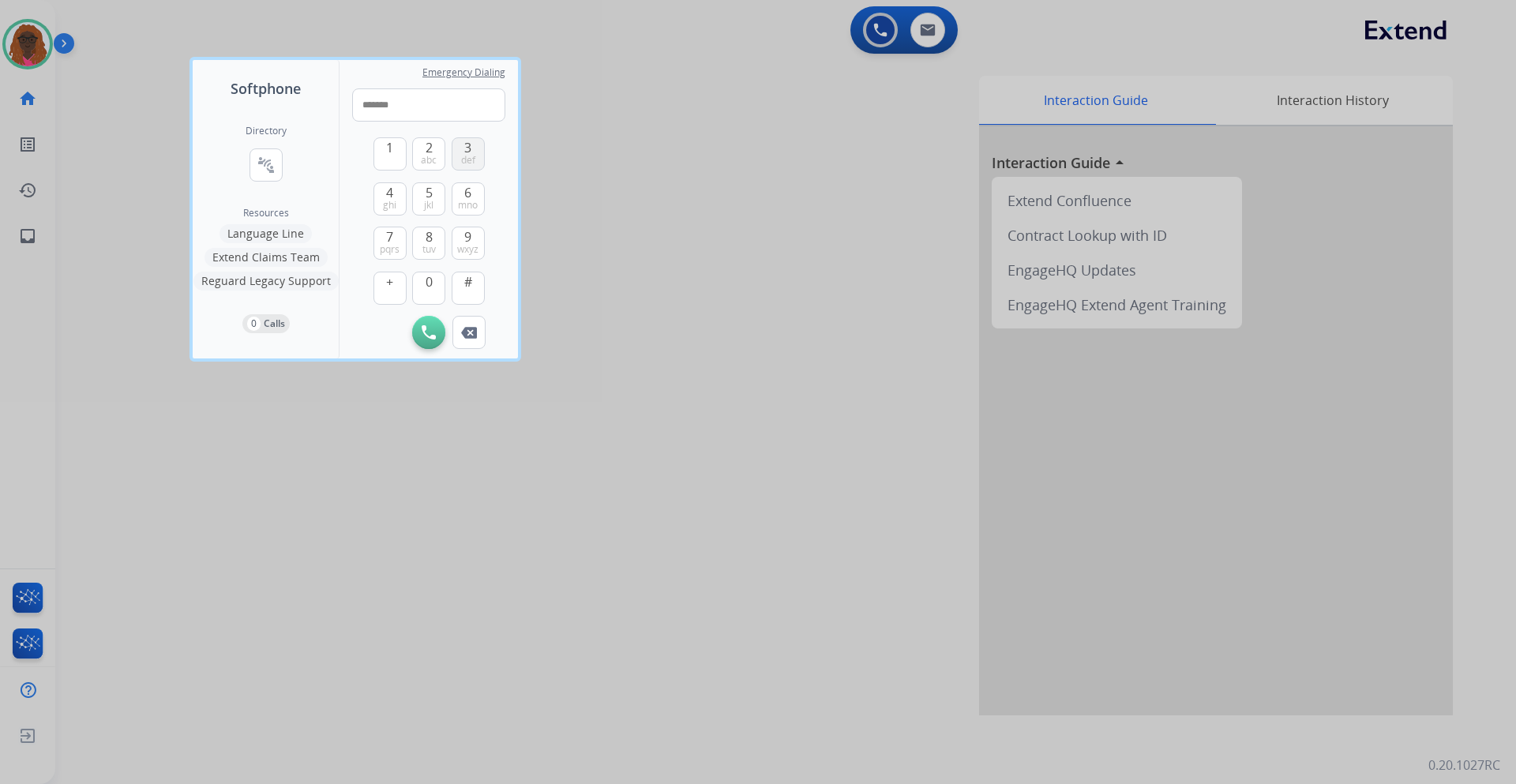 click on "3 def" at bounding box center (468, 154) 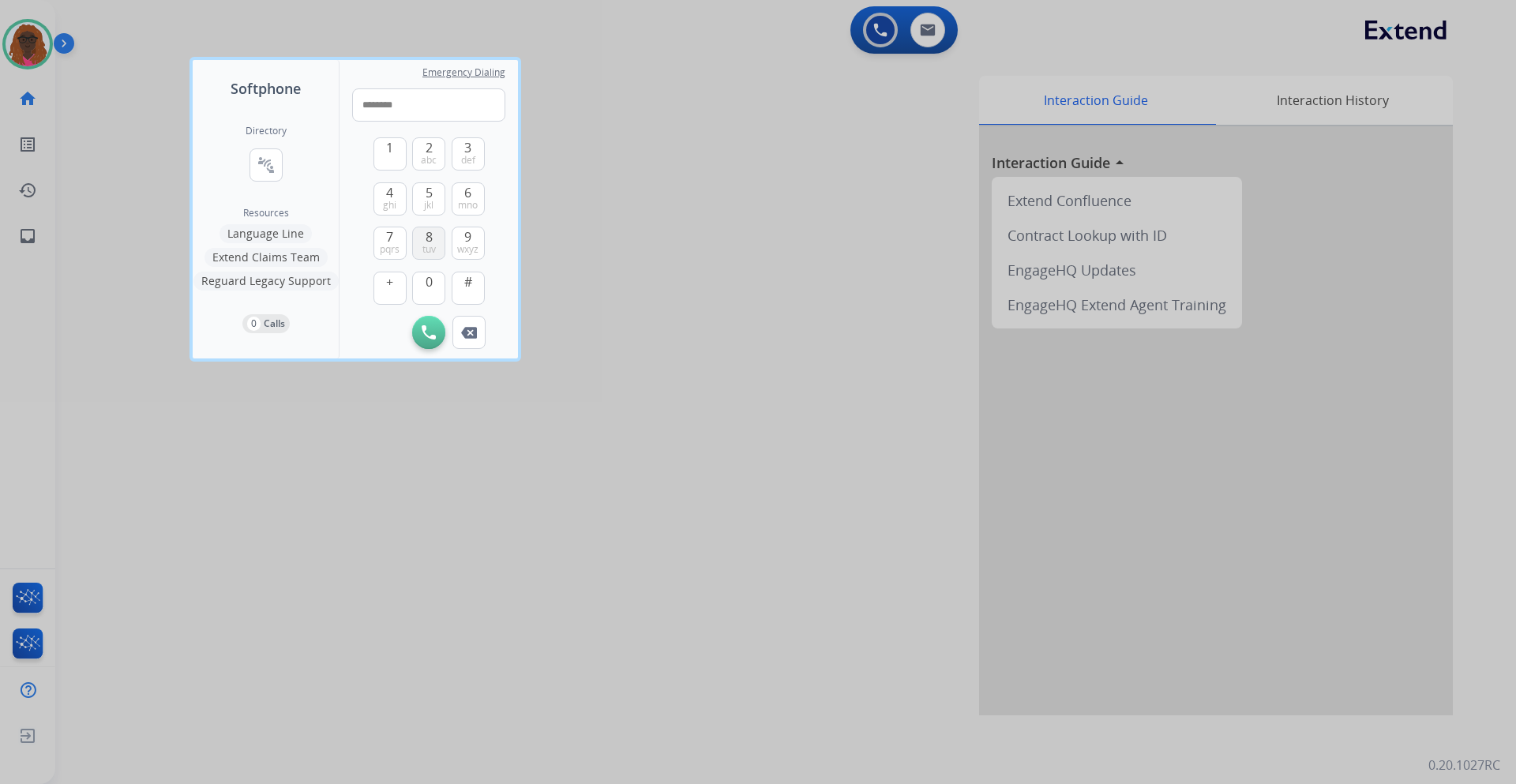 drag, startPoint x: 429, startPoint y: 253, endPoint x: 438, endPoint y: 242, distance: 14.21267 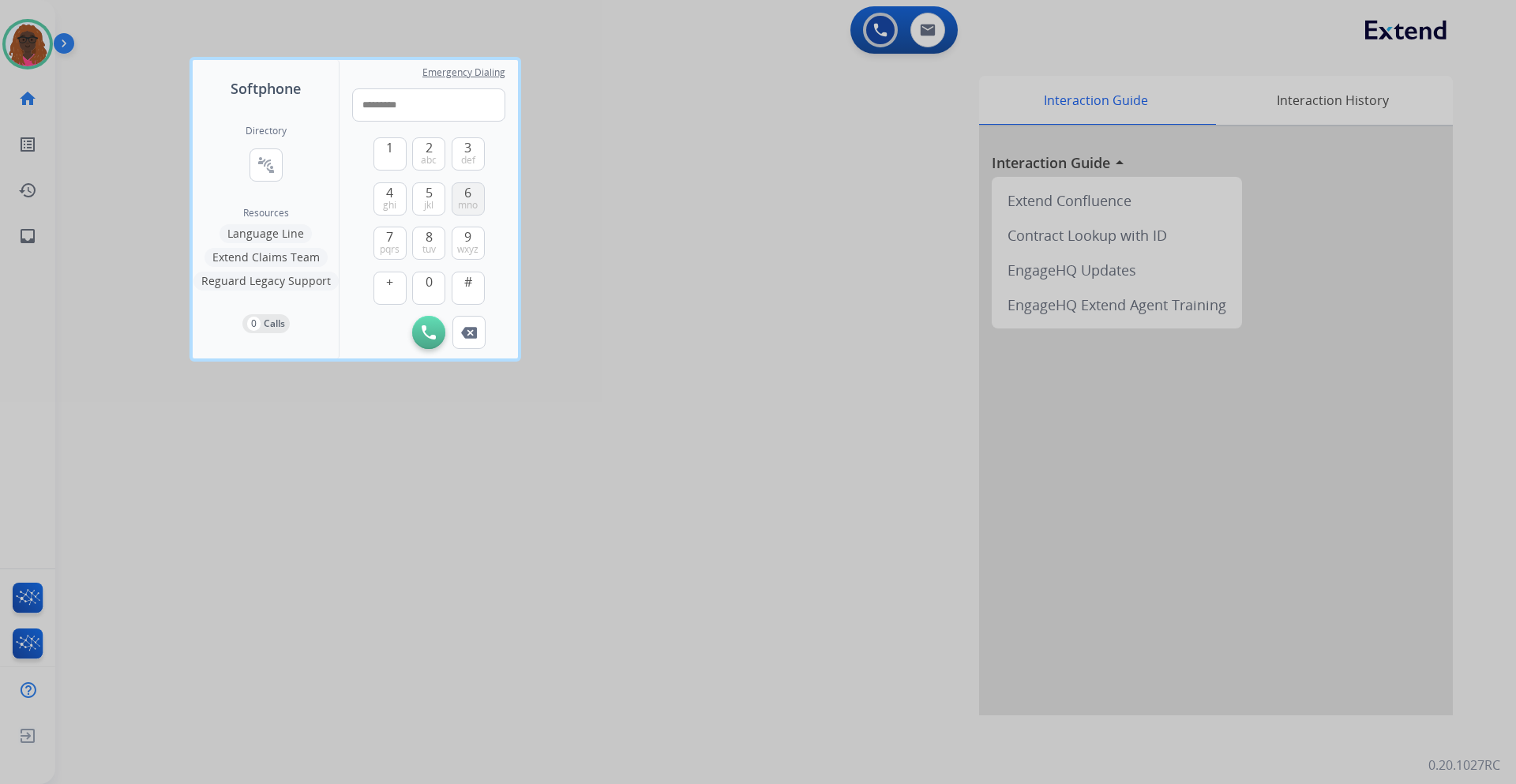 click on "6" at bounding box center [467, 193] 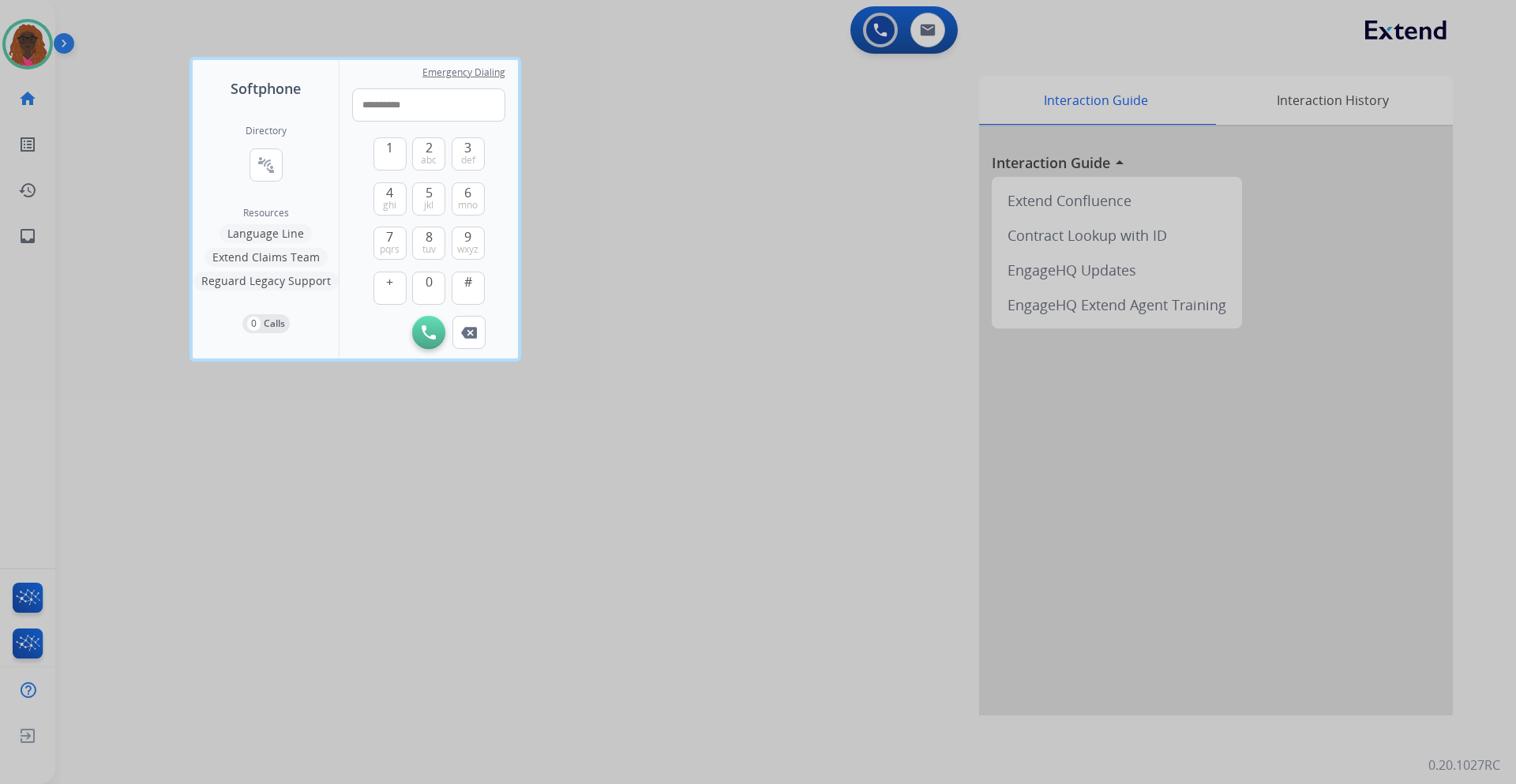 click on "Initiate Call" at bounding box center (429, 332) 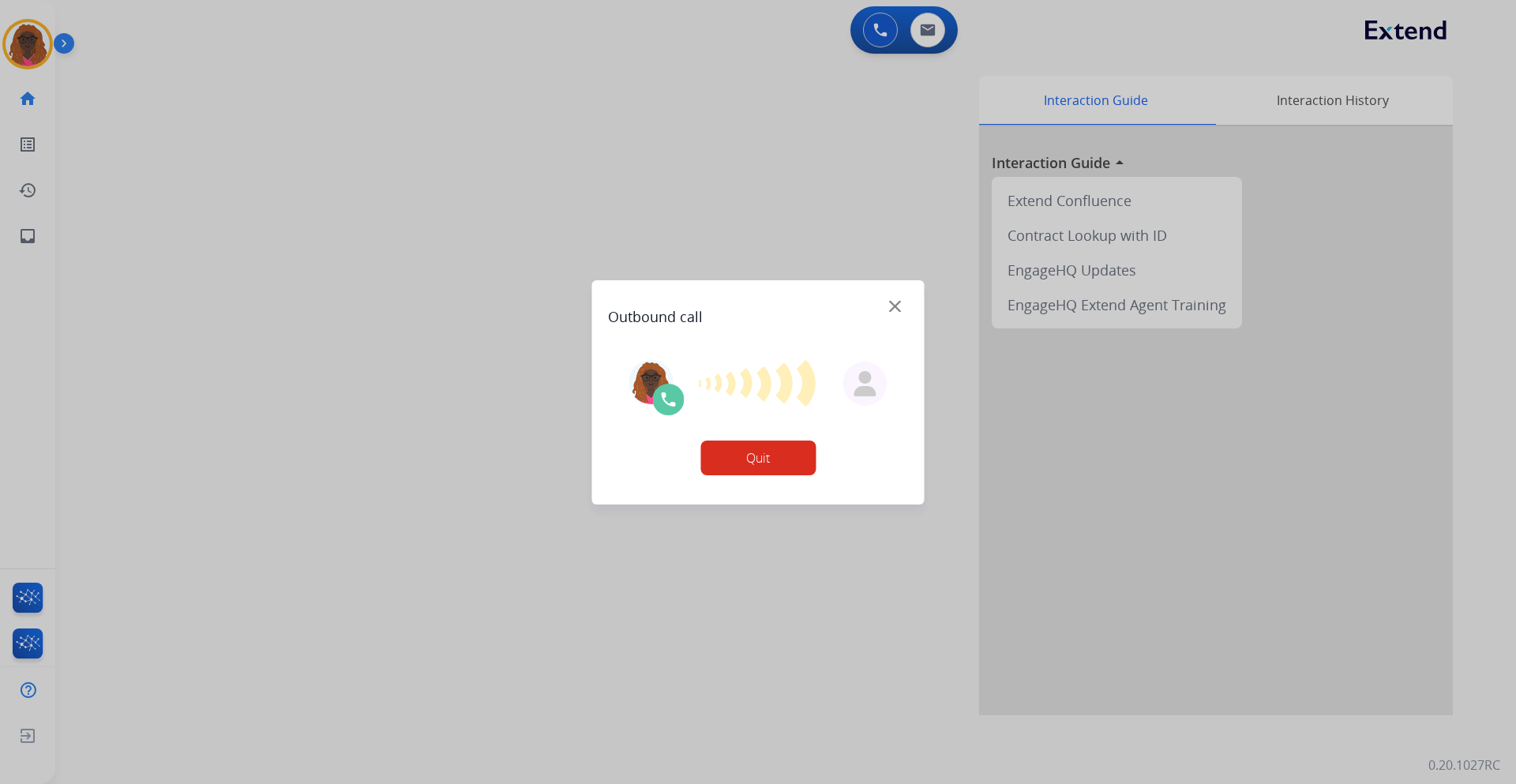 click on "Quit" at bounding box center [758, 458] 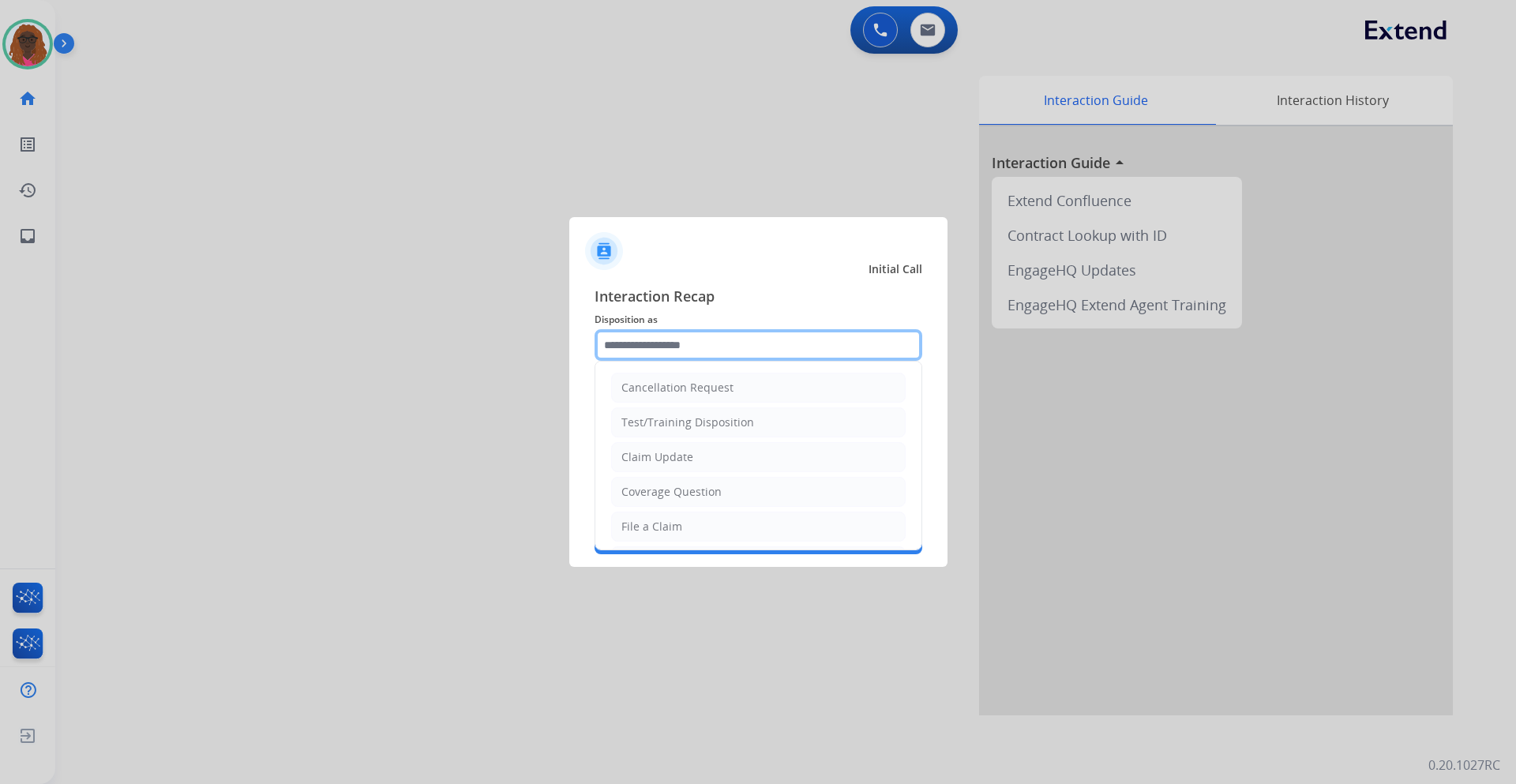 click 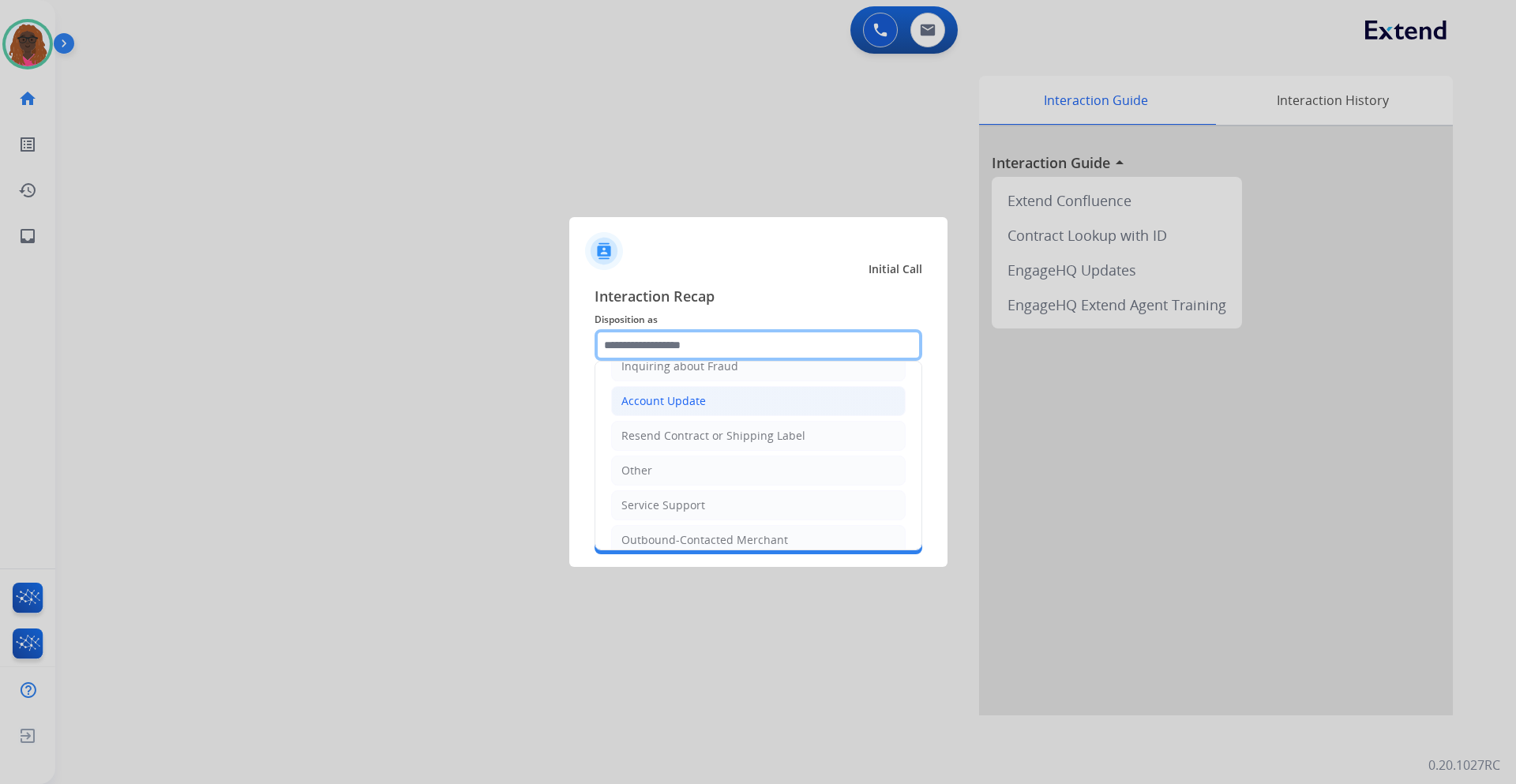 scroll, scrollTop: 237, scrollLeft: 0, axis: vertical 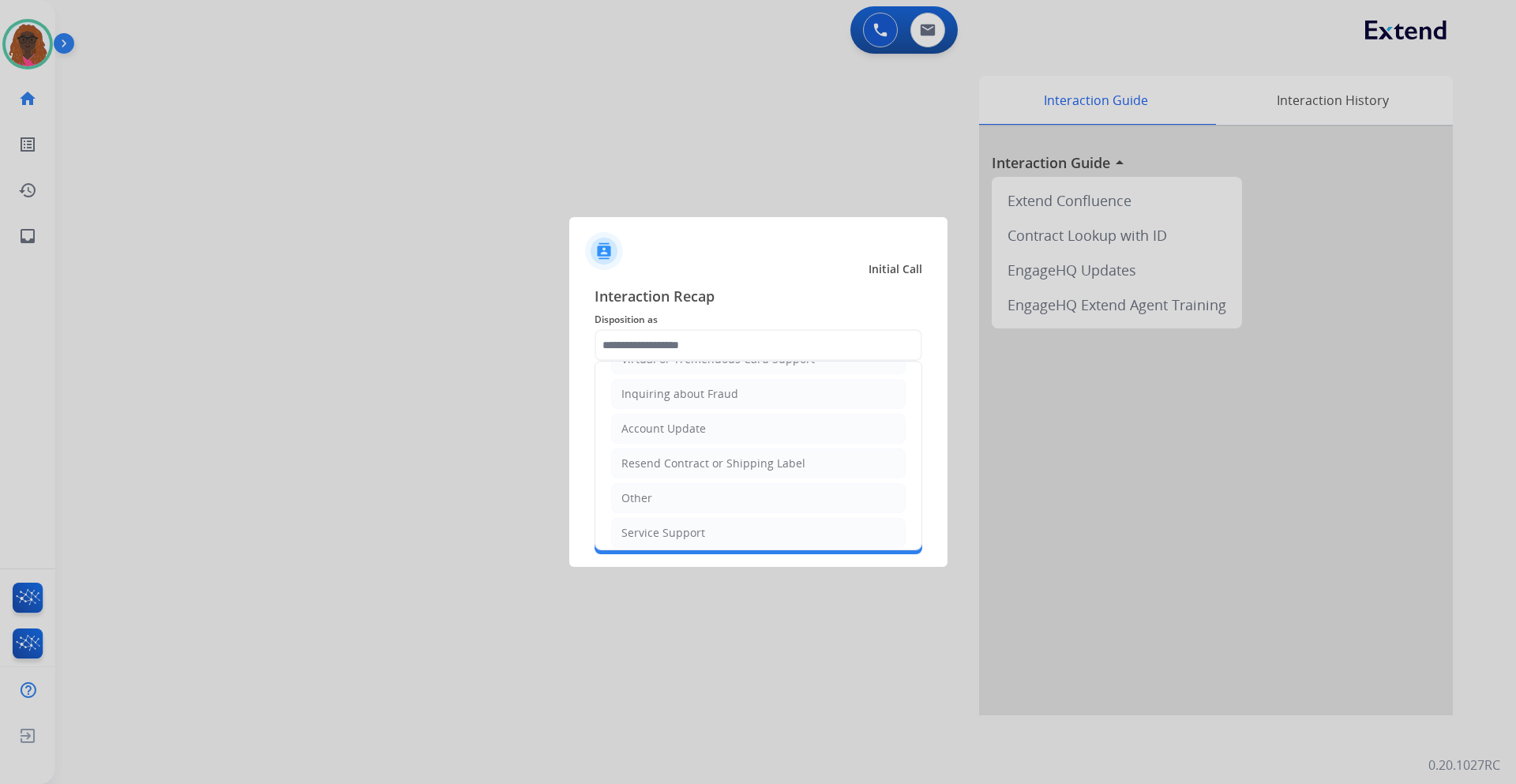 drag, startPoint x: 679, startPoint y: 498, endPoint x: 677, endPoint y: 483, distance: 15.132746 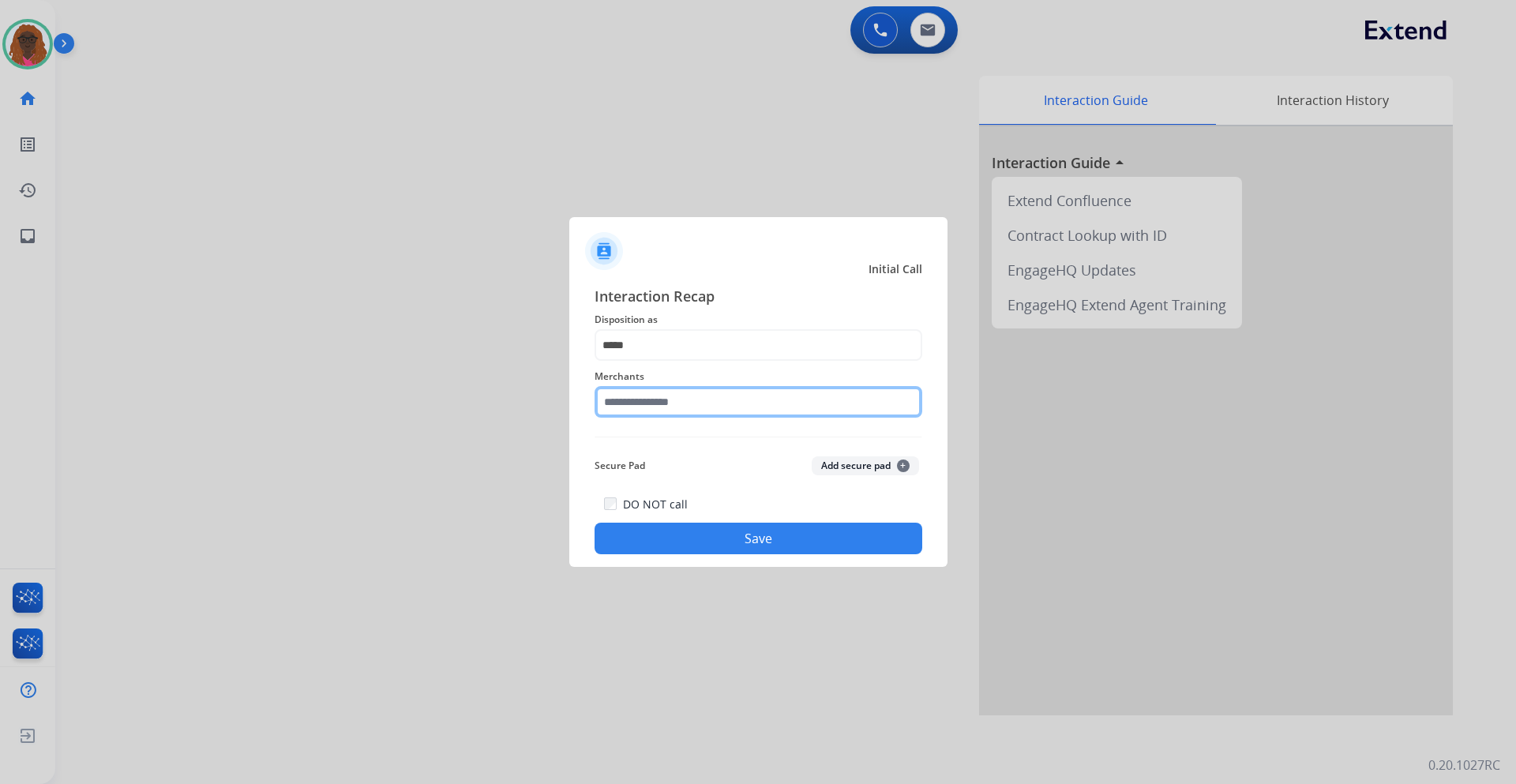 click 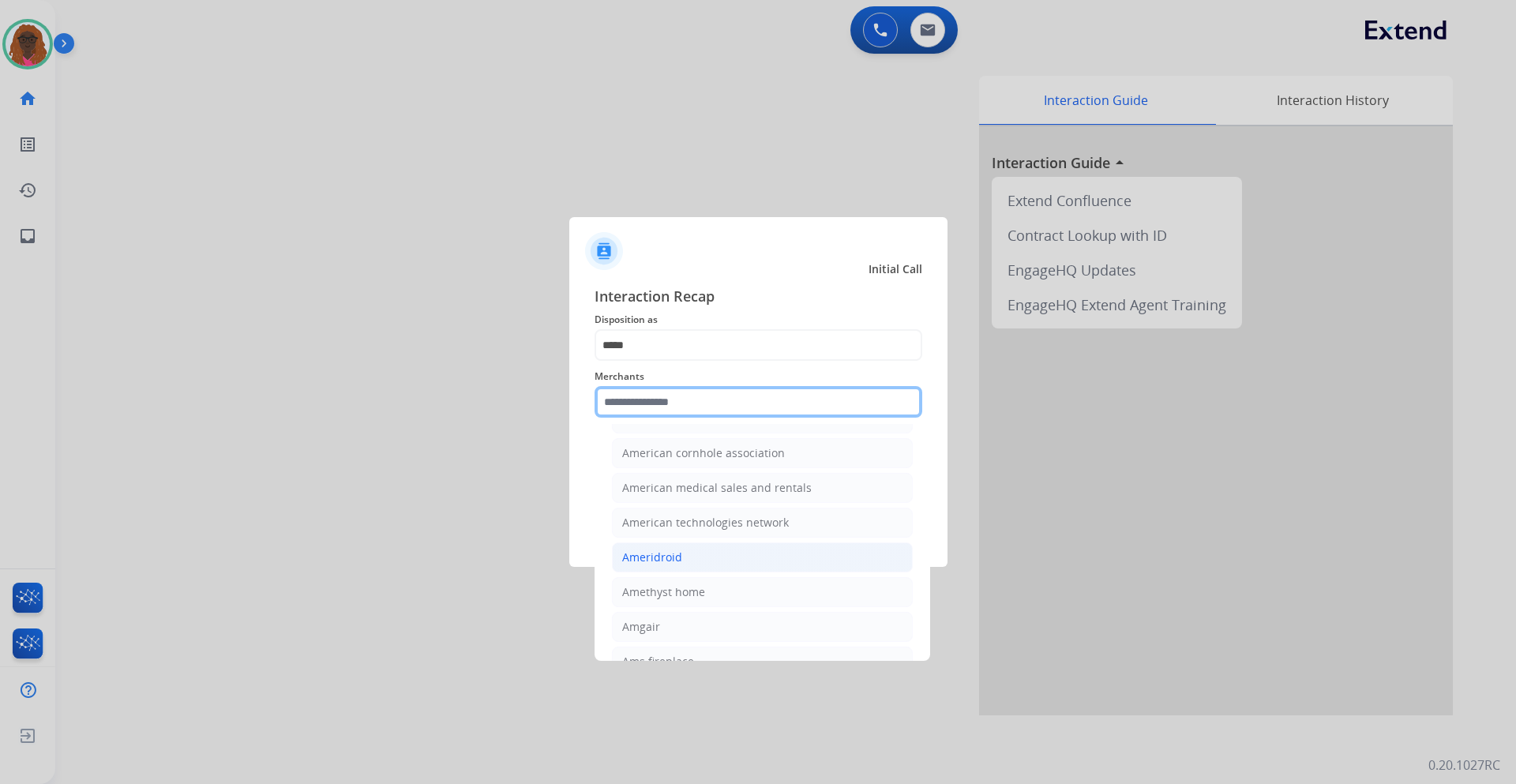 scroll, scrollTop: 1500, scrollLeft: 0, axis: vertical 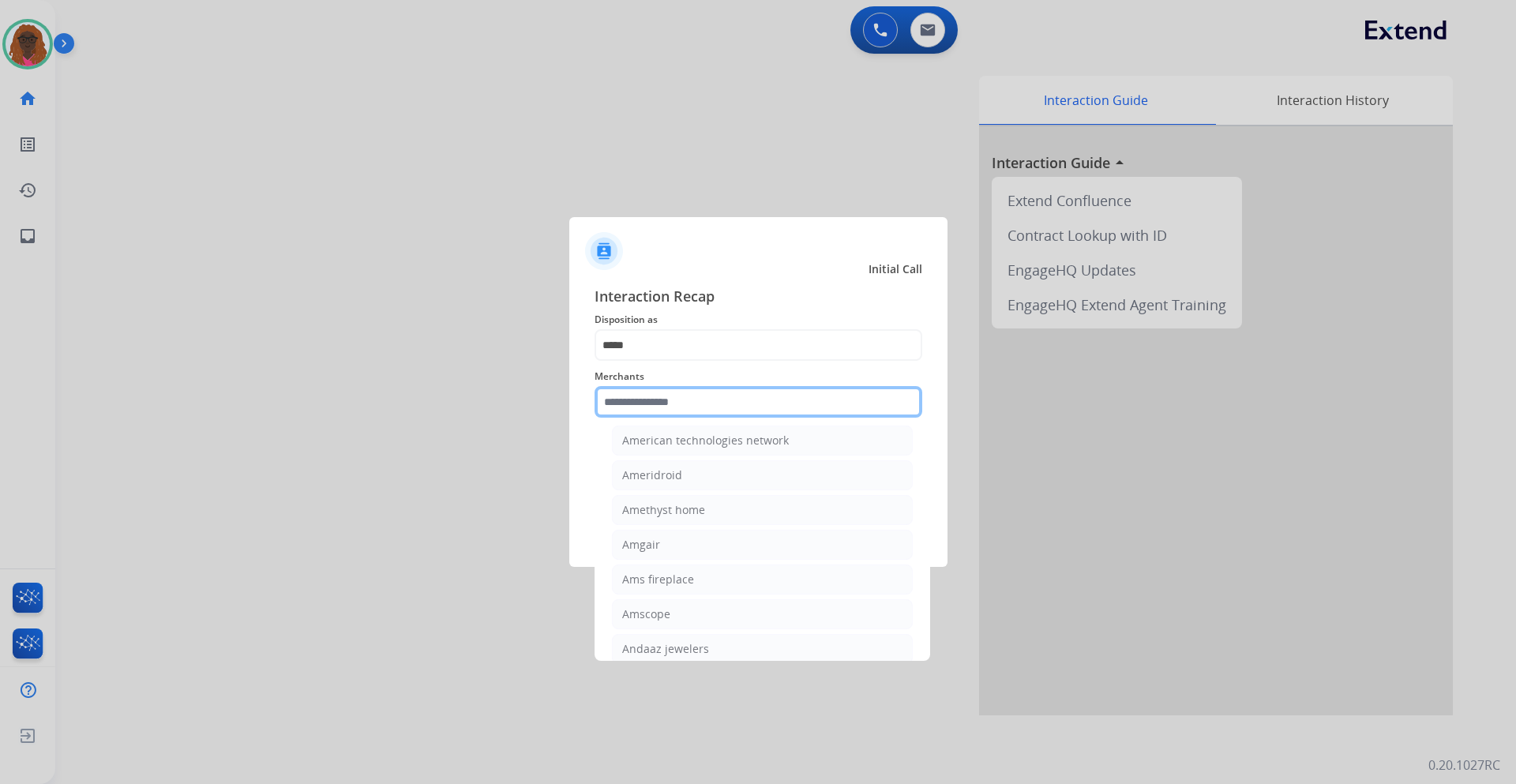 click 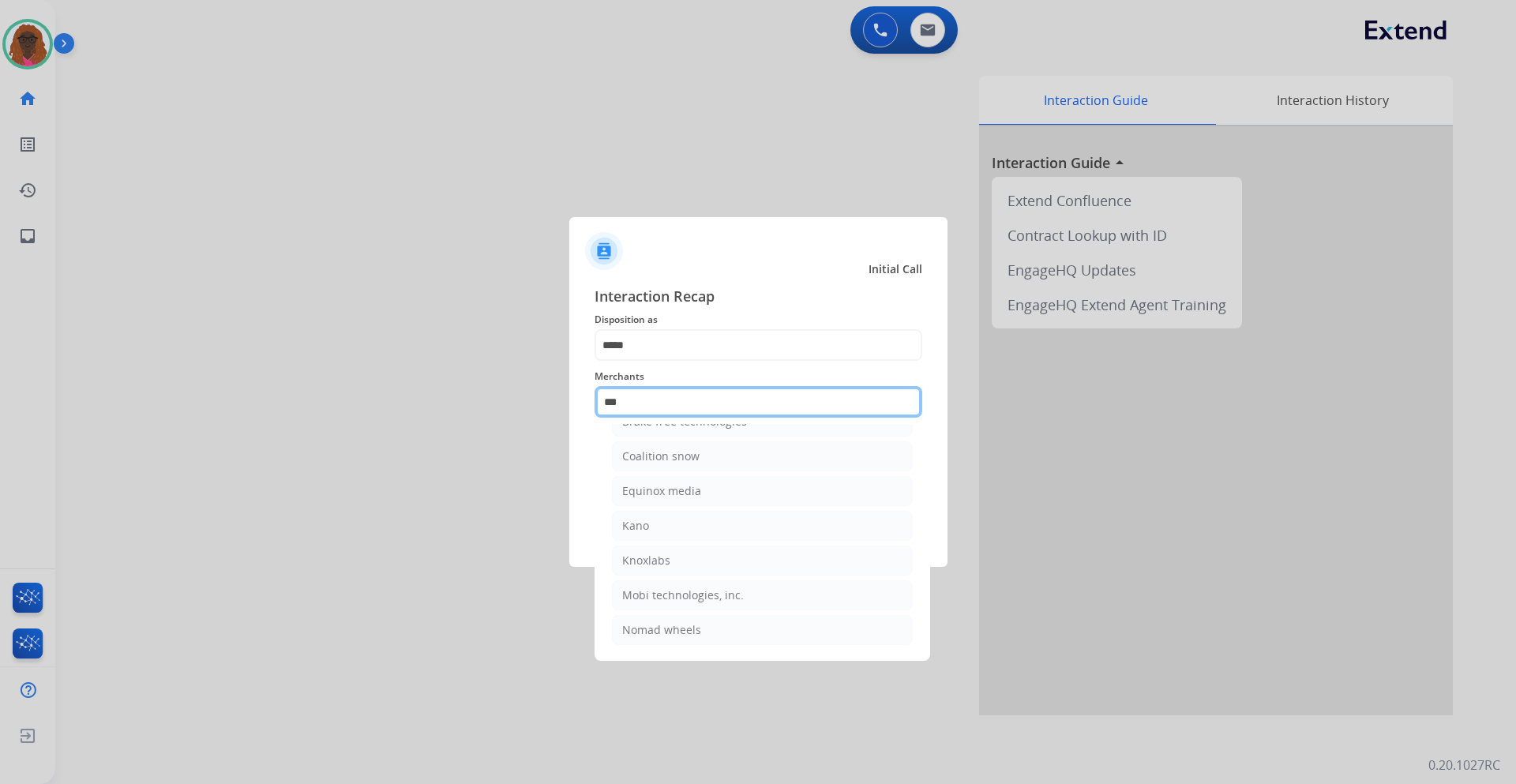 scroll, scrollTop: 0, scrollLeft: 0, axis: both 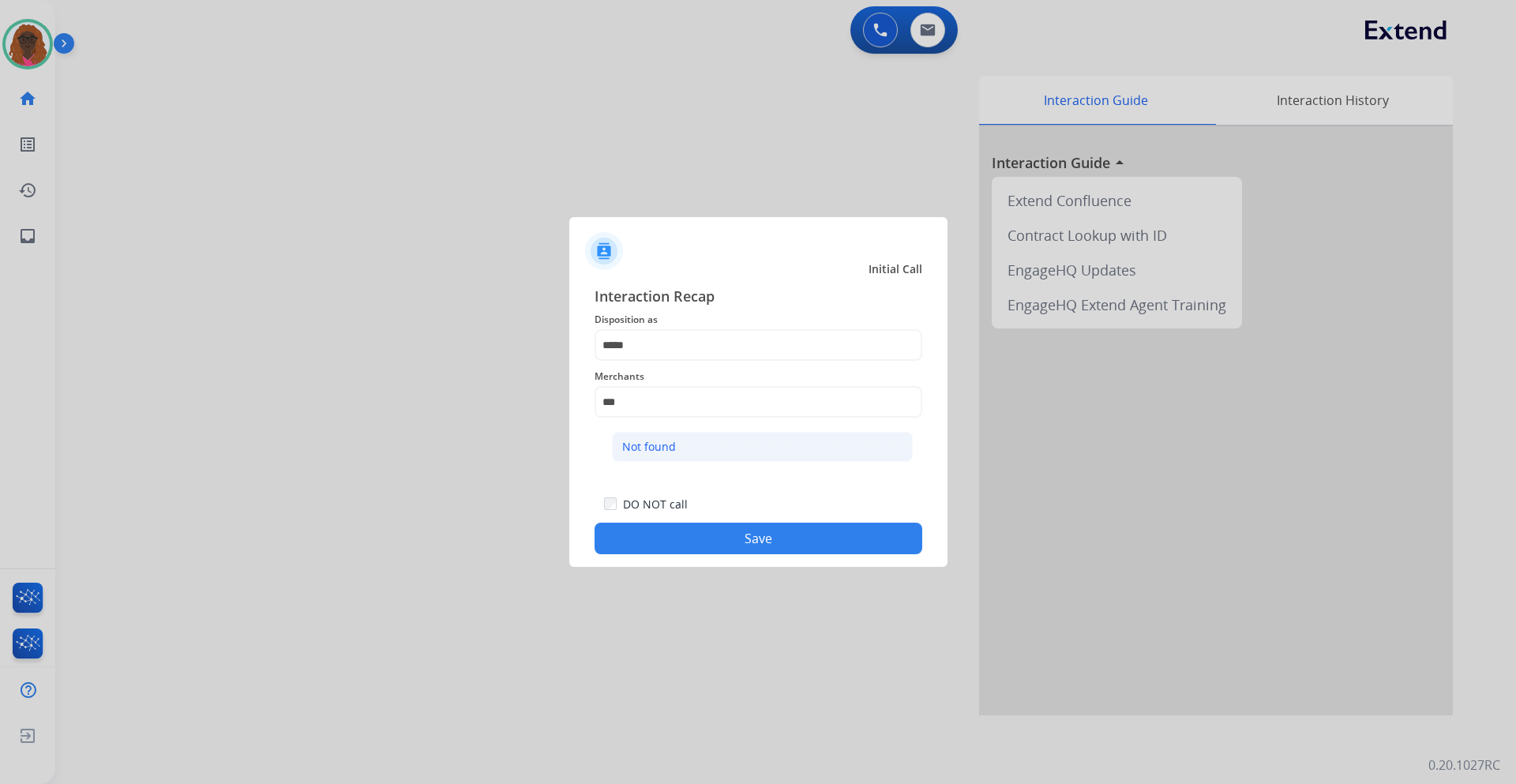 click on "Not found" 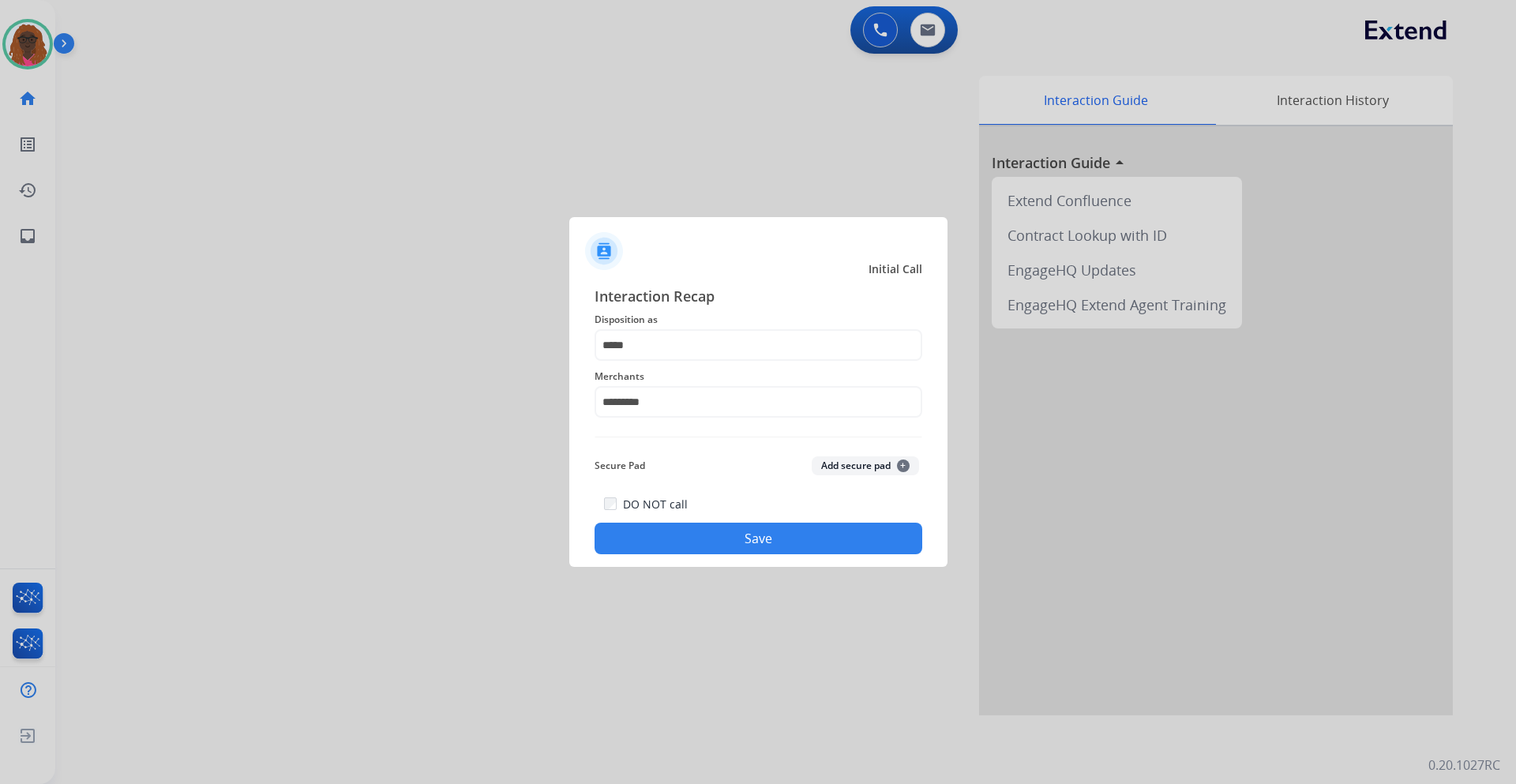 click on "Save" 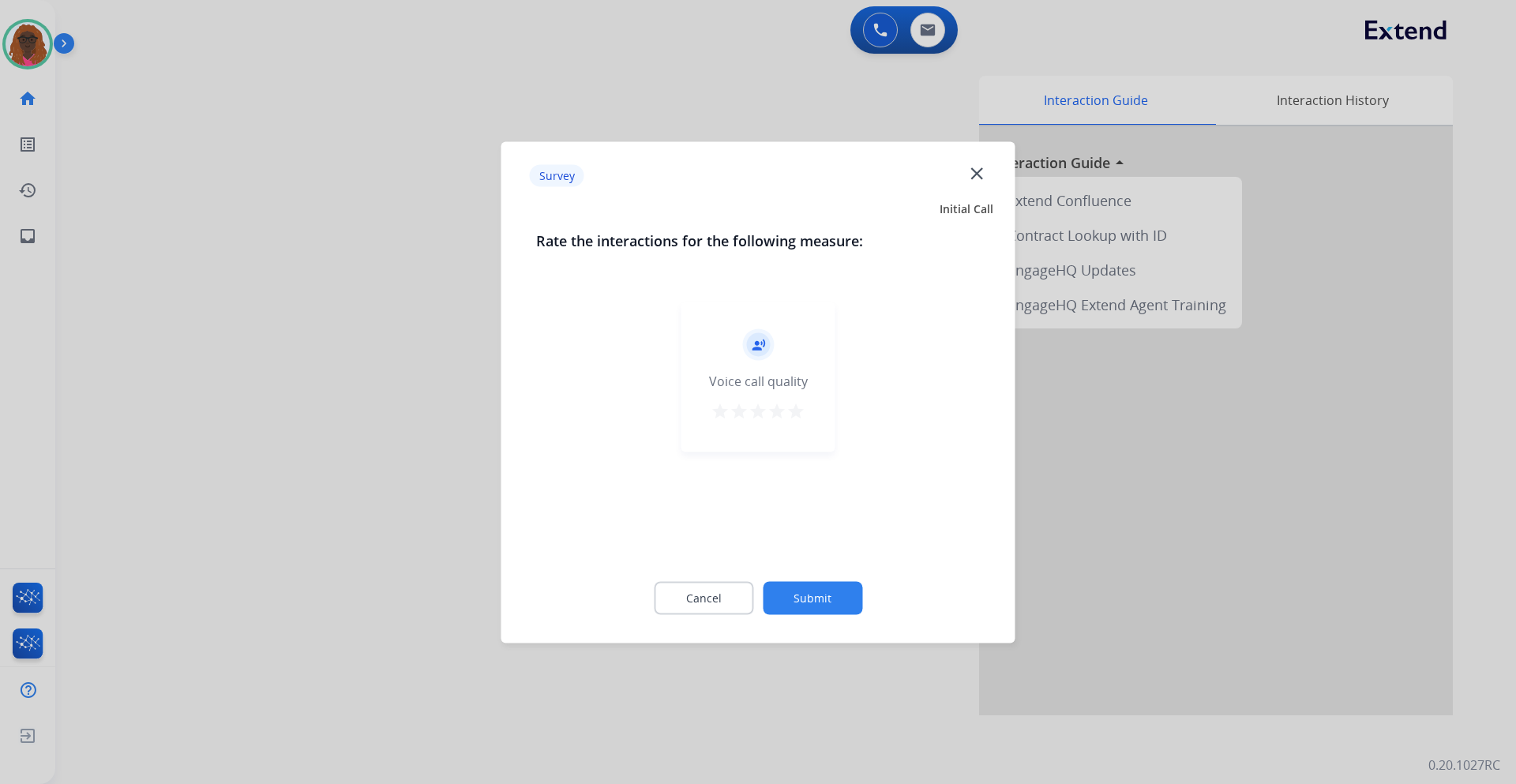 click on "star" at bounding box center (796, 411) 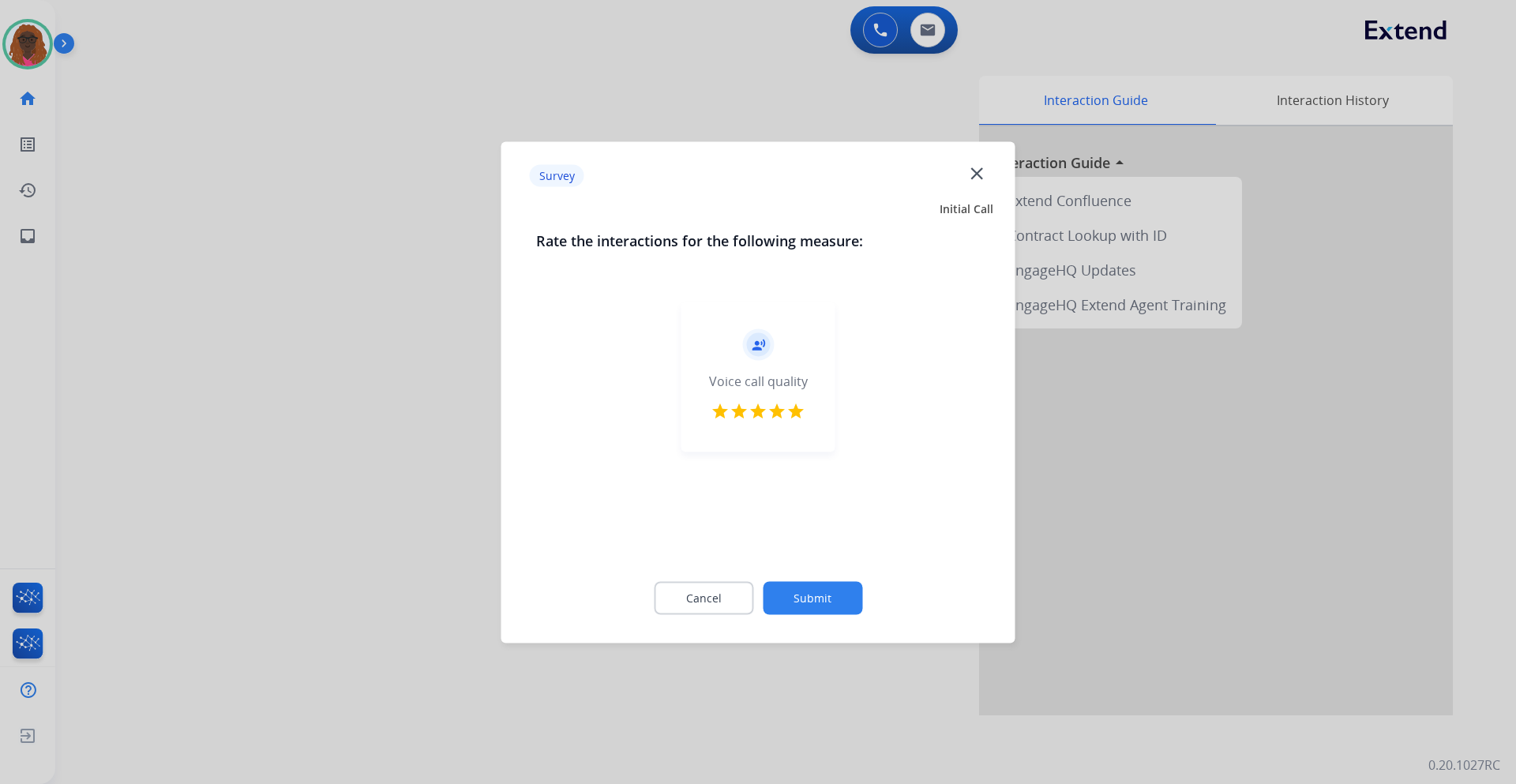 drag, startPoint x: 826, startPoint y: 612, endPoint x: 828, endPoint y: 601, distance: 11.1803399 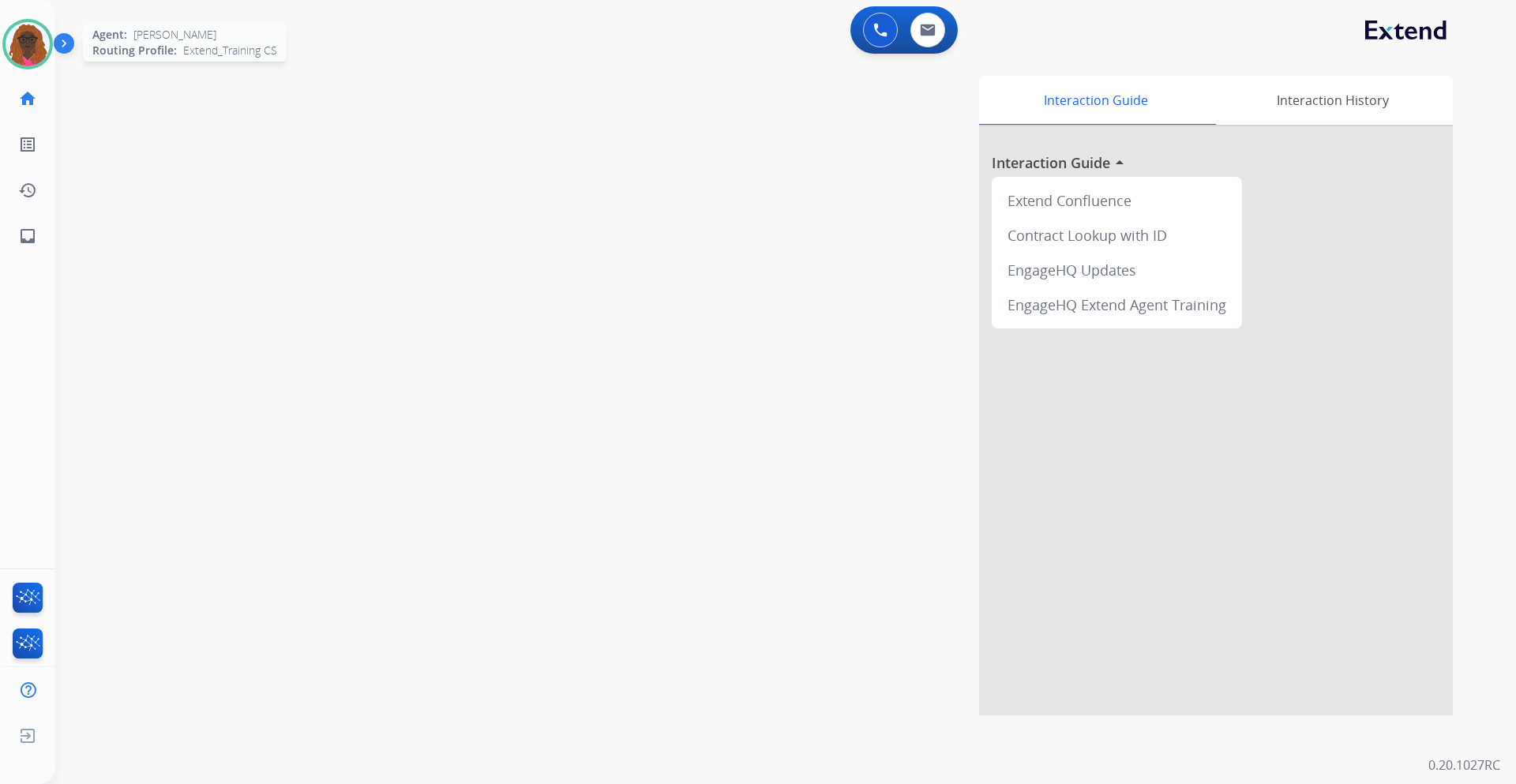click at bounding box center [28, 44] 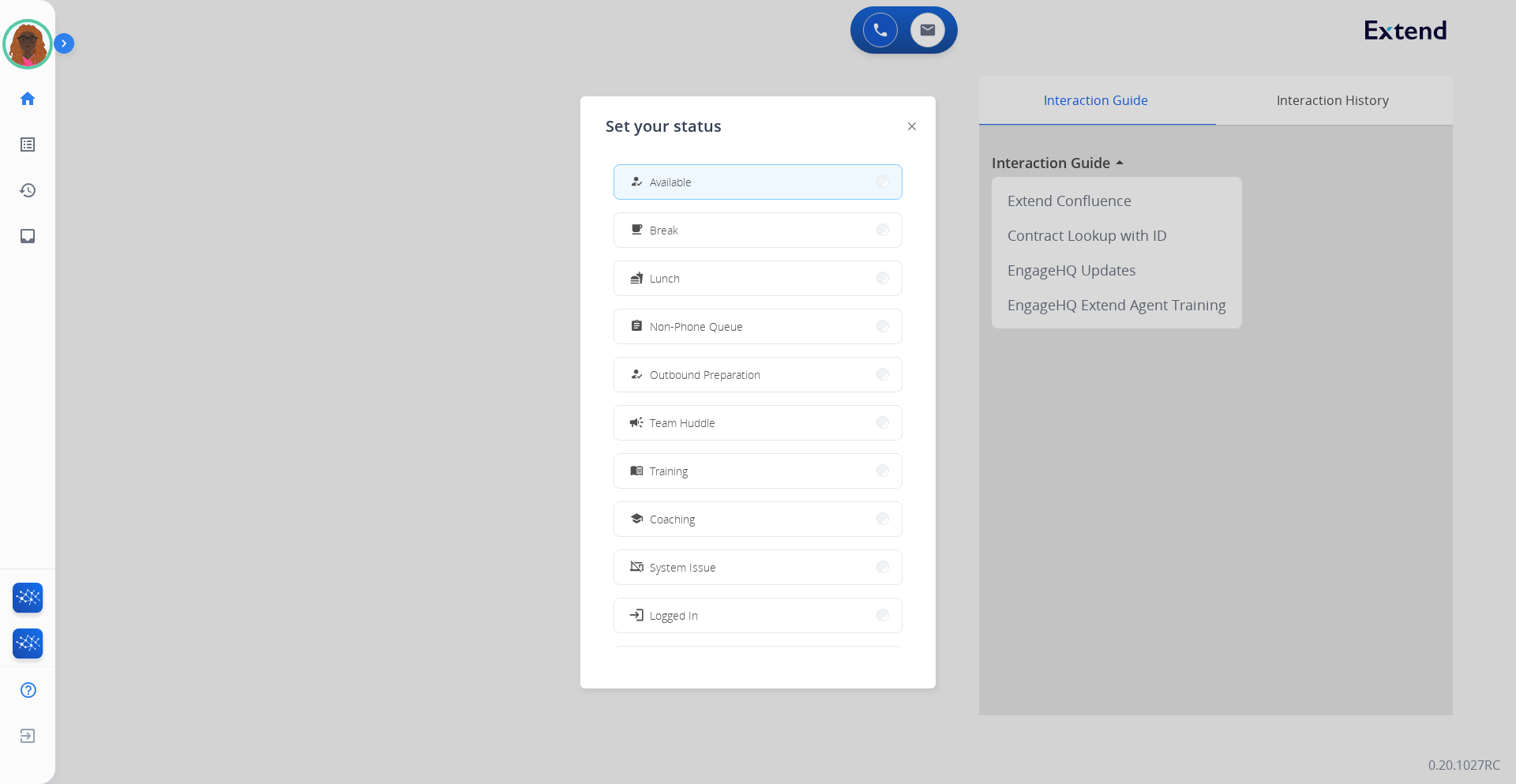 click at bounding box center [758, 392] 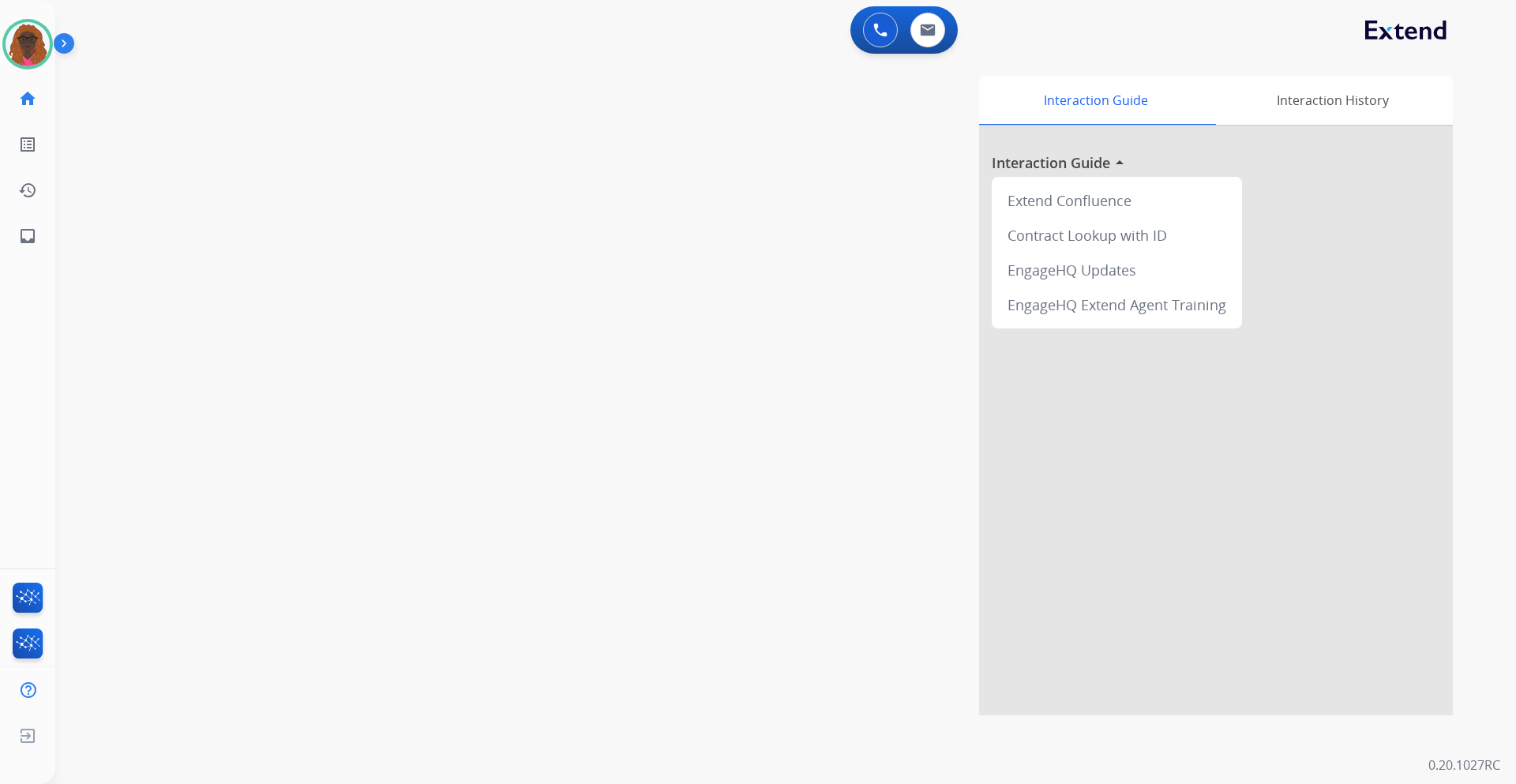 drag, startPoint x: 191, startPoint y: 56, endPoint x: 147, endPoint y: 43, distance: 45.88028 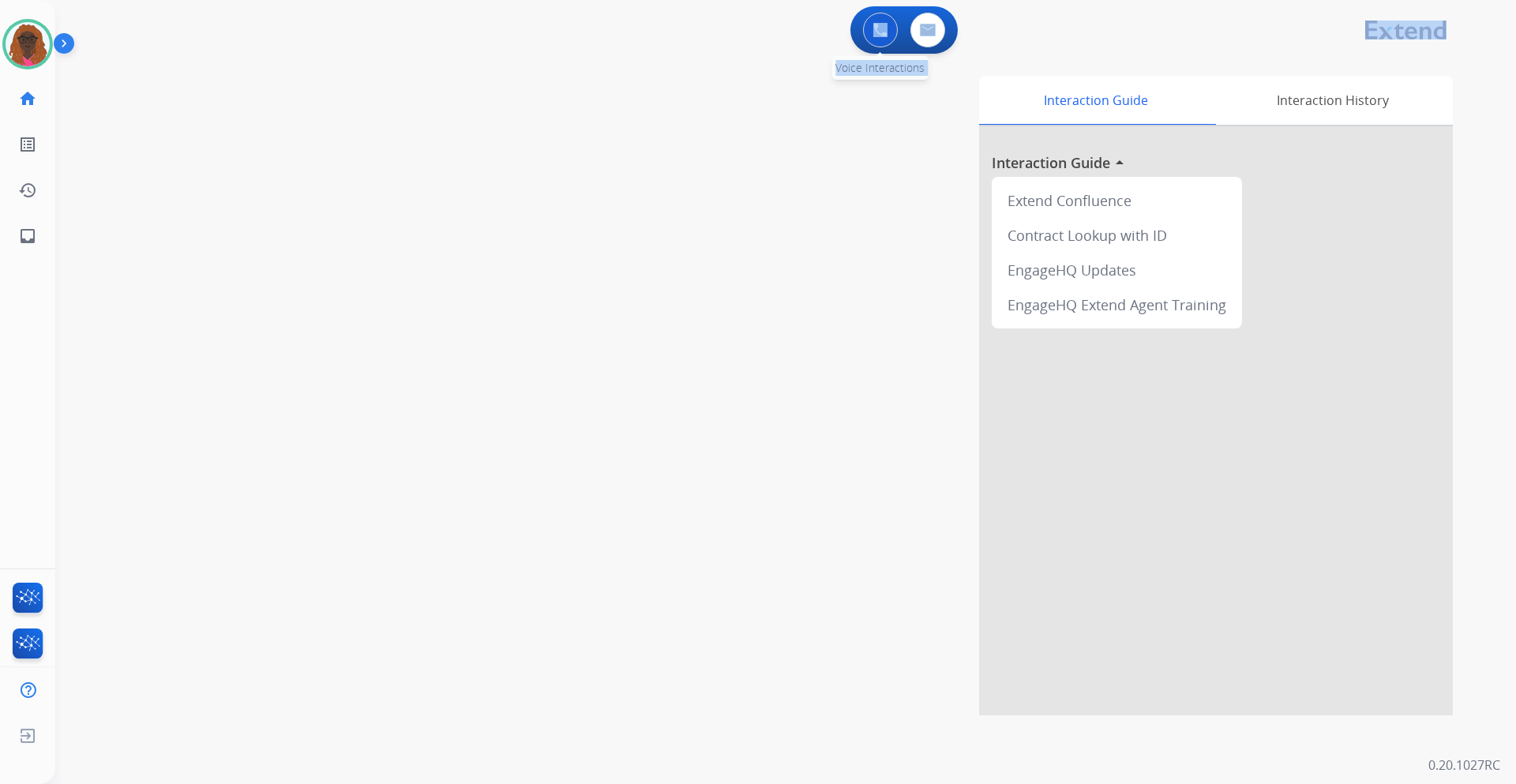 click at bounding box center (880, 30) 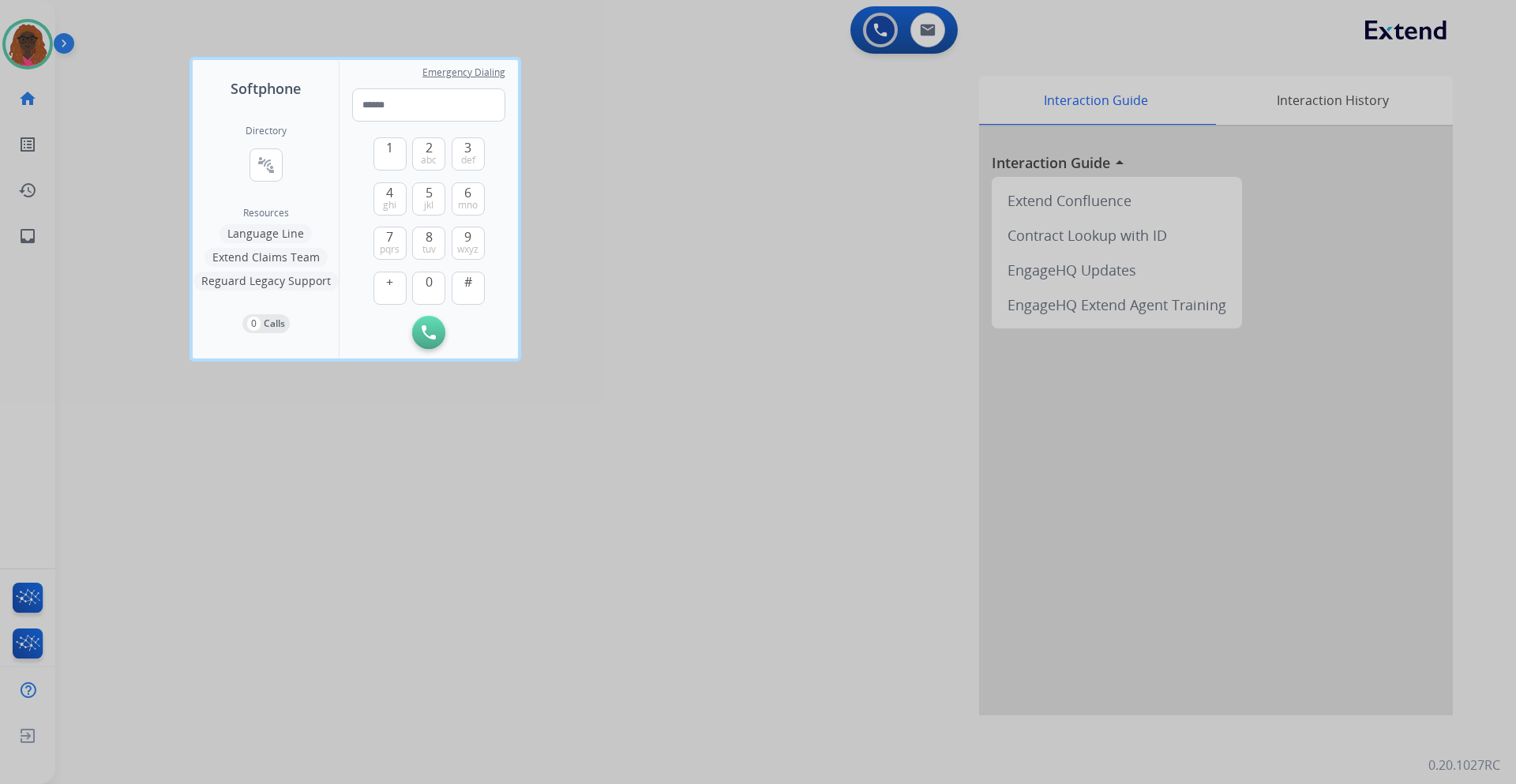 click at bounding box center (758, 392) 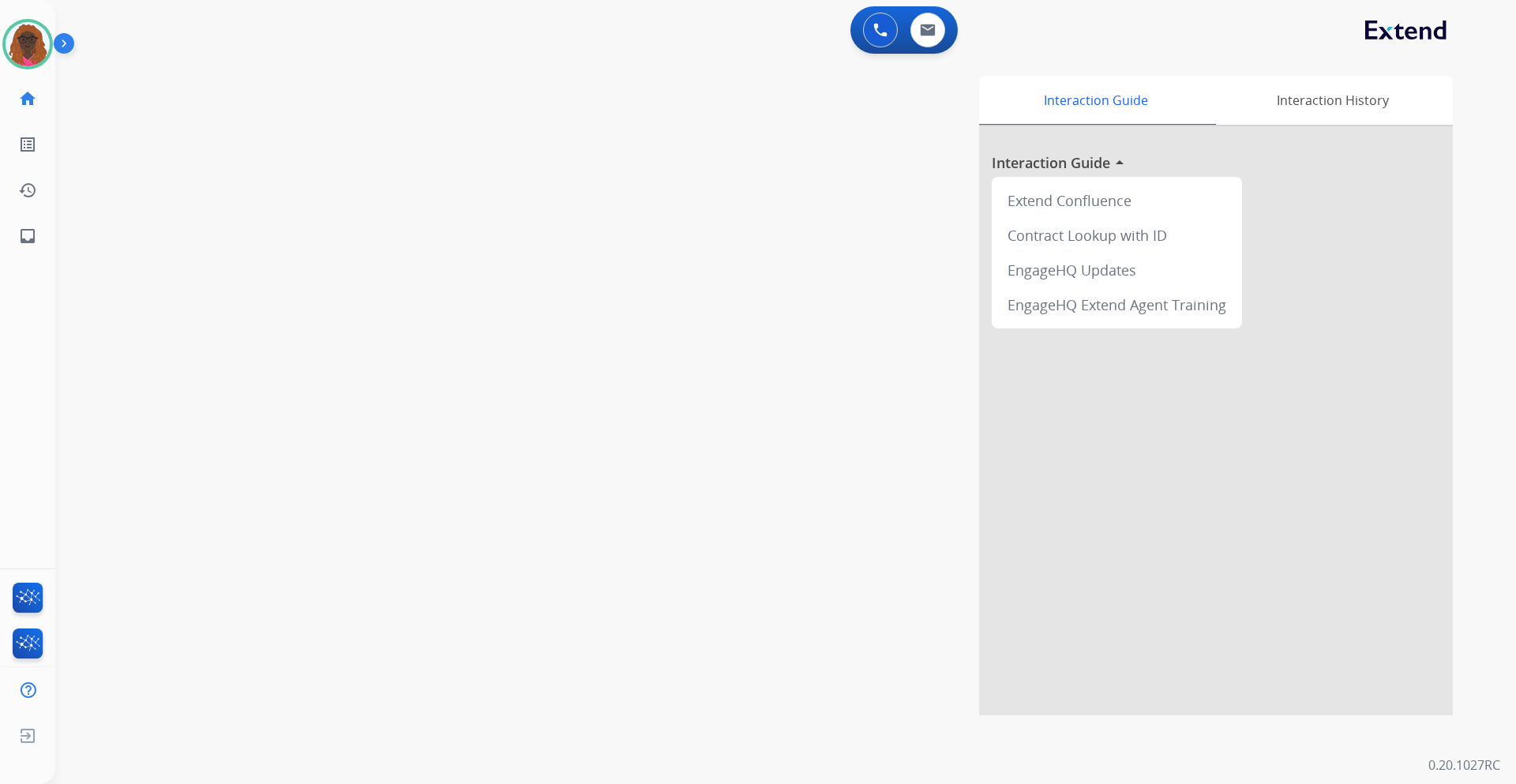 click on "swap_horiz Break voice bridge close_fullscreen Connect 3-Way Call merge_type Separate 3-Way Call  Interaction Guide   Interaction History  Interaction Guide arrow_drop_up  Extend Confluence   Contract Lookup with ID   EngageHQ Updates   EngageHQ Extend Agent Training" at bounding box center [767, 386] 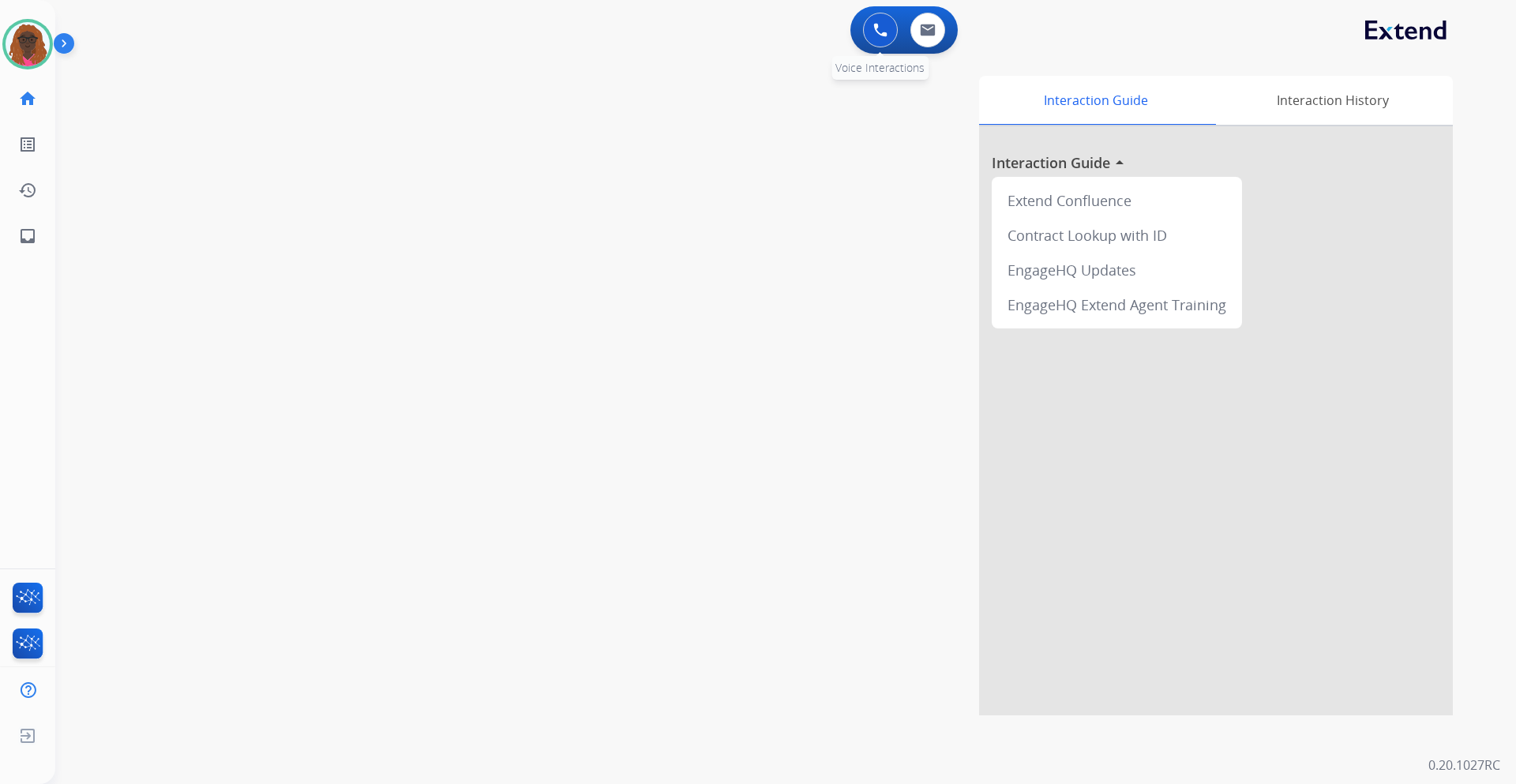 click at bounding box center [880, 30] 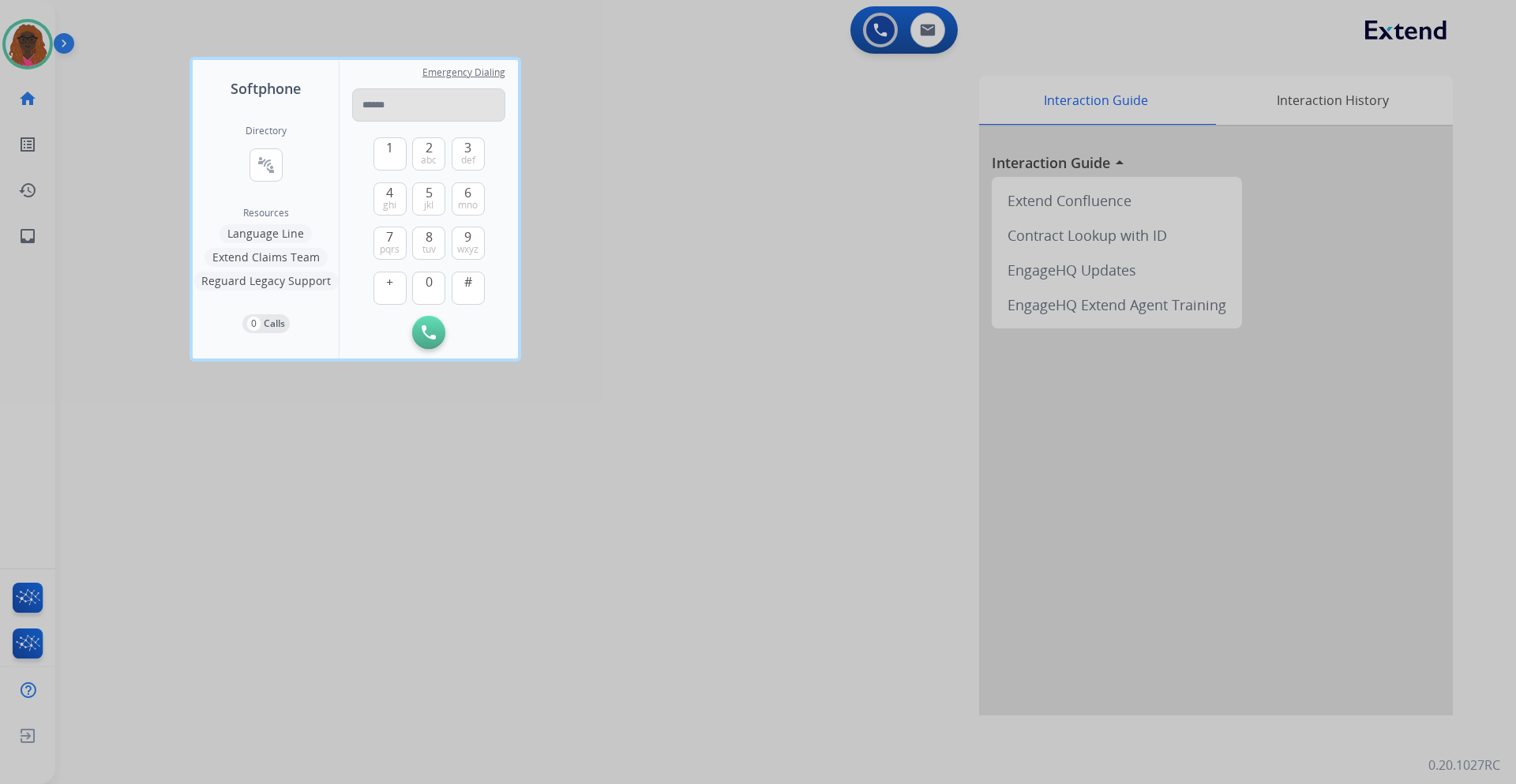 click on "1 2 abc 3 def 4 ghi 5 jkl 6 mno 7 pqrs 8 tuv 9 wxyz + 0 #" at bounding box center [429, 219] 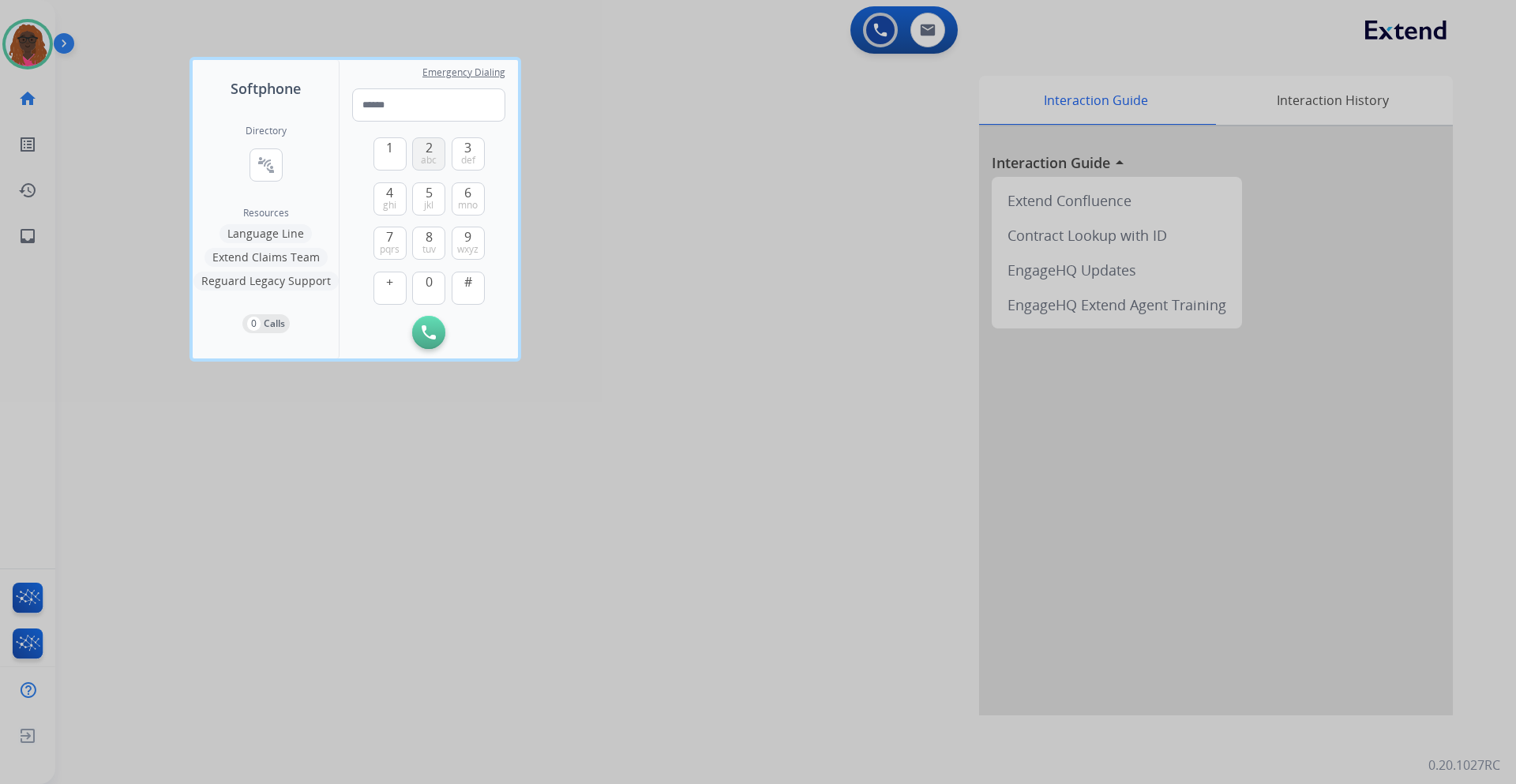 click on "2 abc" at bounding box center [429, 154] 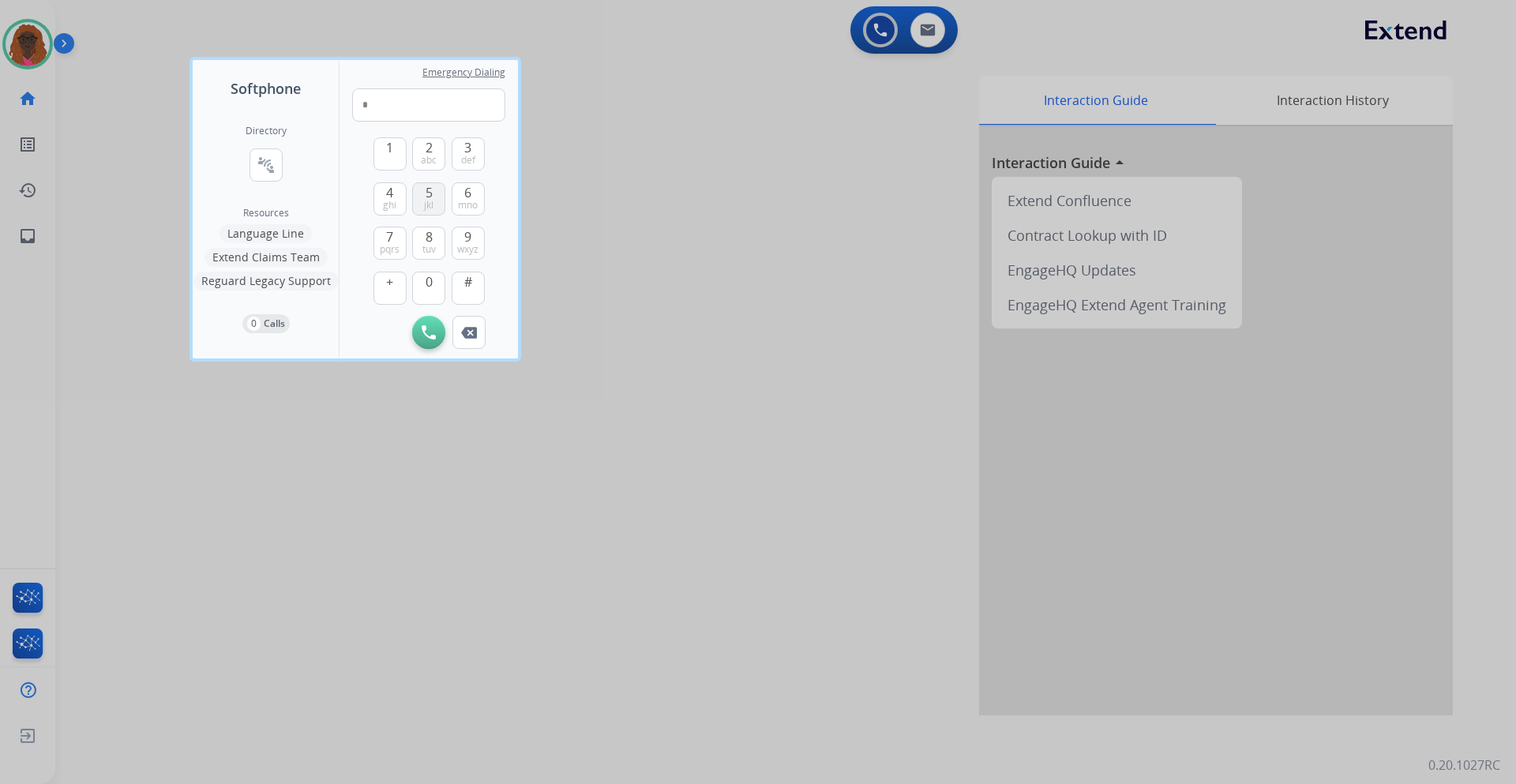 click on "5 jkl" at bounding box center [429, 199] 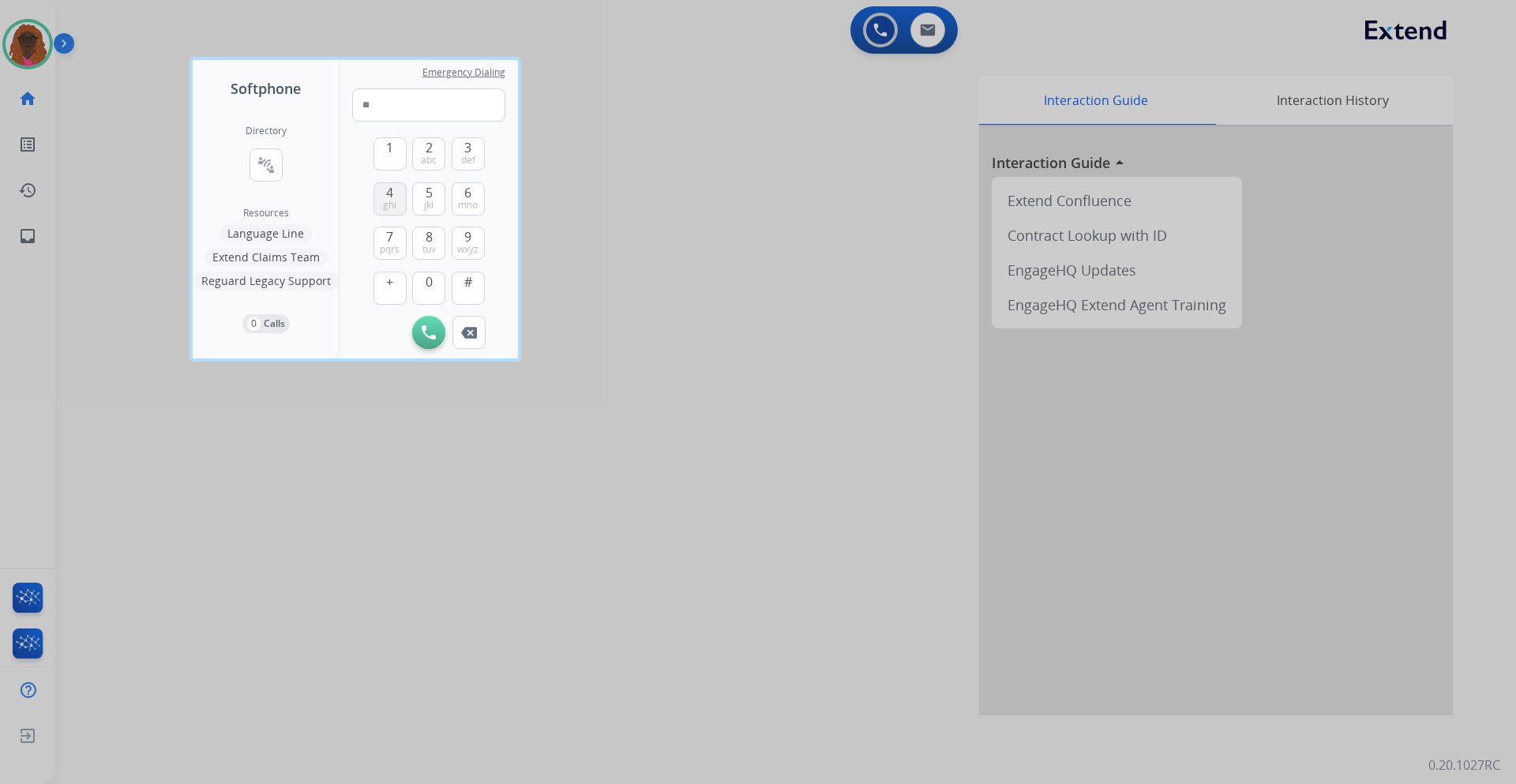 click on "4 ghi" at bounding box center [390, 199] 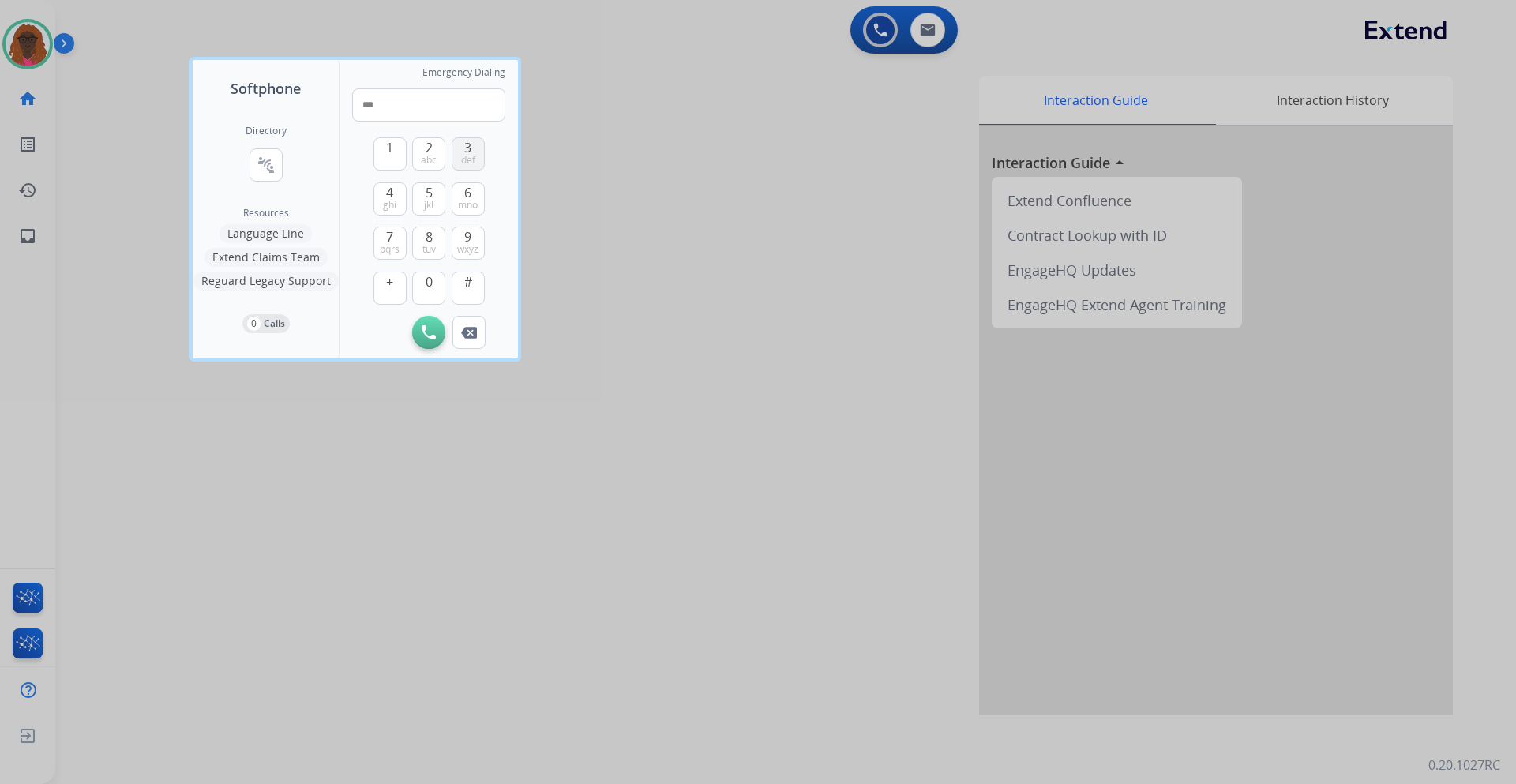 click on "3 def" at bounding box center (468, 154) 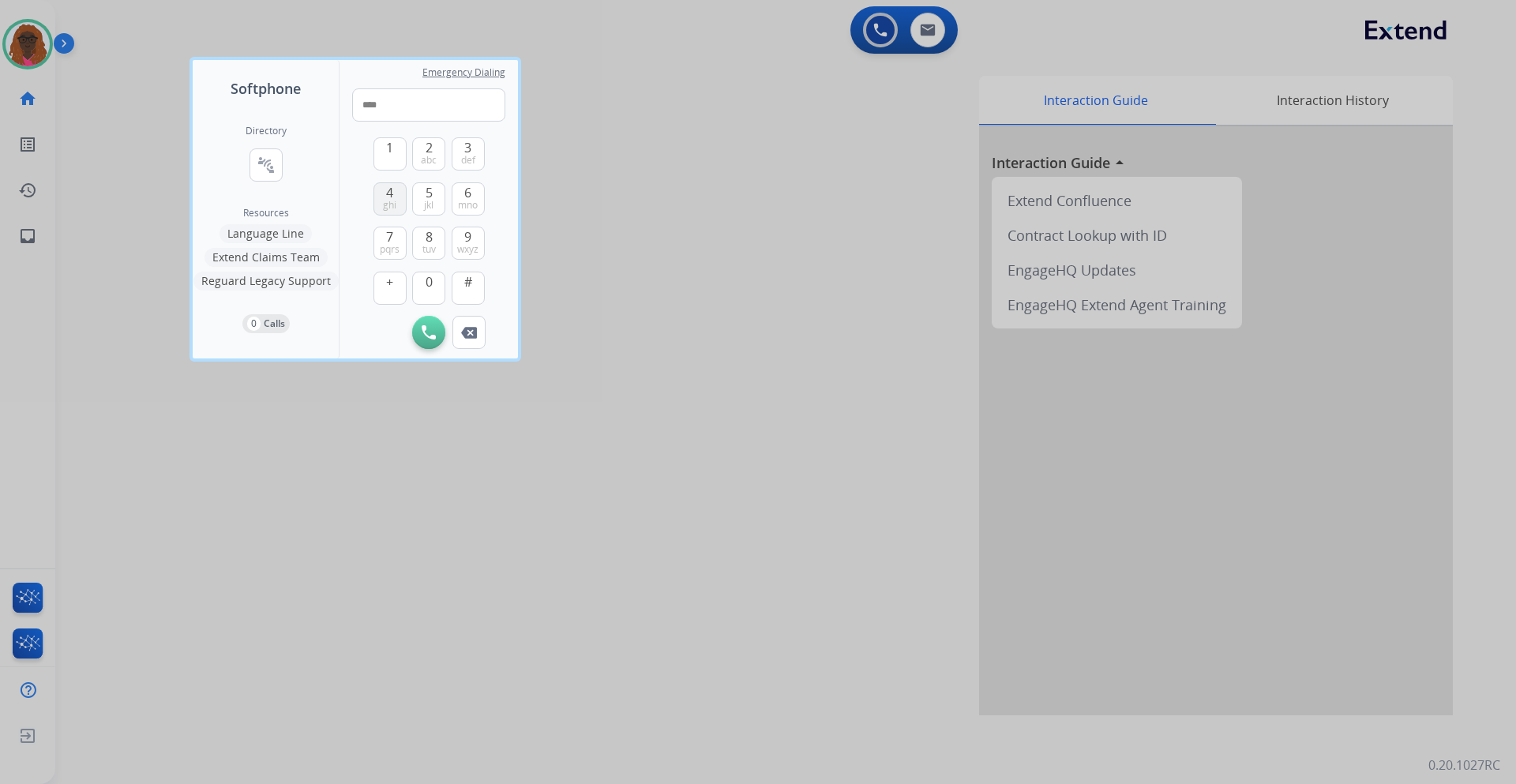 click on "4 ghi" at bounding box center (390, 199) 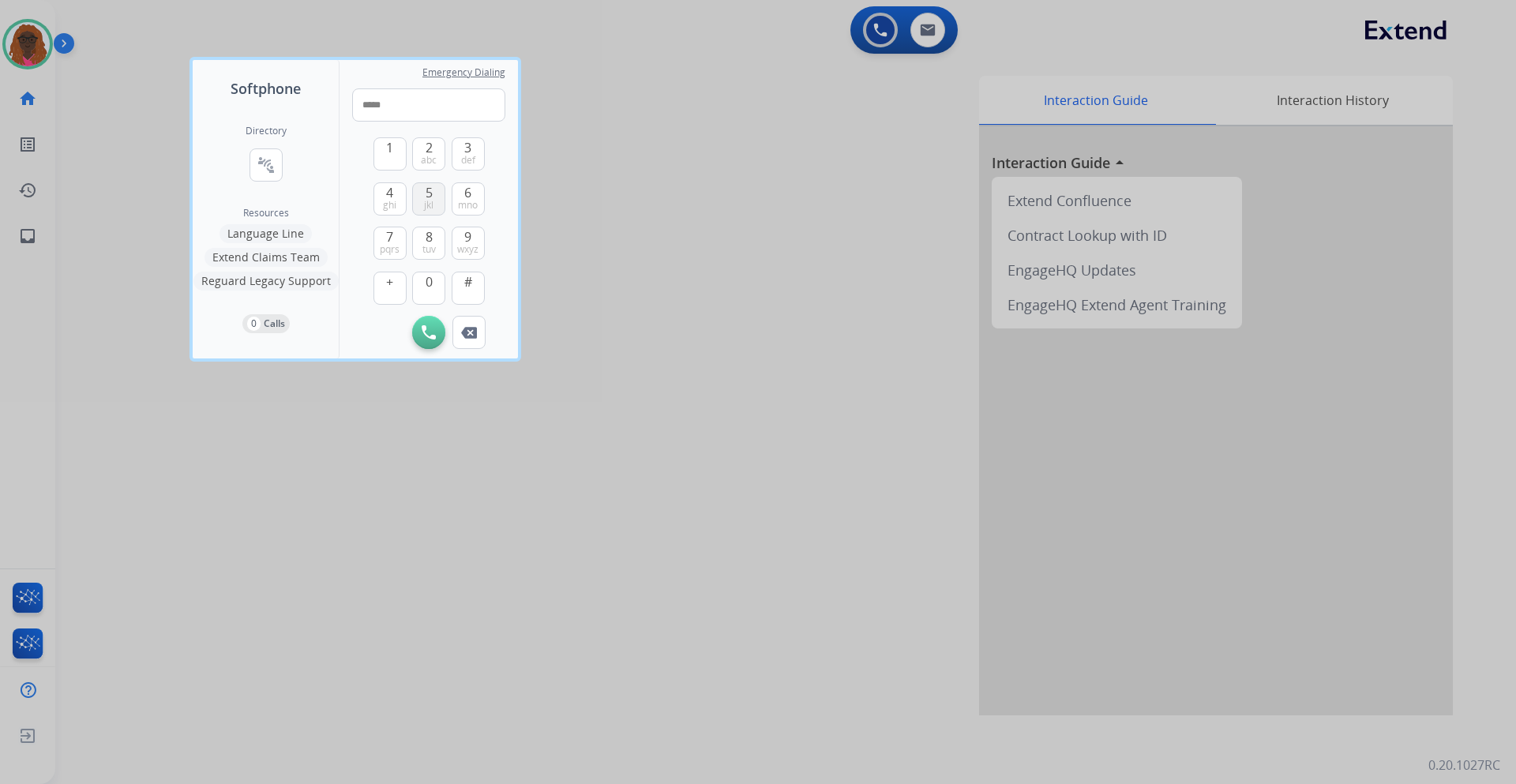 click on "5 jkl" at bounding box center (429, 199) 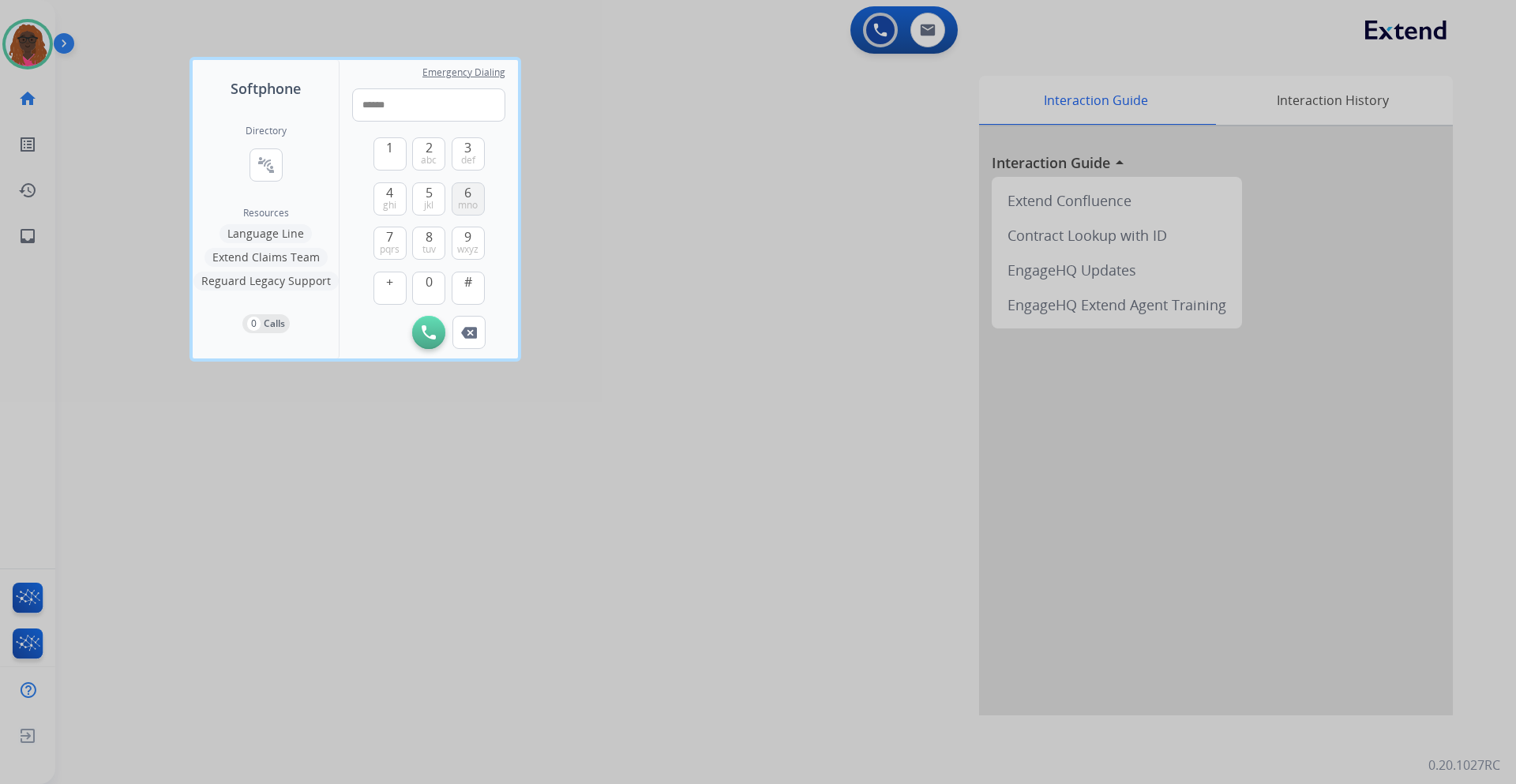 click on "mno" at bounding box center (467, 205) 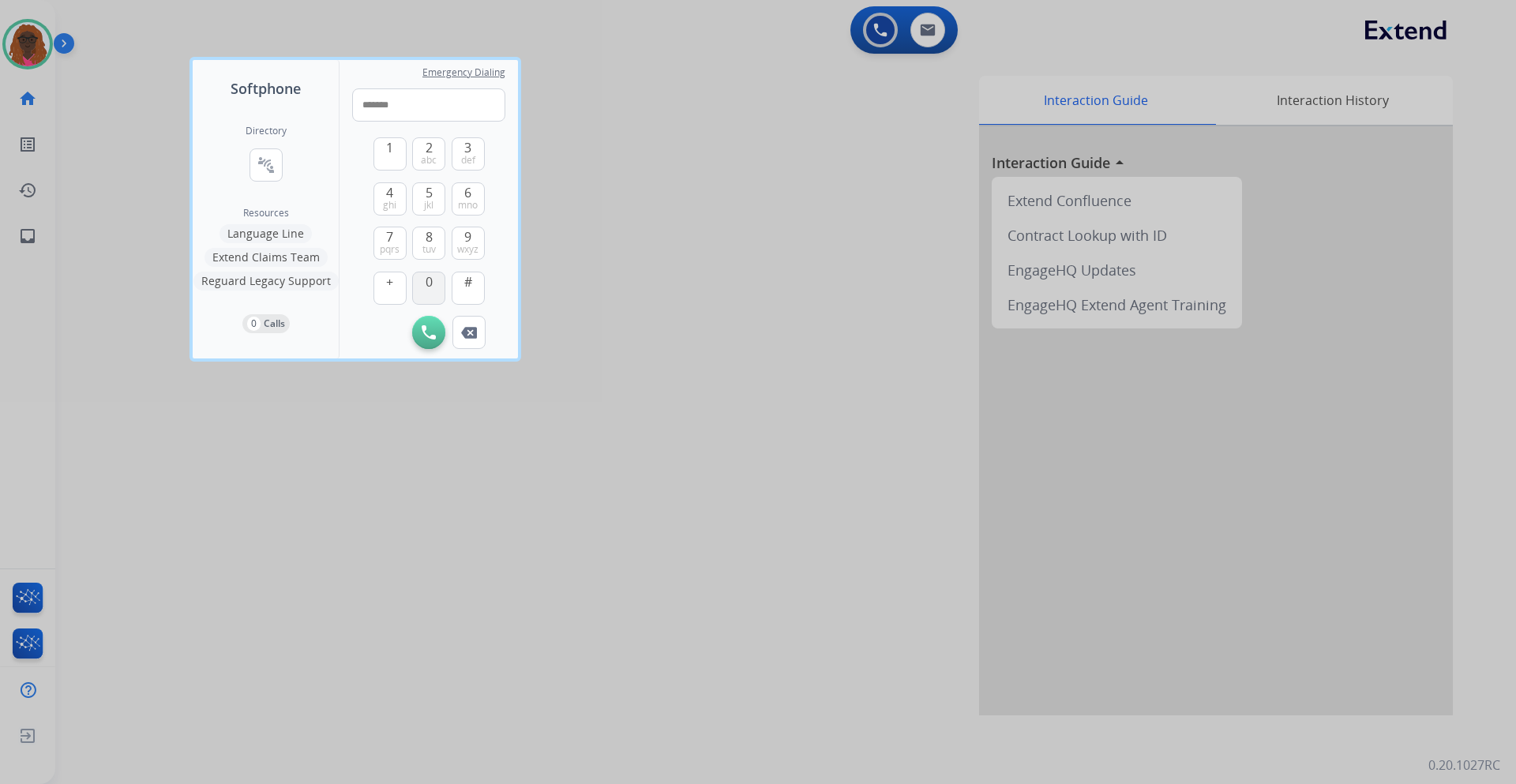 click on "0" at bounding box center [429, 282] 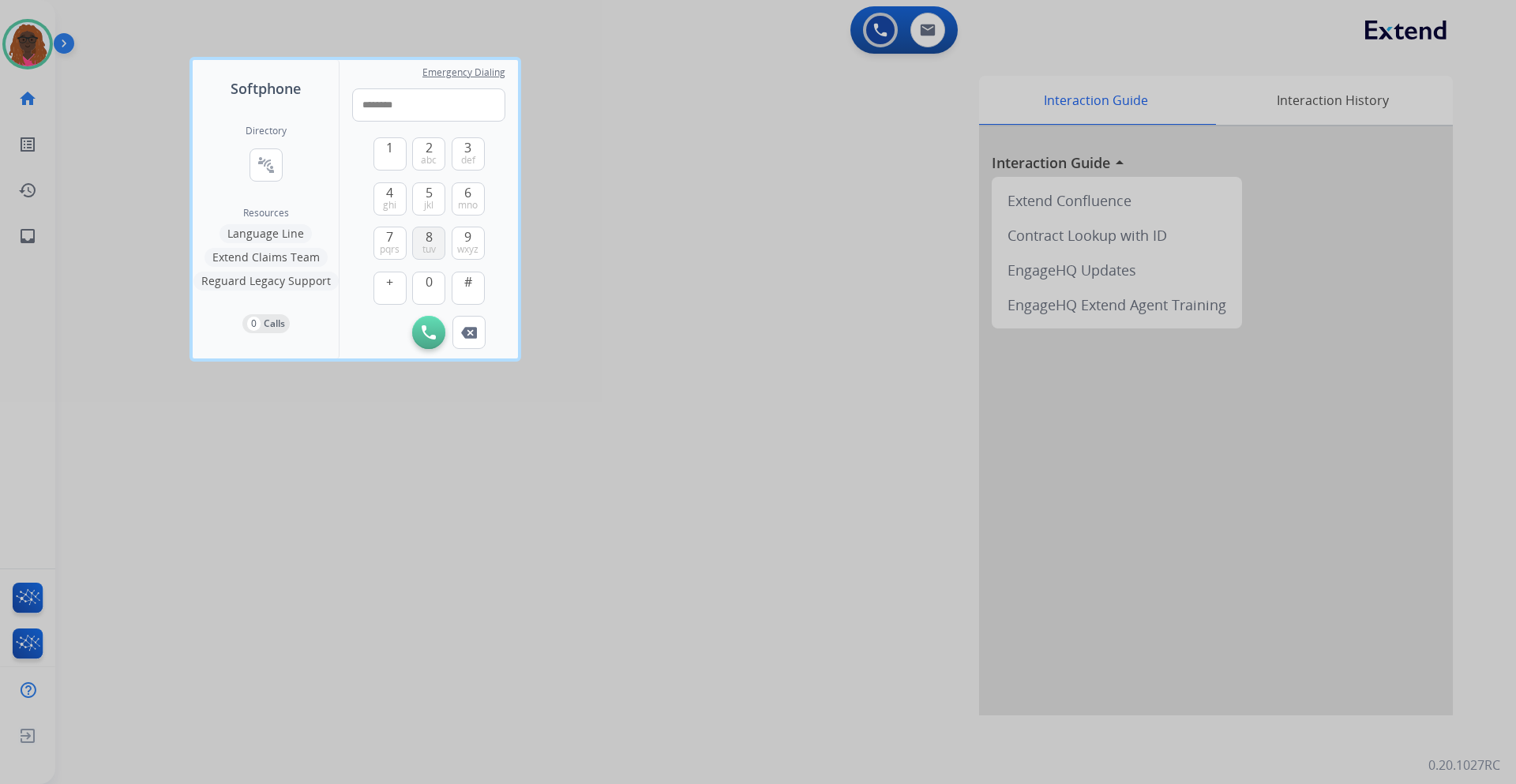click on "tuv" at bounding box center [429, 249] 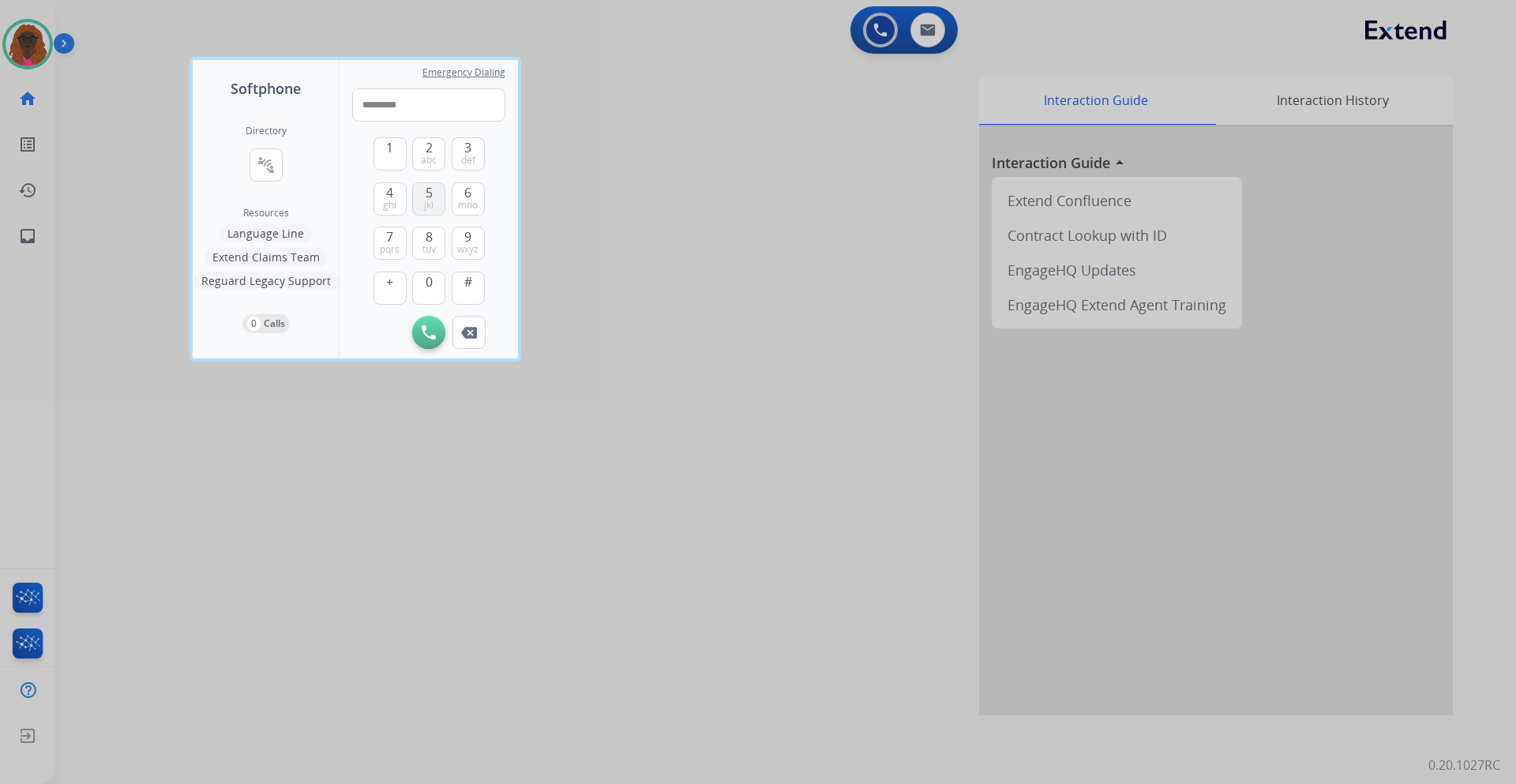 click on "5 jkl" at bounding box center [429, 199] 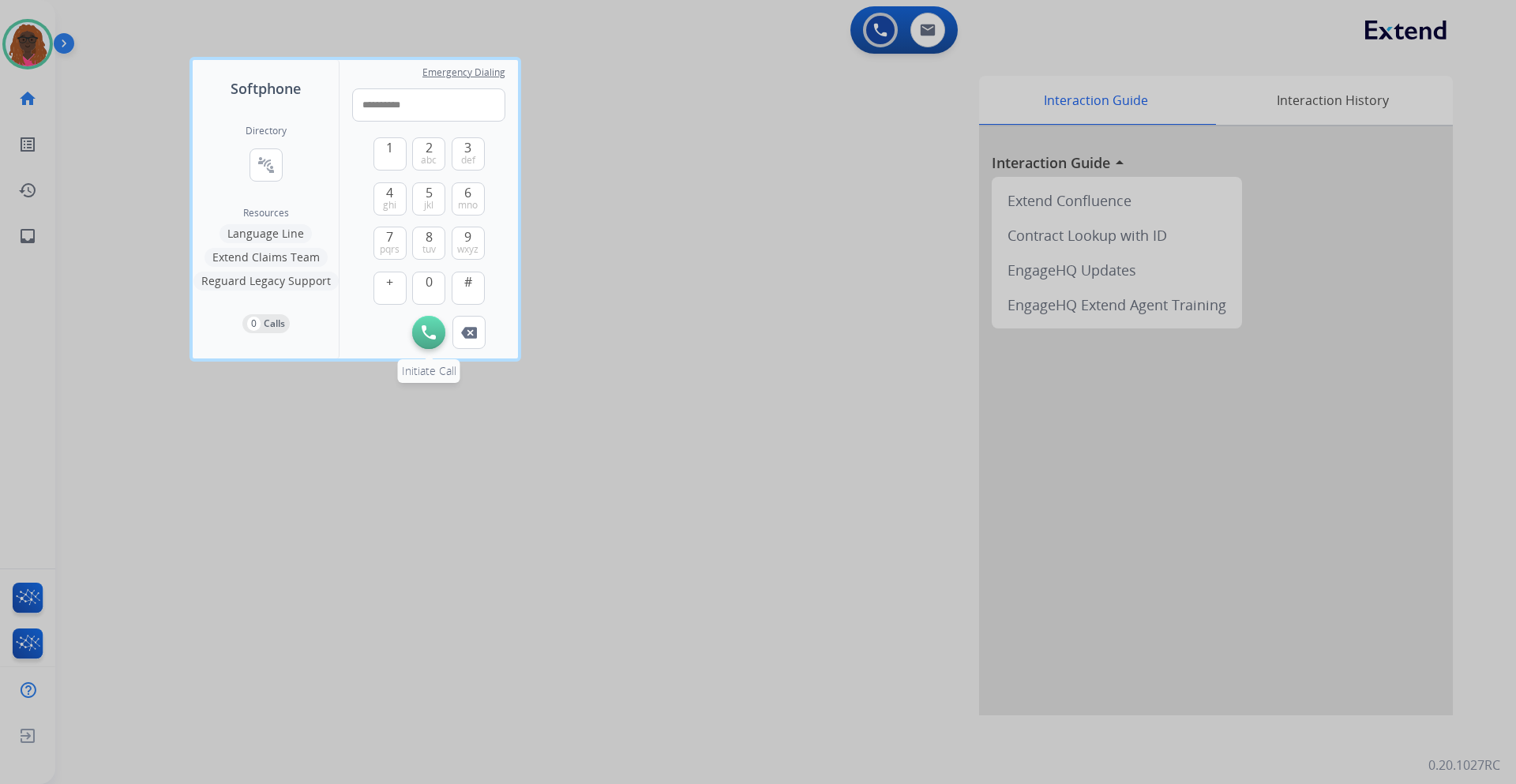 click at bounding box center [429, 332] 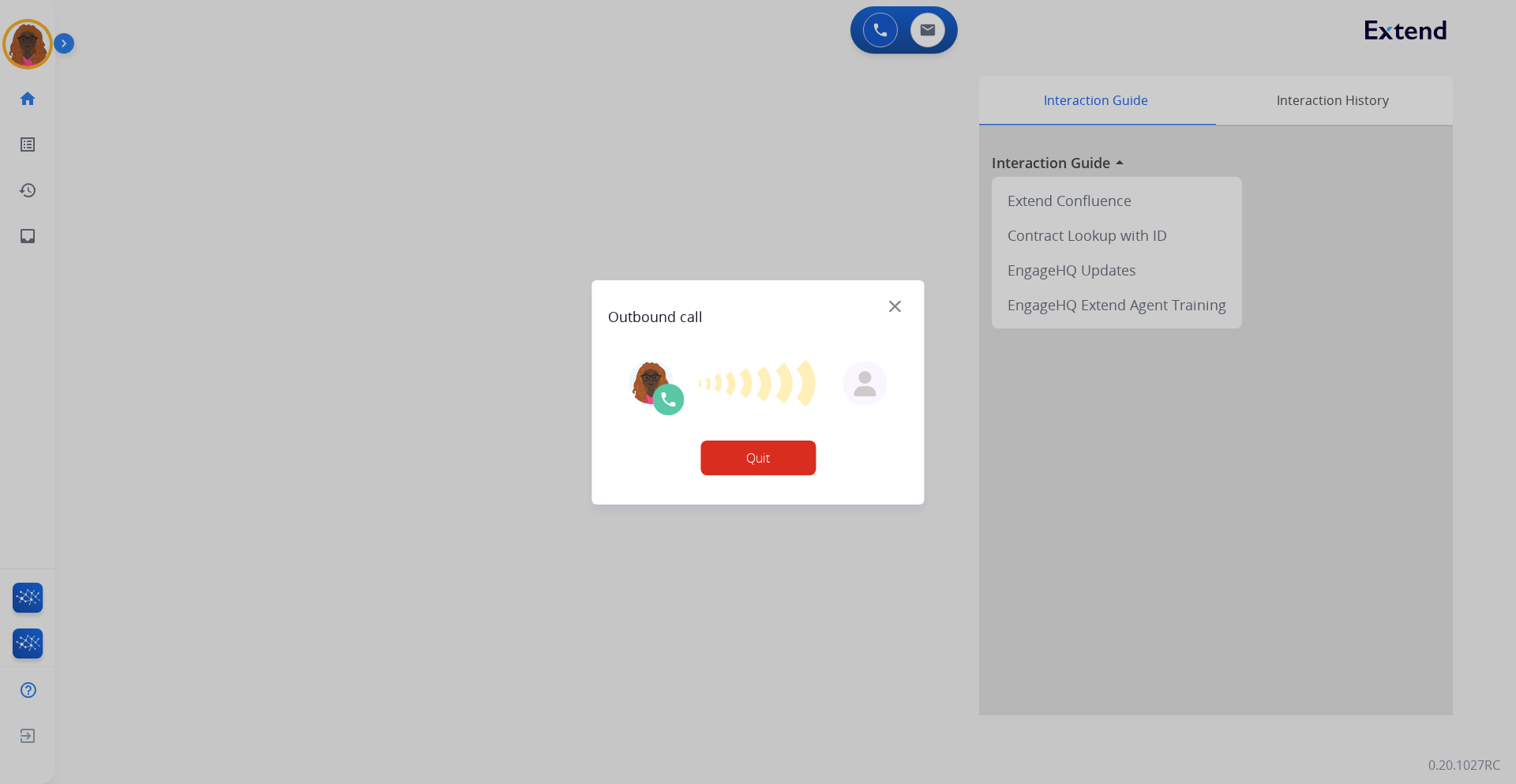 click on "Quit" at bounding box center [758, 458] 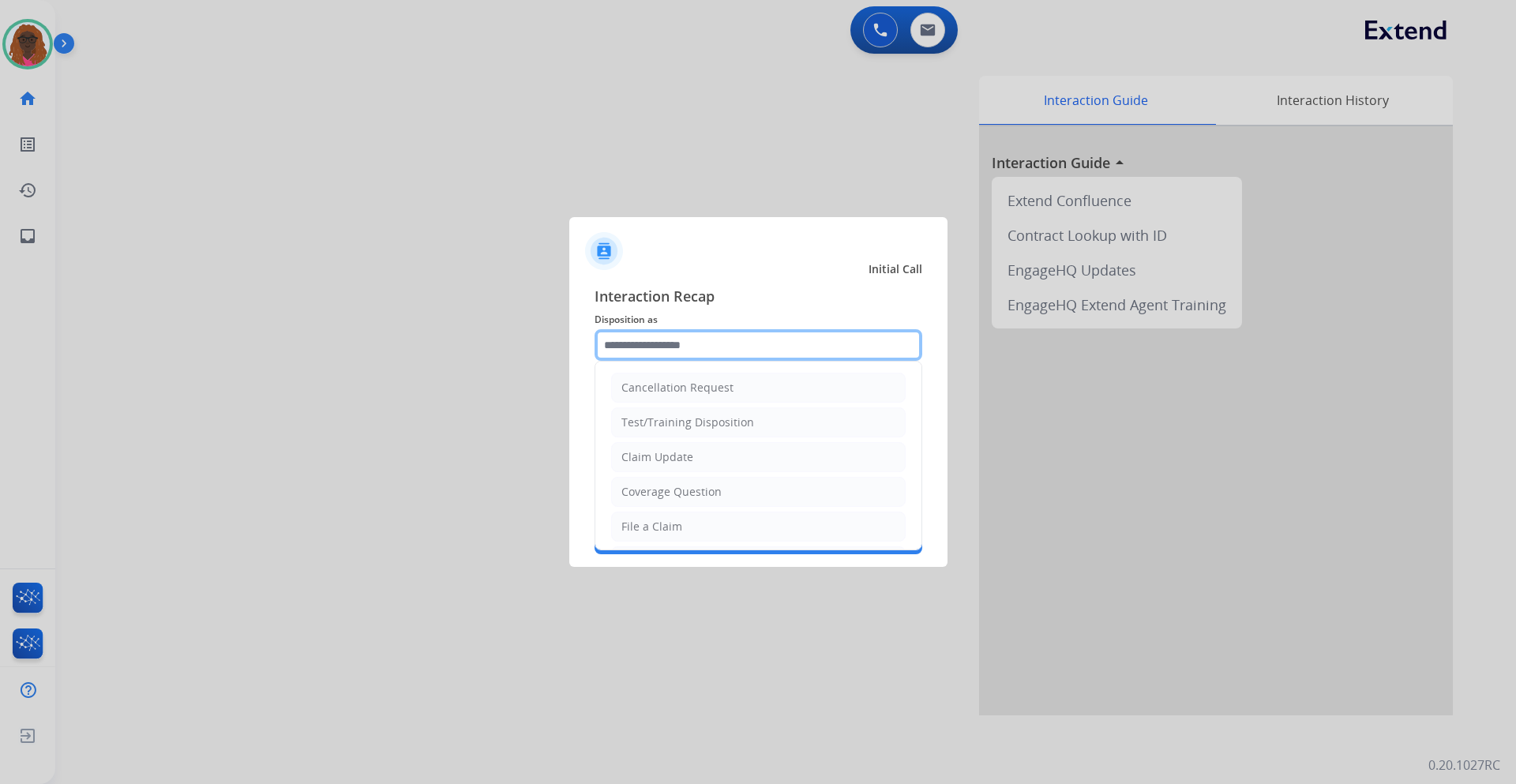 click 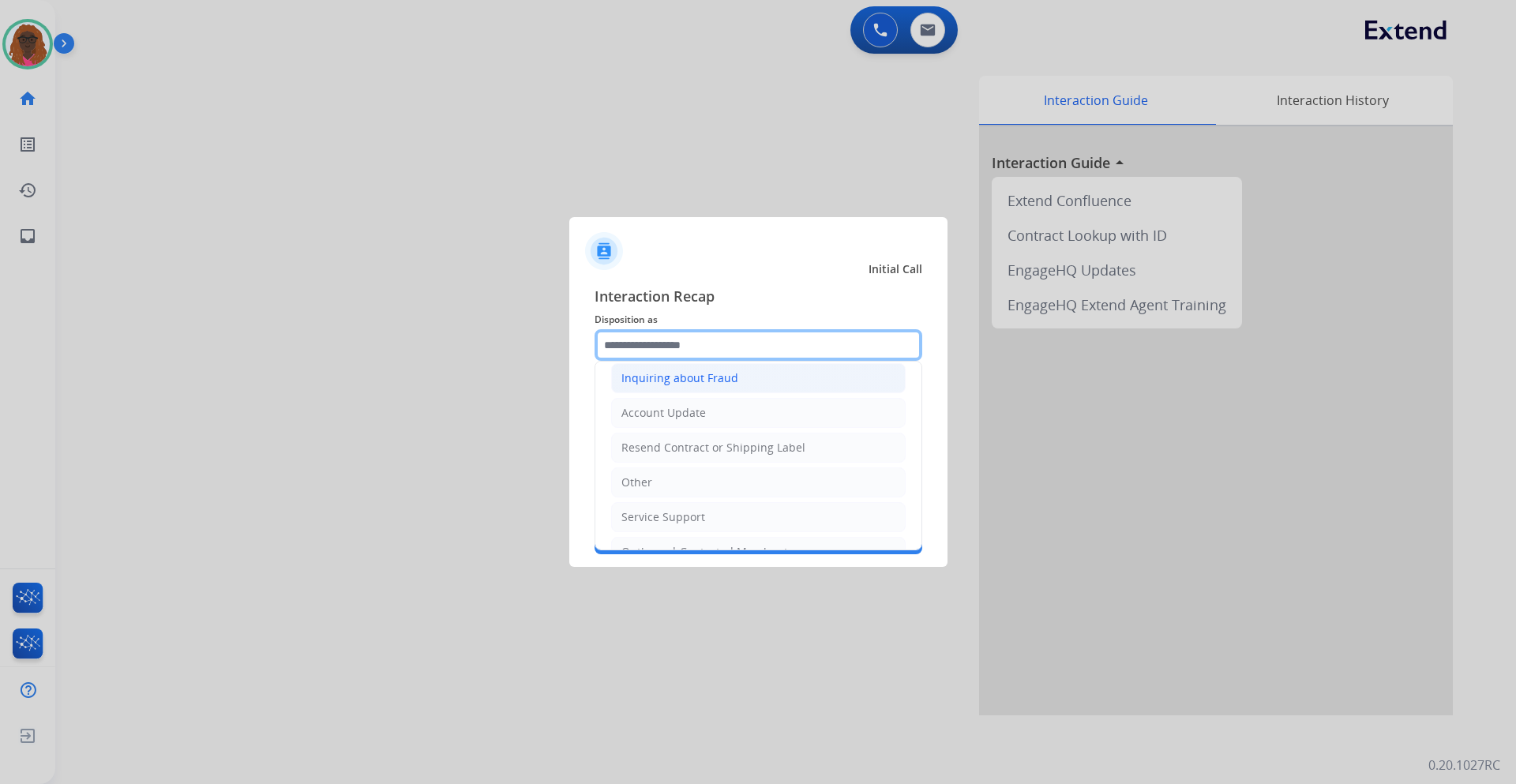 scroll, scrollTop: 316, scrollLeft: 0, axis: vertical 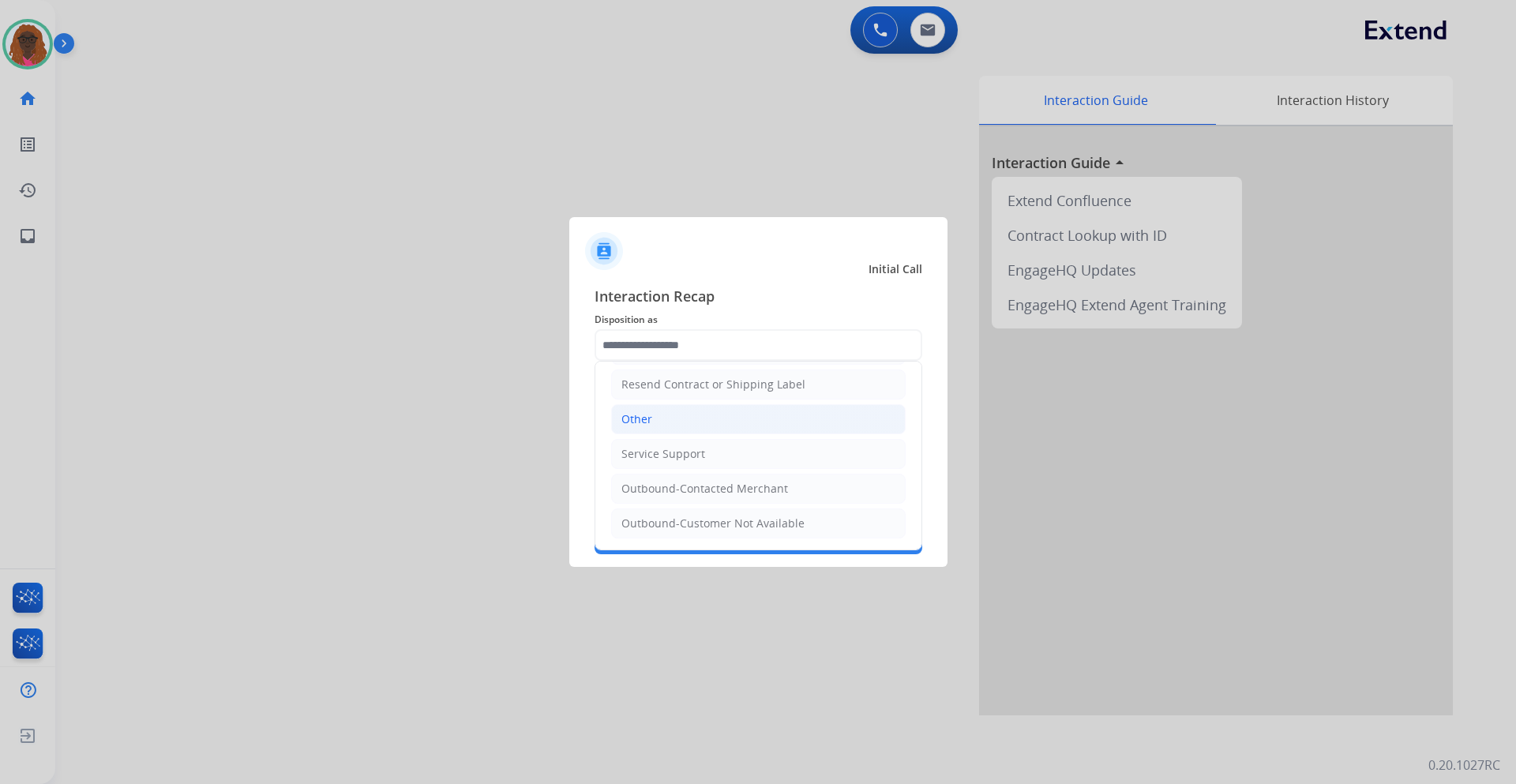 click on "Other" 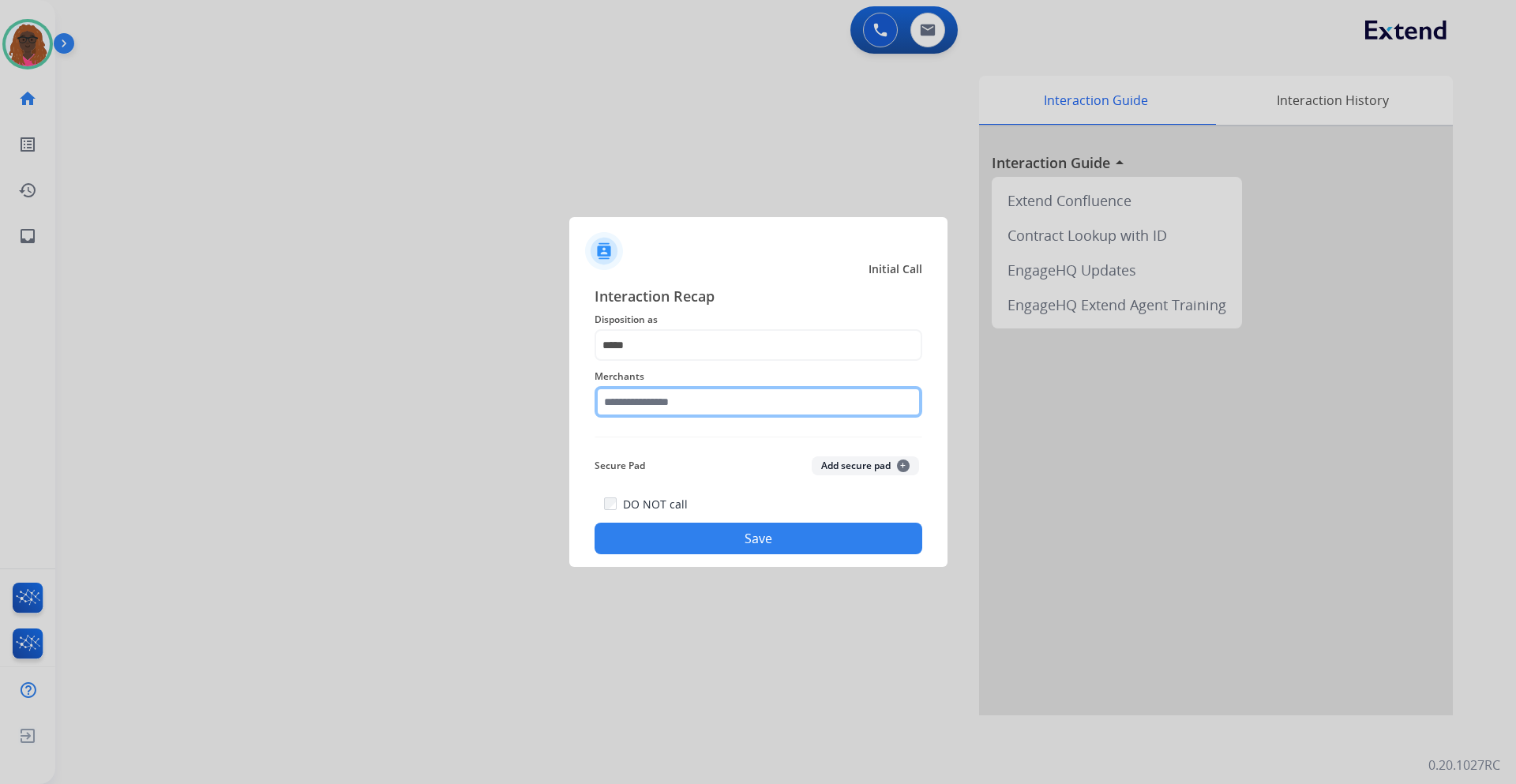 click 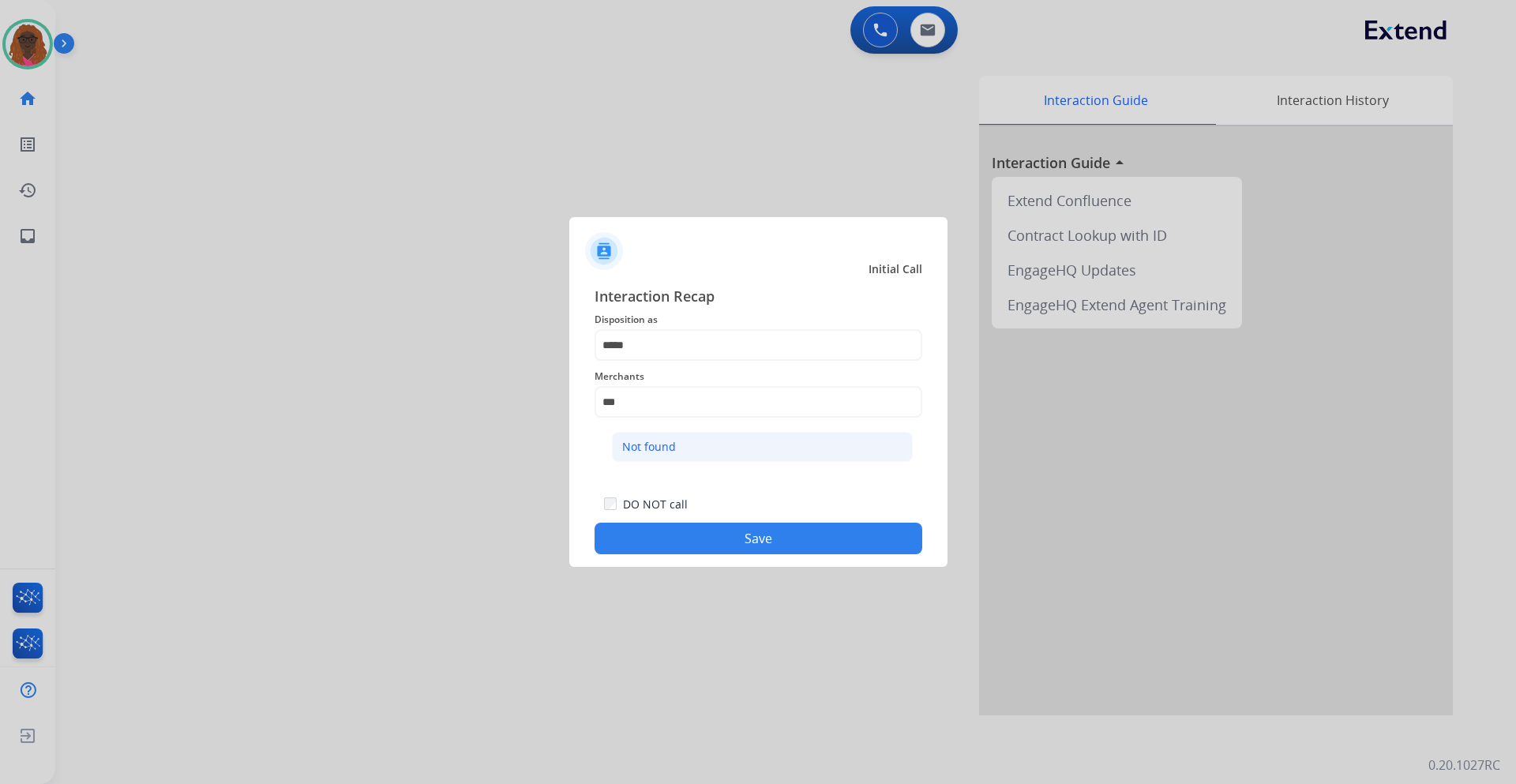 click on "Not found" 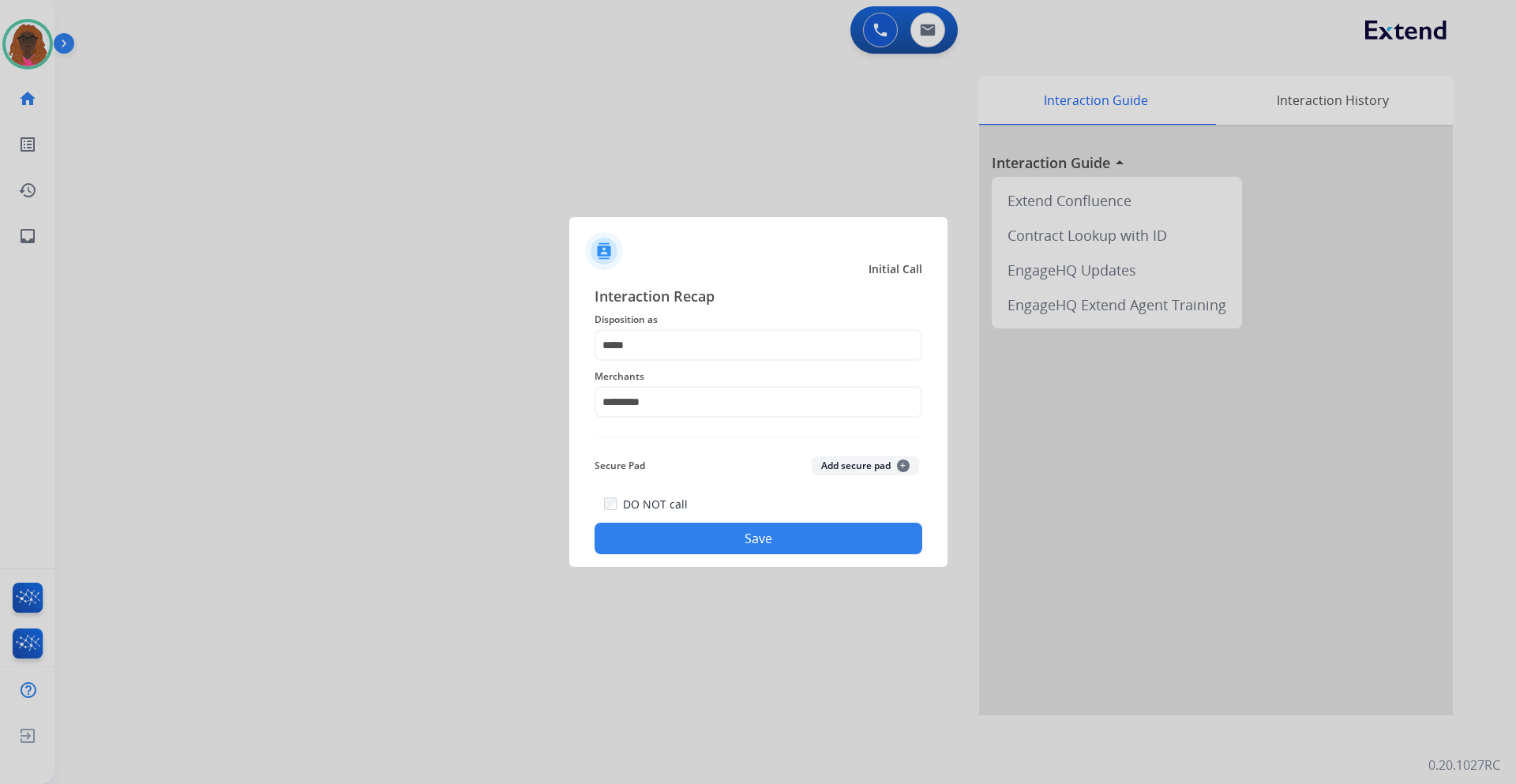 click on "Save" 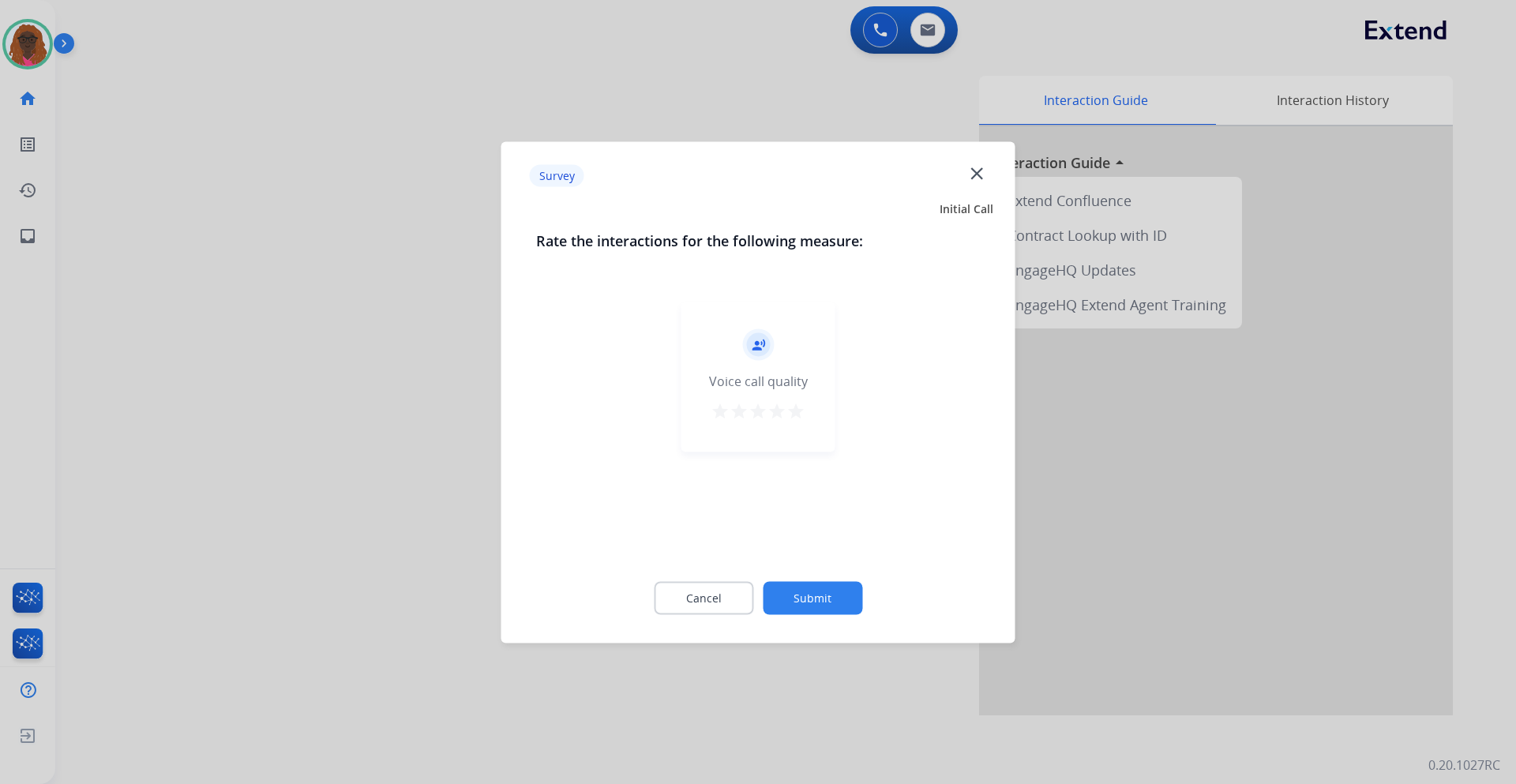 click on "star" at bounding box center (796, 411) 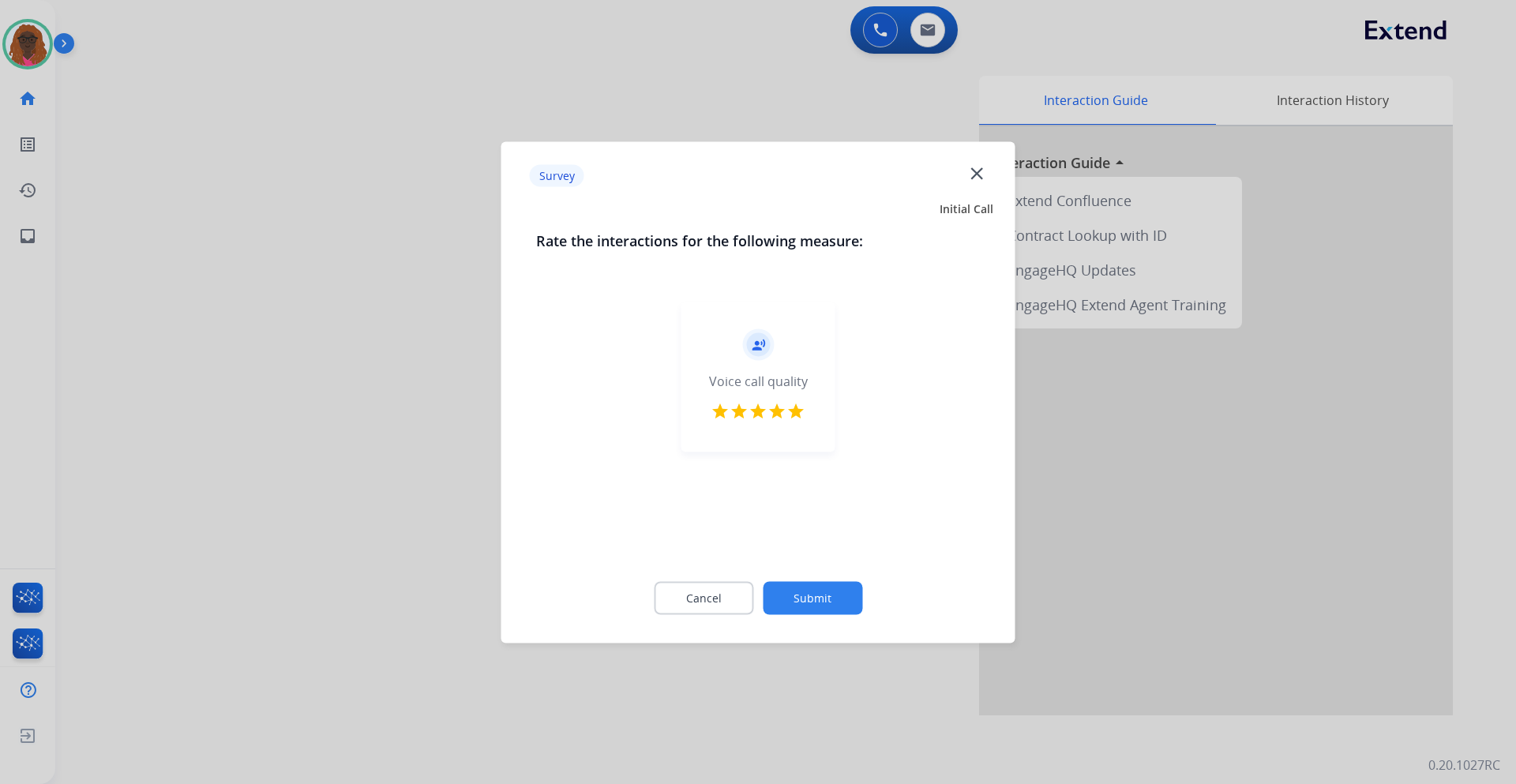 click on "Submit" 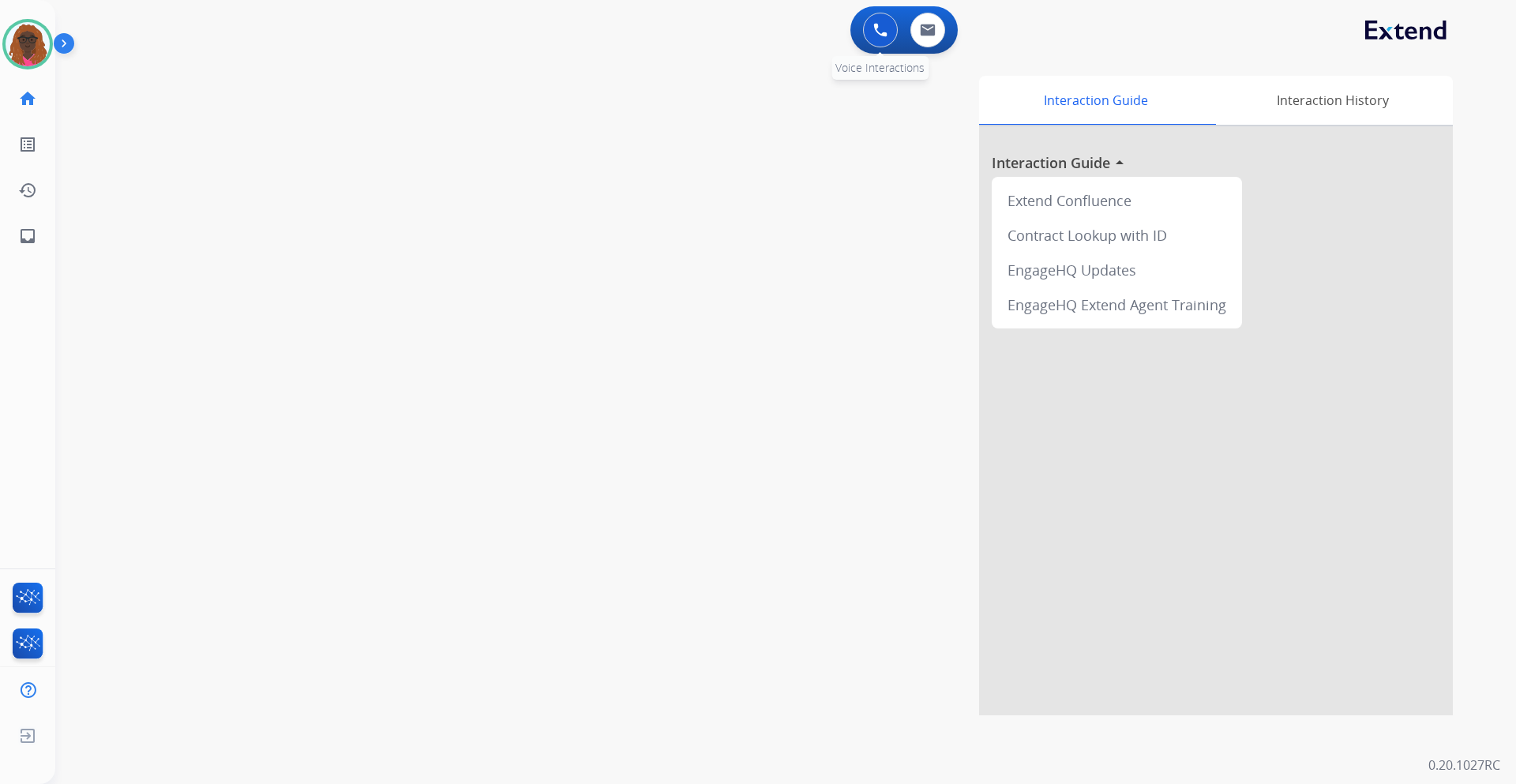 click at bounding box center [880, 30] 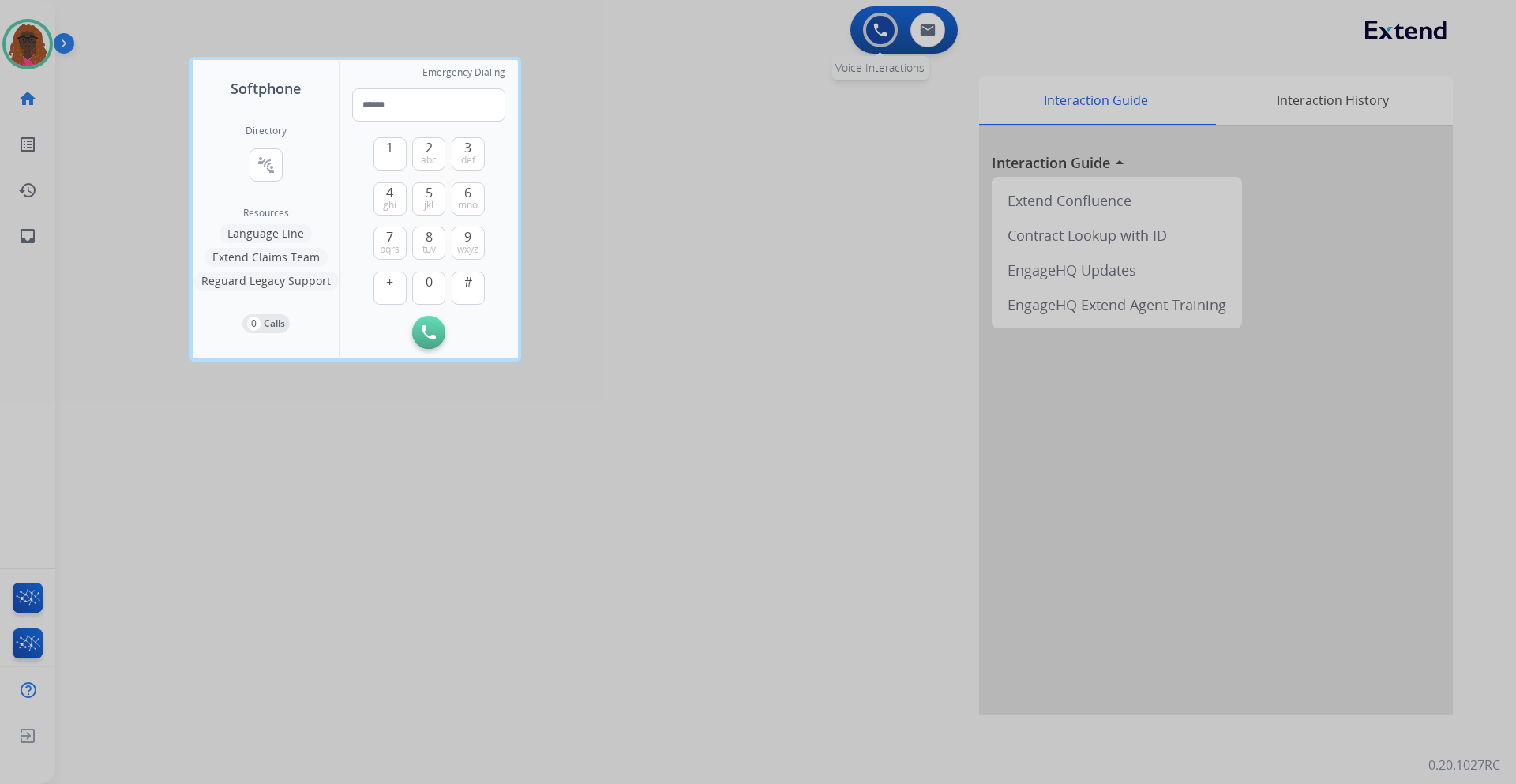 click at bounding box center [758, 392] 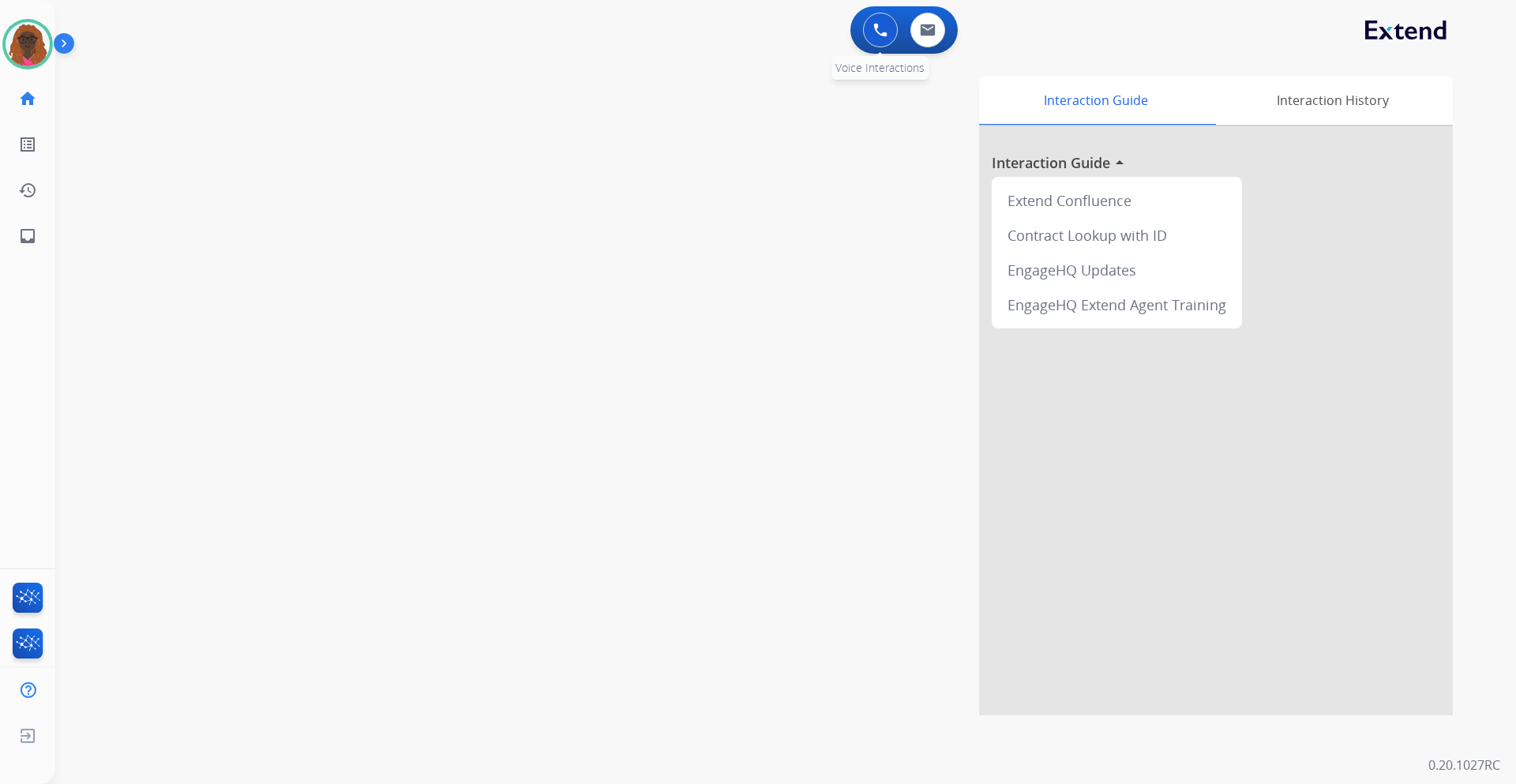 click at bounding box center (880, 30) 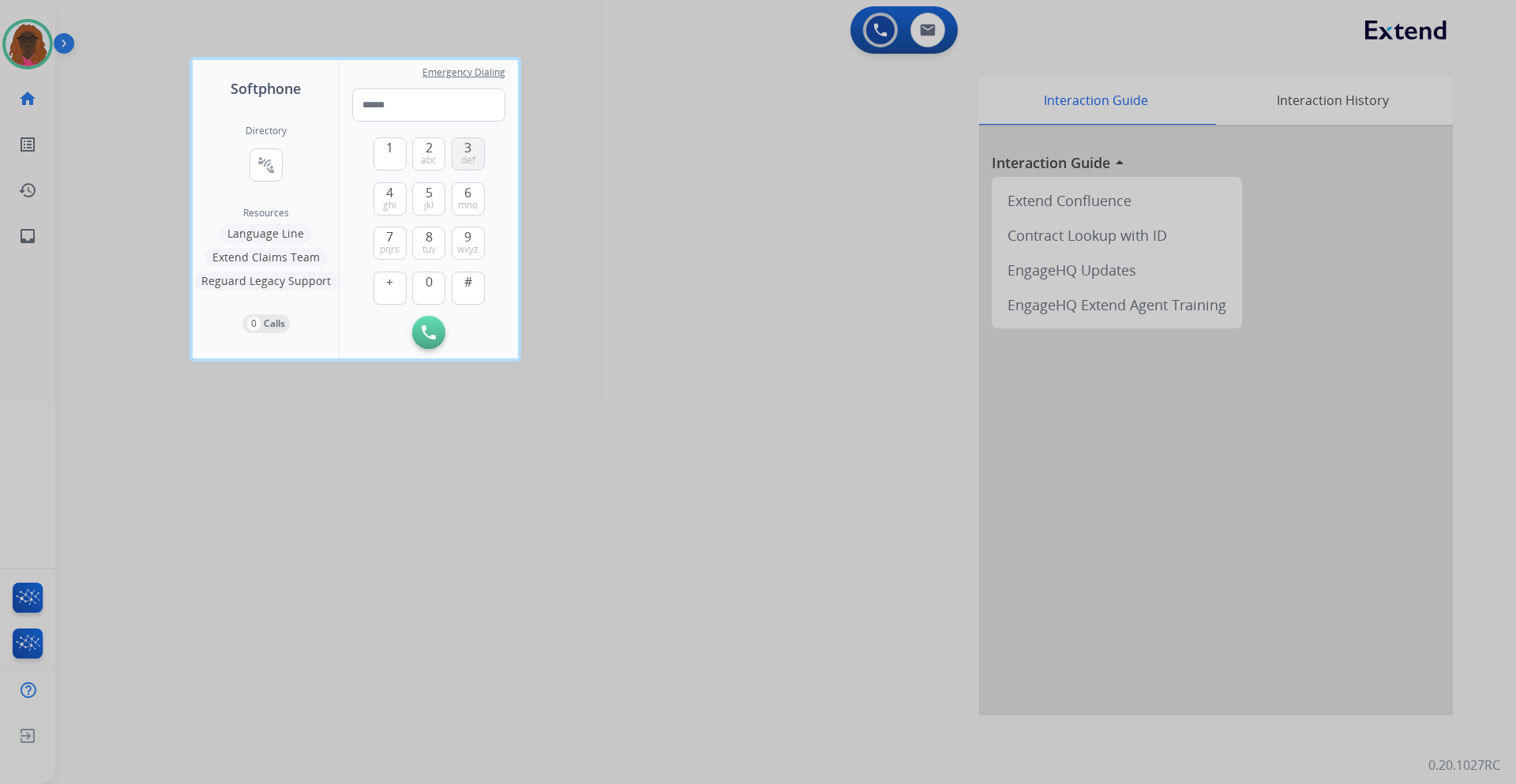 click on "3 def" at bounding box center [468, 154] 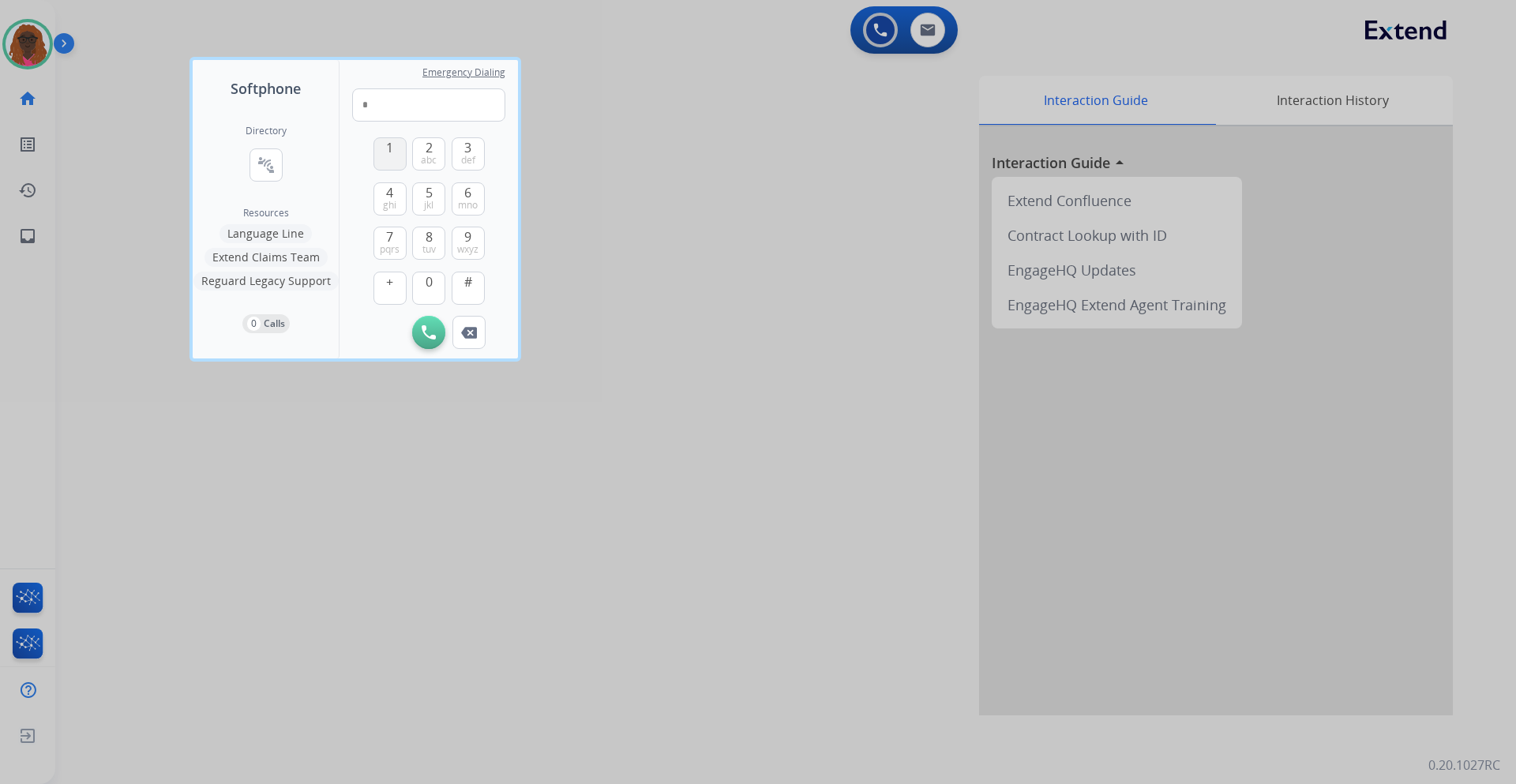 click on "1" at bounding box center [389, 148] 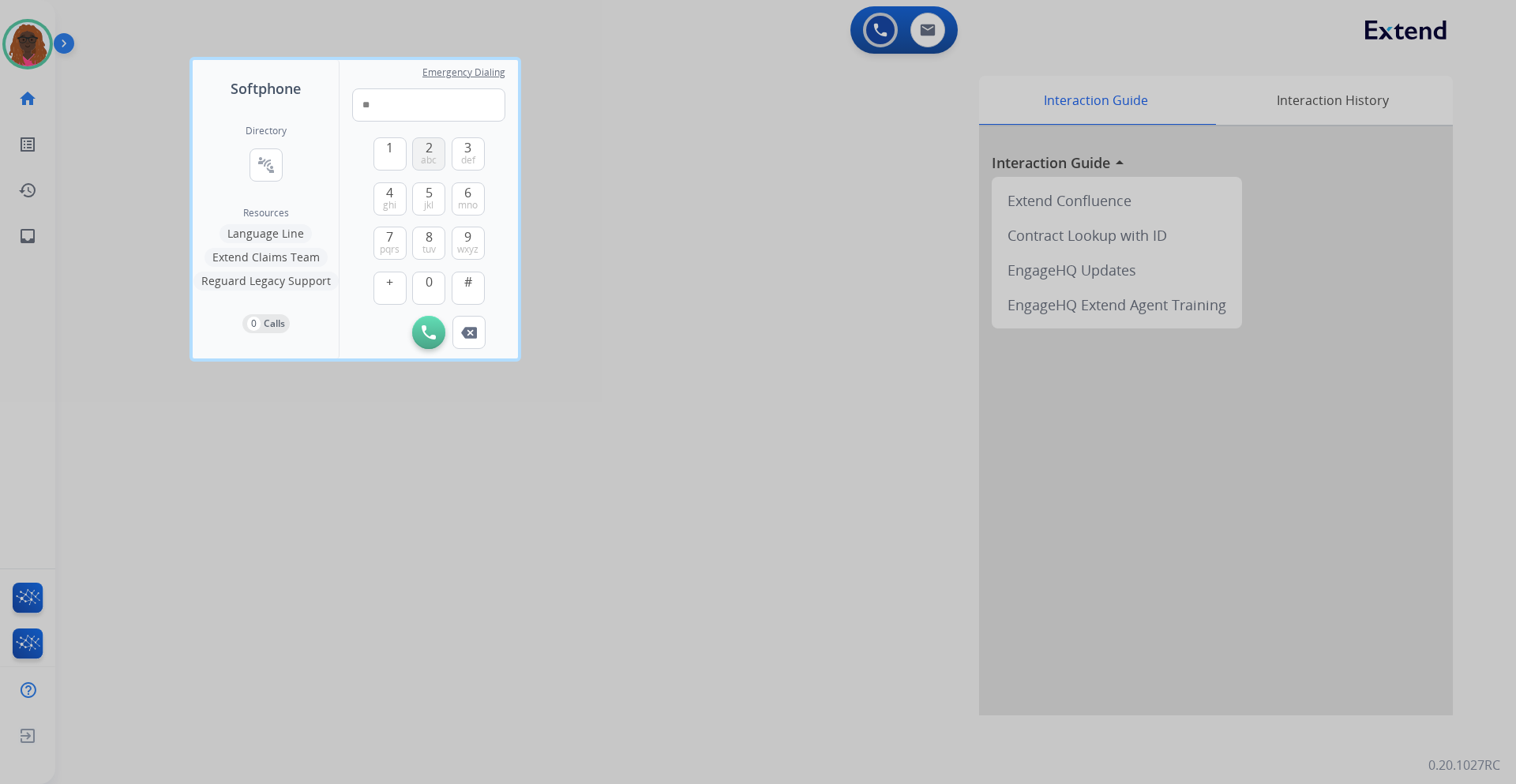 click on "2 abc" at bounding box center [429, 154] 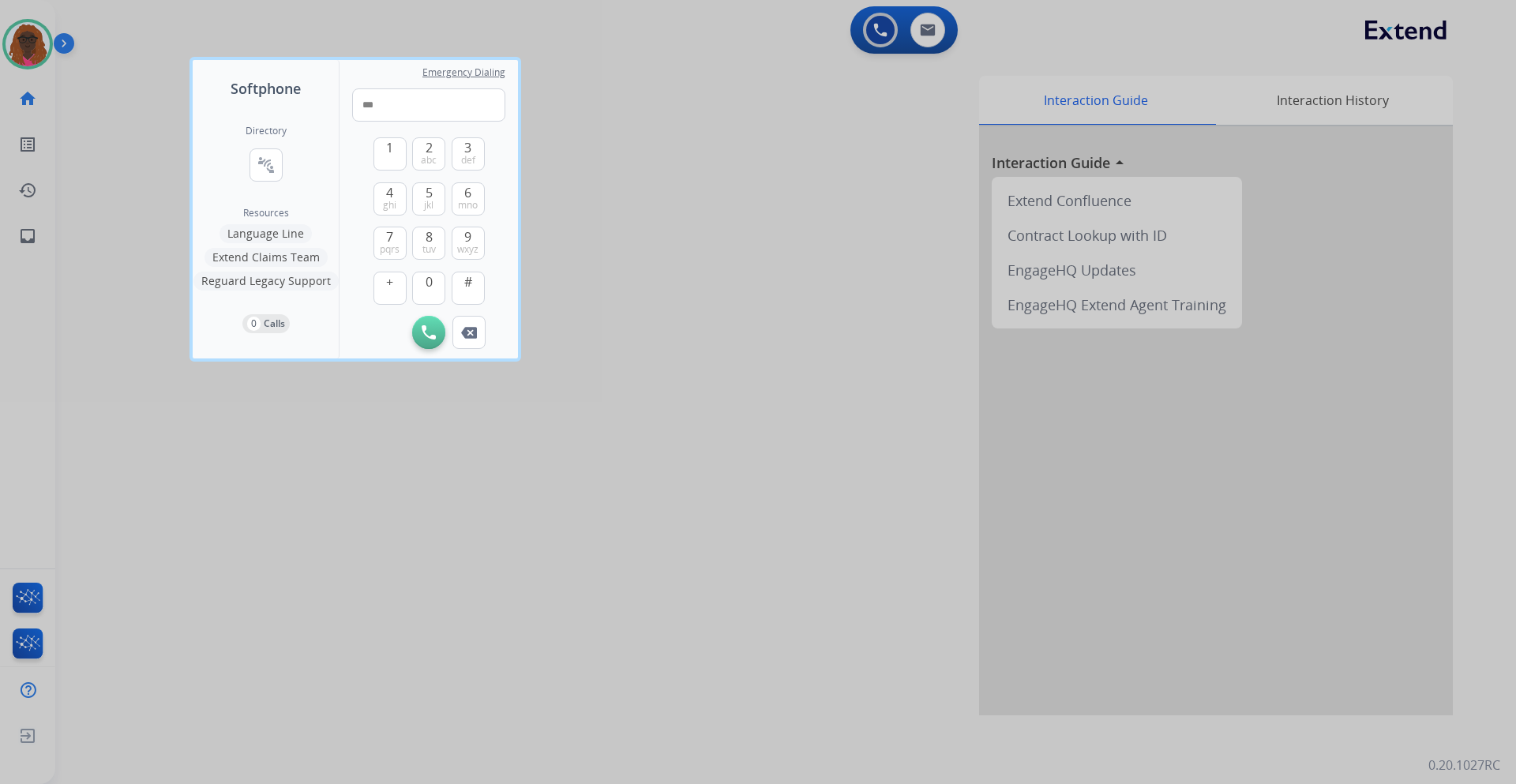 drag, startPoint x: 402, startPoint y: 239, endPoint x: 396, endPoint y: 224, distance: 16.155494 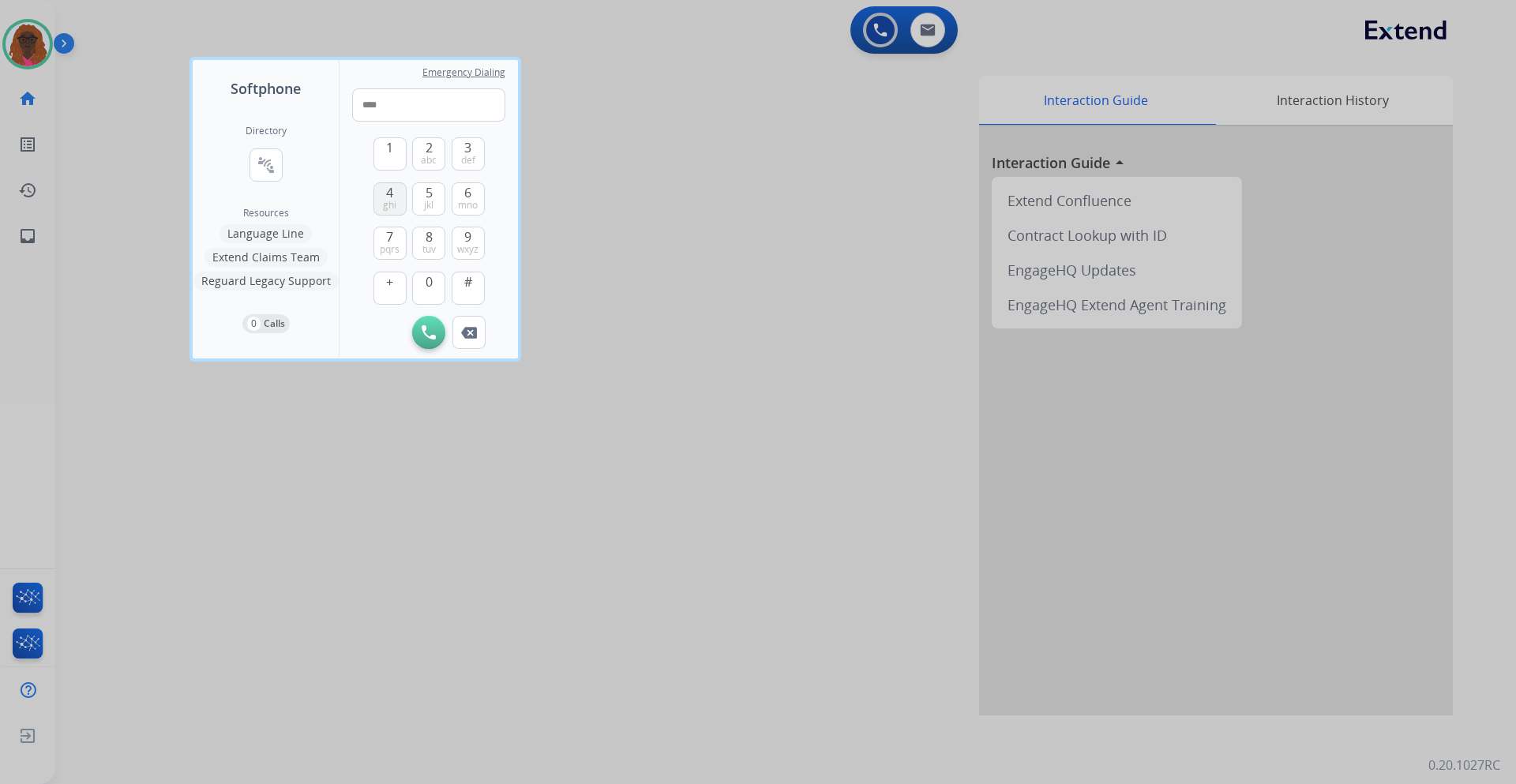 click on "ghi" at bounding box center (389, 205) 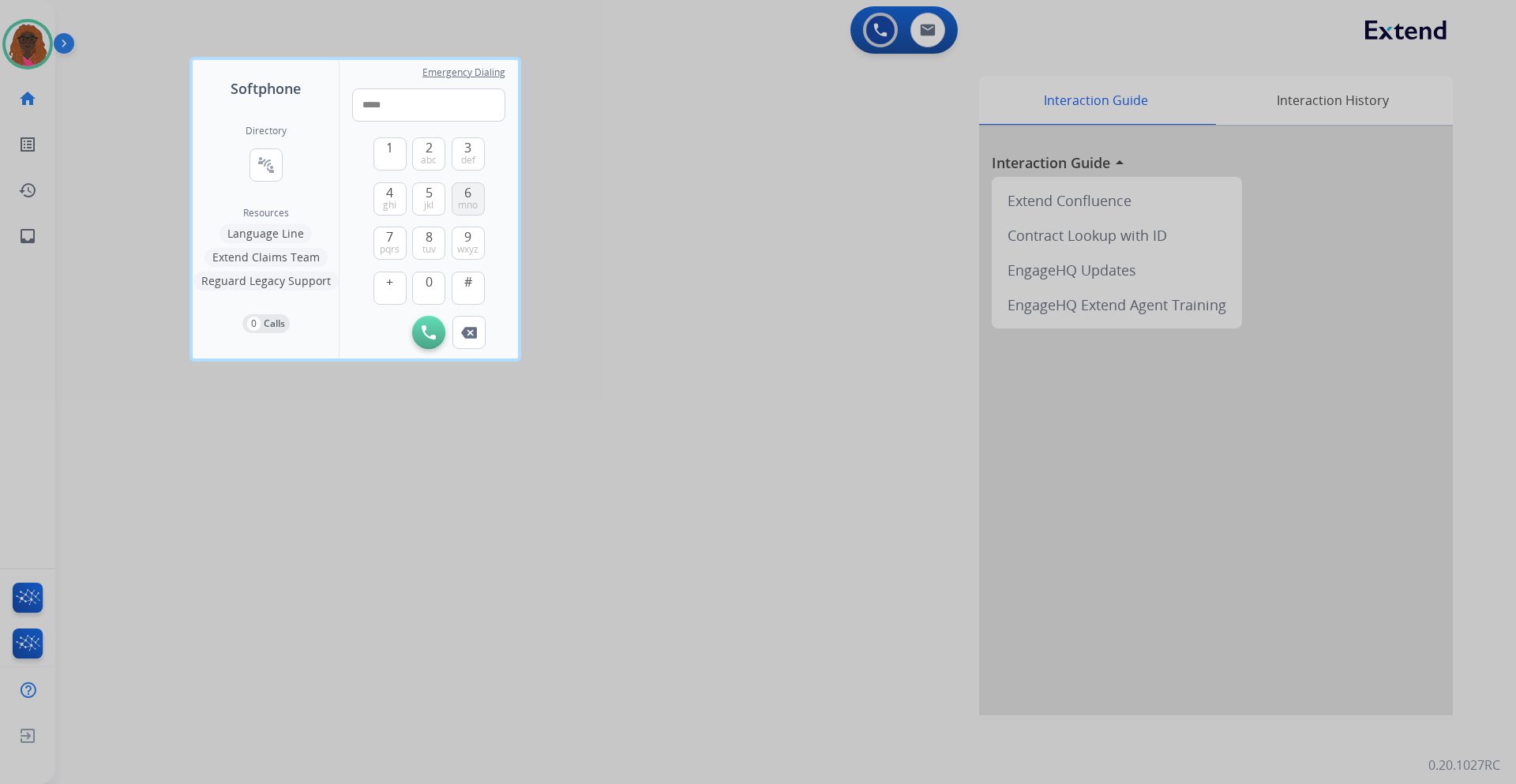 click on "mno" at bounding box center (467, 205) 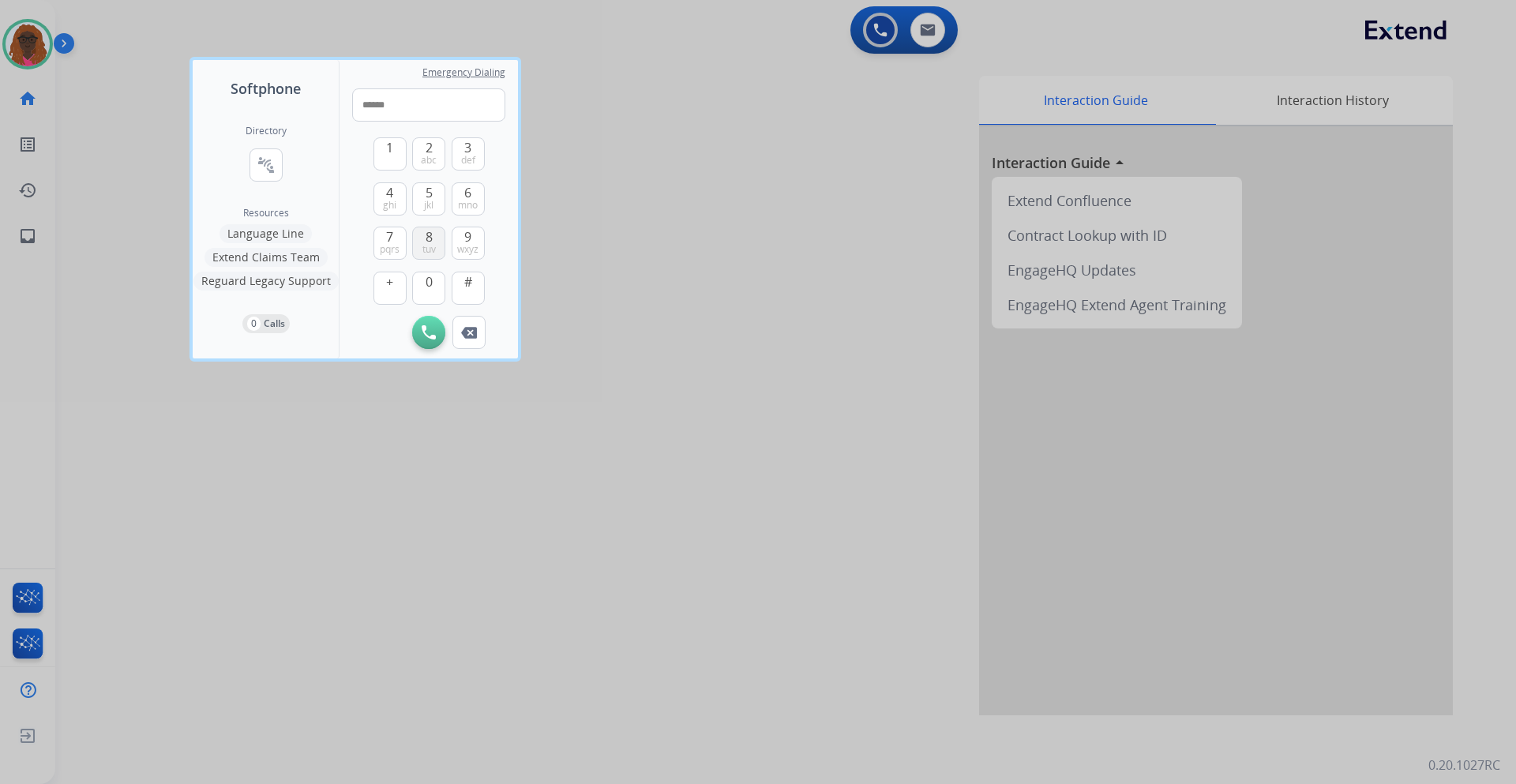 drag, startPoint x: 434, startPoint y: 243, endPoint x: 433, endPoint y: 233, distance: 10.049876 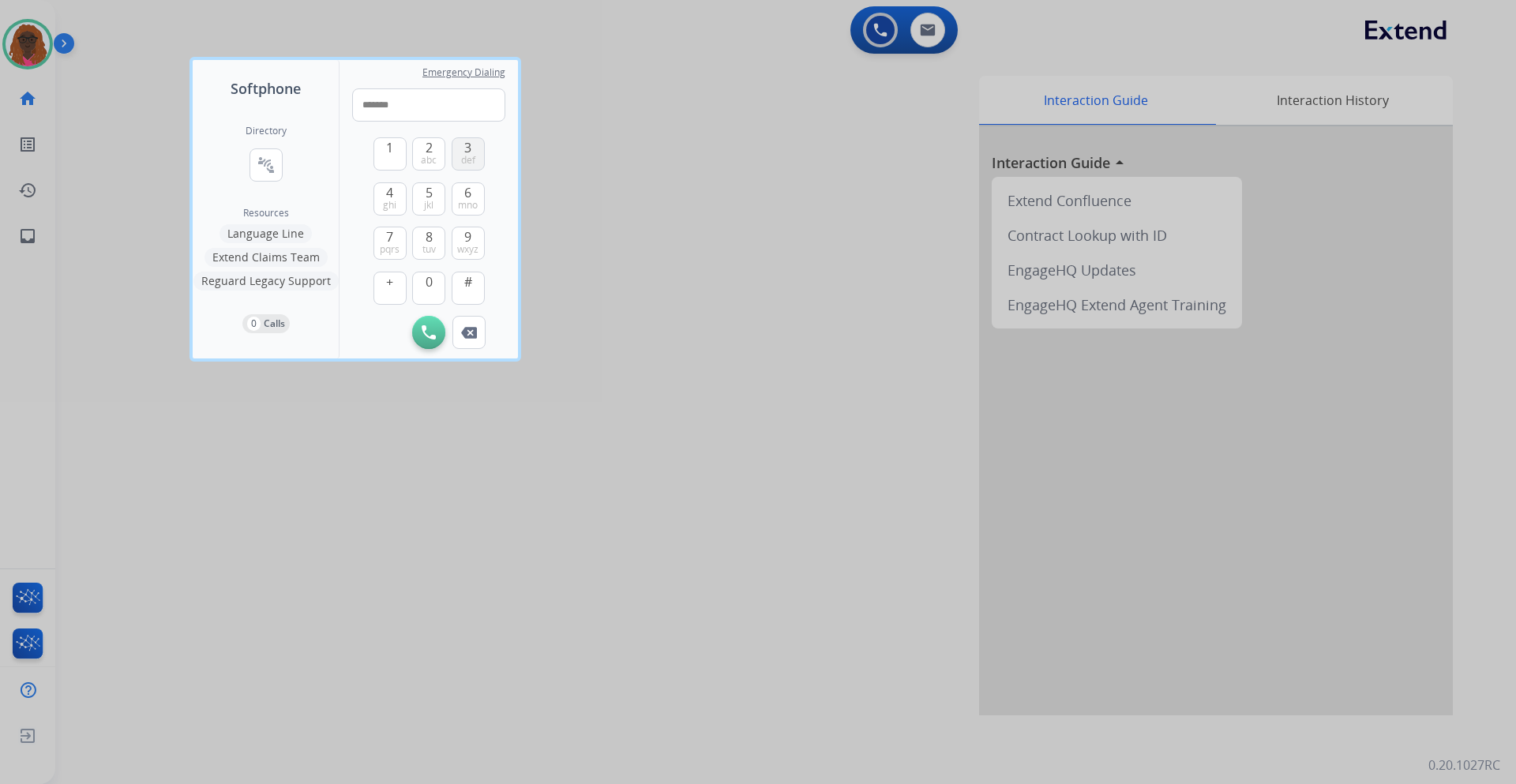 click on "3 def" at bounding box center (468, 154) 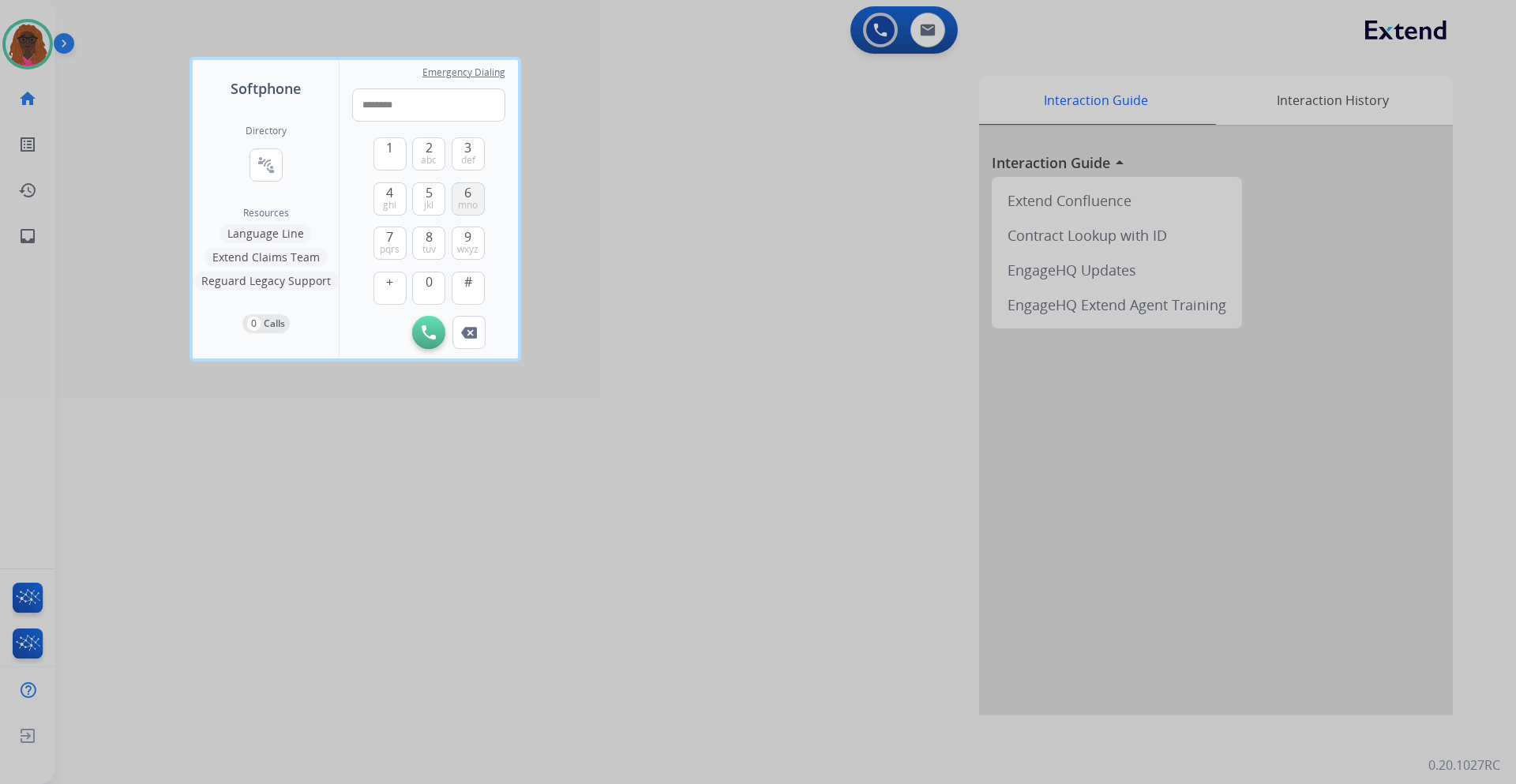 drag, startPoint x: 435, startPoint y: 233, endPoint x: 475, endPoint y: 212, distance: 45.17743 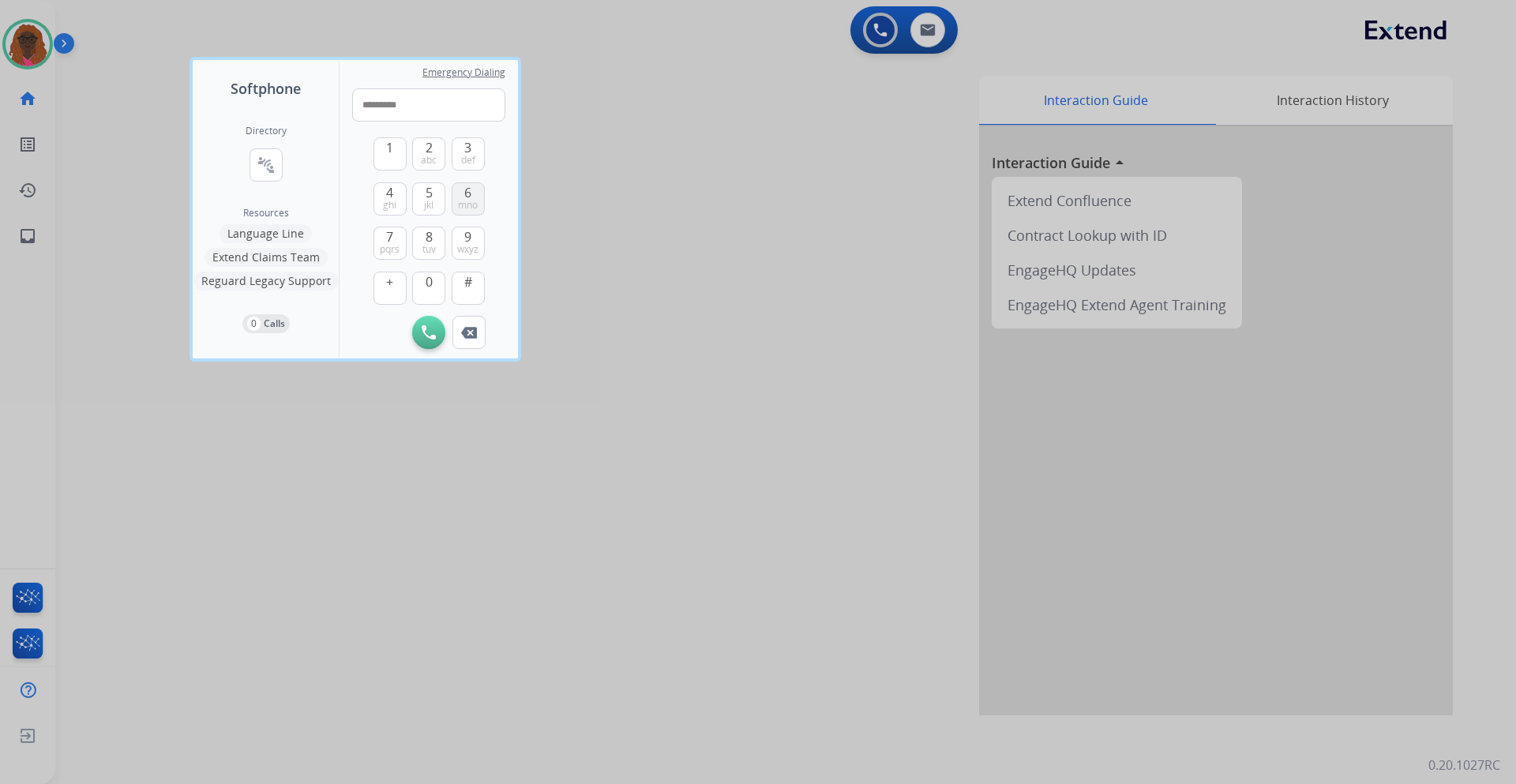 click on "6" at bounding box center (467, 193) 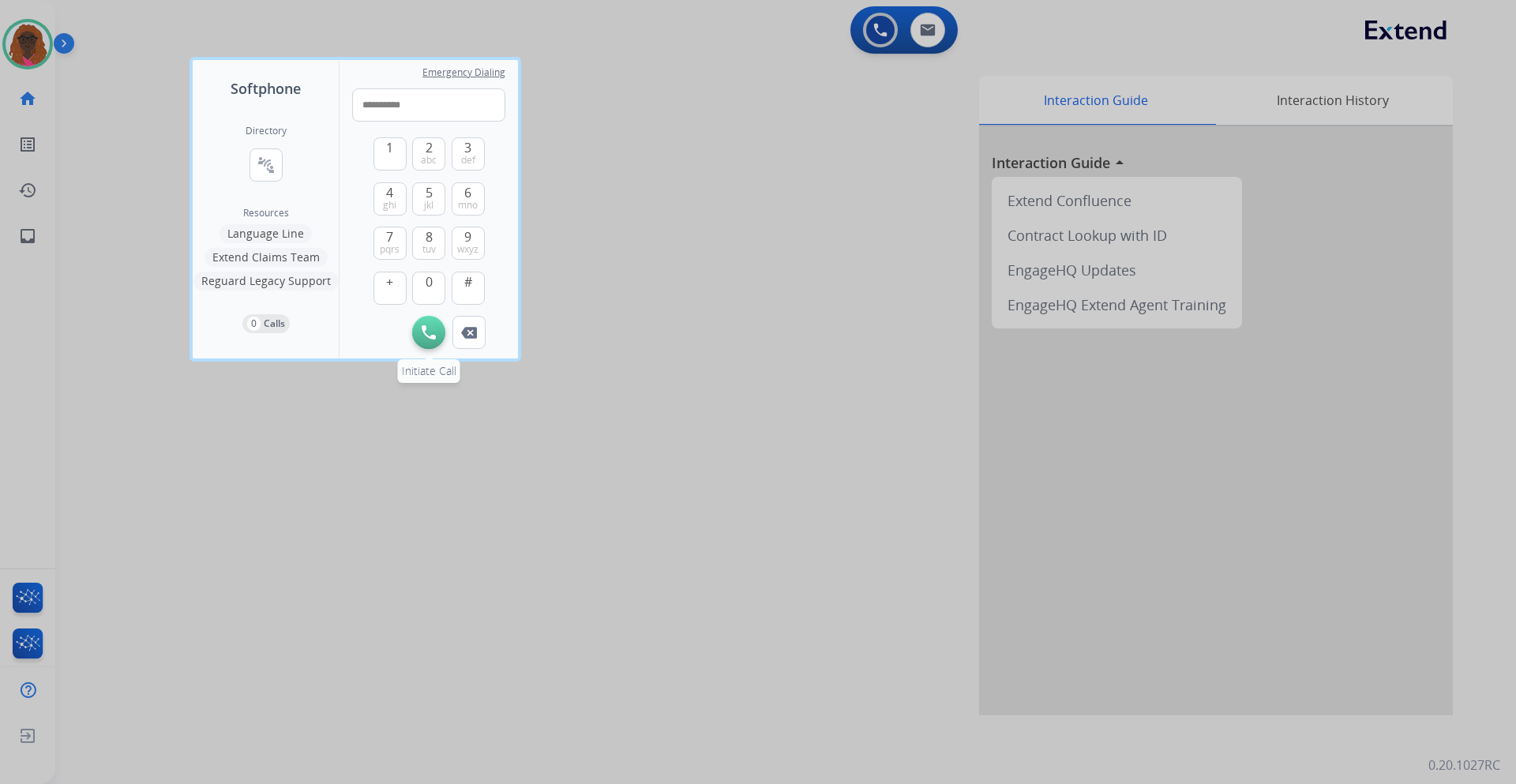 click on "Initiate Call" at bounding box center (429, 332) 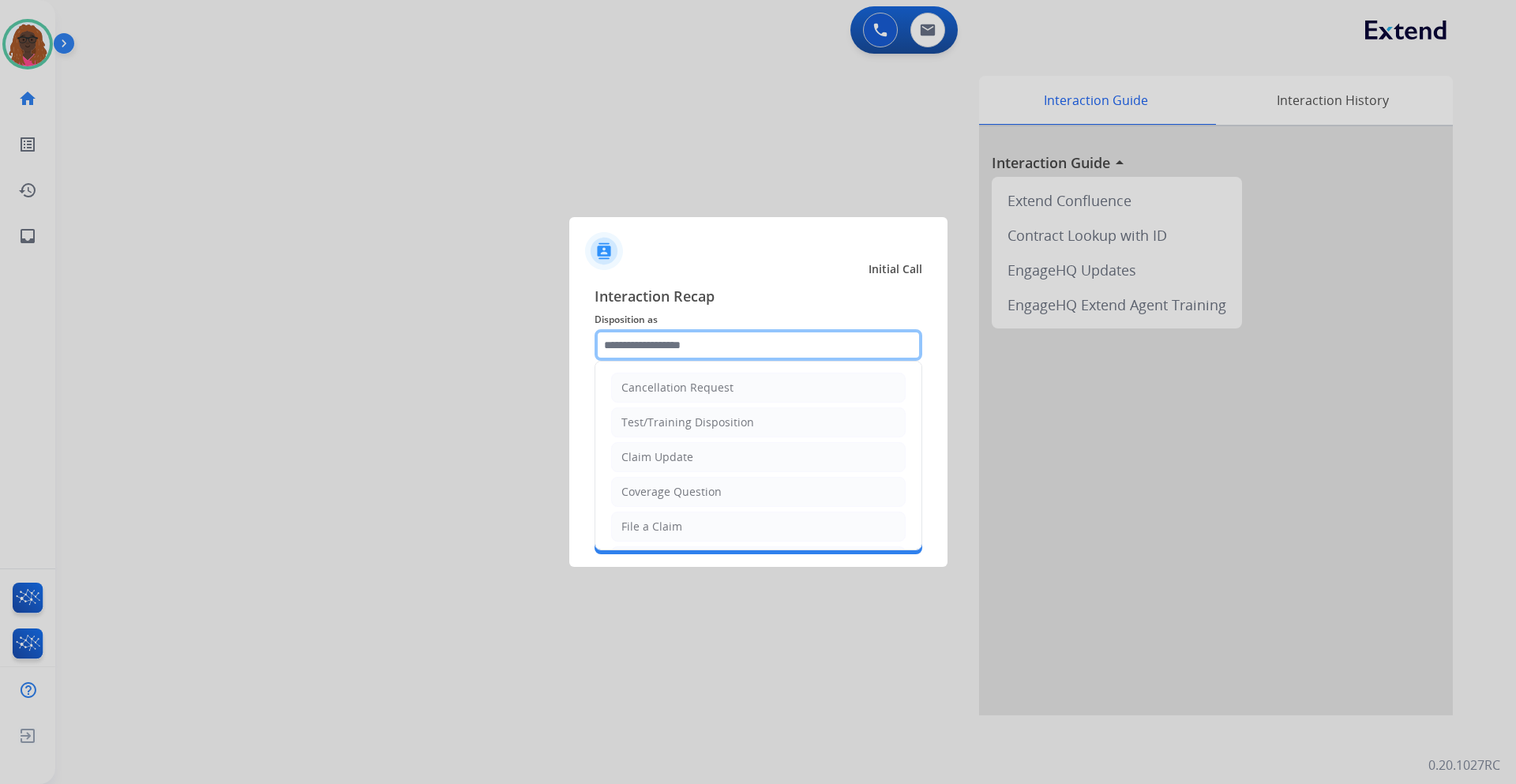 click 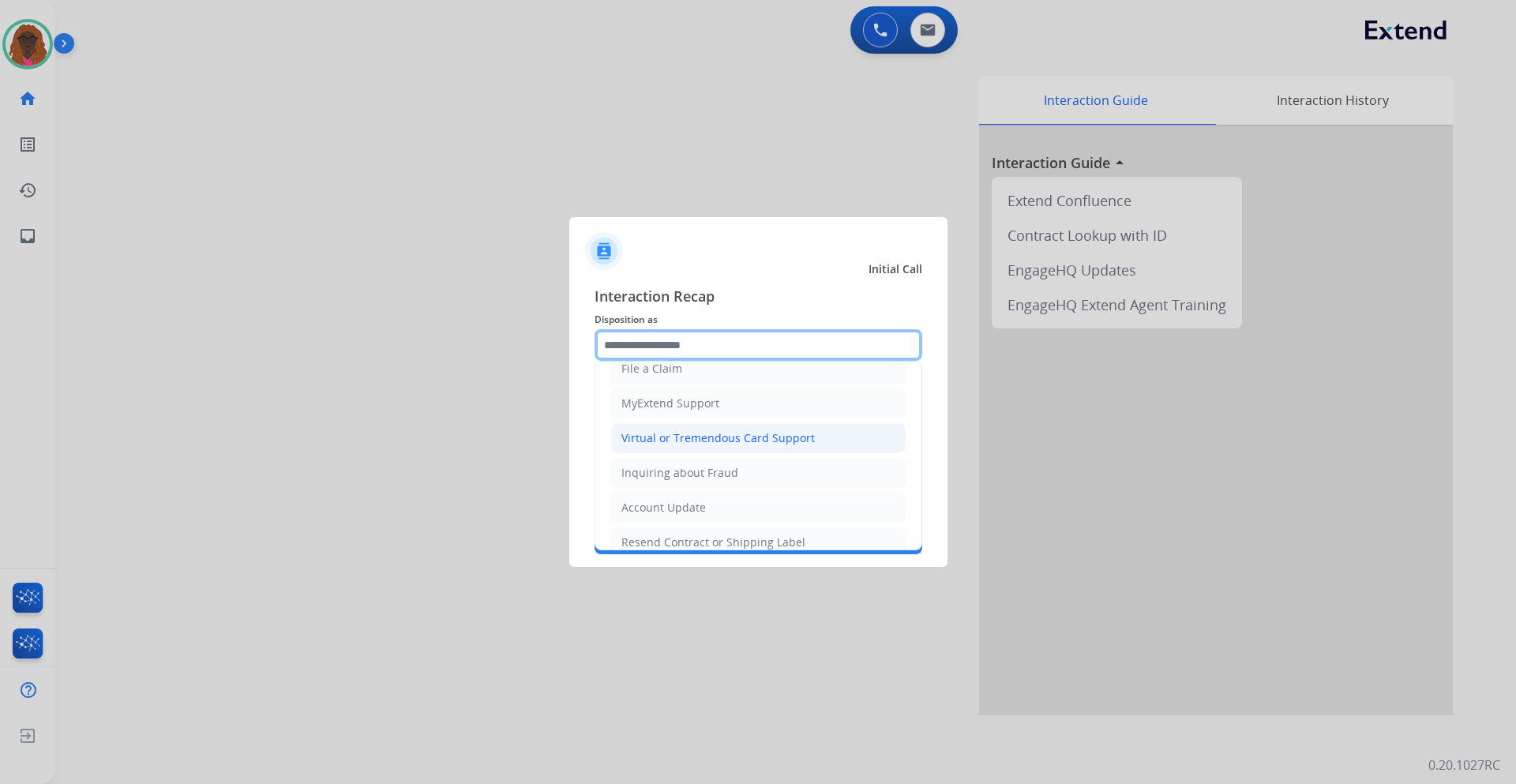 scroll, scrollTop: 237, scrollLeft: 0, axis: vertical 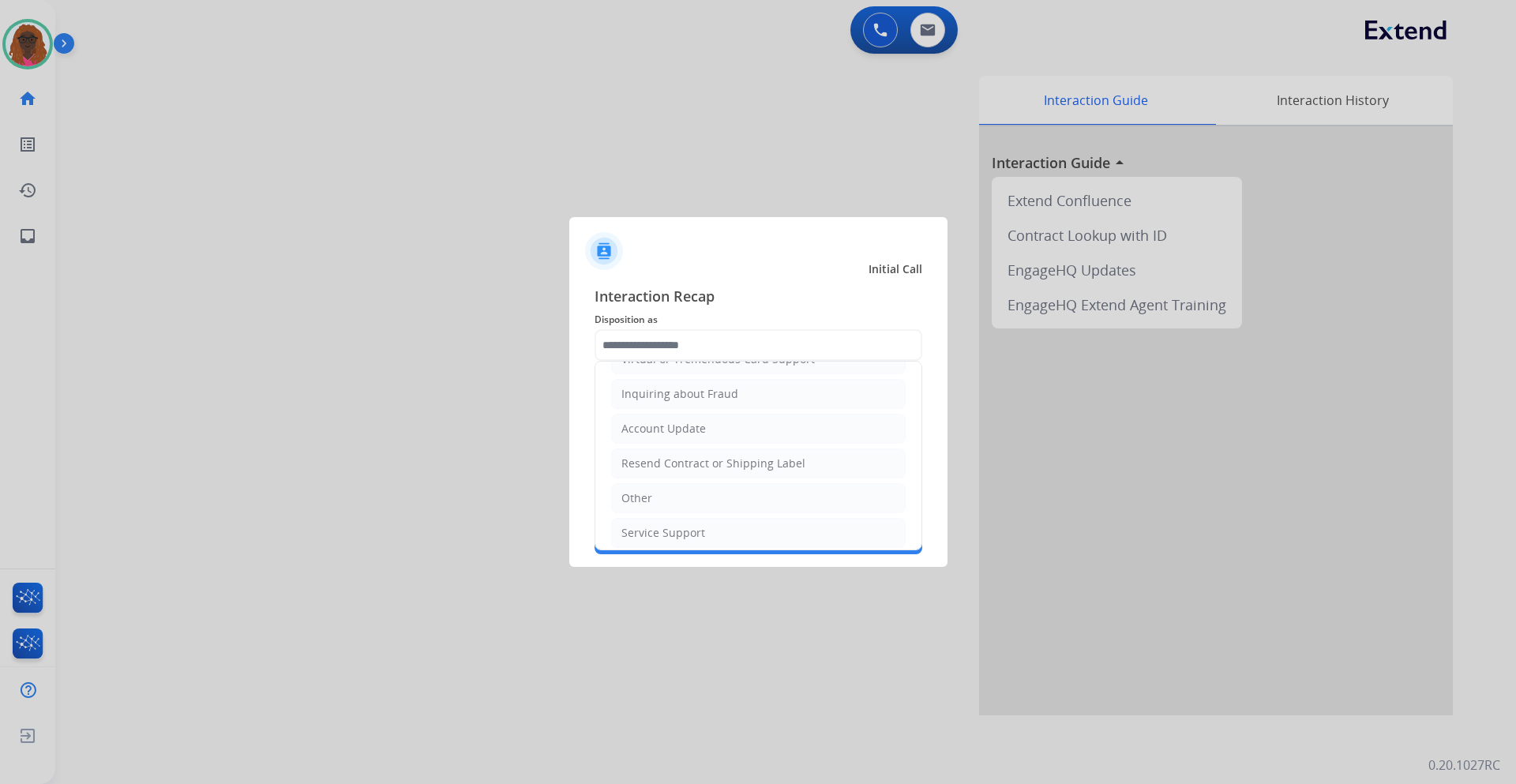 click on "Other" 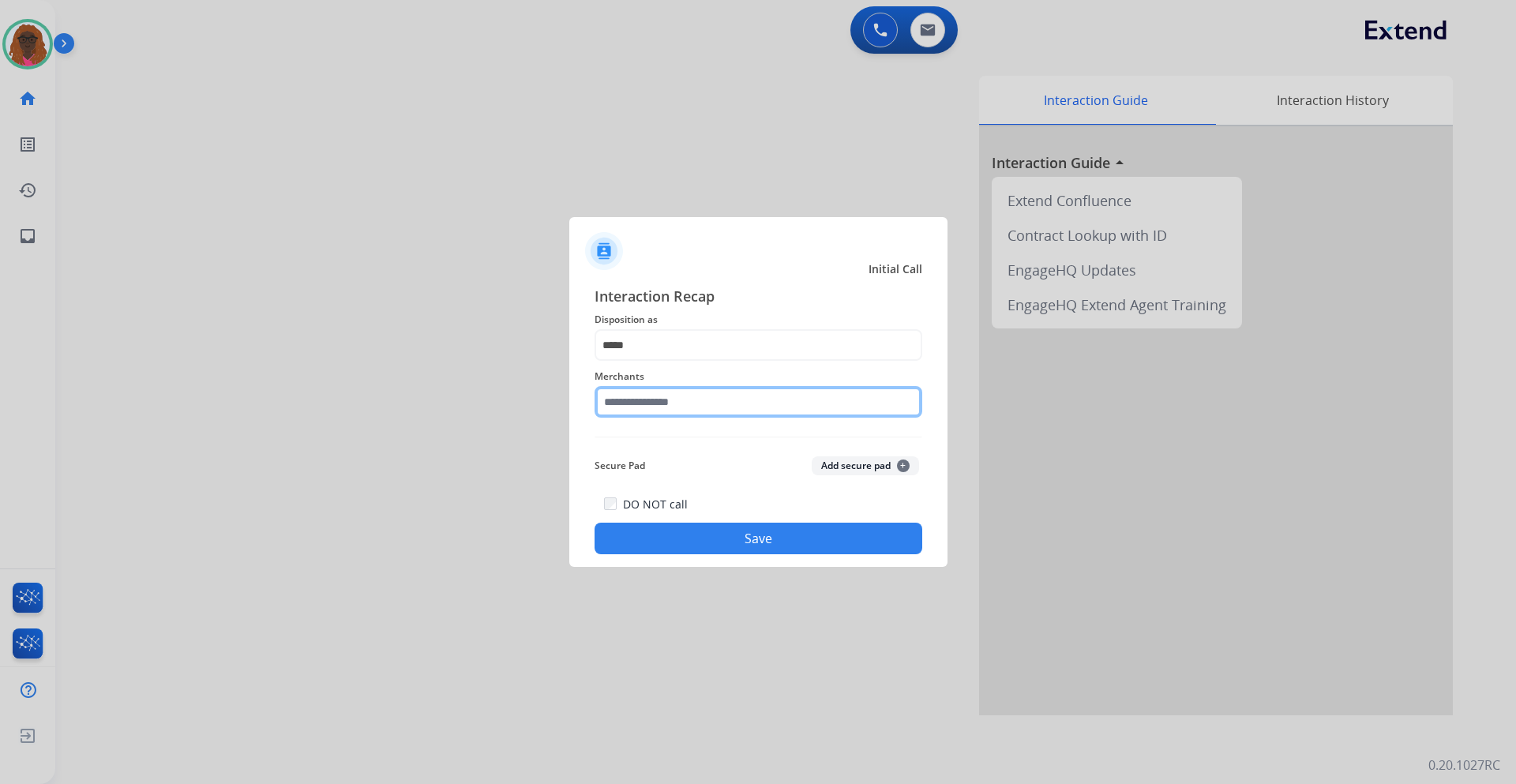 click 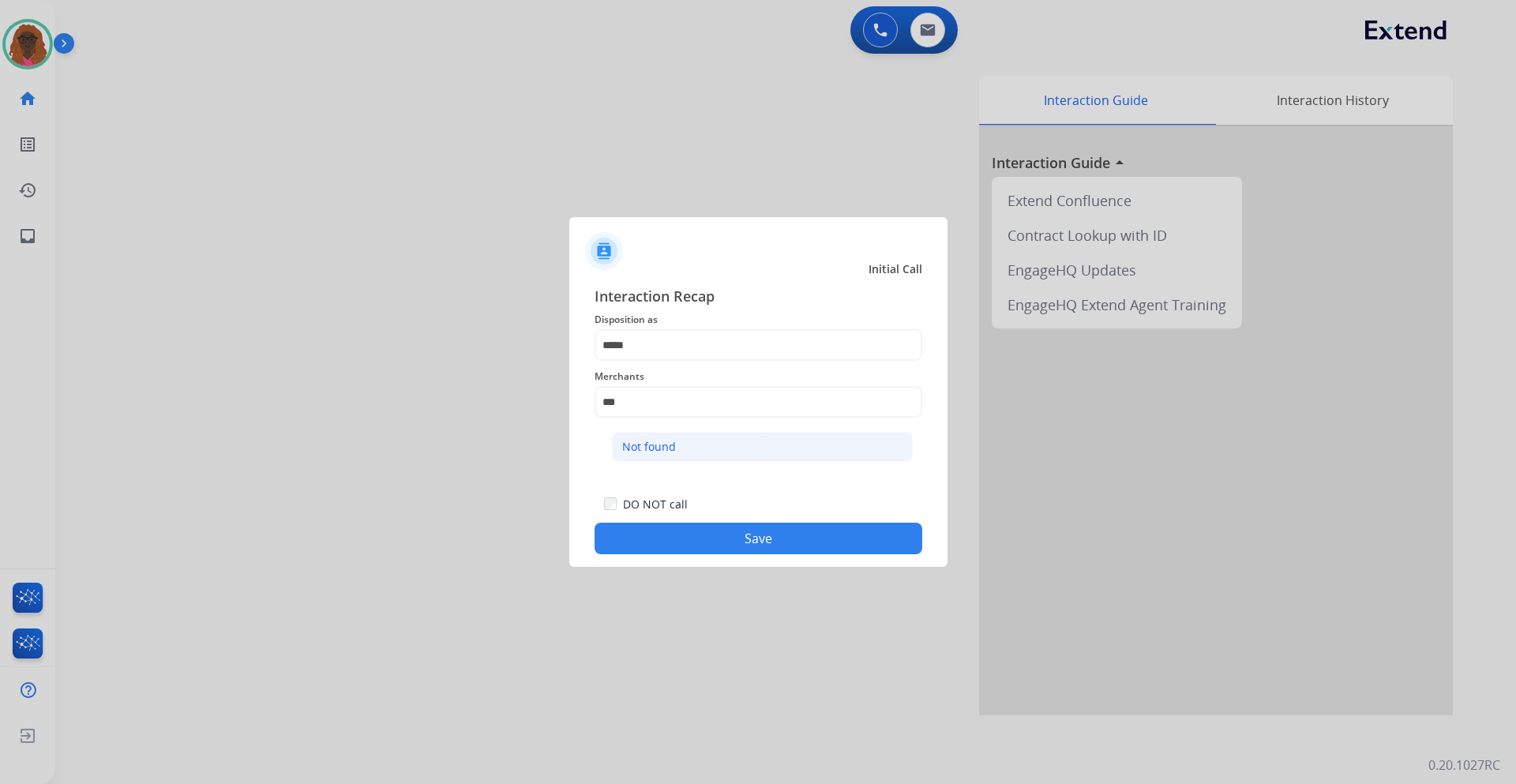 click on "Not found" 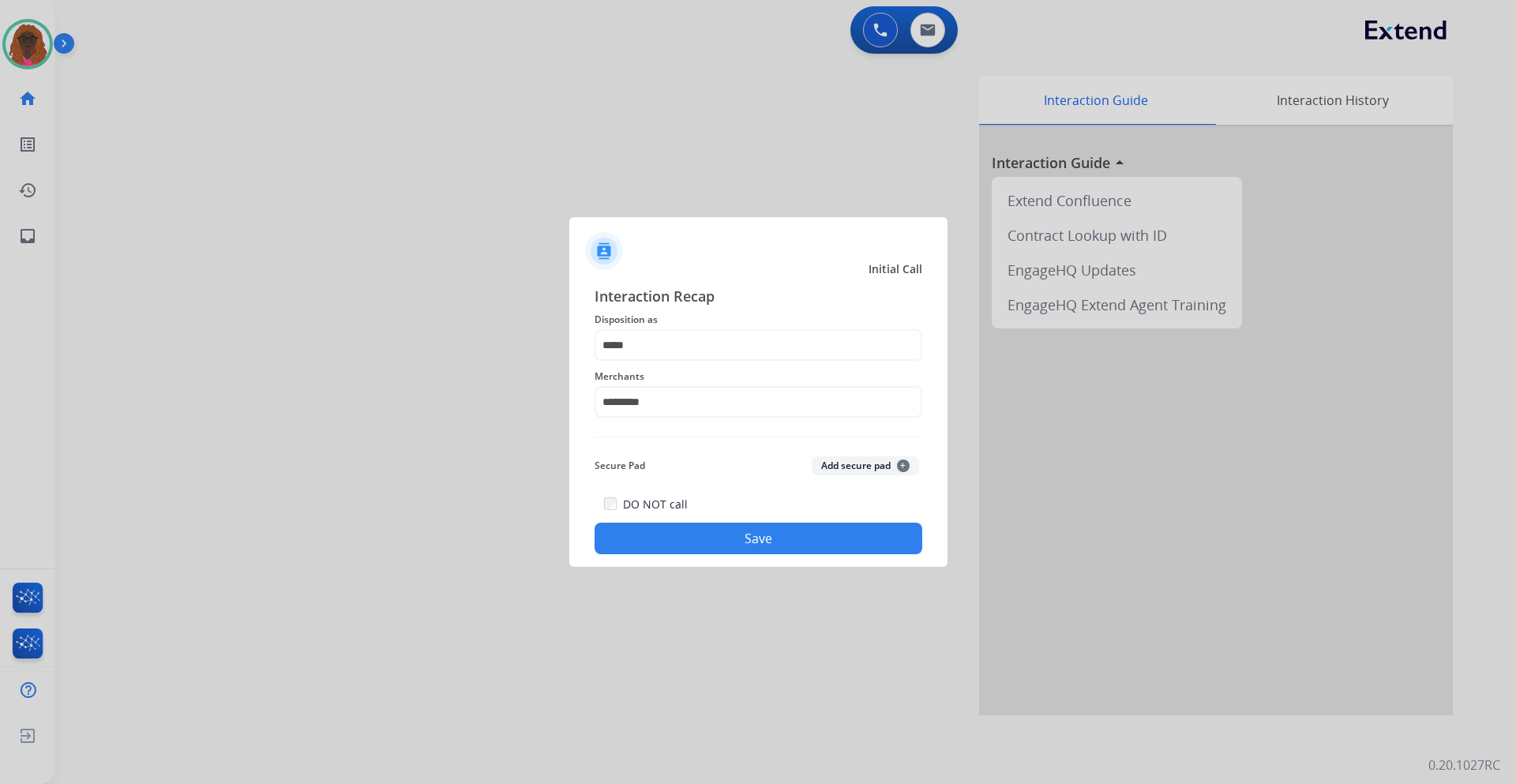 click on "Save" 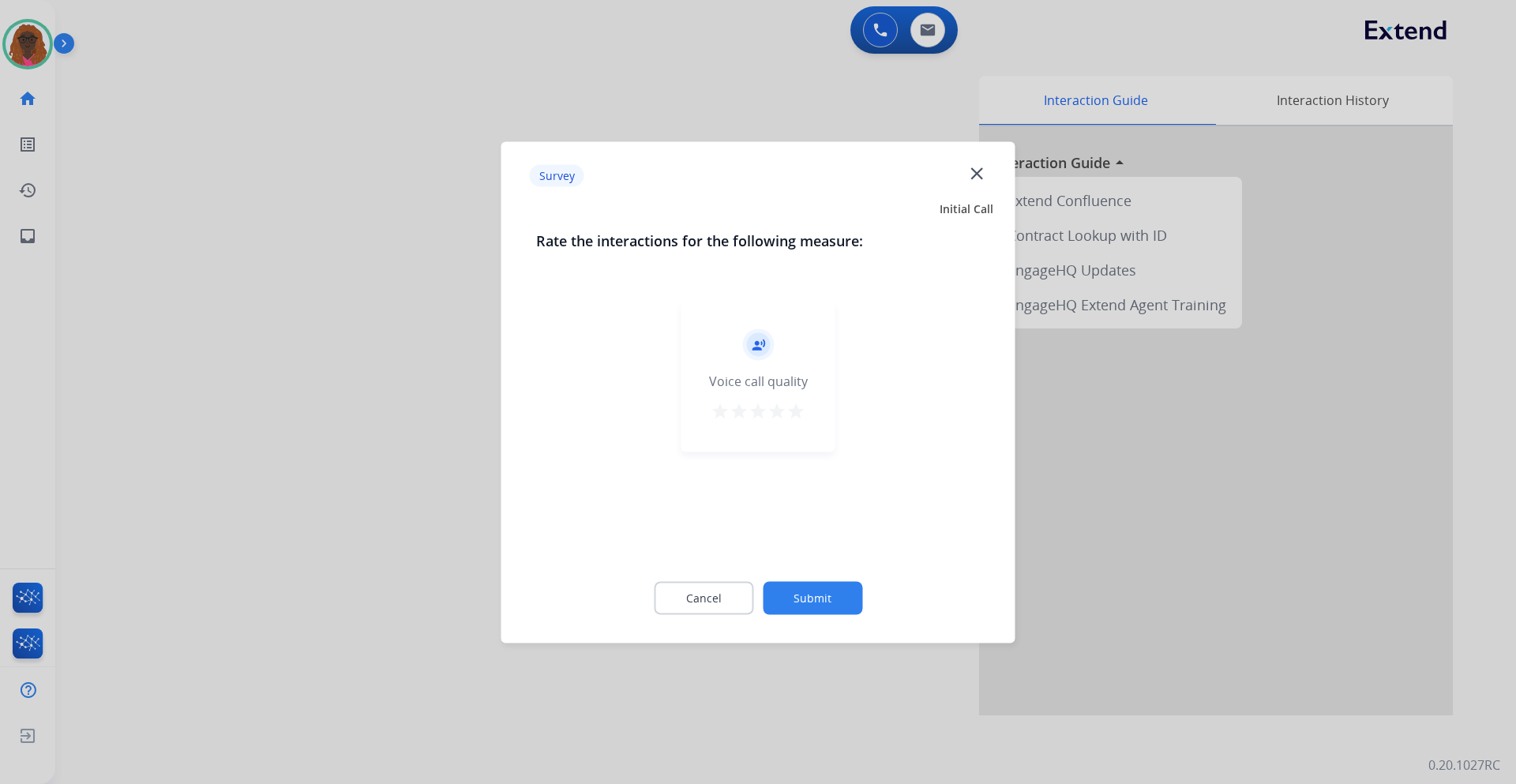 click on "star" at bounding box center (796, 411) 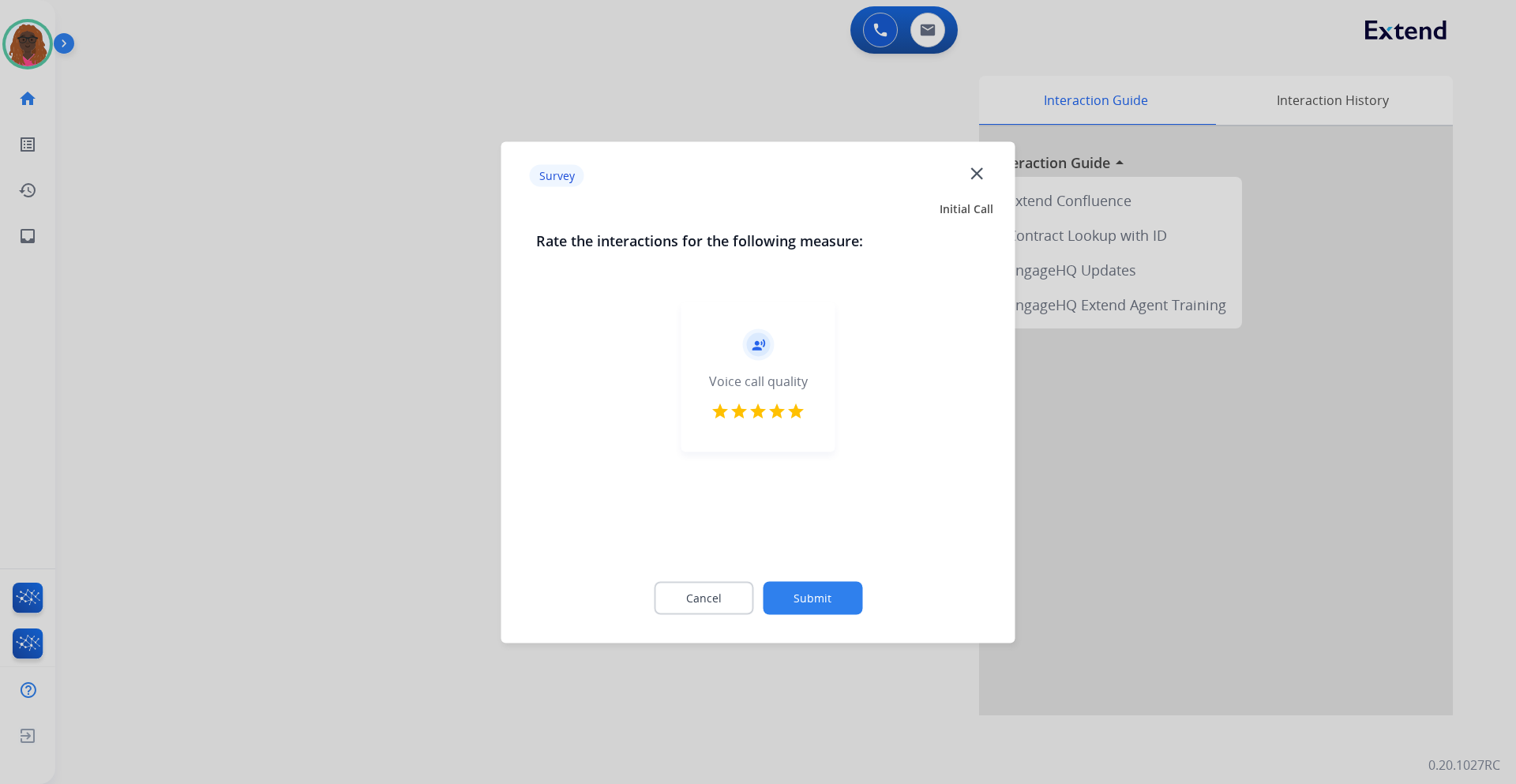 click on "Submit" 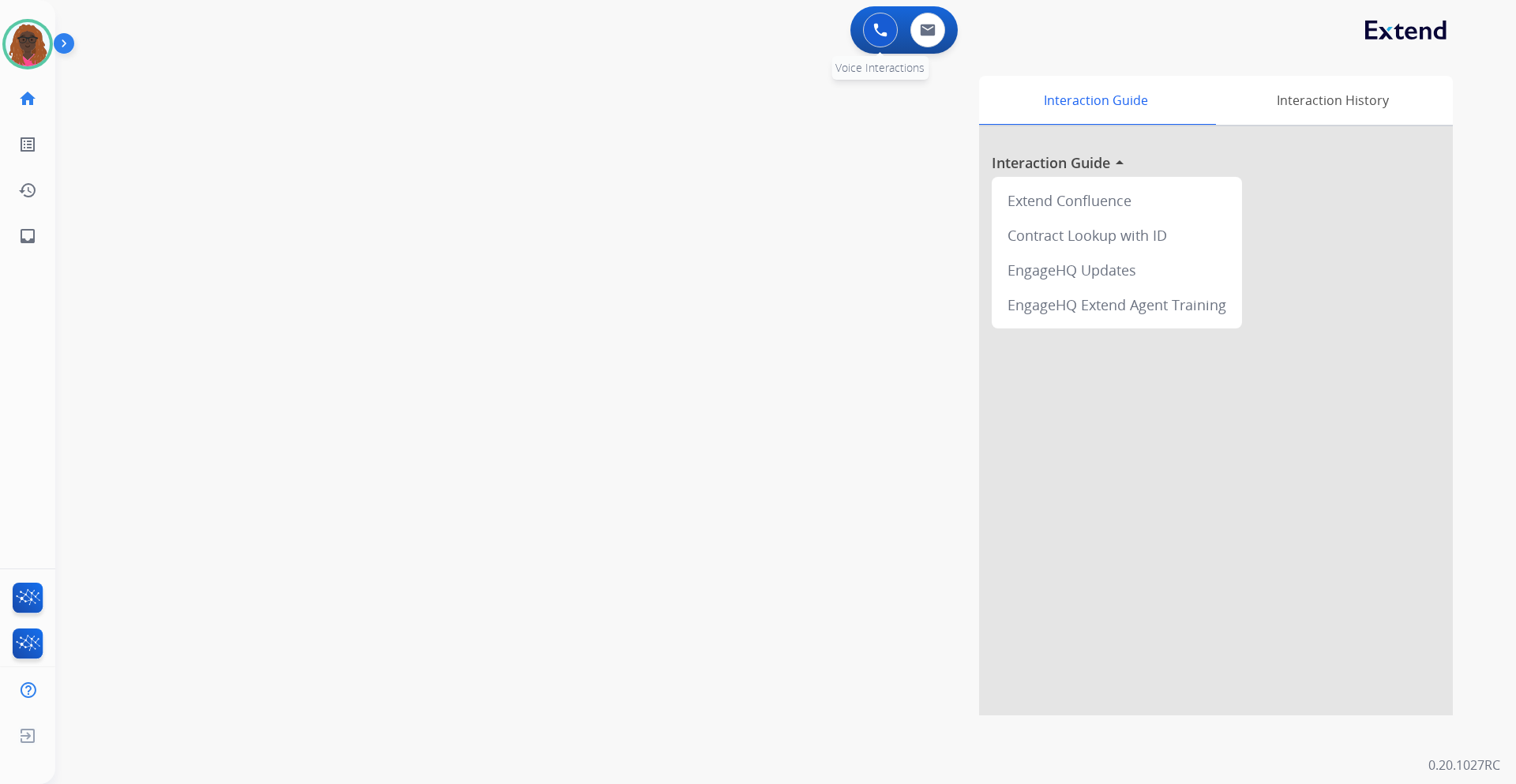 click at bounding box center [880, 30] 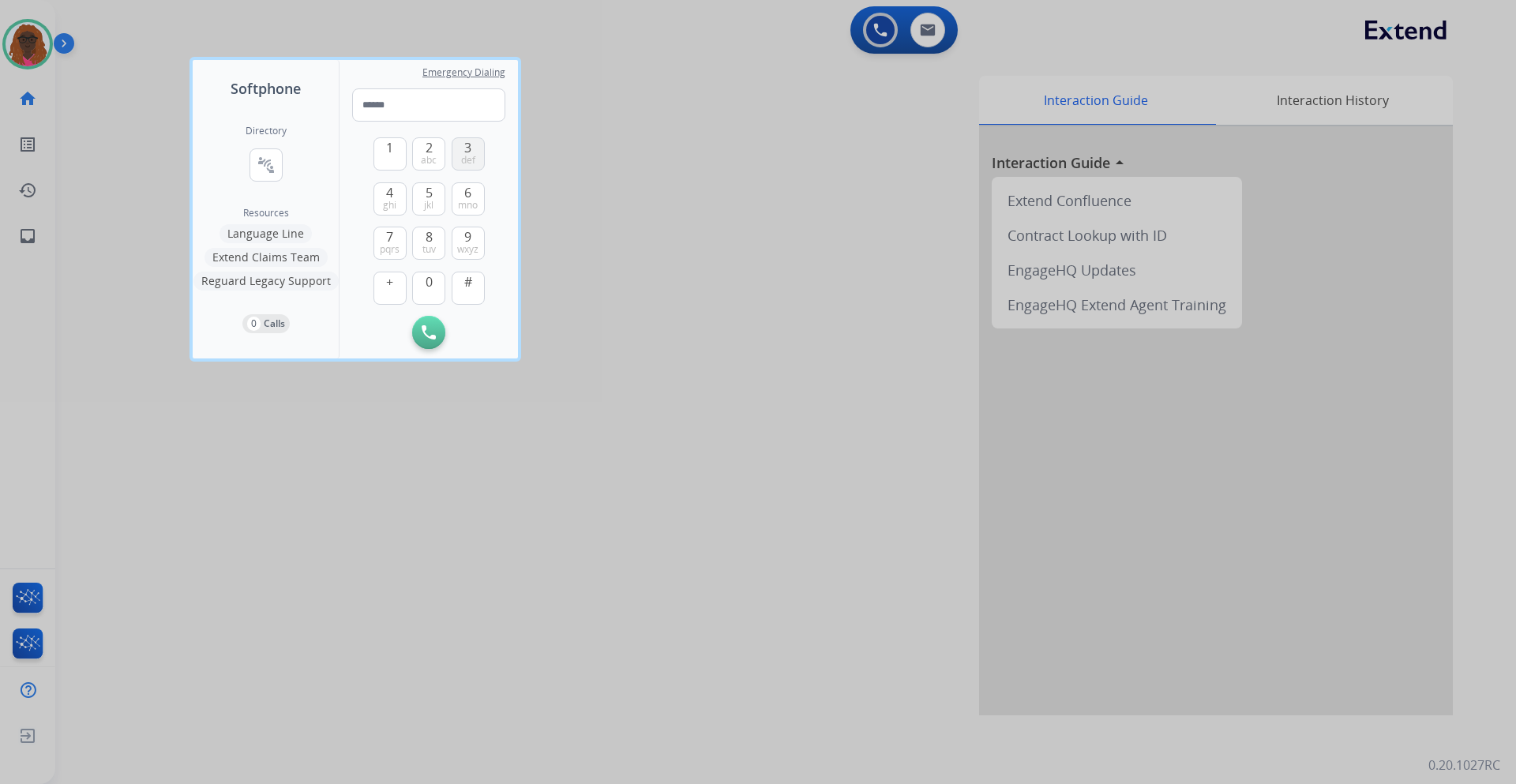 click on "3 def" at bounding box center (468, 154) 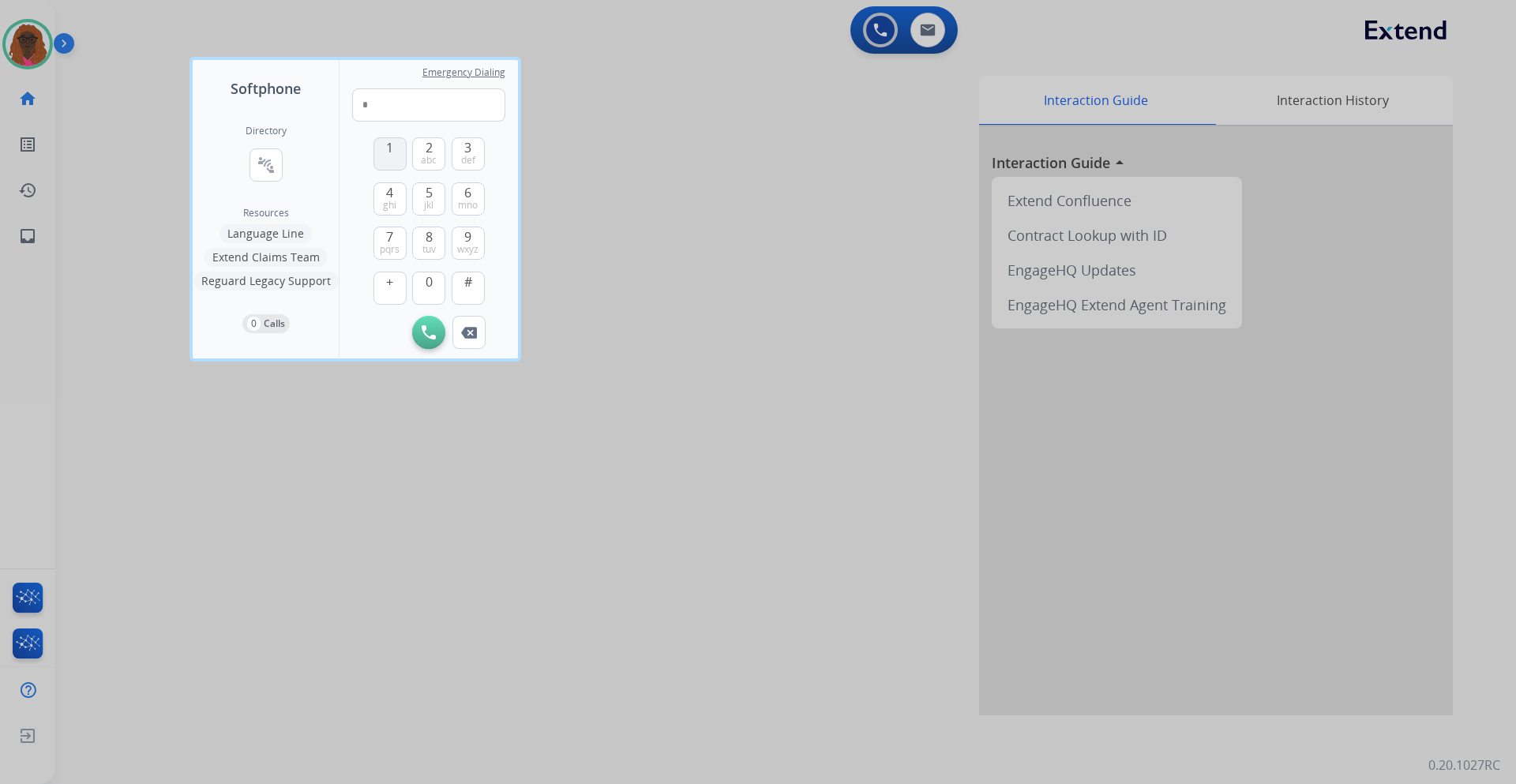 click on "1" at bounding box center [390, 154] 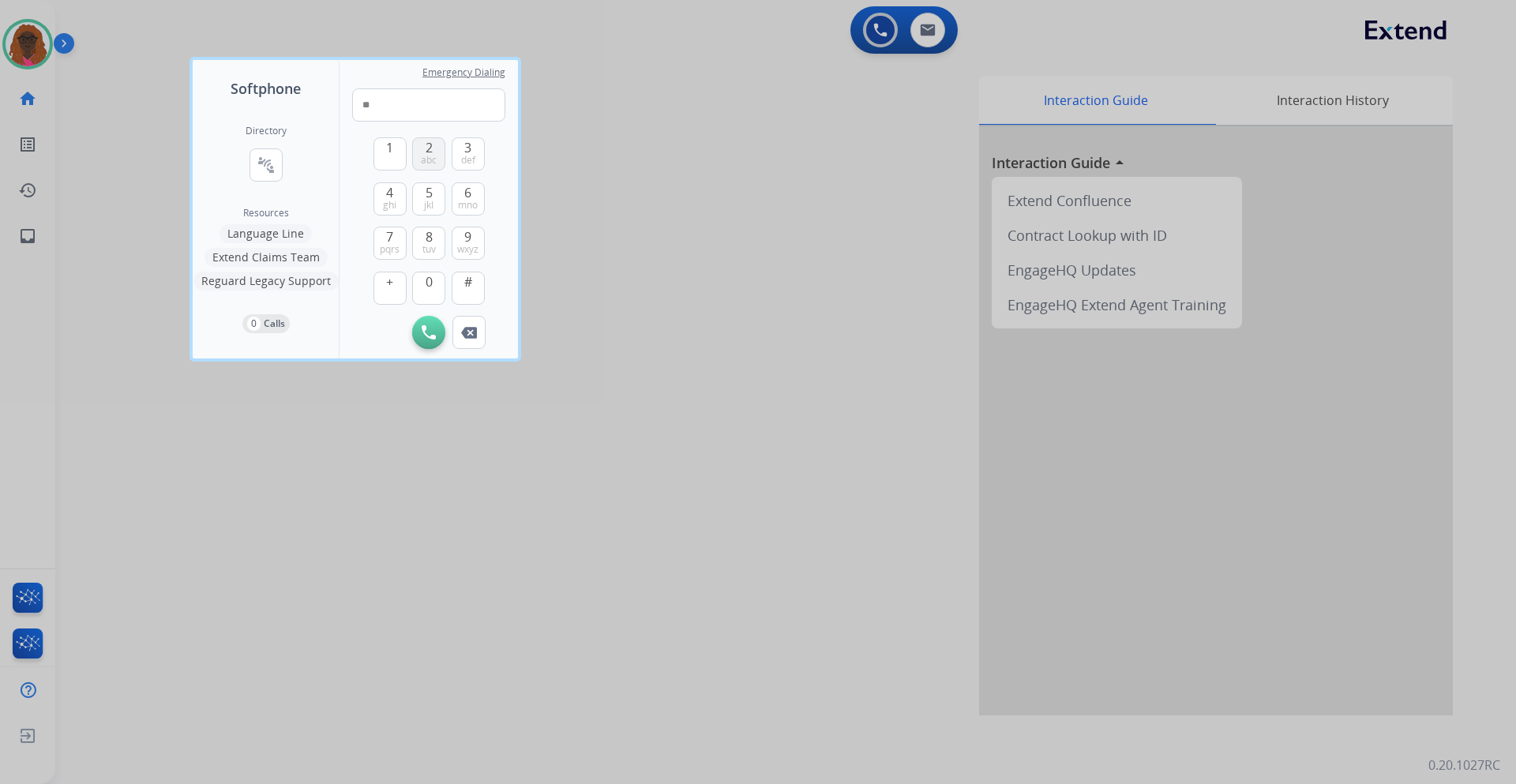 click on "2 abc" at bounding box center (429, 154) 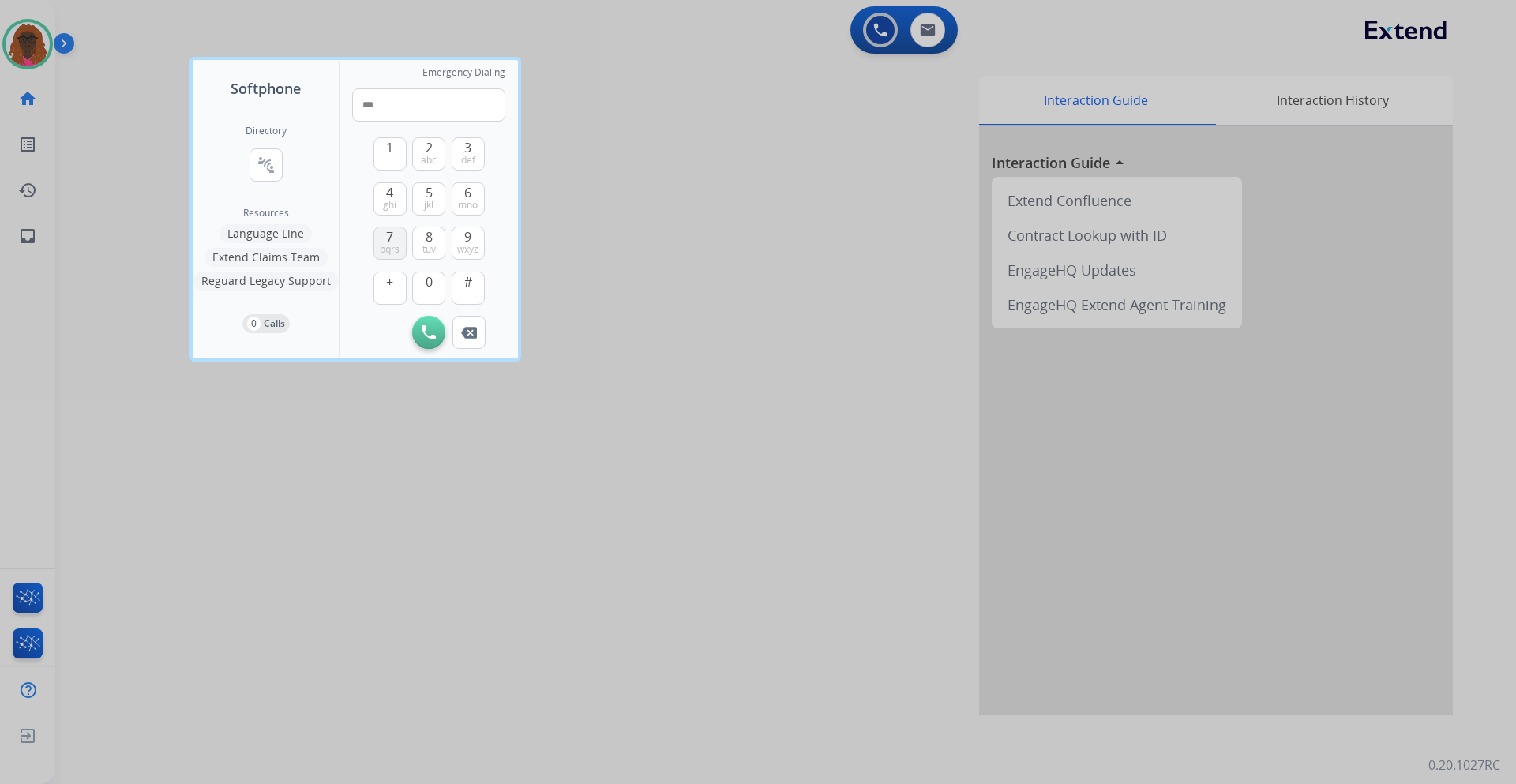 click on "7 pqrs" at bounding box center [390, 243] 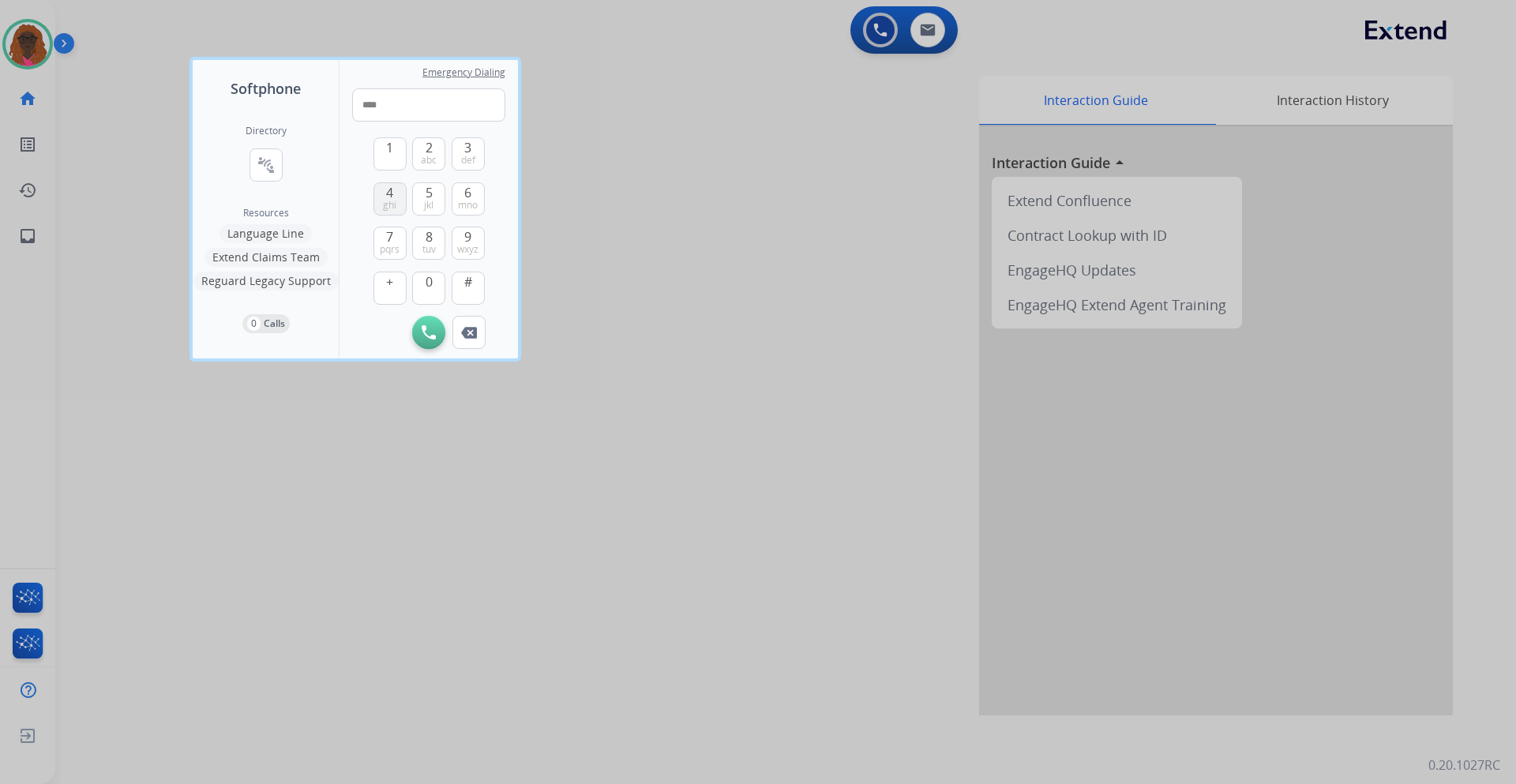 click on "4 ghi" at bounding box center (390, 199) 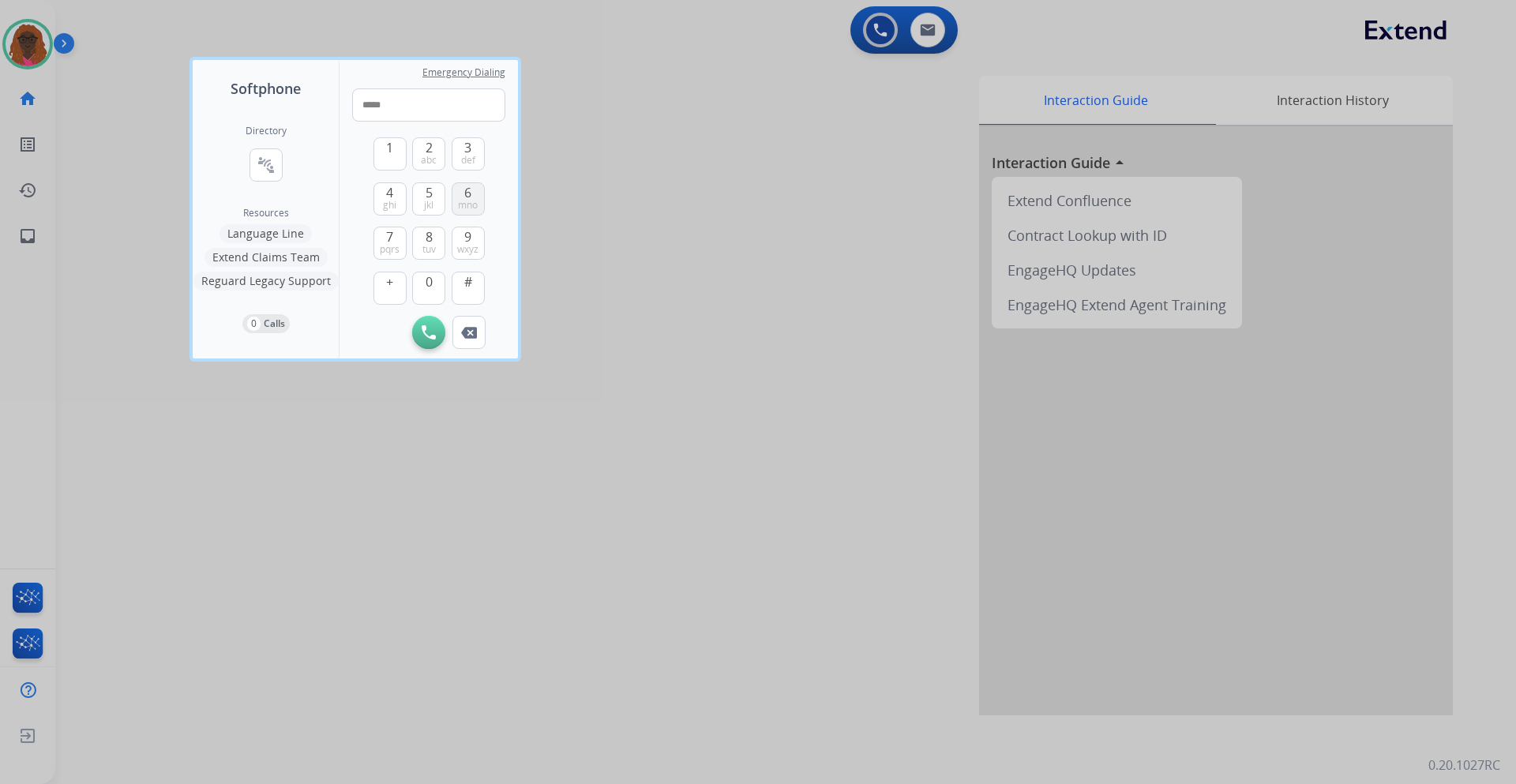 click on "mno" at bounding box center (467, 205) 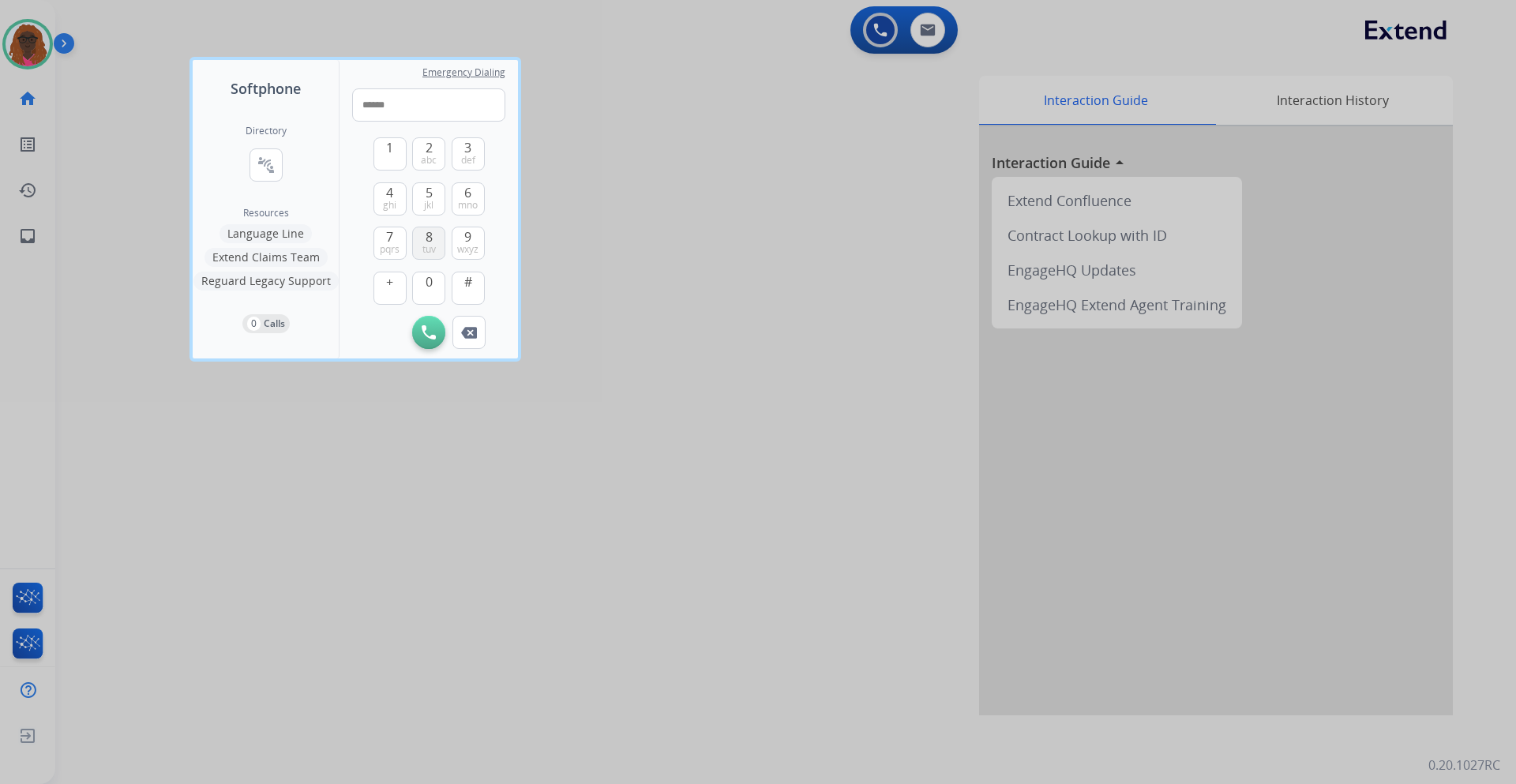 click on "tuv" at bounding box center [429, 249] 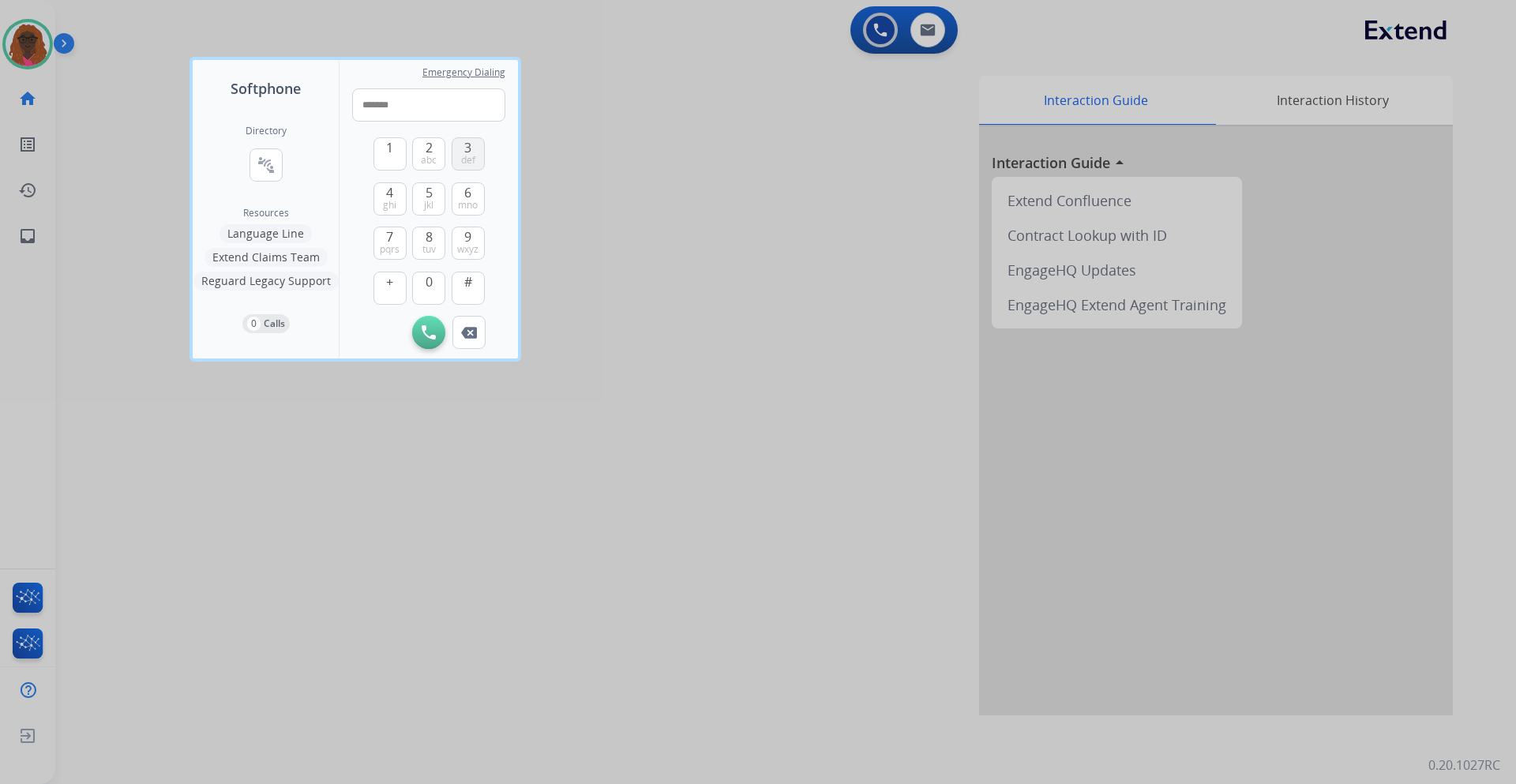 click on "3" at bounding box center [467, 148] 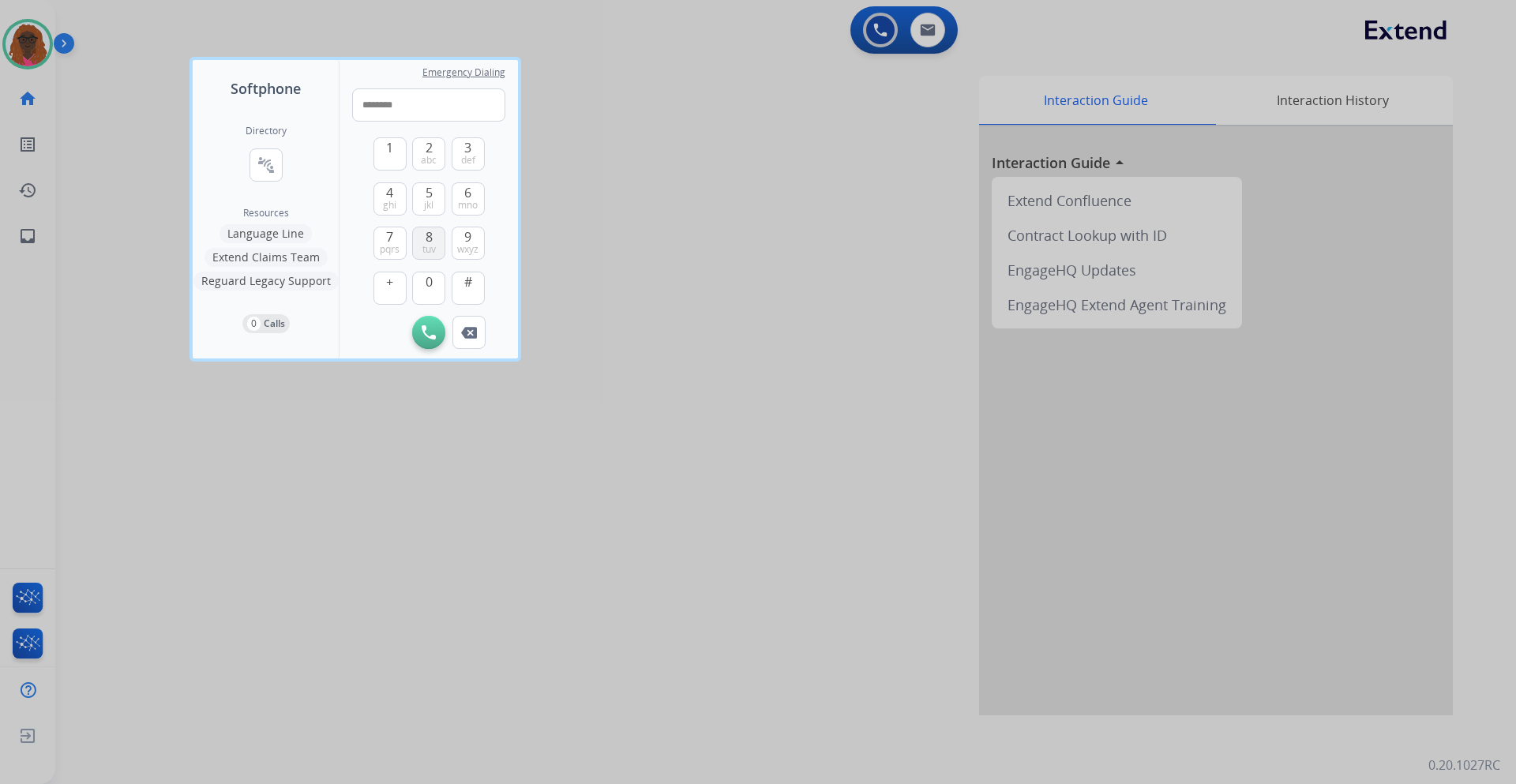 click on "tuv" at bounding box center (429, 249) 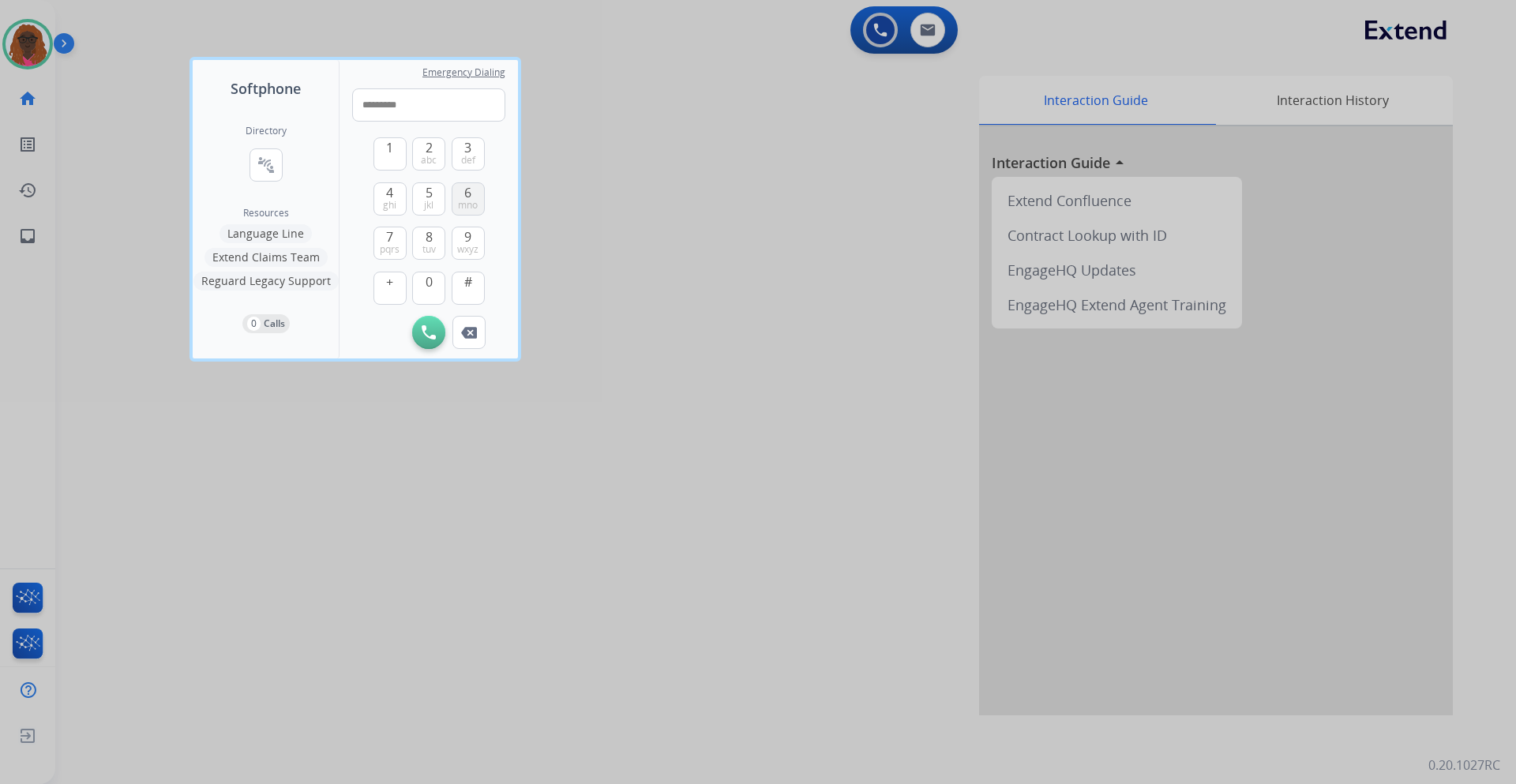 click on "mno" at bounding box center [467, 205] 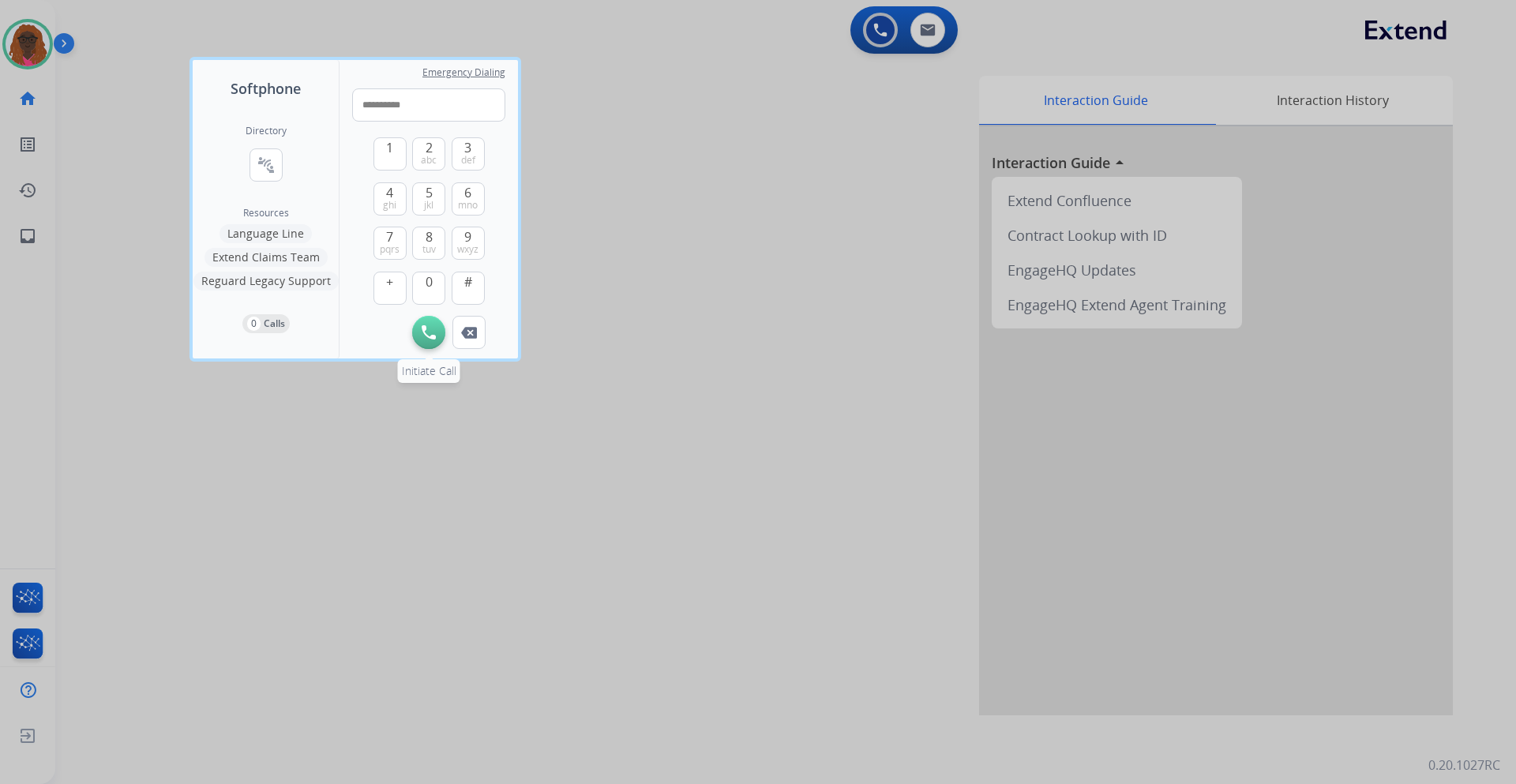 click at bounding box center [429, 332] 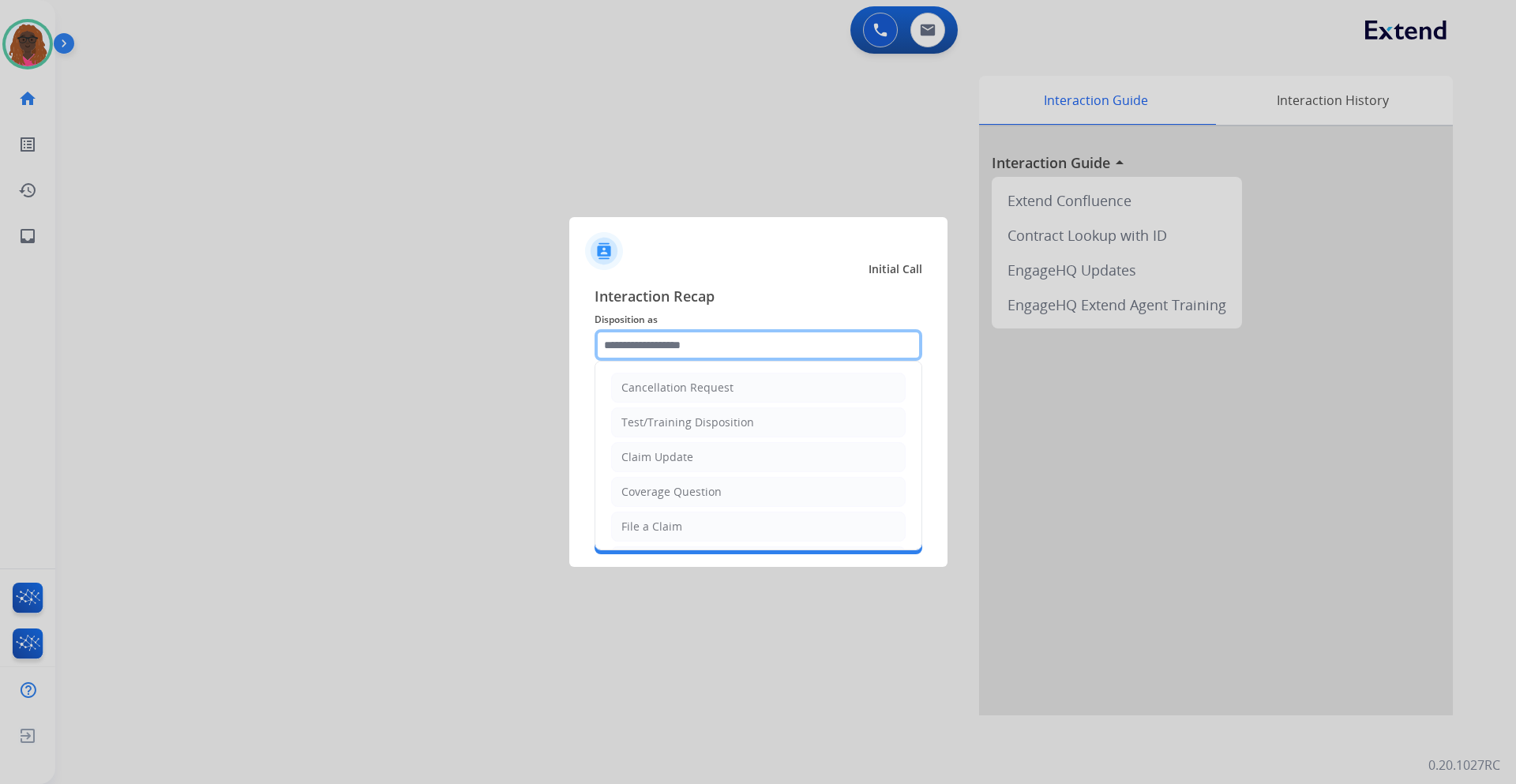 click 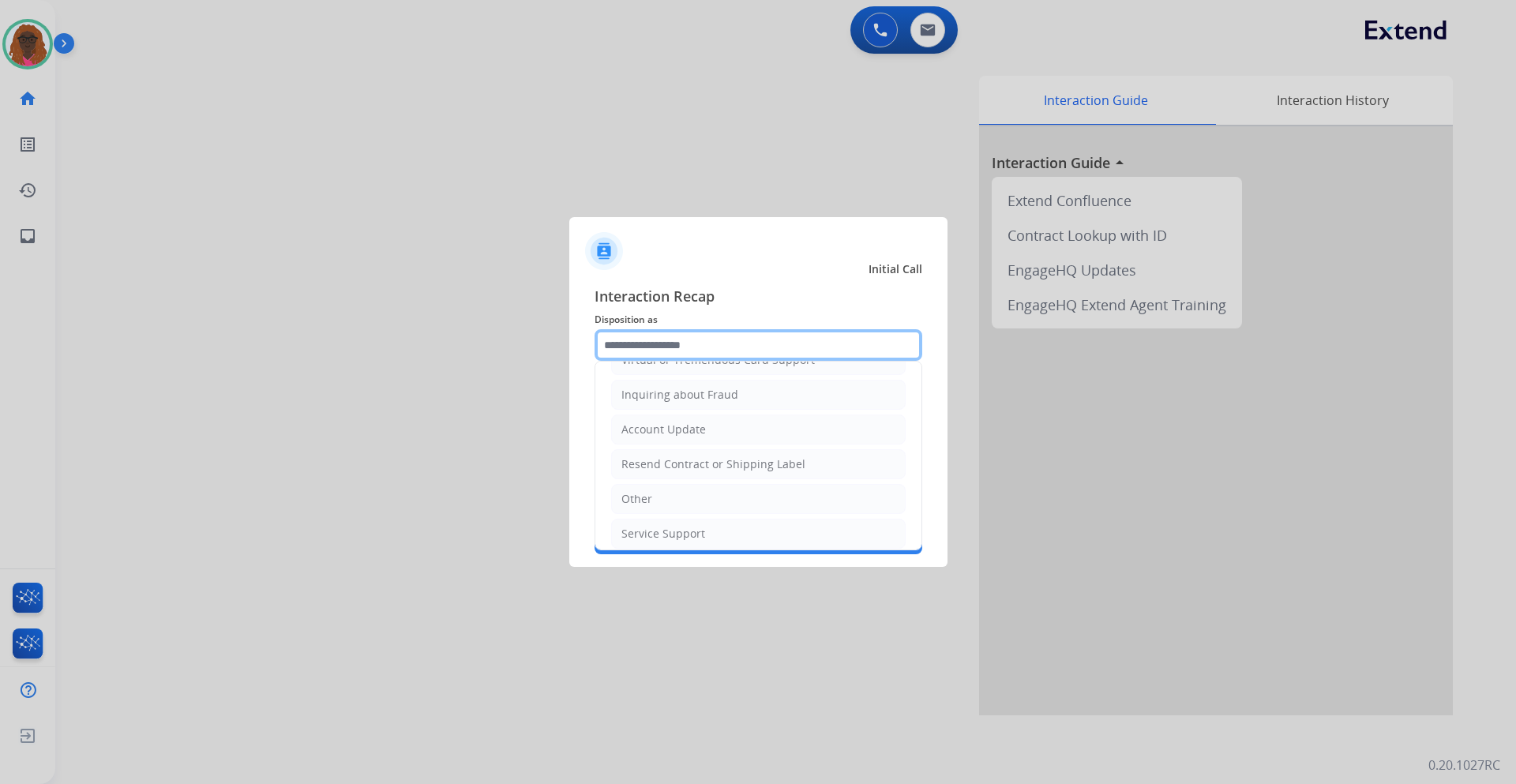 scroll, scrollTop: 237, scrollLeft: 0, axis: vertical 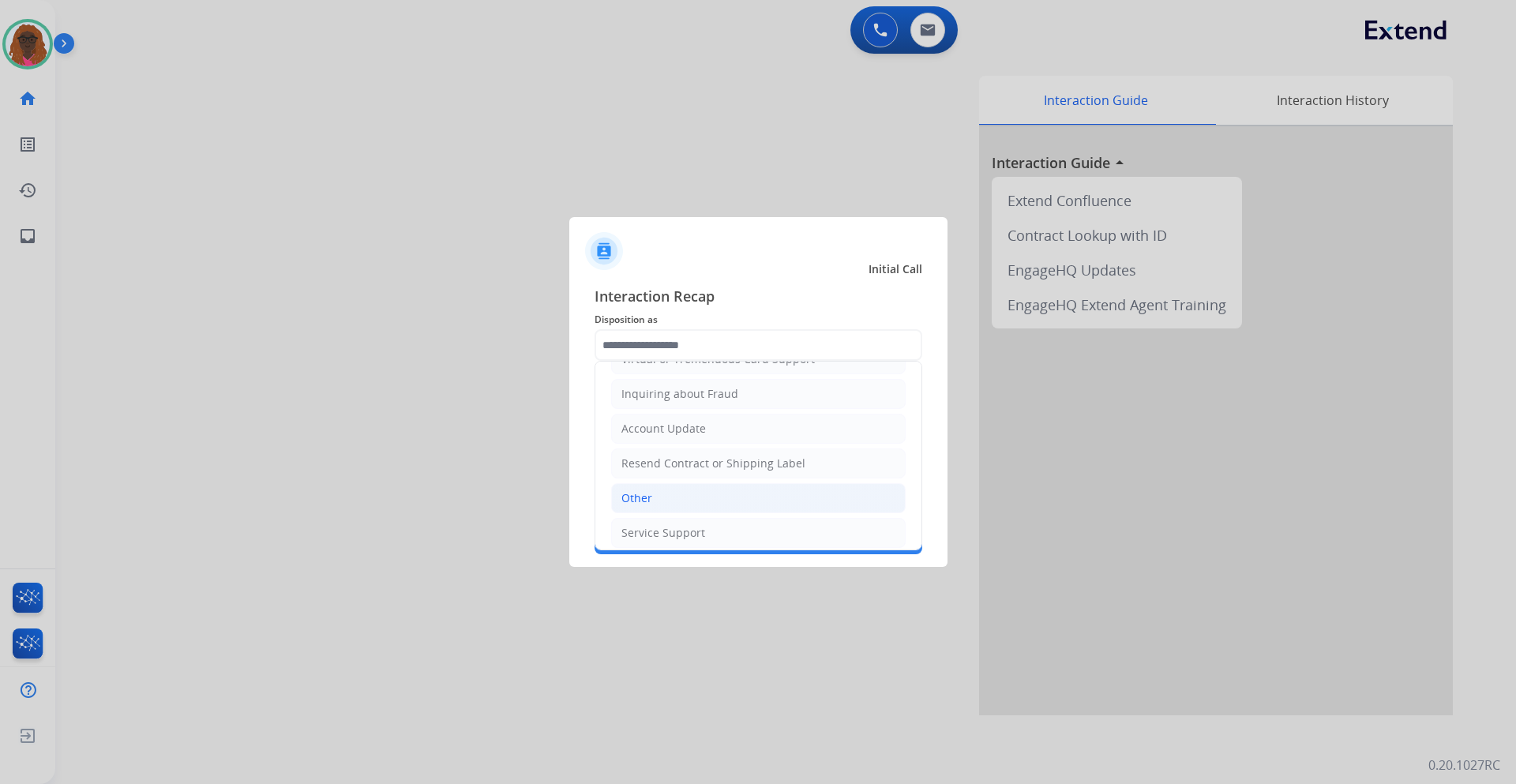click on "Other" 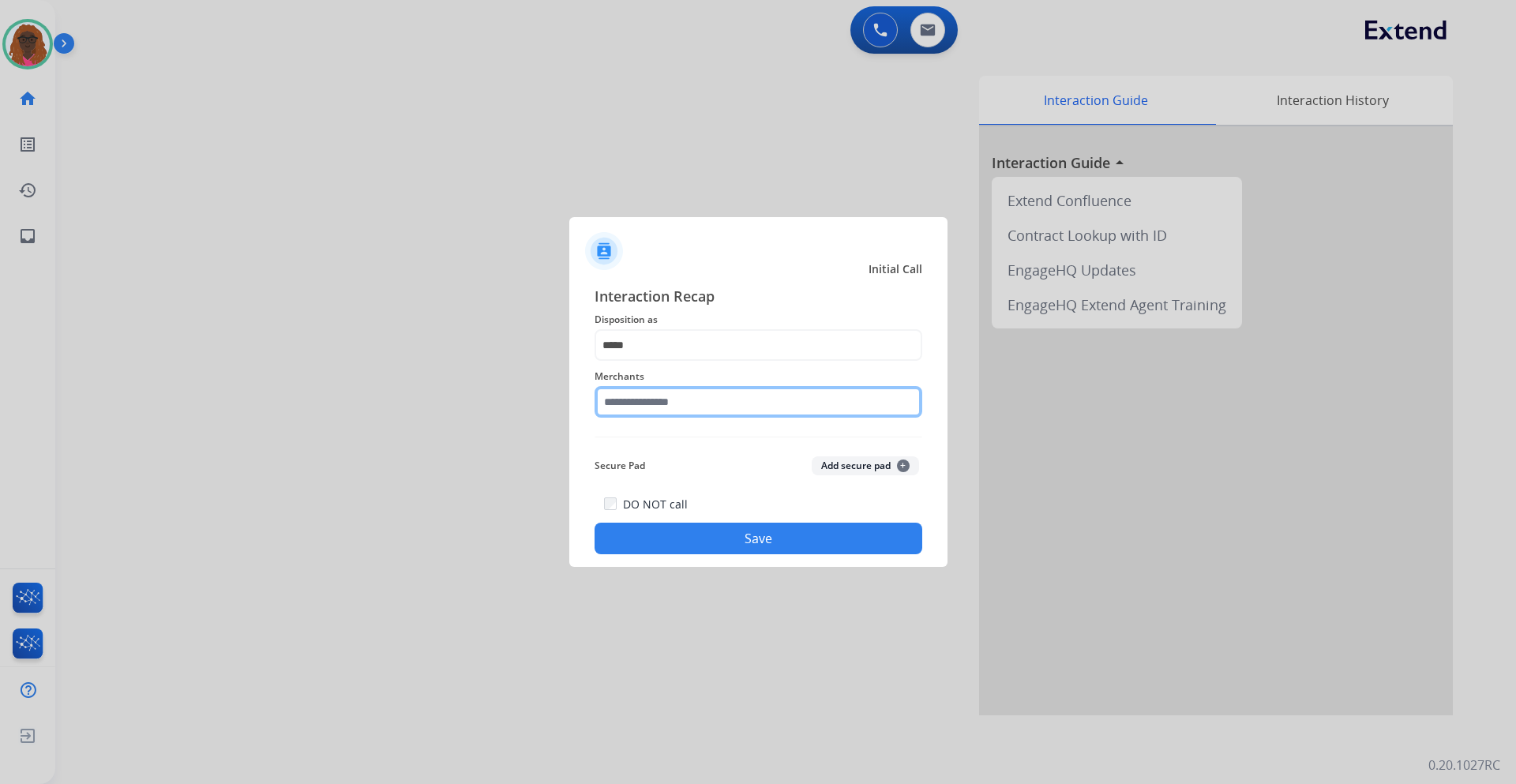 click 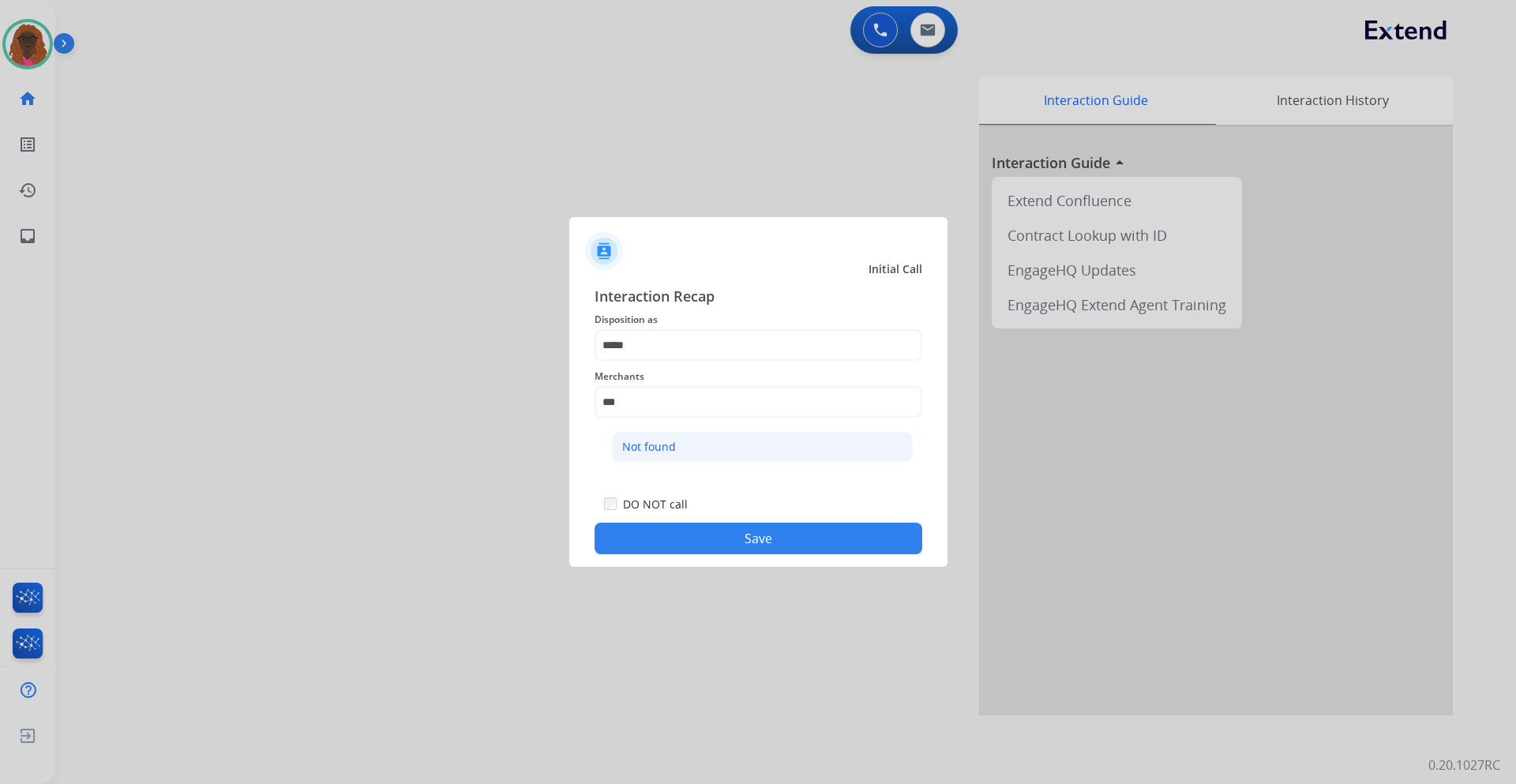 click on "Not found" 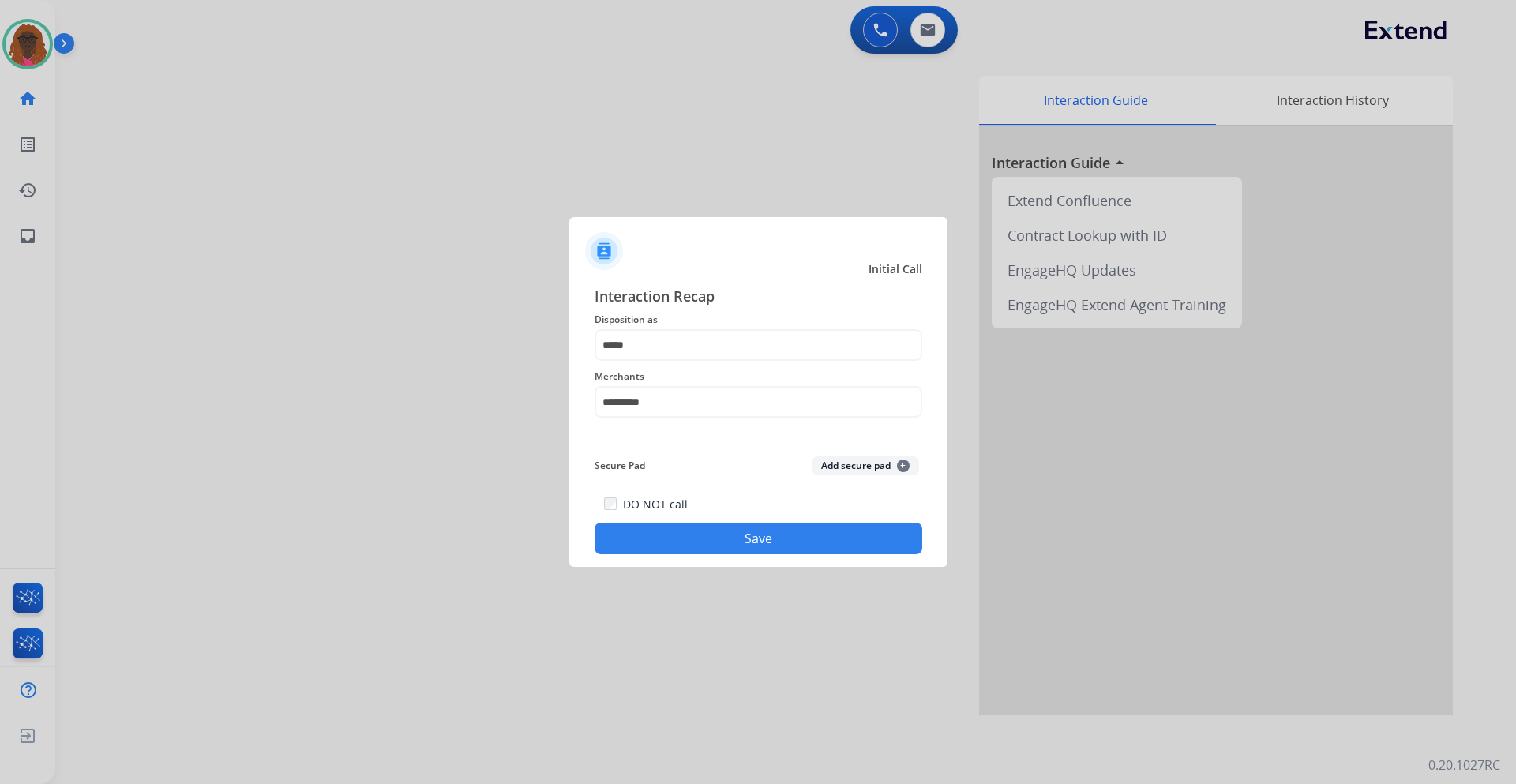 click on "Save" 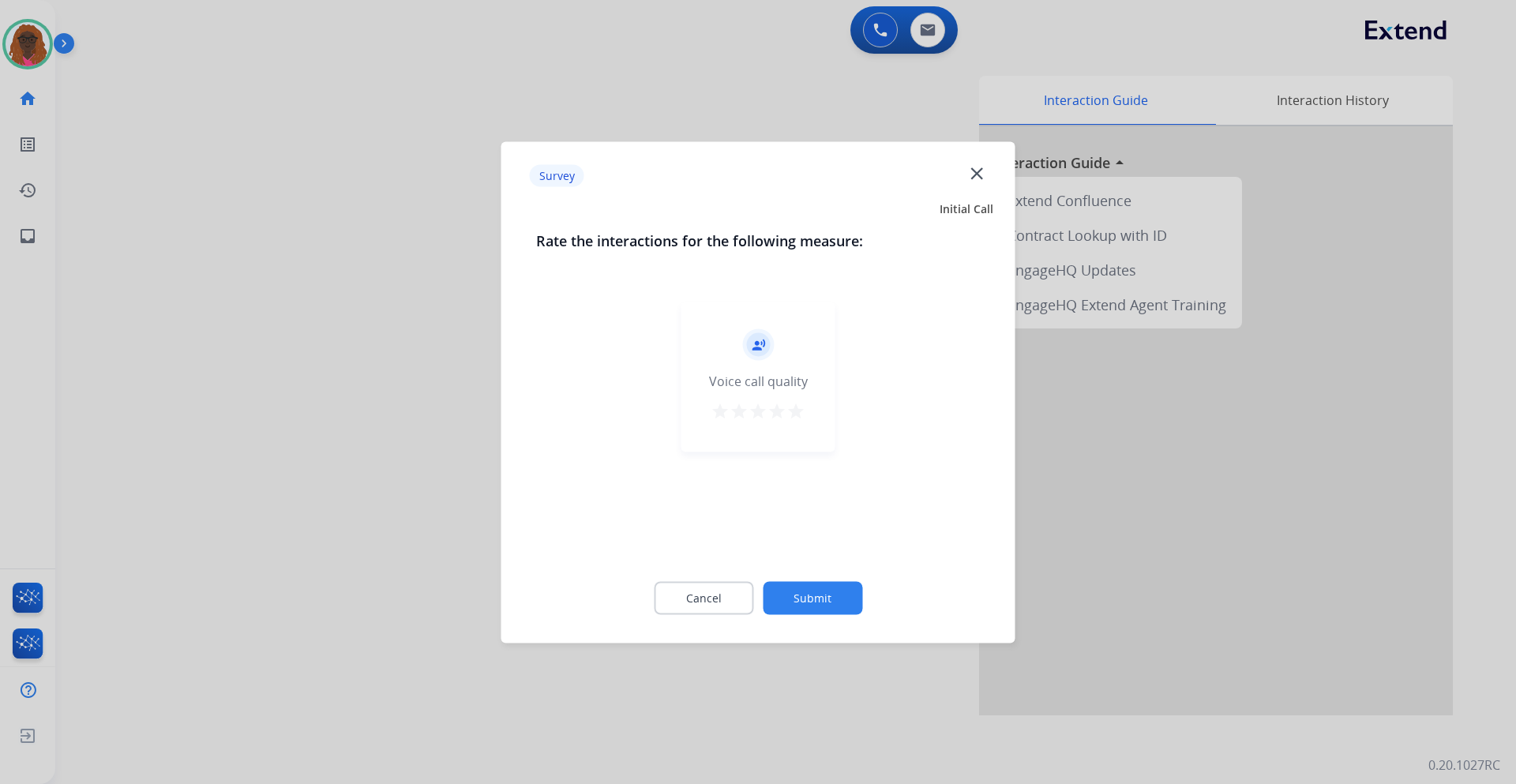 click on "star" at bounding box center (796, 411) 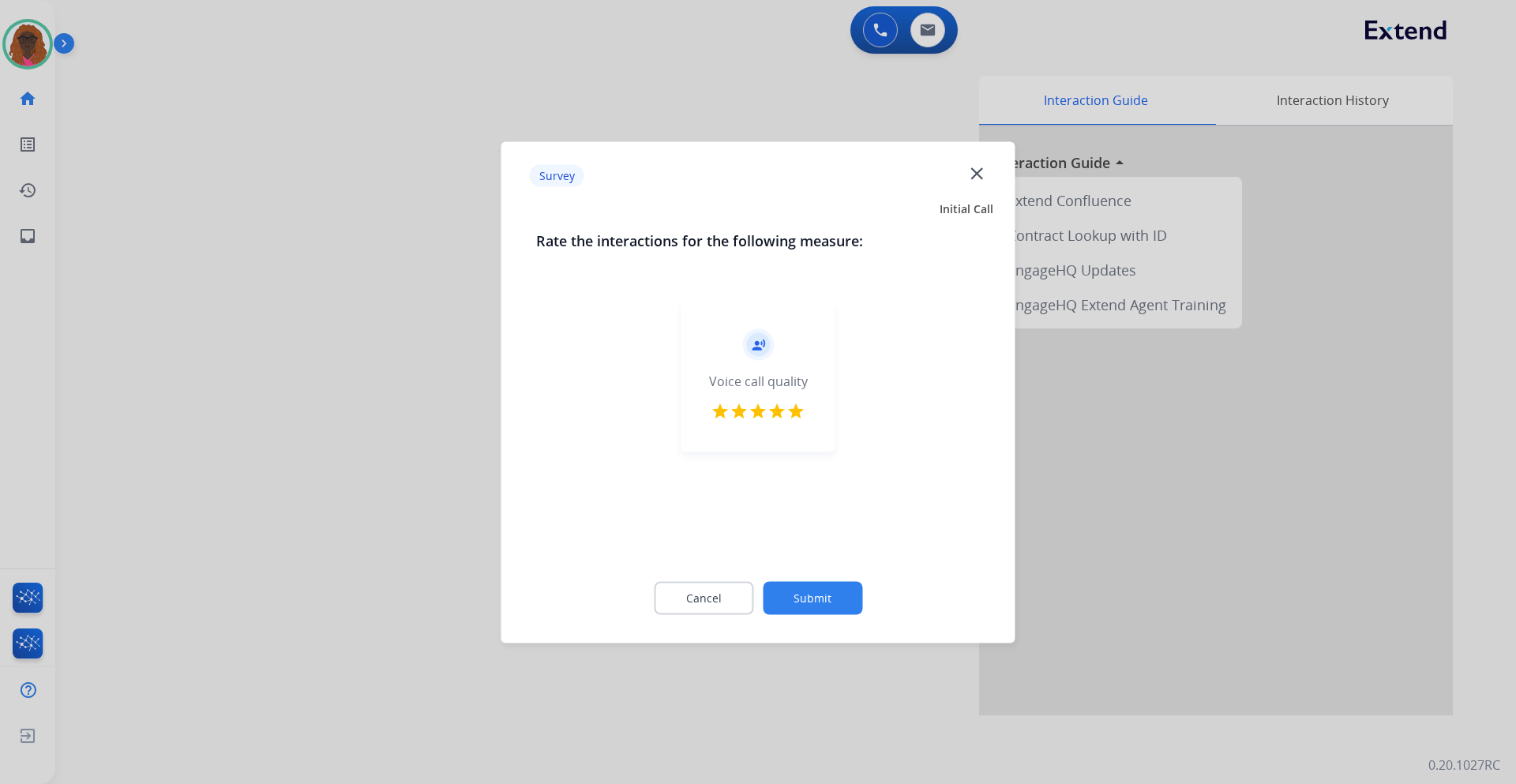 click on "Submit" 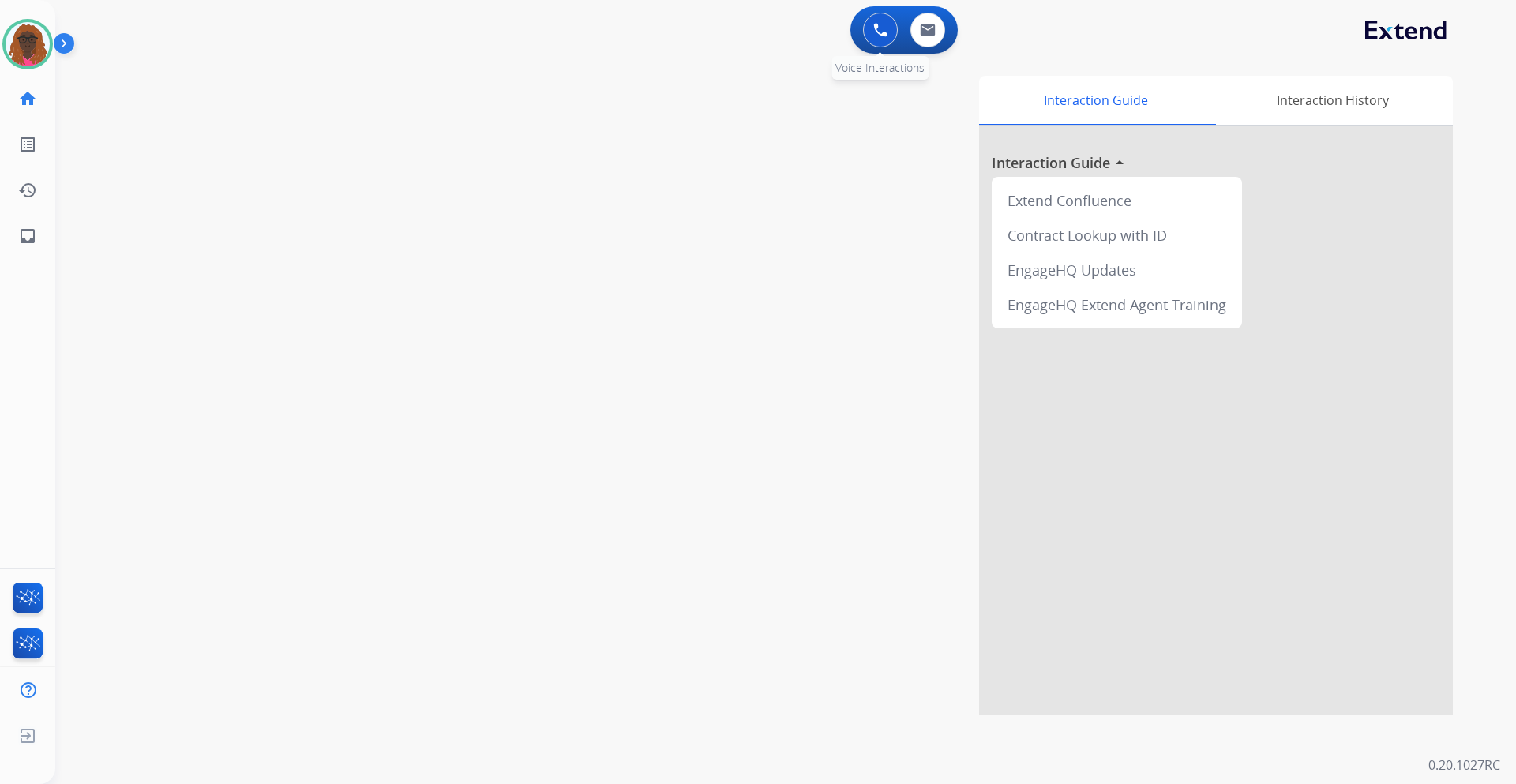 click at bounding box center [880, 30] 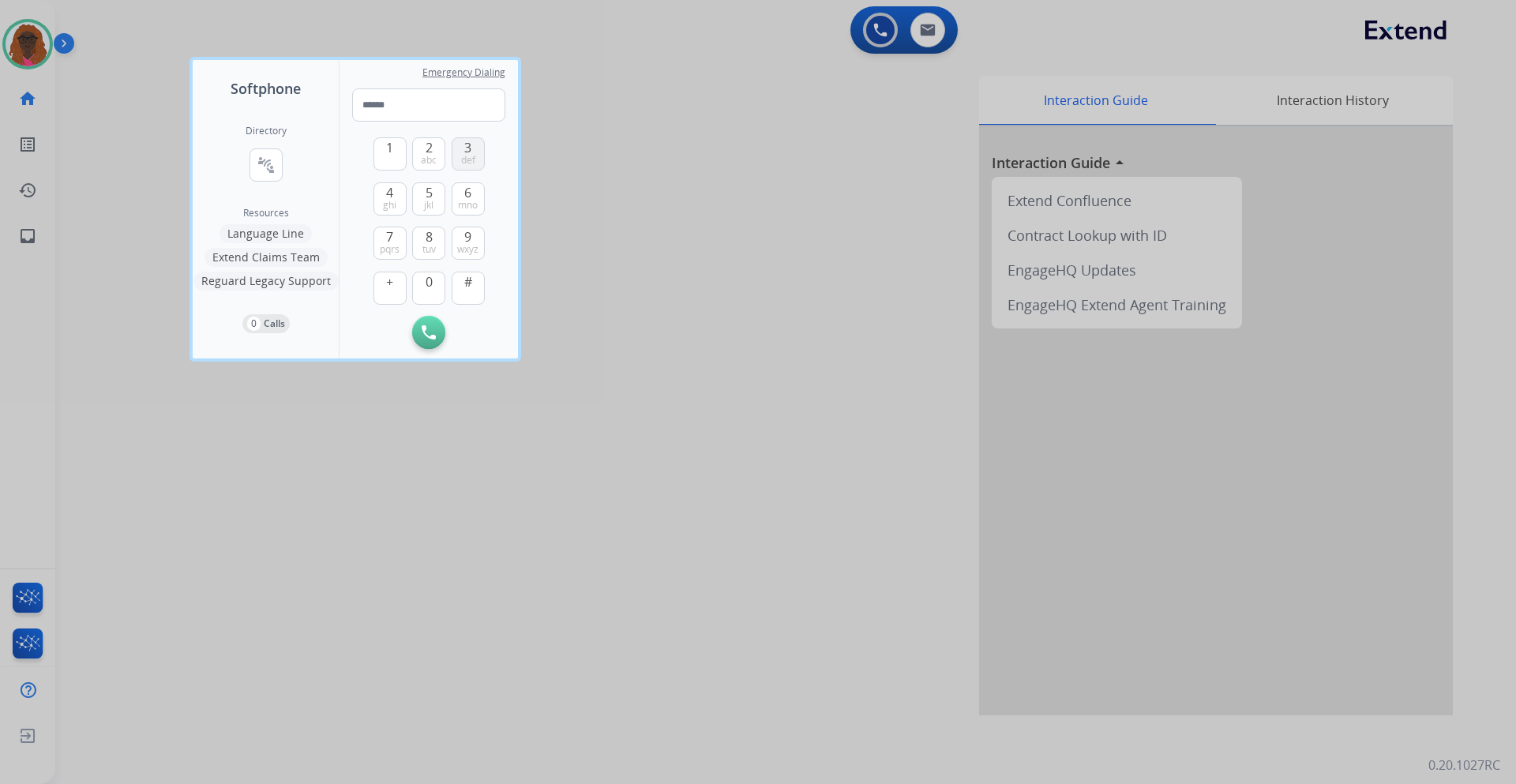 click on "3" at bounding box center [467, 148] 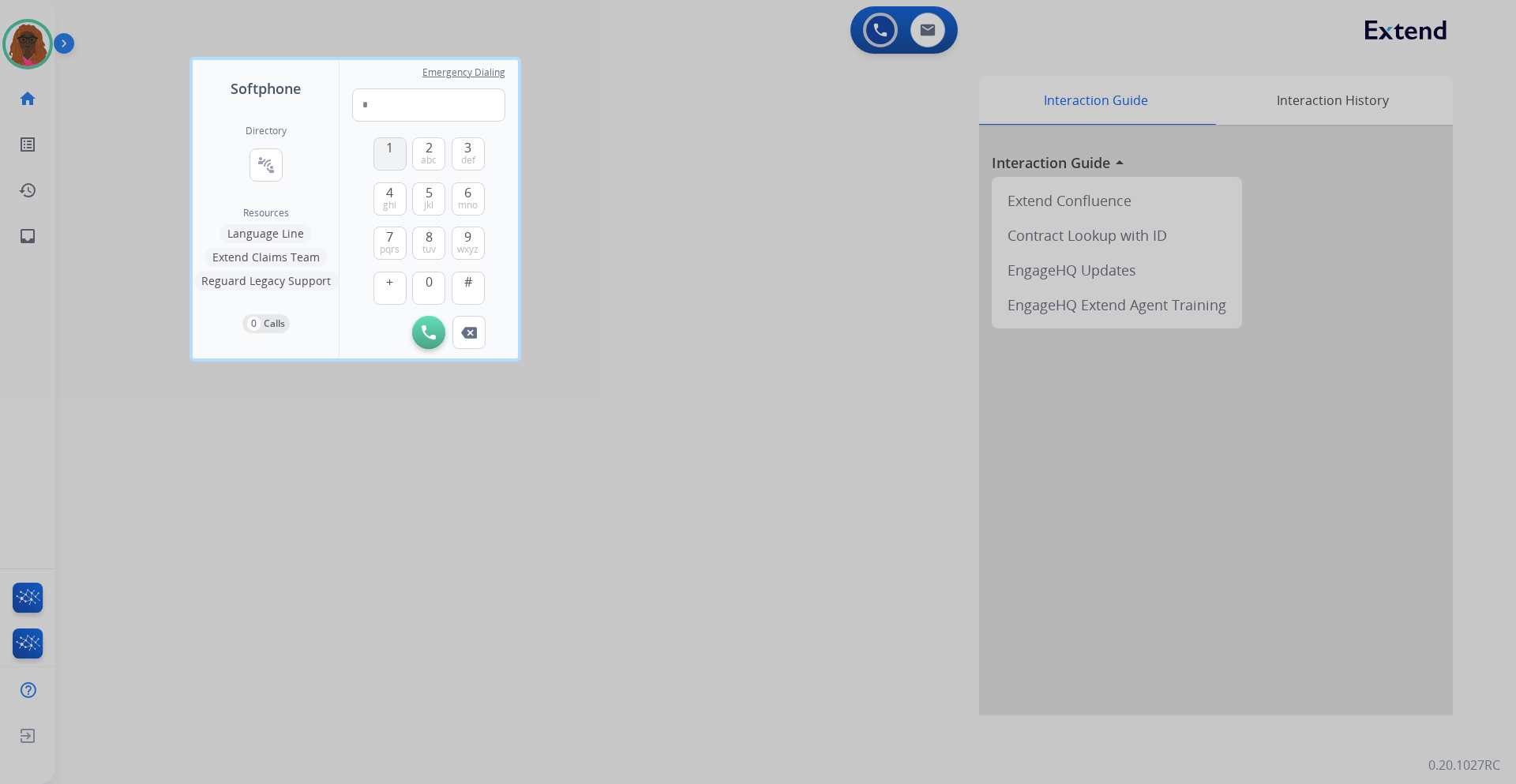 click on "1" at bounding box center (389, 148) 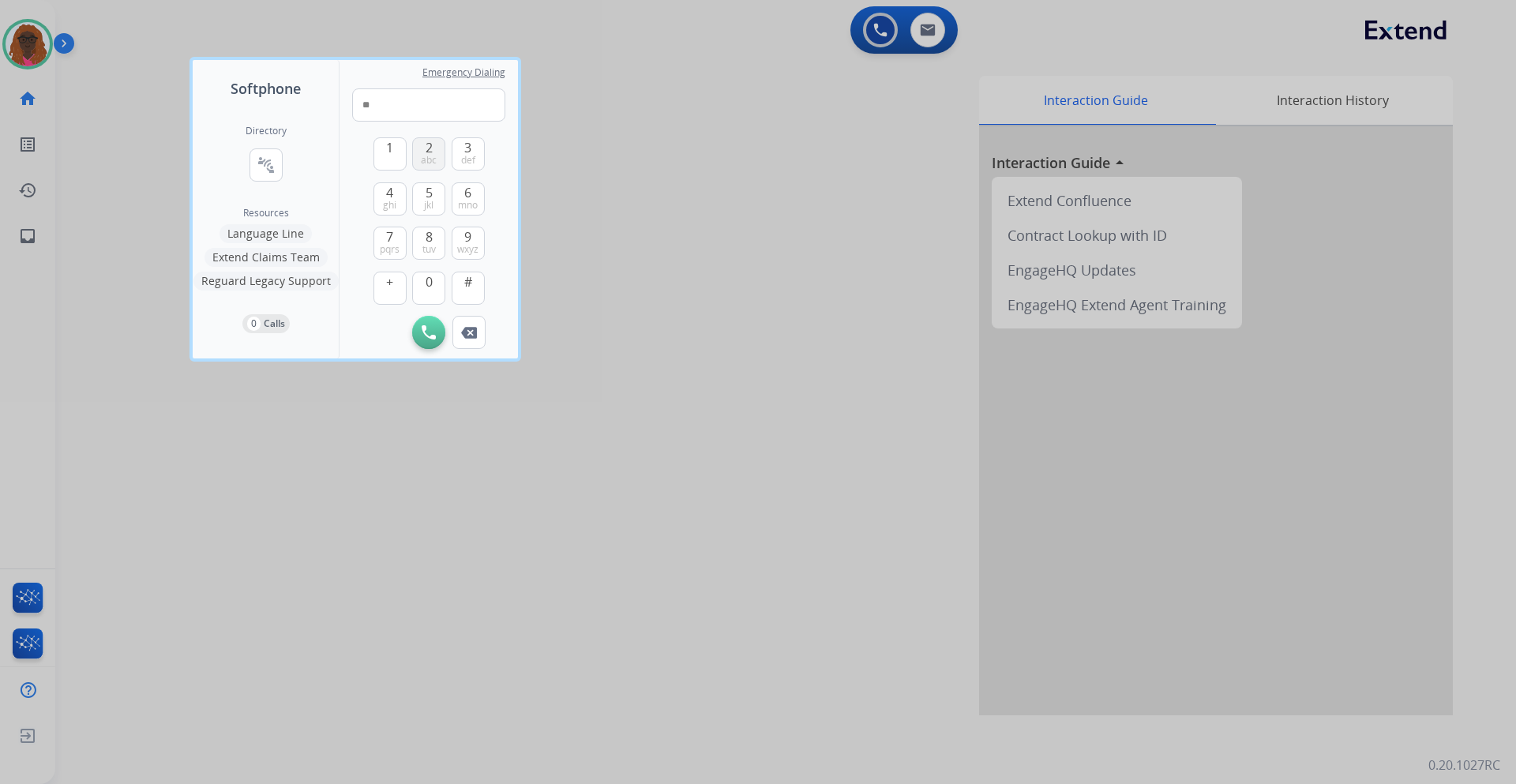 click on "2" at bounding box center [429, 148] 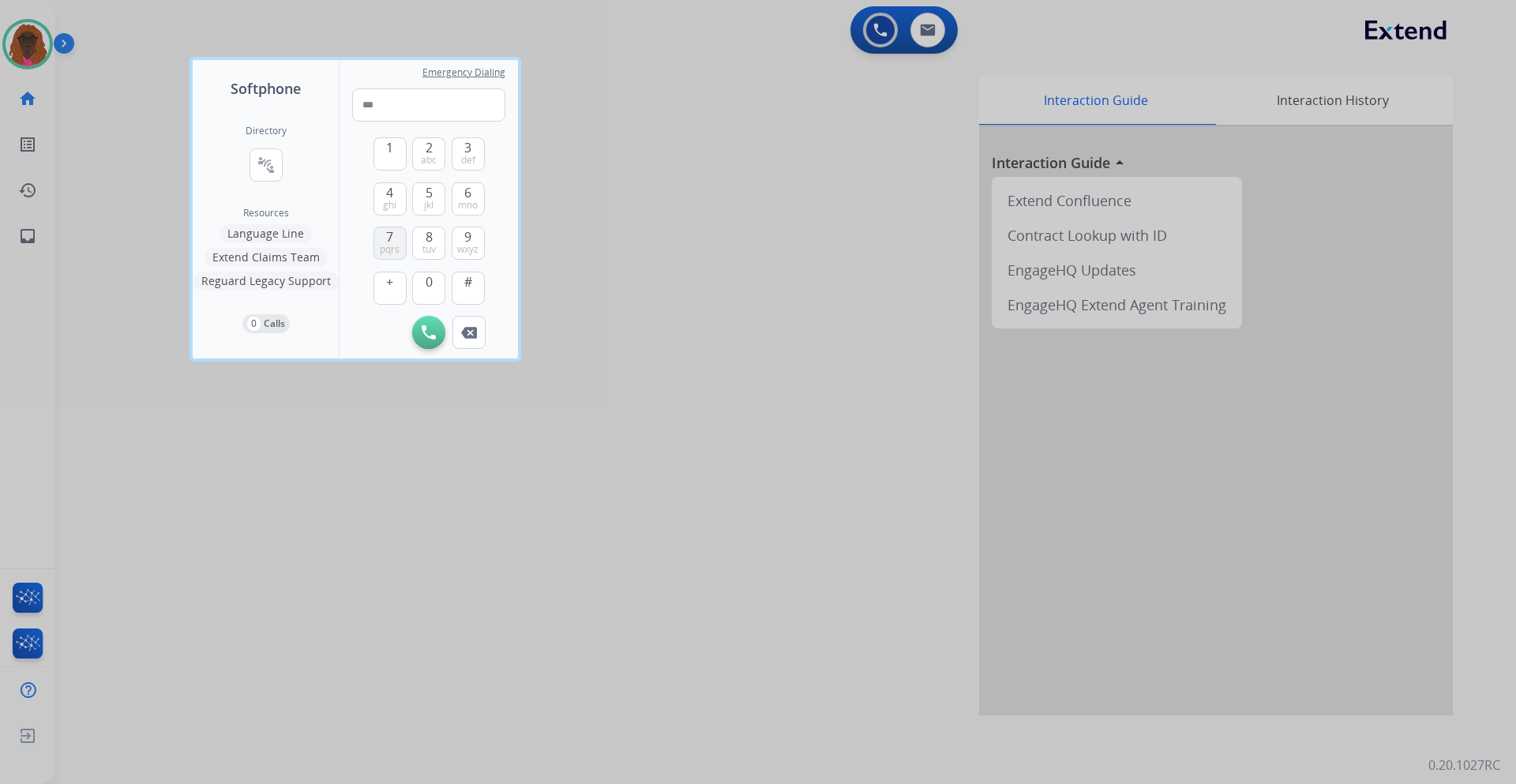 drag, startPoint x: 396, startPoint y: 250, endPoint x: 396, endPoint y: 204, distance: 46 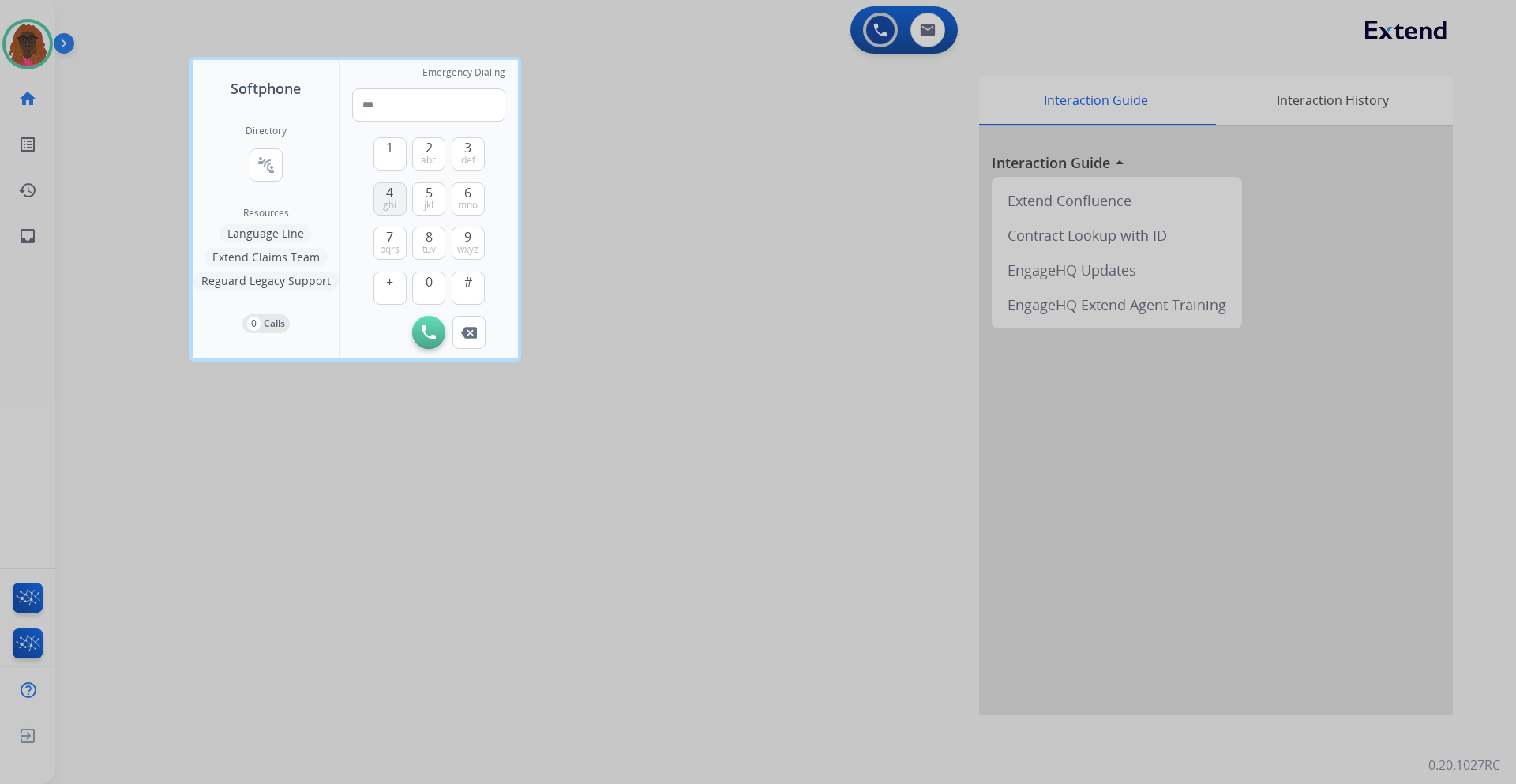 click on "pqrs" at bounding box center (389, 249) 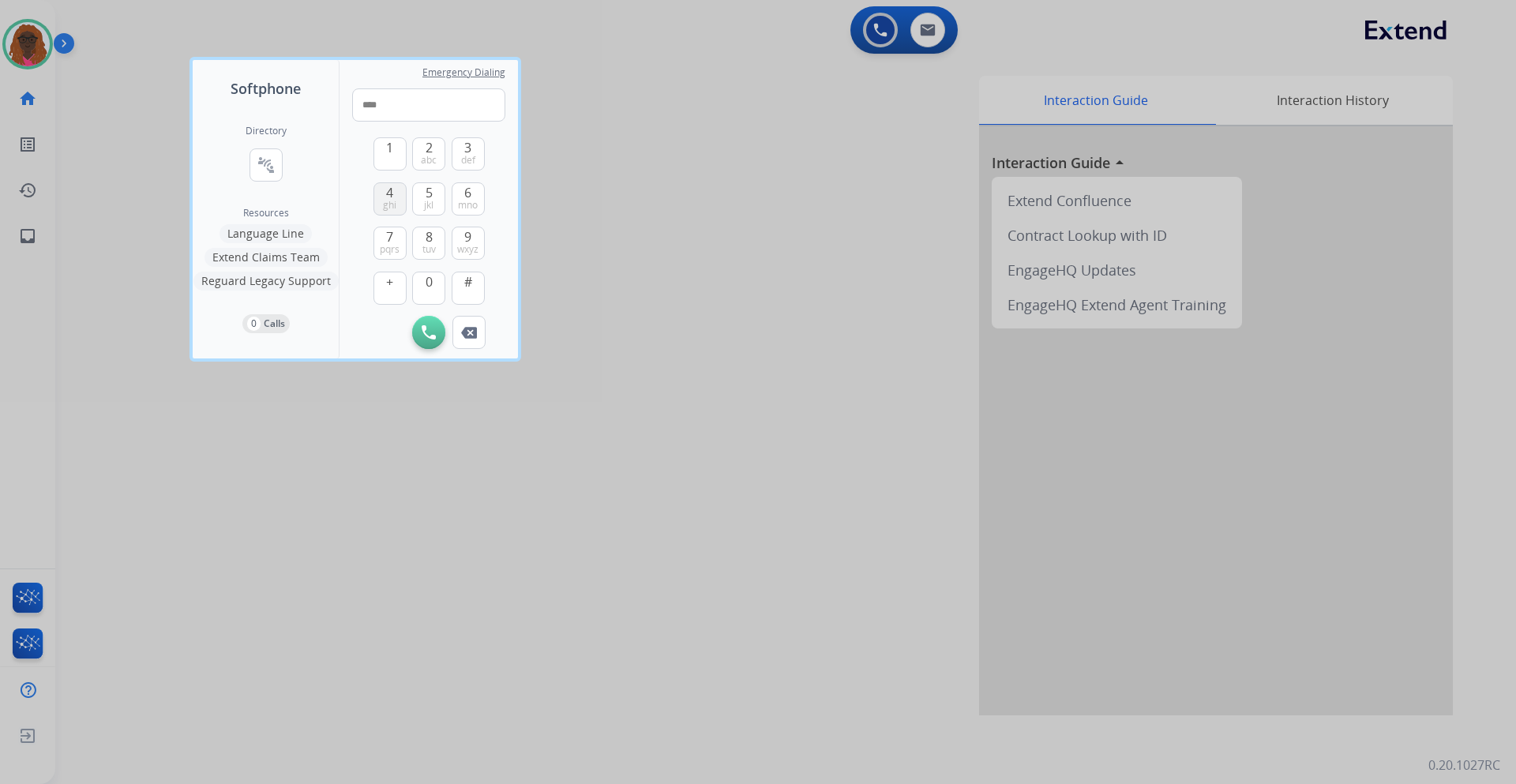 click on "4 ghi" at bounding box center (390, 199) 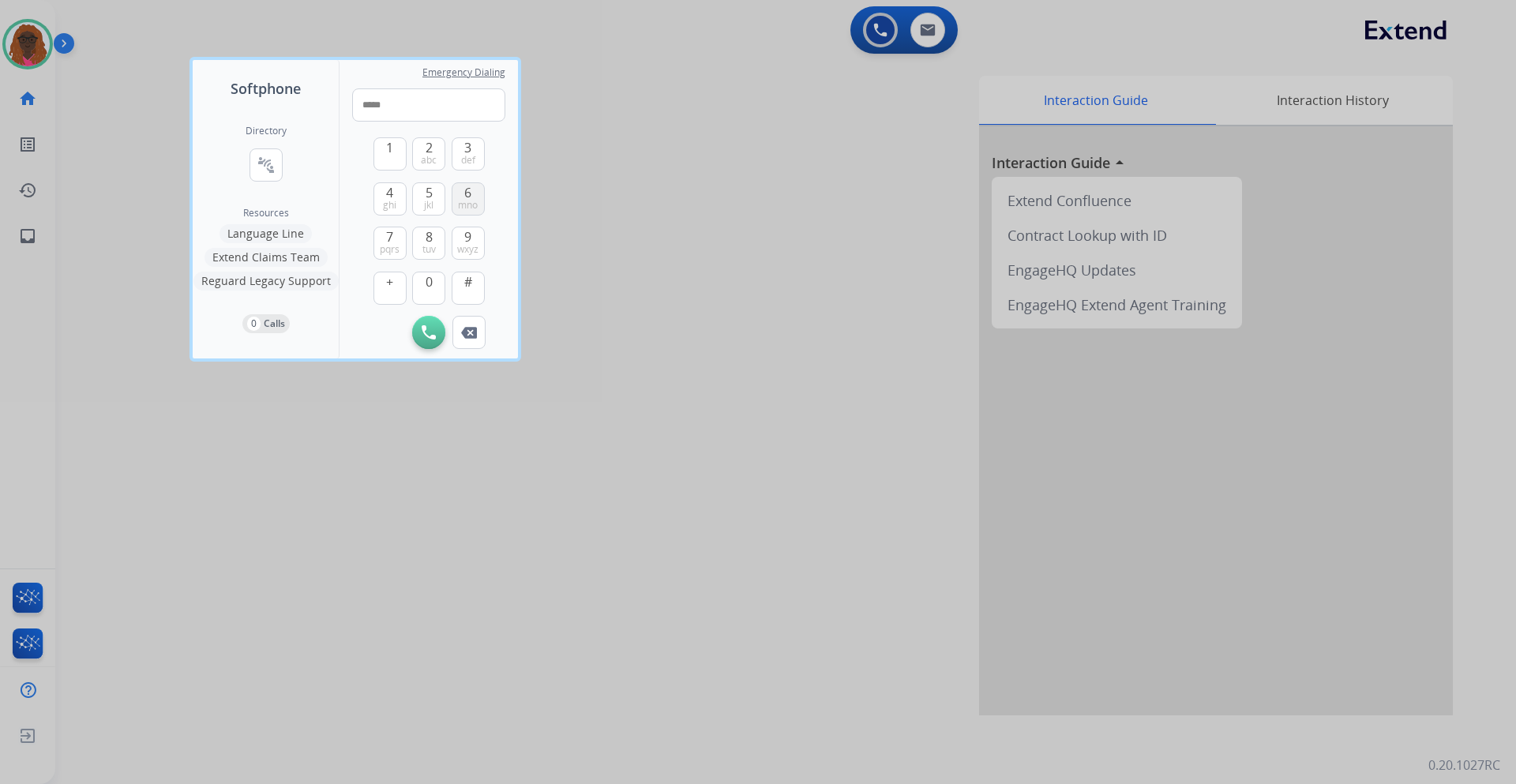 click on "6 mno" at bounding box center (468, 199) 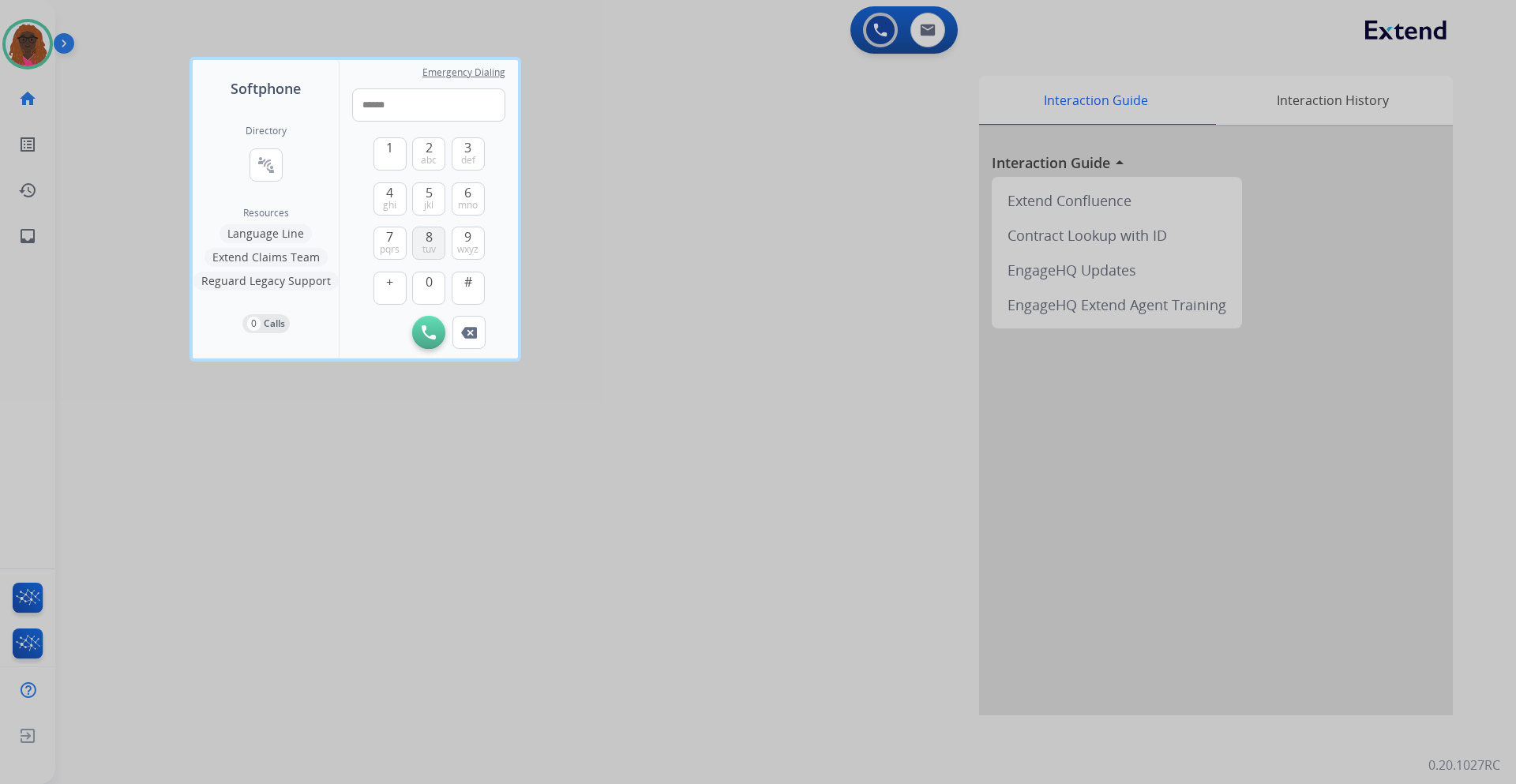click on "8 tuv" at bounding box center (429, 243) 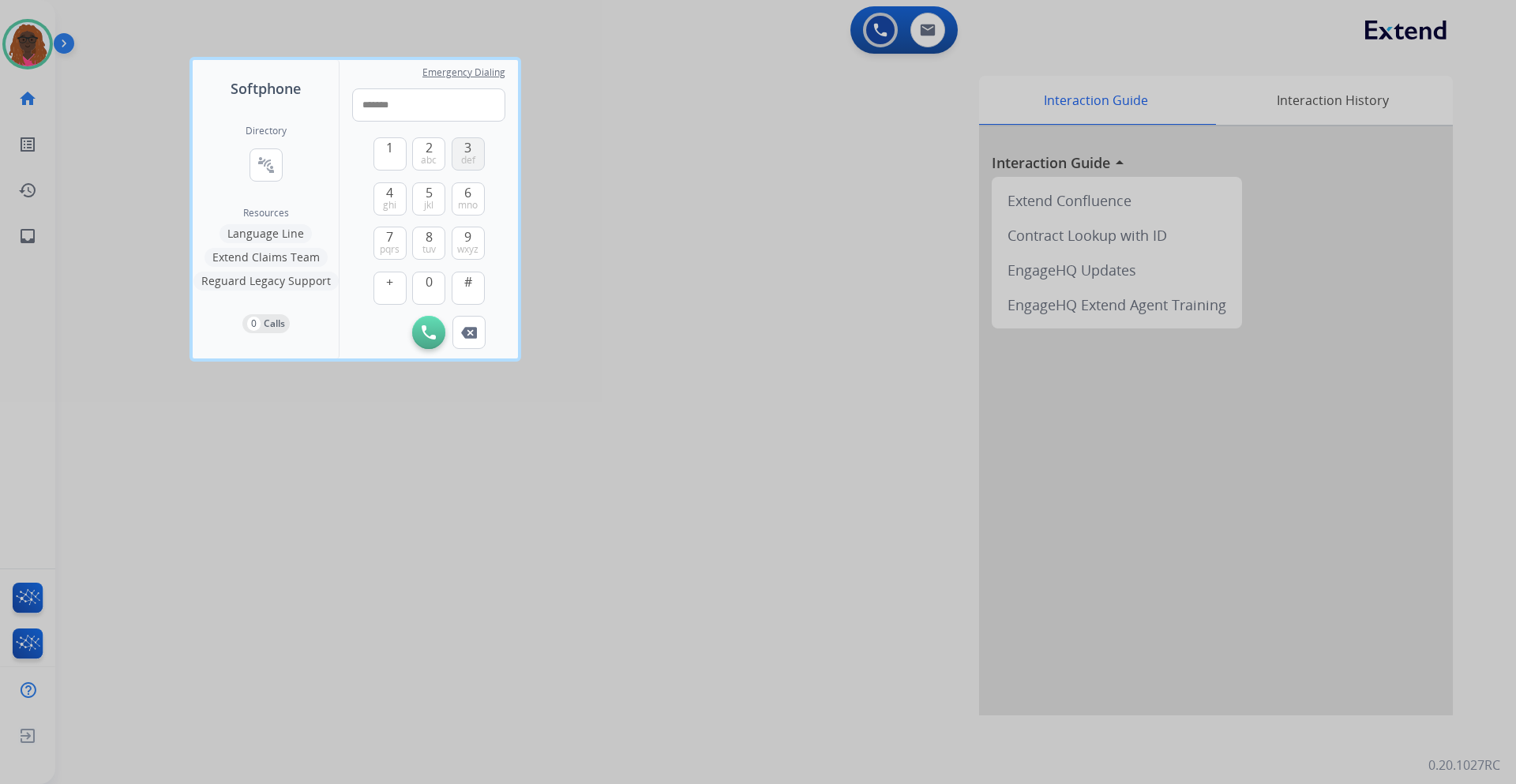 click on "3 def" at bounding box center [468, 154] 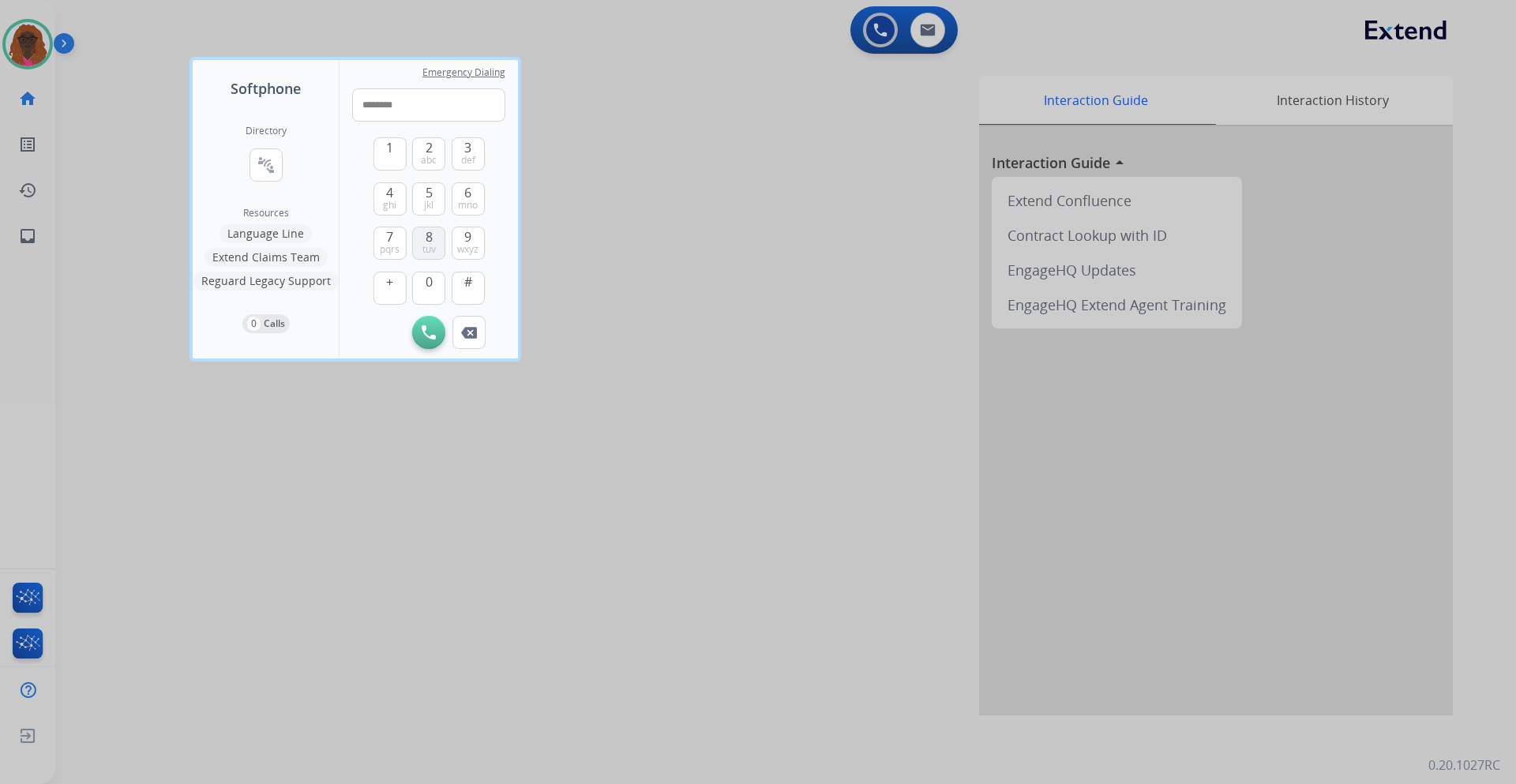 click on "8" at bounding box center [429, 237] 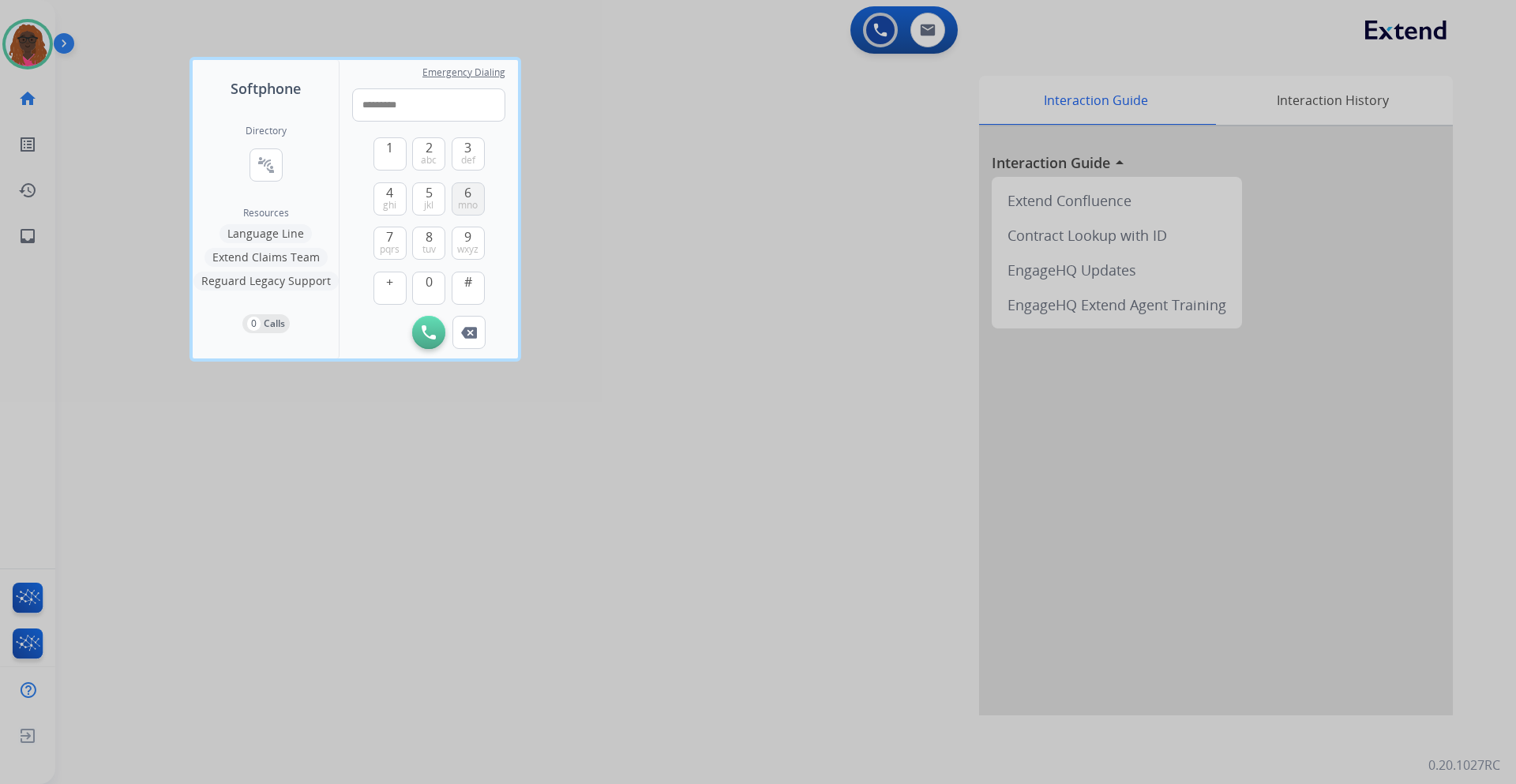 click on "mno" at bounding box center [467, 205] 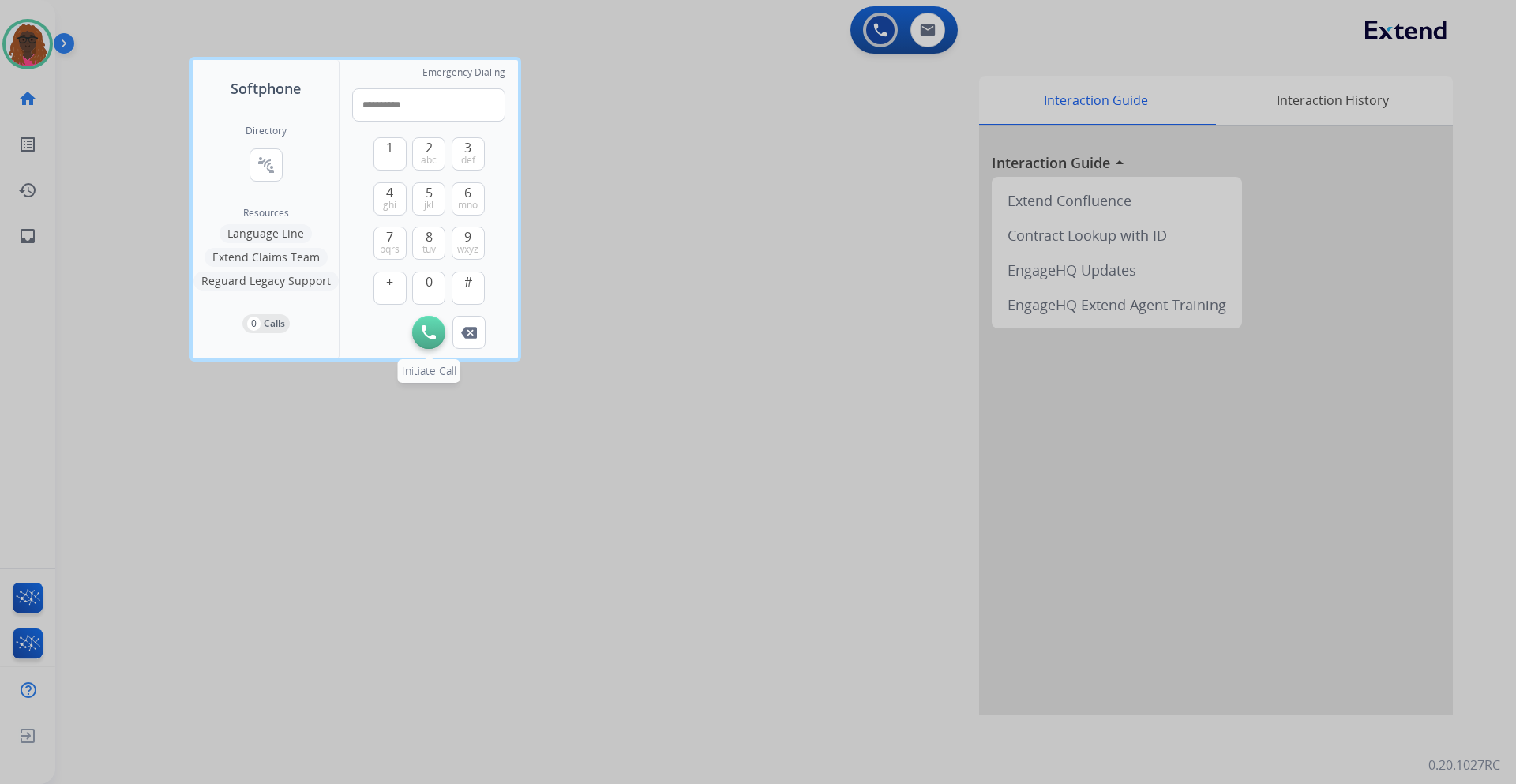 click at bounding box center (429, 332) 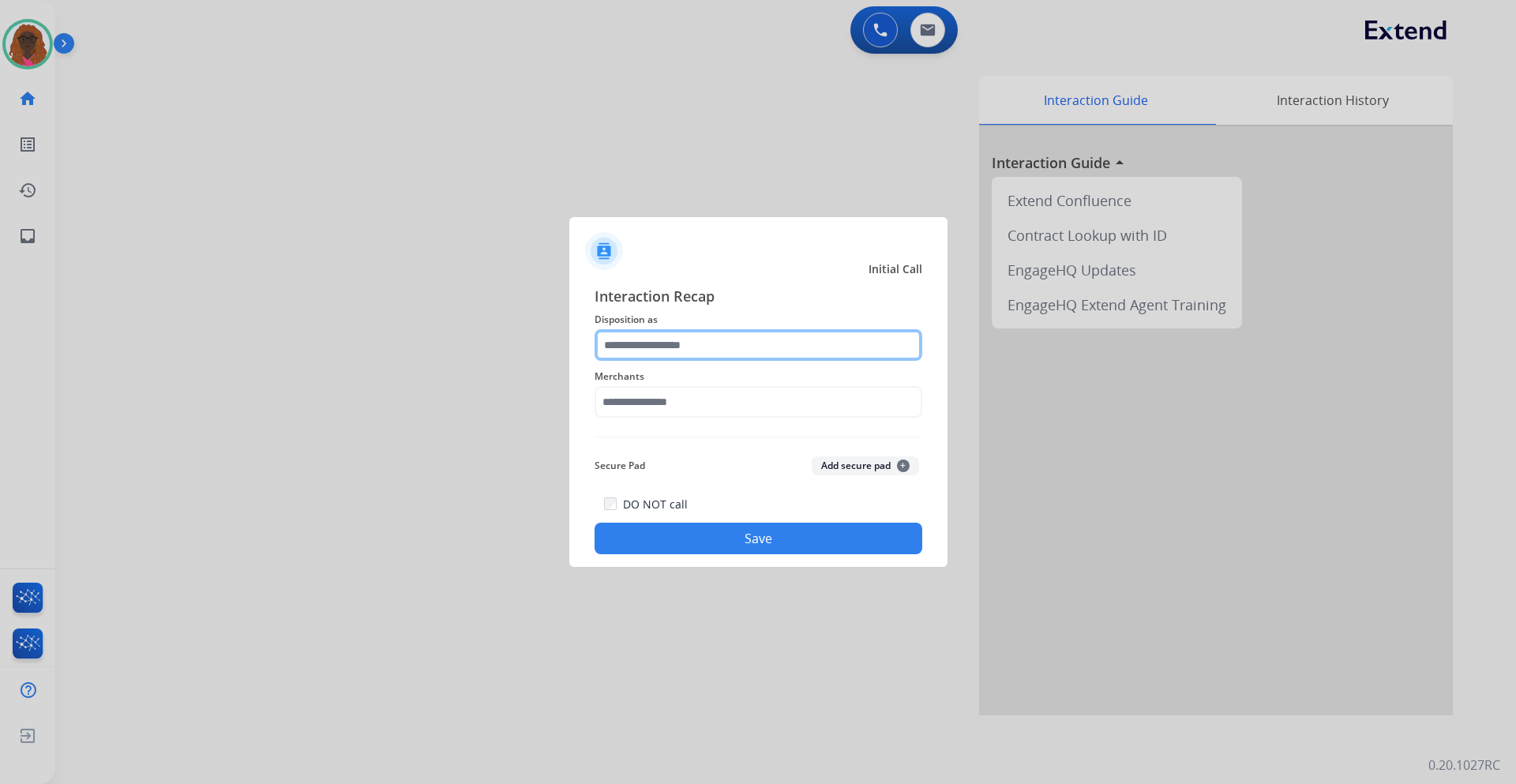 click 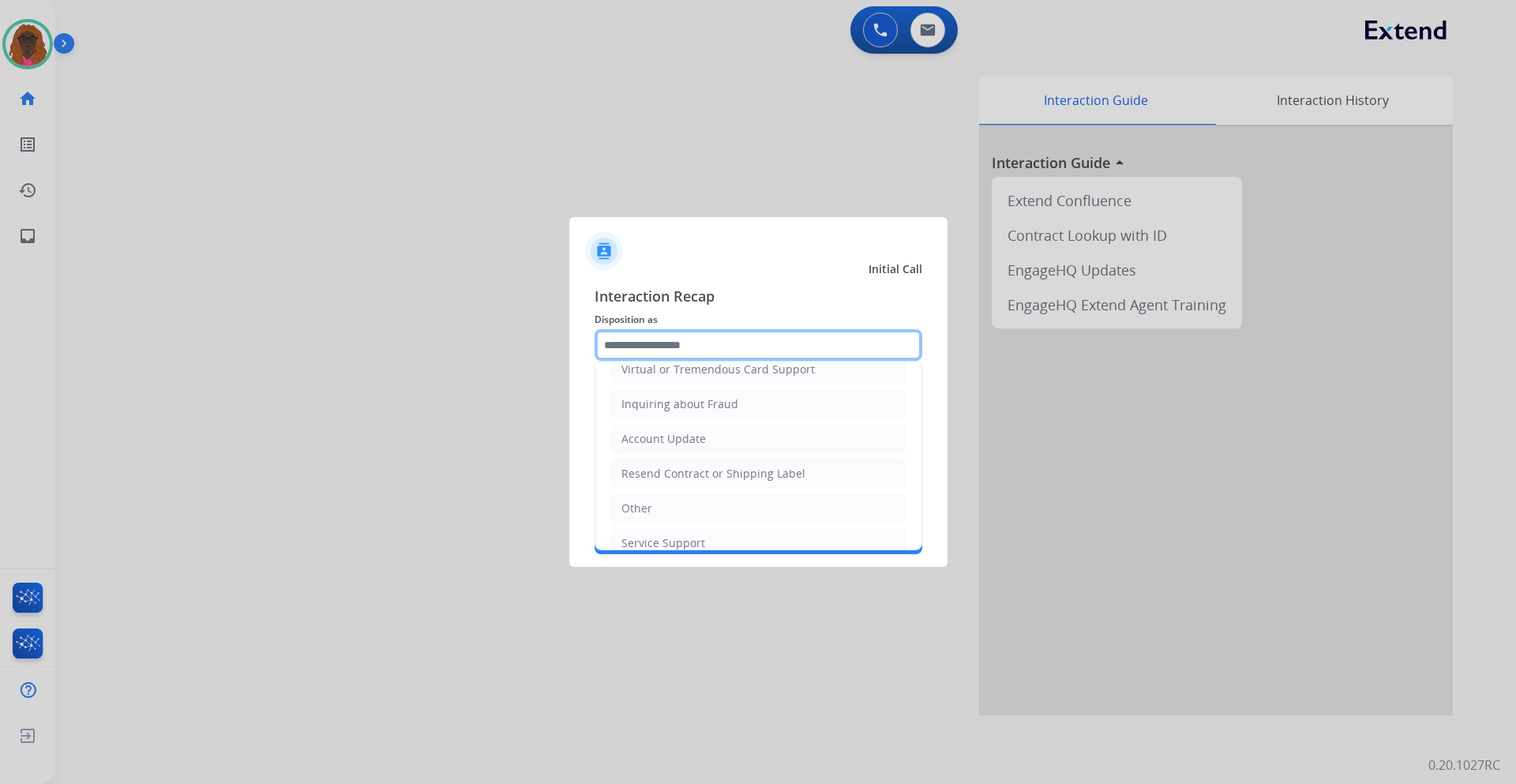scroll, scrollTop: 237, scrollLeft: 0, axis: vertical 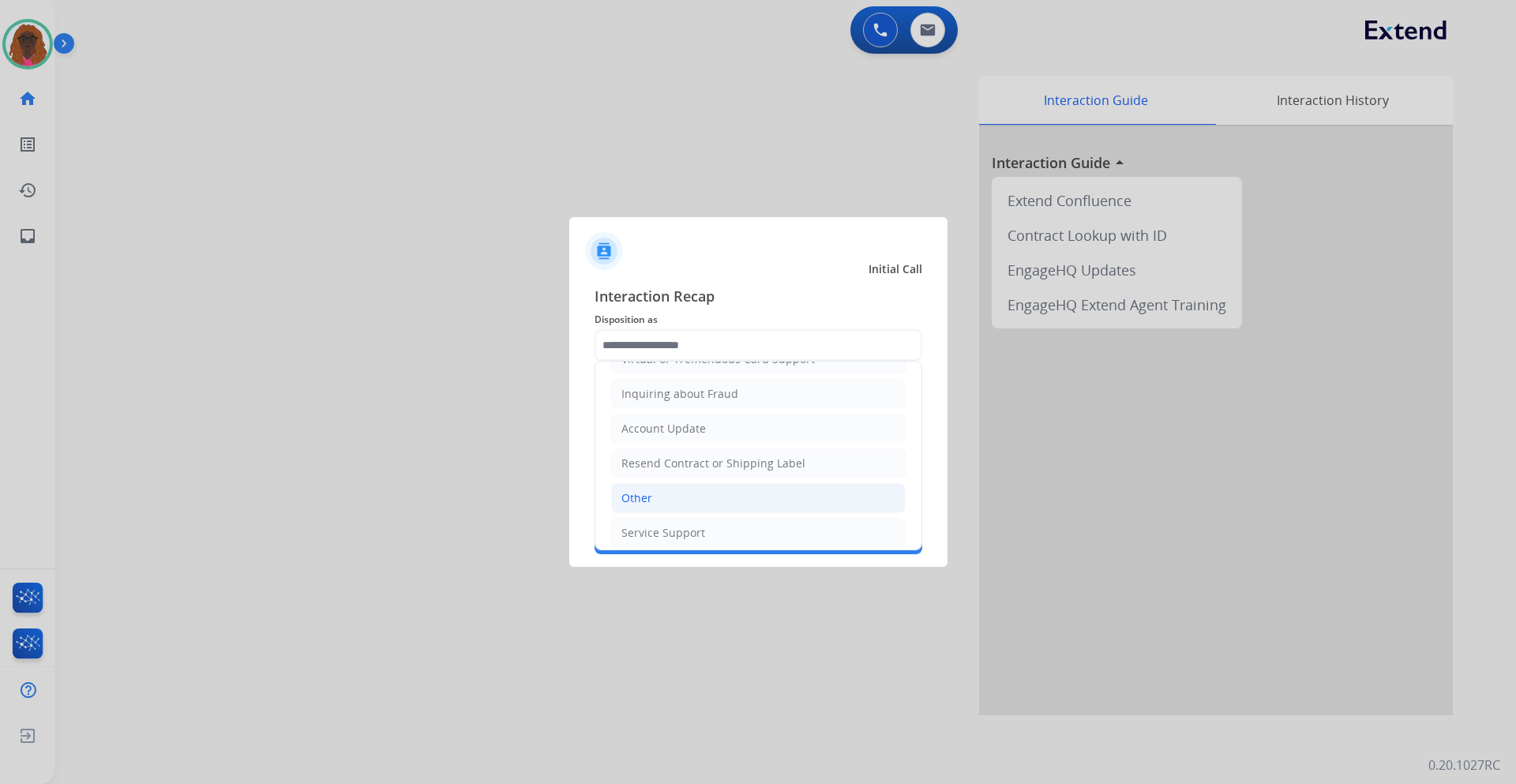 click on "Other" 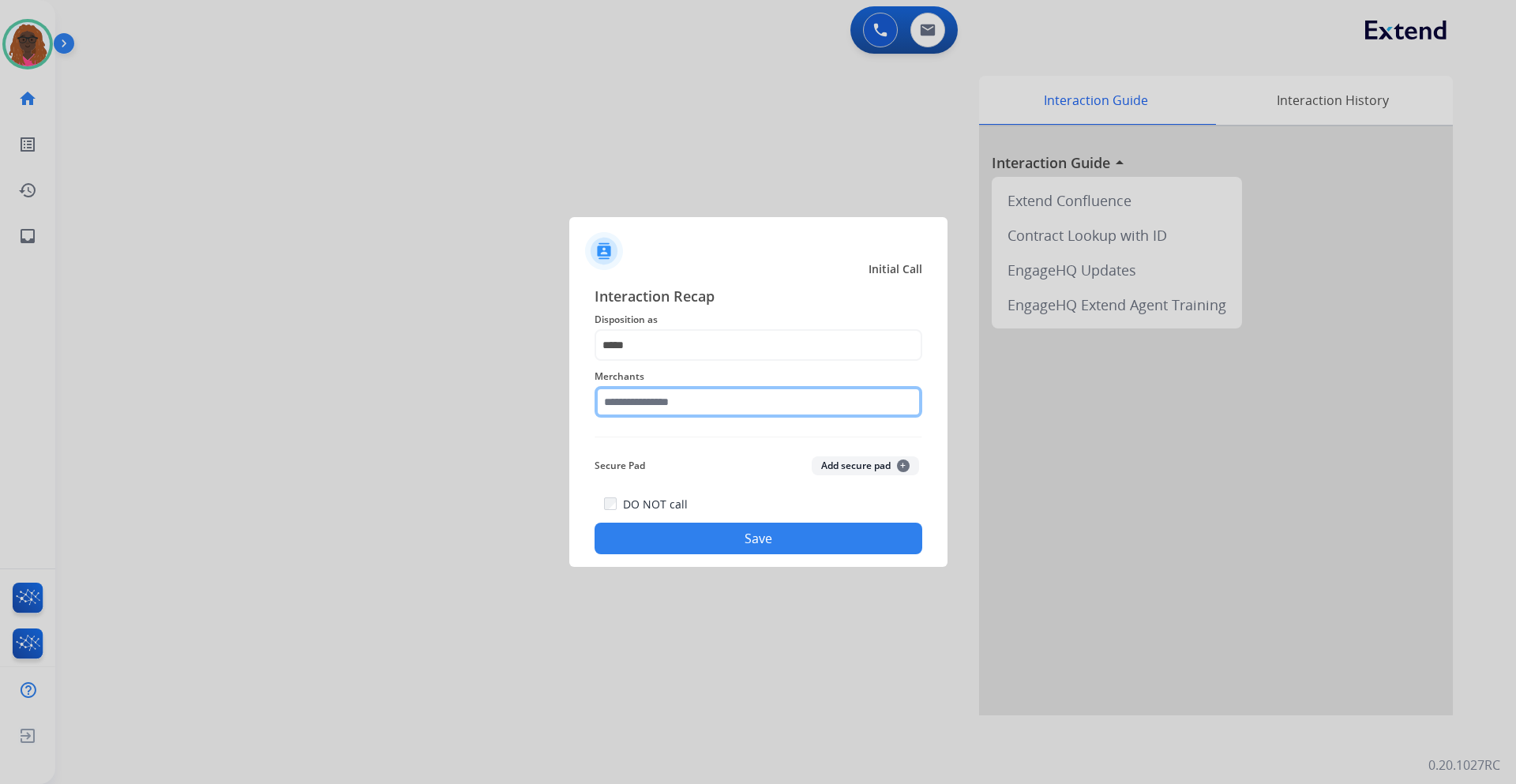 click 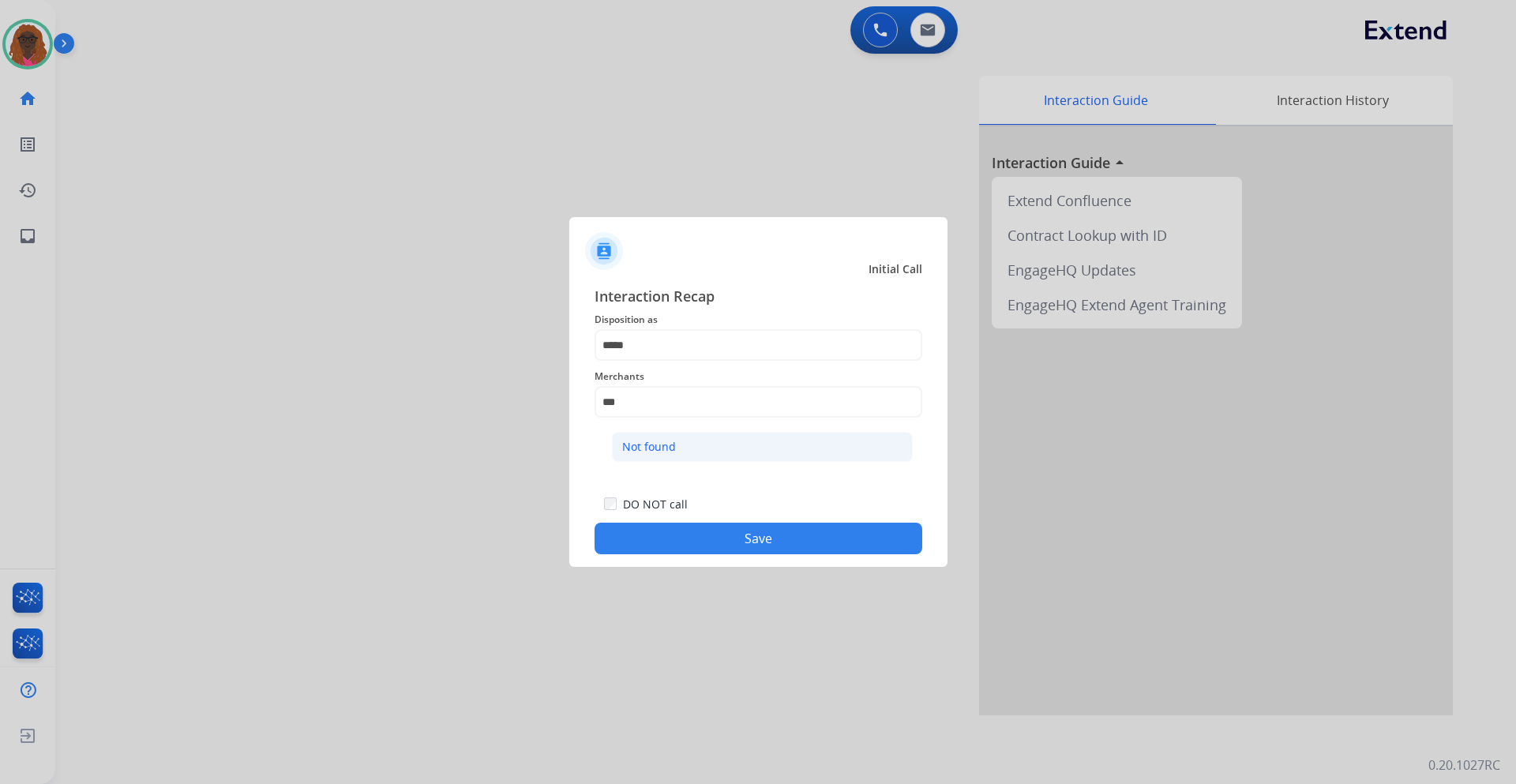 click on "Not found" 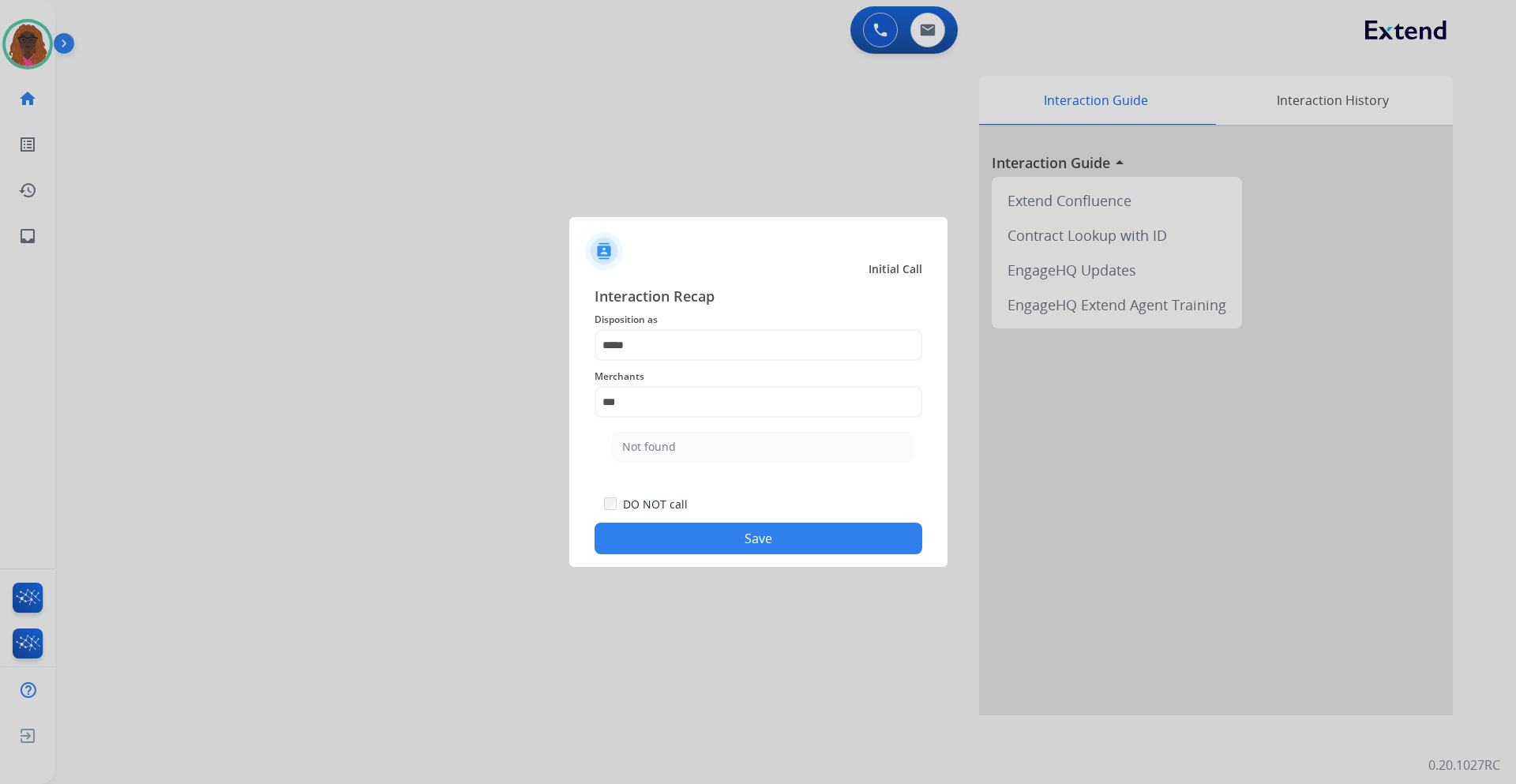 type on "*********" 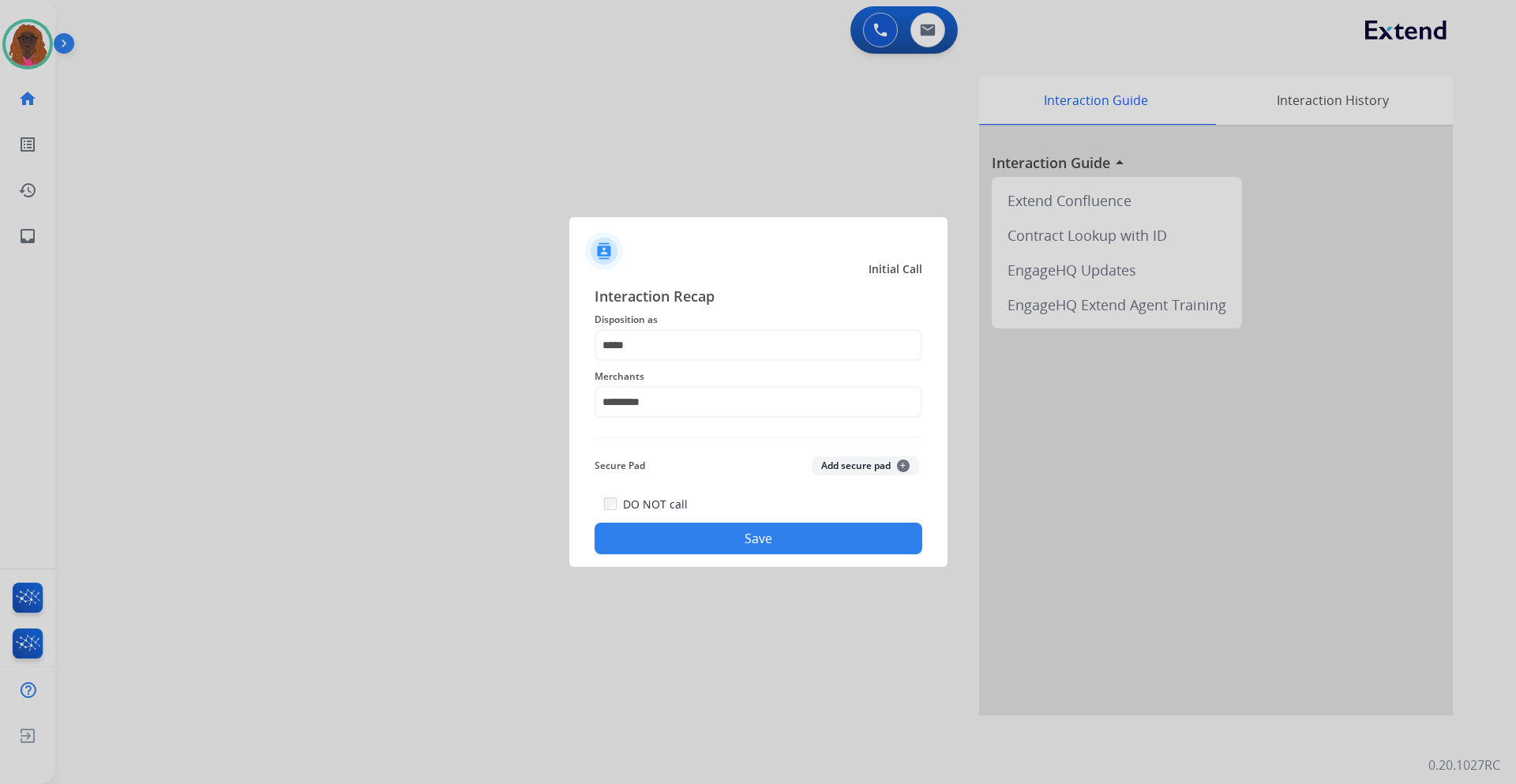 click on "Save" 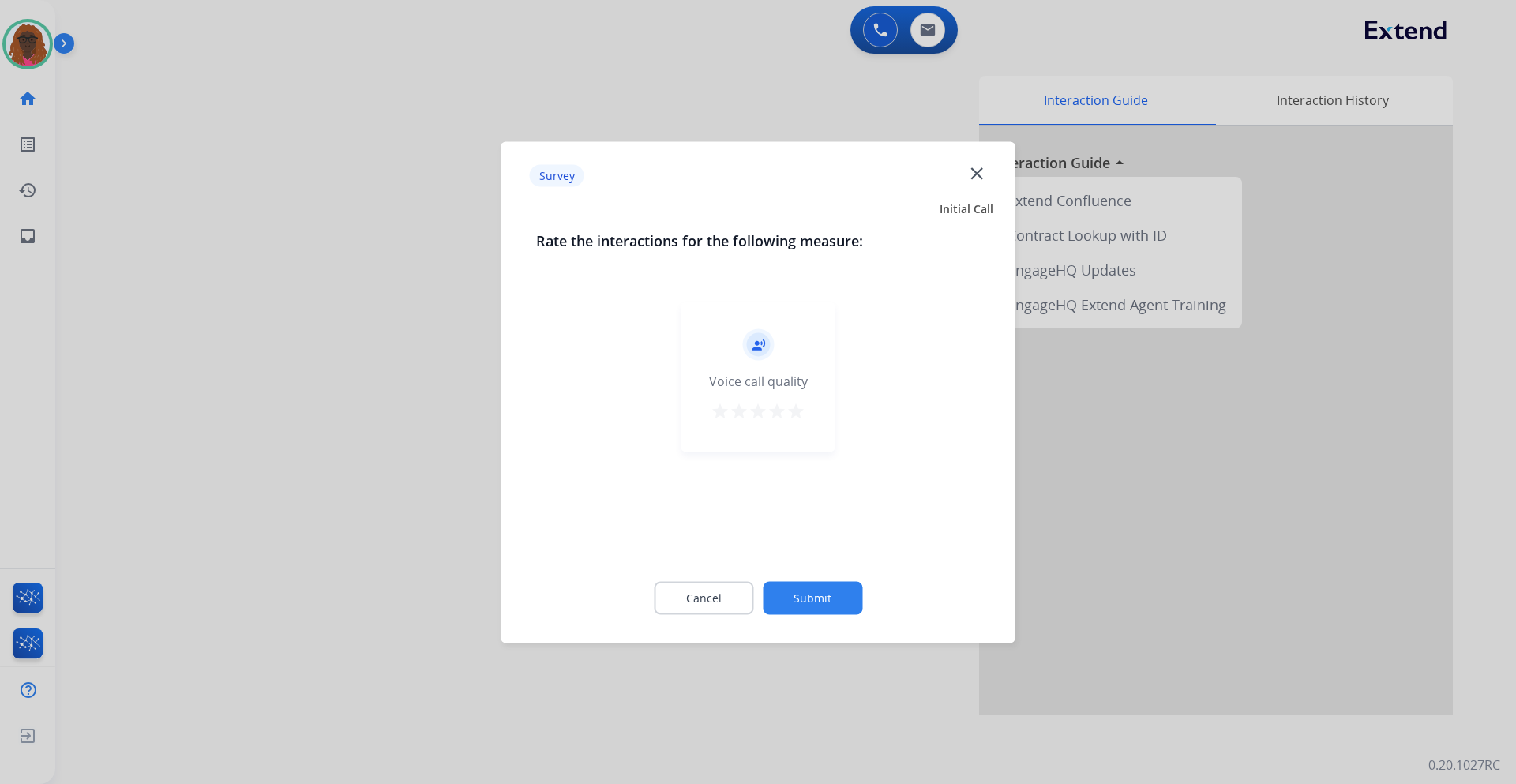 click on "star" at bounding box center [796, 411] 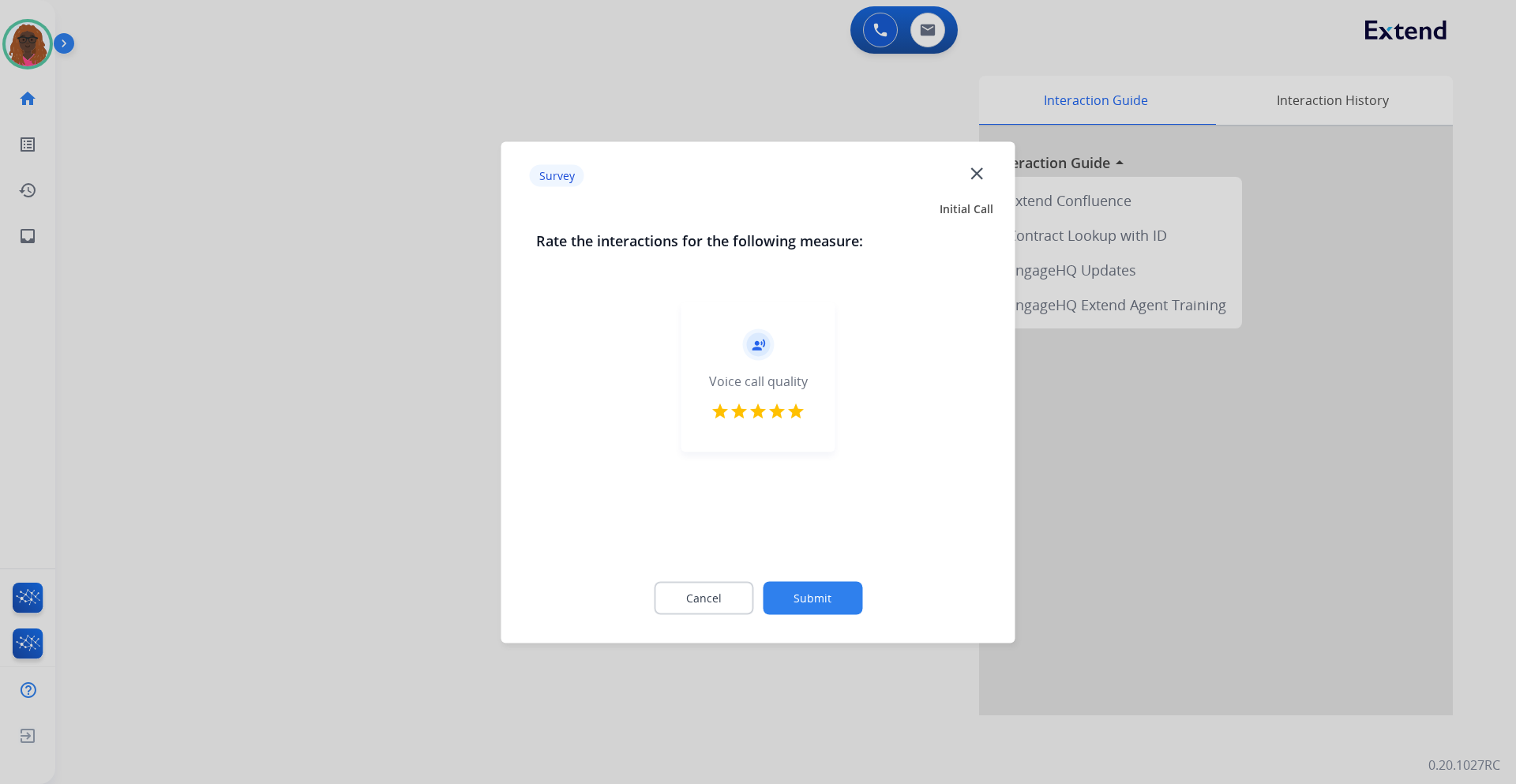 click on "Submit" 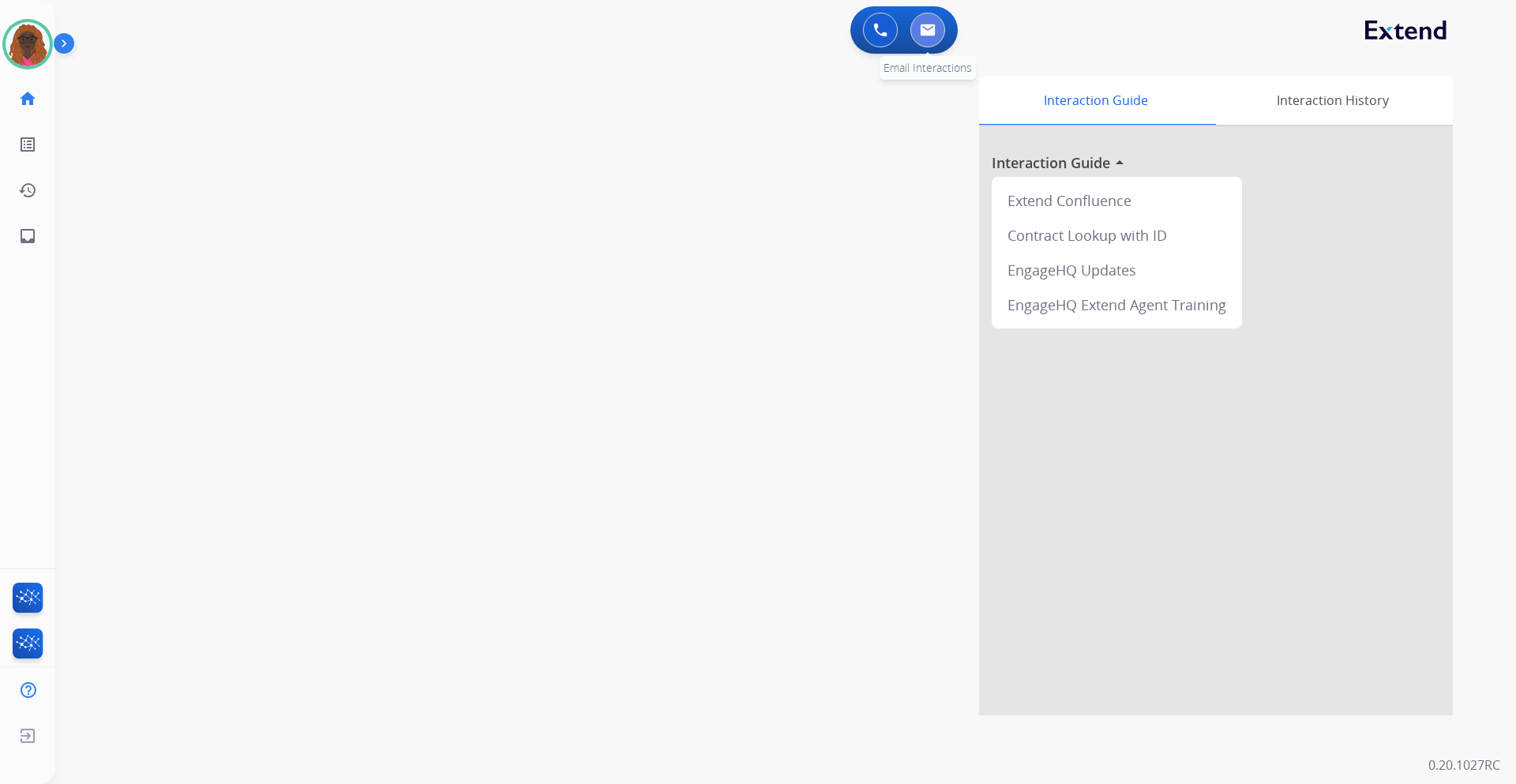 click at bounding box center (928, 30) 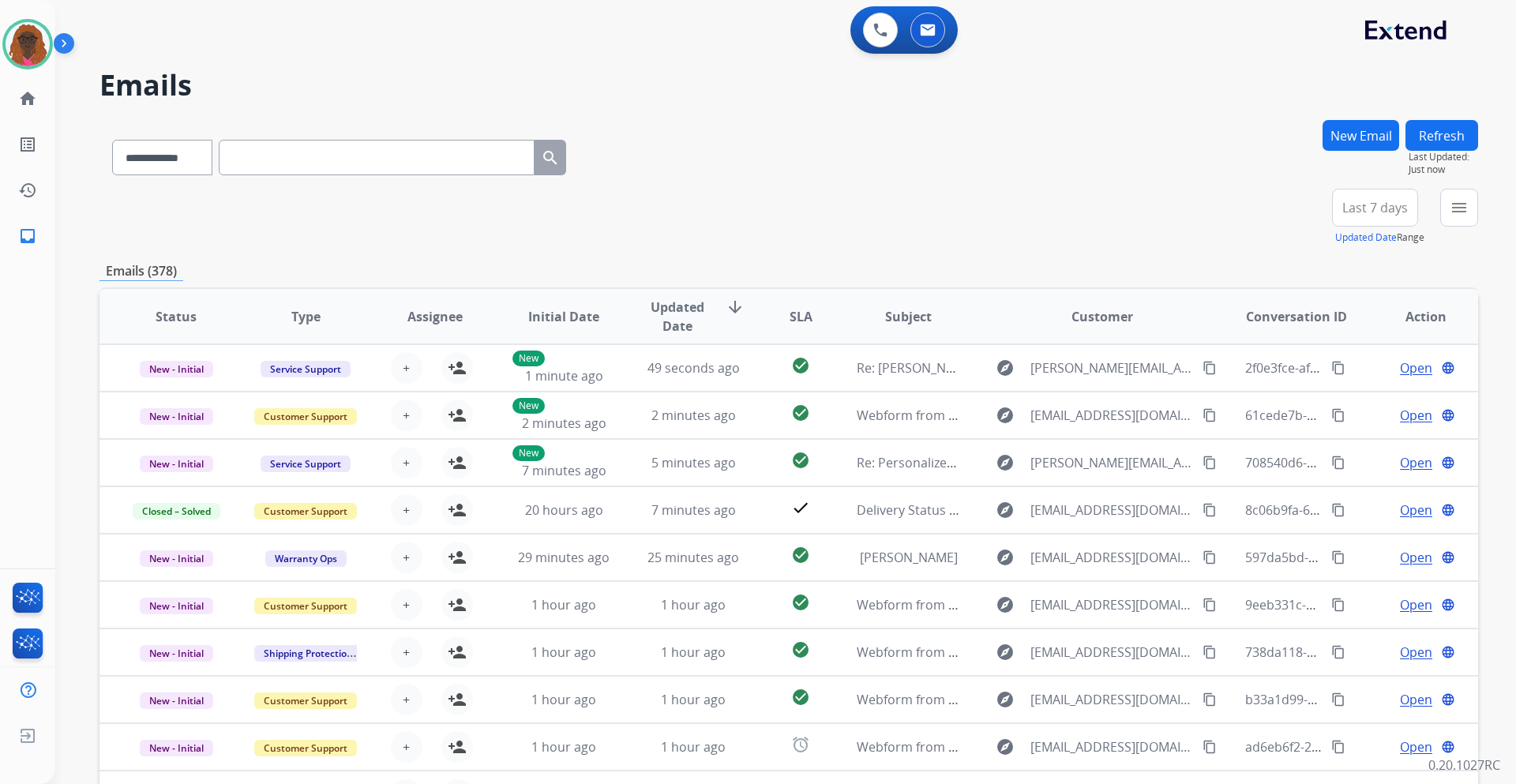 click on "Last 7 days" at bounding box center (1375, 208) 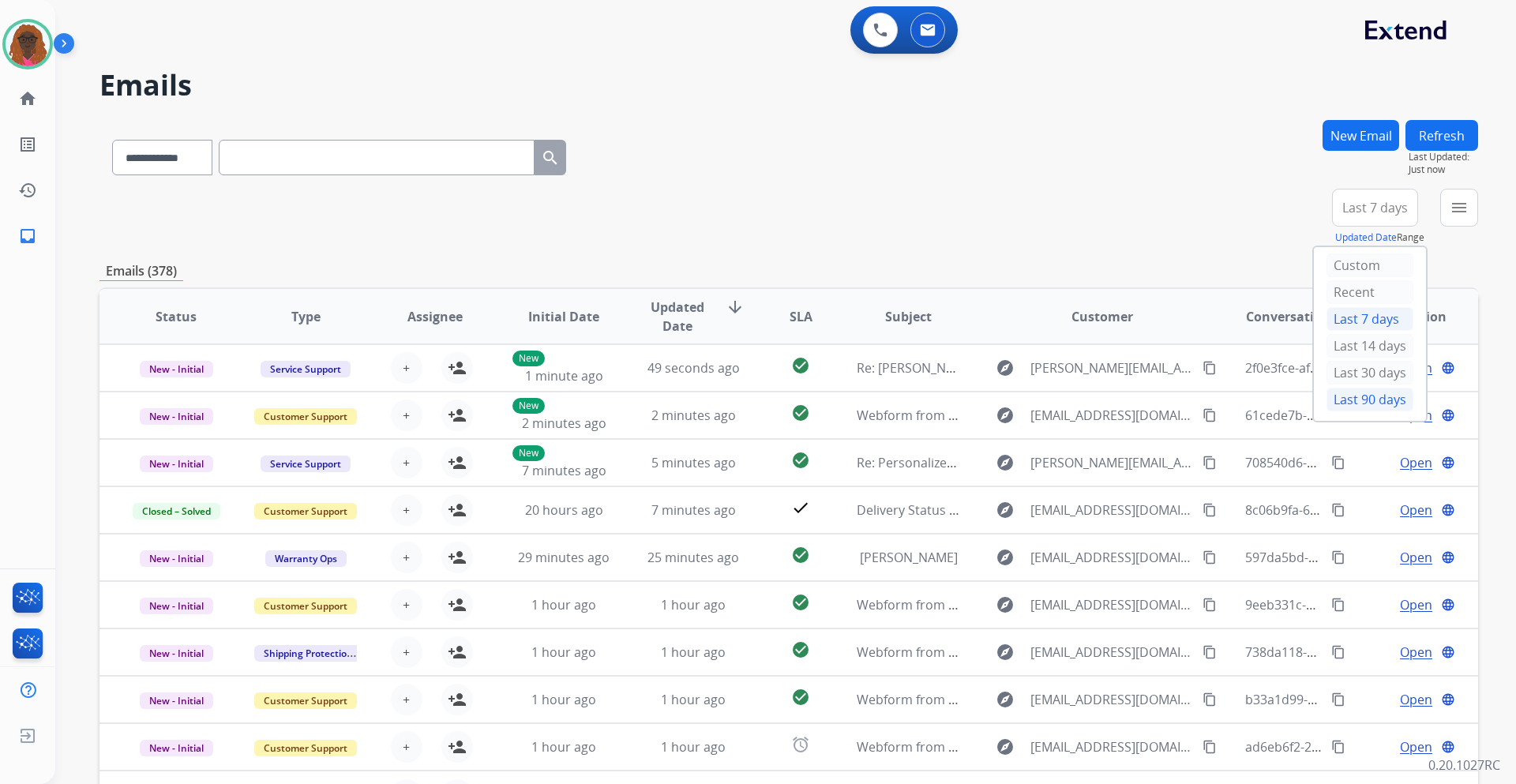 click on "Last 90 days" at bounding box center [1370, 400] 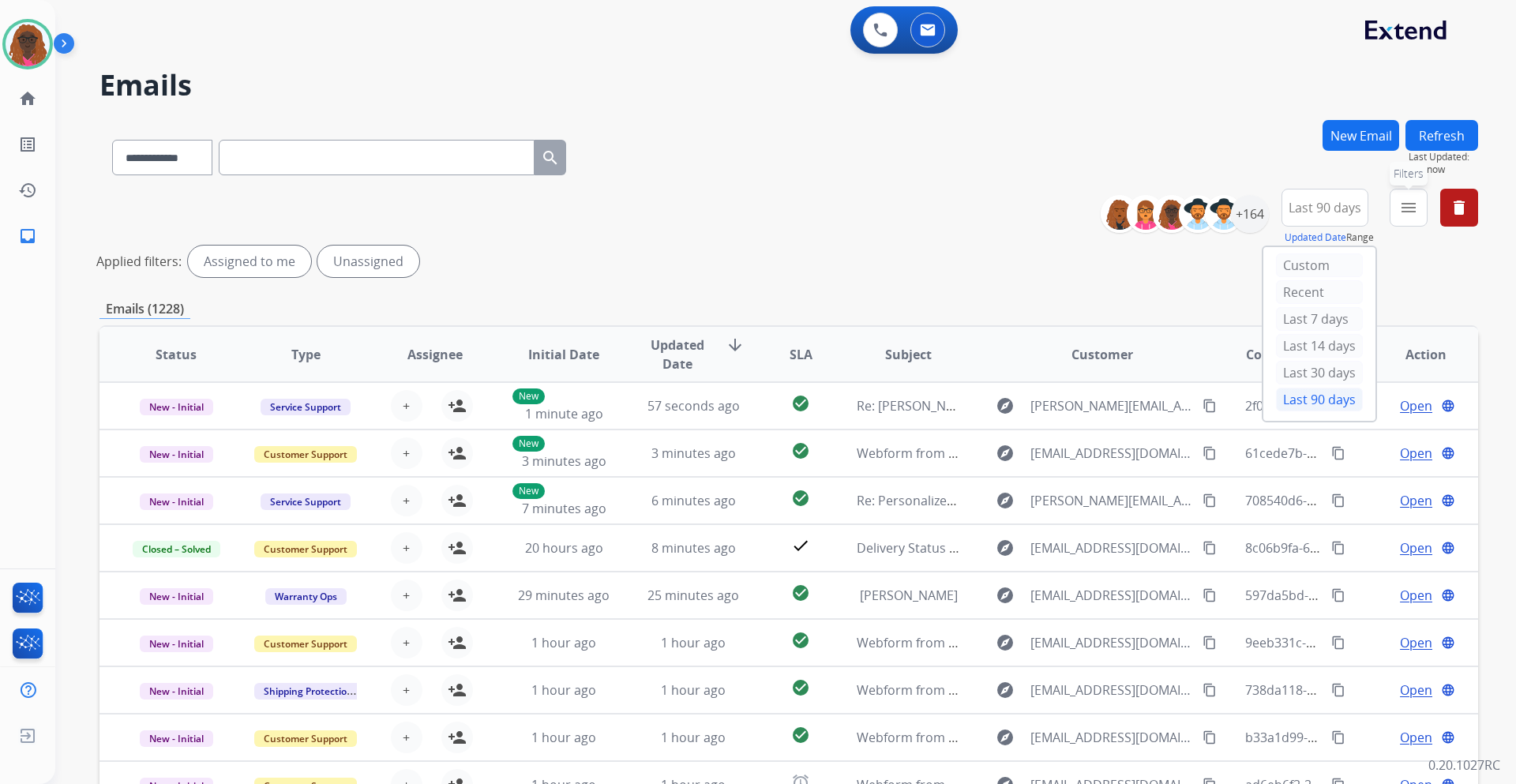 click on "menu  Filters" at bounding box center [1409, 208] 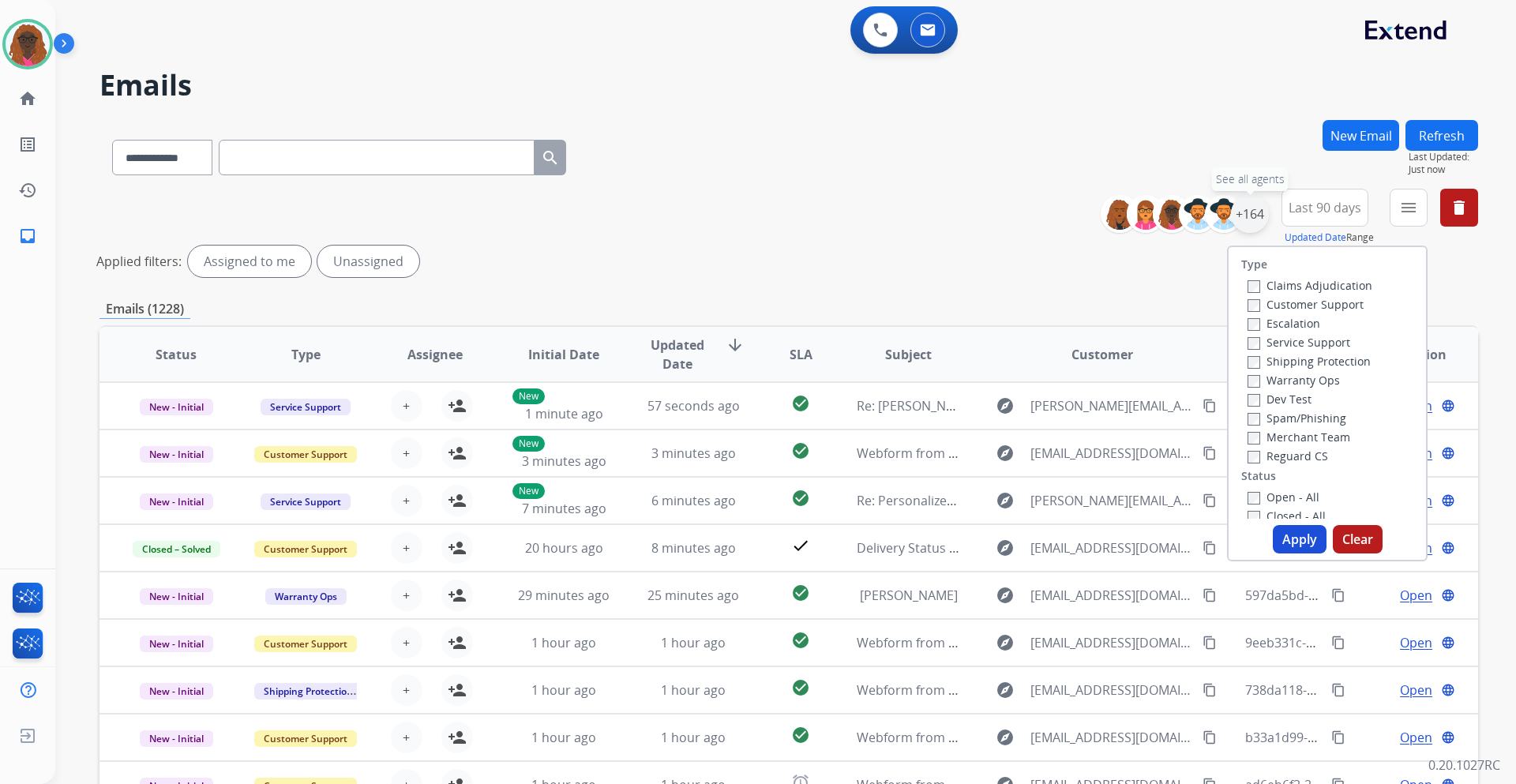 click on "+164" at bounding box center (1250, 214) 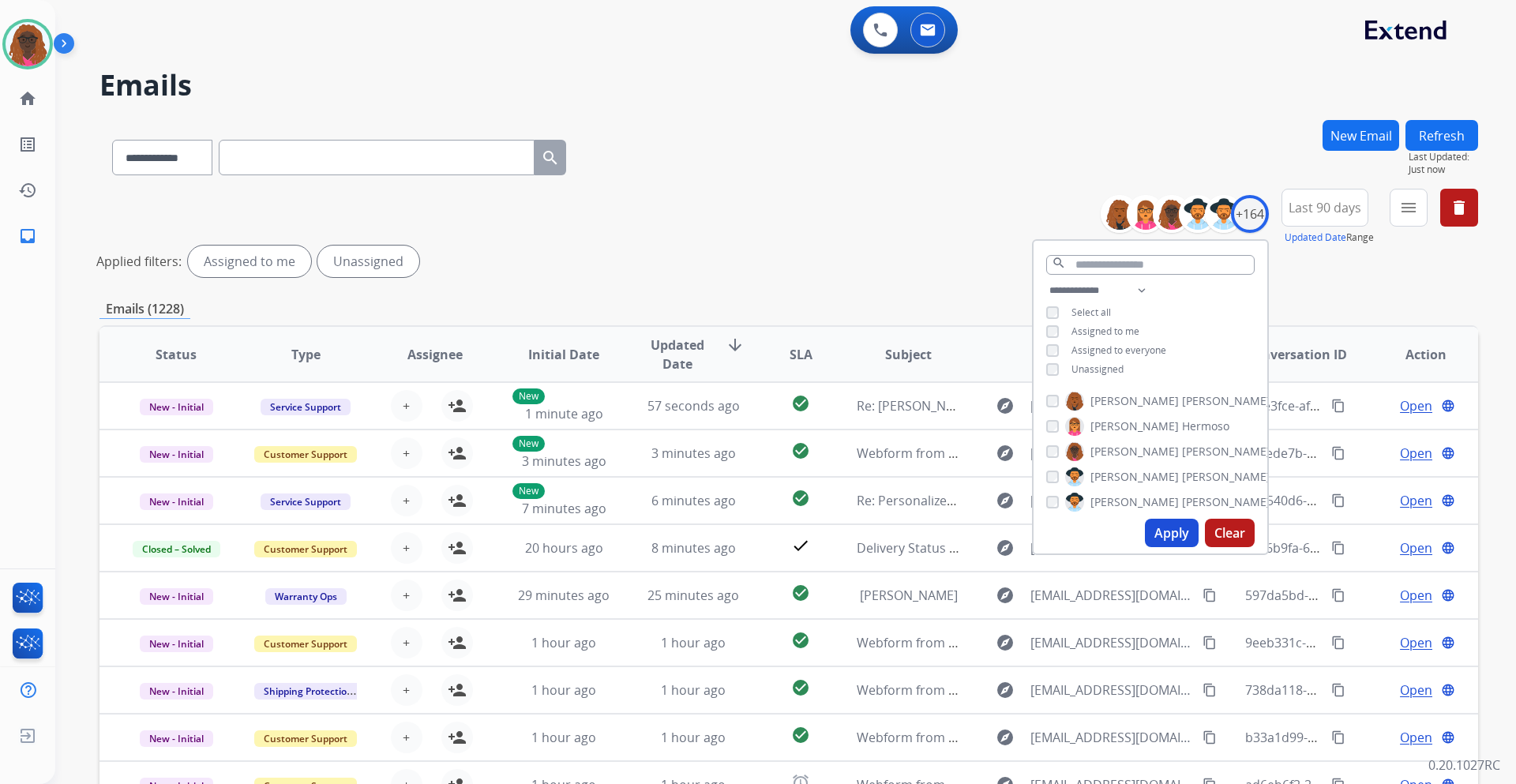 click on "Unassigned" at bounding box center (1085, 369) 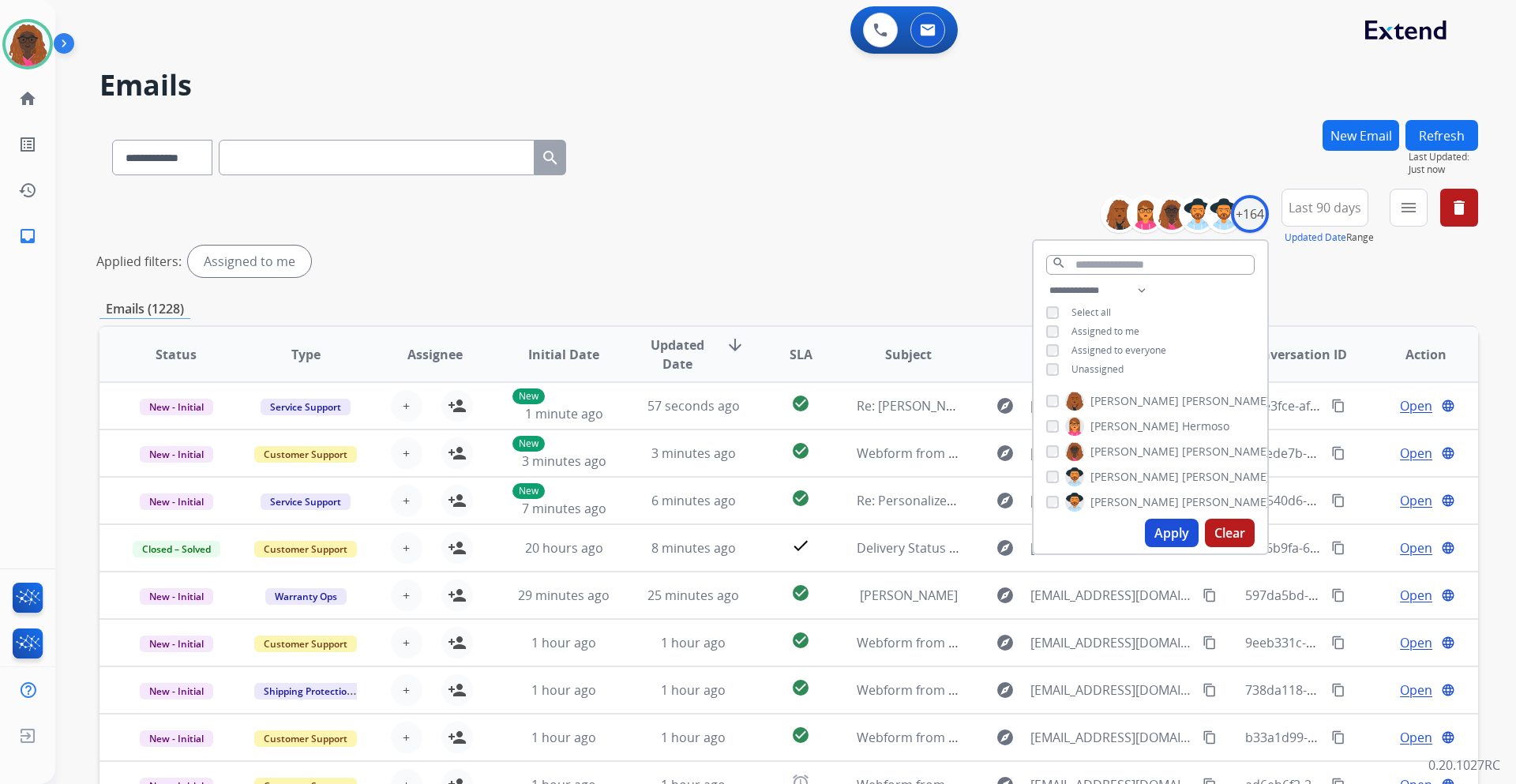 click on "Apply" at bounding box center [1172, 533] 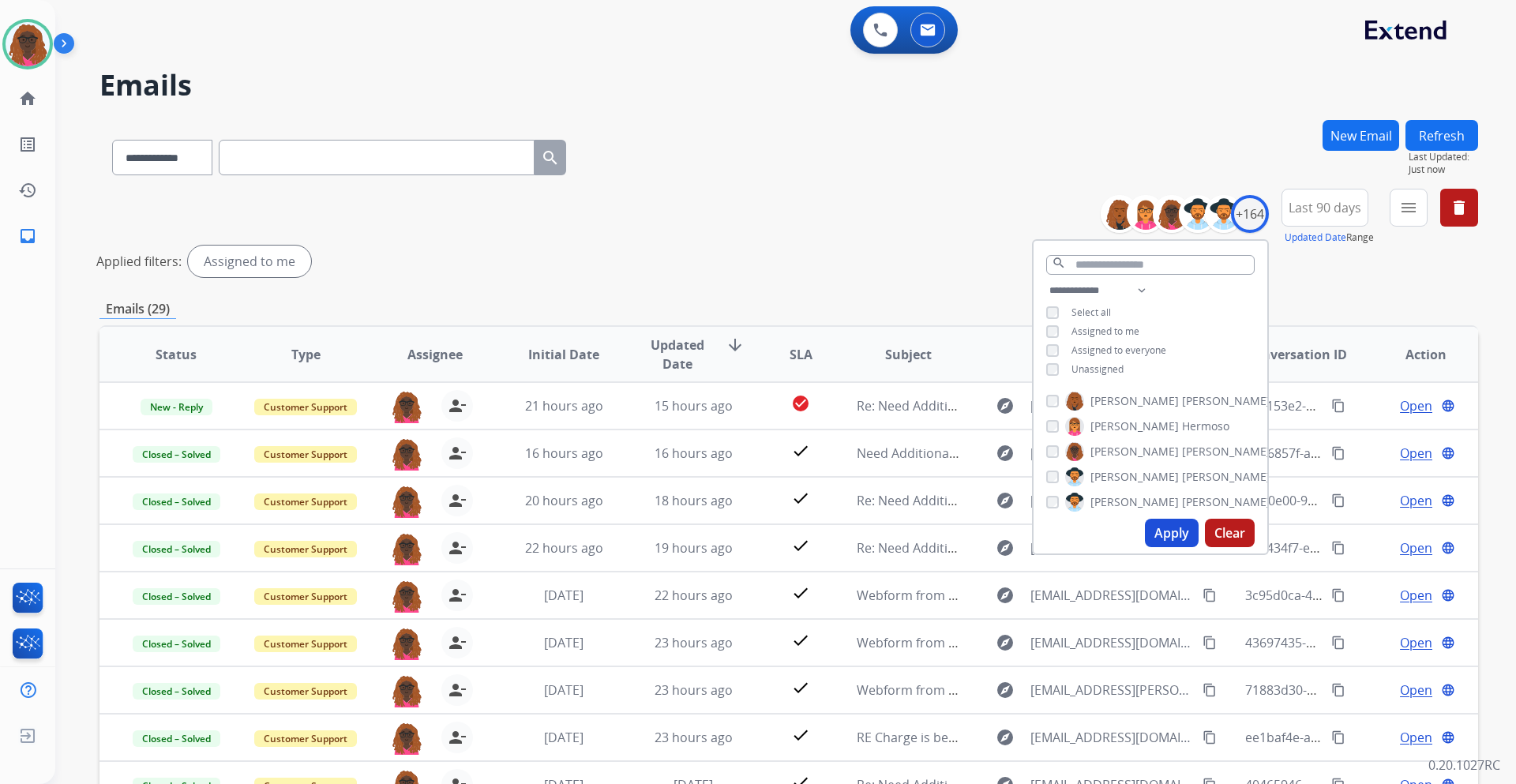drag, startPoint x: 961, startPoint y: 242, endPoint x: 948, endPoint y: 287, distance: 46.84015 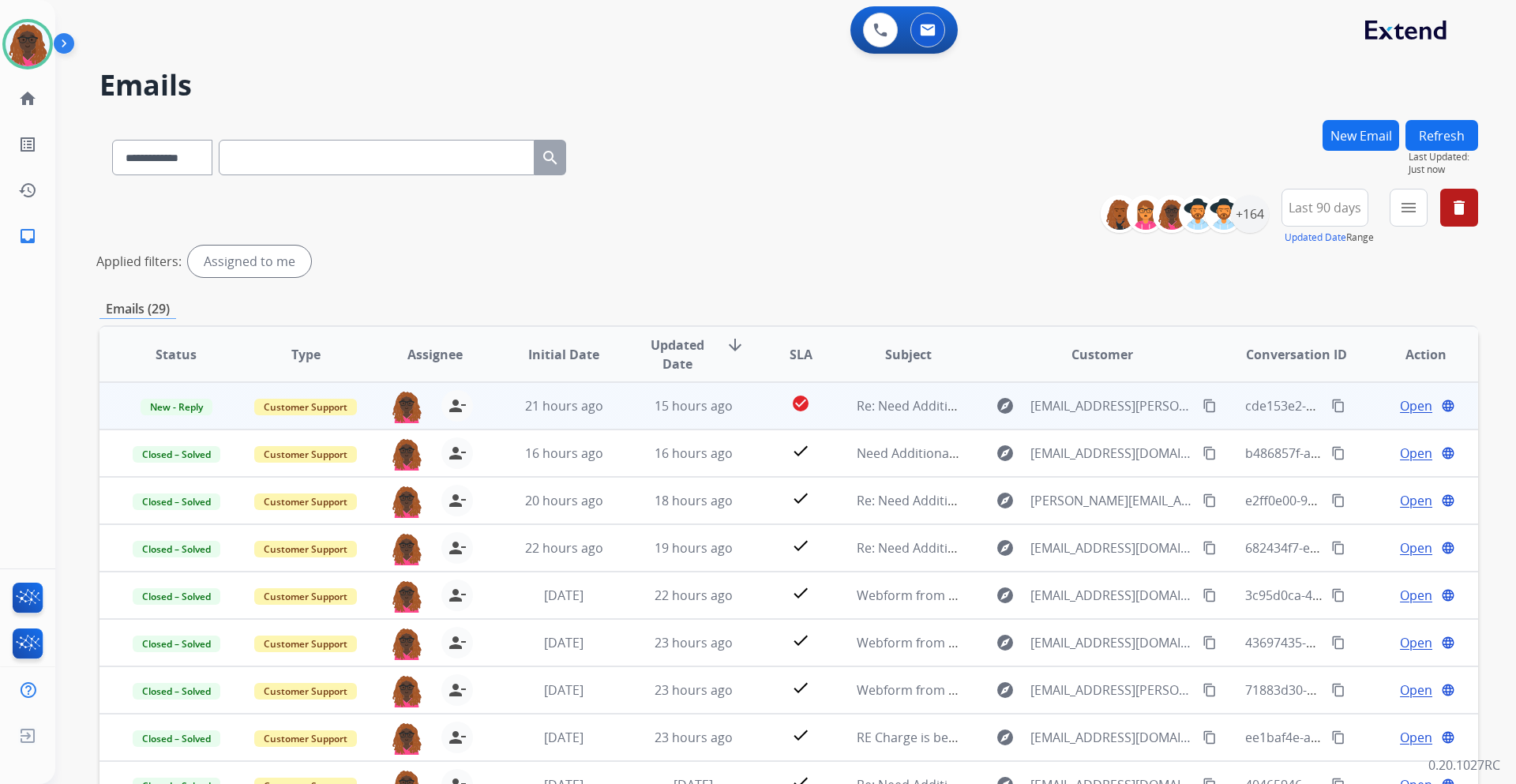 click on "Open" at bounding box center (1416, 406) 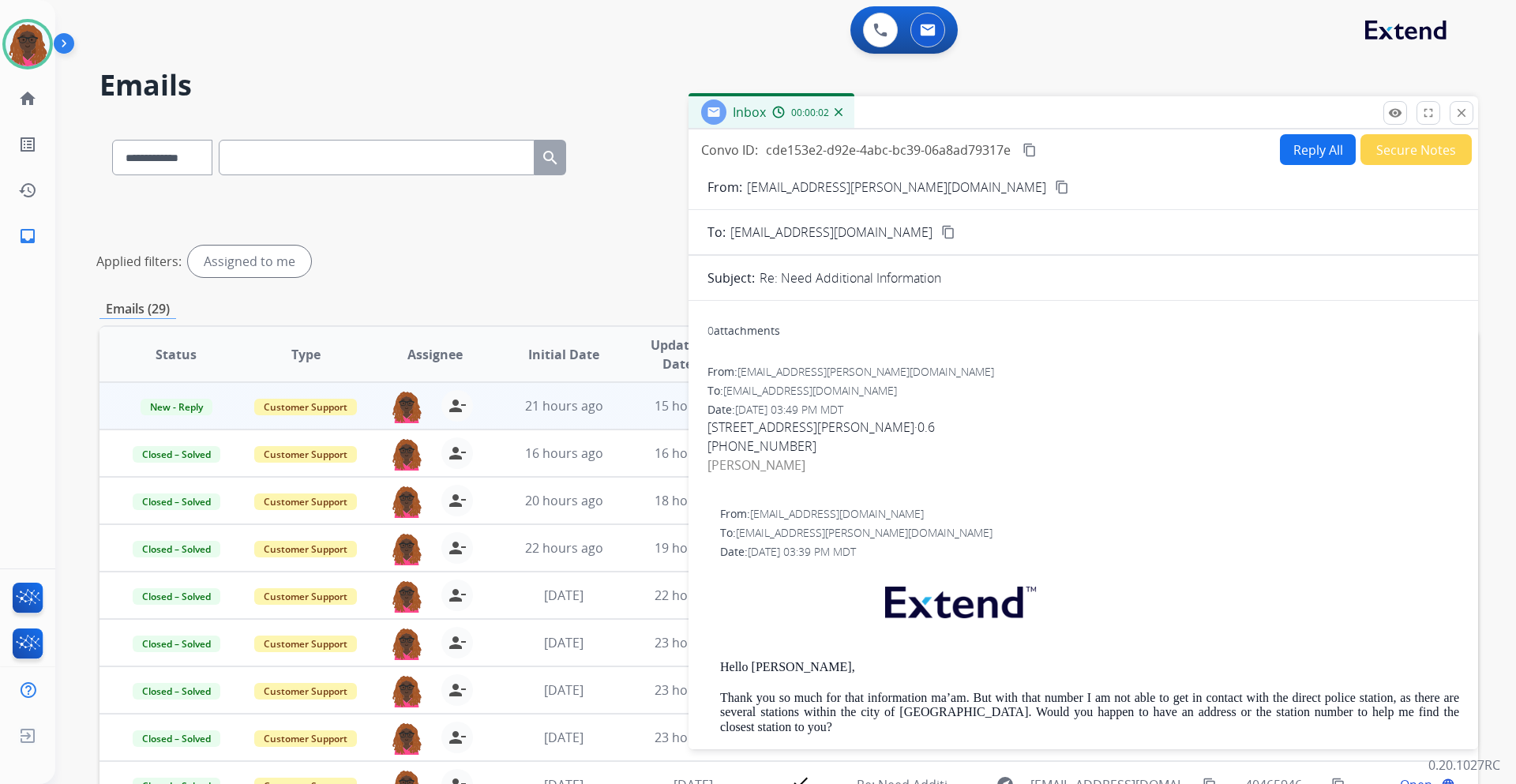 click on "Reply All" at bounding box center (1318, 149) 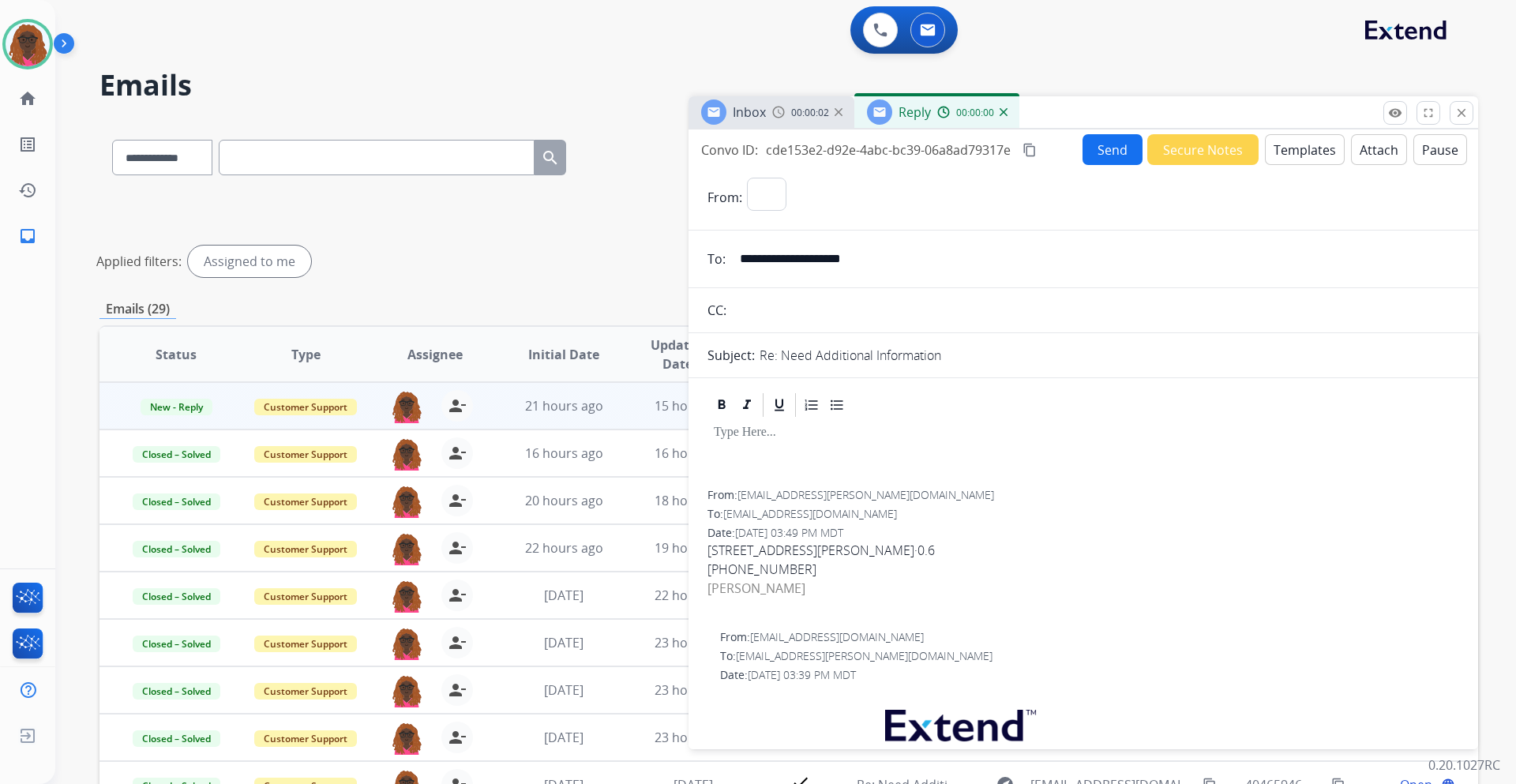 select on "**********" 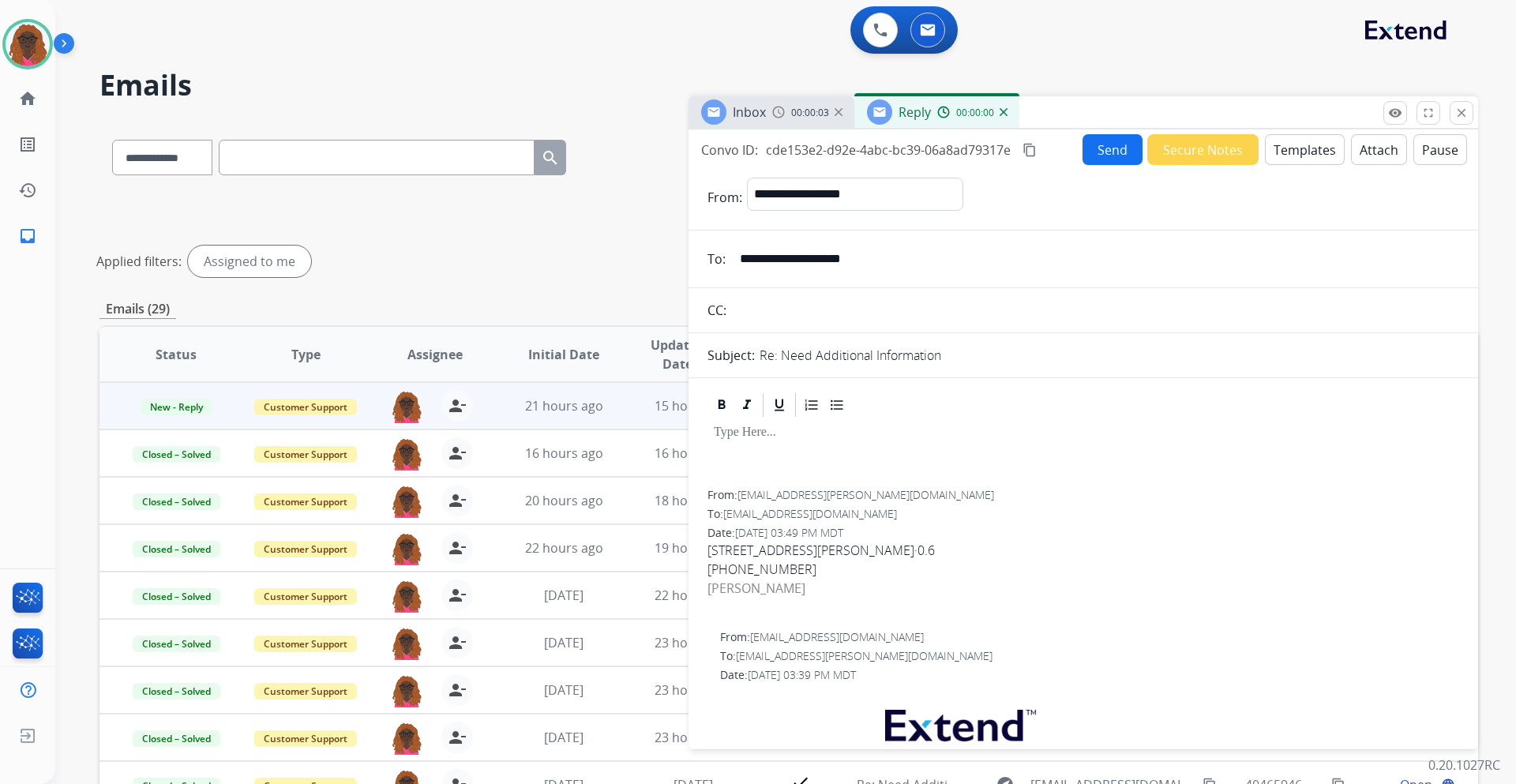 click on "Templates" at bounding box center (1304, 149) 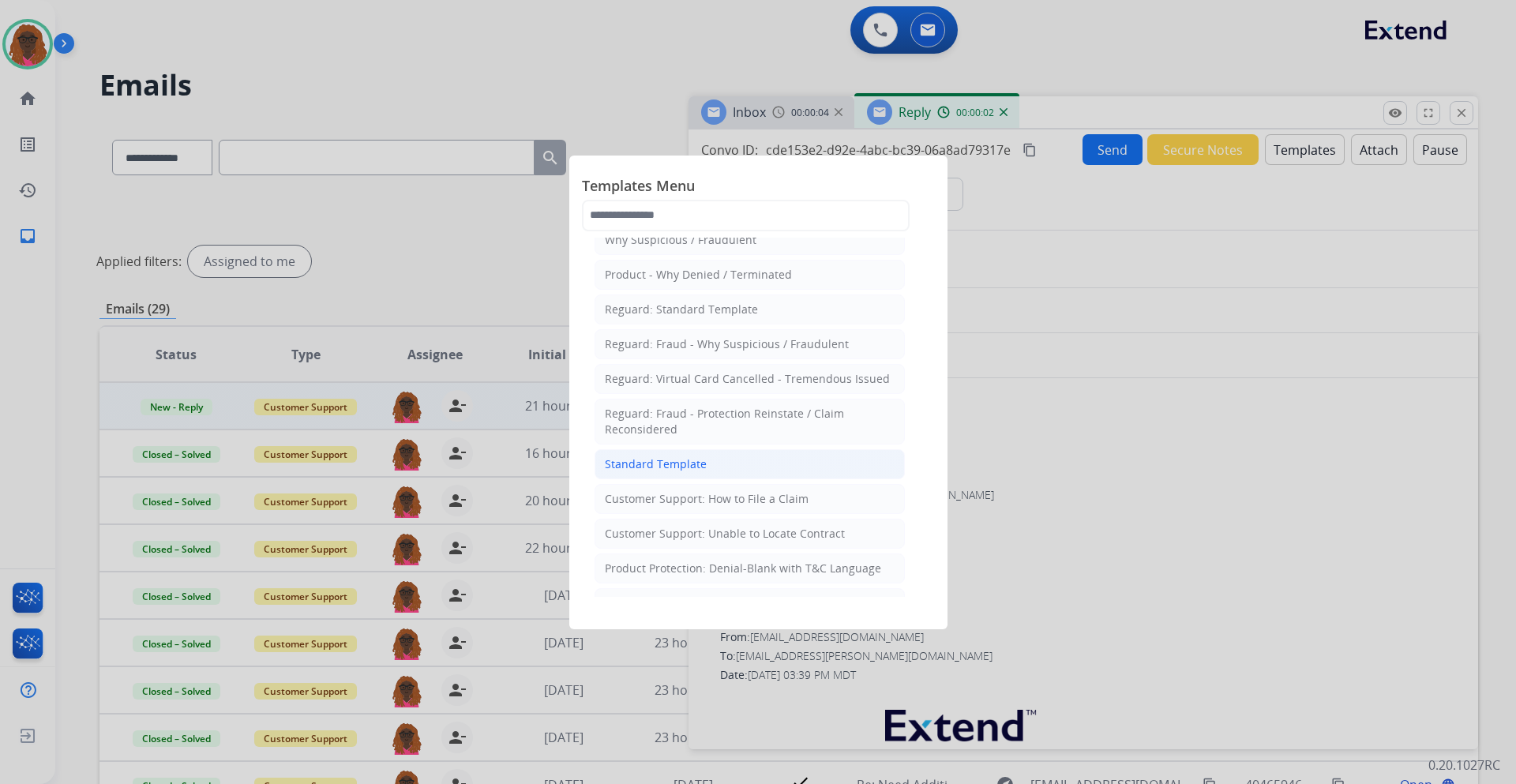 scroll, scrollTop: 79, scrollLeft: 0, axis: vertical 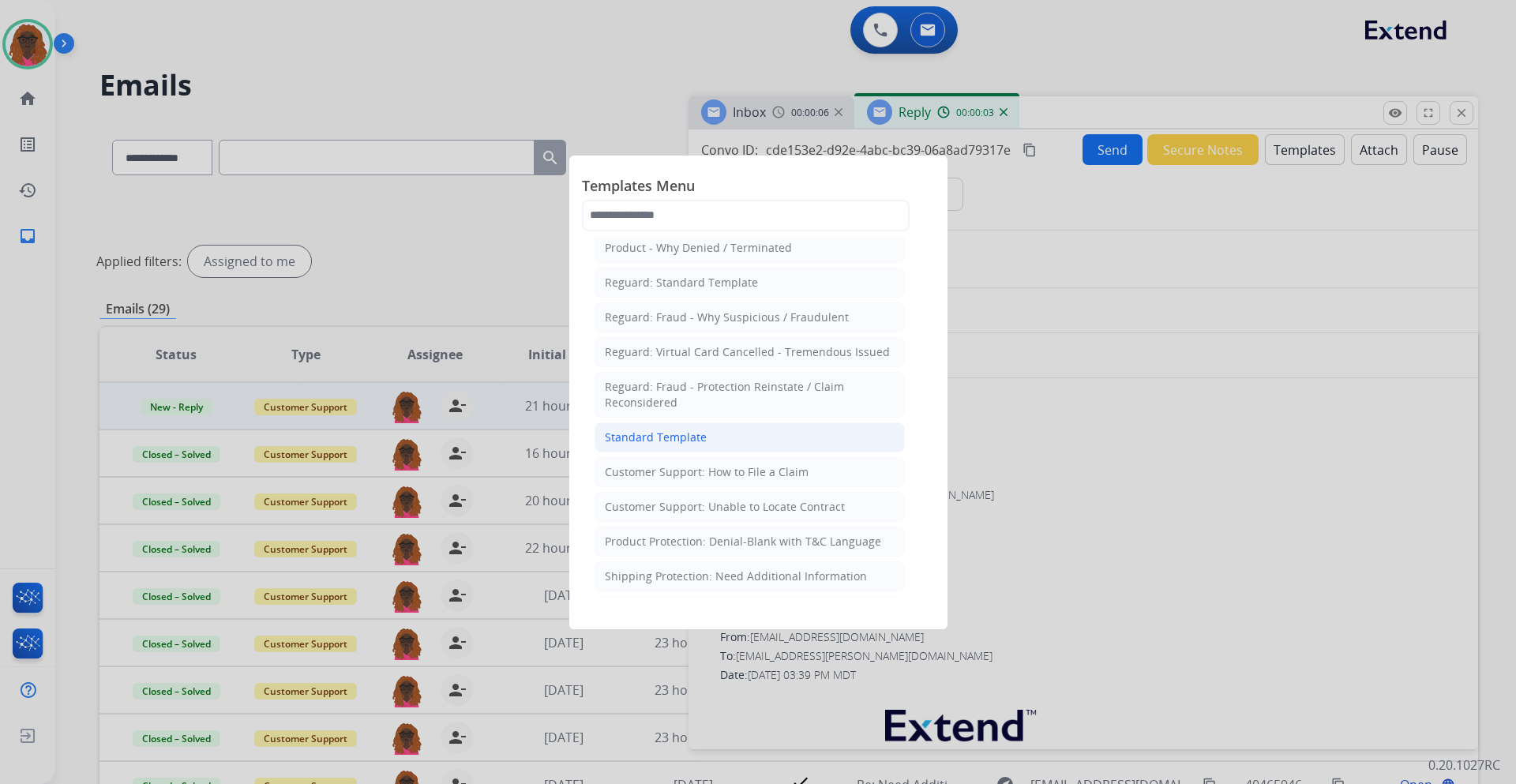 click on "Standard Template" 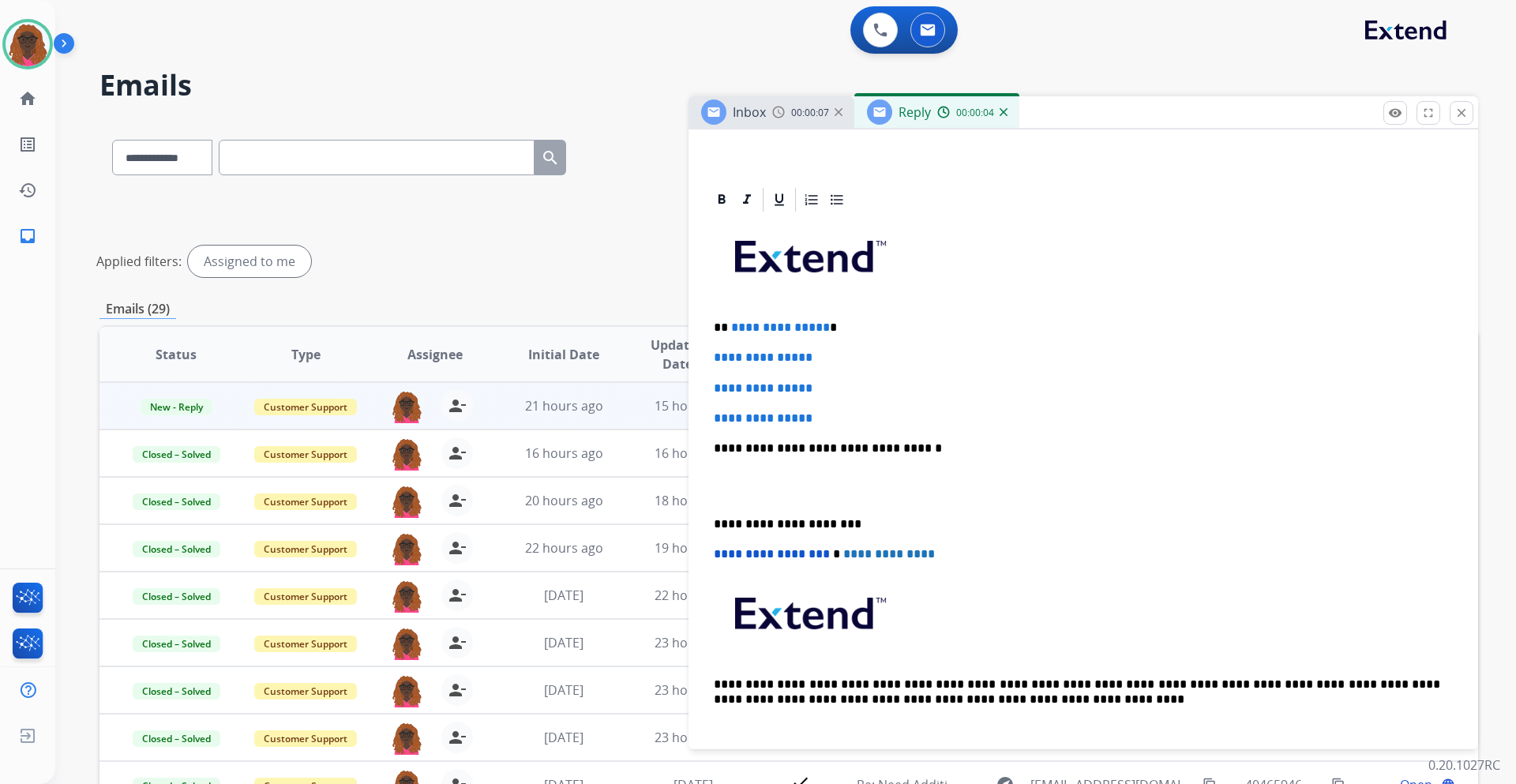 scroll, scrollTop: 316, scrollLeft: 0, axis: vertical 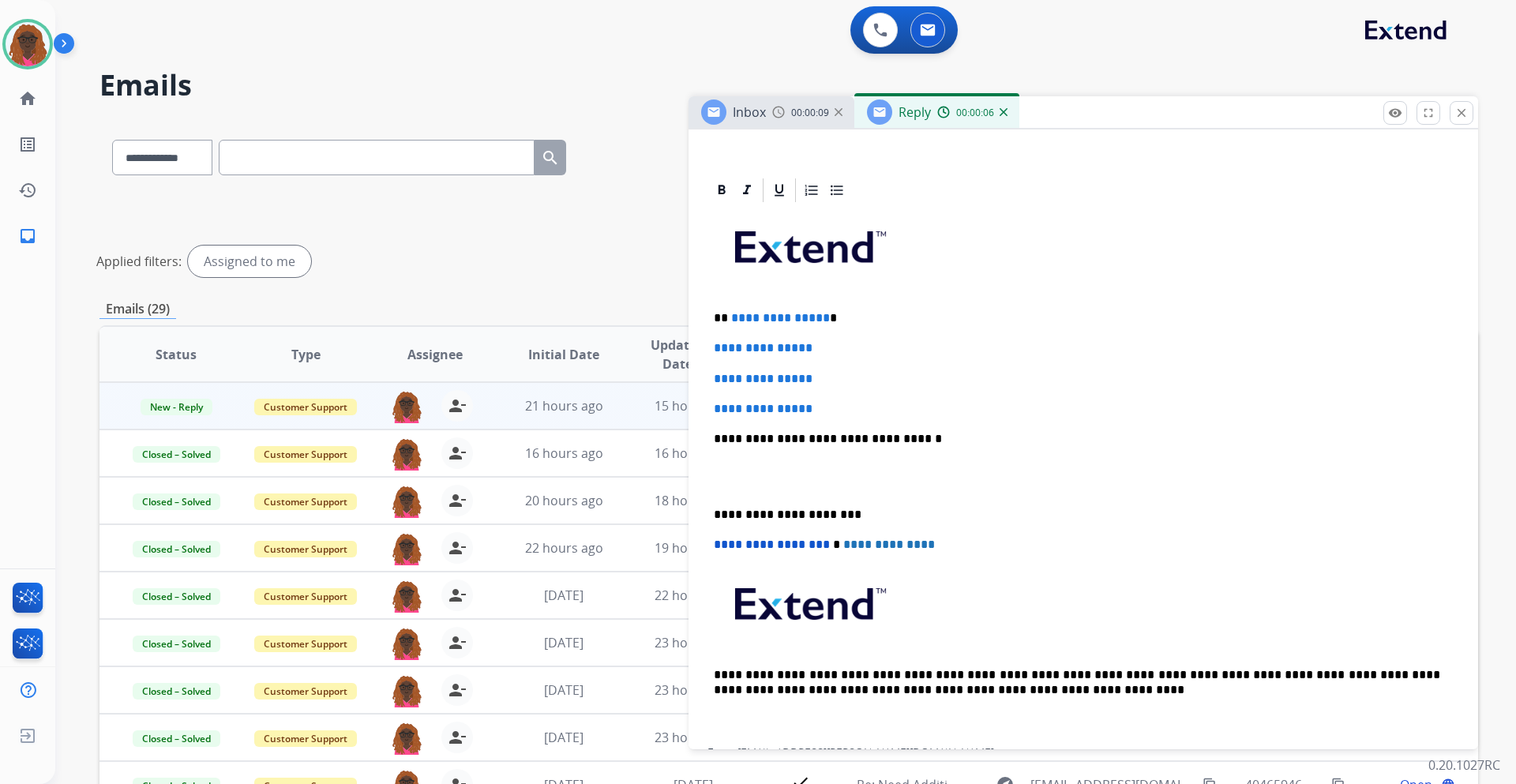 click on "**********" at bounding box center [780, 317] 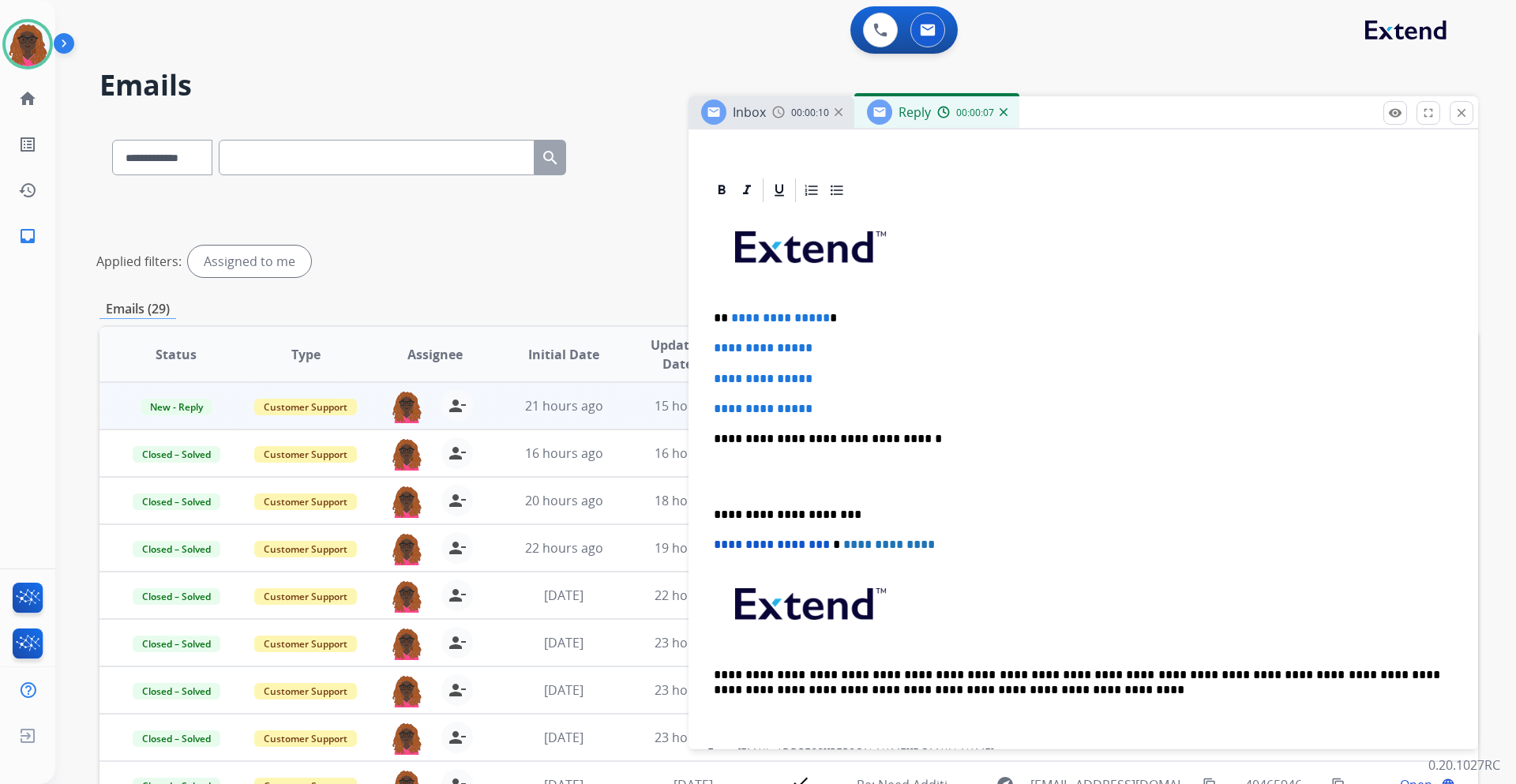 type 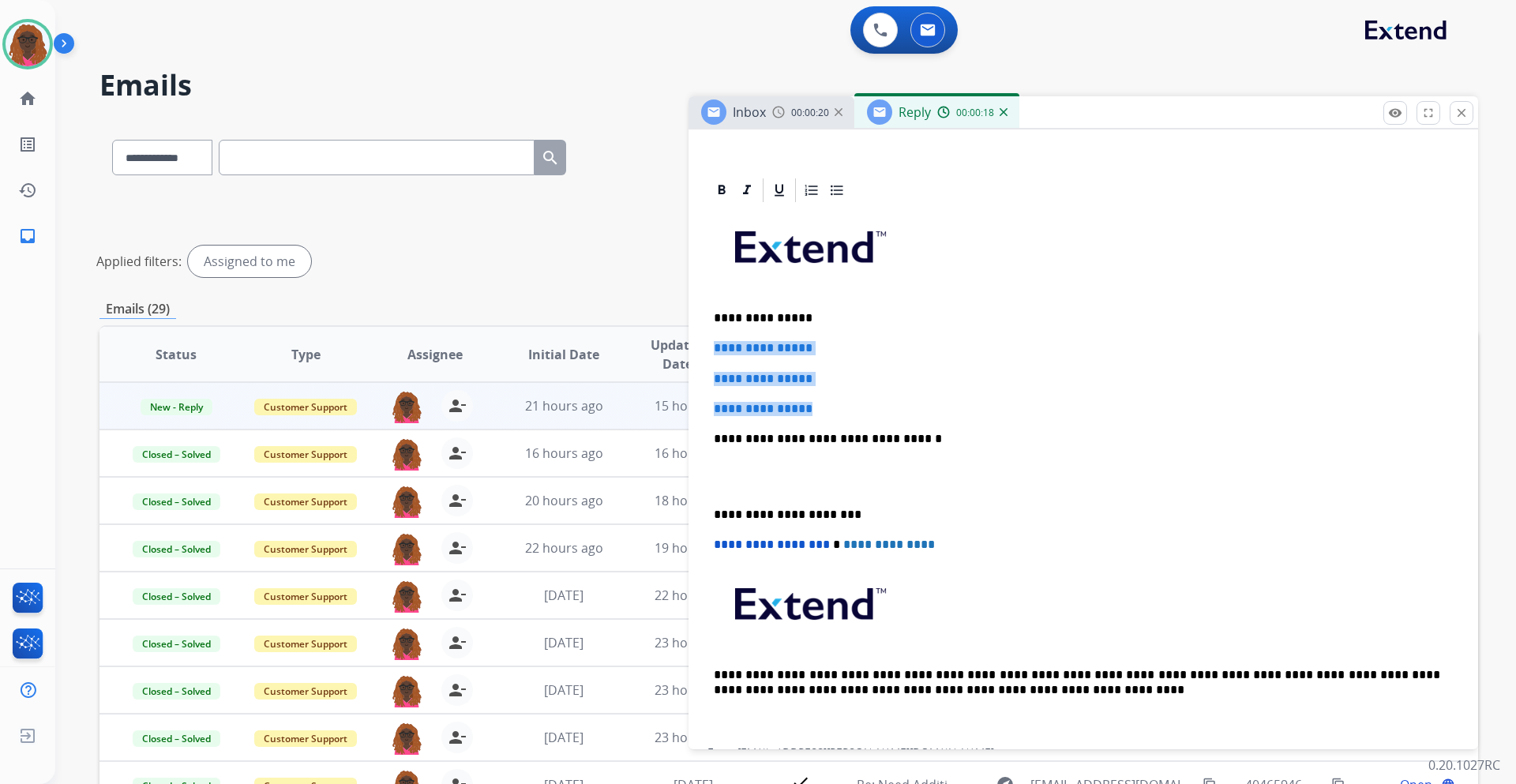 drag, startPoint x: 713, startPoint y: 343, endPoint x: 824, endPoint y: 401, distance: 125.23977 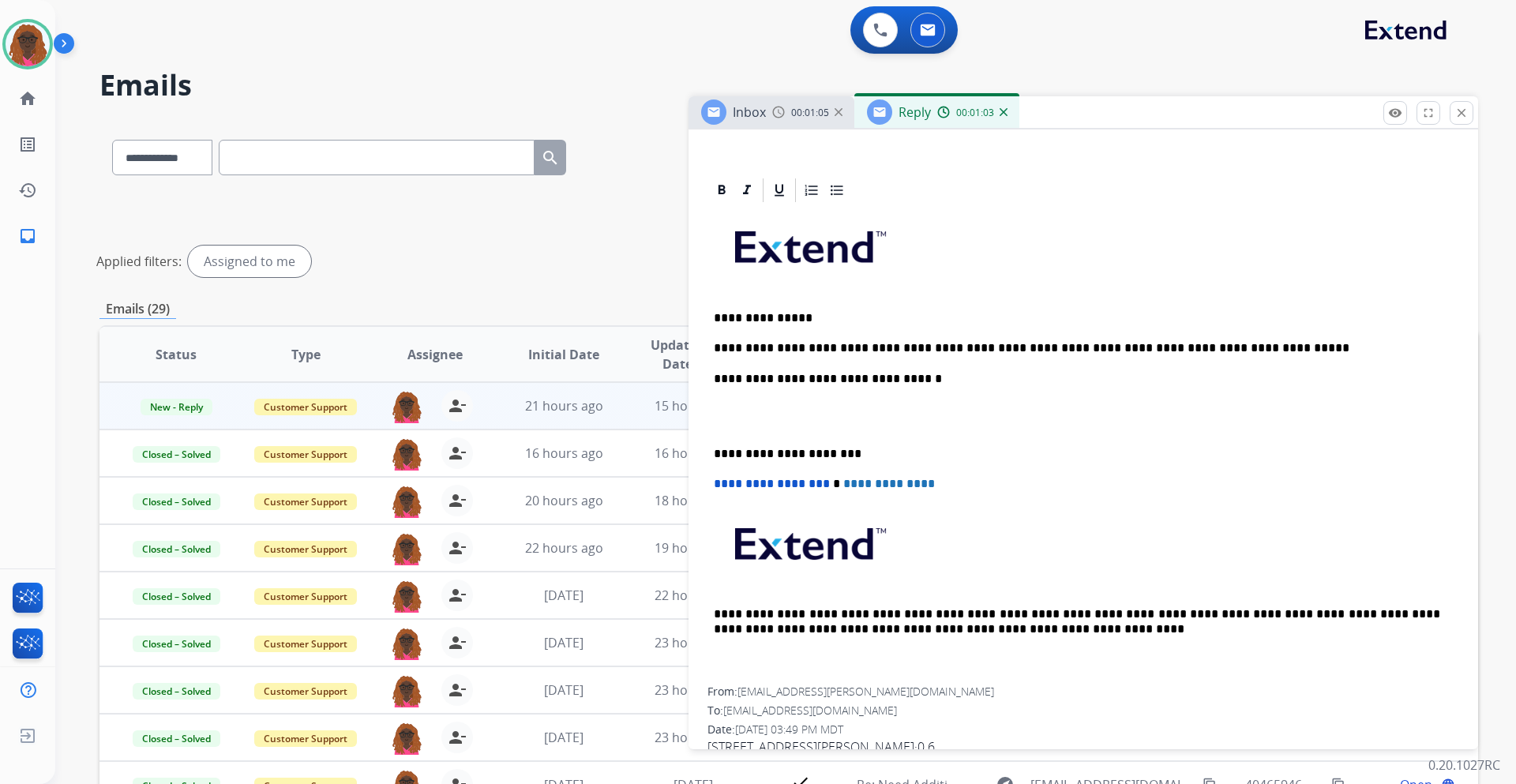 click on "**********" at bounding box center [1083, 445] 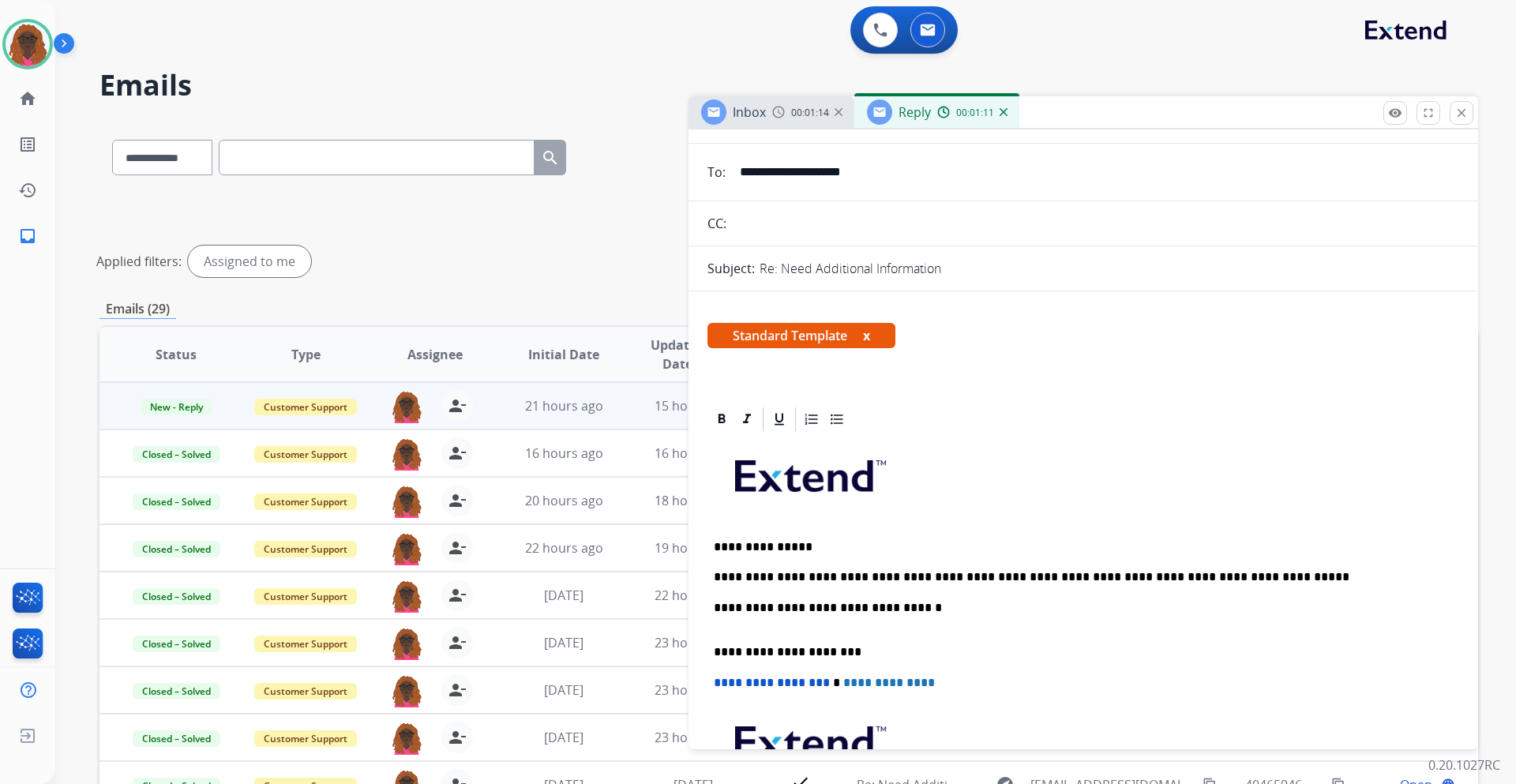 scroll, scrollTop: 0, scrollLeft: 0, axis: both 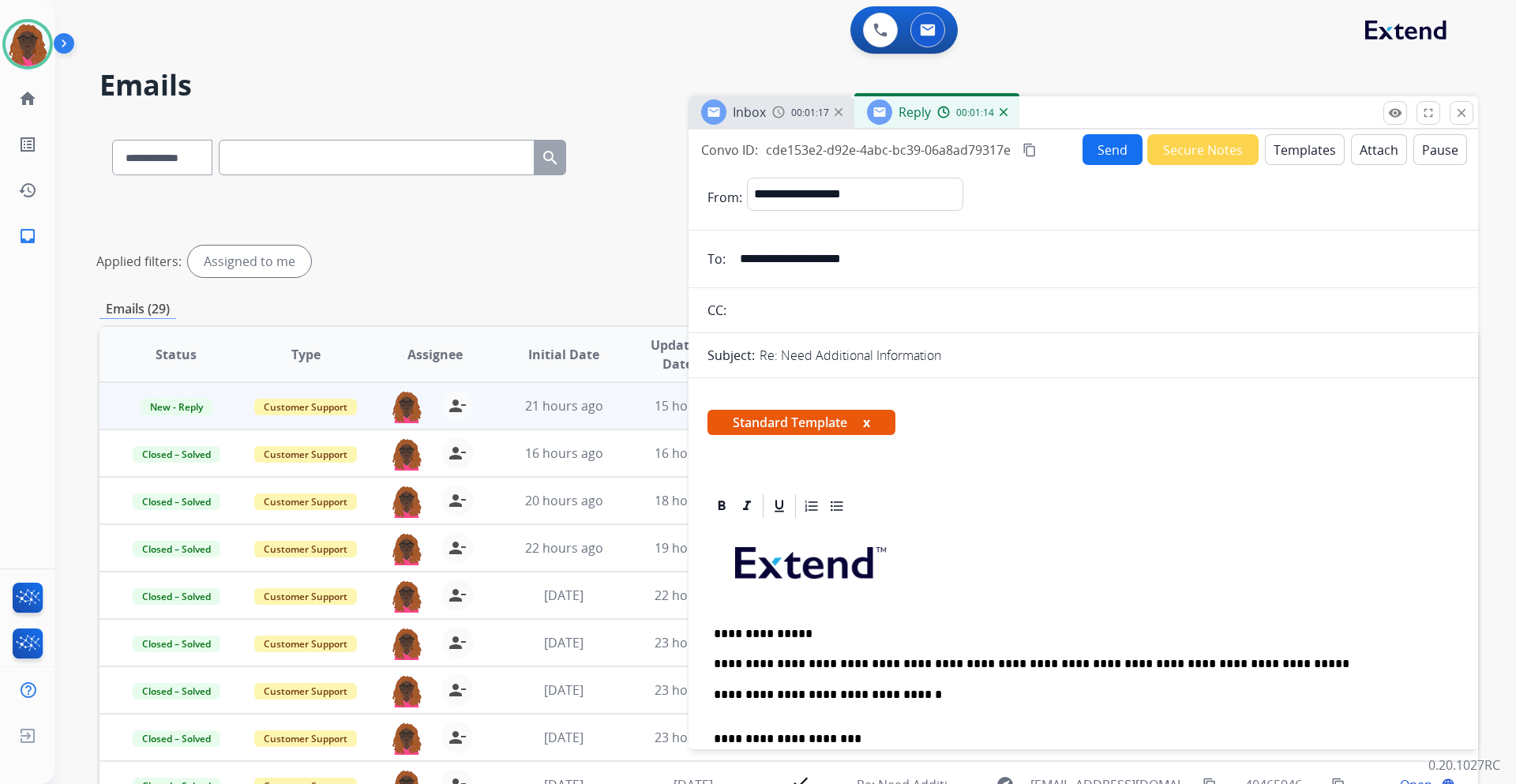 click on "content_copy" at bounding box center (1030, 150) 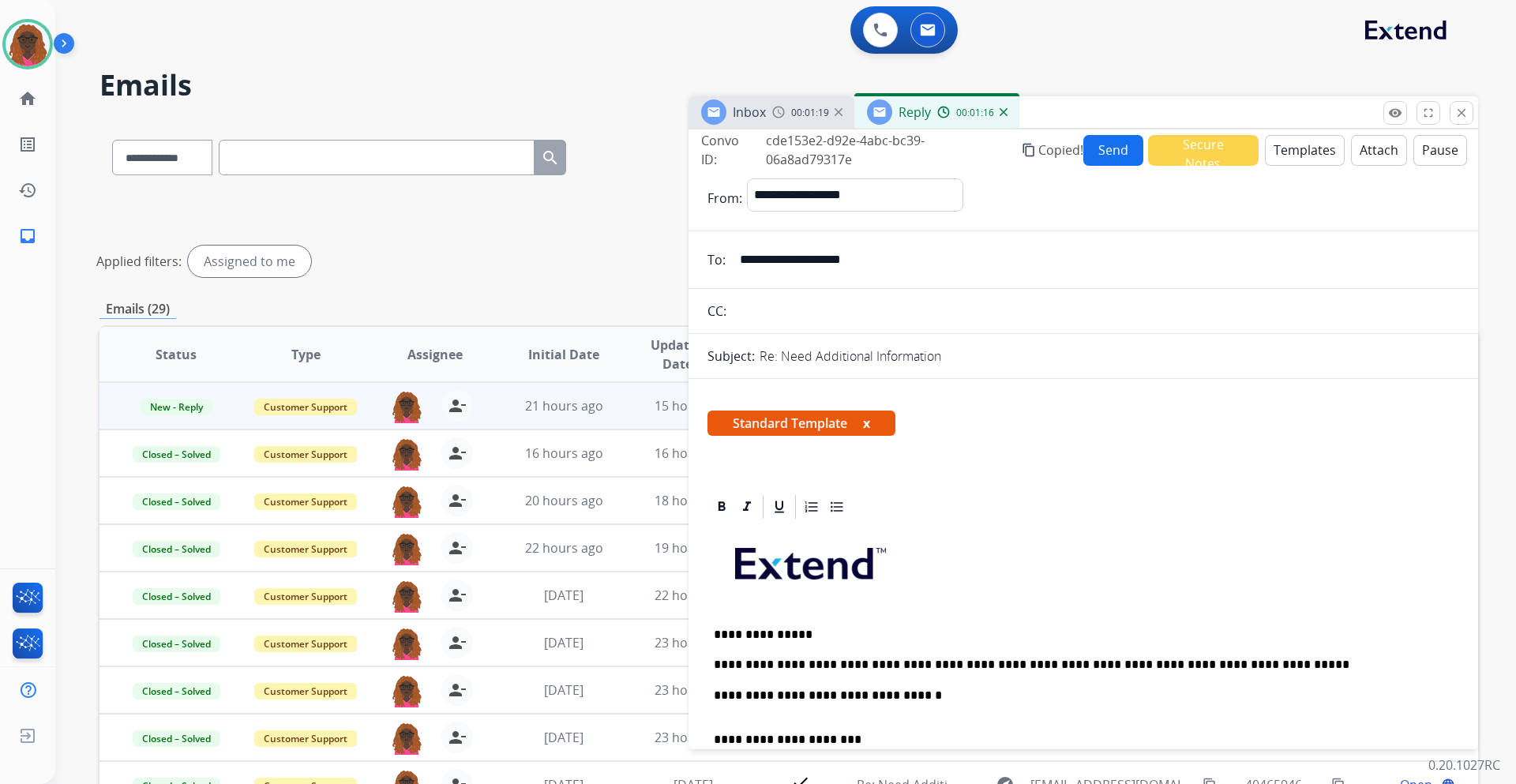click on "Send" at bounding box center (1113, 150) 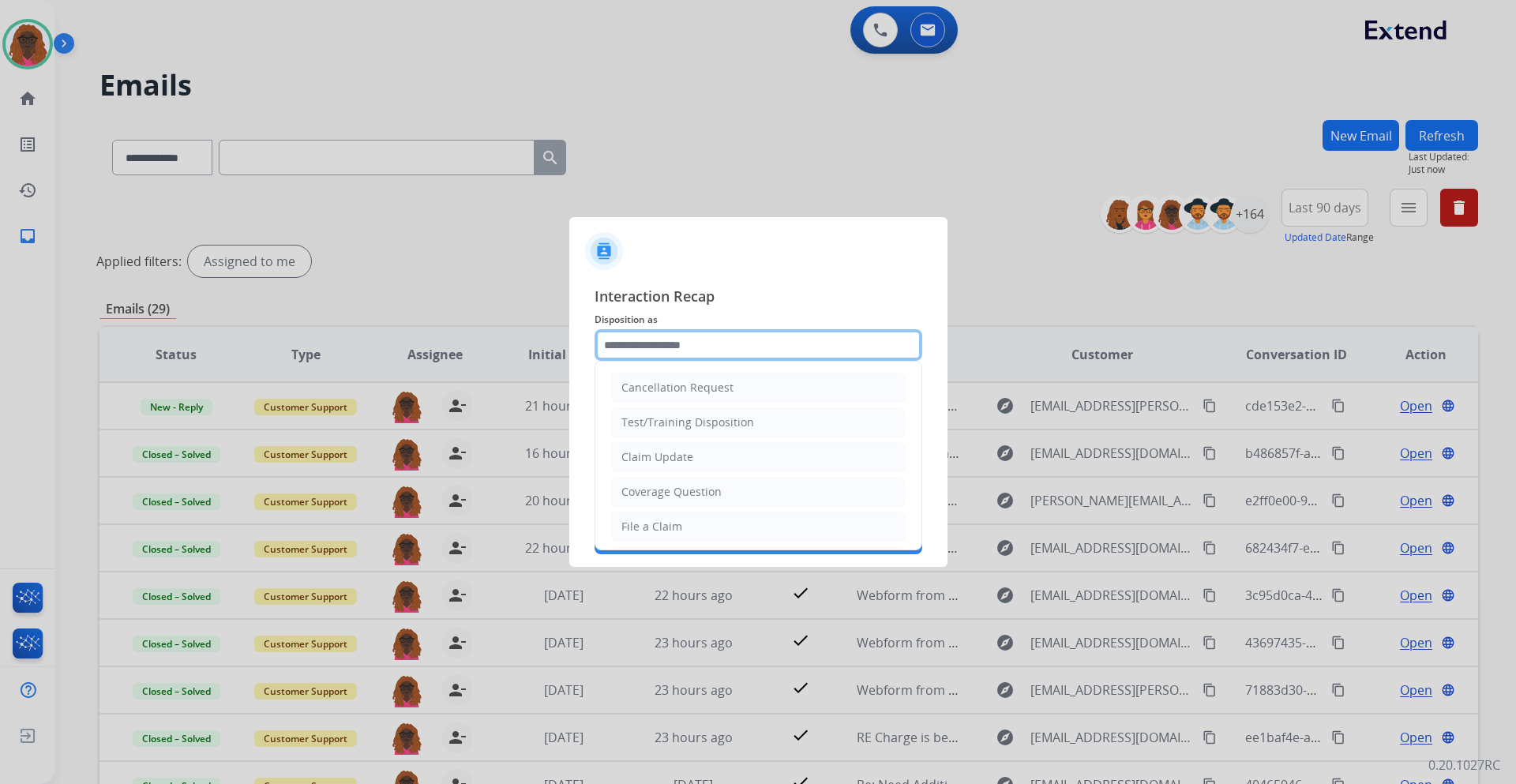 click 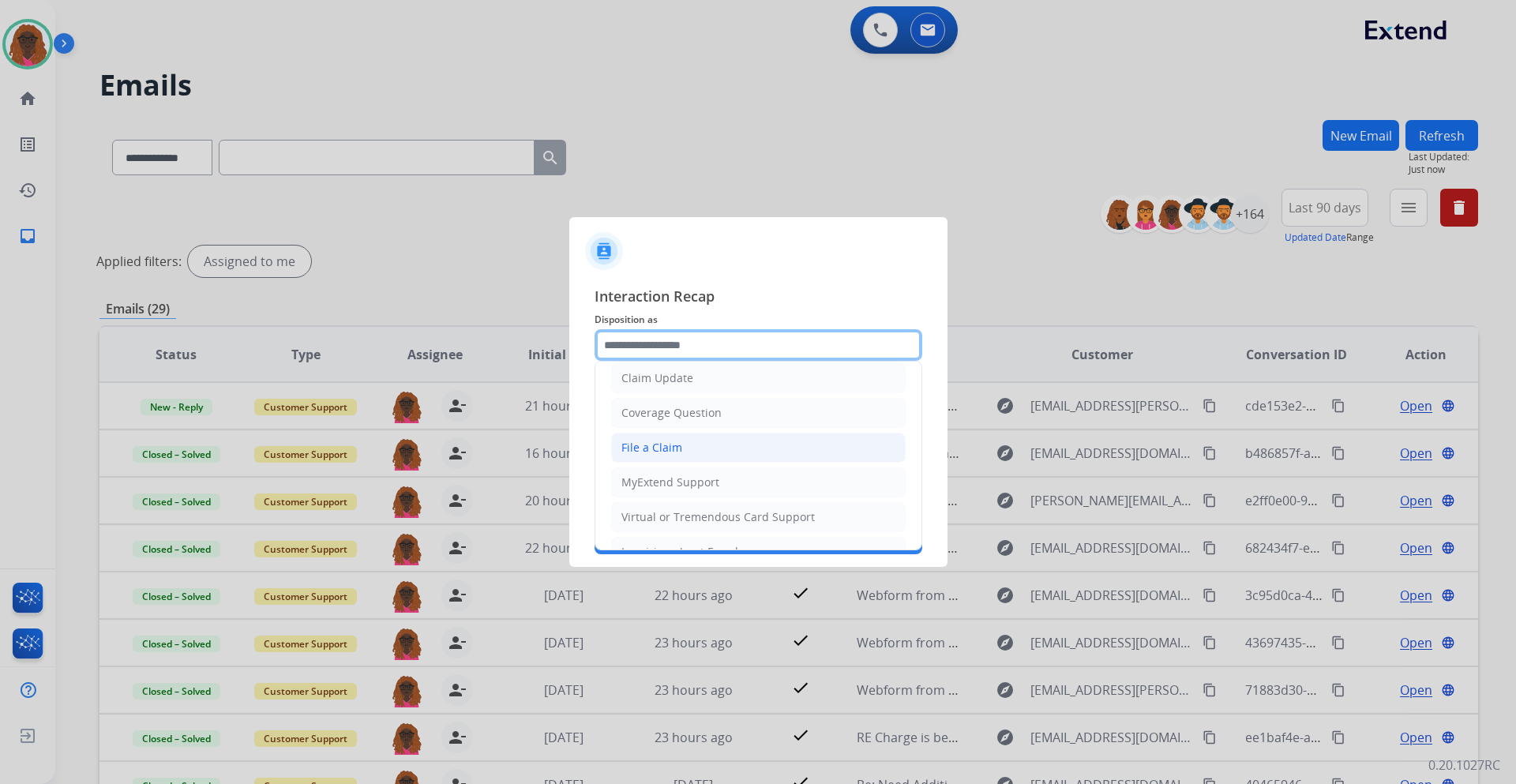 scroll, scrollTop: 0, scrollLeft: 0, axis: both 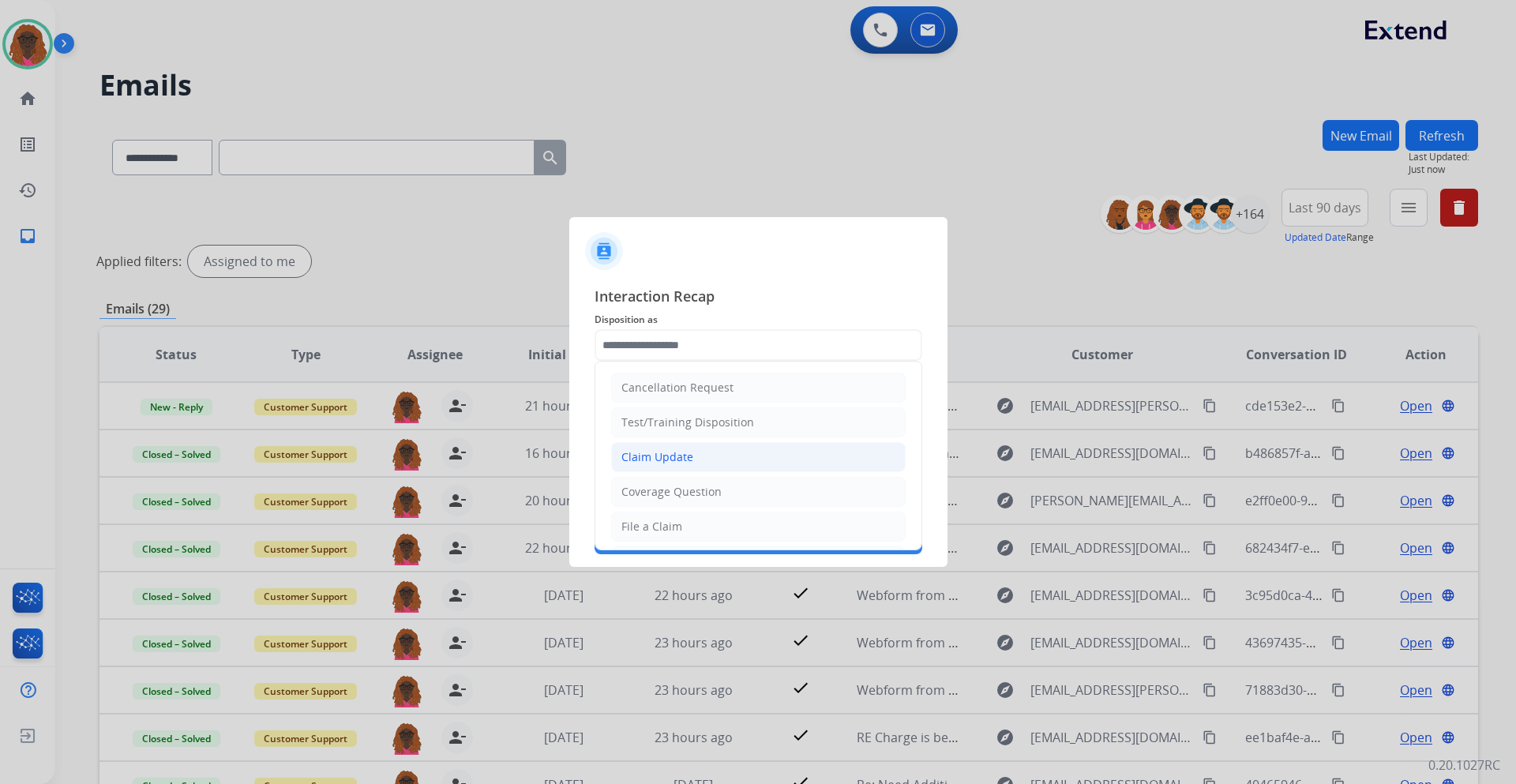 click on "Claim Update" 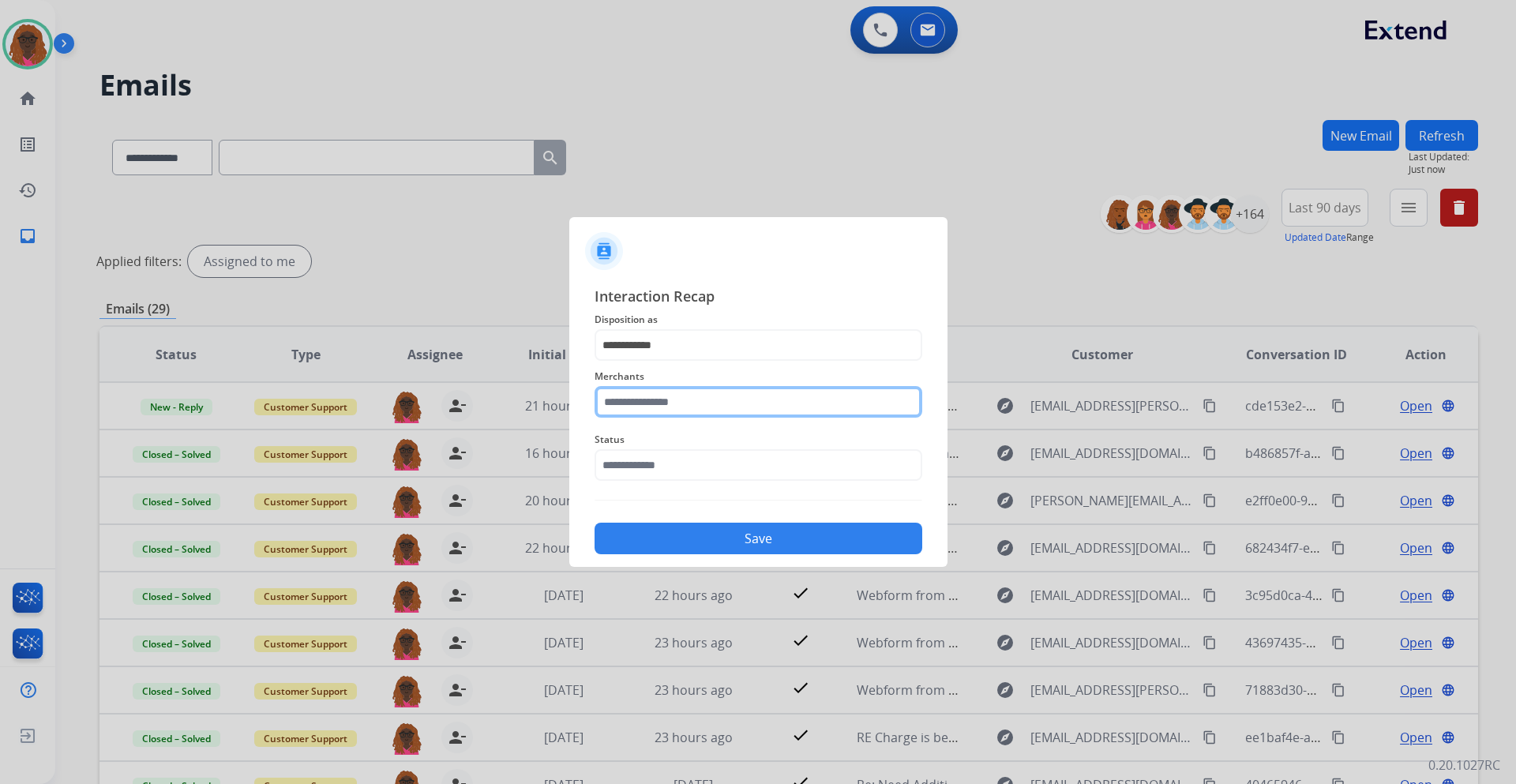 click 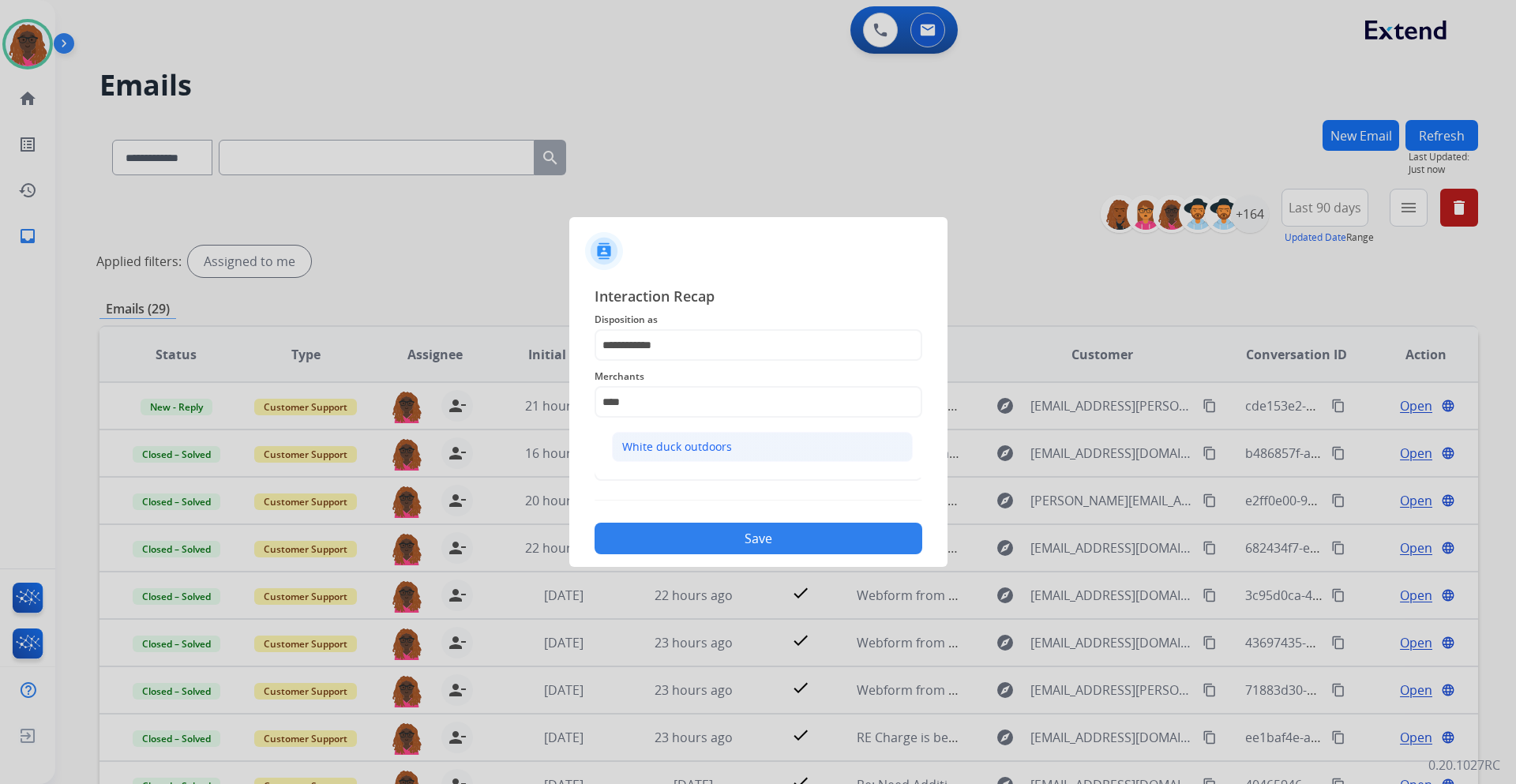 click on "White duck outdoors" 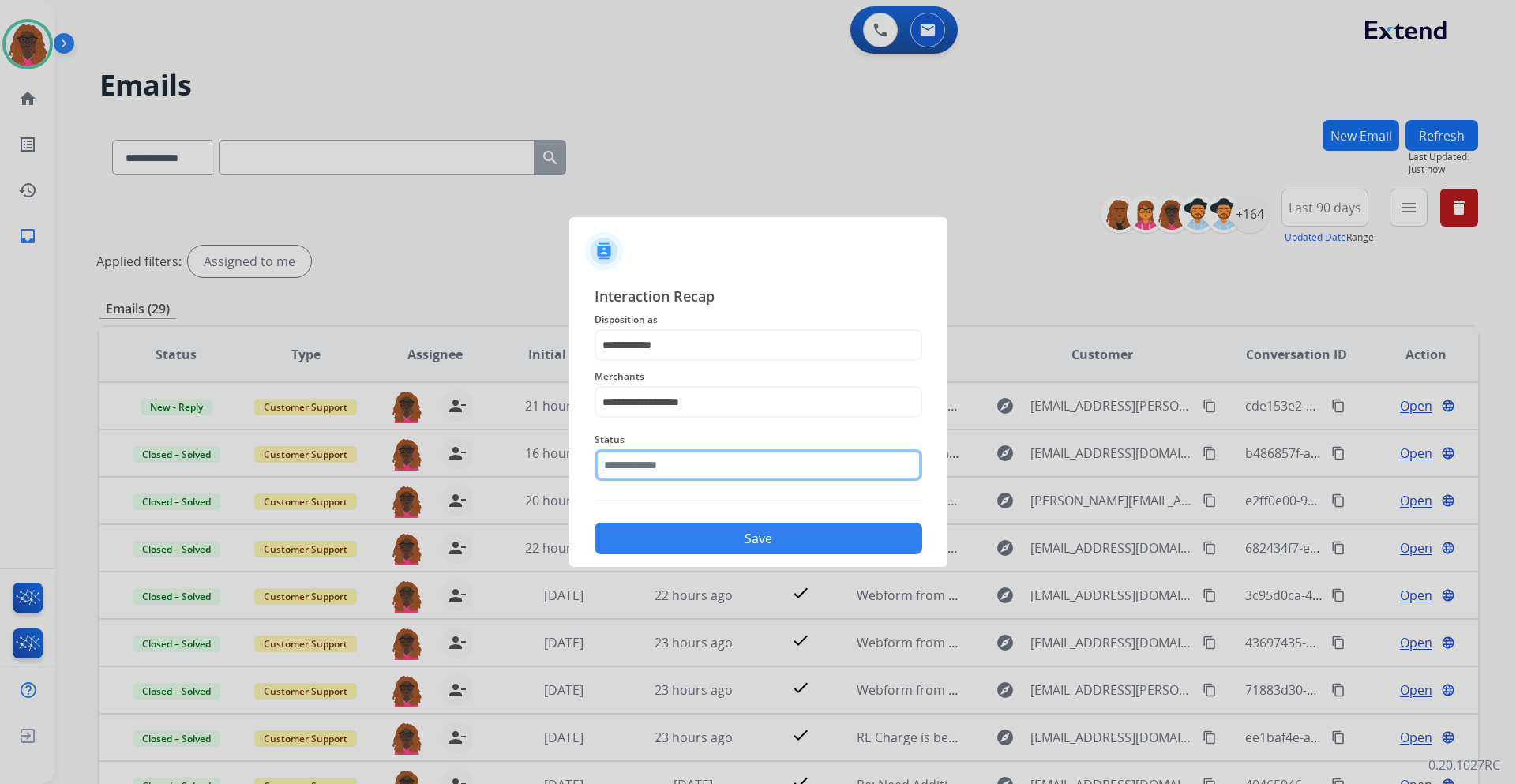 click 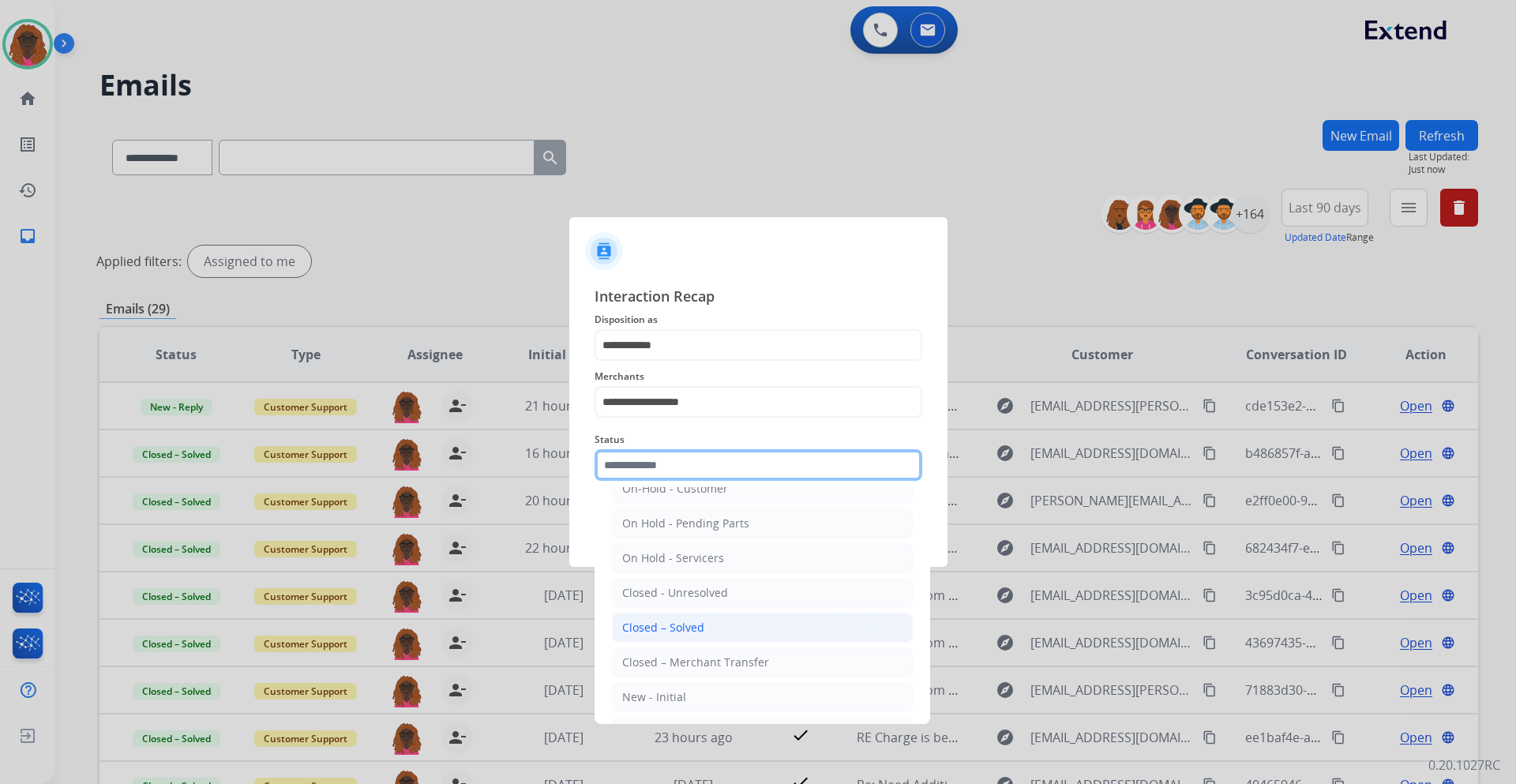 scroll, scrollTop: 95, scrollLeft: 0, axis: vertical 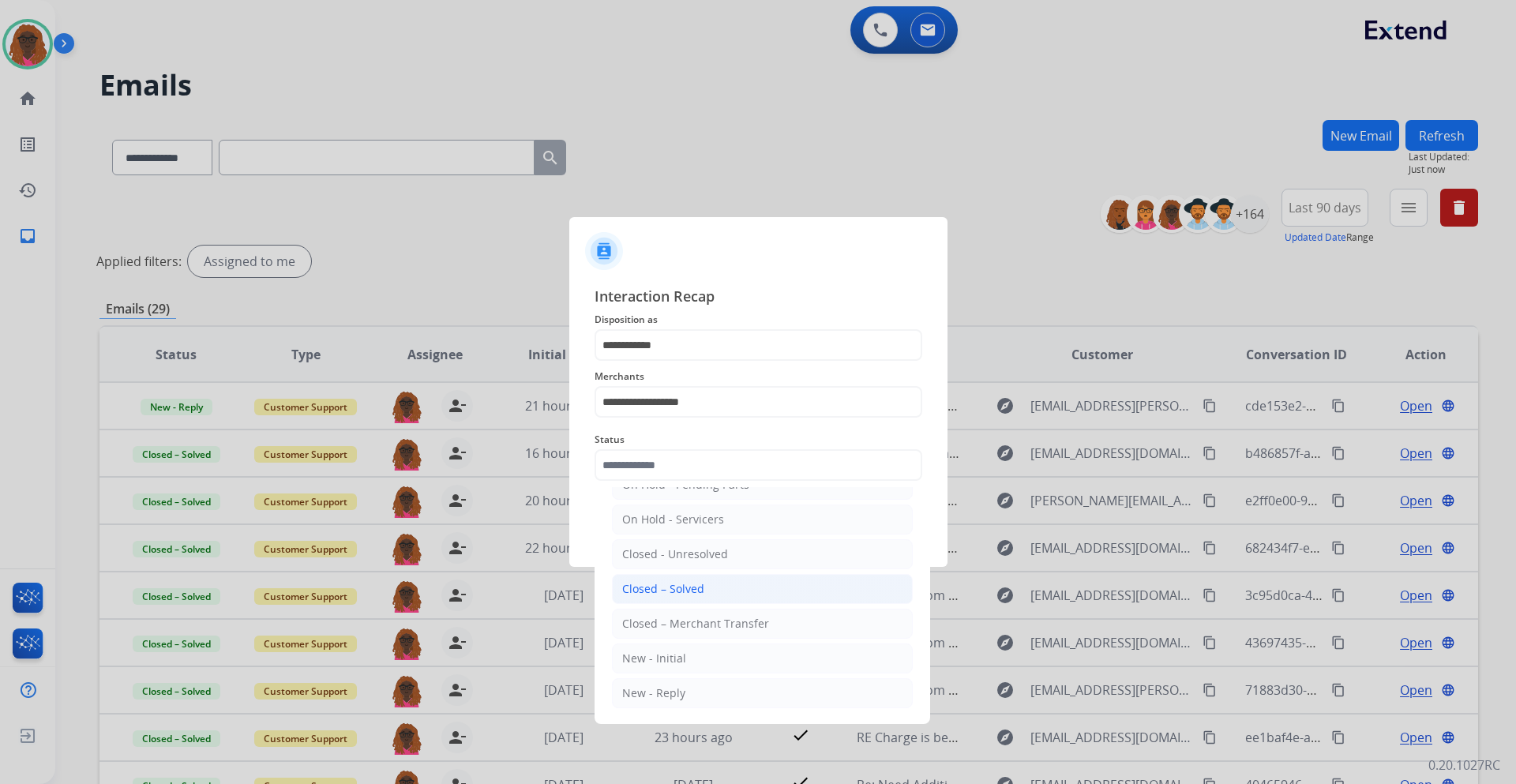 click on "Closed – Solved" 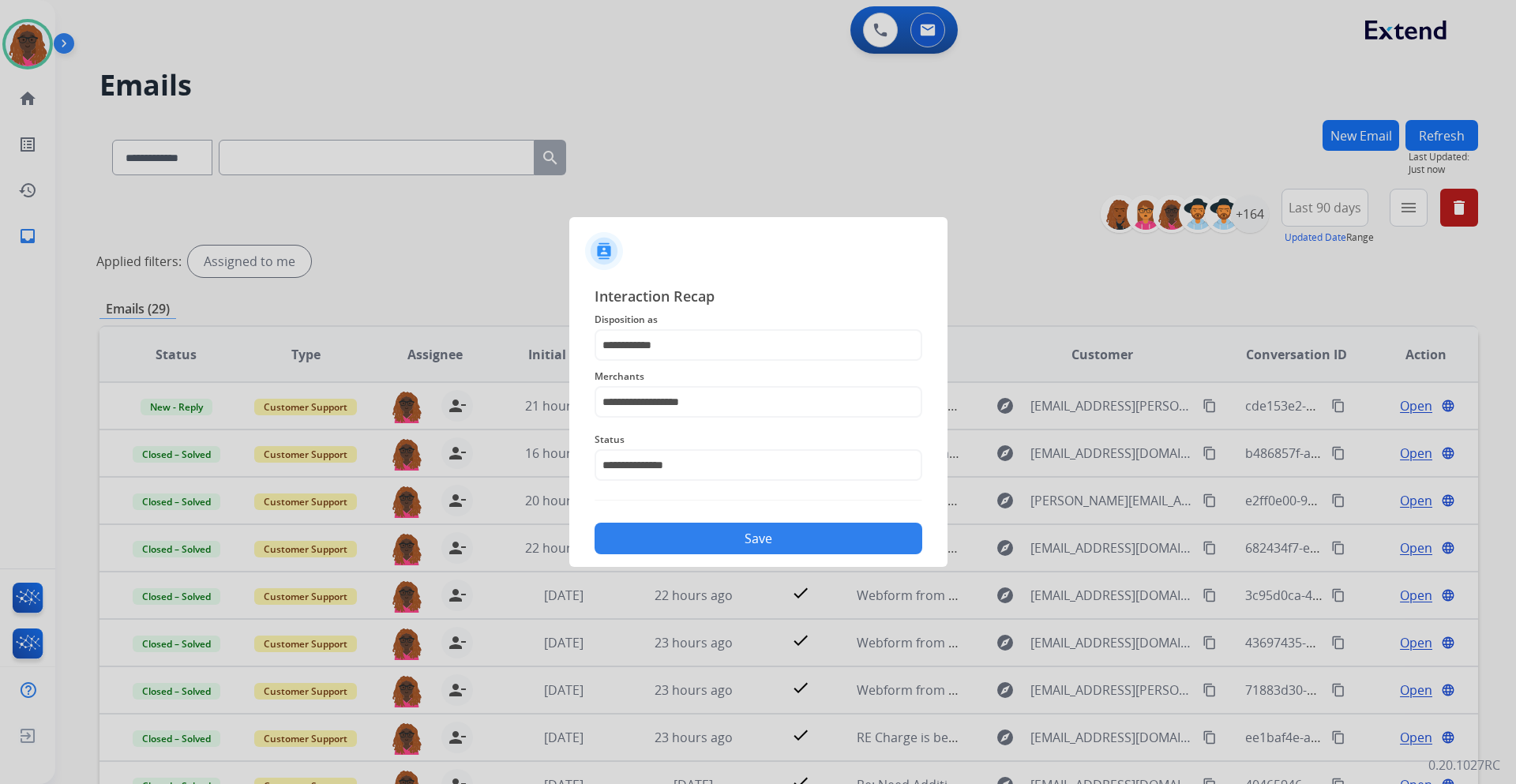 click on "Save" 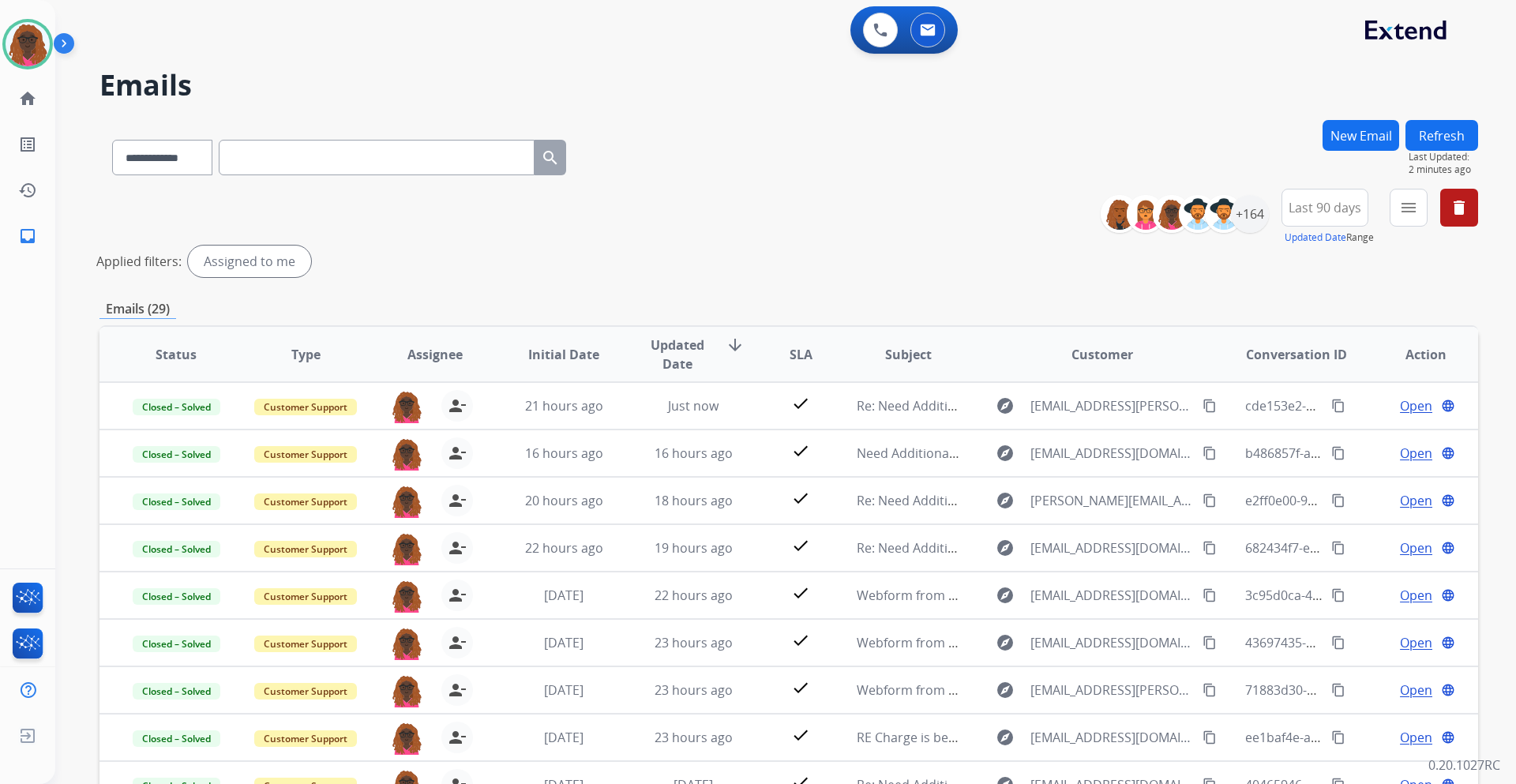 click at bounding box center [67, 47] 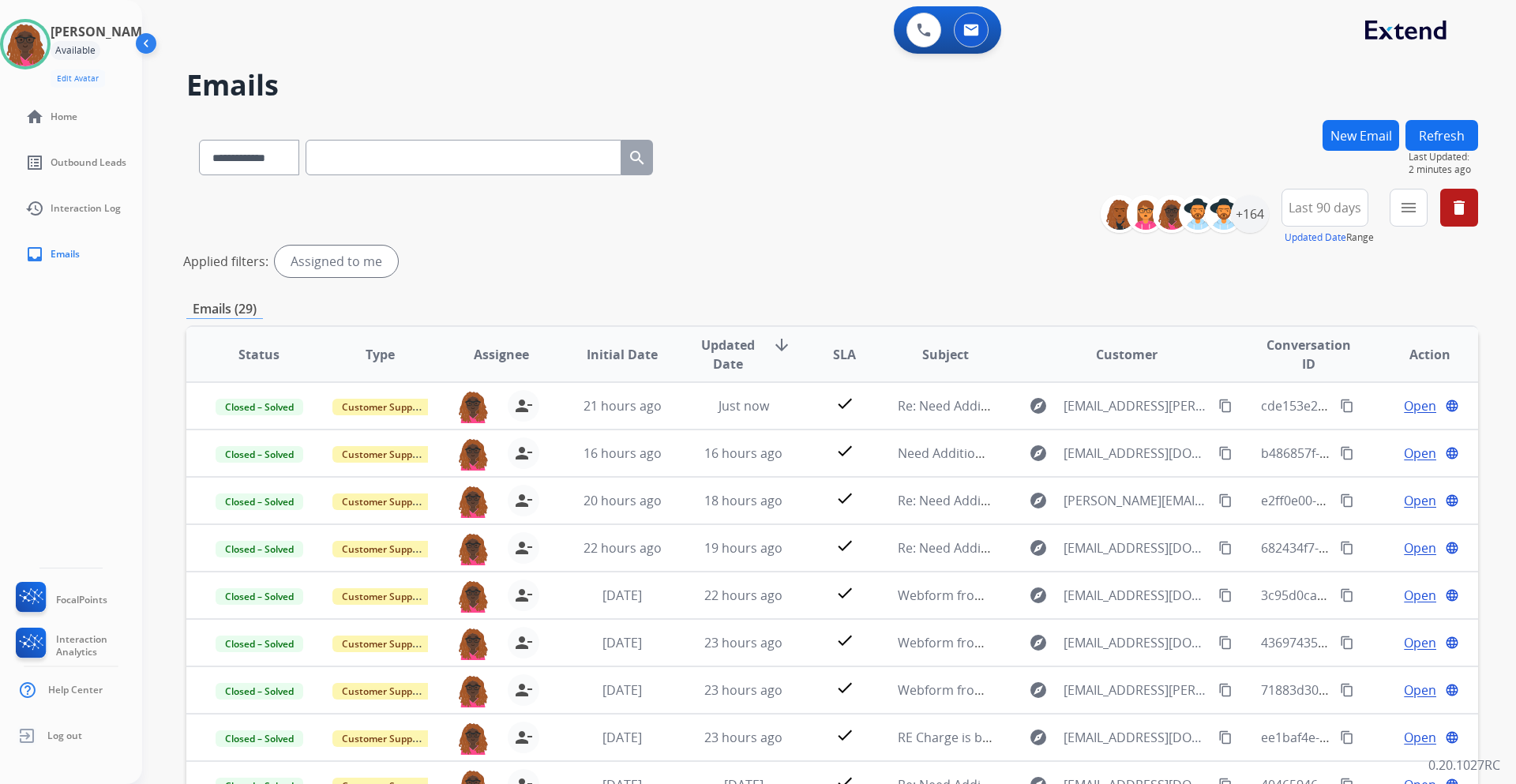 click on "Available" at bounding box center (75, 51) 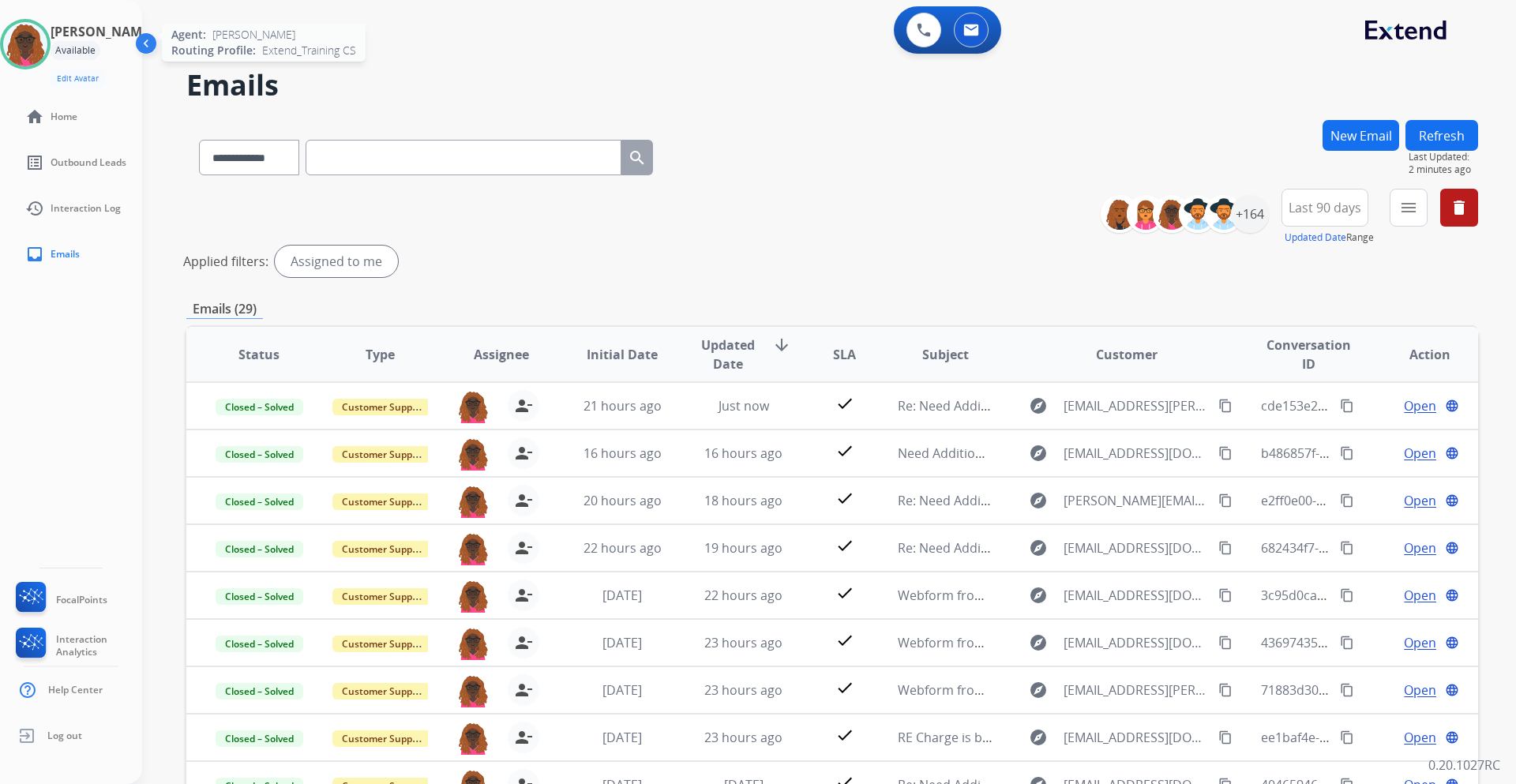 click at bounding box center [25, 44] 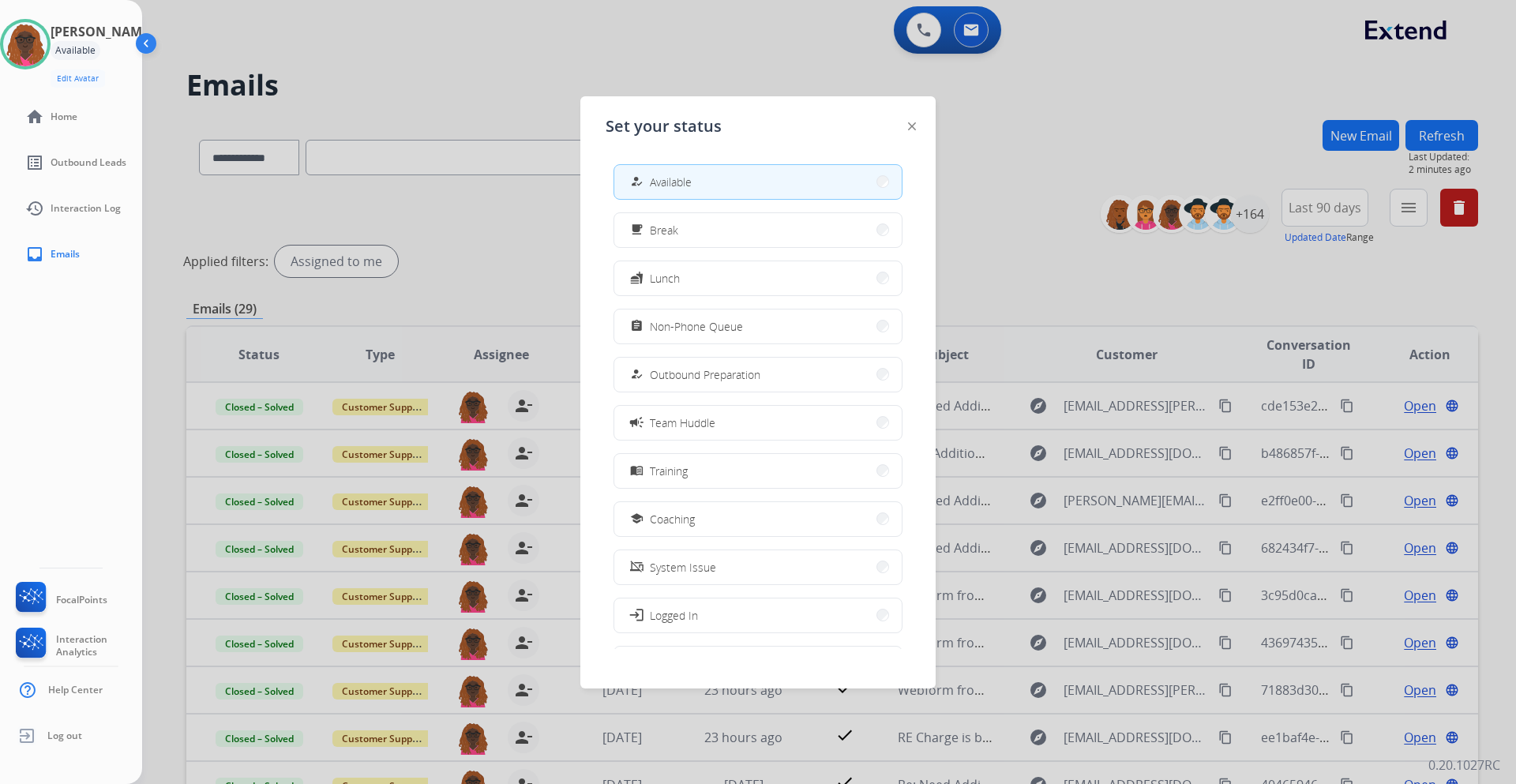 click 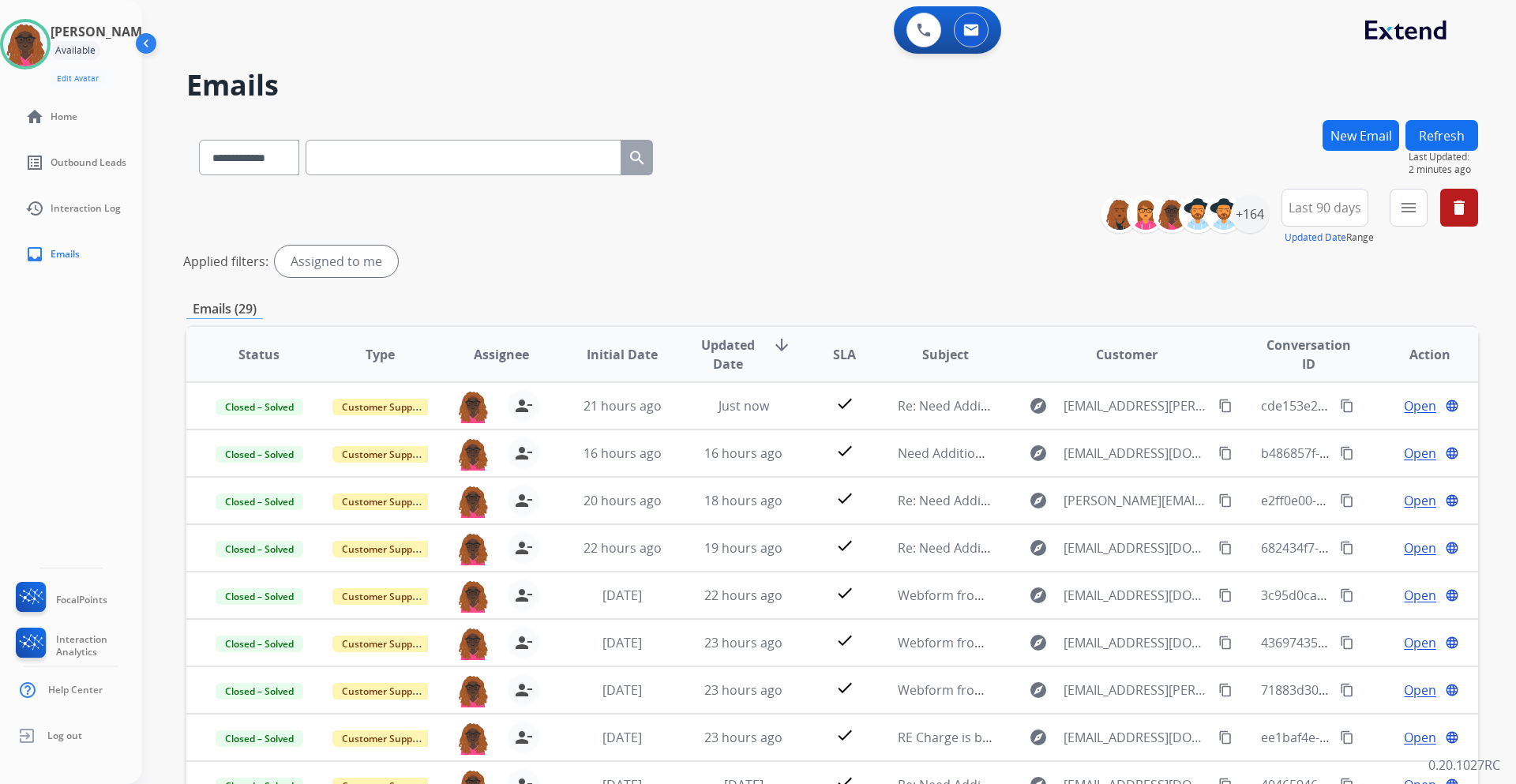 scroll, scrollTop: 2, scrollLeft: 0, axis: vertical 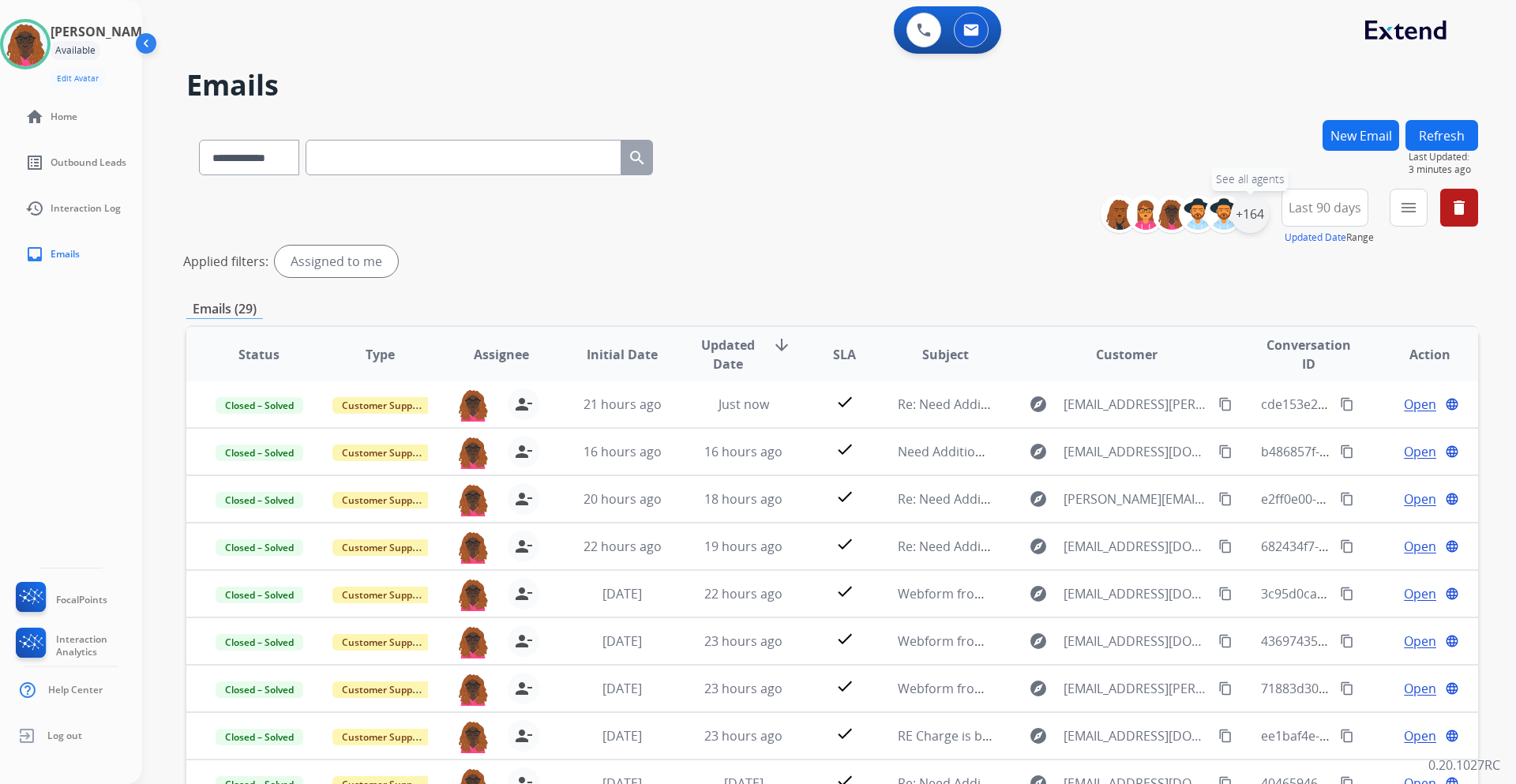 click on "+164" at bounding box center [1250, 214] 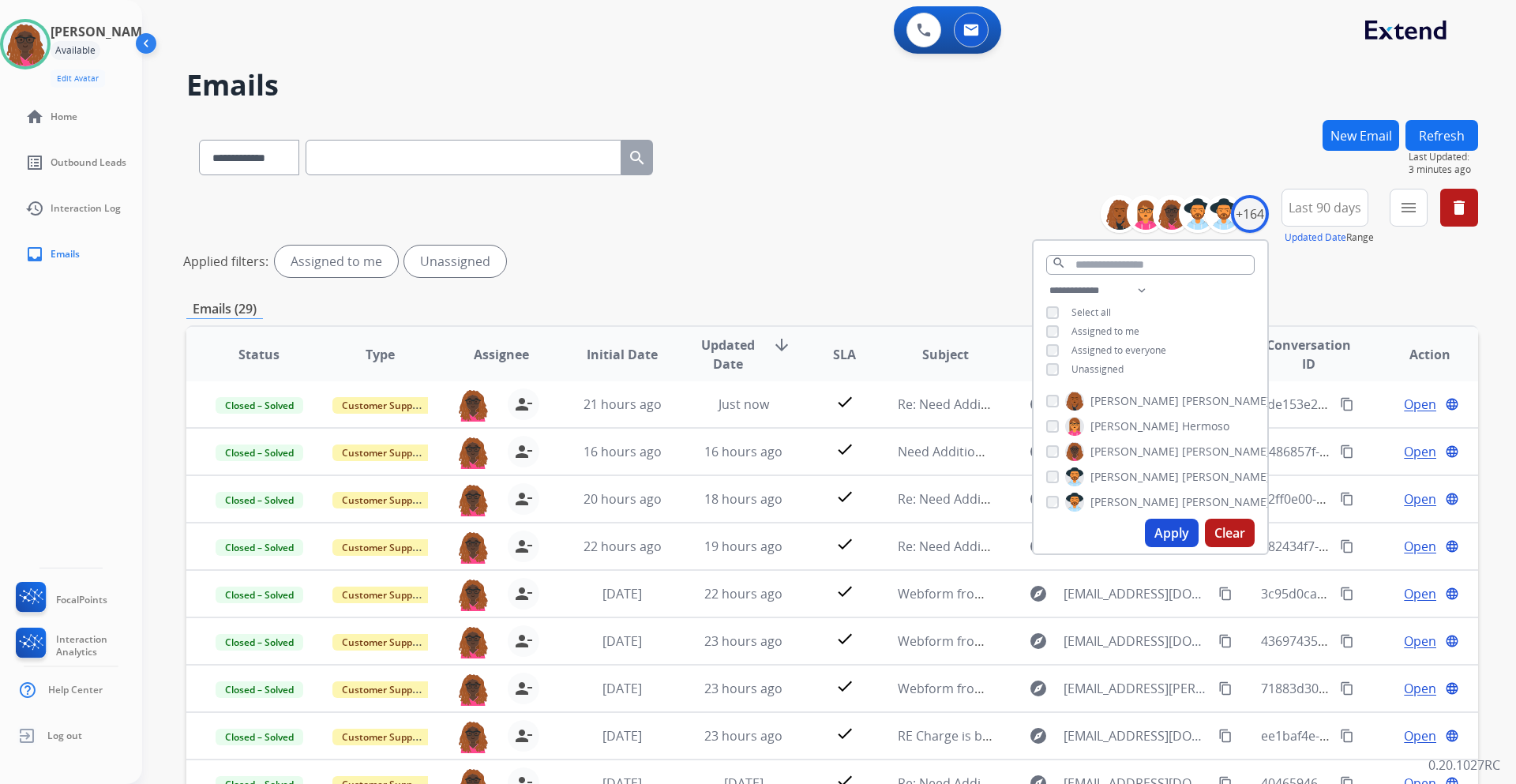 click on "Apply" at bounding box center (1172, 533) 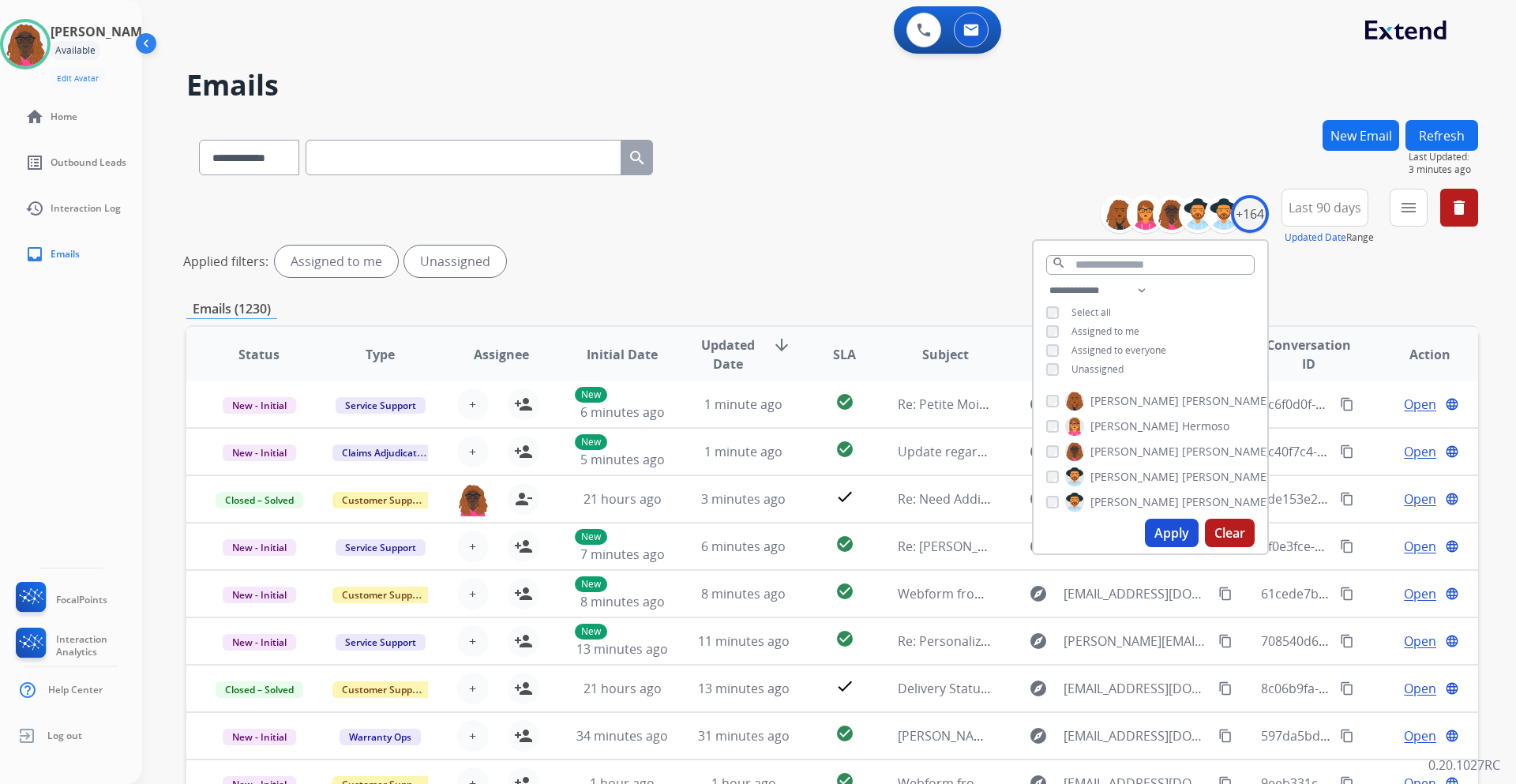 click on "Emails (1230)" at bounding box center [832, 309] 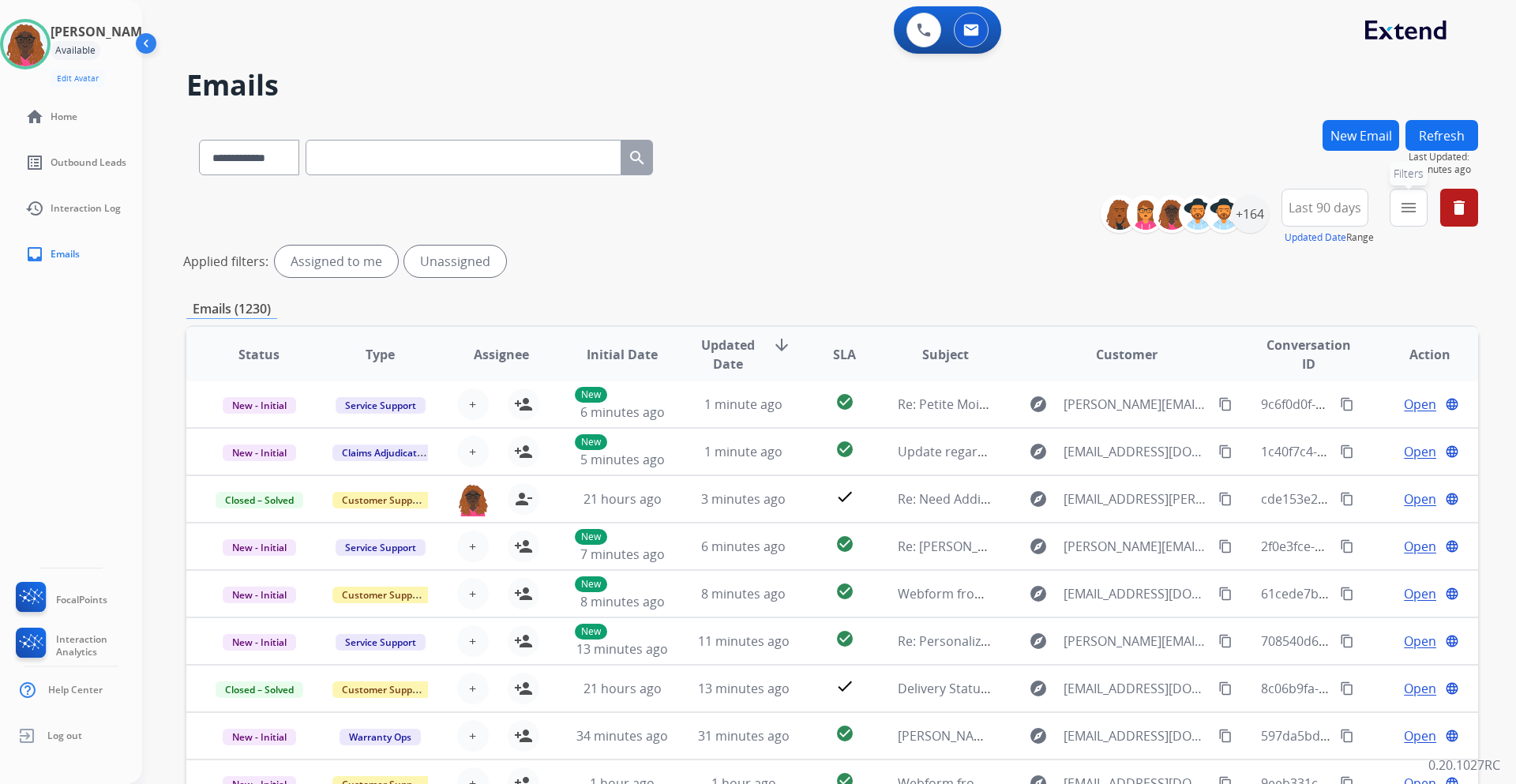 click on "menu" at bounding box center (1409, 208) 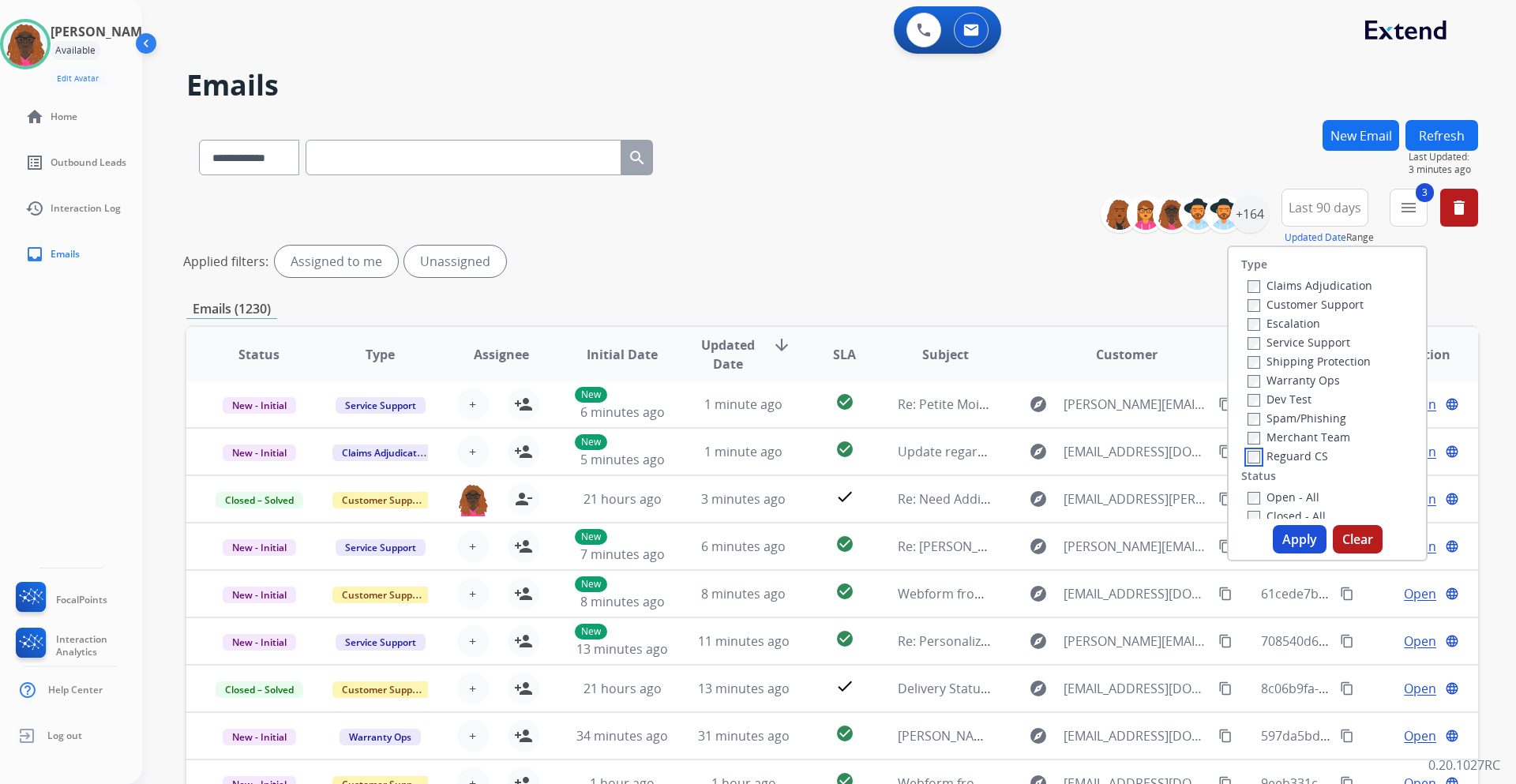 scroll, scrollTop: 79, scrollLeft: 0, axis: vertical 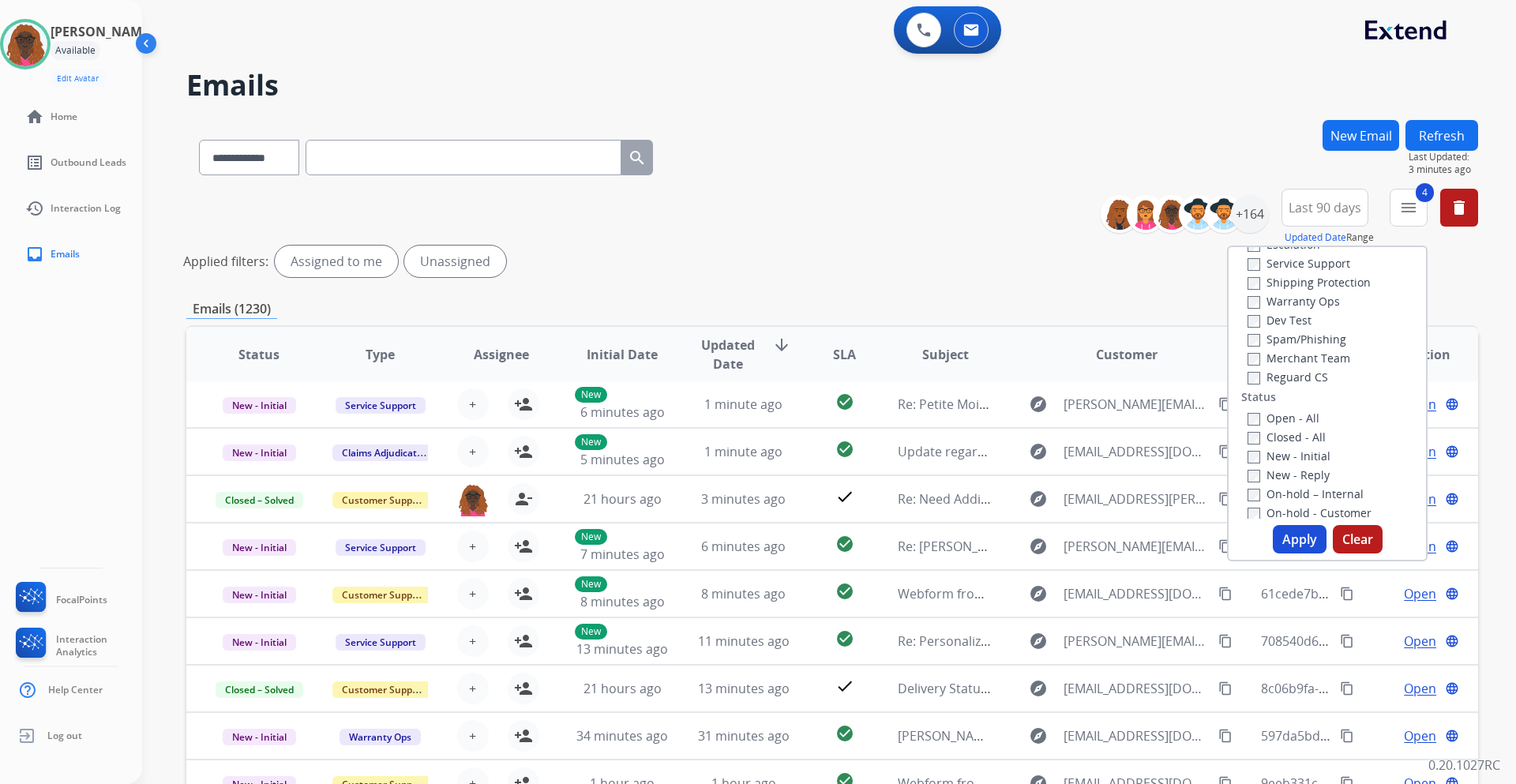 click on "Apply" at bounding box center [1300, 539] 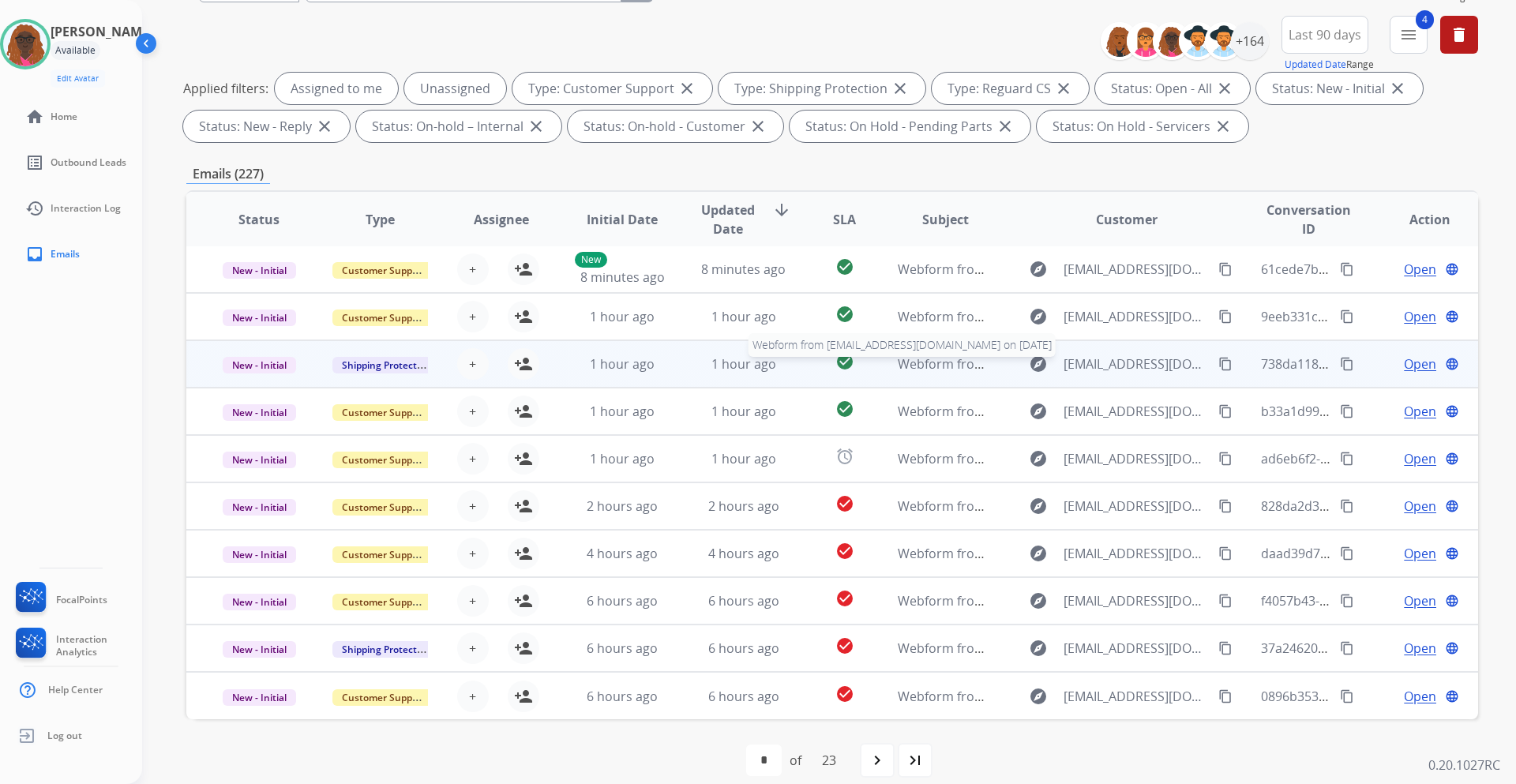 scroll, scrollTop: 190, scrollLeft: 0, axis: vertical 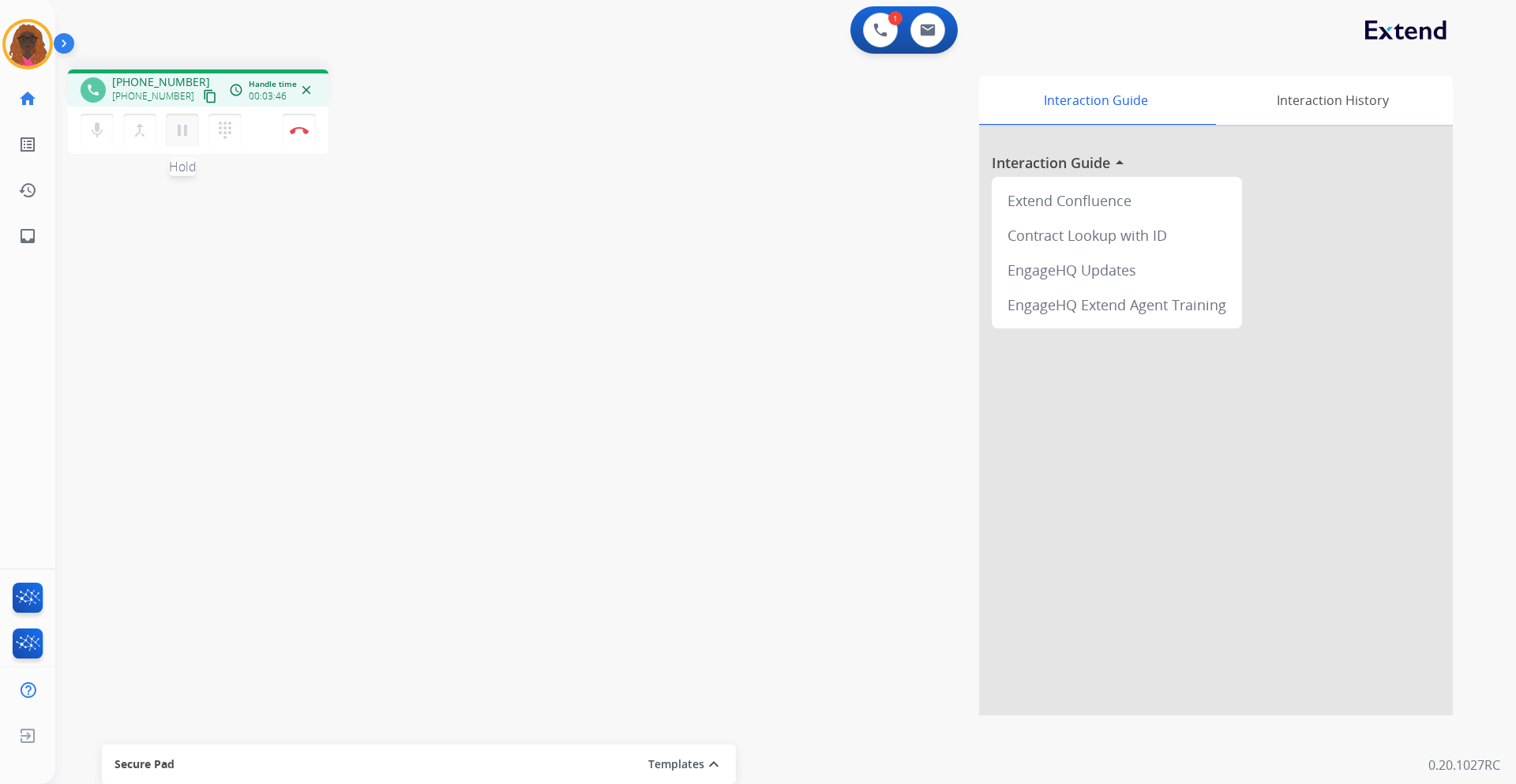 click on "pause" at bounding box center (182, 130) 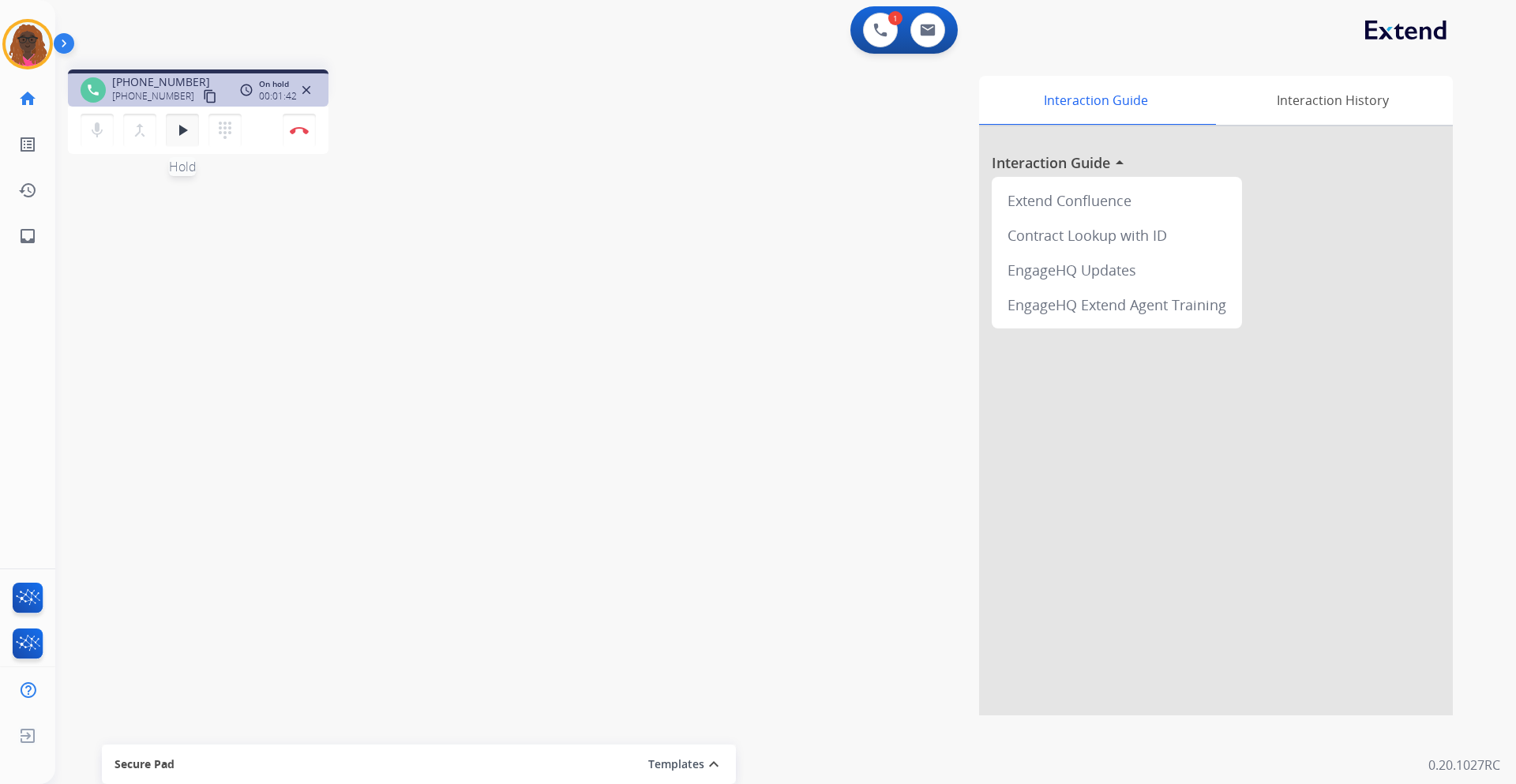click on "play_arrow" at bounding box center [182, 130] 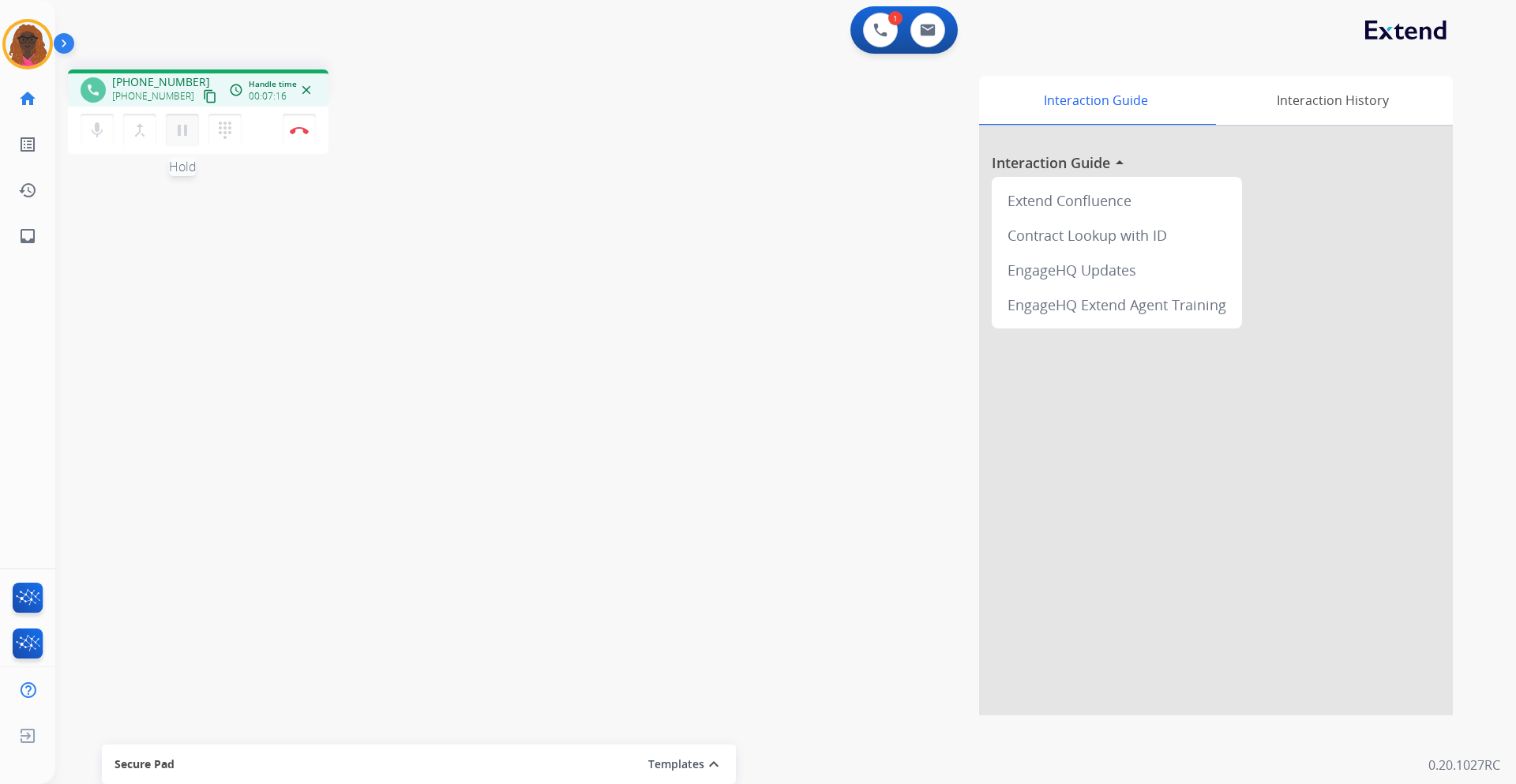 click on "pause" at bounding box center (182, 130) 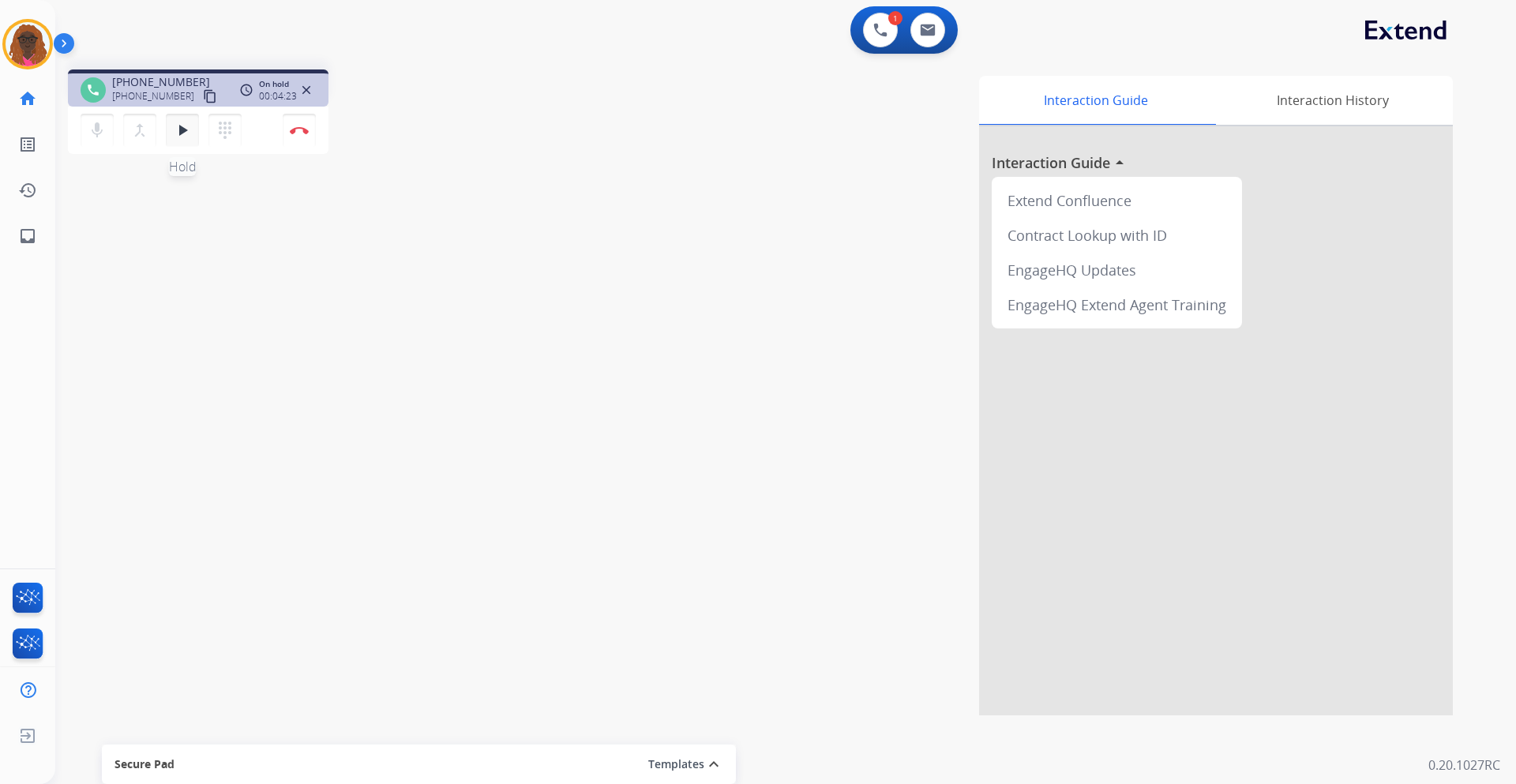 click on "play_arrow" at bounding box center (182, 130) 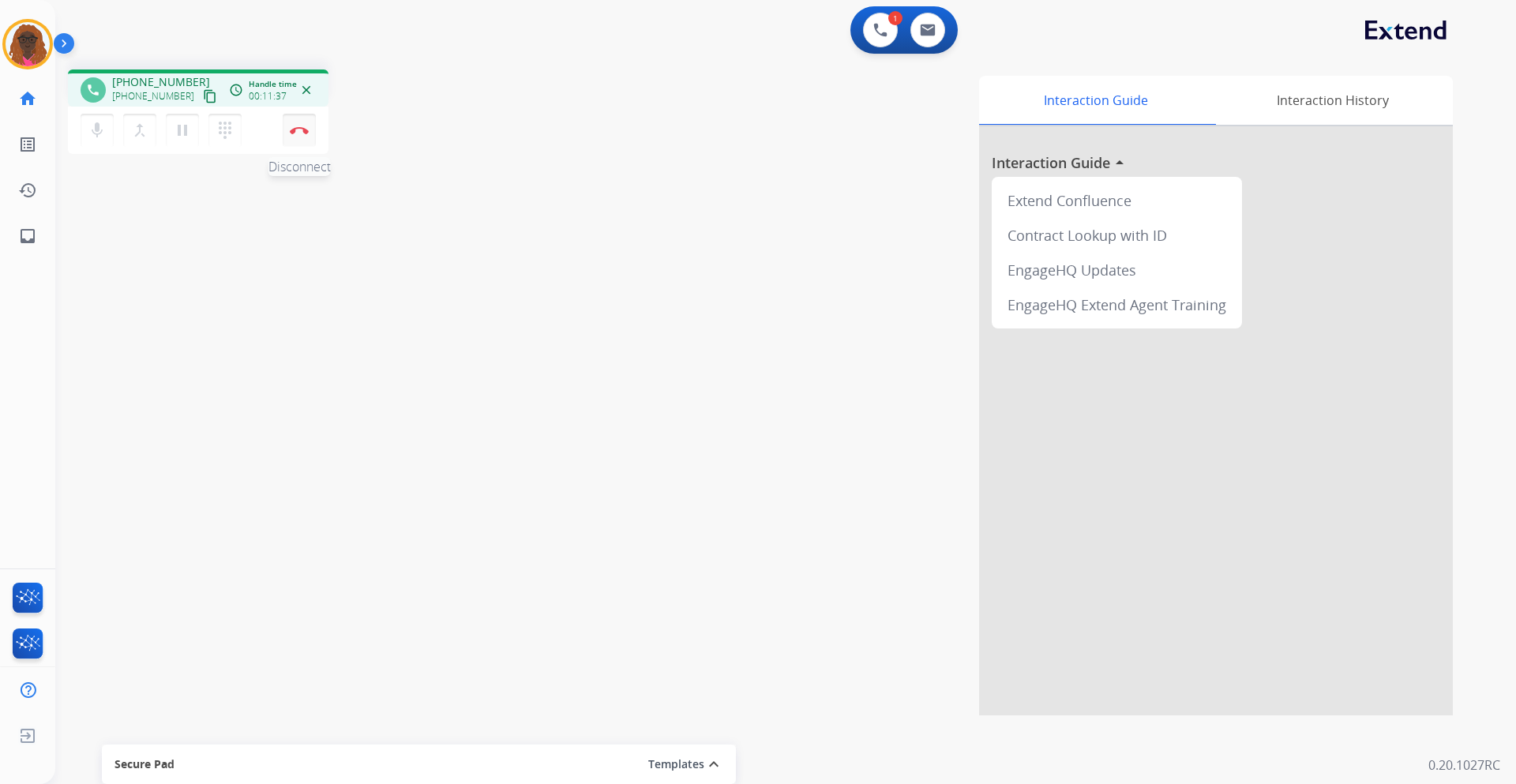 click on "Disconnect" at bounding box center [299, 130] 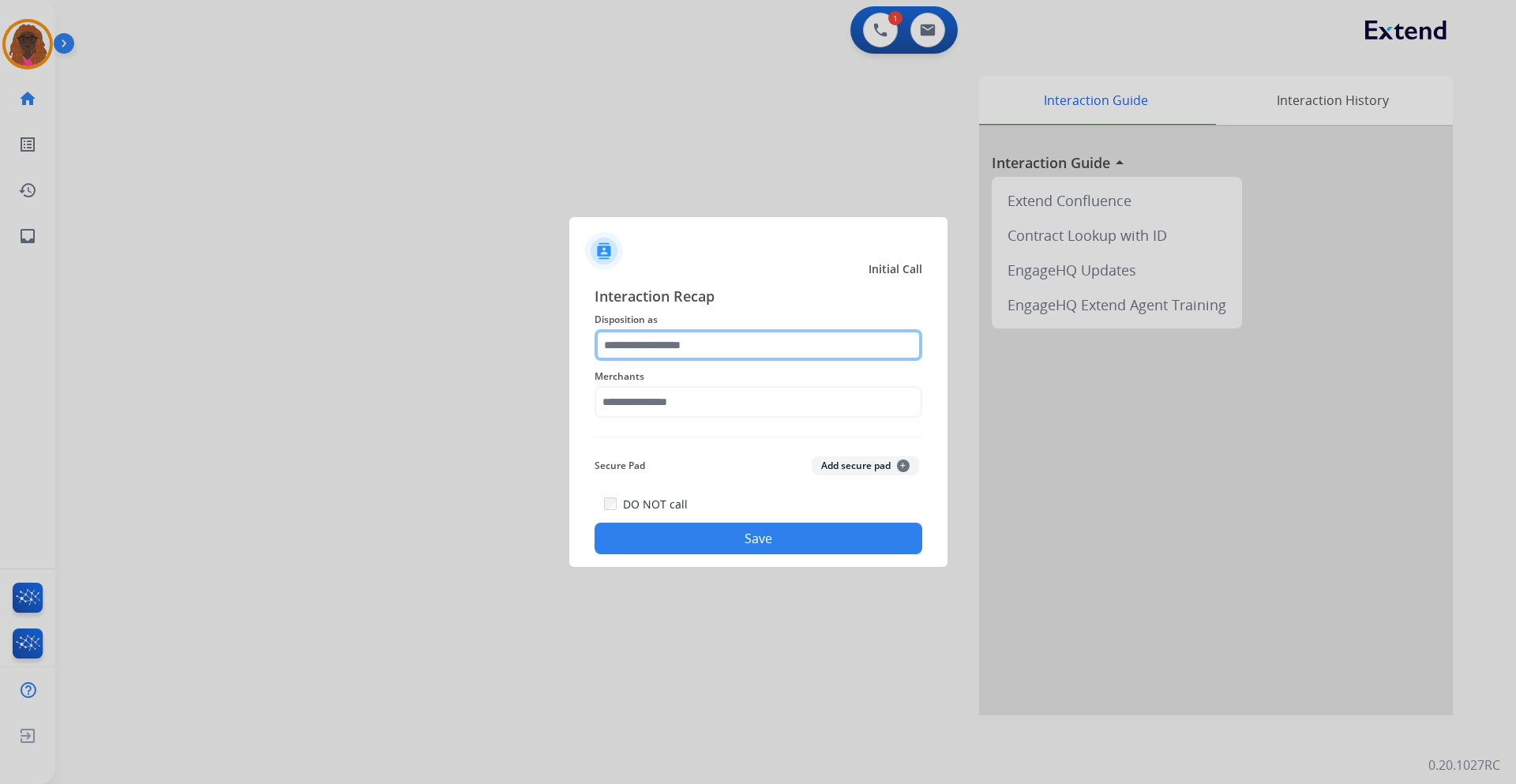 click 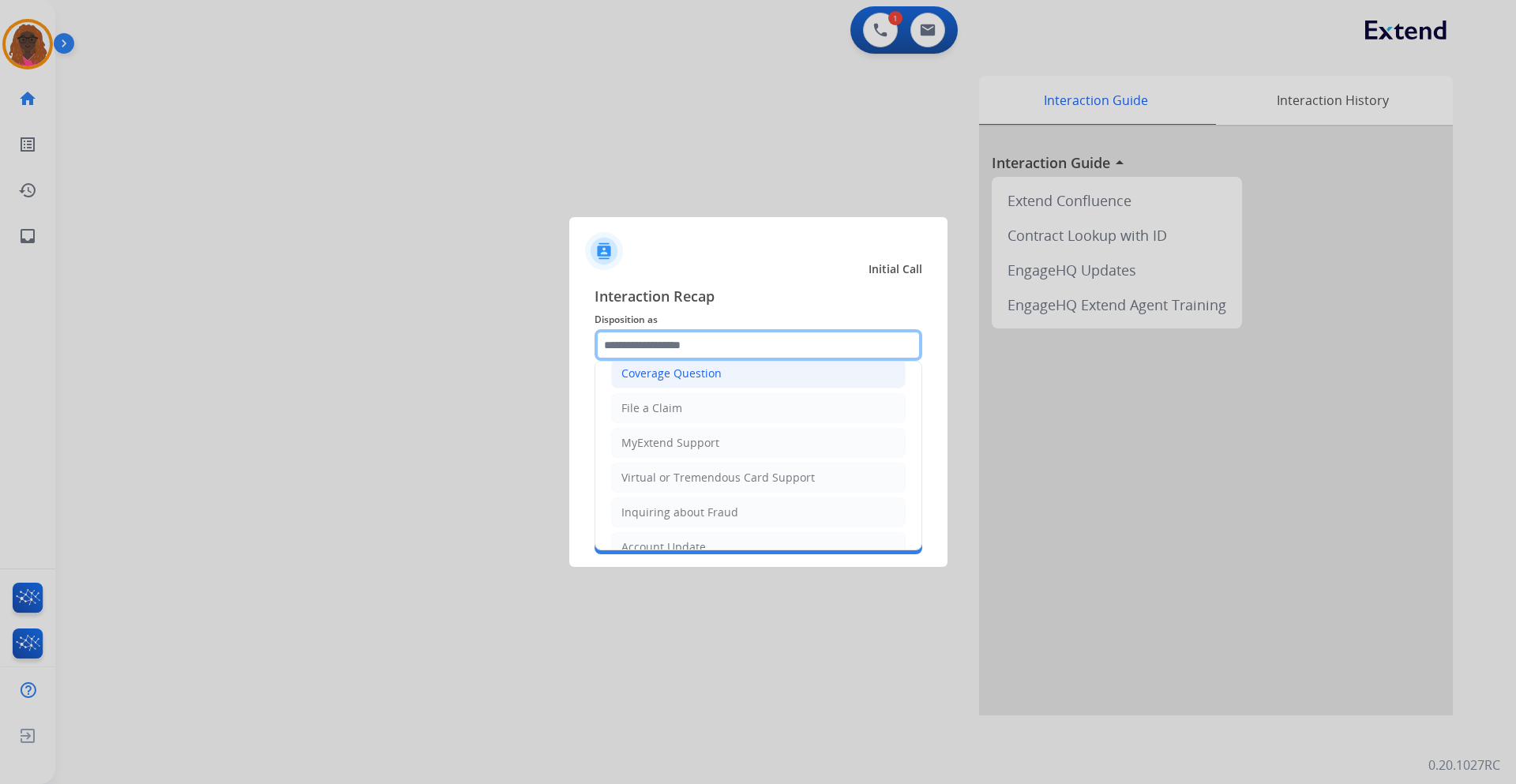 scroll, scrollTop: 158, scrollLeft: 0, axis: vertical 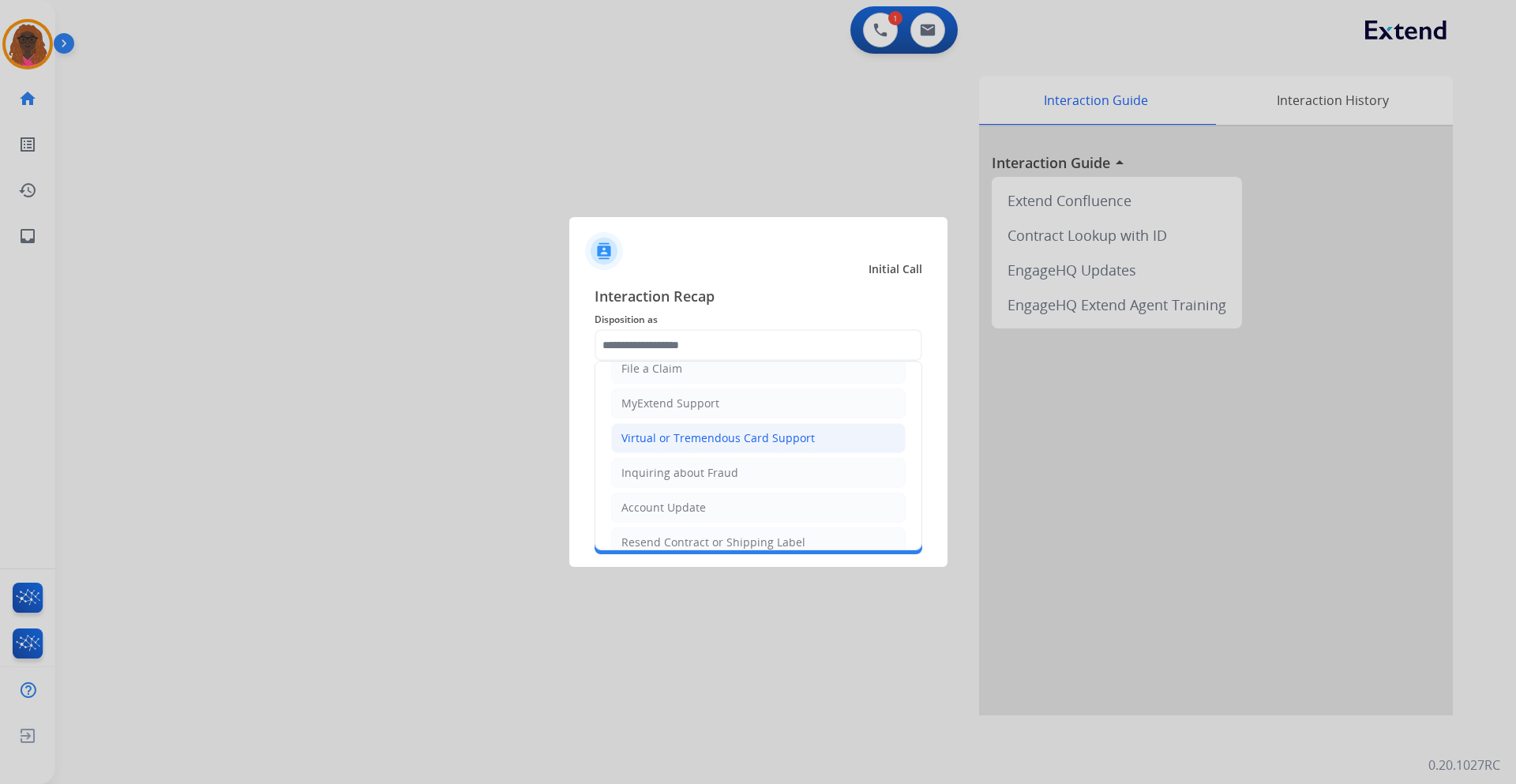 click on "Virtual or Tremendous Card Support" 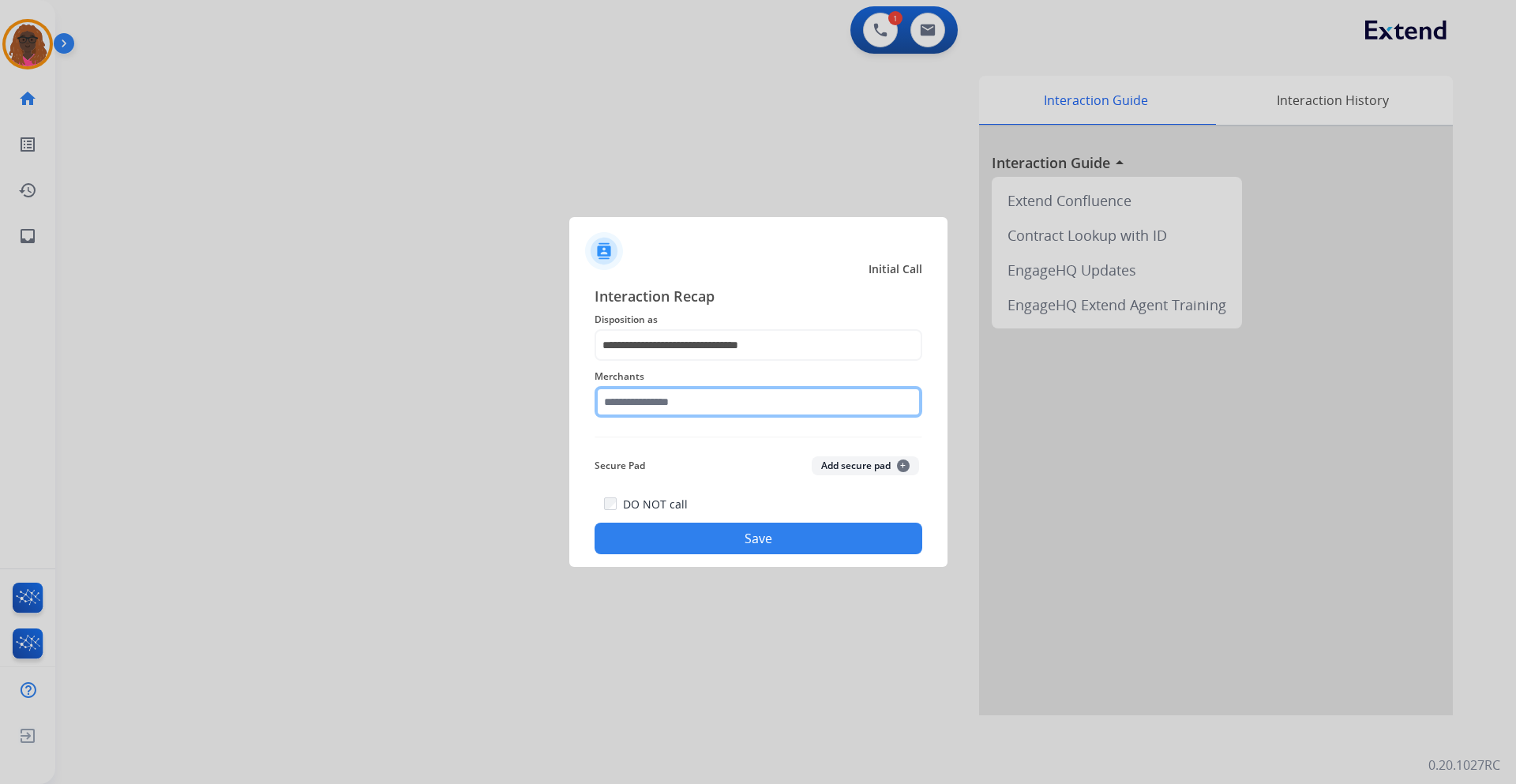 click 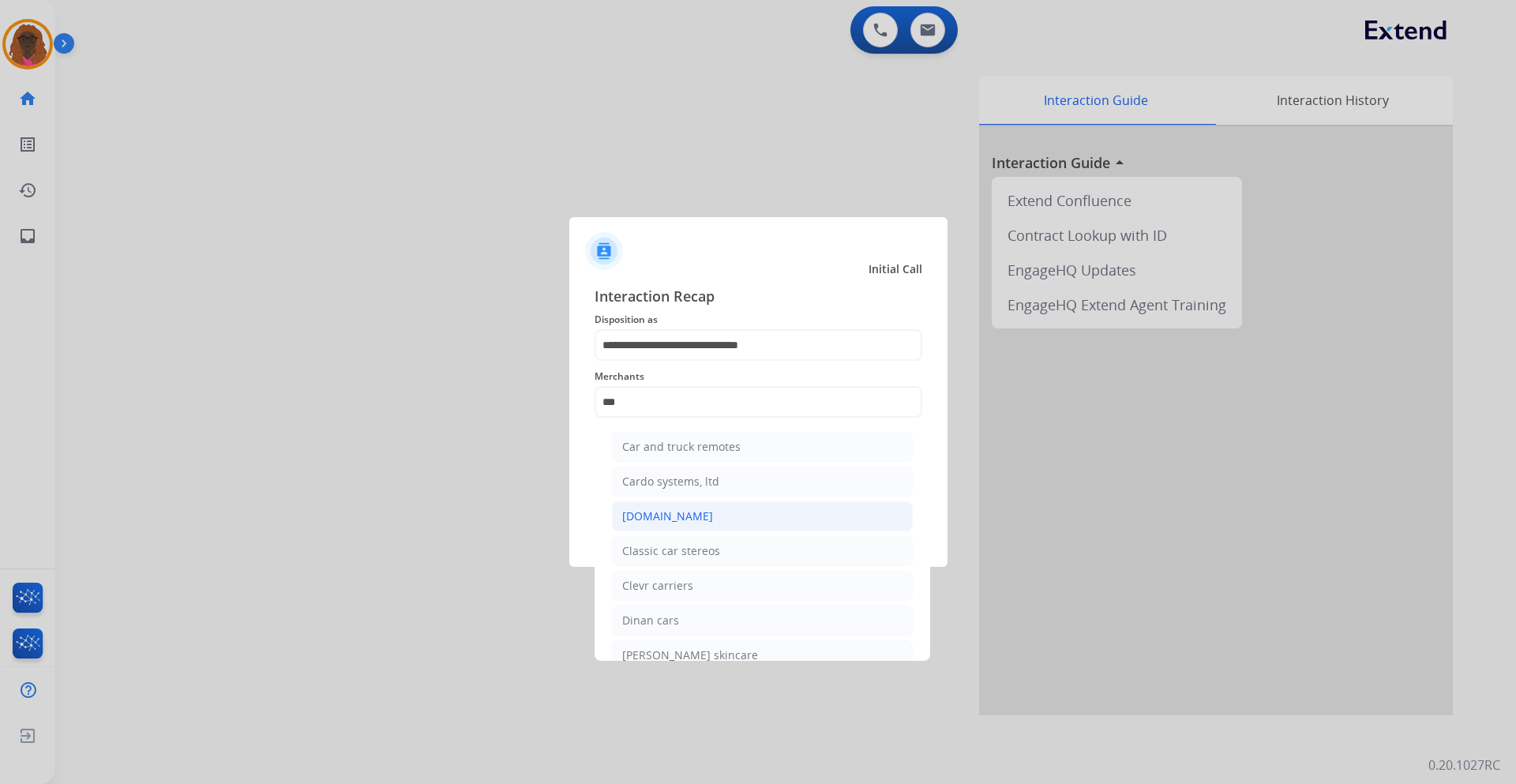 click on "[DOMAIN_NAME]" 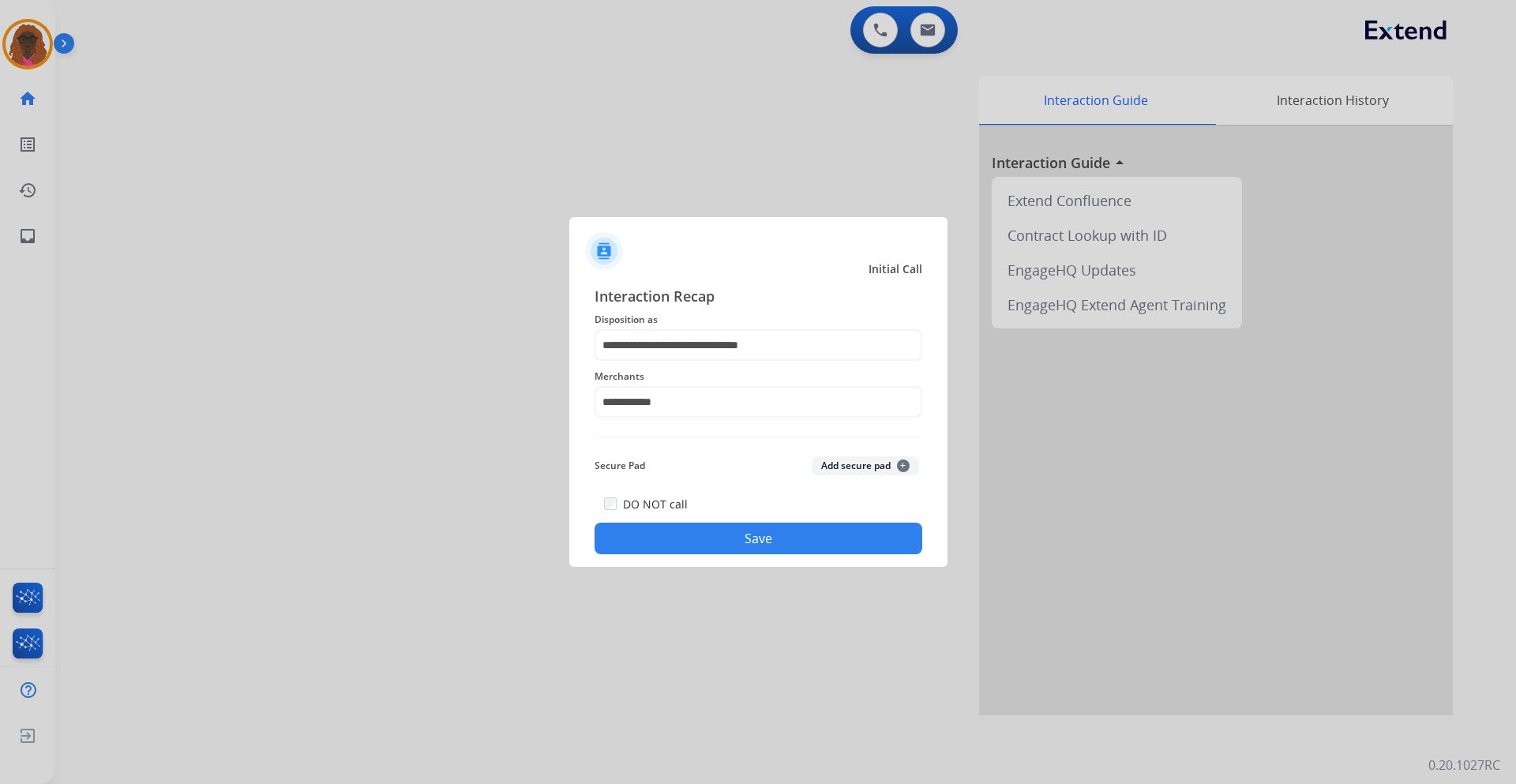 click on "Save" 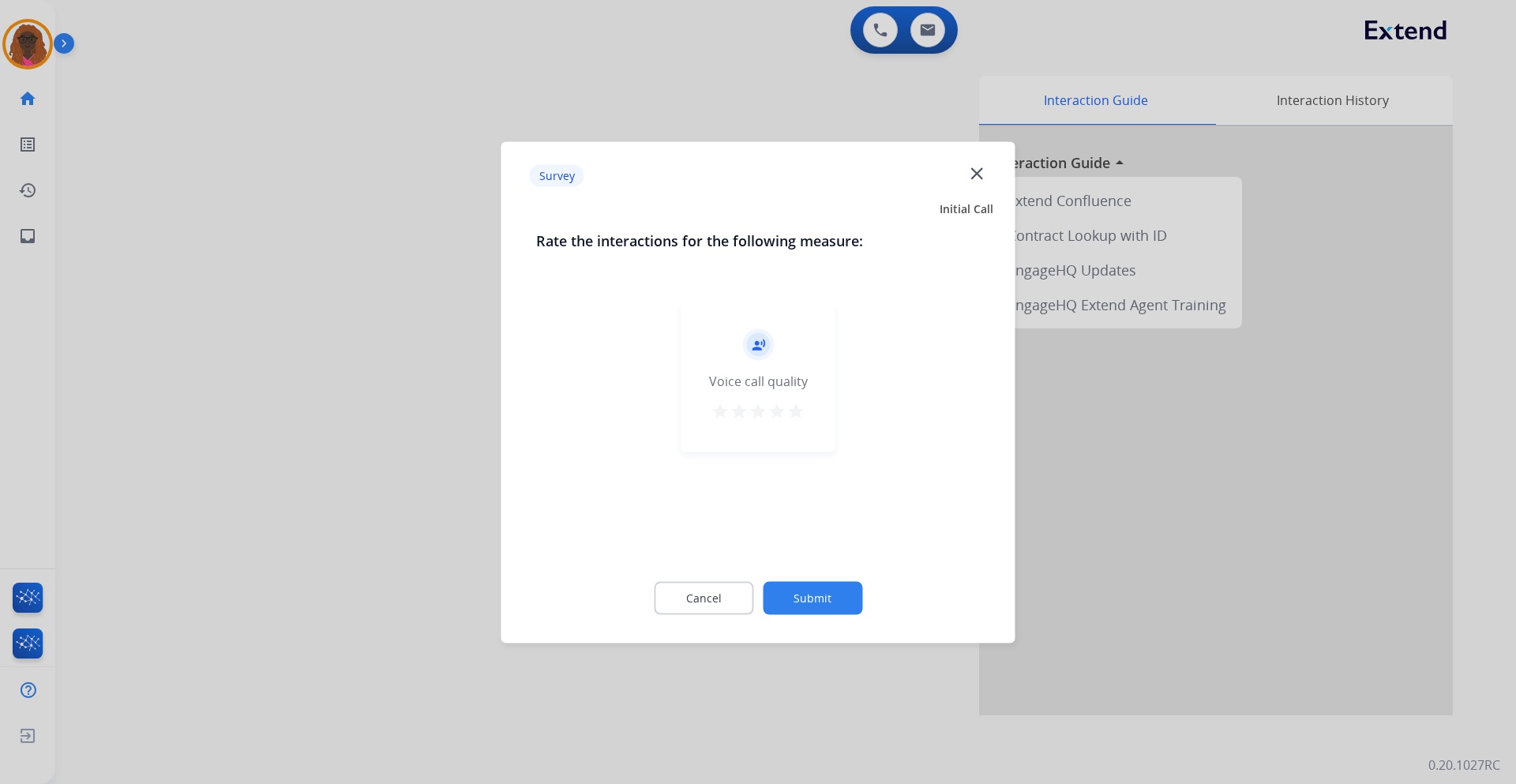 click on "star" at bounding box center [796, 413] 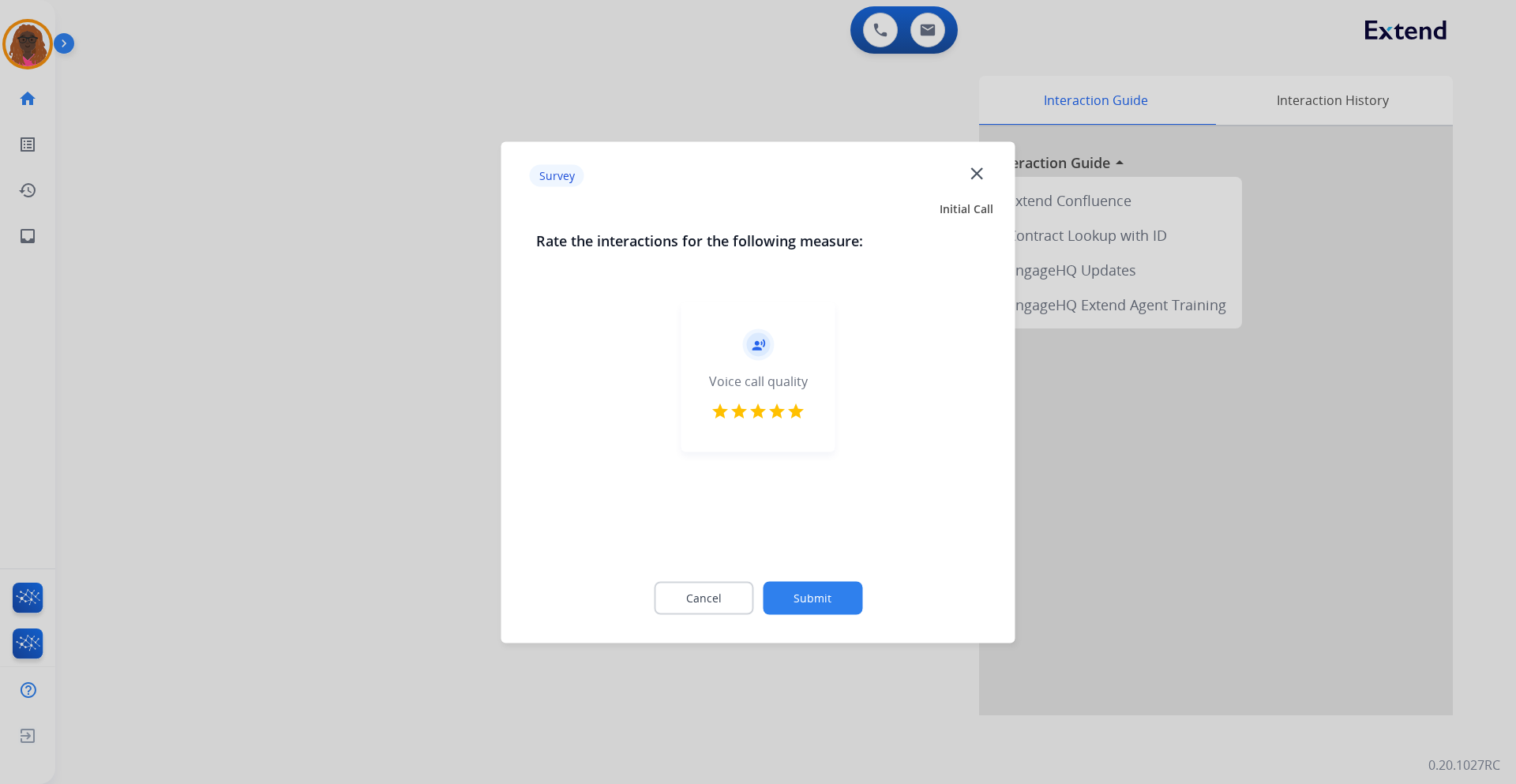 click on "Submit" 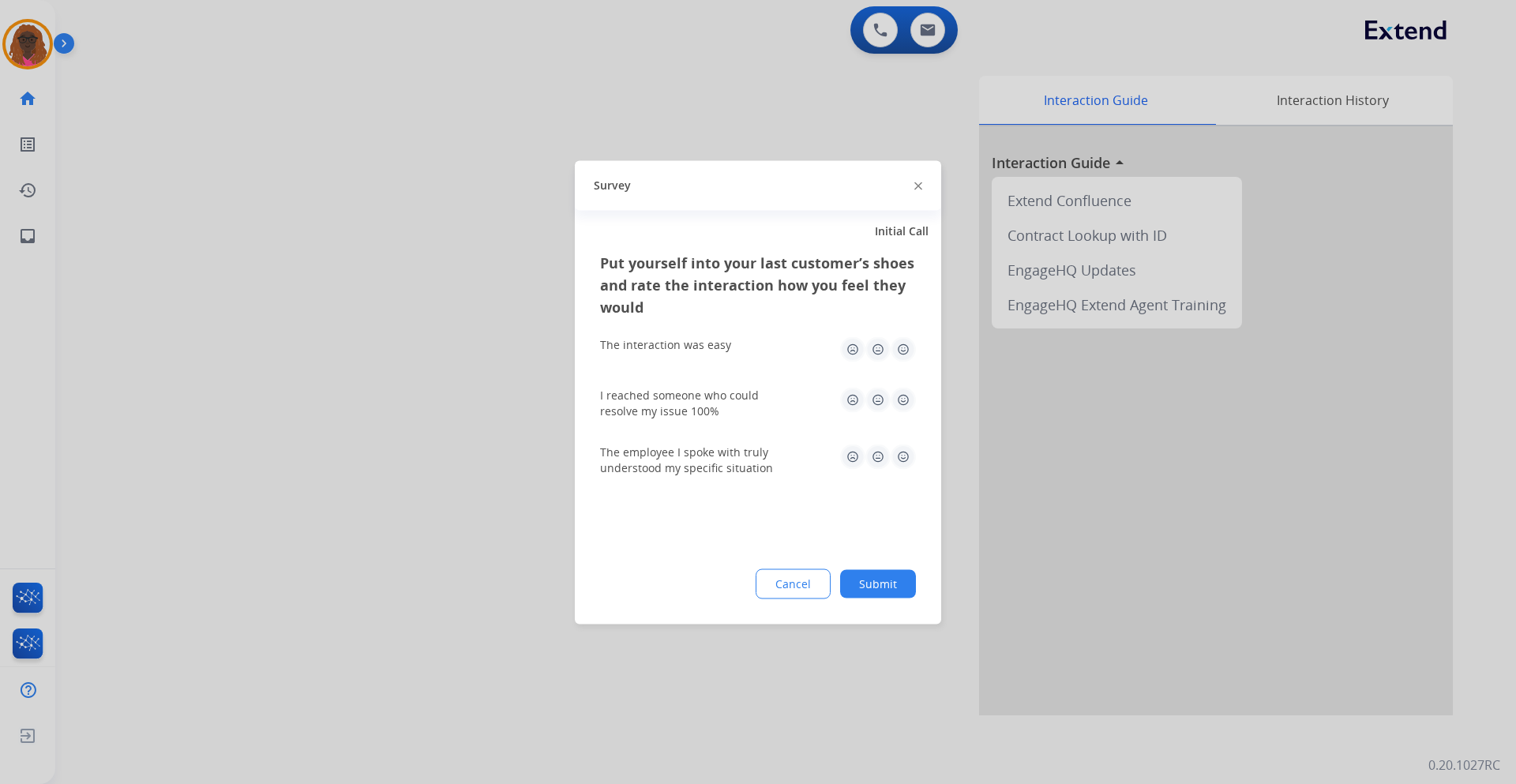 click 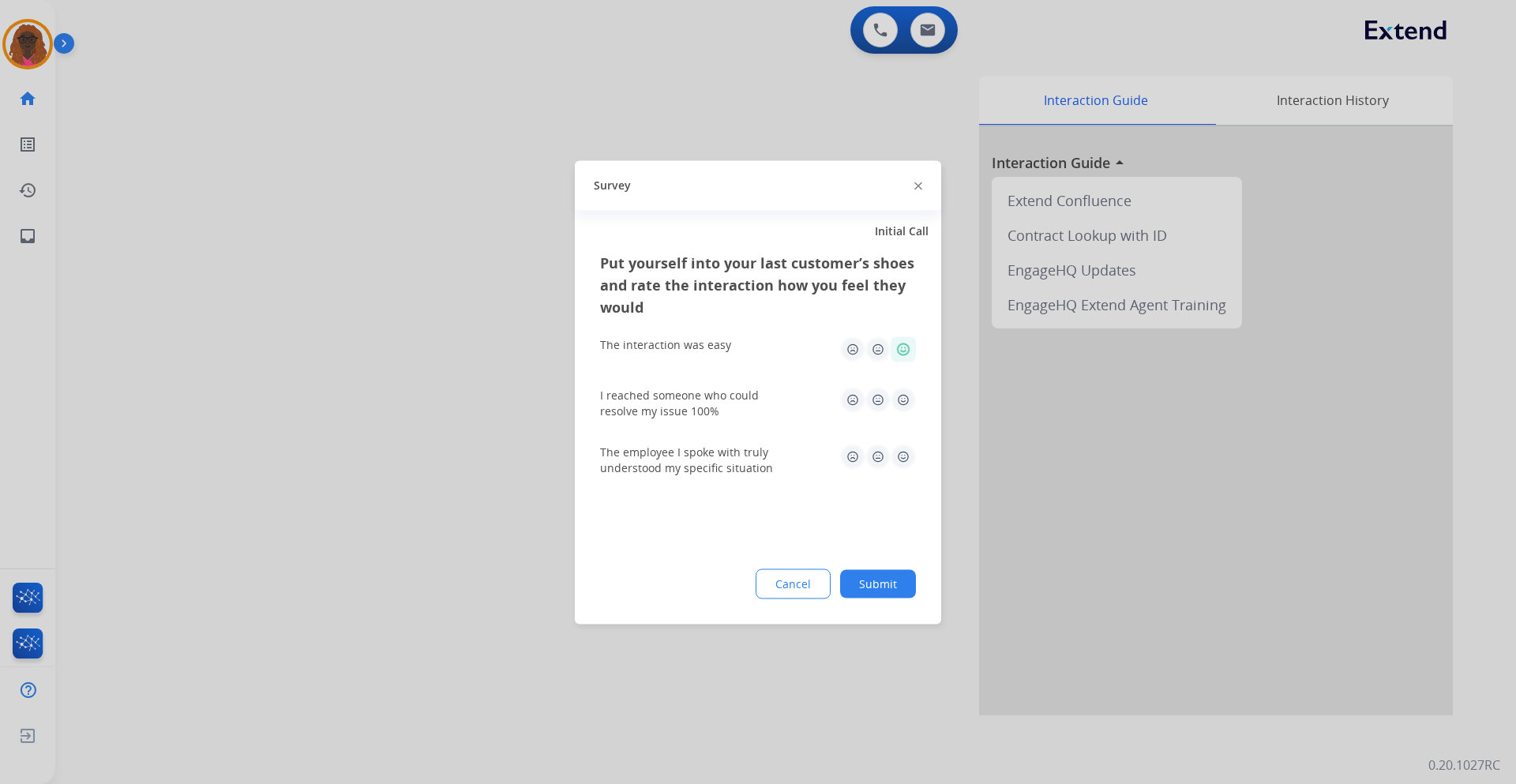 click 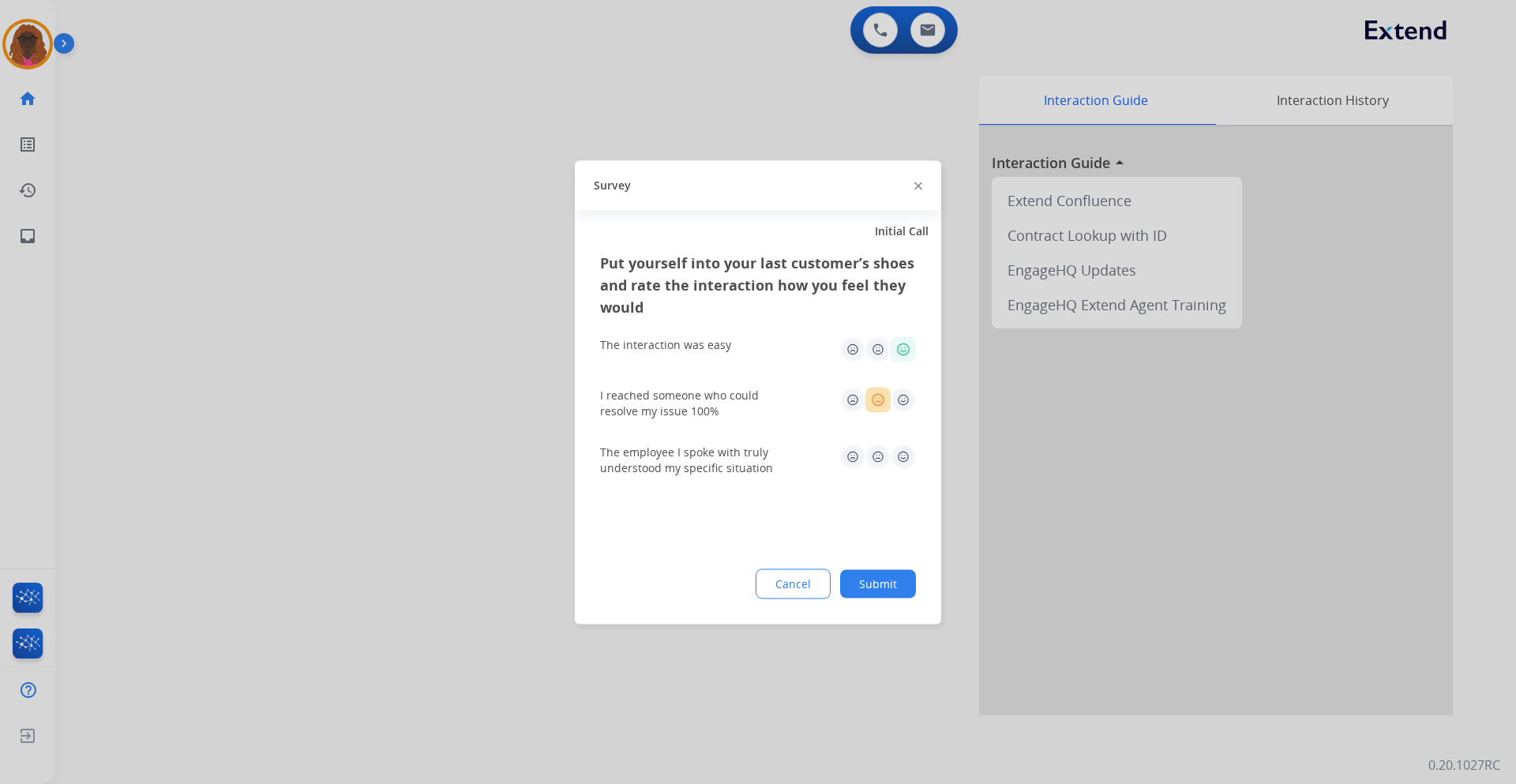 click 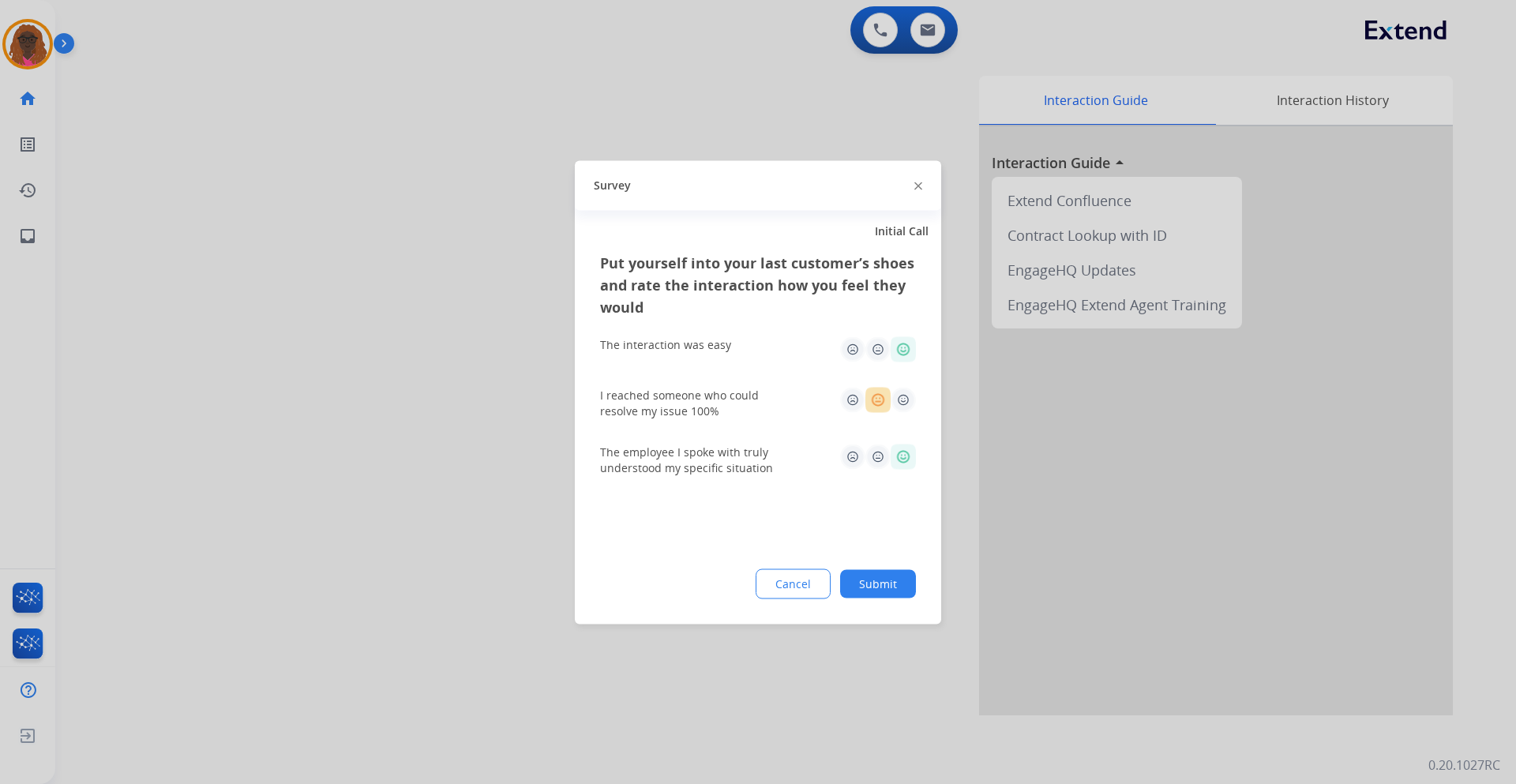click on "Submit" 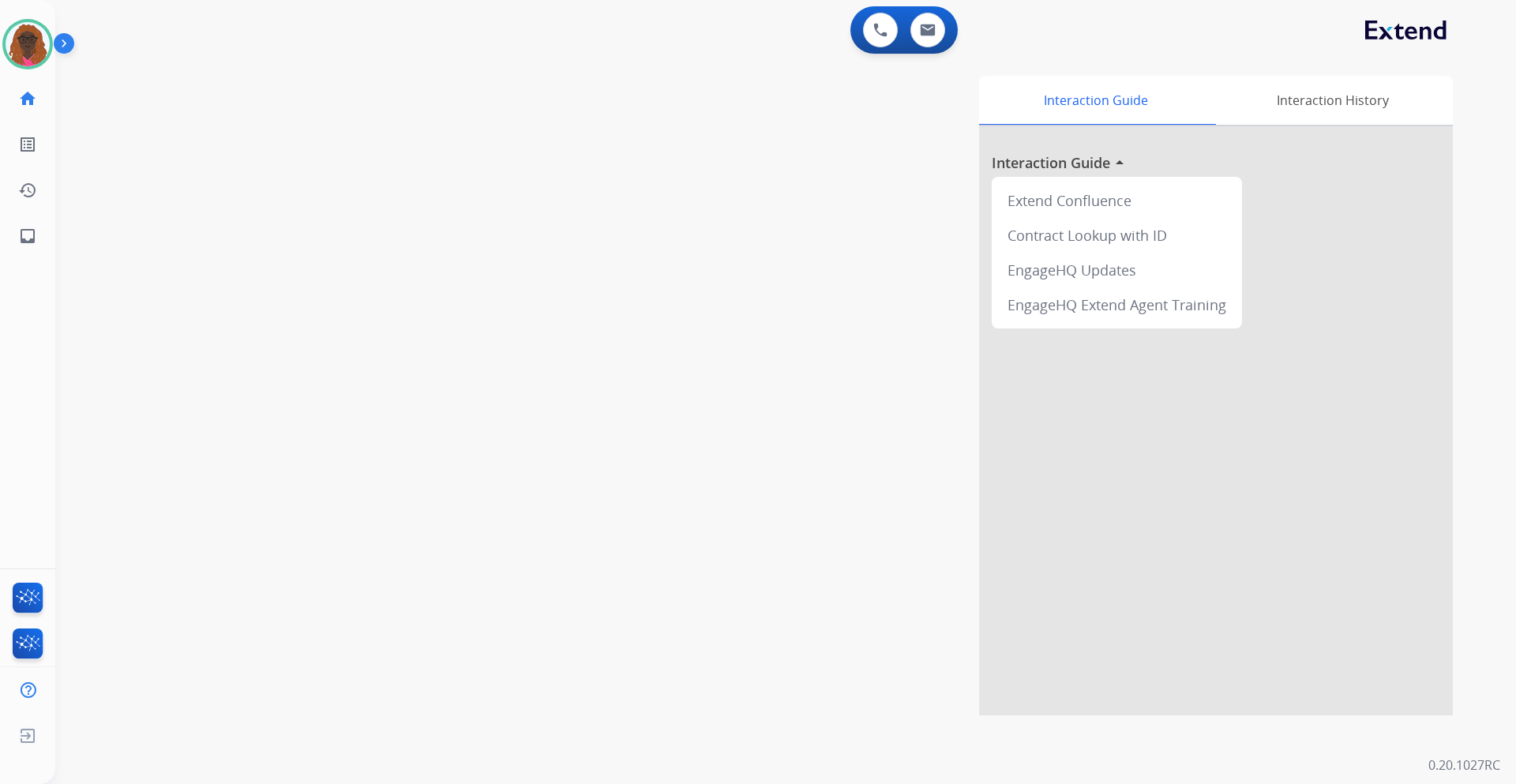 click at bounding box center (67, 47) 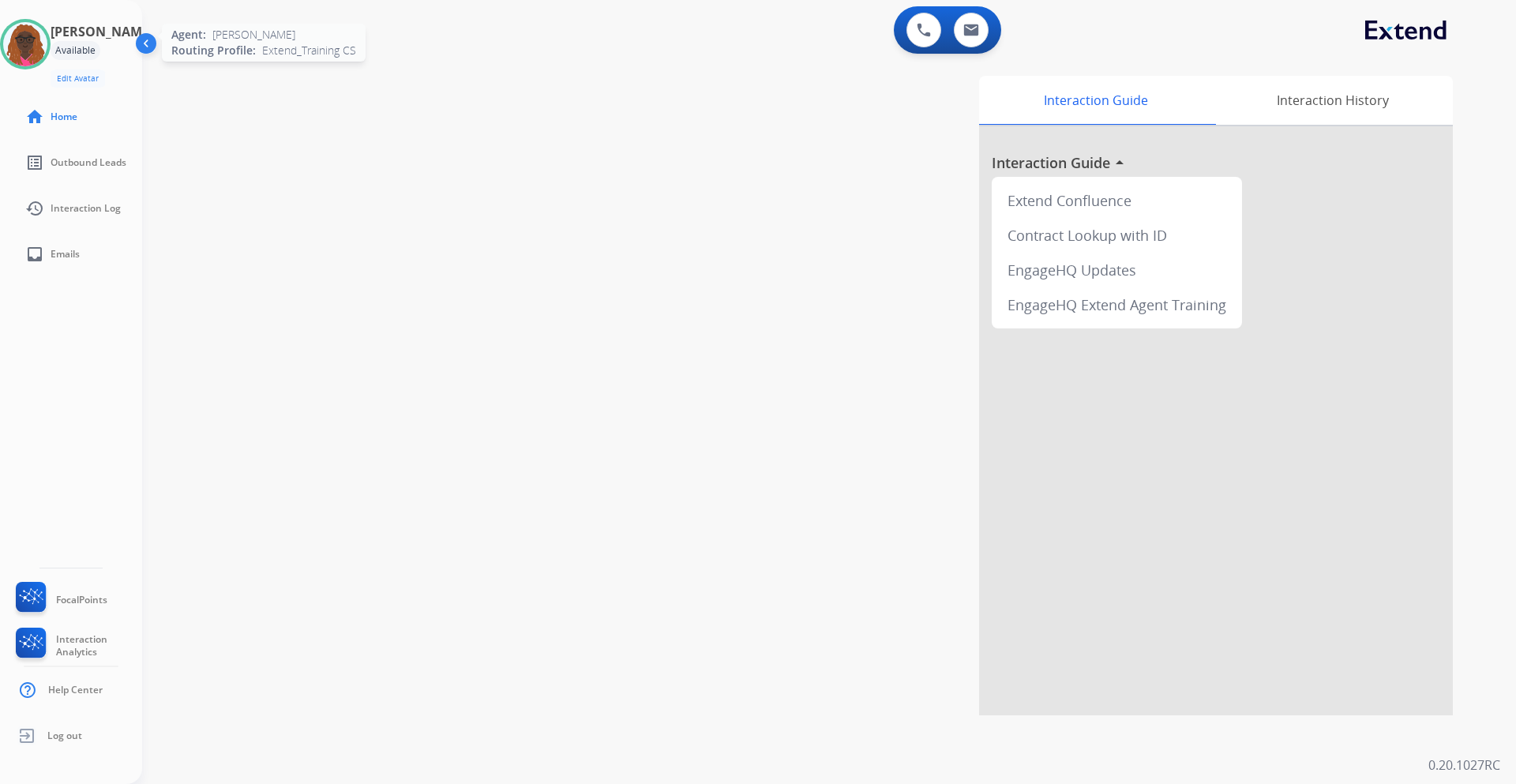 click at bounding box center (25, 44) 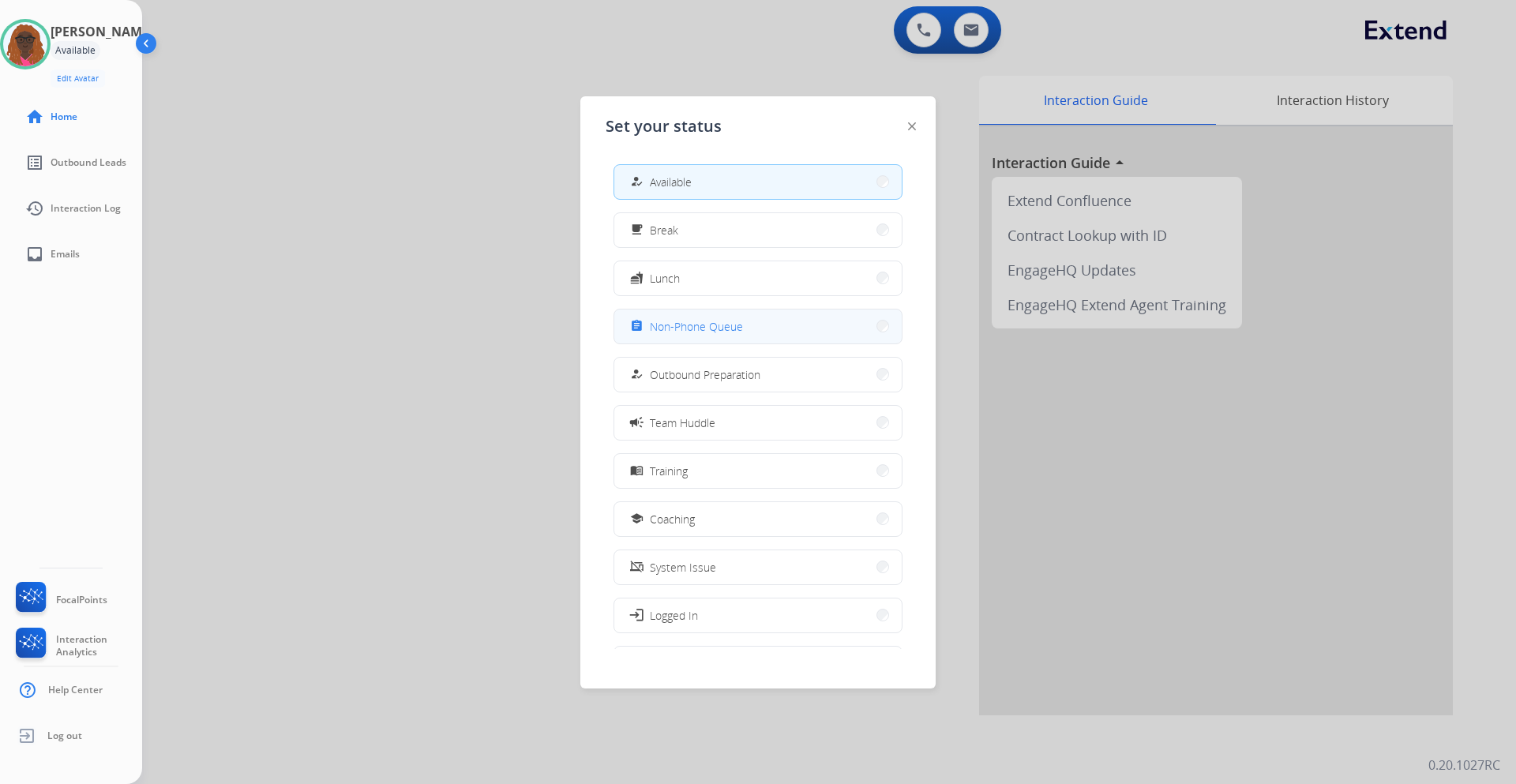 click on "assignment Non-Phone Queue" at bounding box center (758, 326) 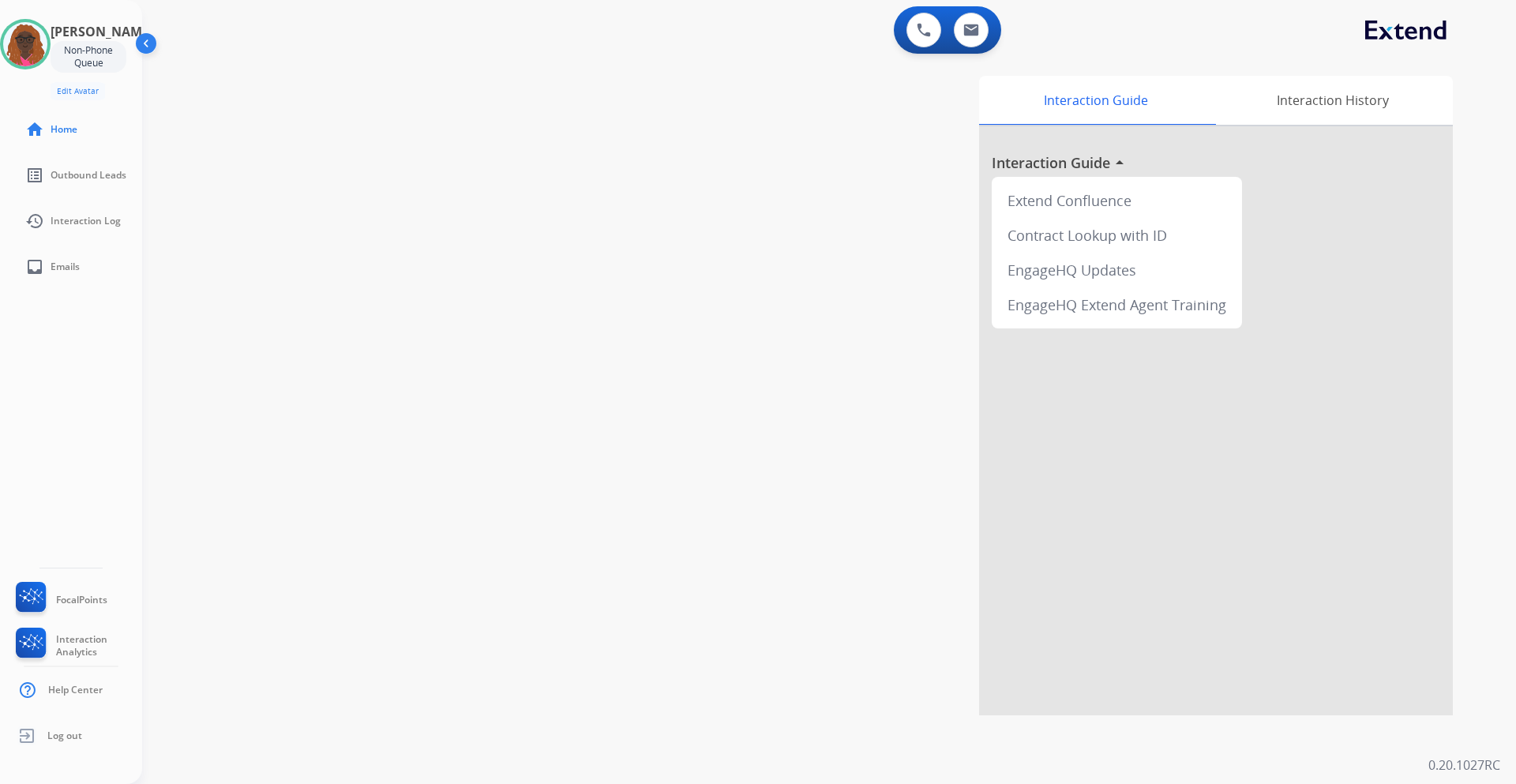 click at bounding box center [148, 47] 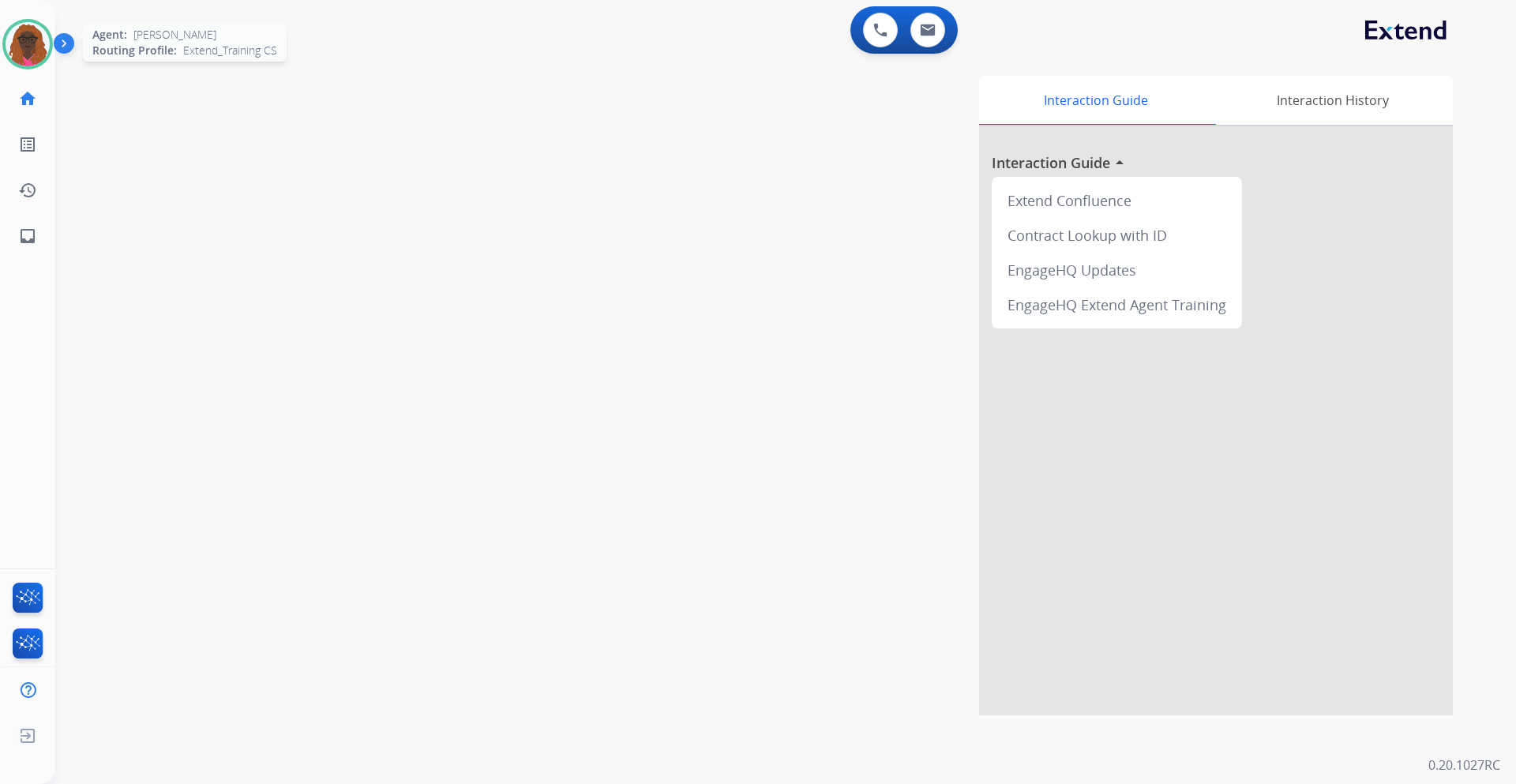 click at bounding box center [28, 44] 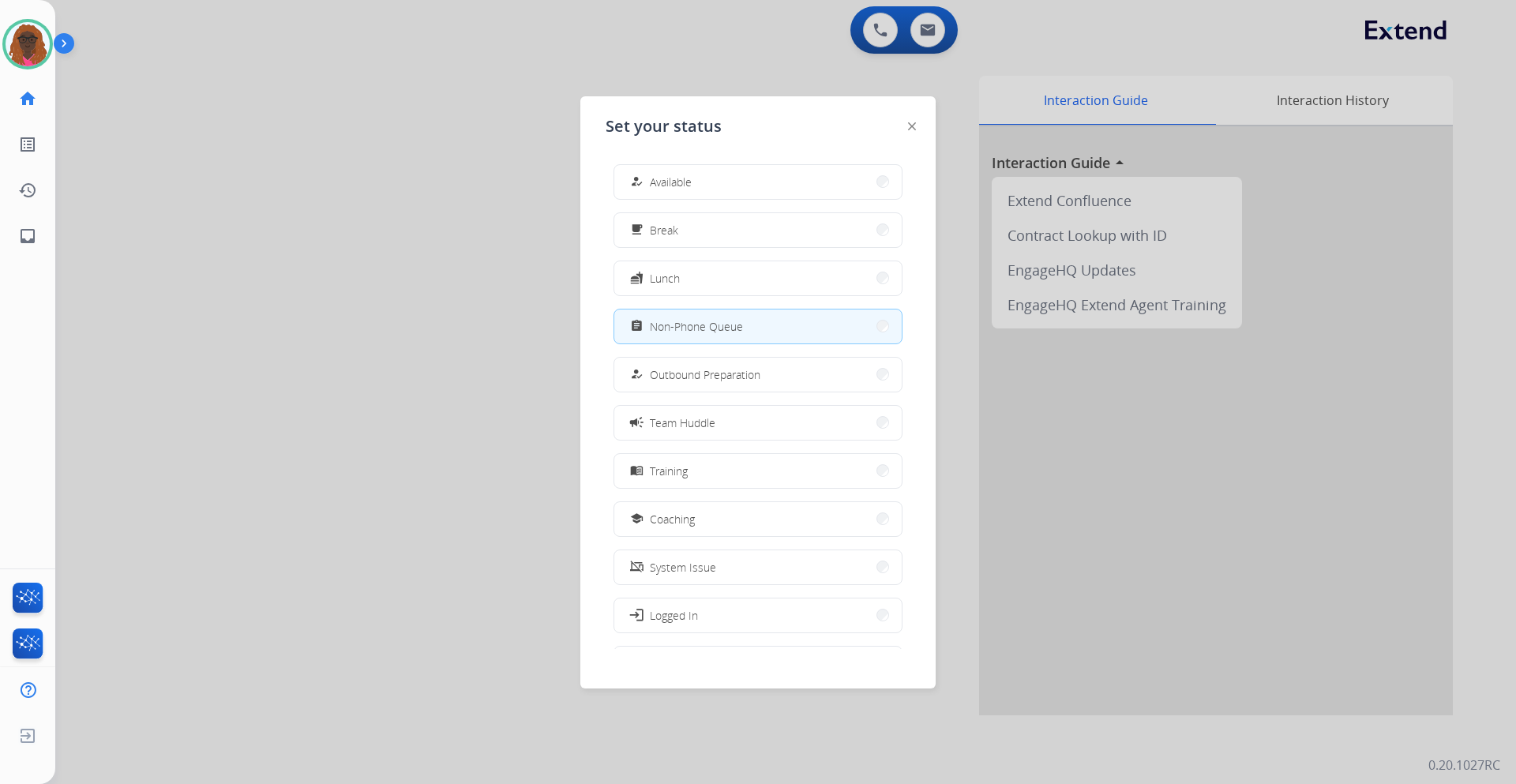 click on "Available" at bounding box center (670, 182) 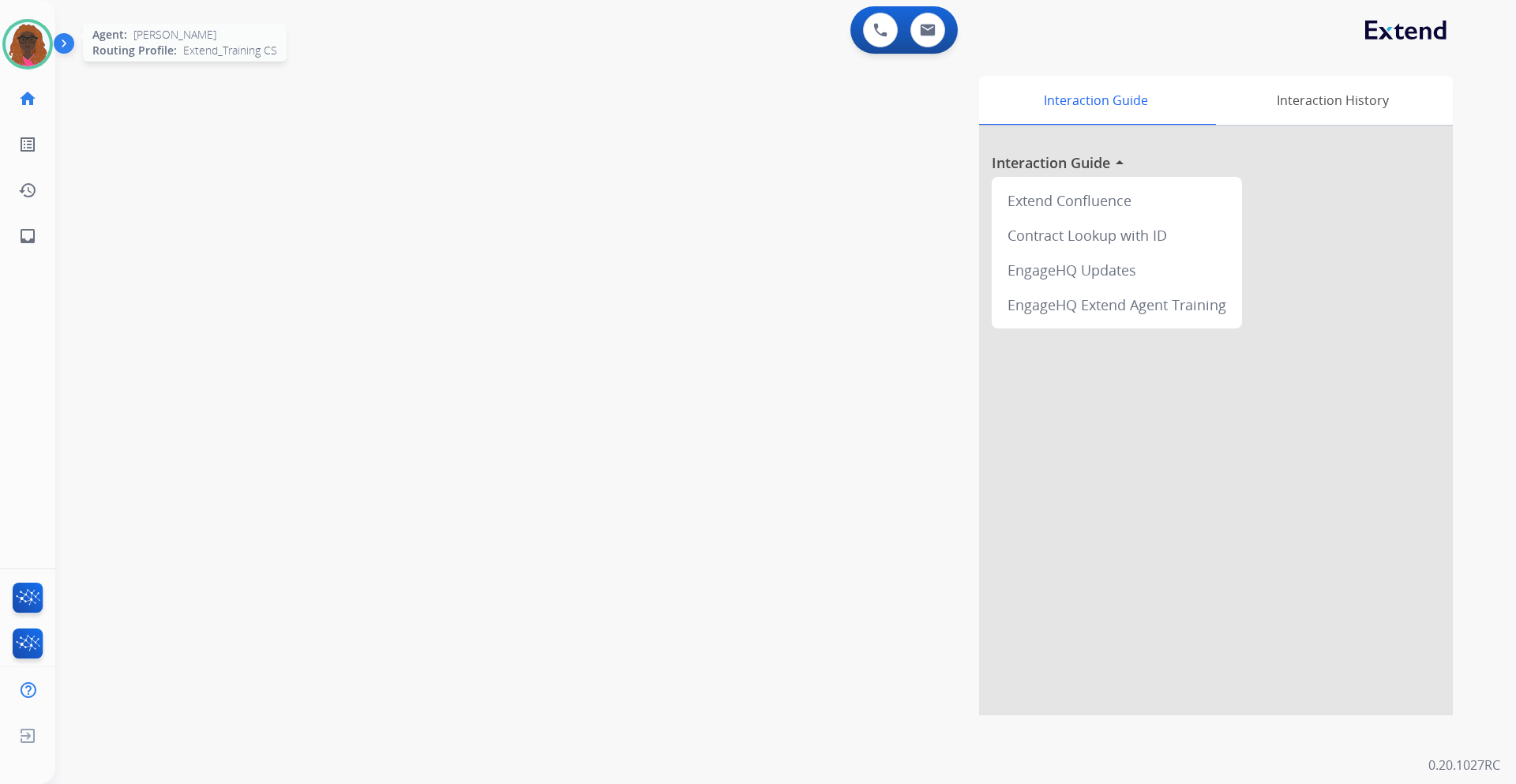 click at bounding box center [28, 44] 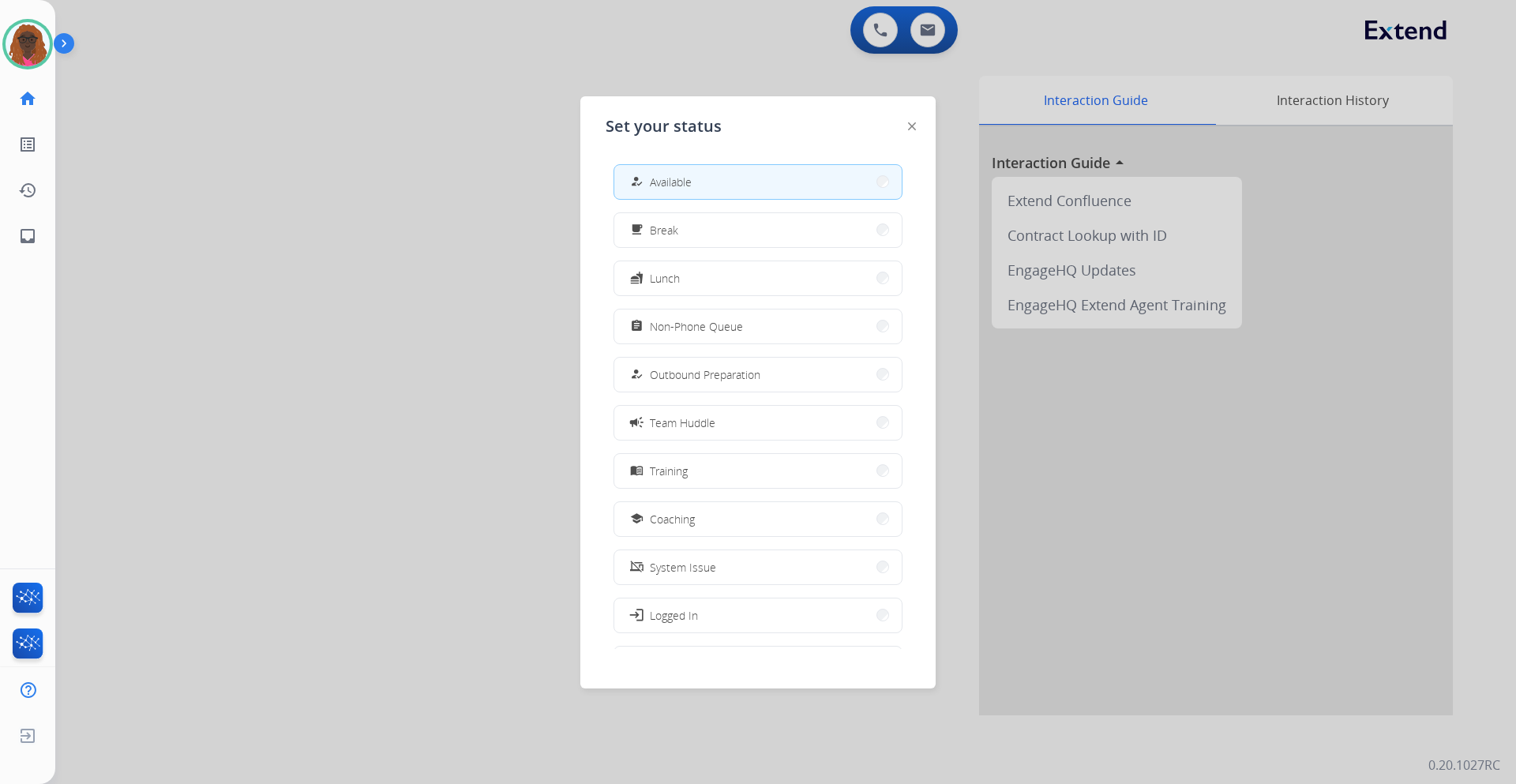 click at bounding box center (67, 47) 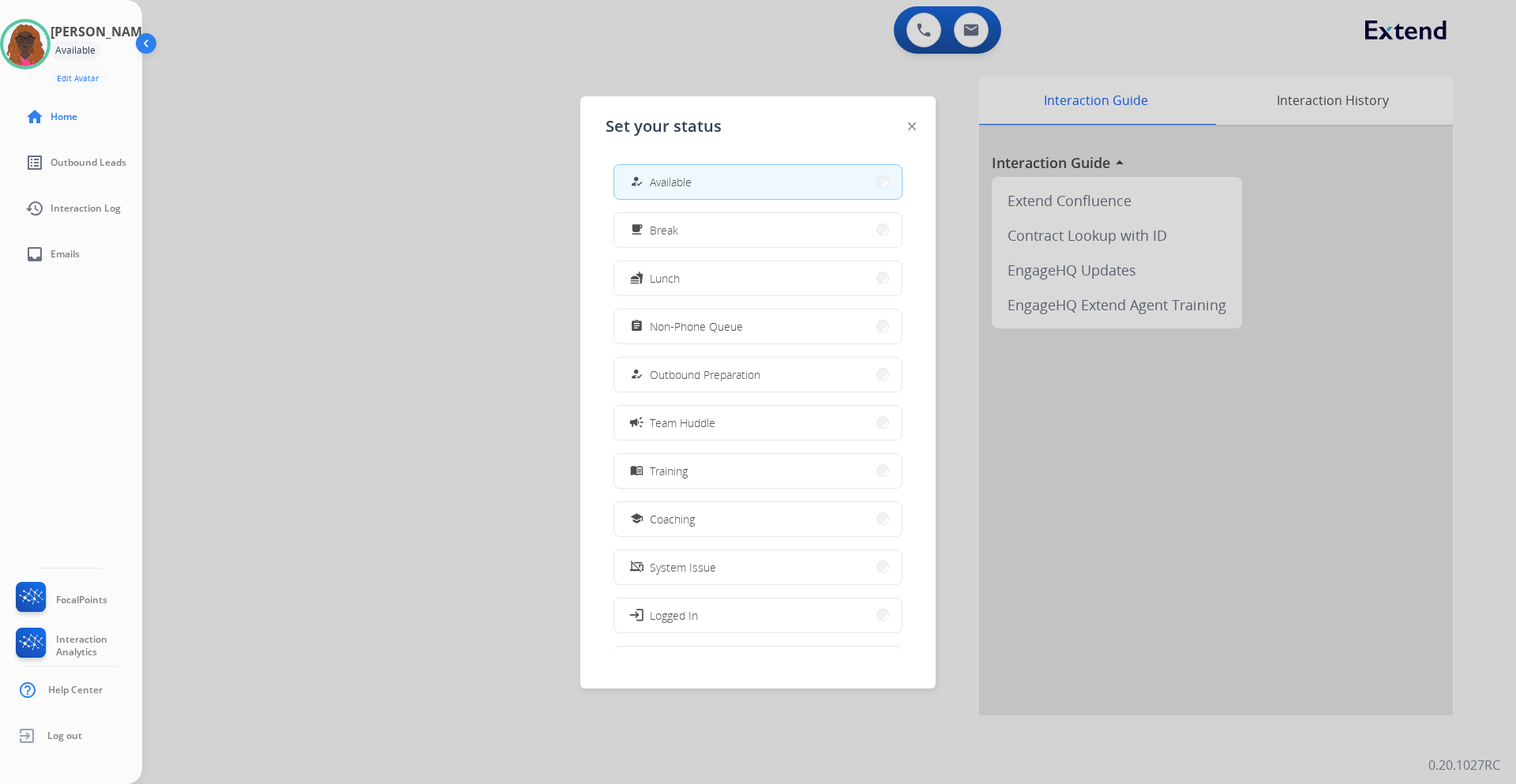 click at bounding box center (758, 392) 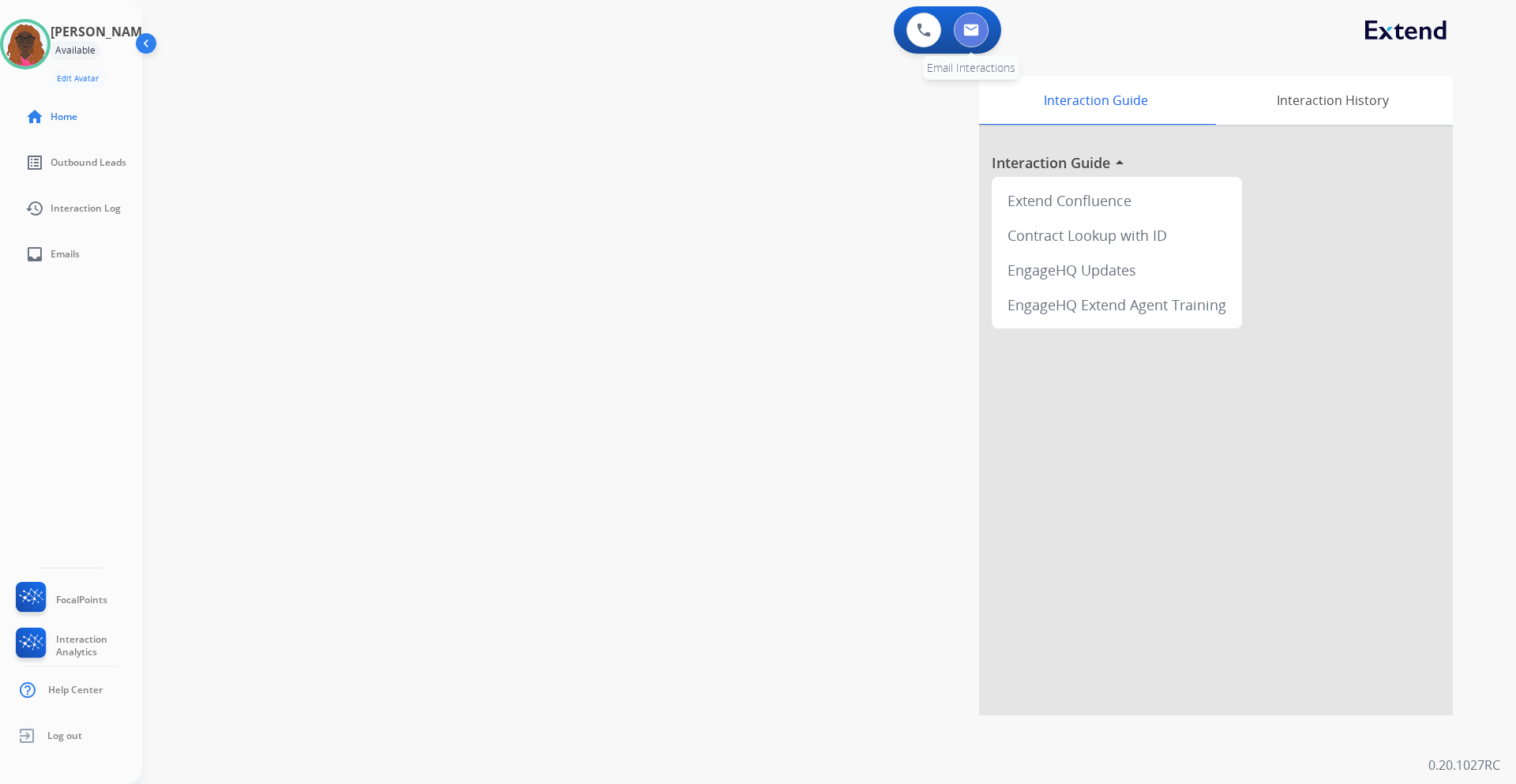 click at bounding box center (971, 30) 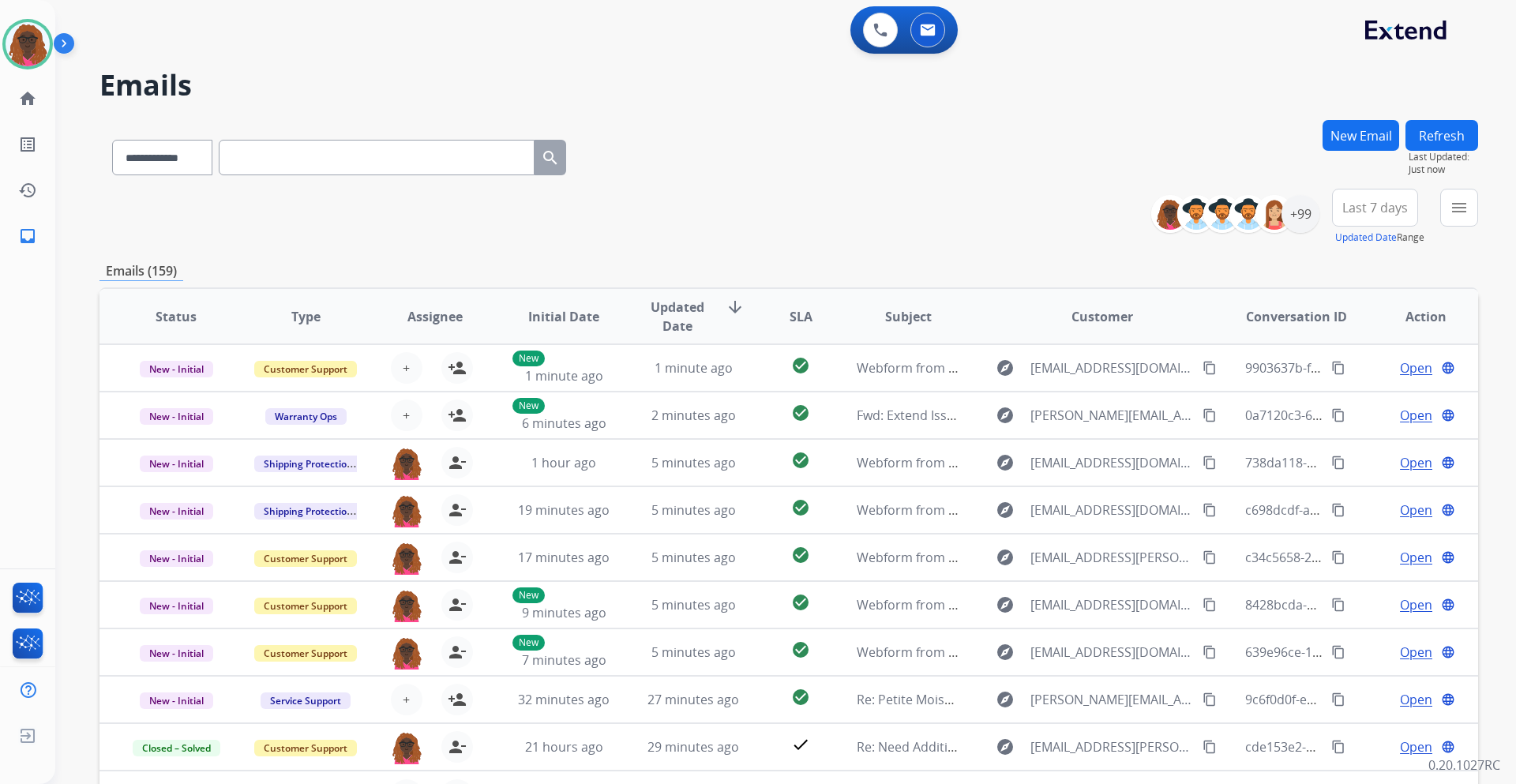 click on "Last 7 days" at bounding box center (1375, 208) 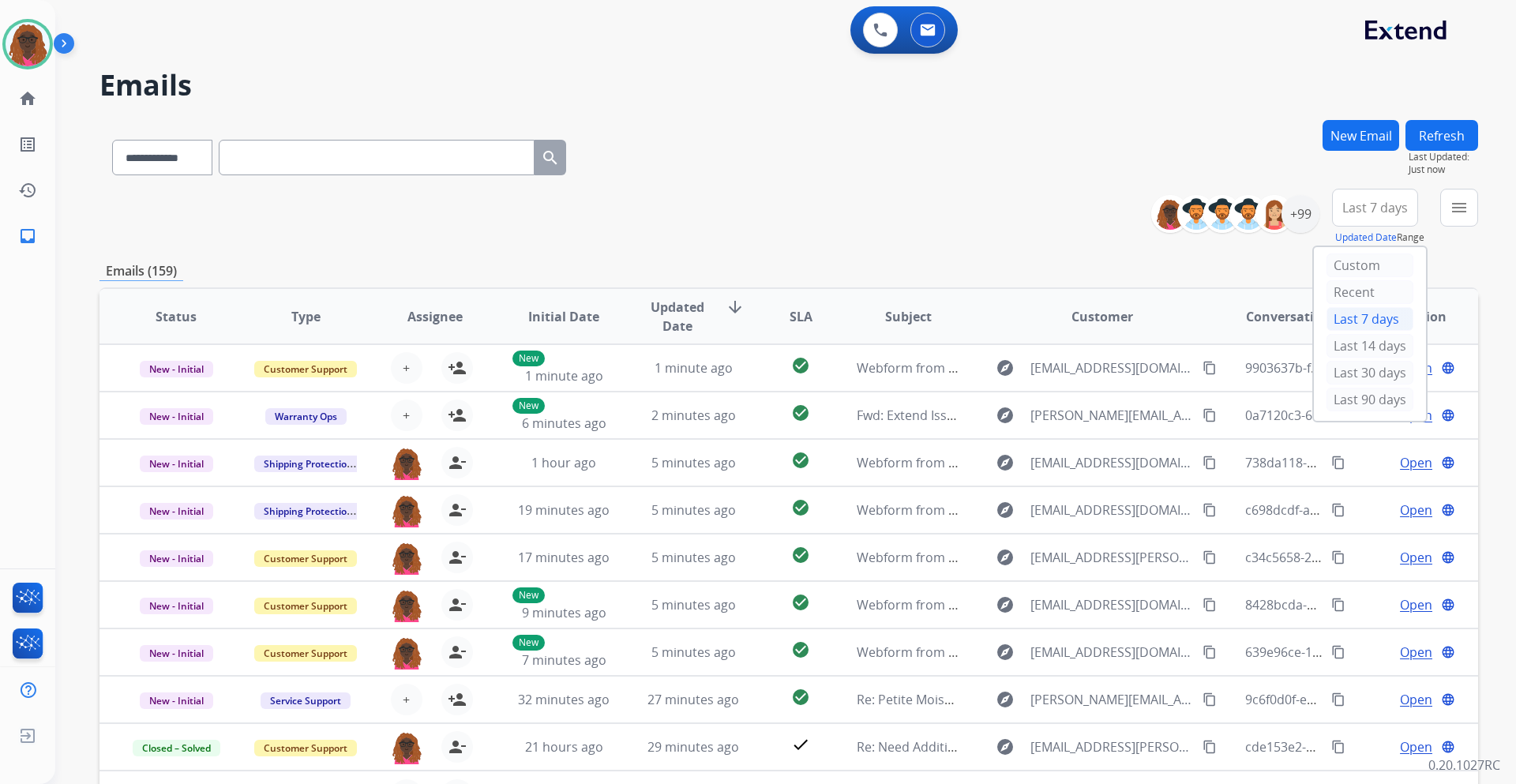 click on "Last 90 days" at bounding box center (1370, 400) 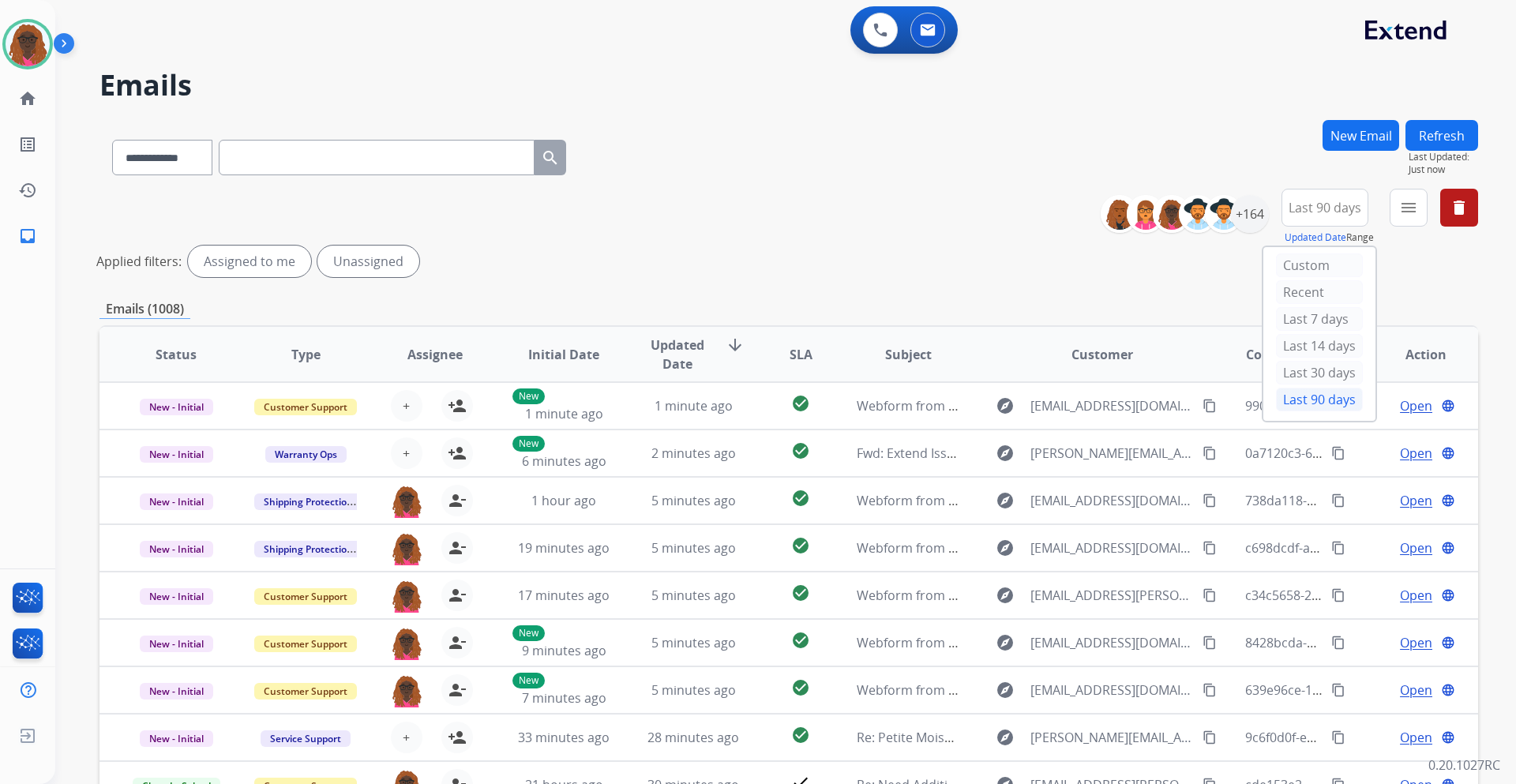 click on "Last 90 days" at bounding box center (1319, 400) 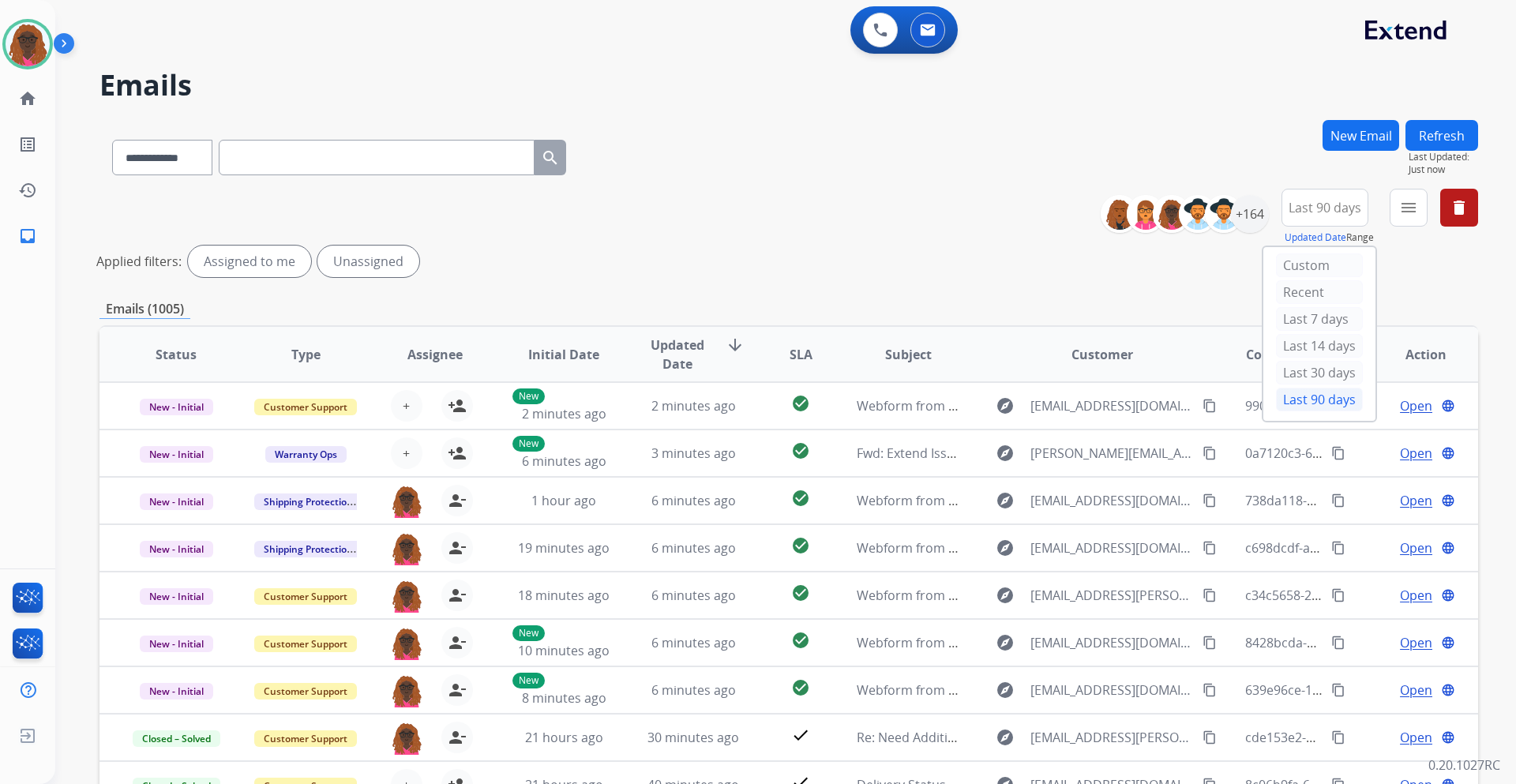 click on "**********" at bounding box center (789, 236) 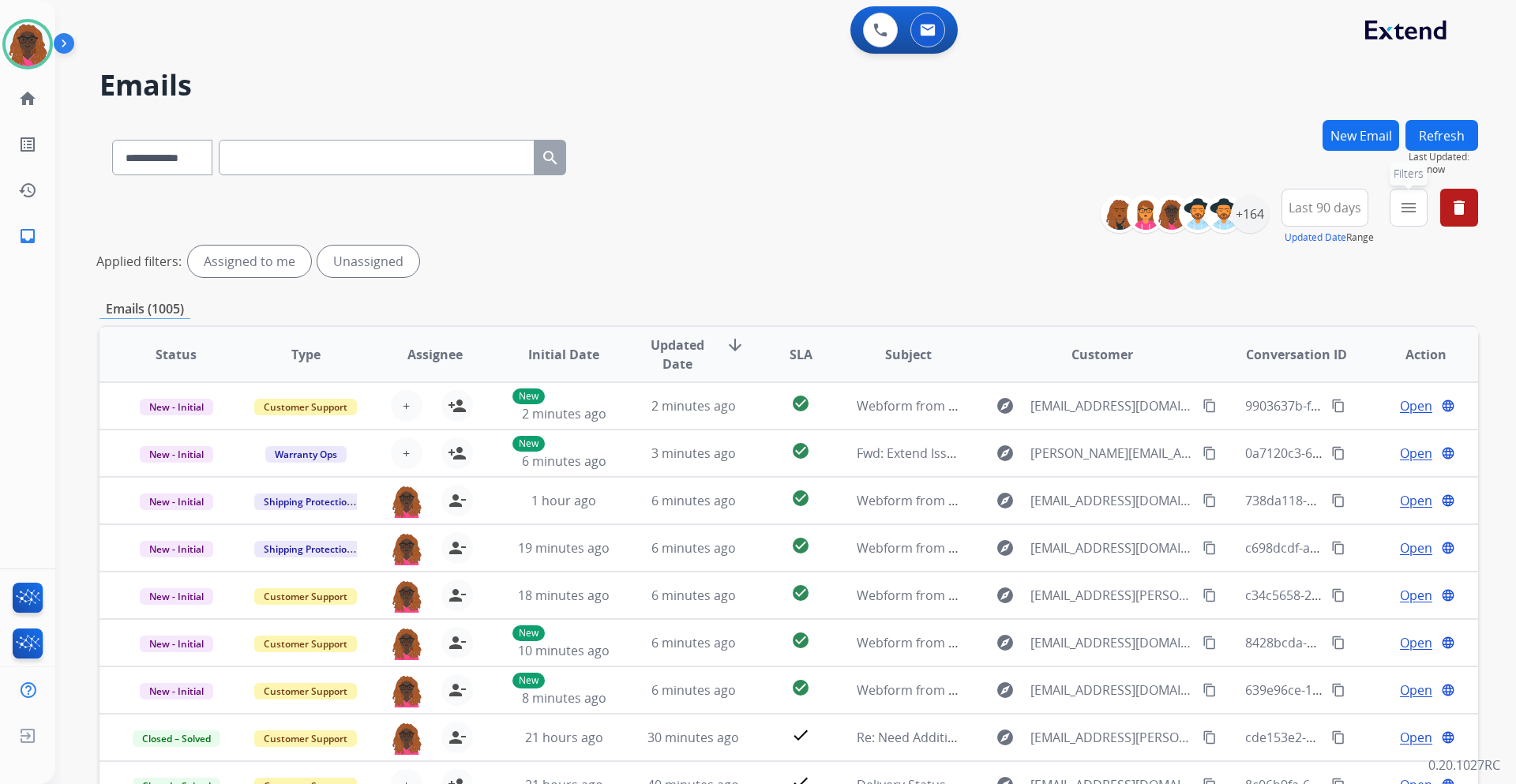 click on "menu  Filters" at bounding box center [1409, 208] 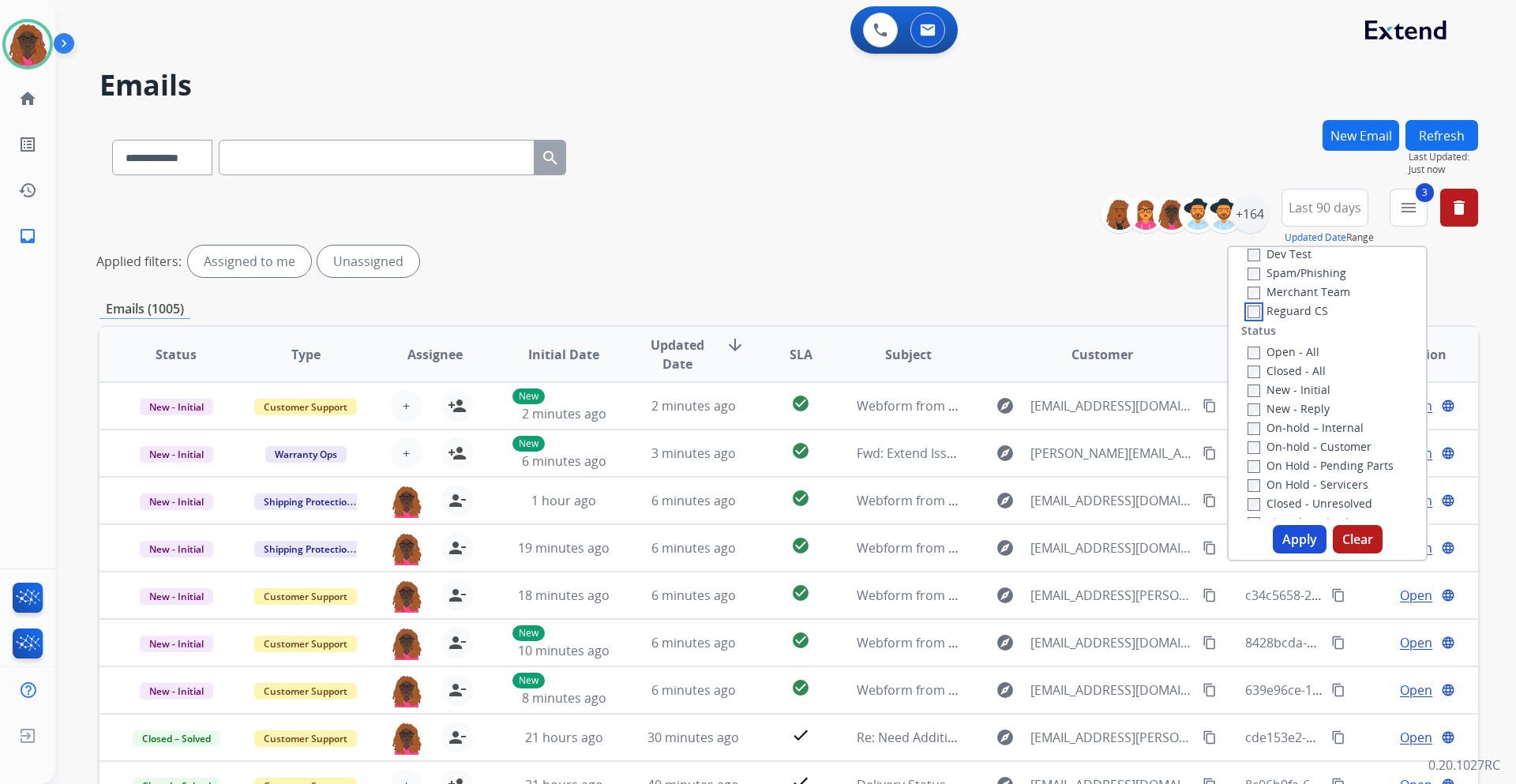 scroll, scrollTop: 158, scrollLeft: 0, axis: vertical 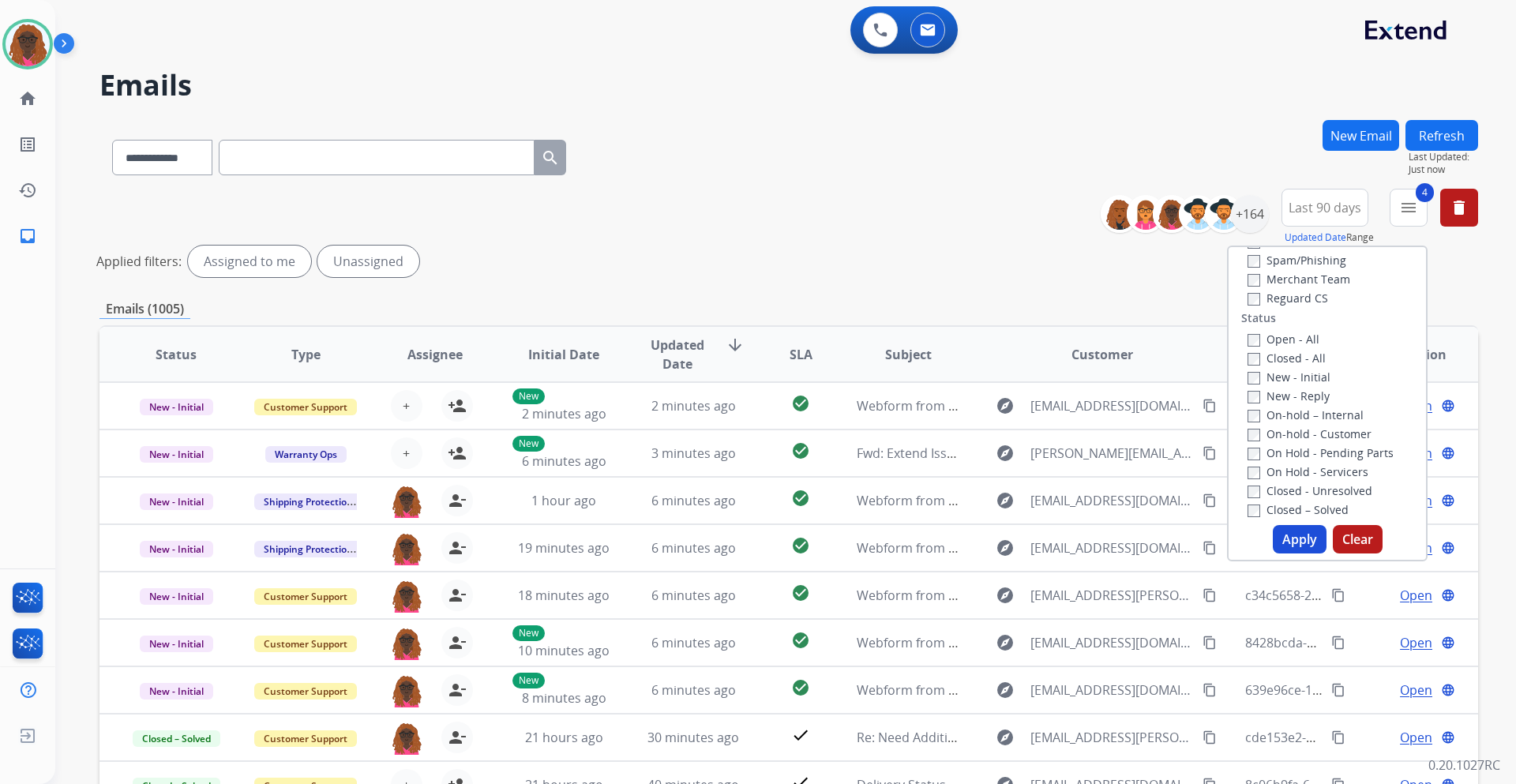 click on "Apply" at bounding box center [1300, 539] 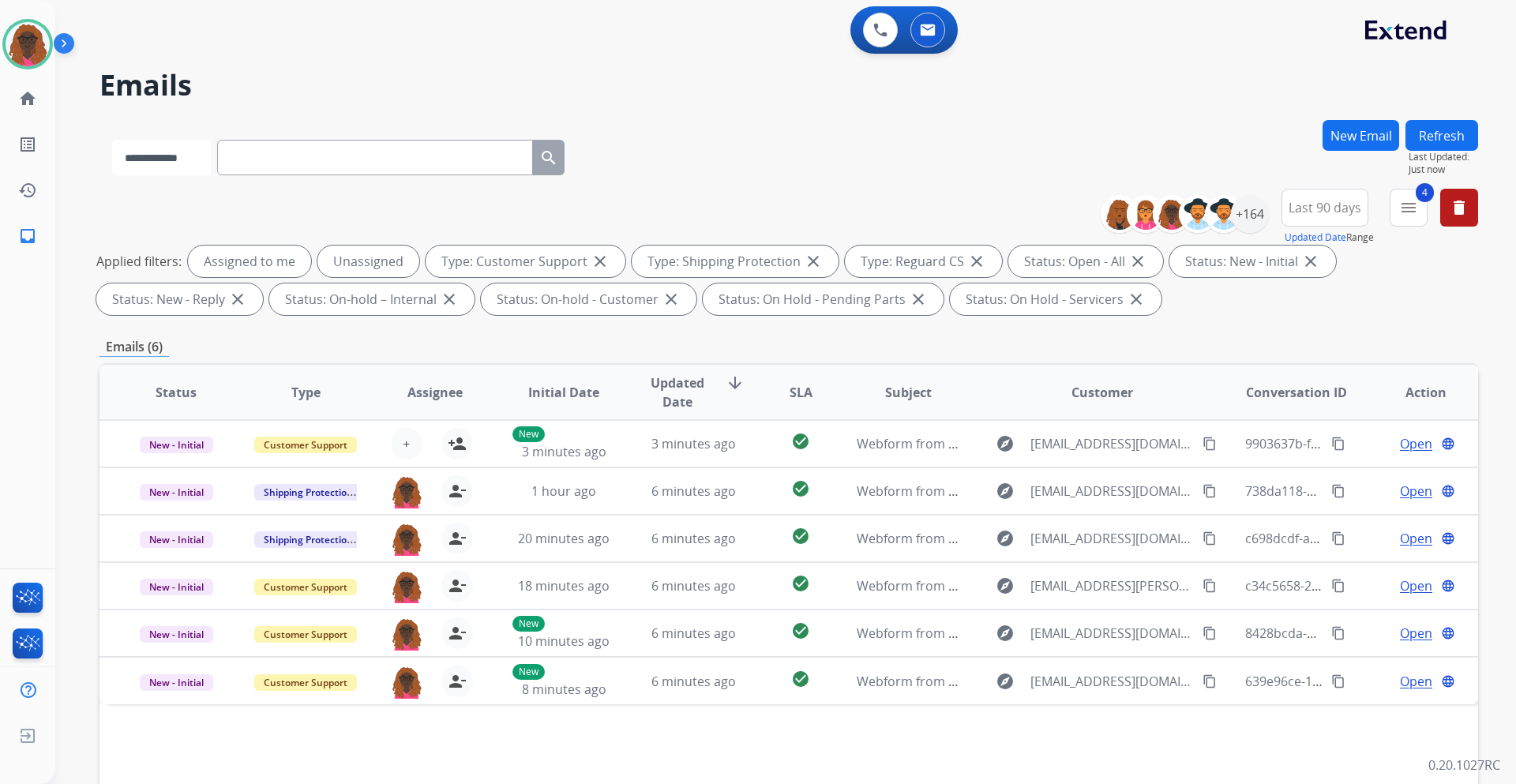 click on "**********" at bounding box center [161, 157] 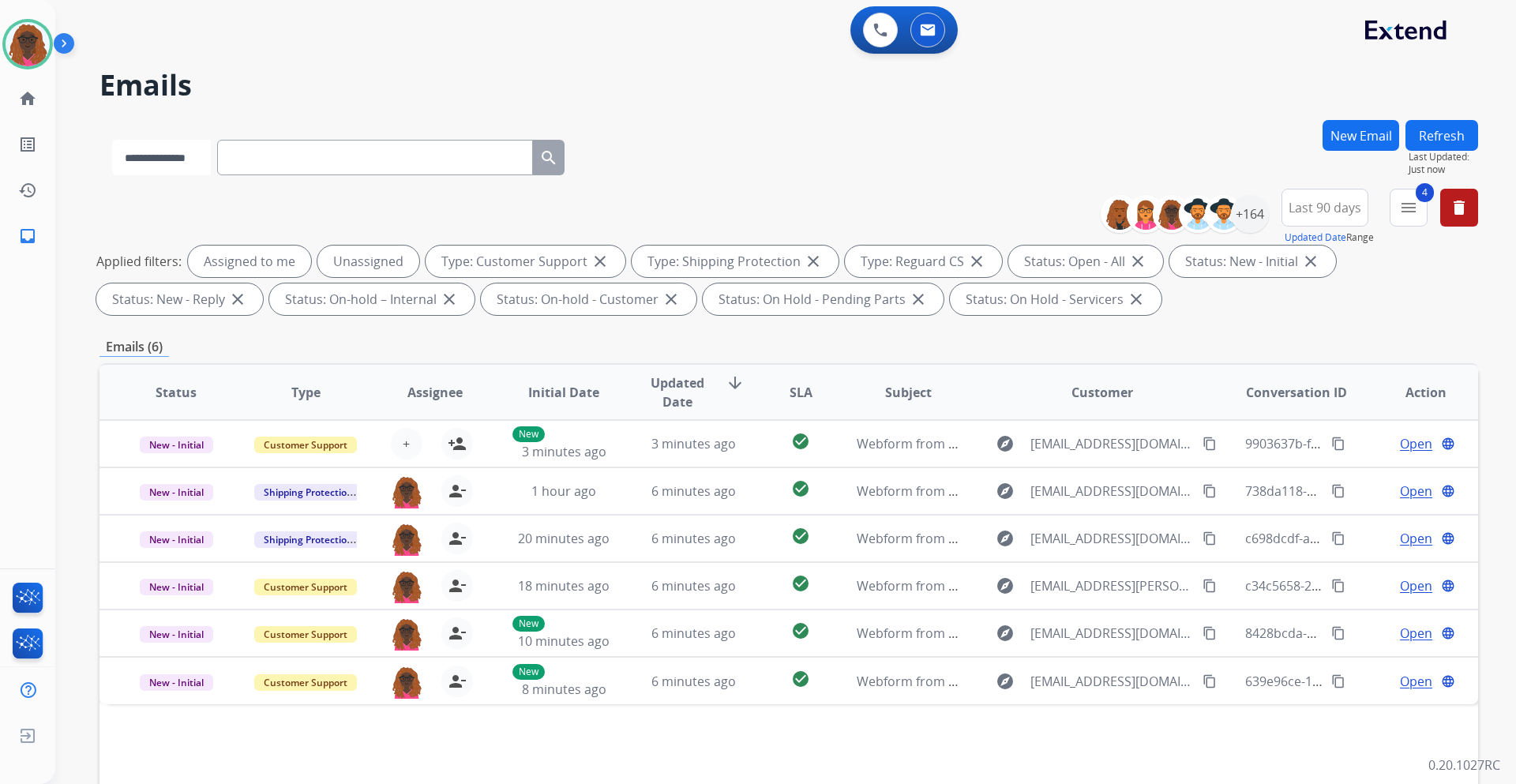 click on "**********" at bounding box center (161, 157) 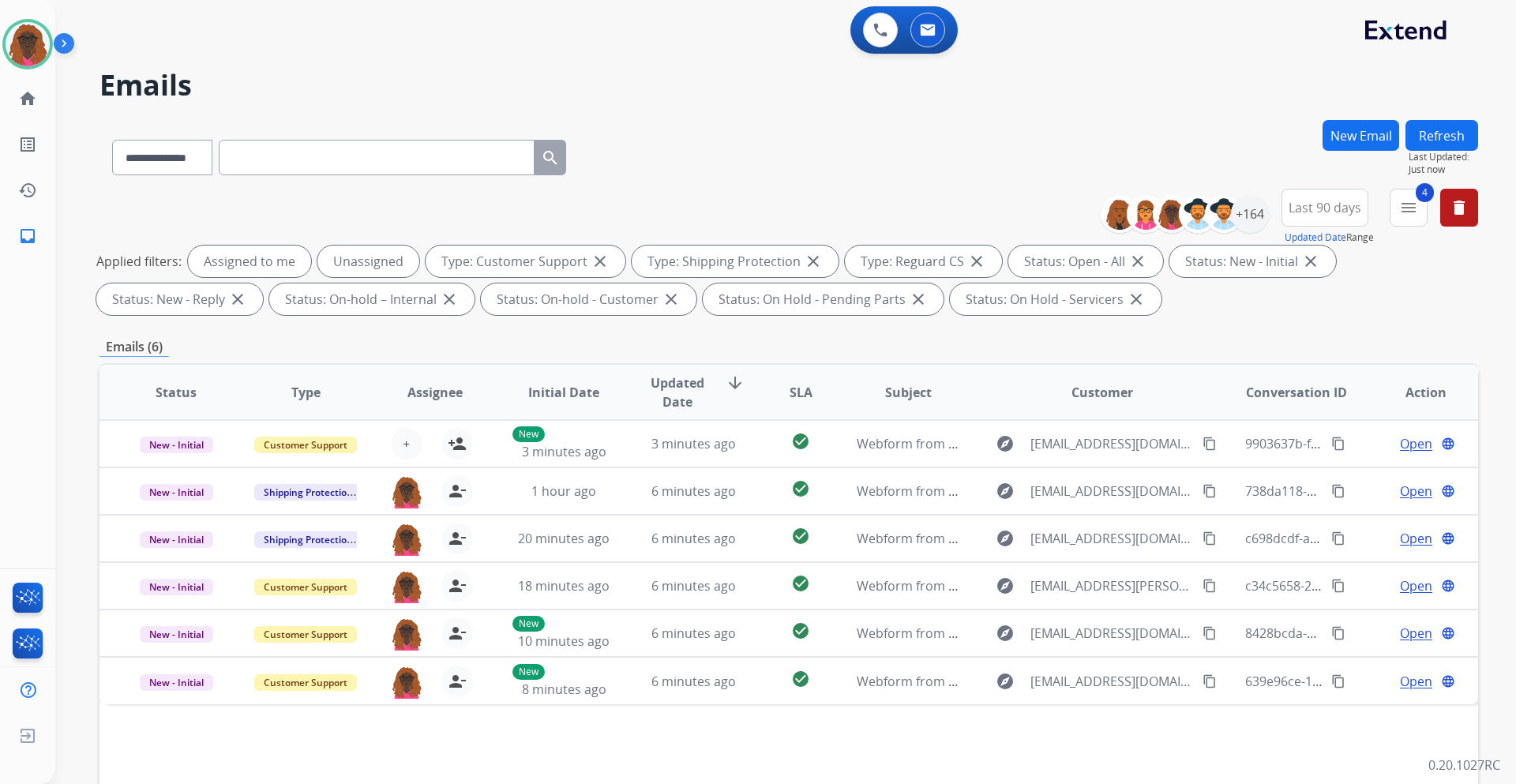 paste on "**********" 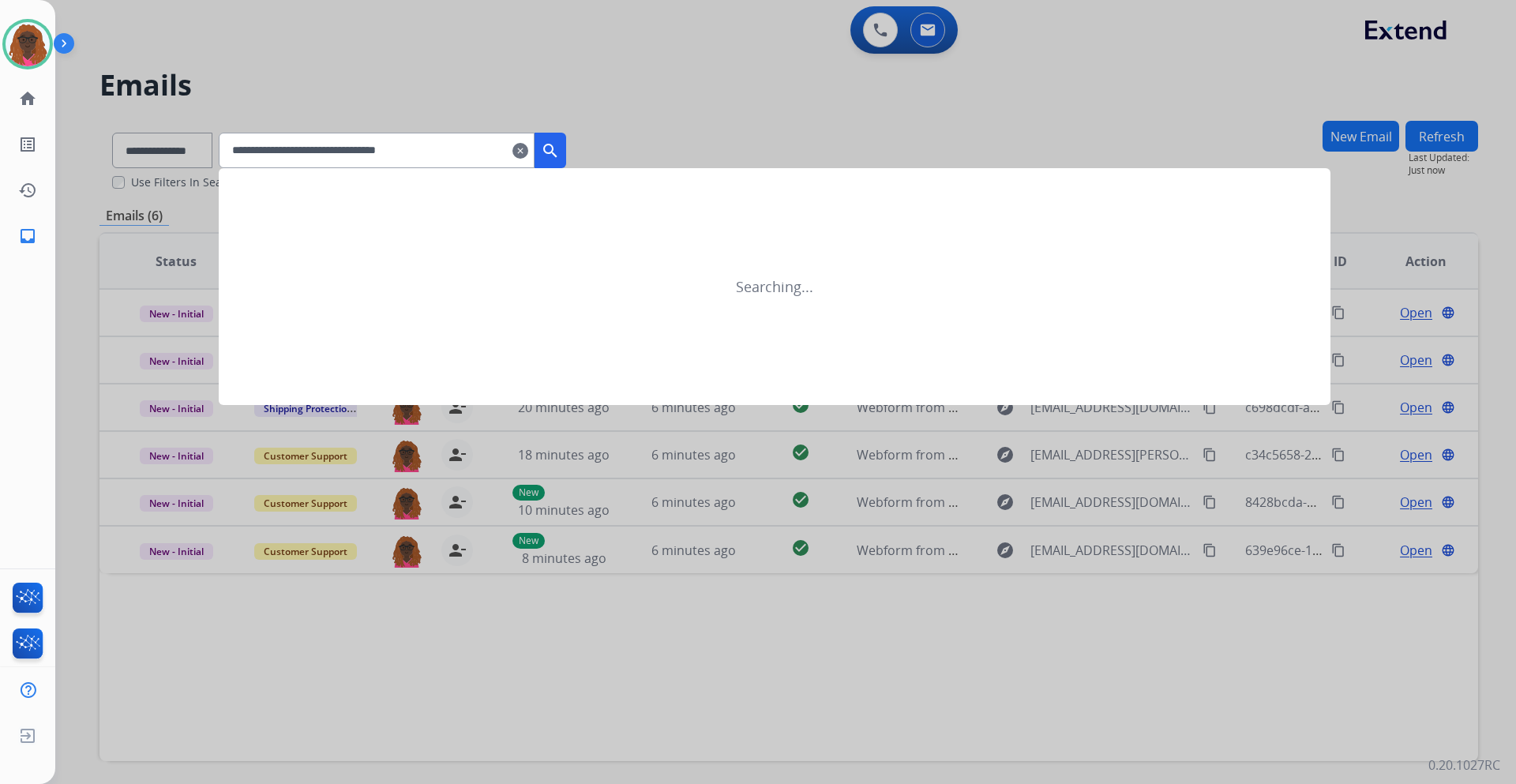 type on "**********" 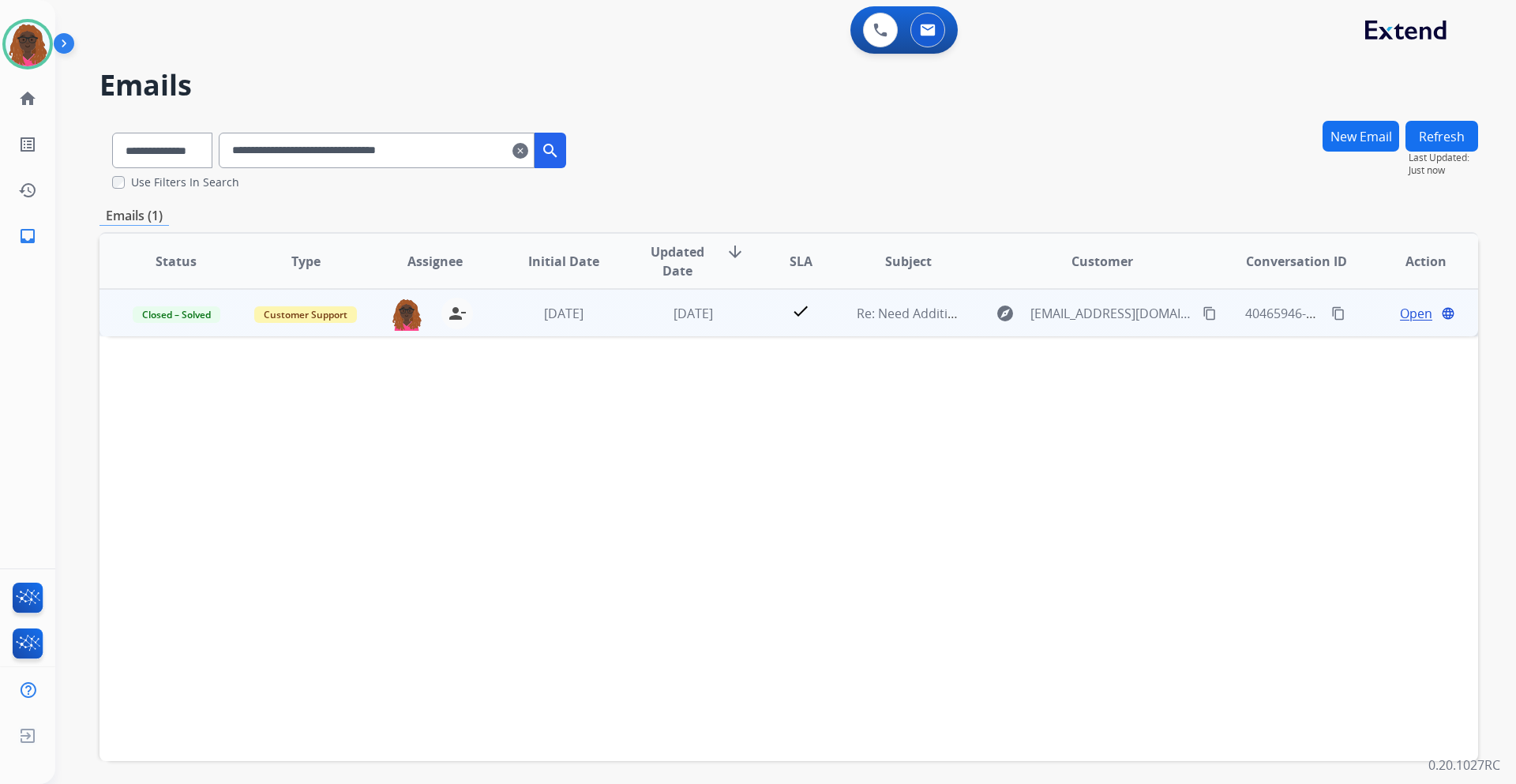 click on "Open" at bounding box center [1416, 313] 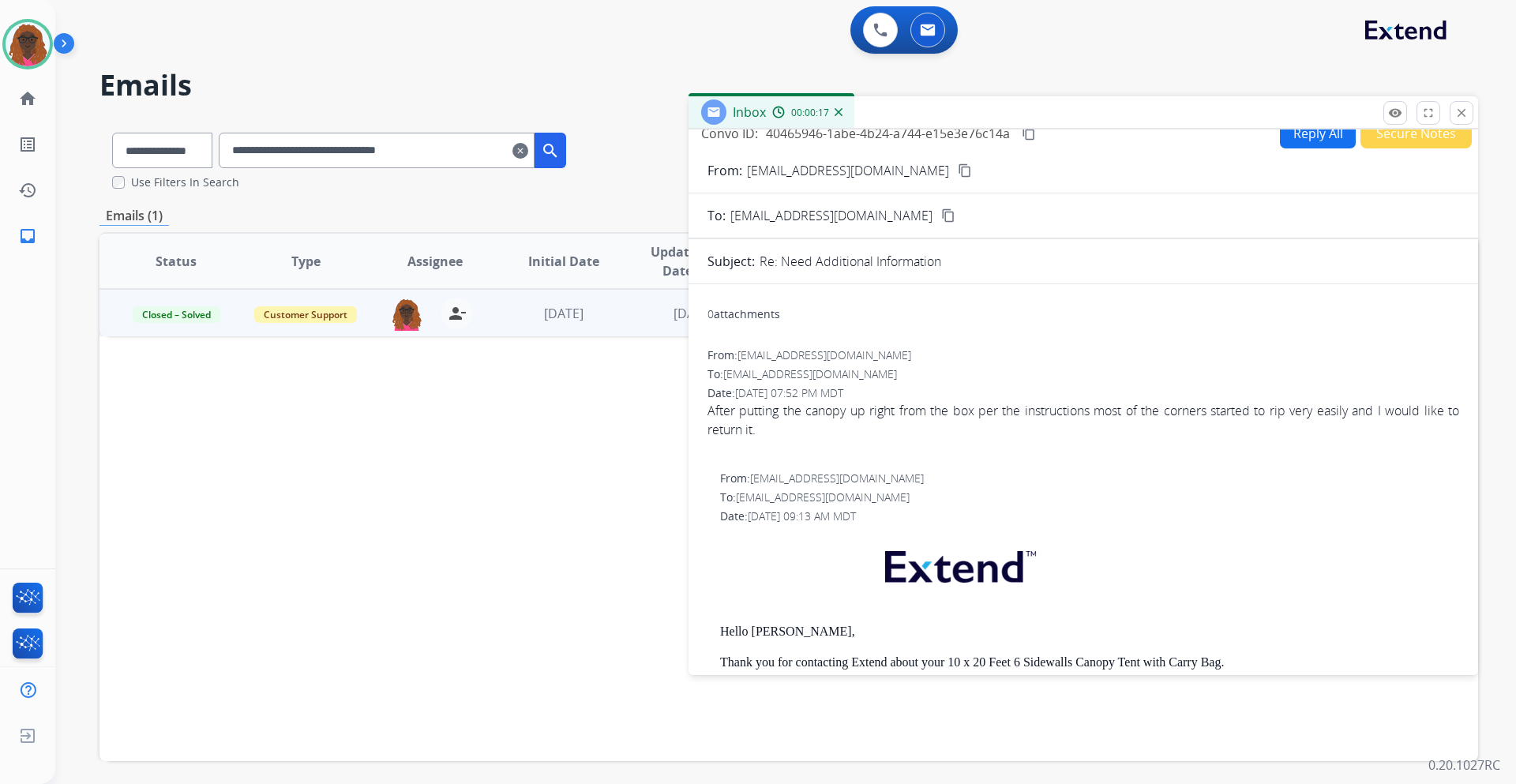 scroll, scrollTop: 0, scrollLeft: 0, axis: both 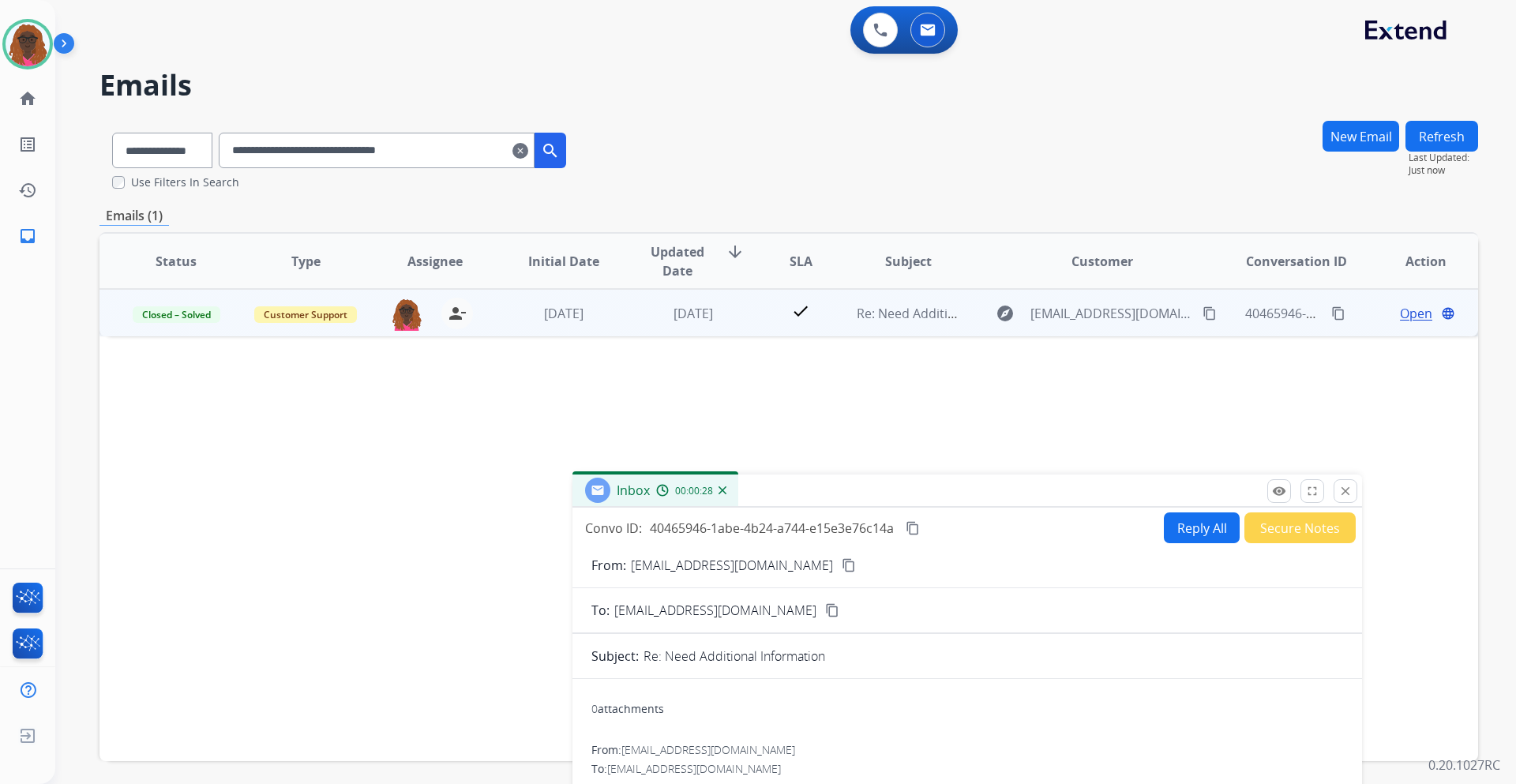 drag, startPoint x: 1011, startPoint y: 306, endPoint x: 907, endPoint y: 489, distance: 210.4875 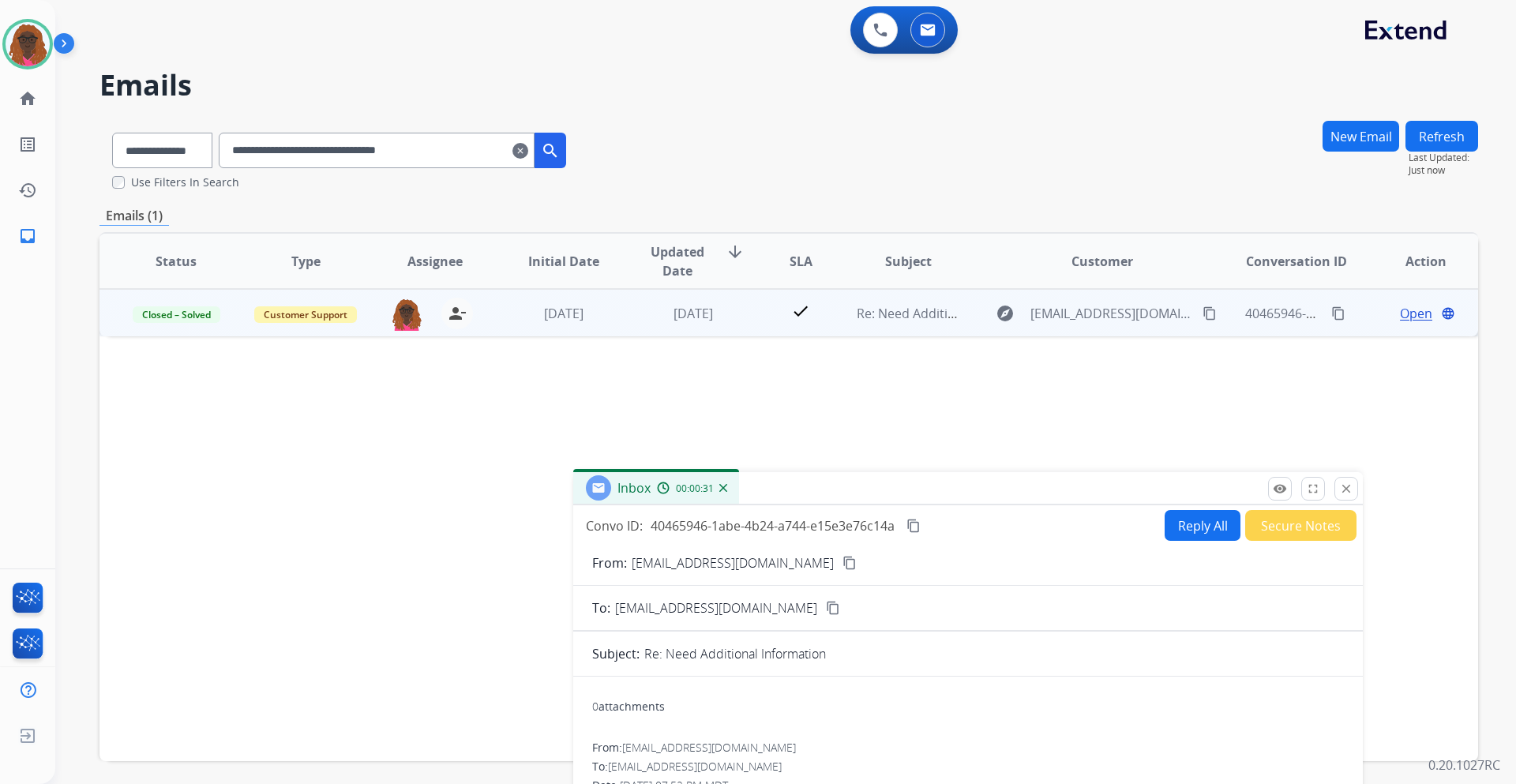 click on "Secure Notes" at bounding box center [1300, 525] 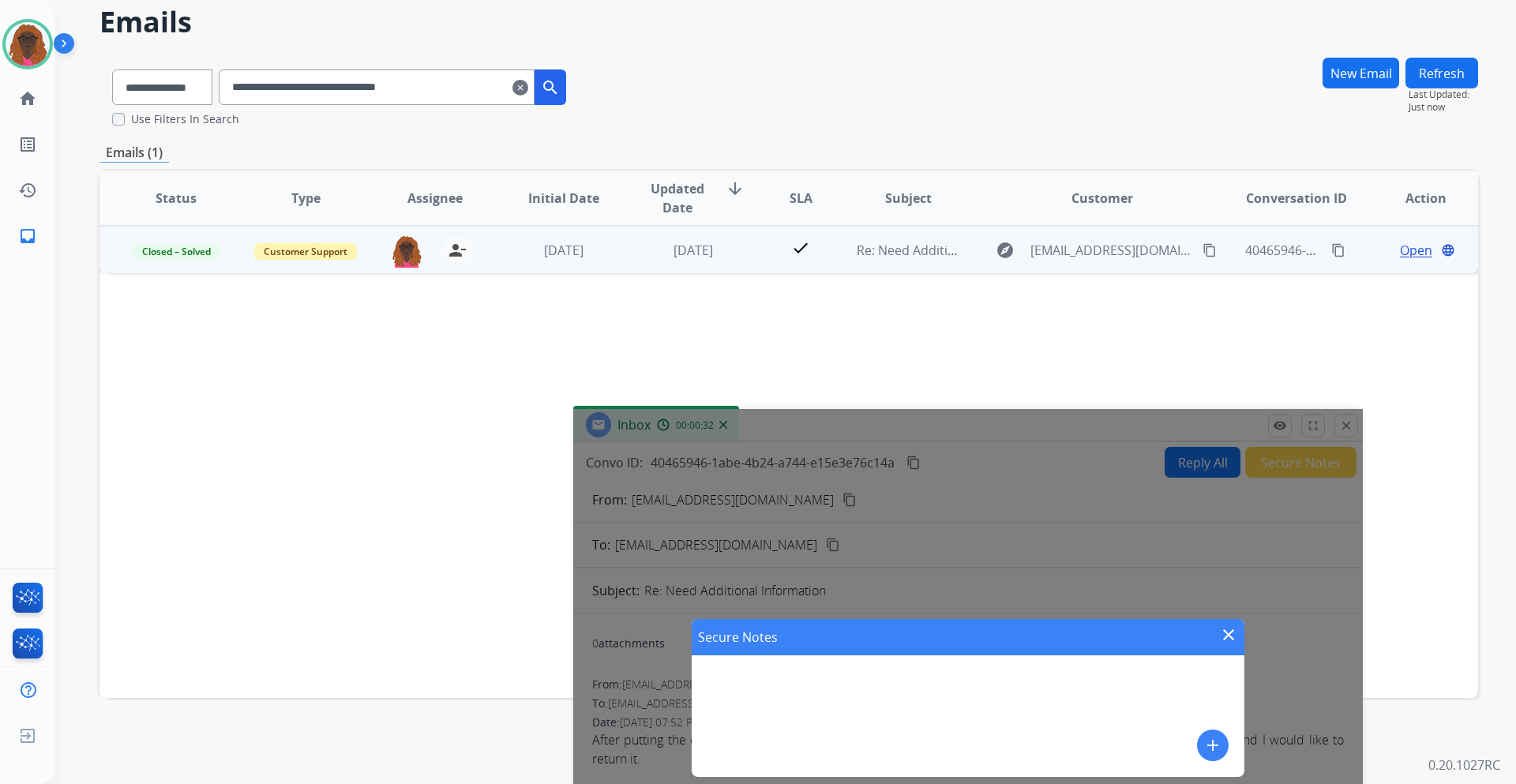scroll, scrollTop: 158, scrollLeft: 0, axis: vertical 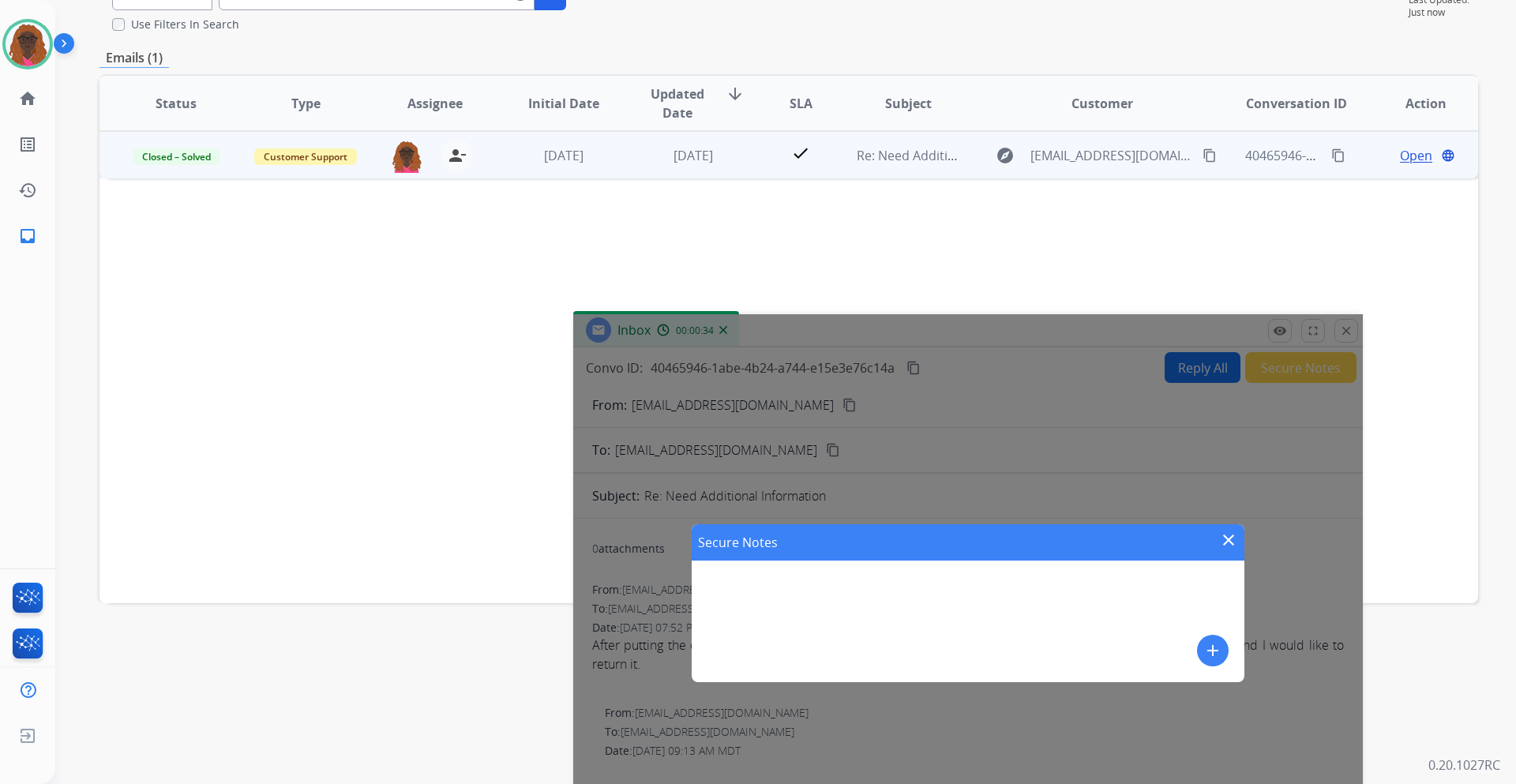 click on "close" at bounding box center [1229, 540] 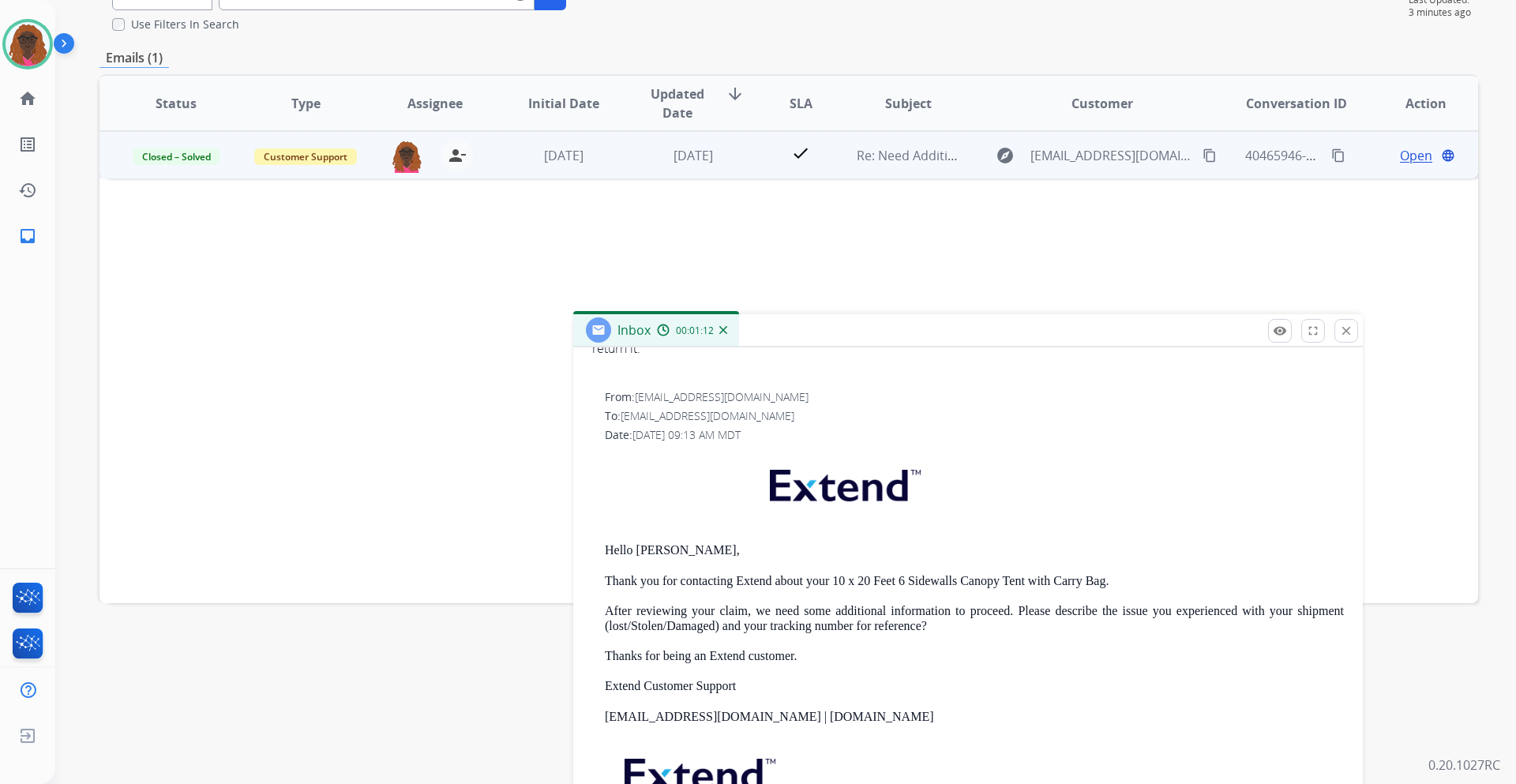 scroll, scrollTop: 335, scrollLeft: 0, axis: vertical 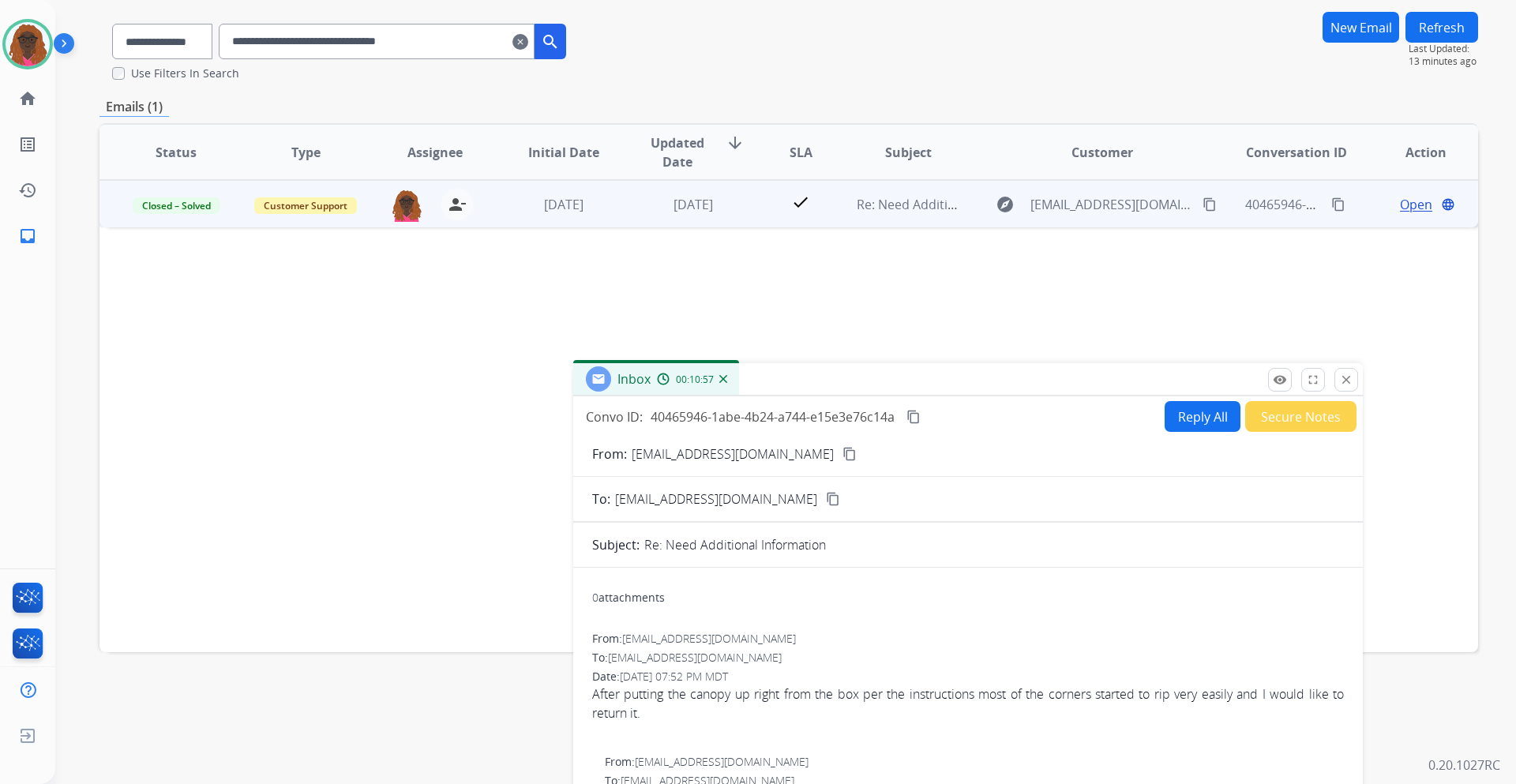 click on "content_copy" at bounding box center (914, 417) 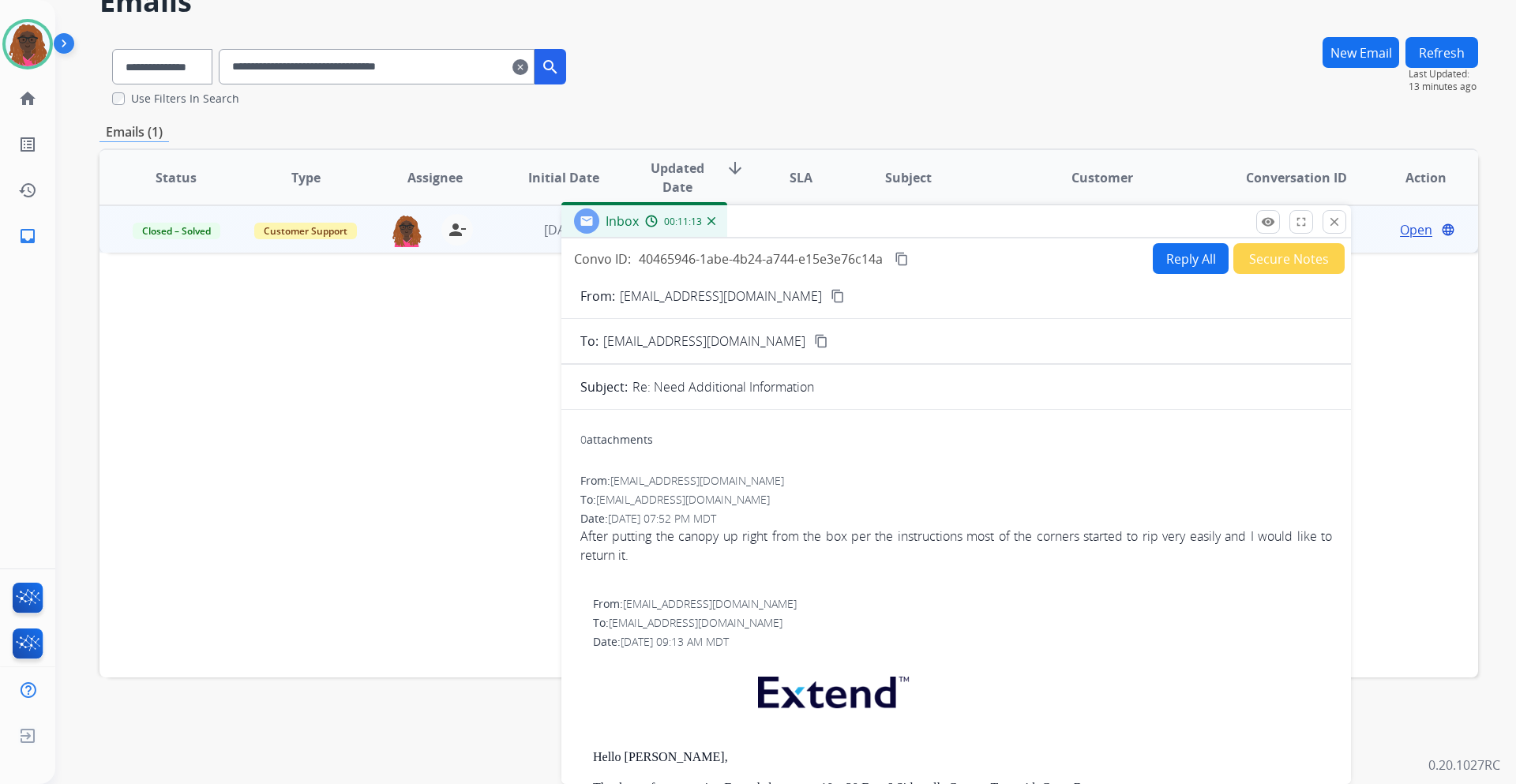 scroll, scrollTop: 59, scrollLeft: 0, axis: vertical 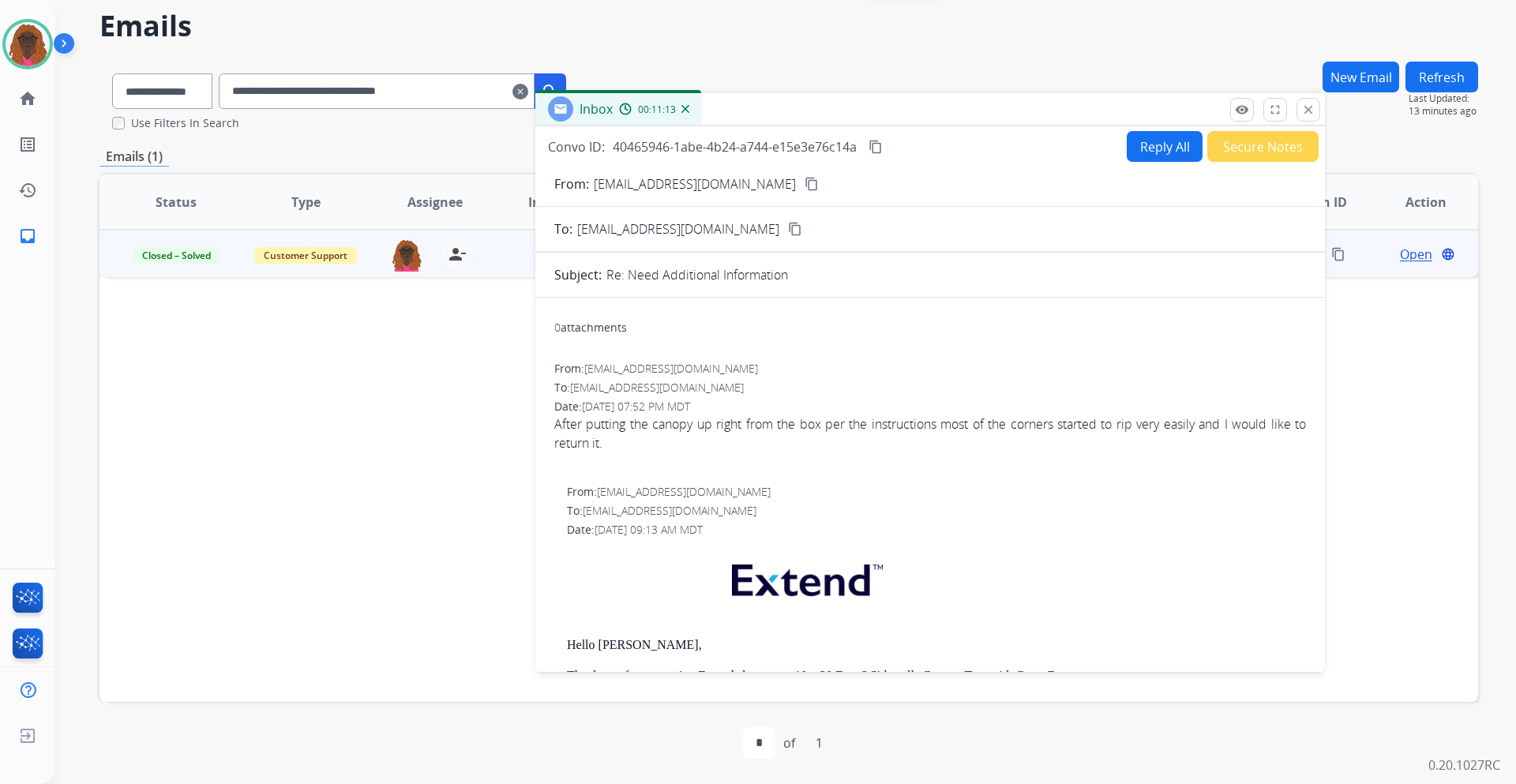 drag, startPoint x: 1015, startPoint y: 382, endPoint x: 978, endPoint y: 62, distance: 322.13196 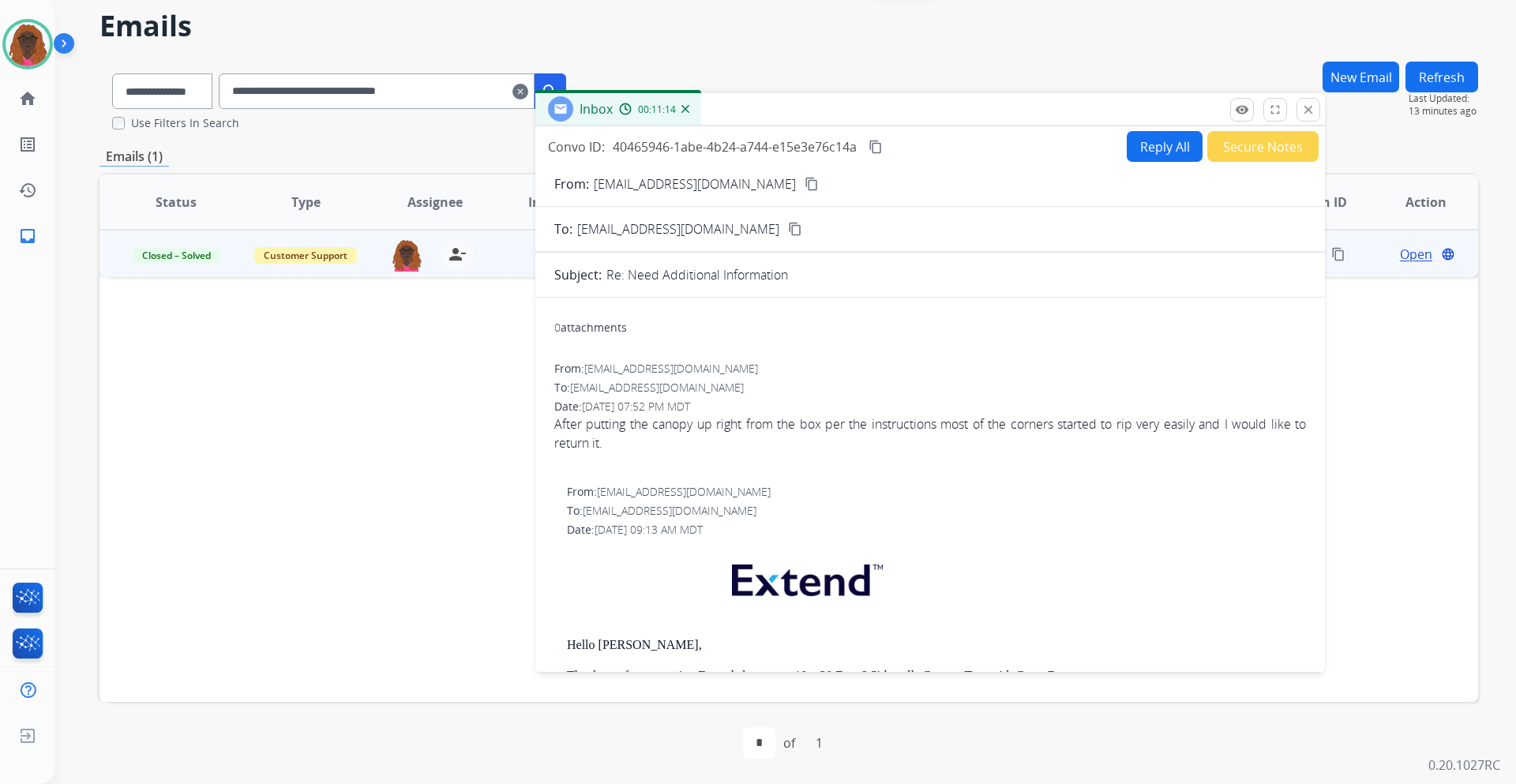 scroll, scrollTop: 0, scrollLeft: 0, axis: both 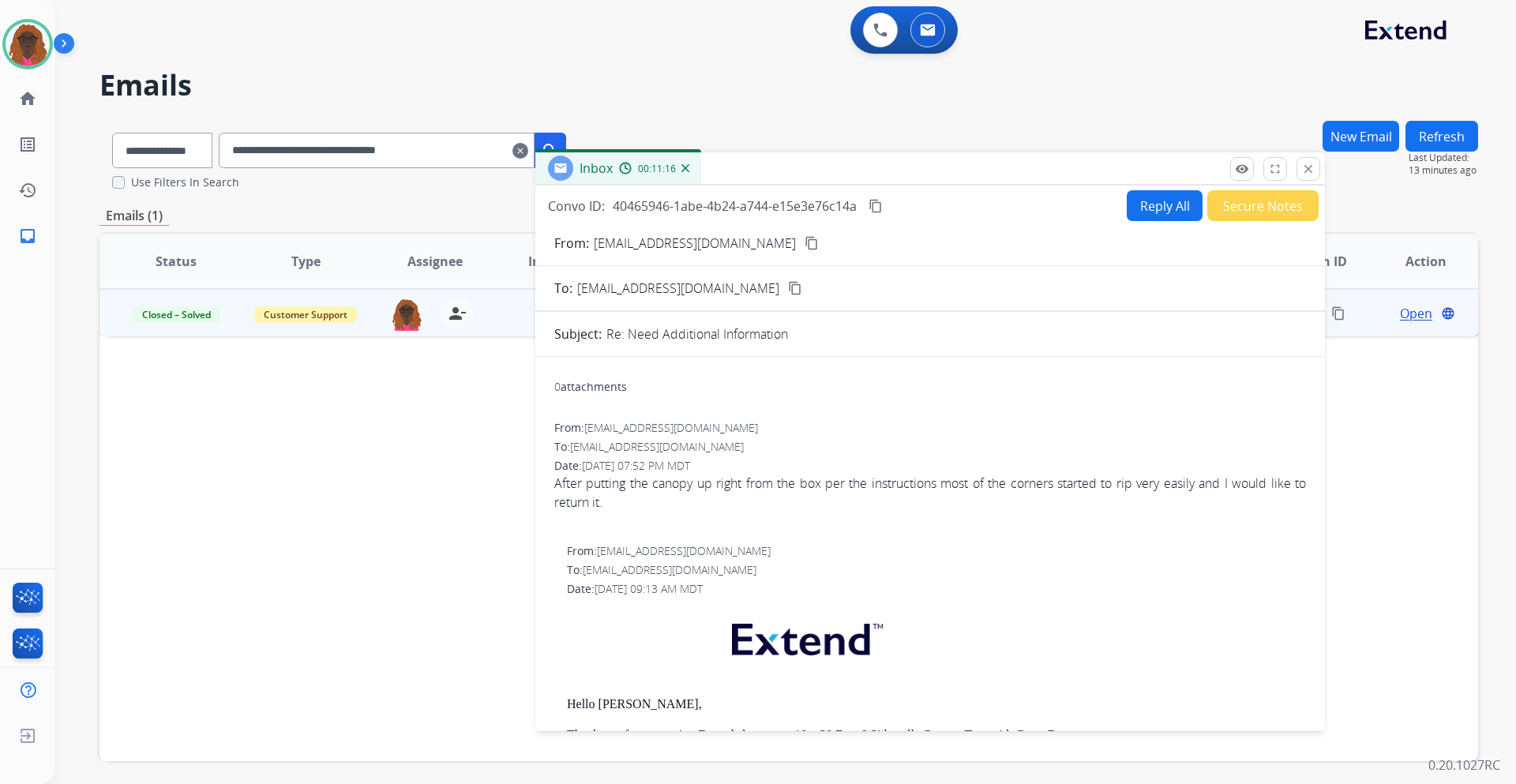 click on "Reply All" at bounding box center [1165, 205] 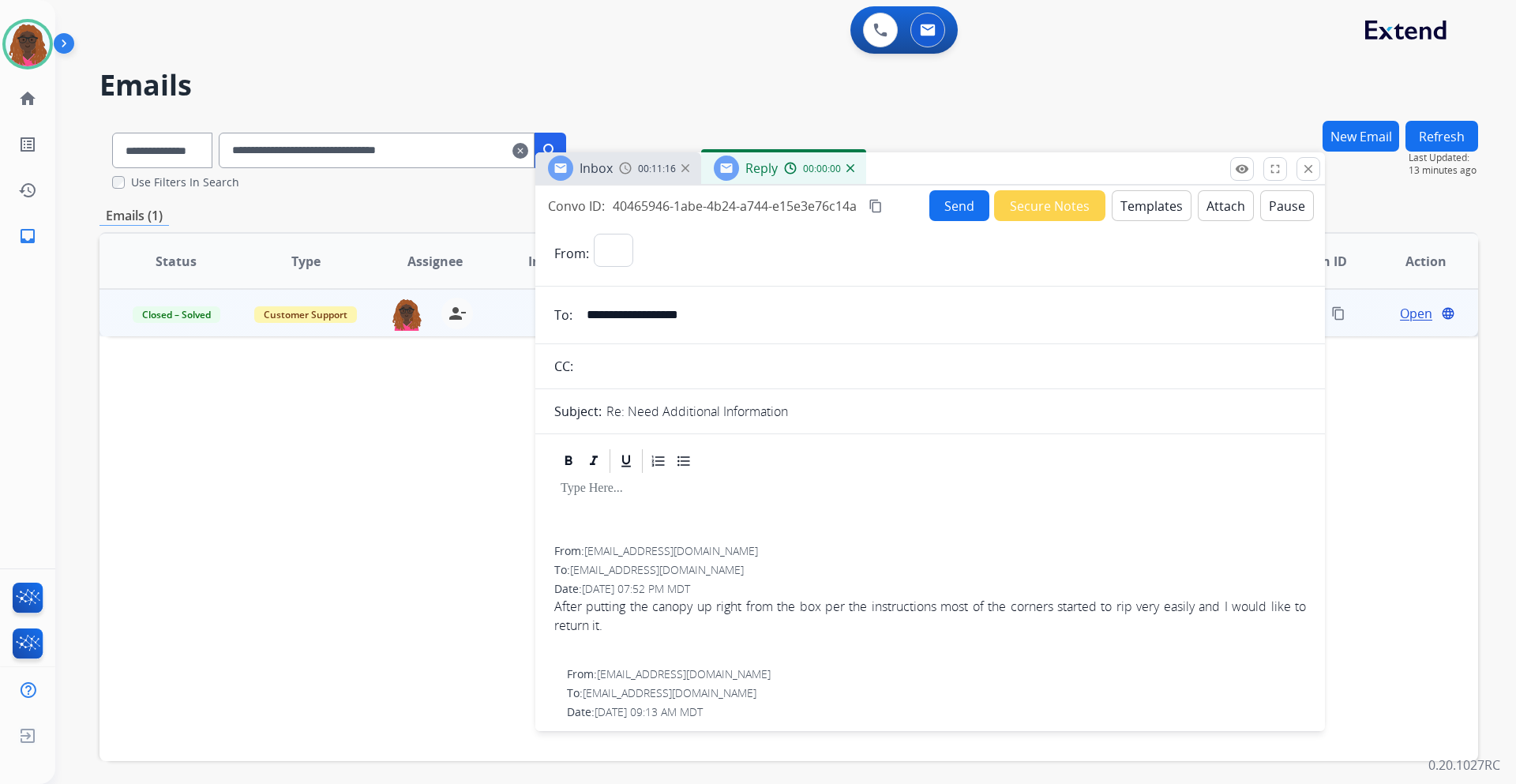 select on "**********" 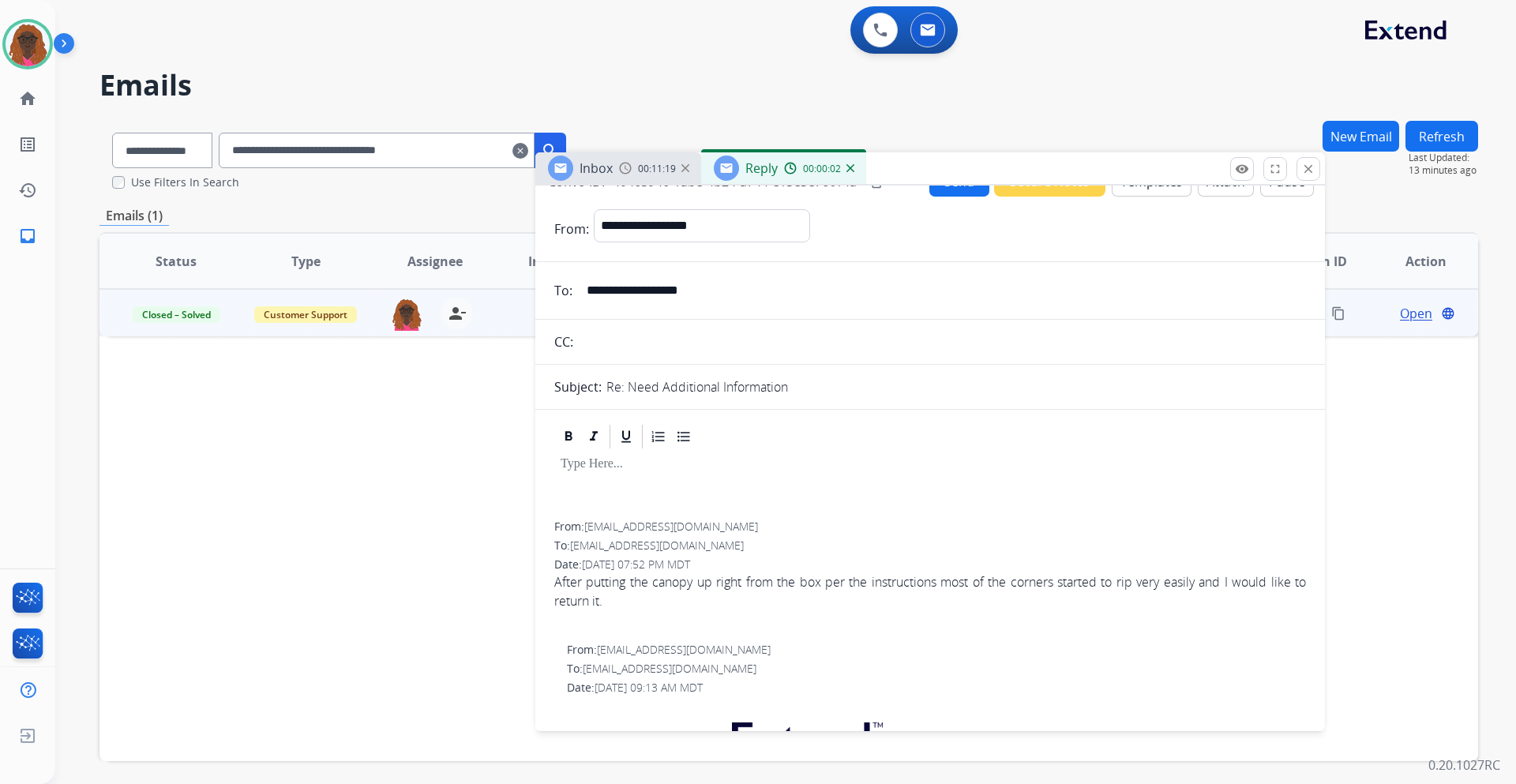 scroll, scrollTop: 0, scrollLeft: 0, axis: both 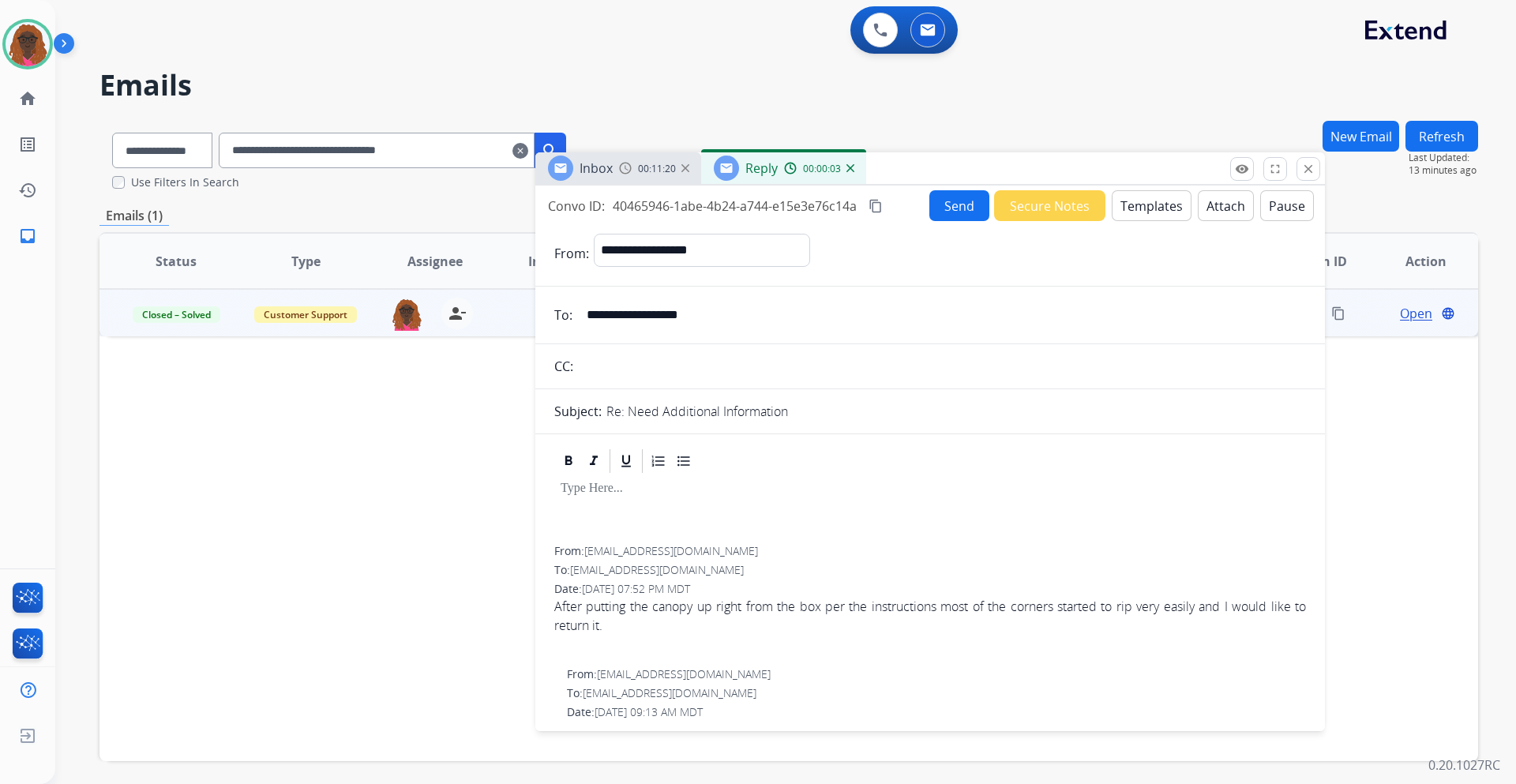click on "Templates" at bounding box center [1151, 205] 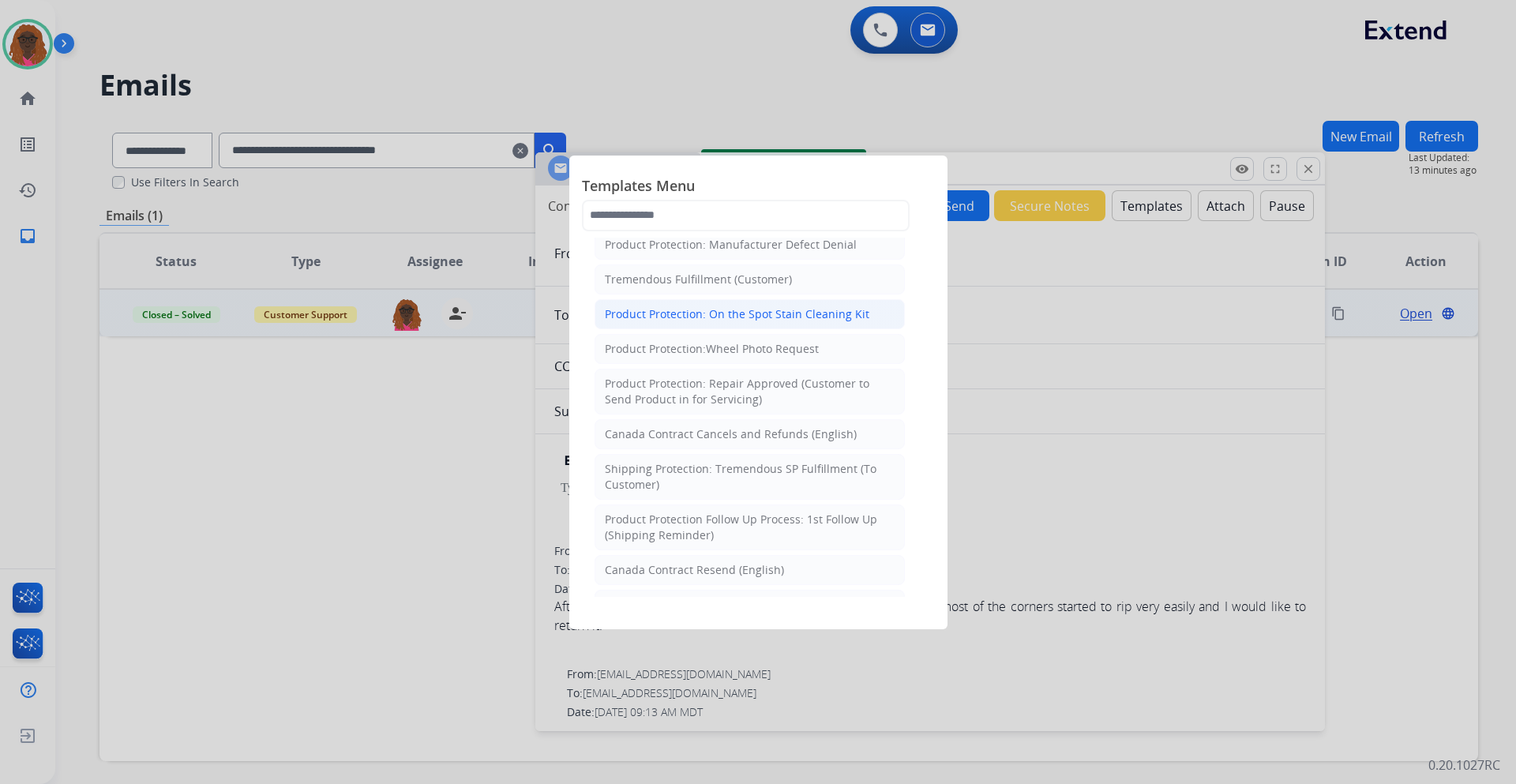 scroll, scrollTop: 553, scrollLeft: 0, axis: vertical 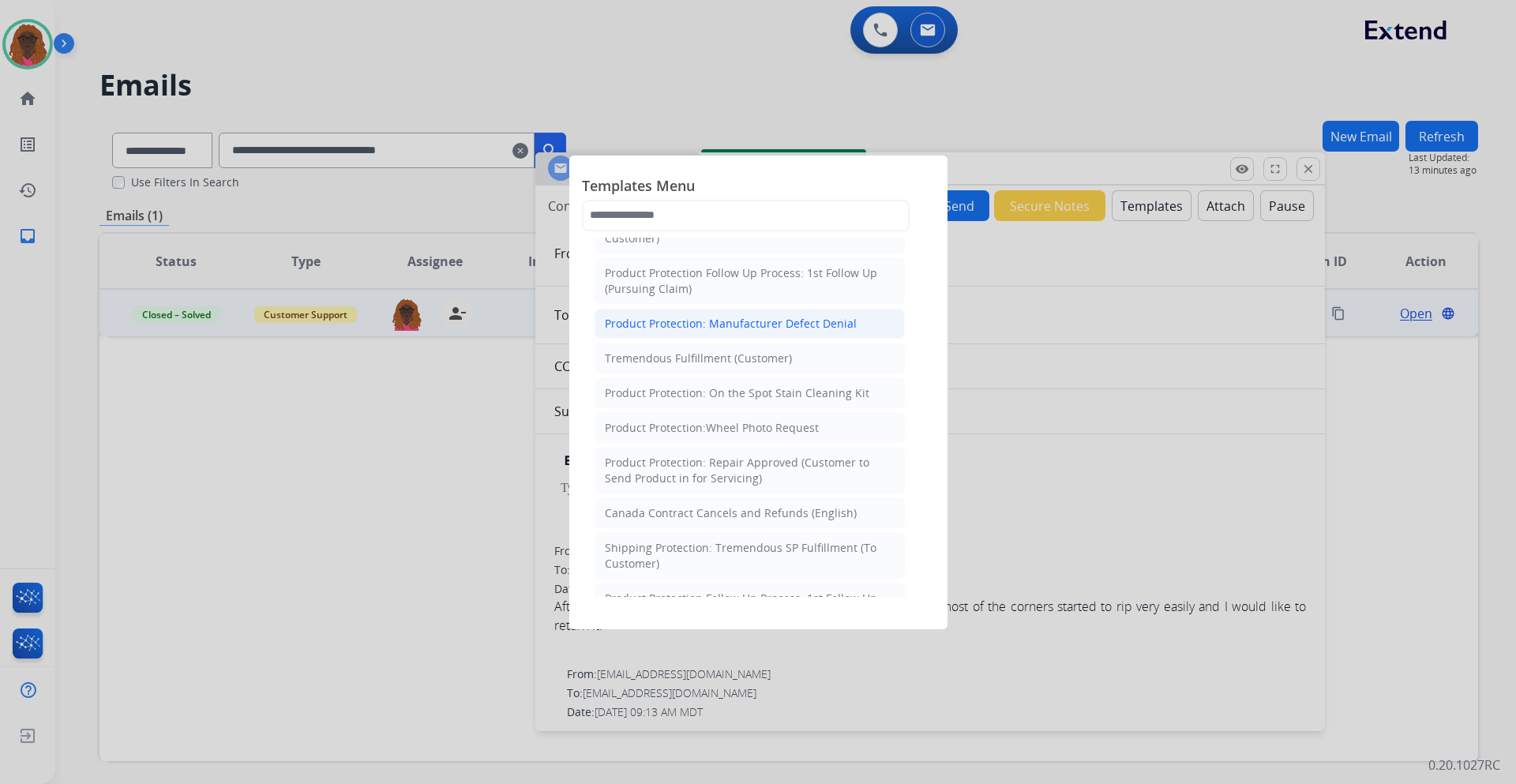 click on "Product Protection: Manufacturer Defect Denial" 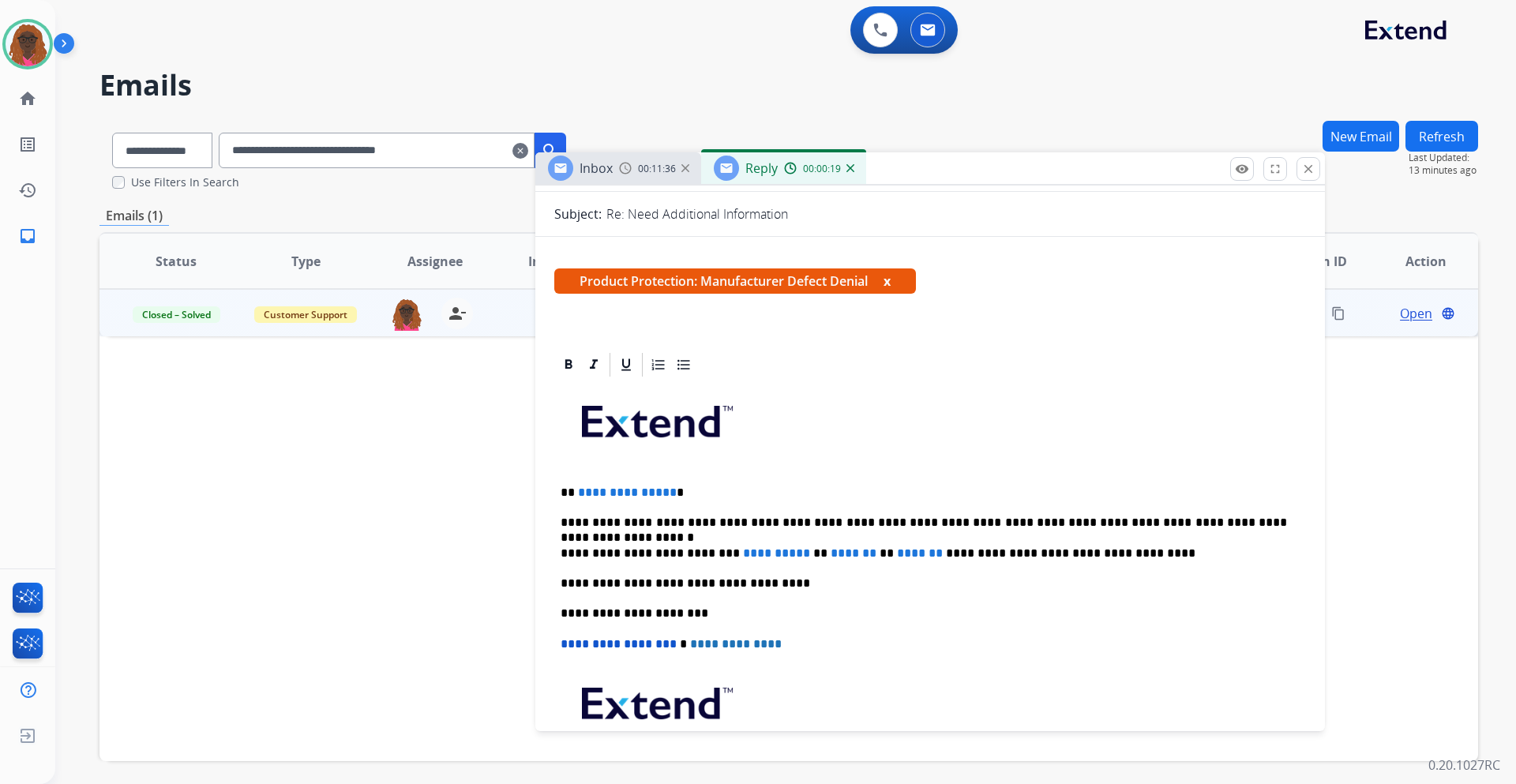 scroll, scrollTop: 237, scrollLeft: 0, axis: vertical 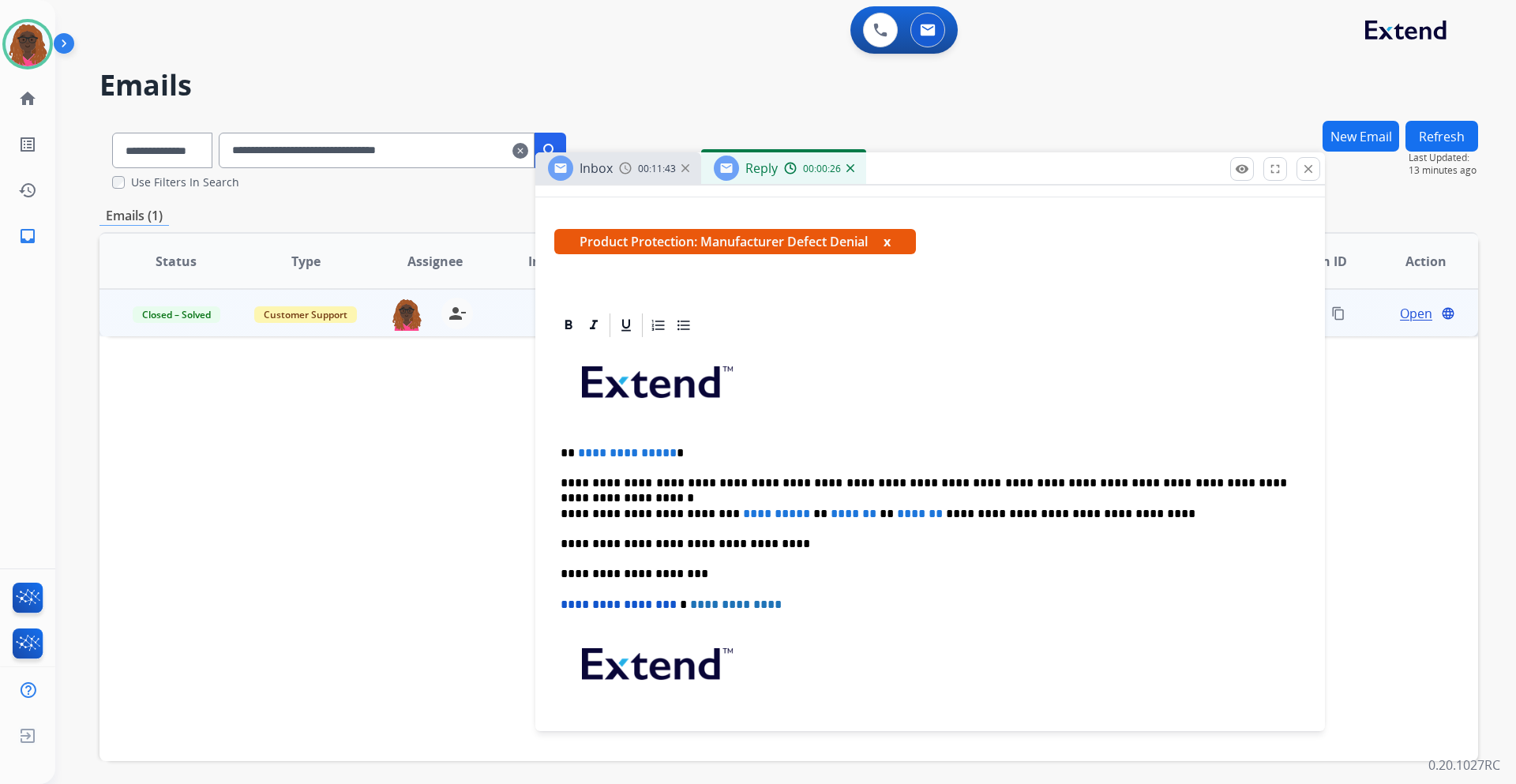click on "**********" at bounding box center (924, 453) 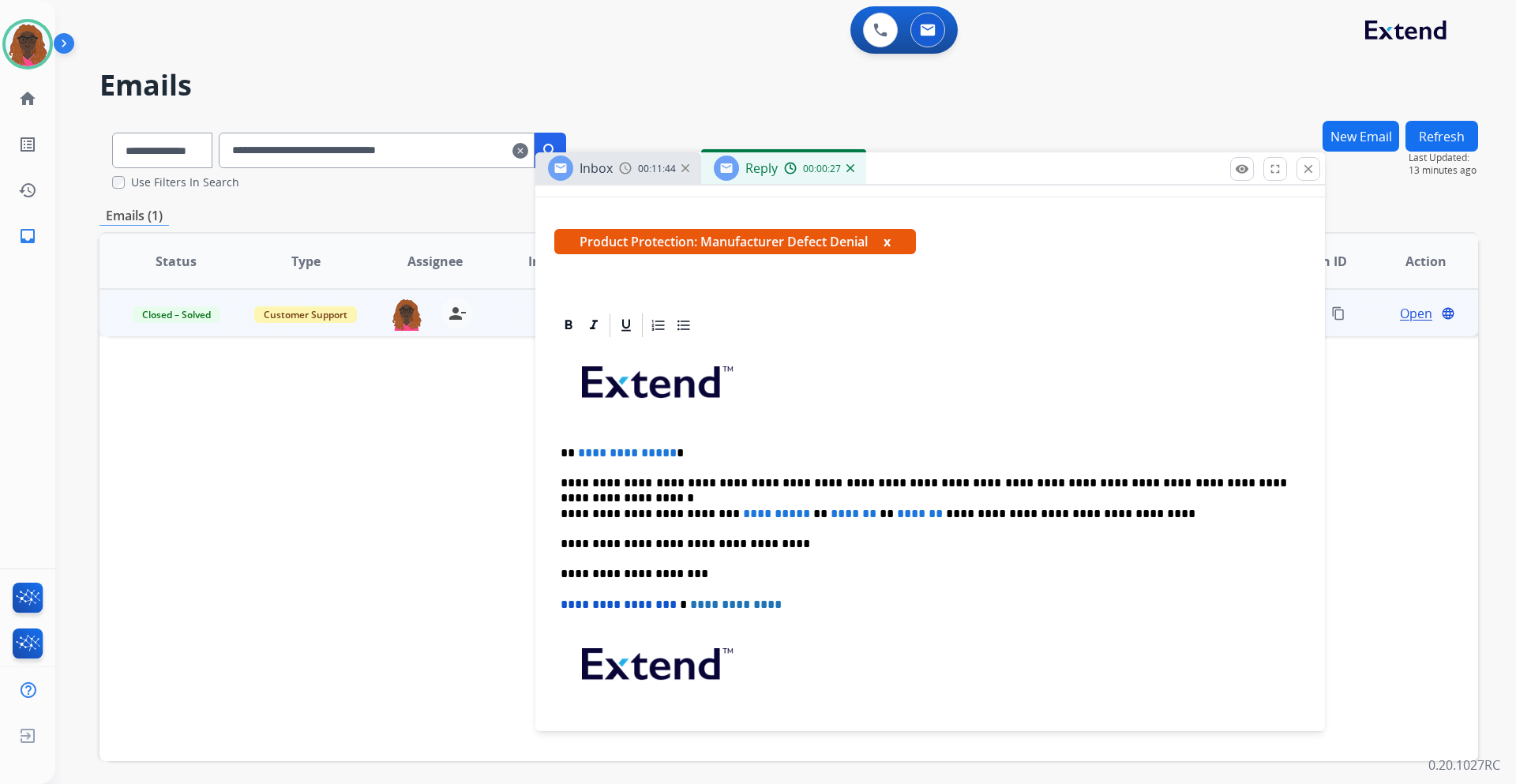 type 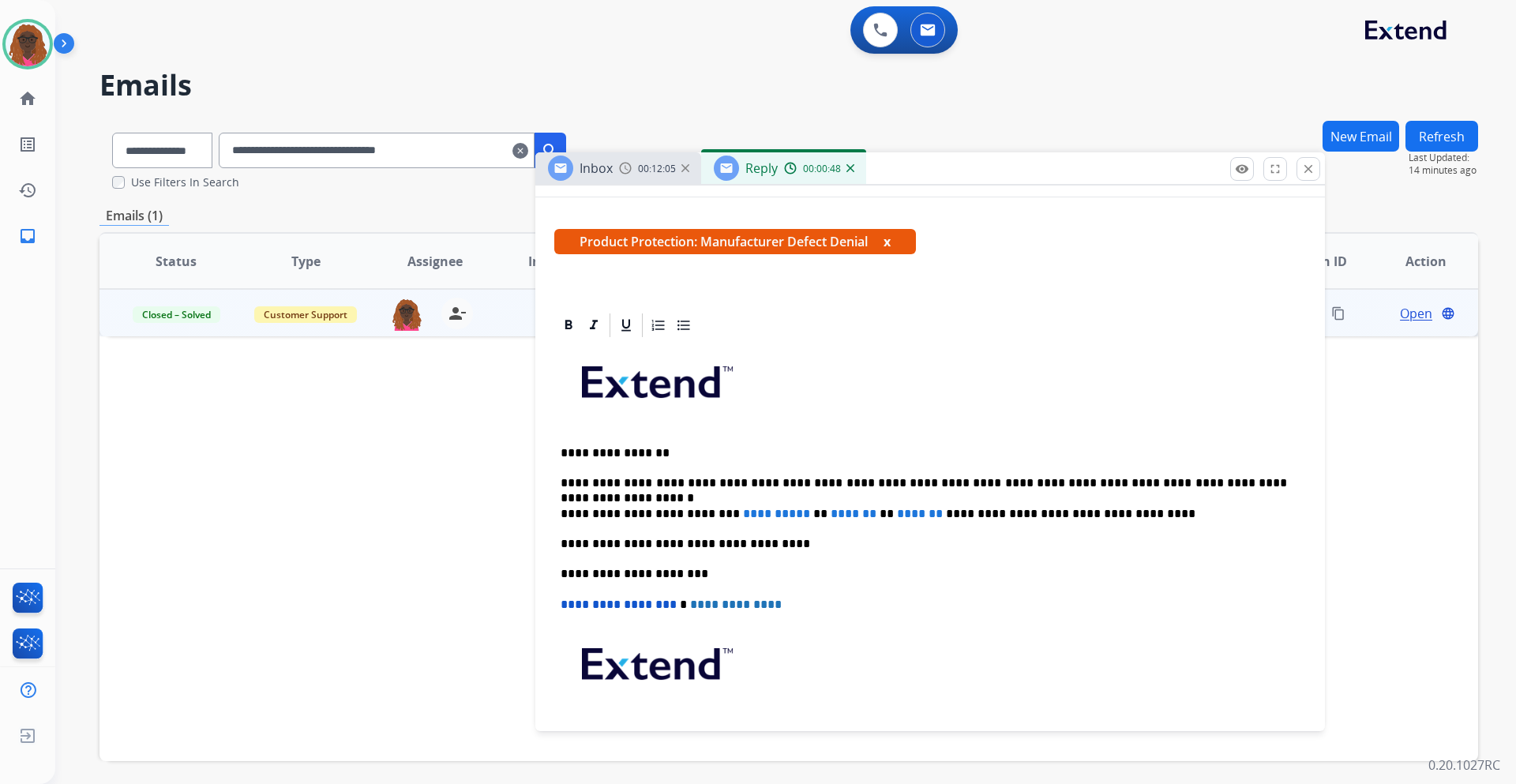 click on "**********" at bounding box center [776, 513] 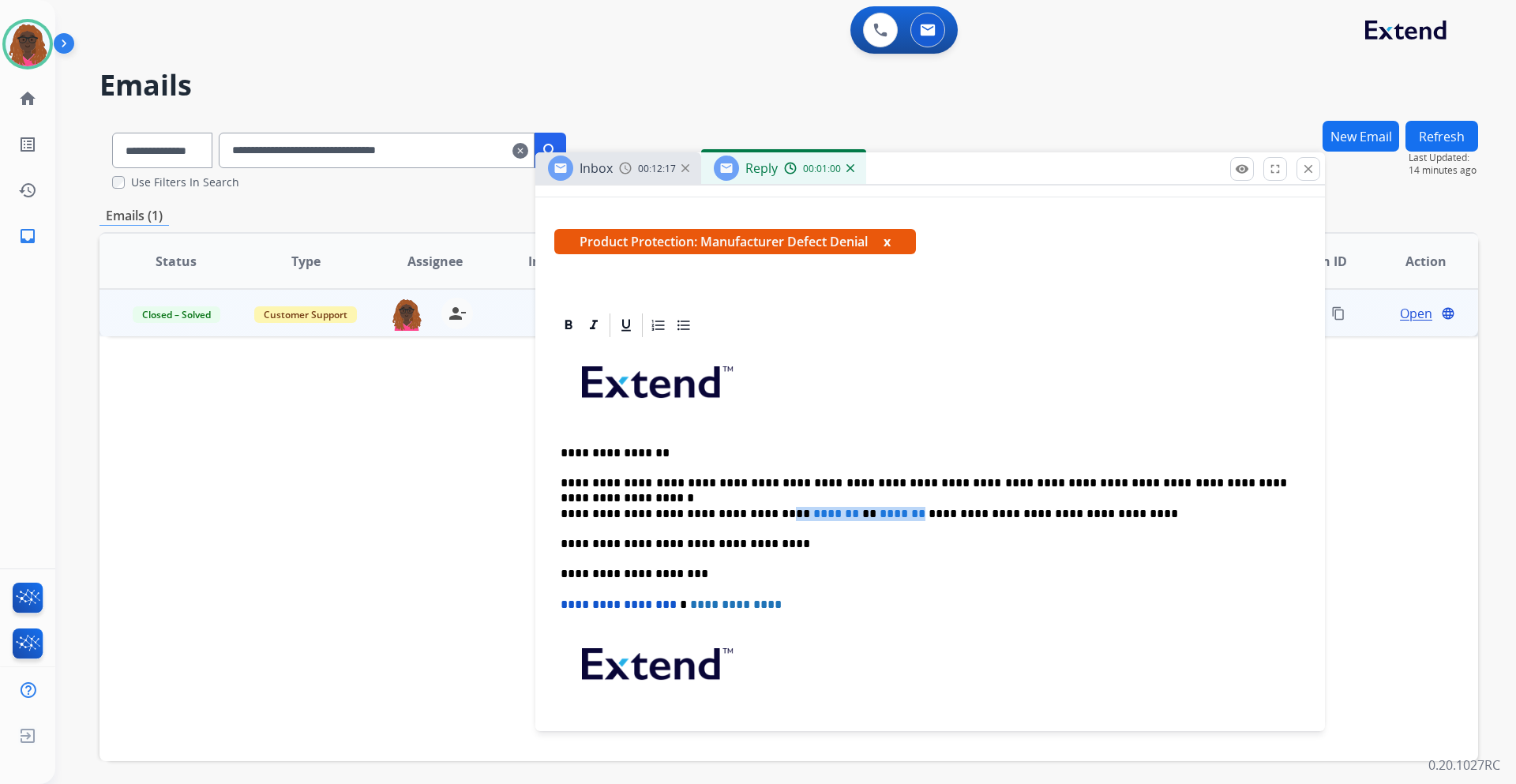 drag, startPoint x: 786, startPoint y: 514, endPoint x: 914, endPoint y: 518, distance: 128.06248 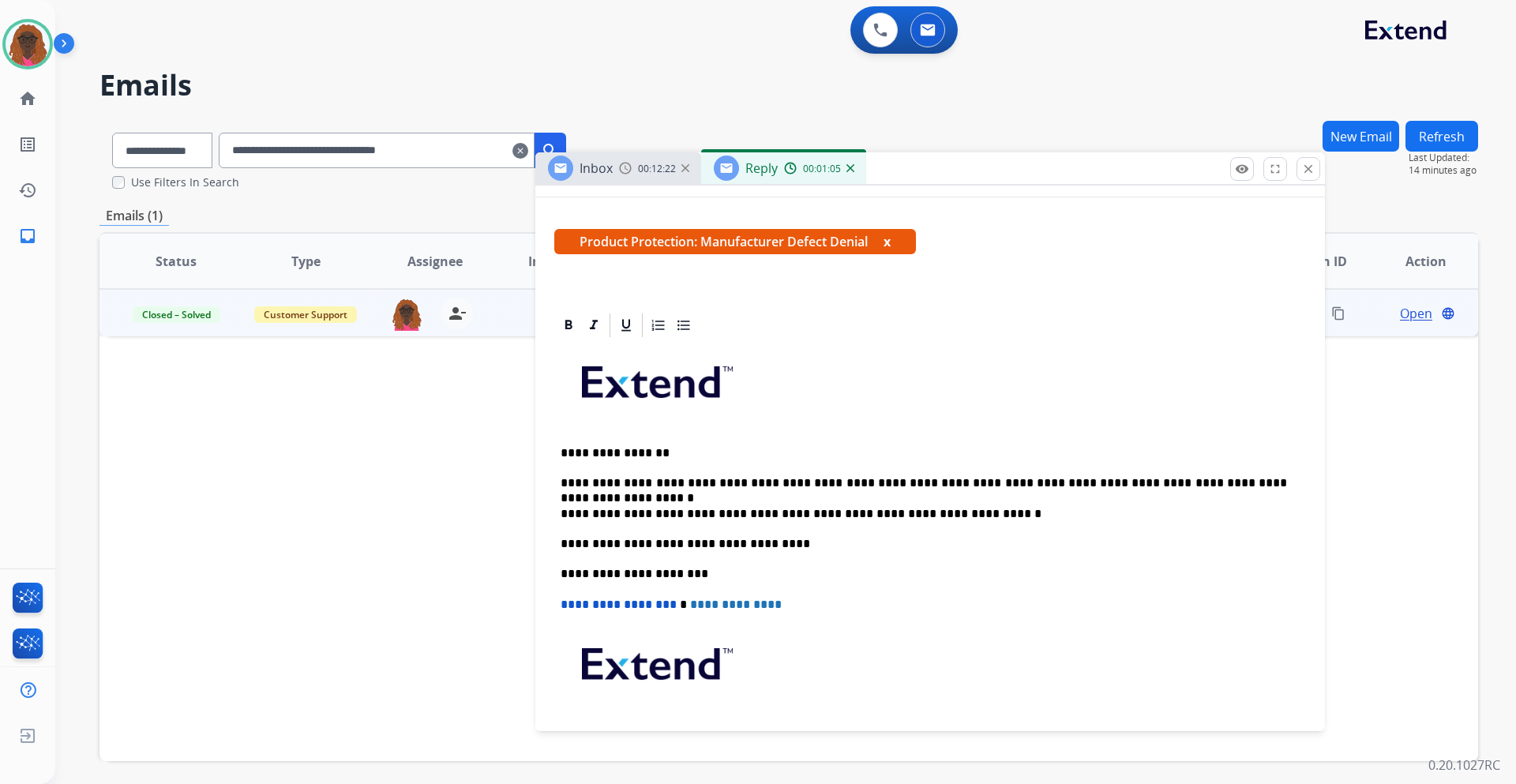 scroll, scrollTop: 0, scrollLeft: 0, axis: both 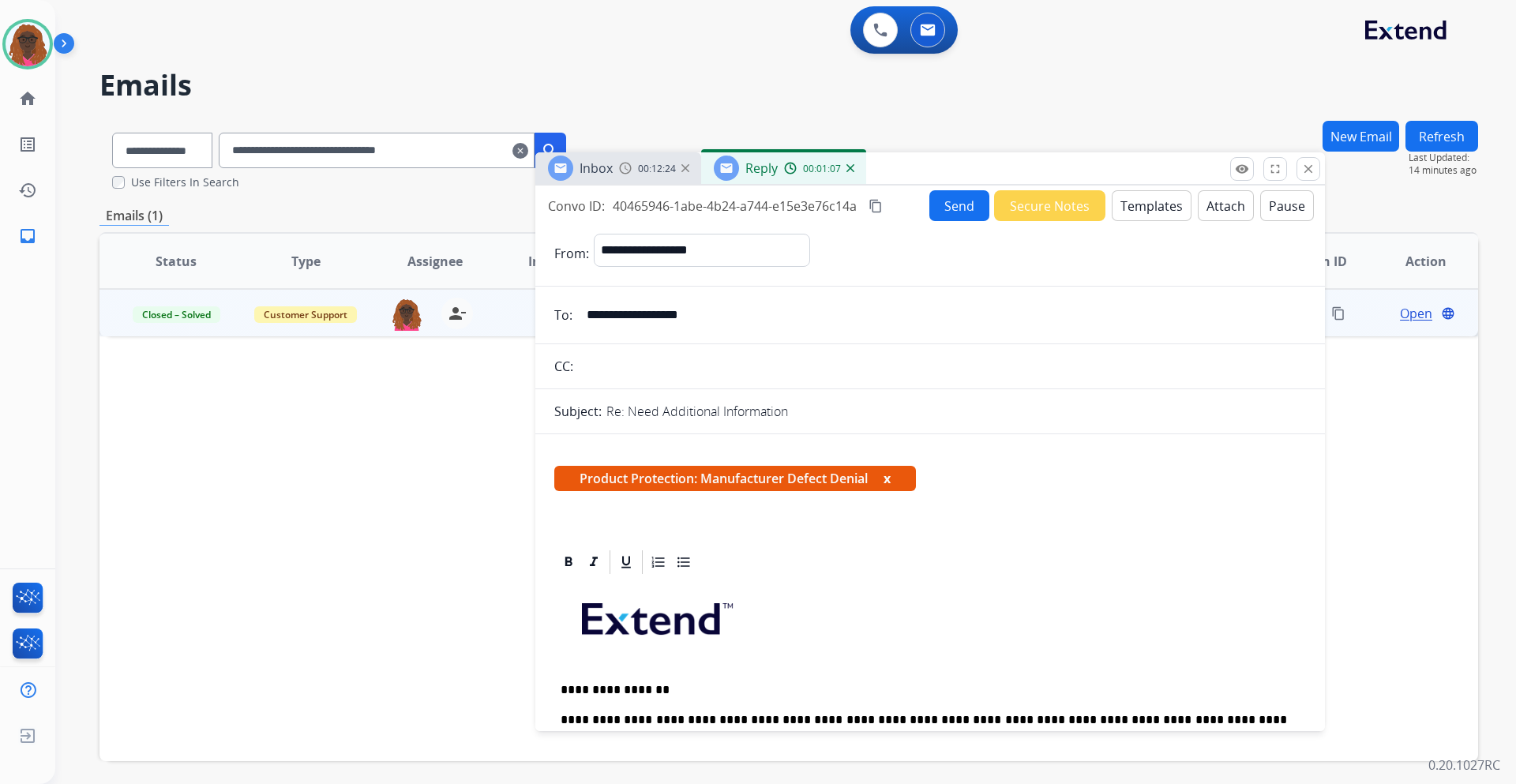 click on "Send" at bounding box center [959, 205] 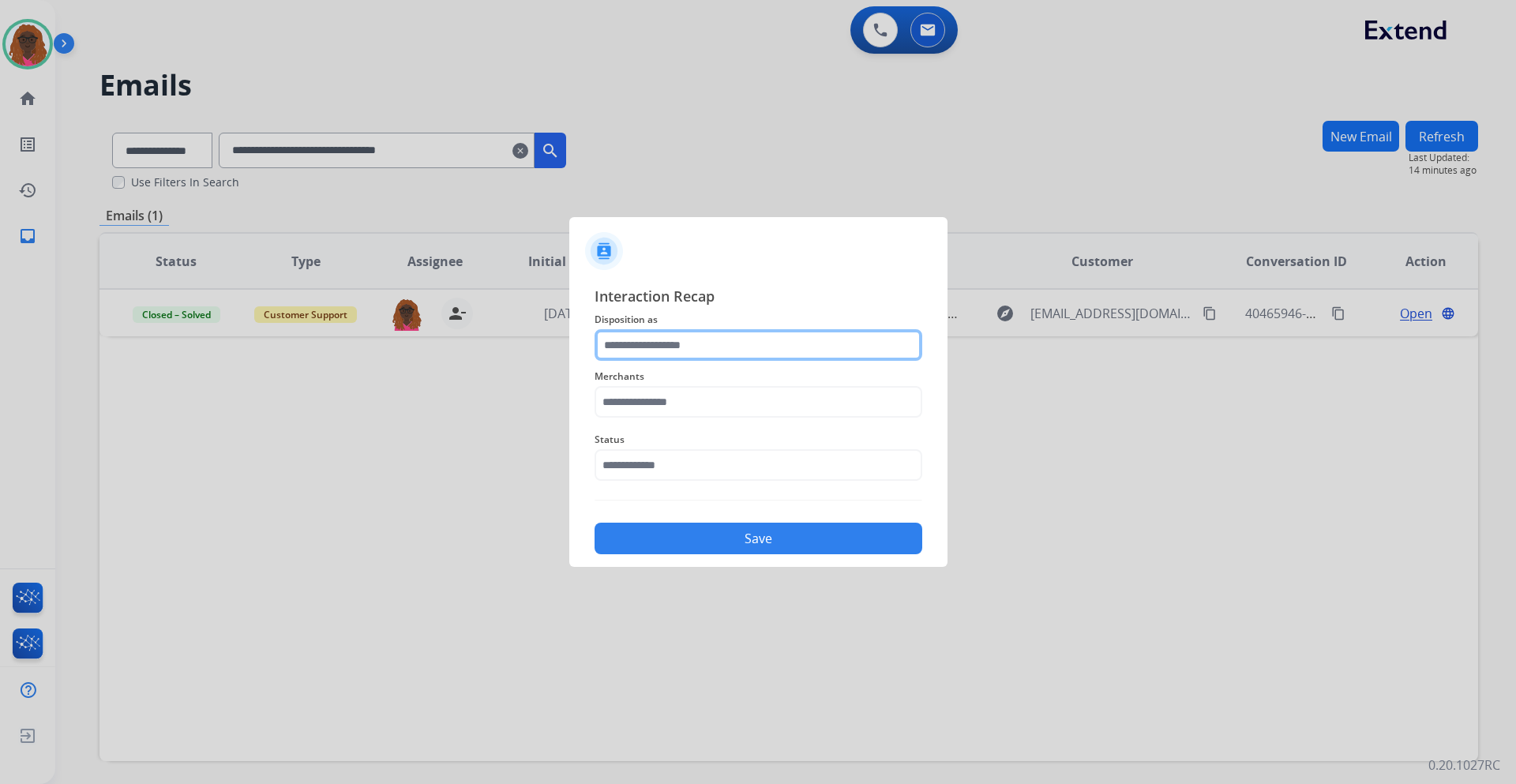 click 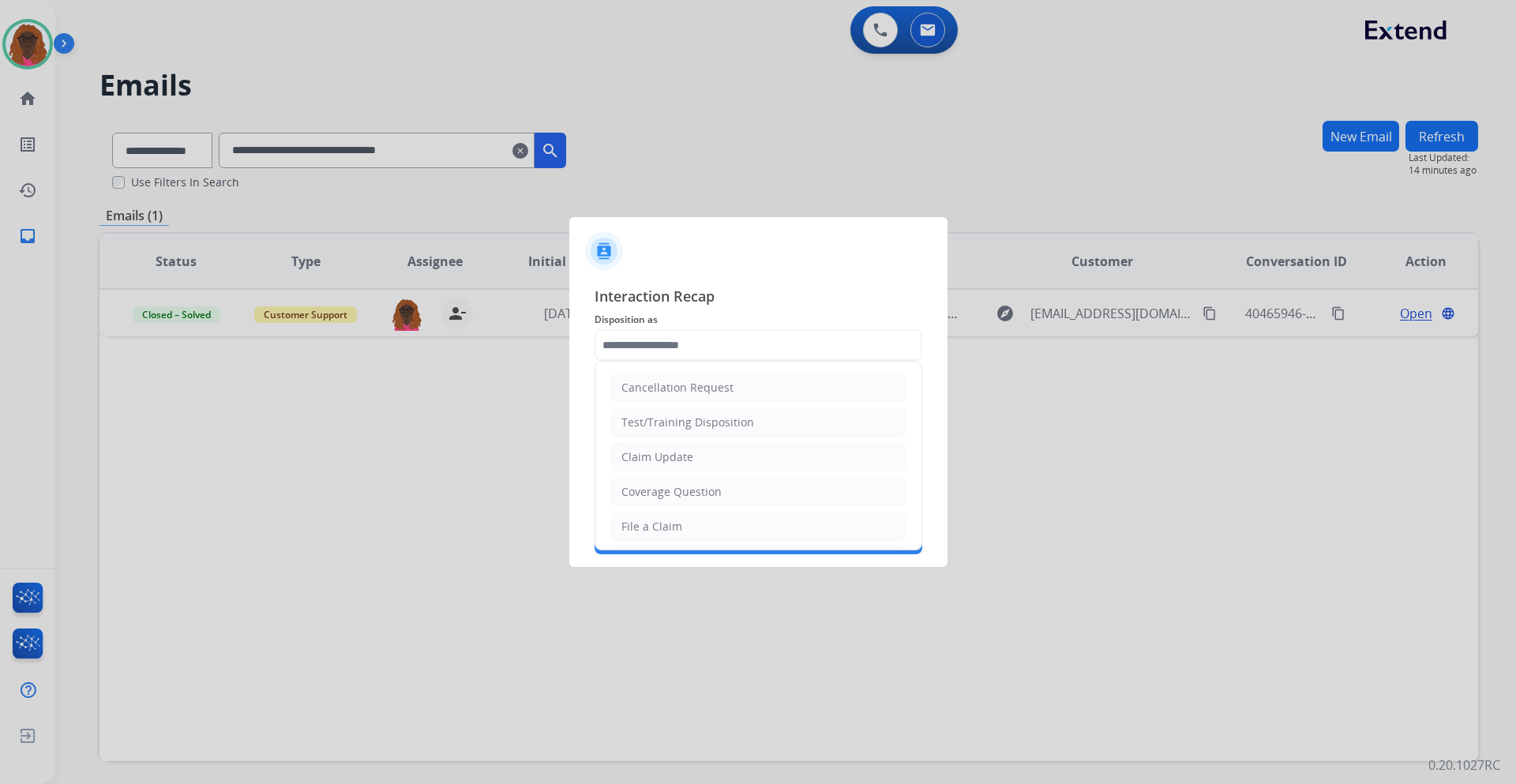 click on "Claim Update" 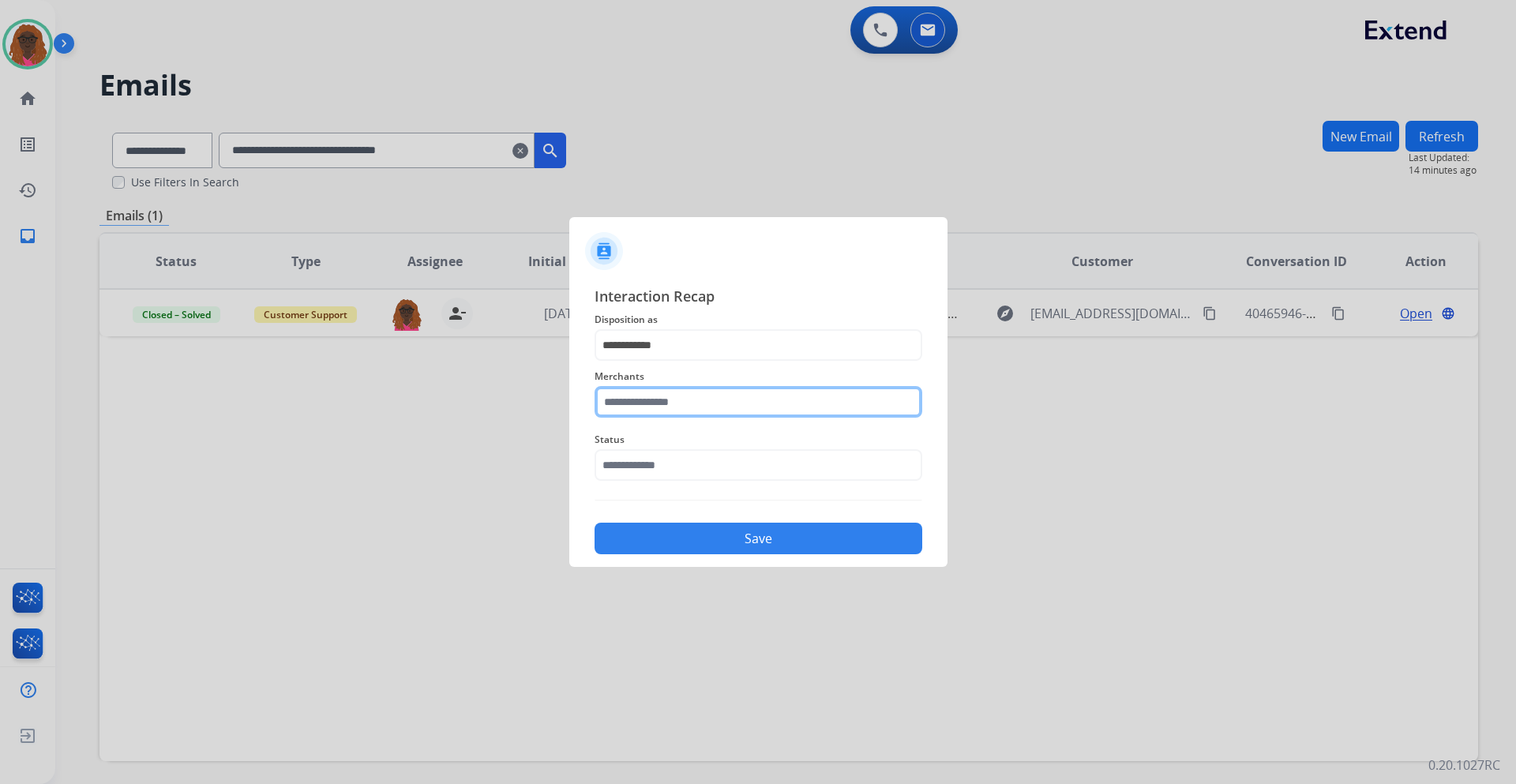 click 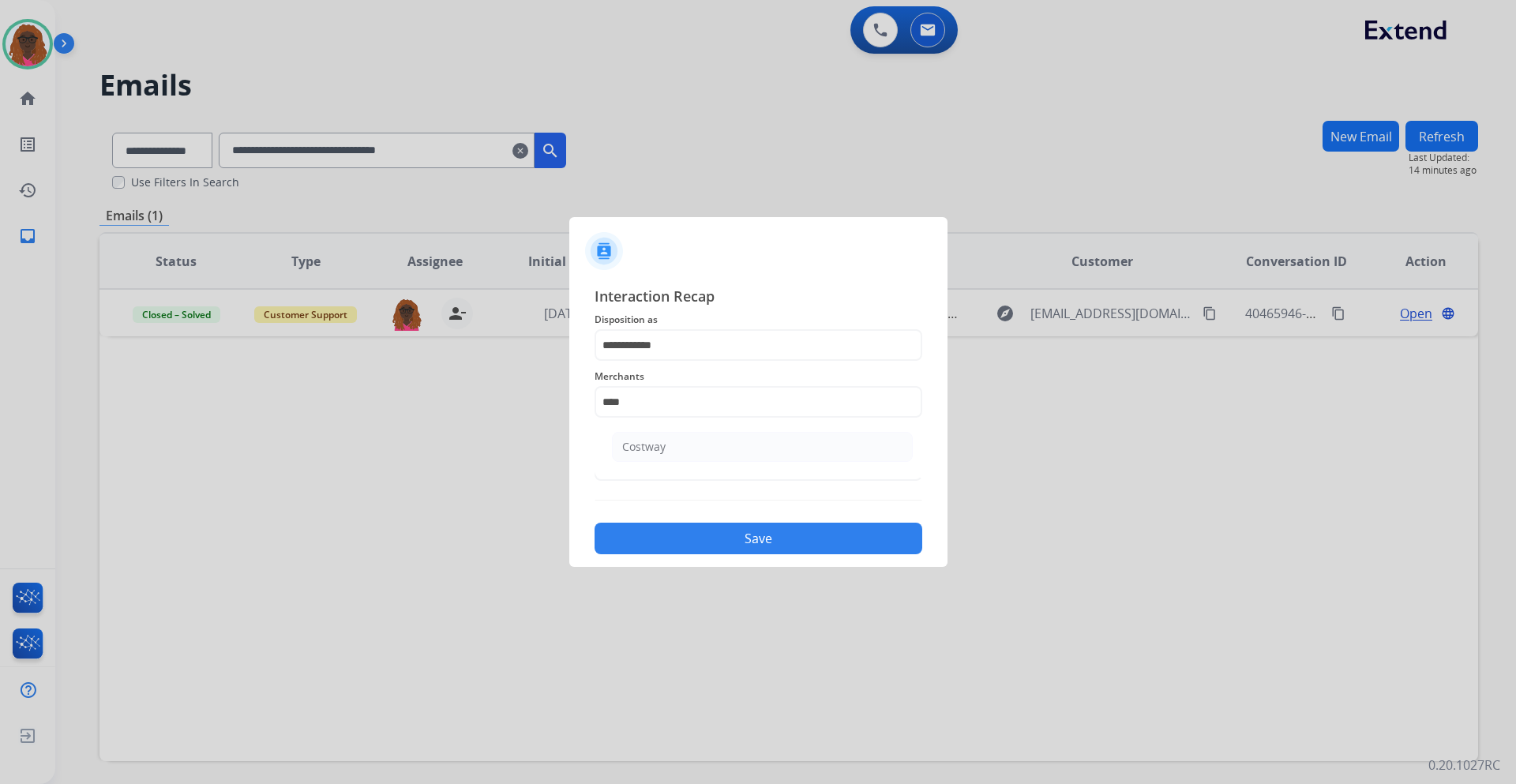 click on "Costway" 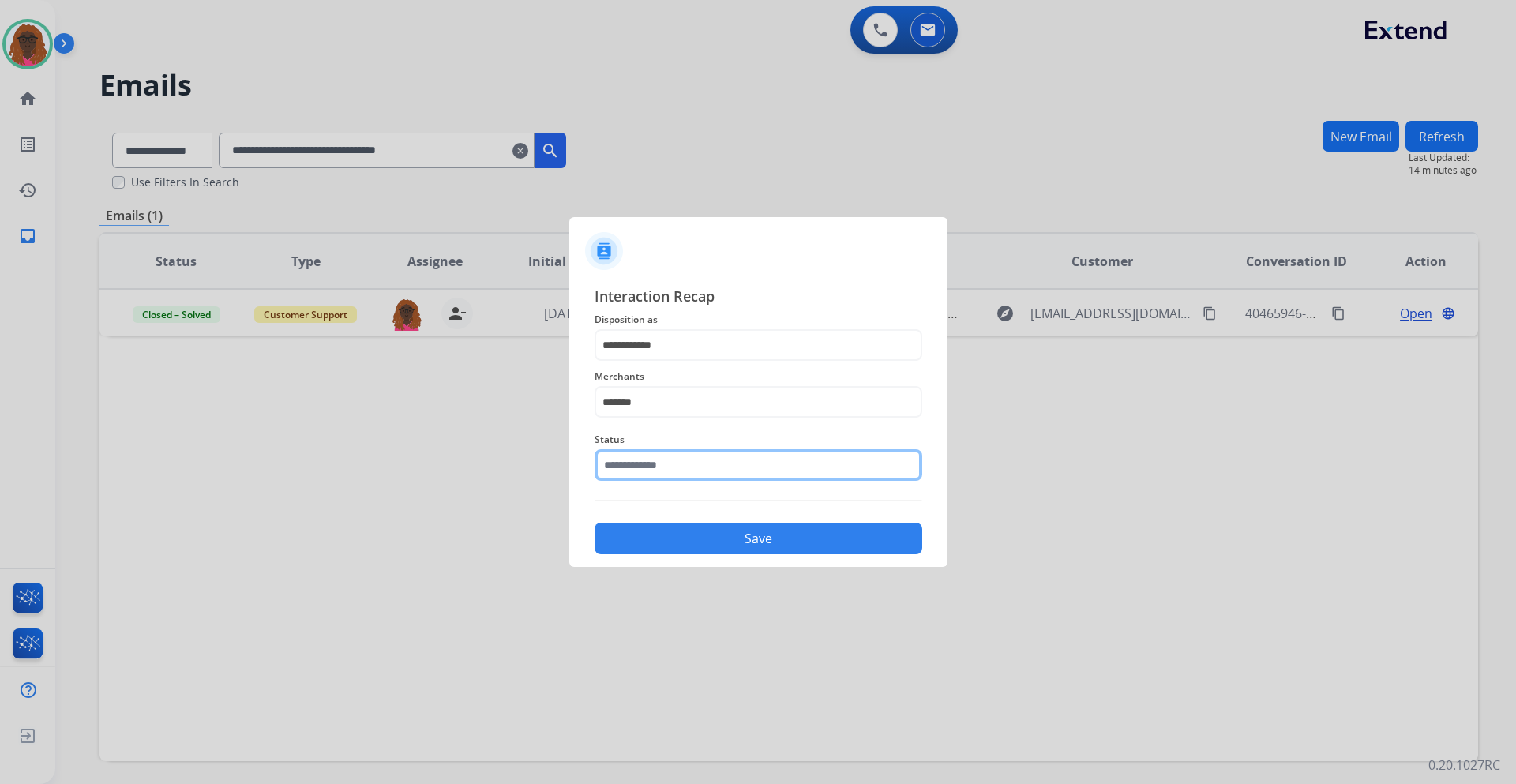 click 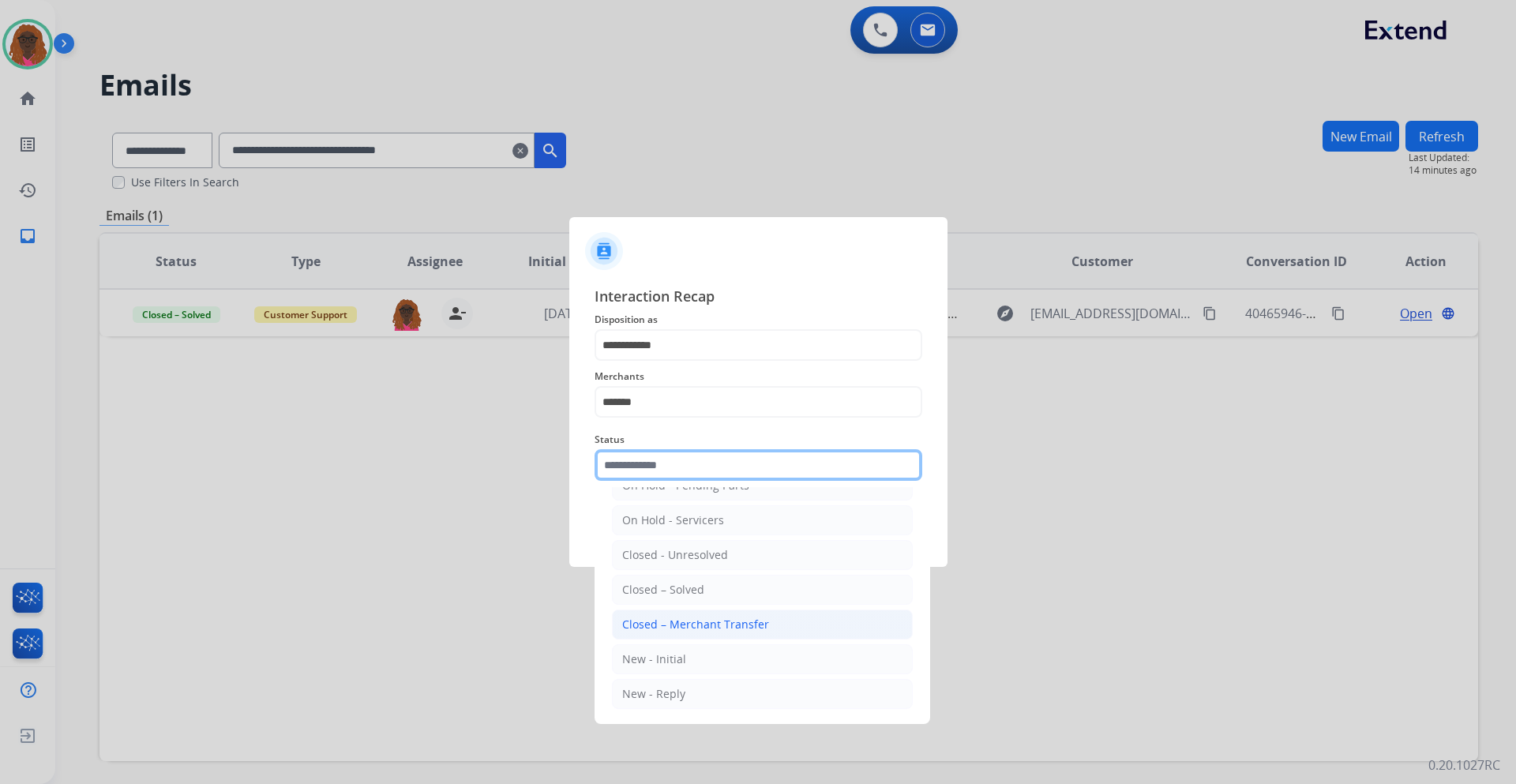 scroll, scrollTop: 95, scrollLeft: 0, axis: vertical 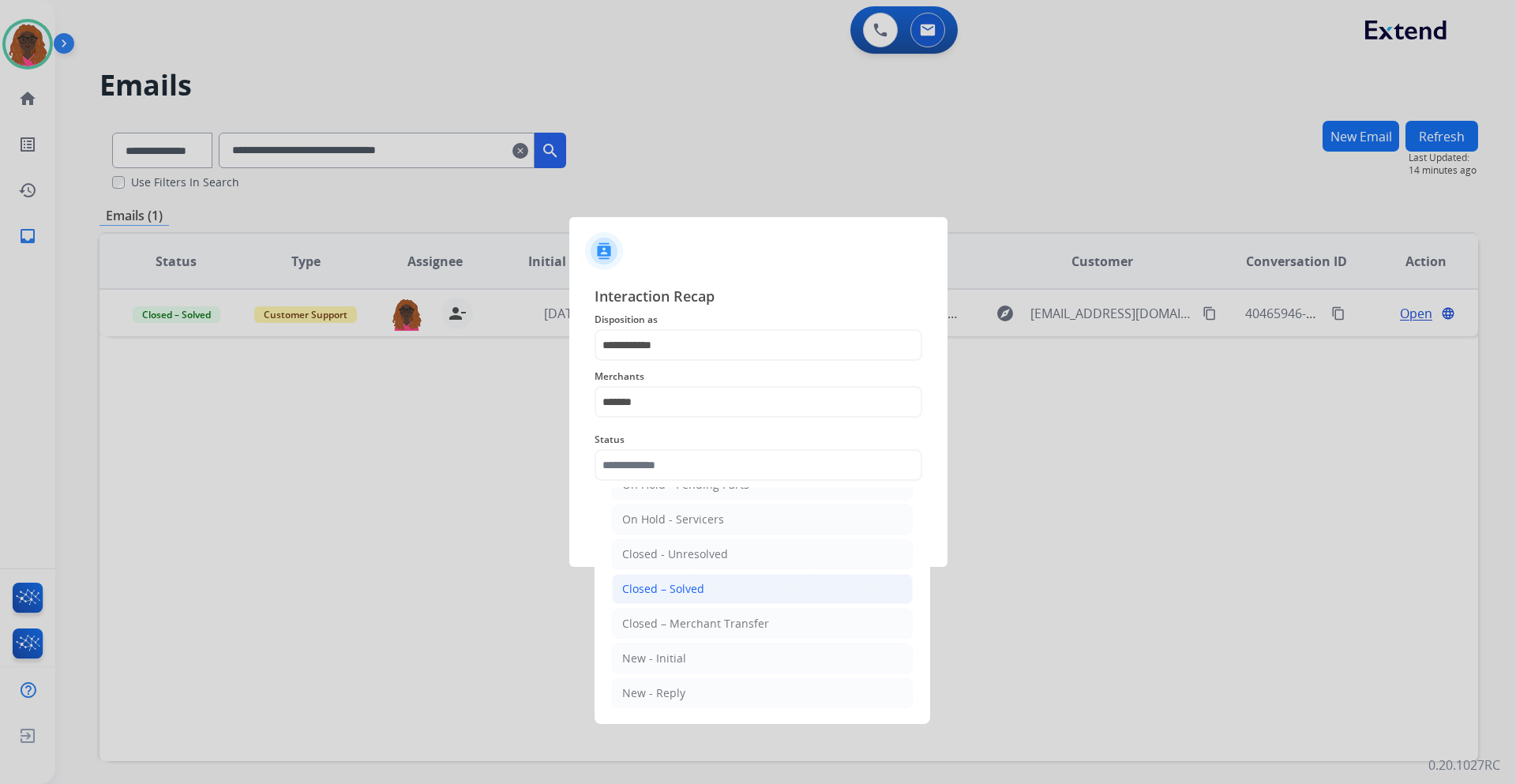 click on "Closed – Solved" 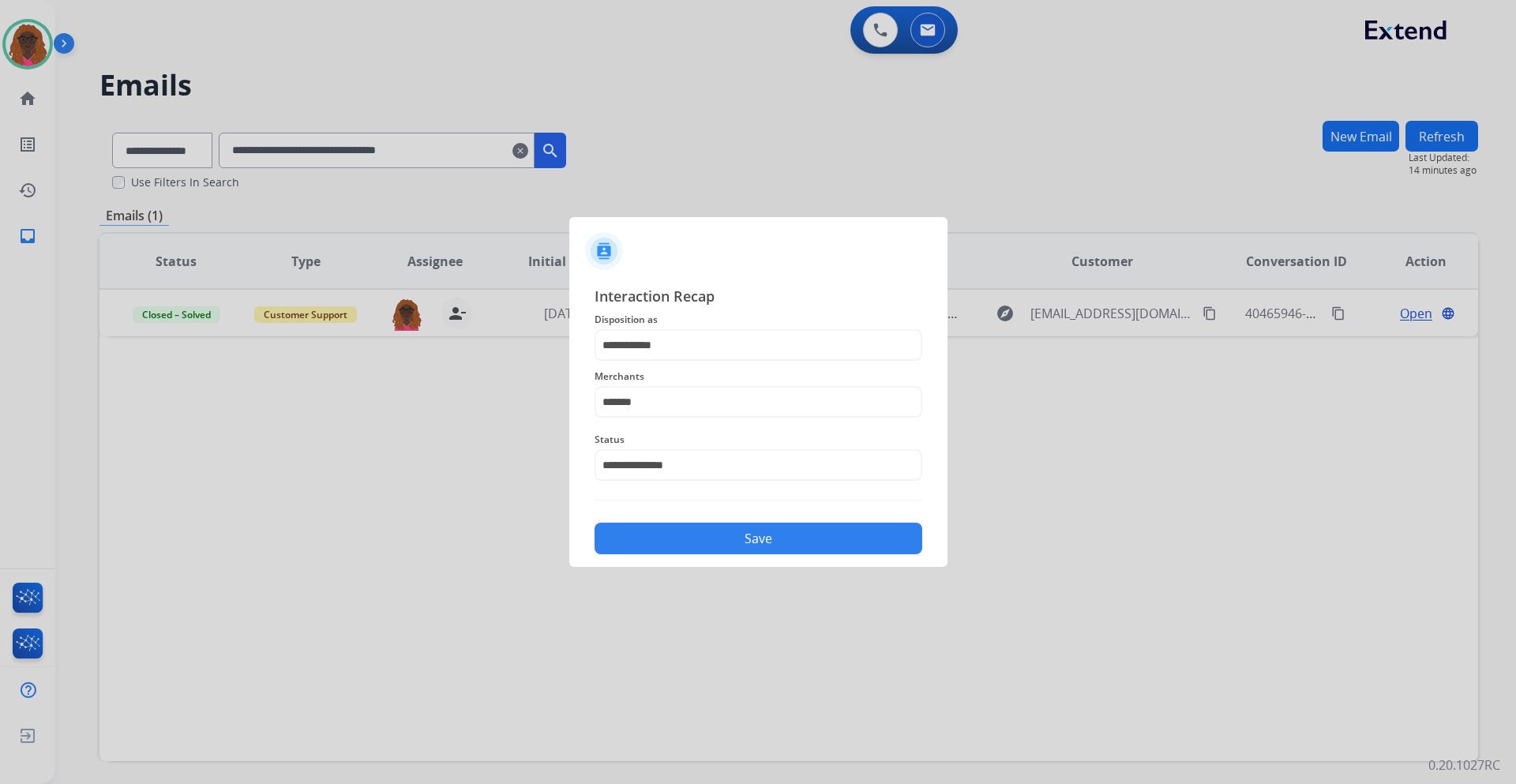 click on "Save" 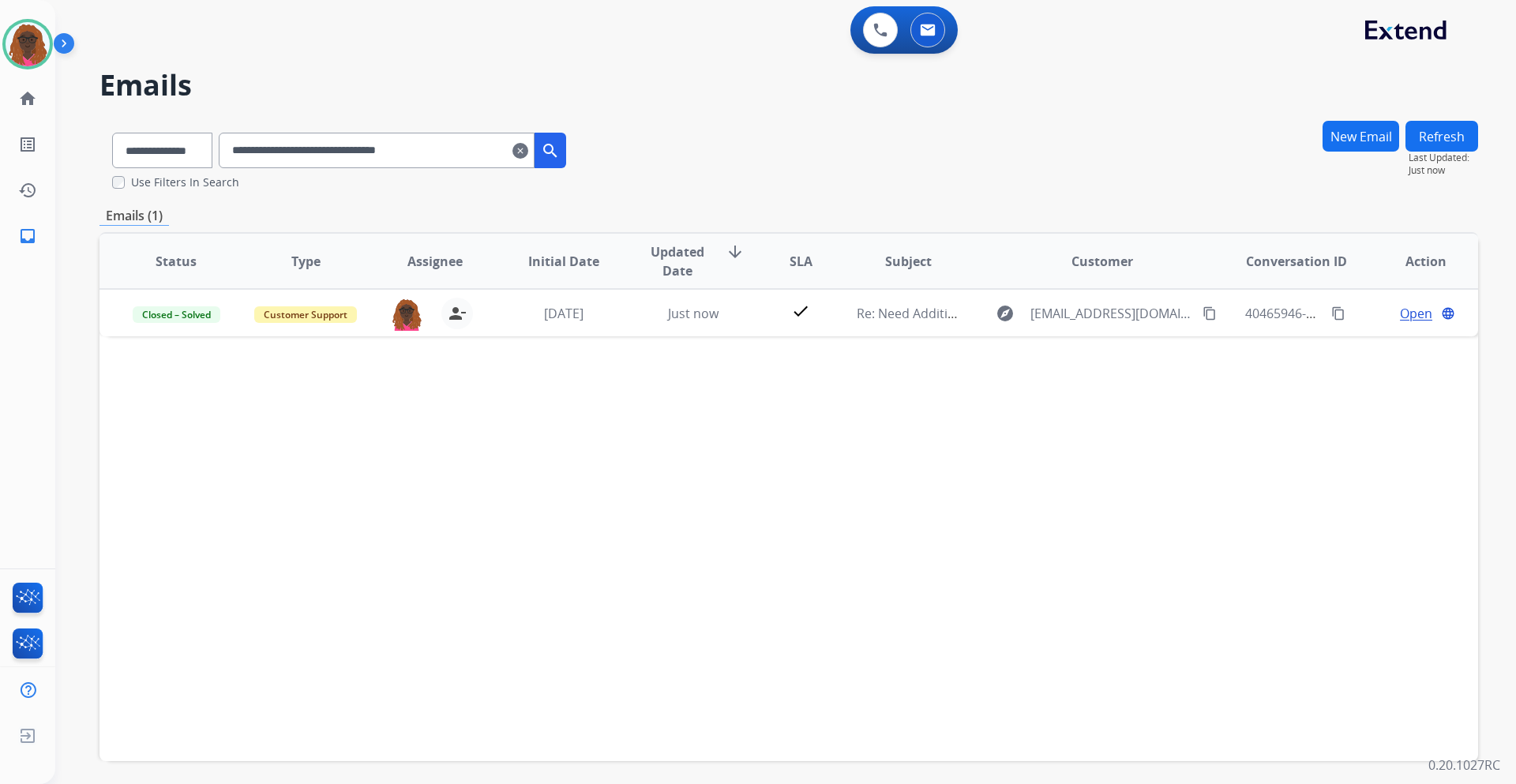 click at bounding box center (67, 47) 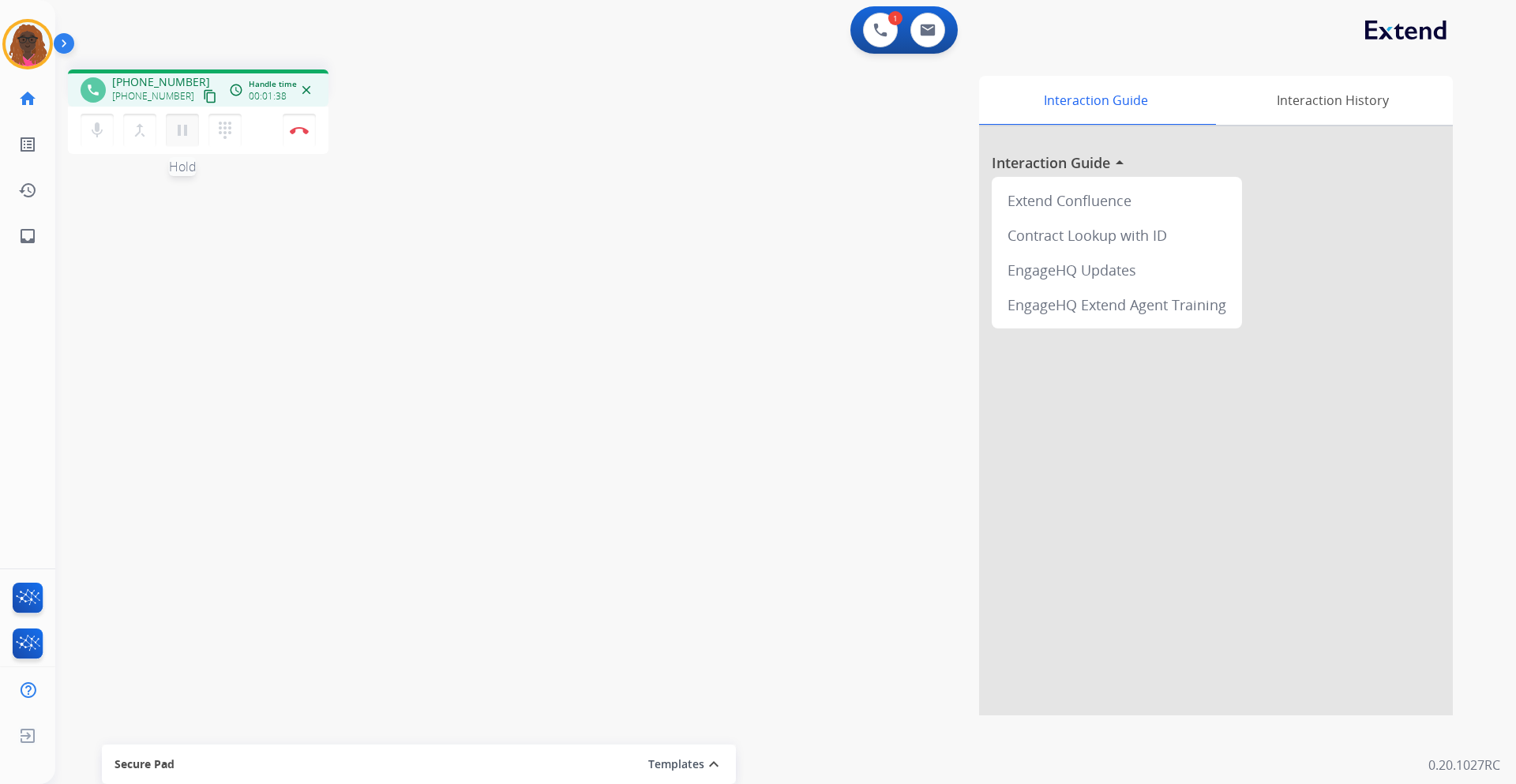 click on "pause" at bounding box center [182, 130] 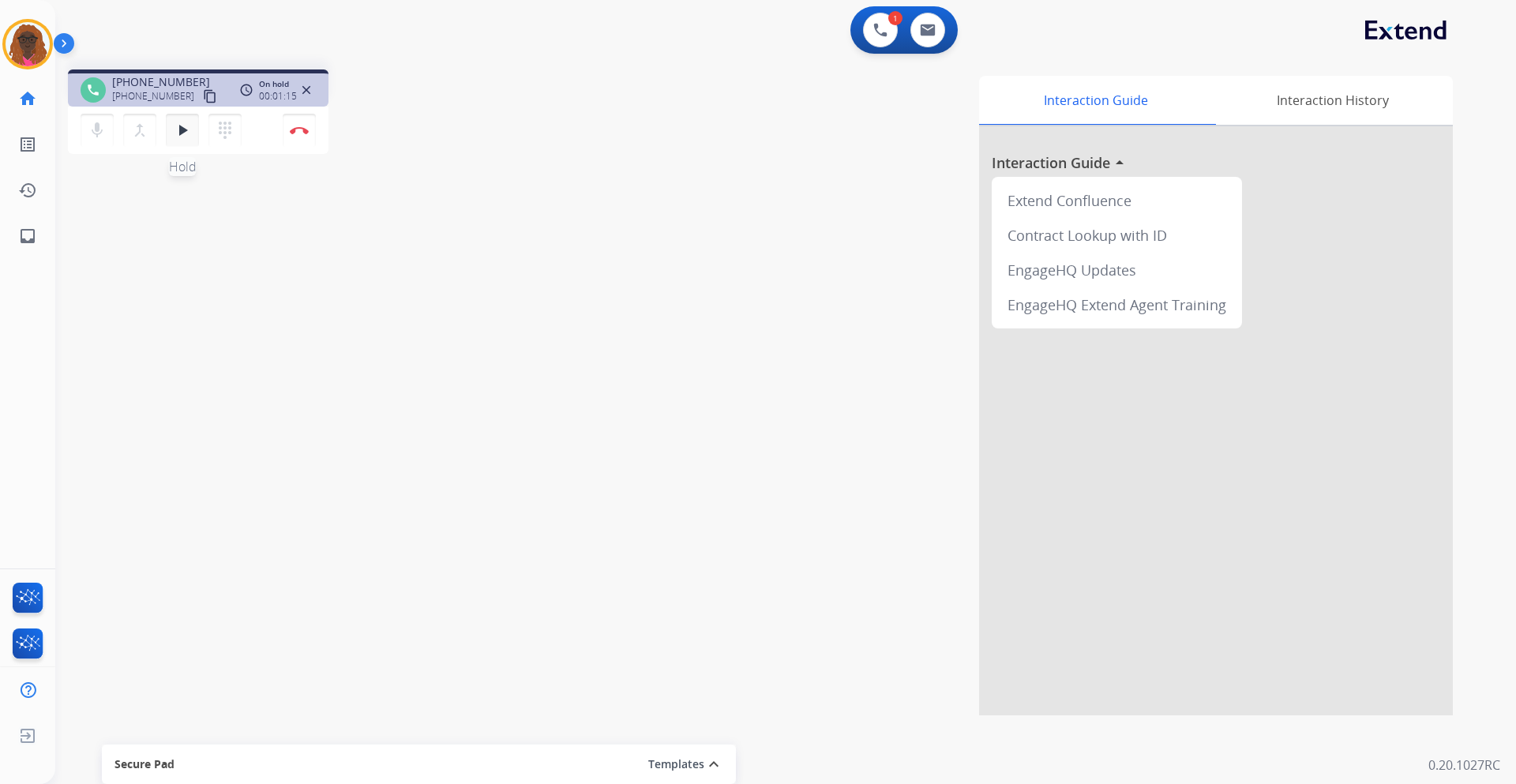 click on "play_arrow" at bounding box center (182, 130) 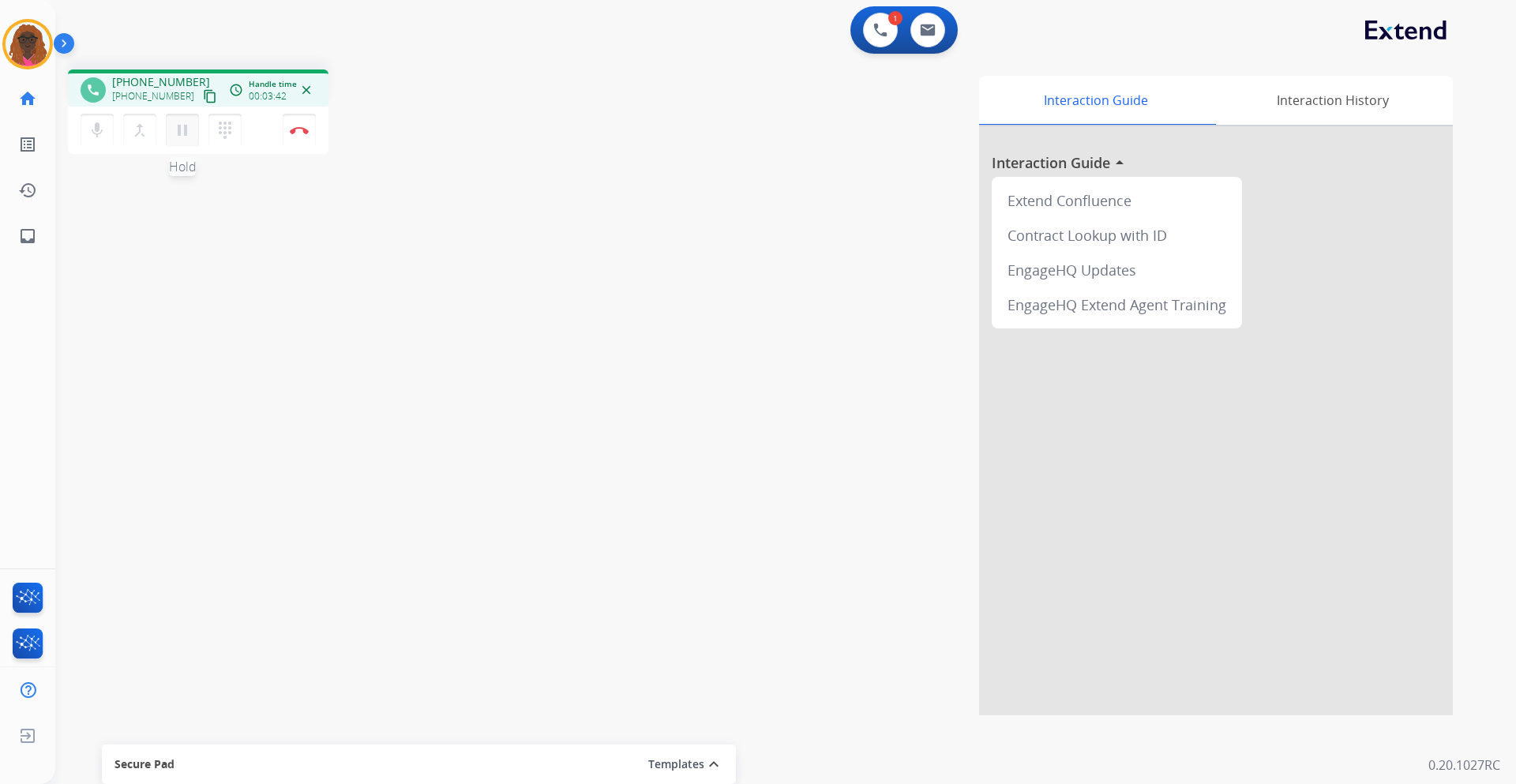 click on "pause" at bounding box center [182, 130] 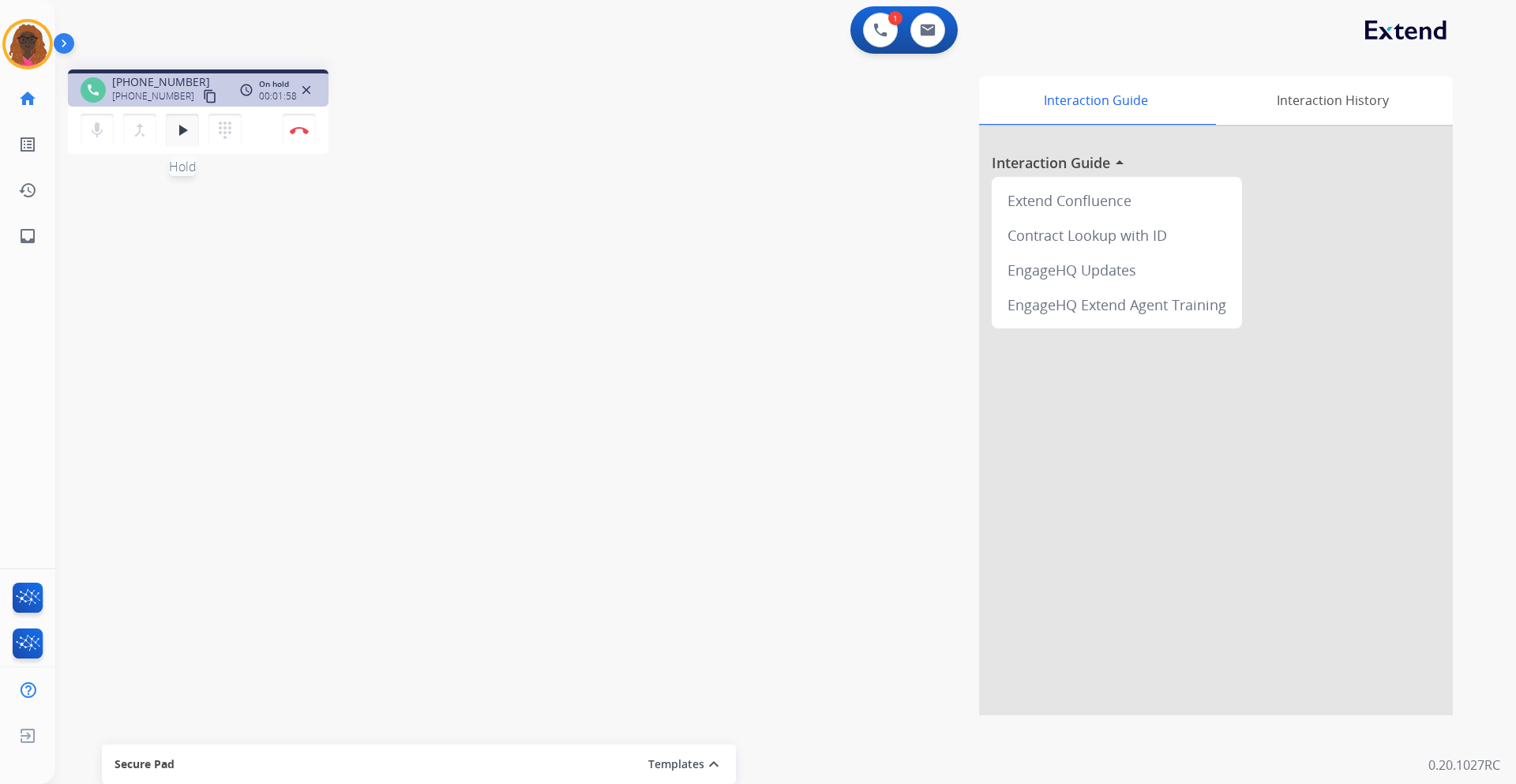 click on "play_arrow" at bounding box center (182, 130) 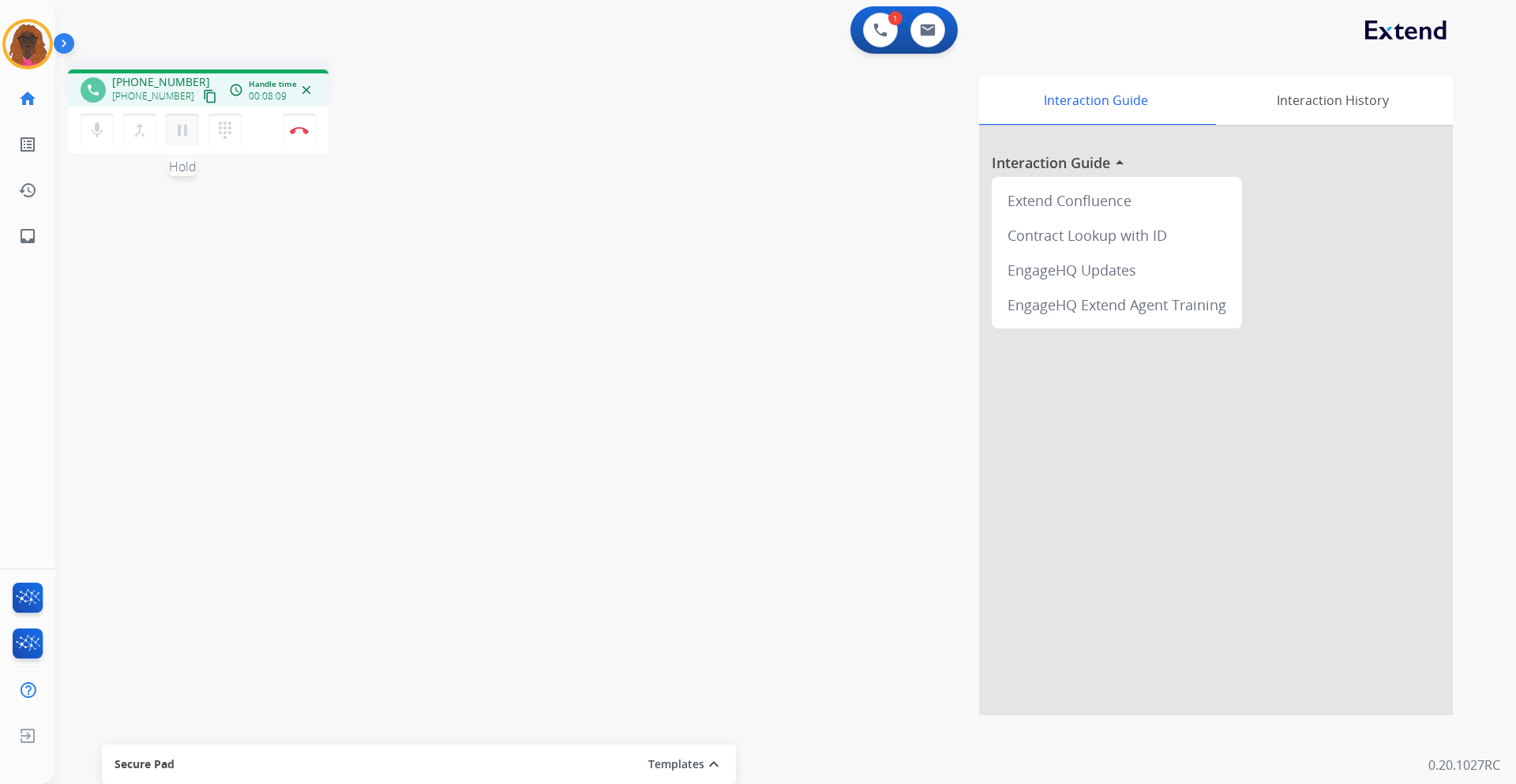 click on "pause Hold" at bounding box center [182, 130] 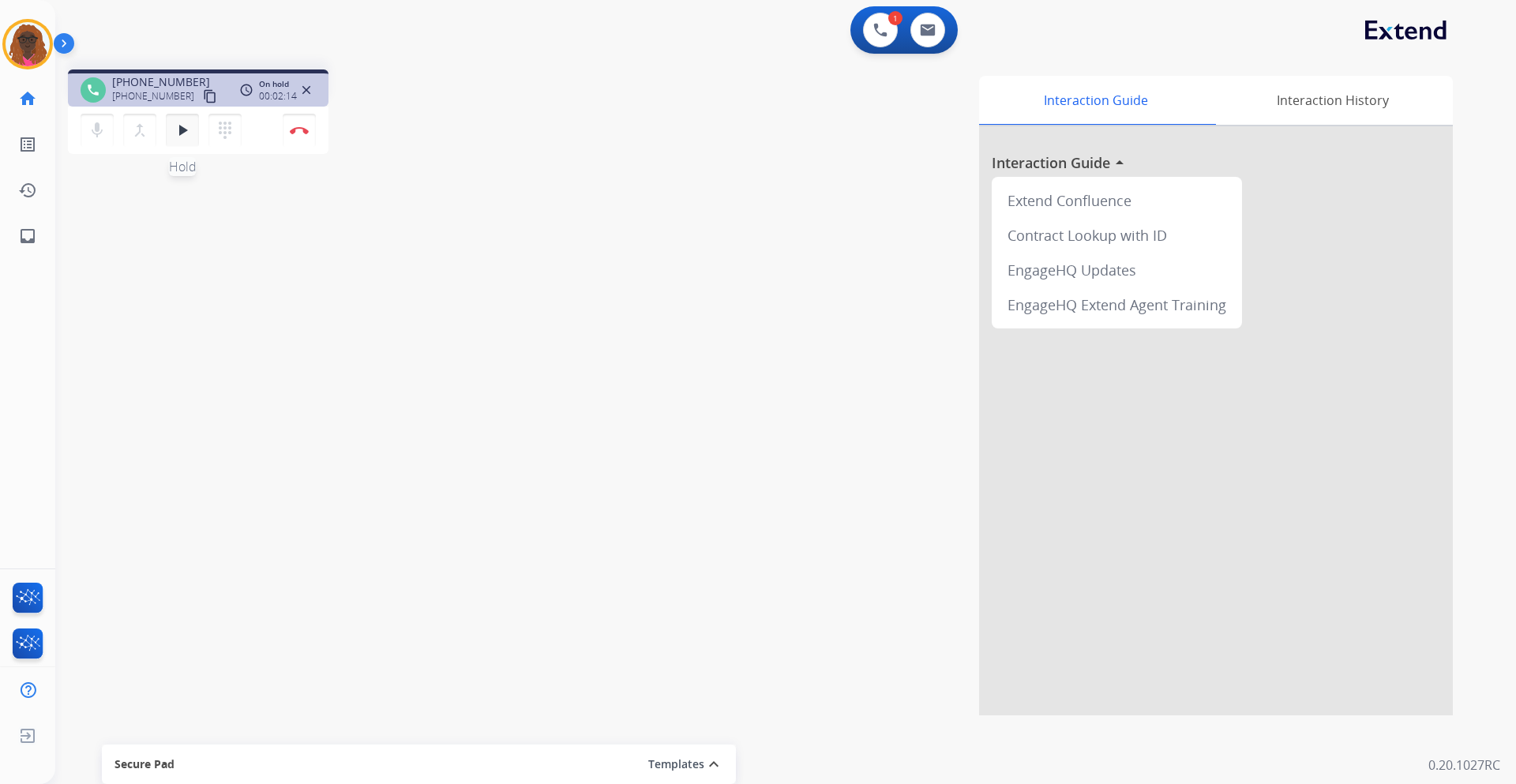 click on "play_arrow" at bounding box center [182, 130] 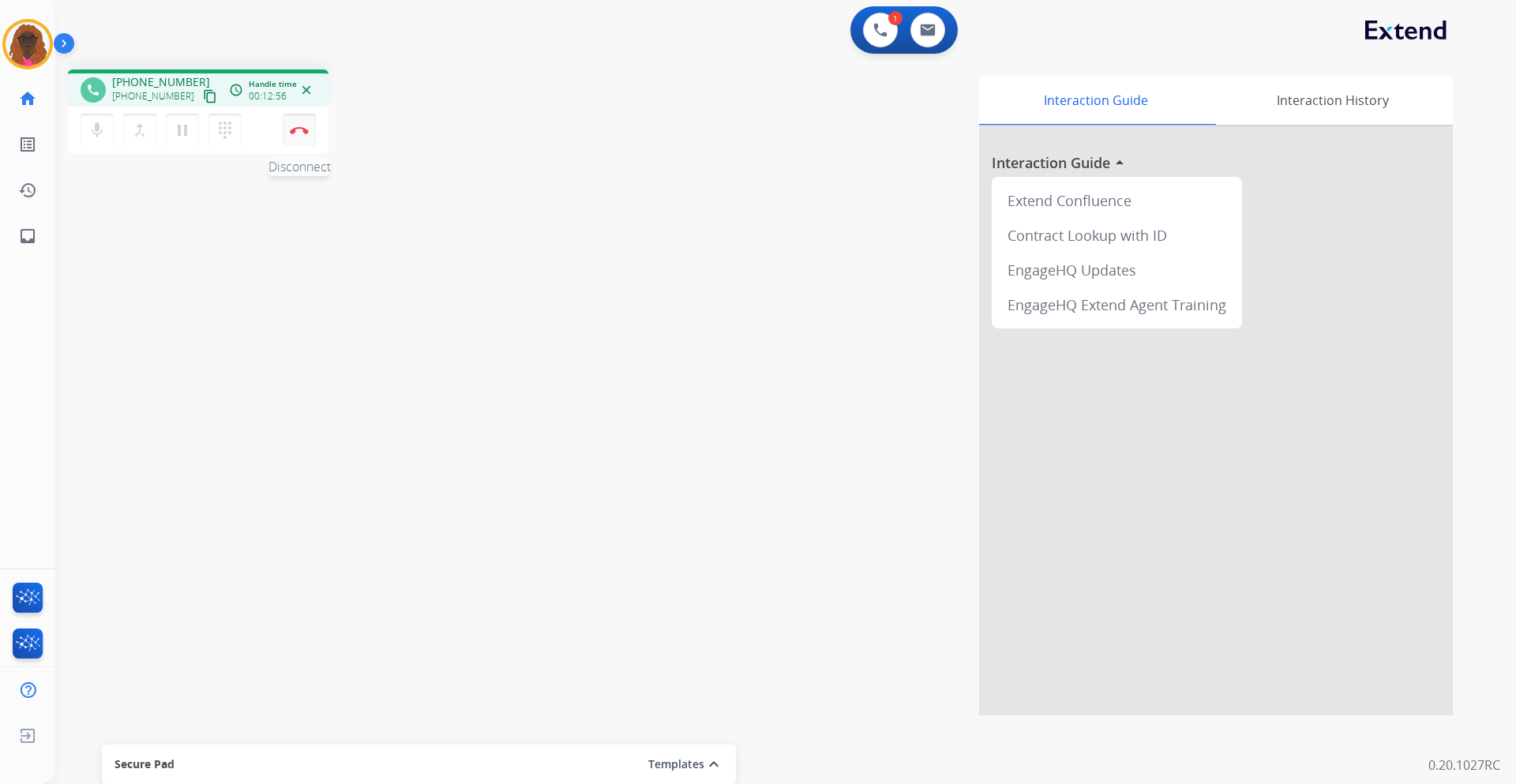click on "Disconnect" at bounding box center [299, 130] 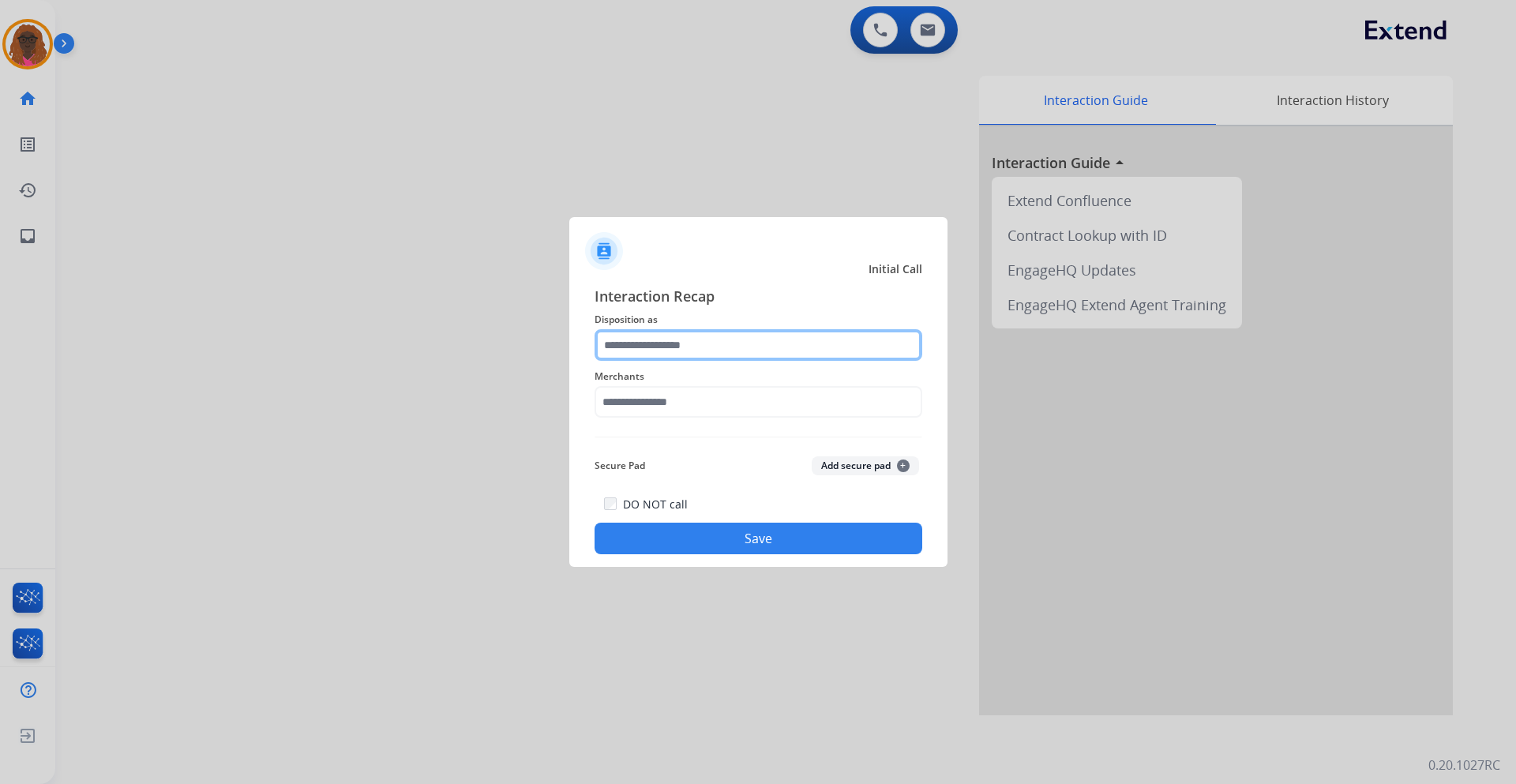 click 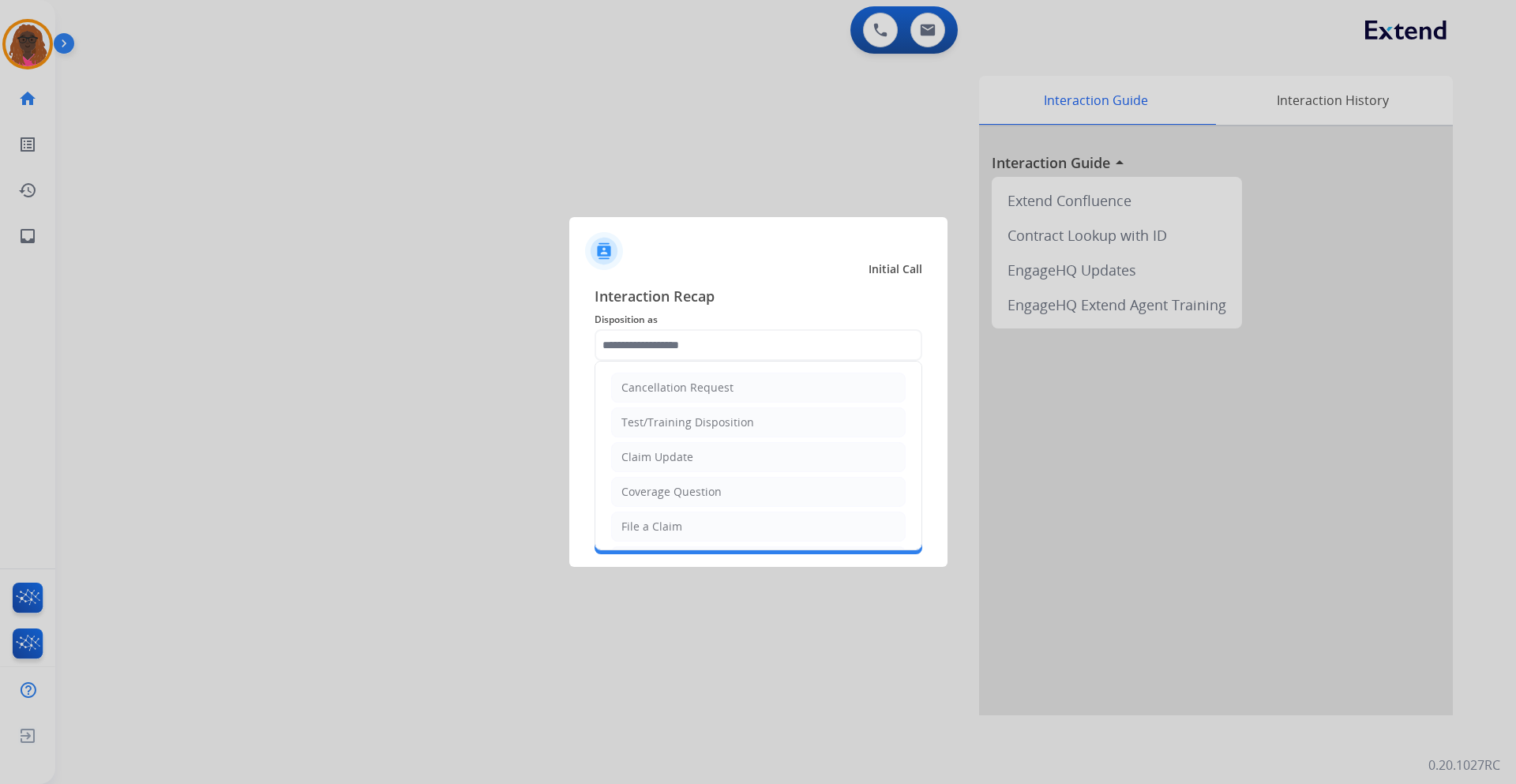 click on "Claim Update" 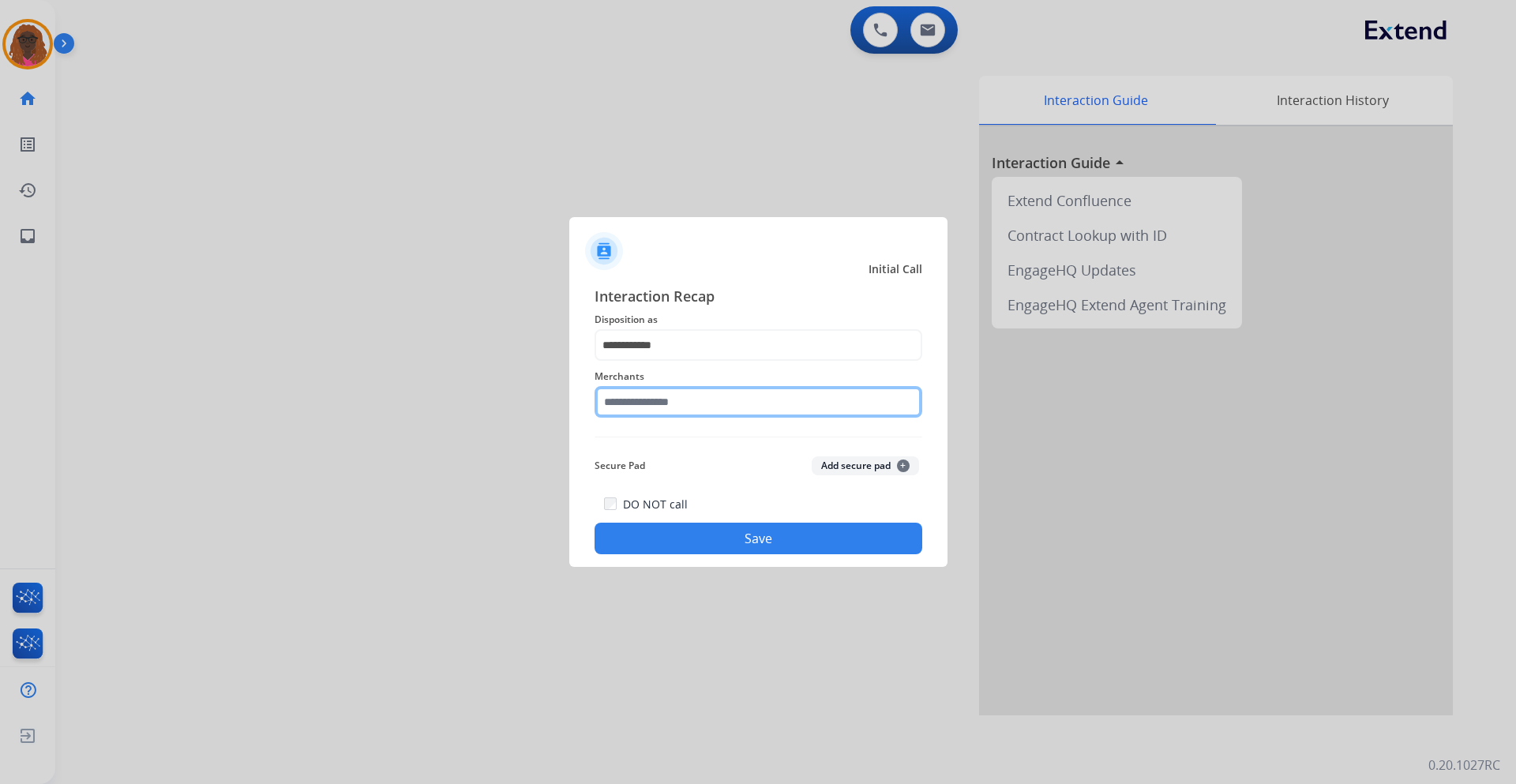click 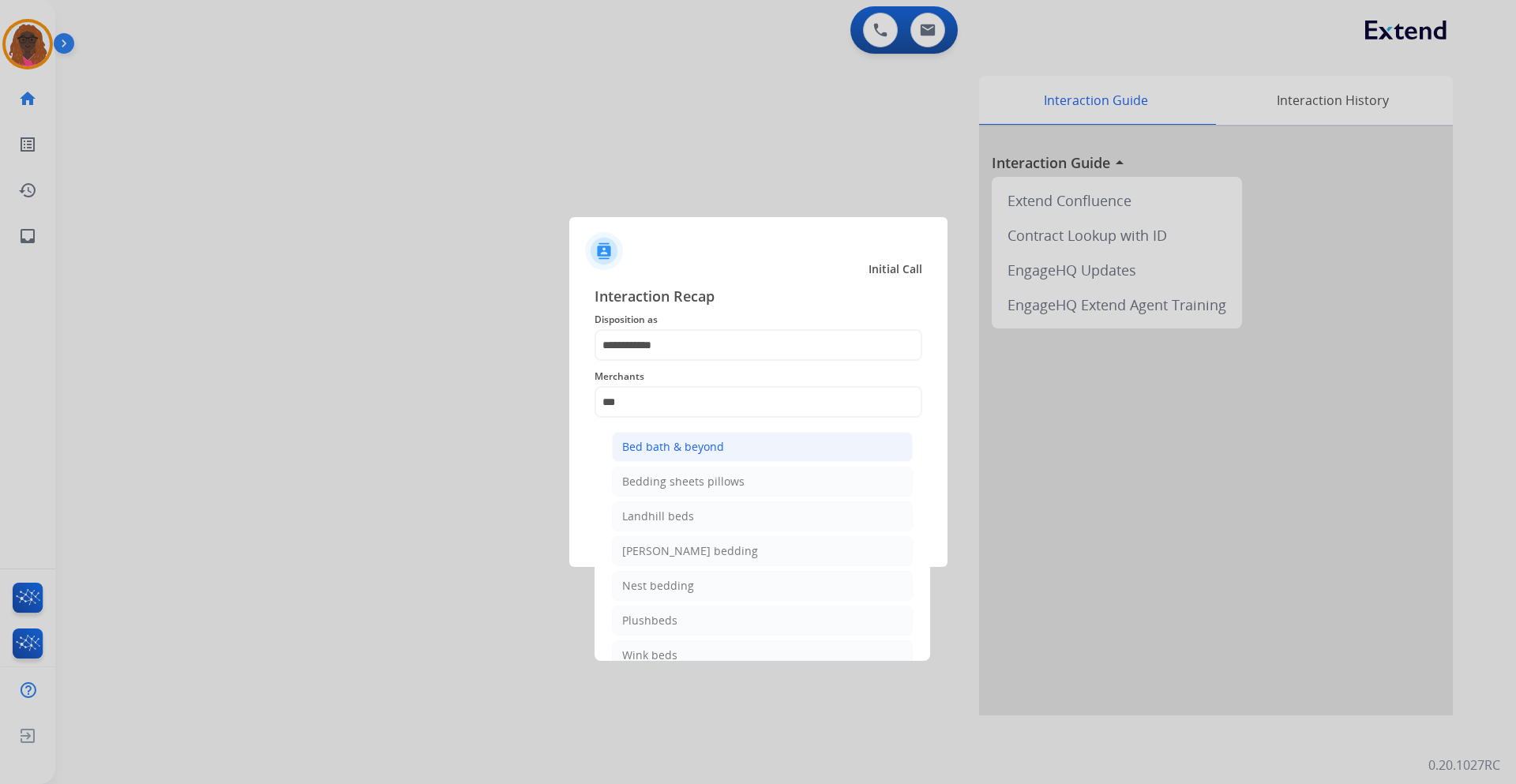 click on "Bed bath & beyond" 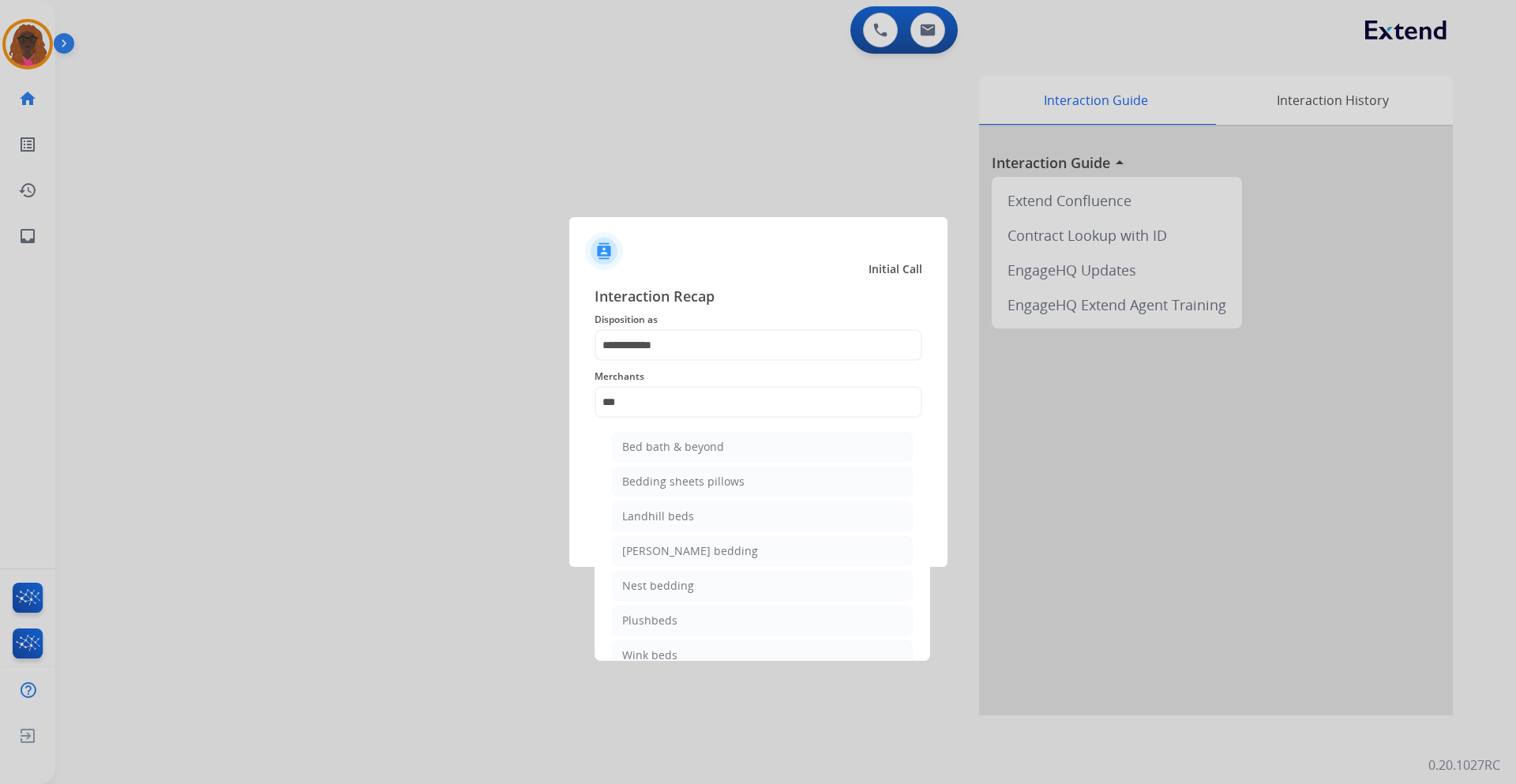 type on "**********" 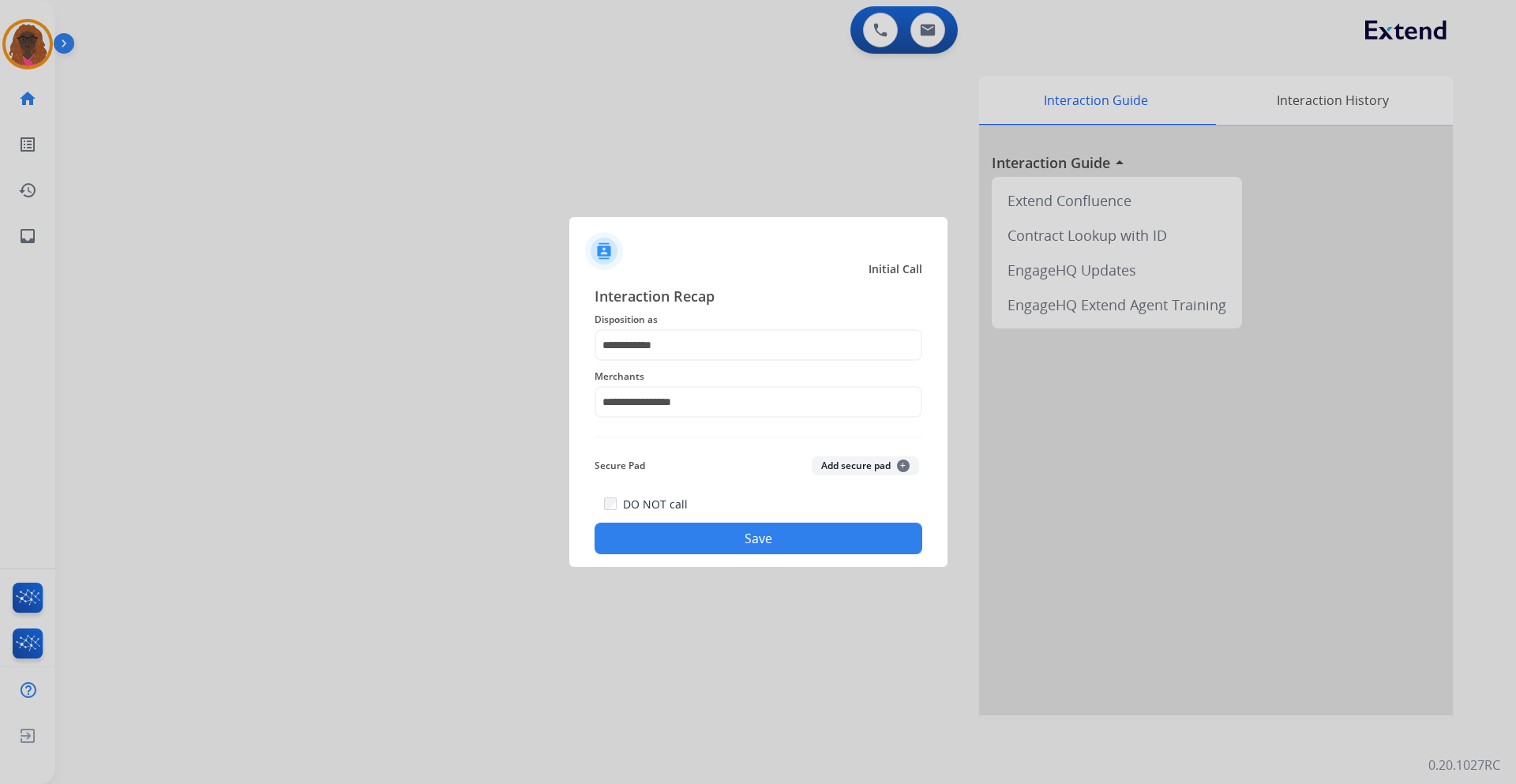 click on "Save" 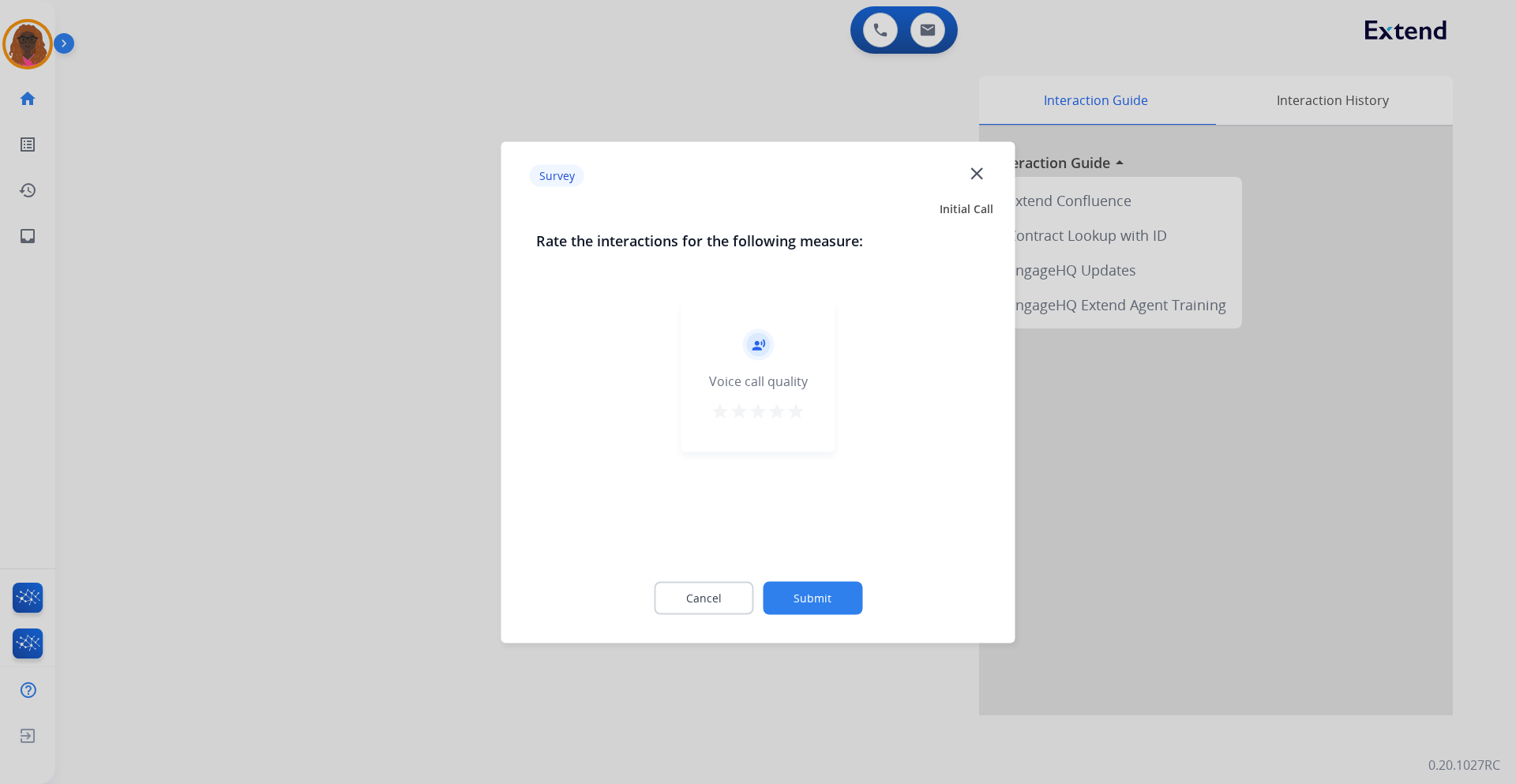 click on "star" at bounding box center (796, 411) 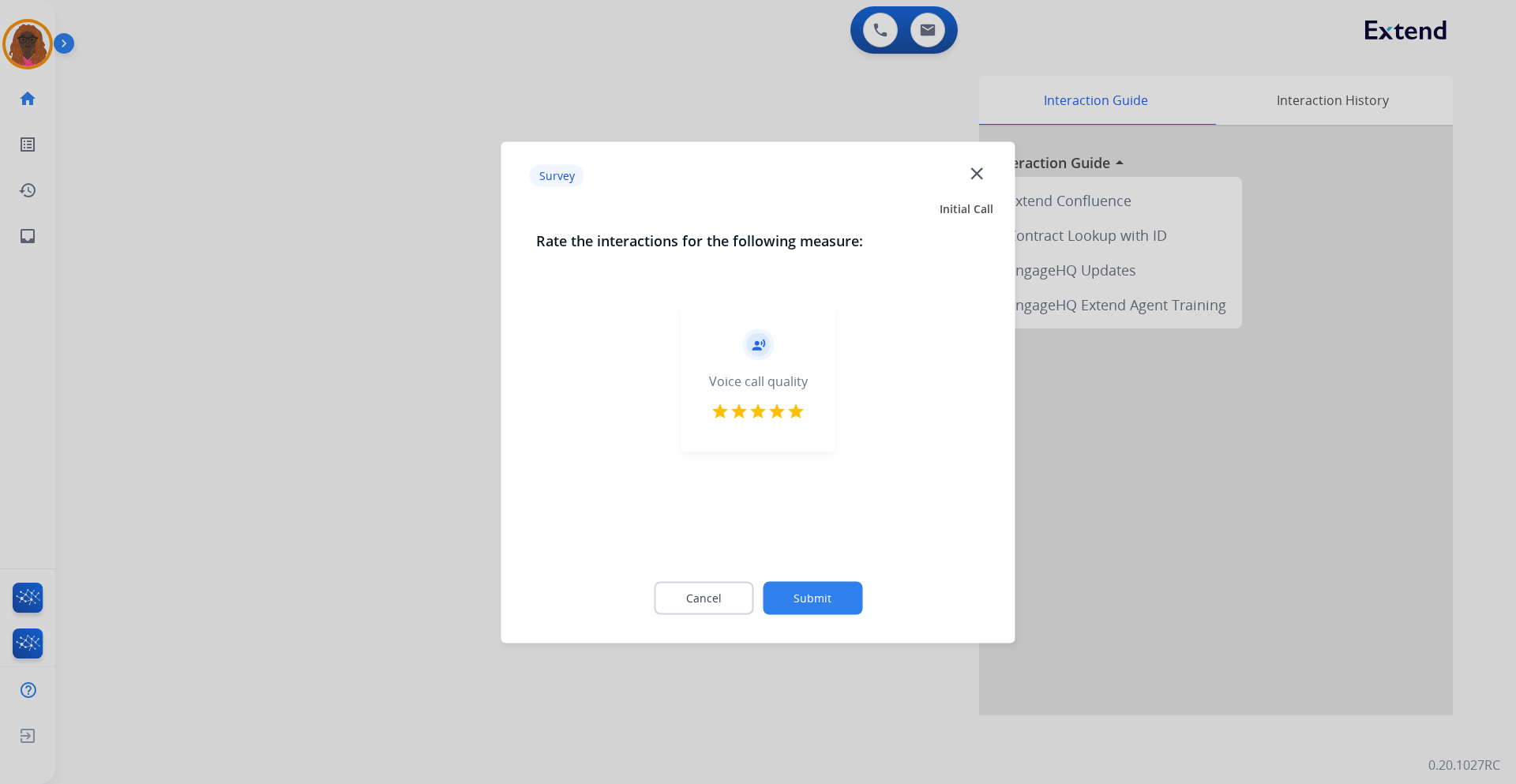 click on "Submit" 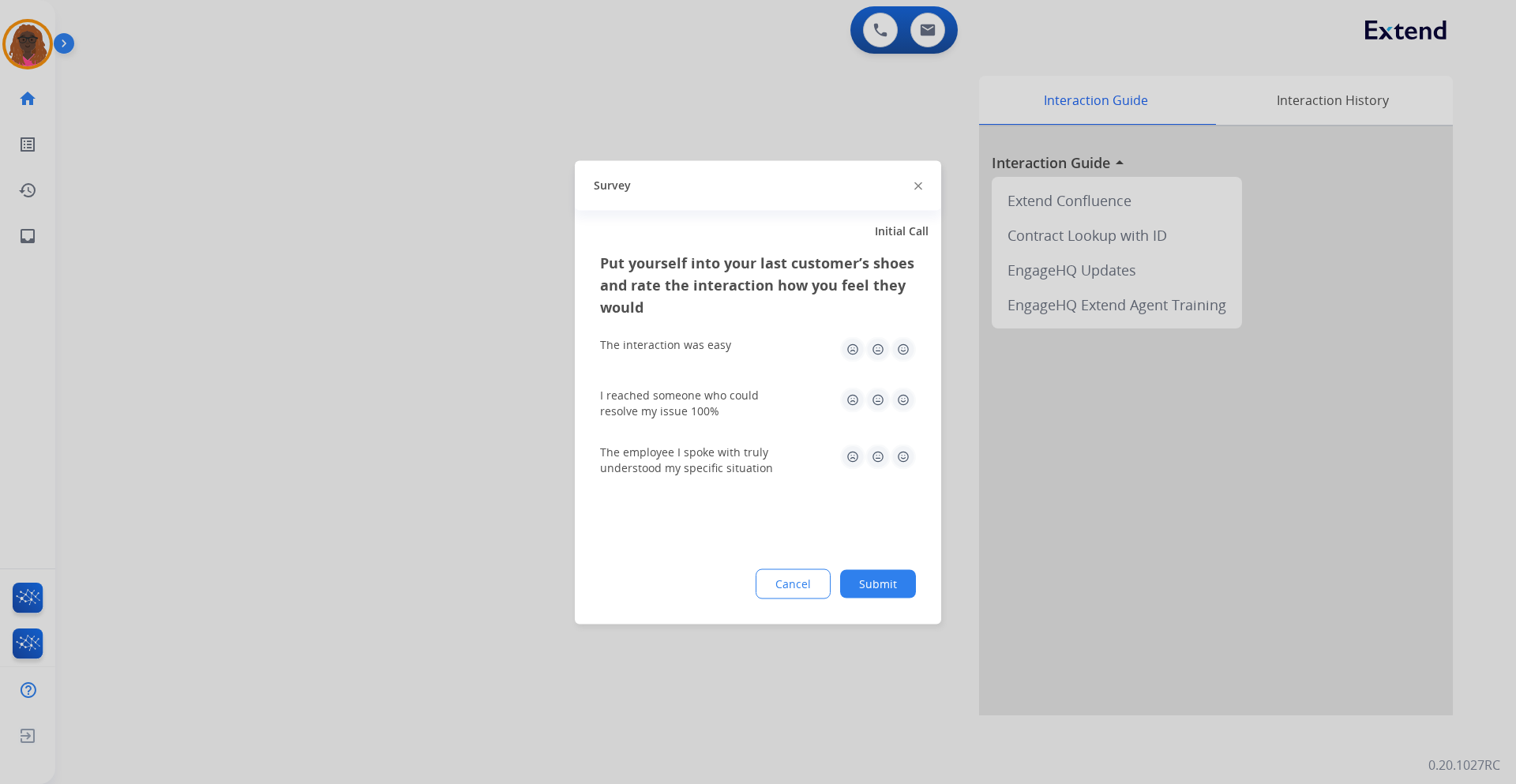 click 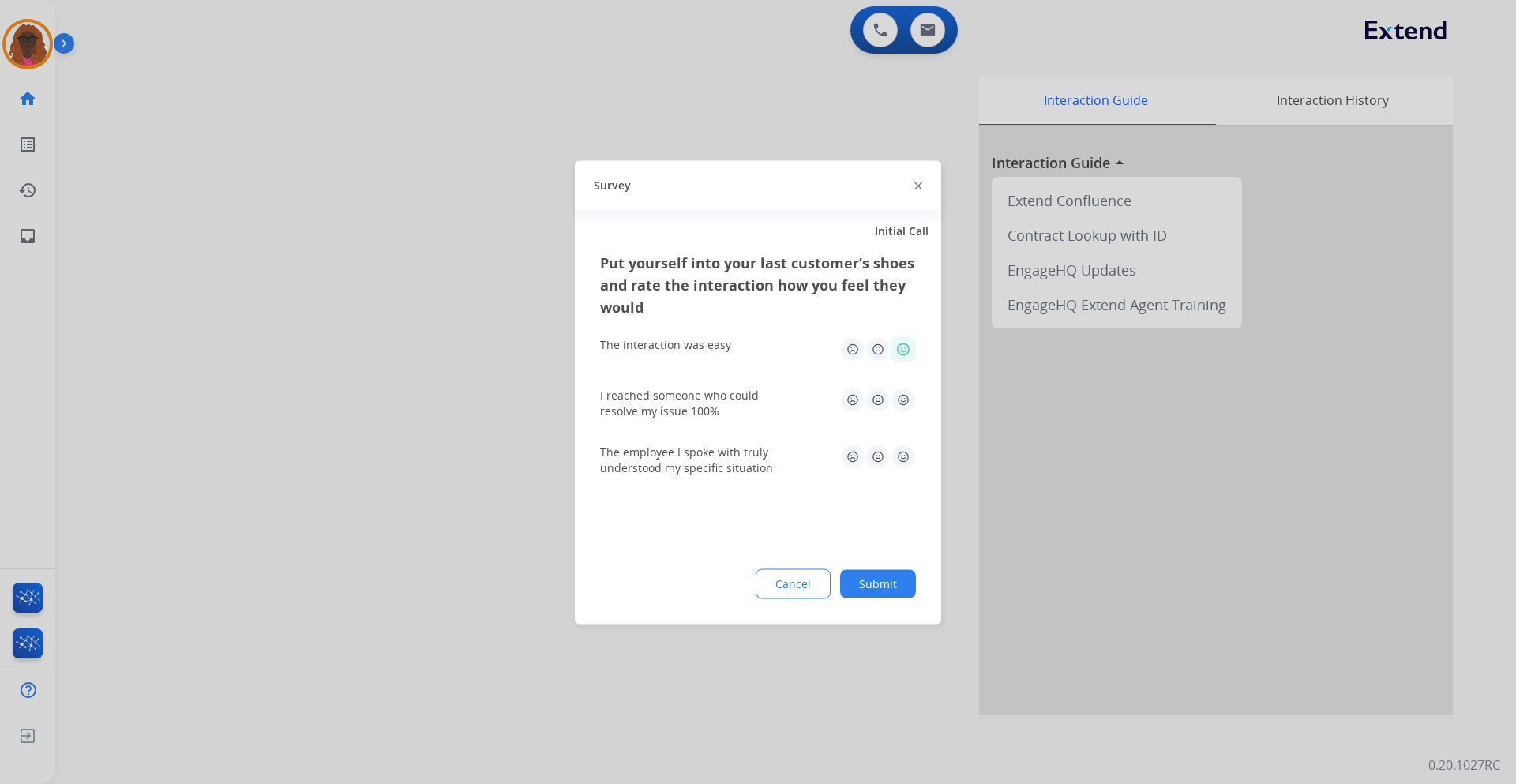 click 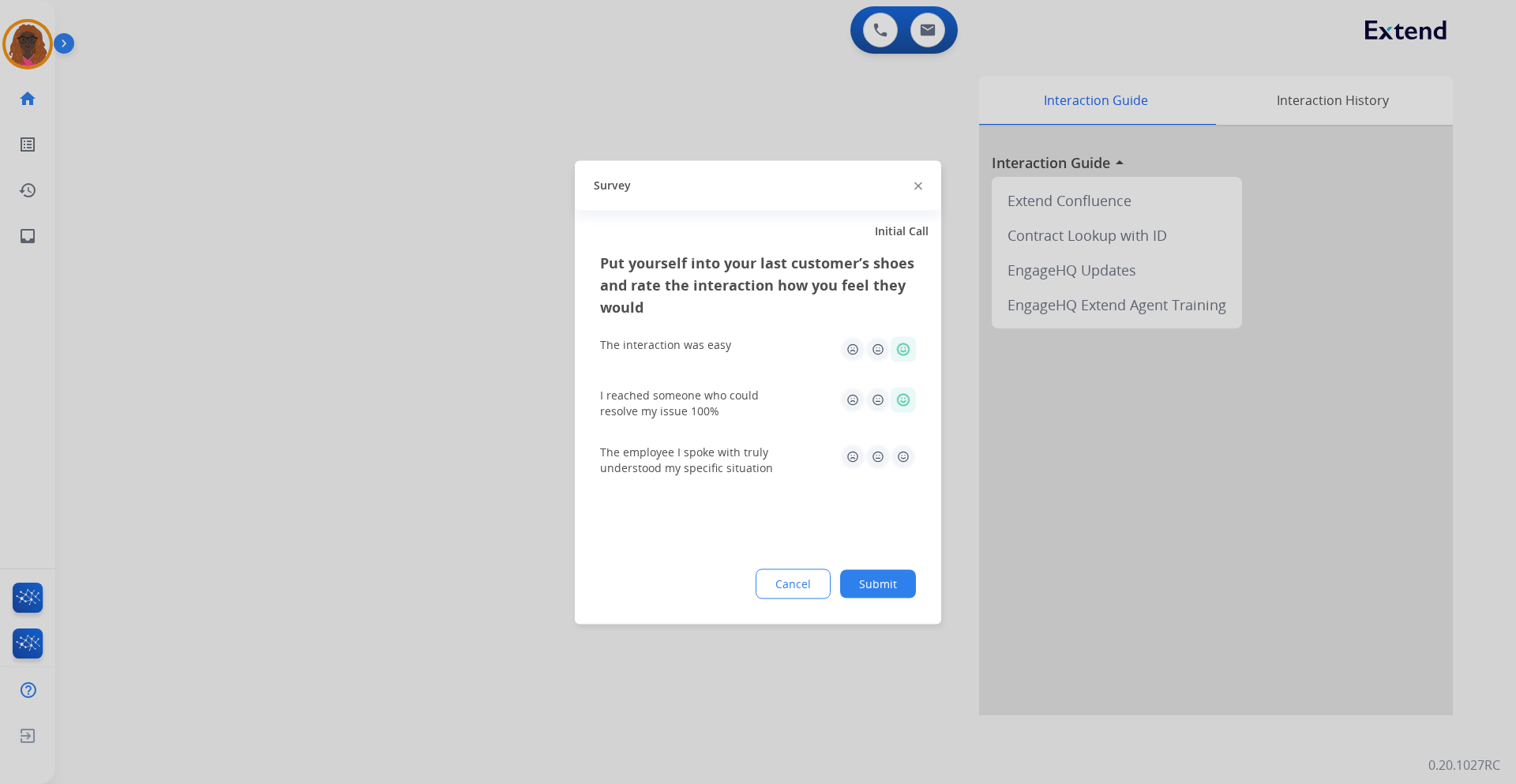 click 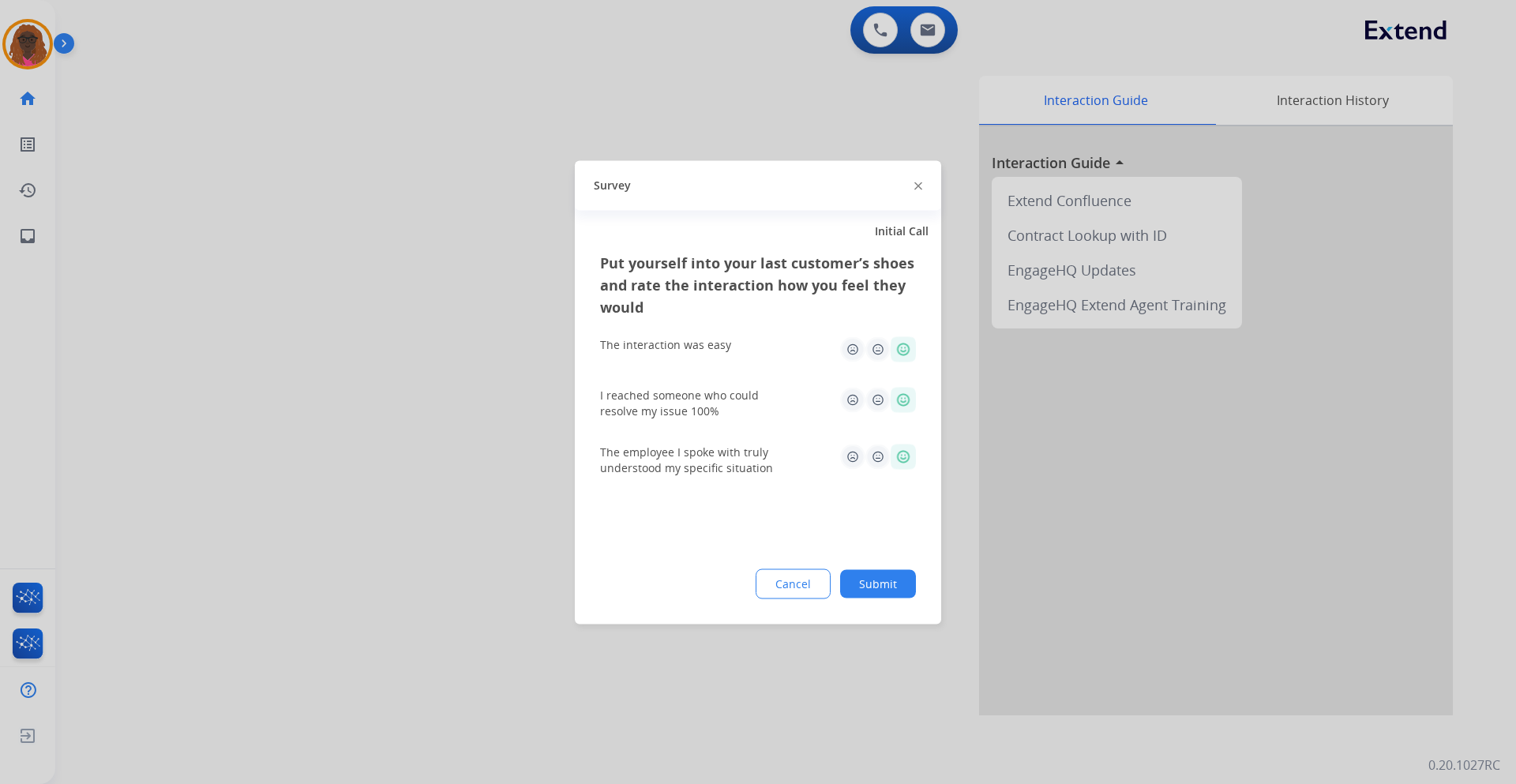 click on "Submit" 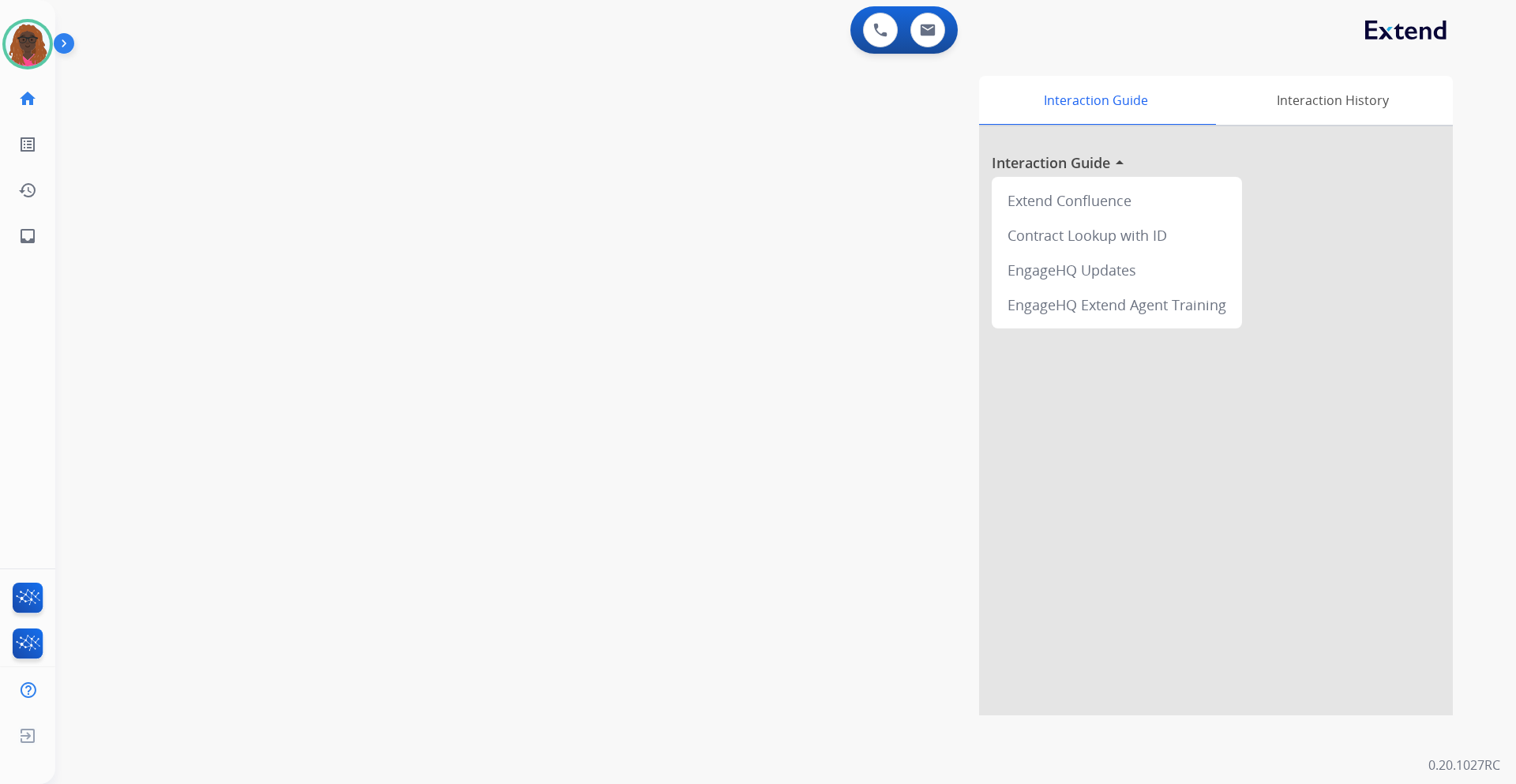 click at bounding box center (67, 47) 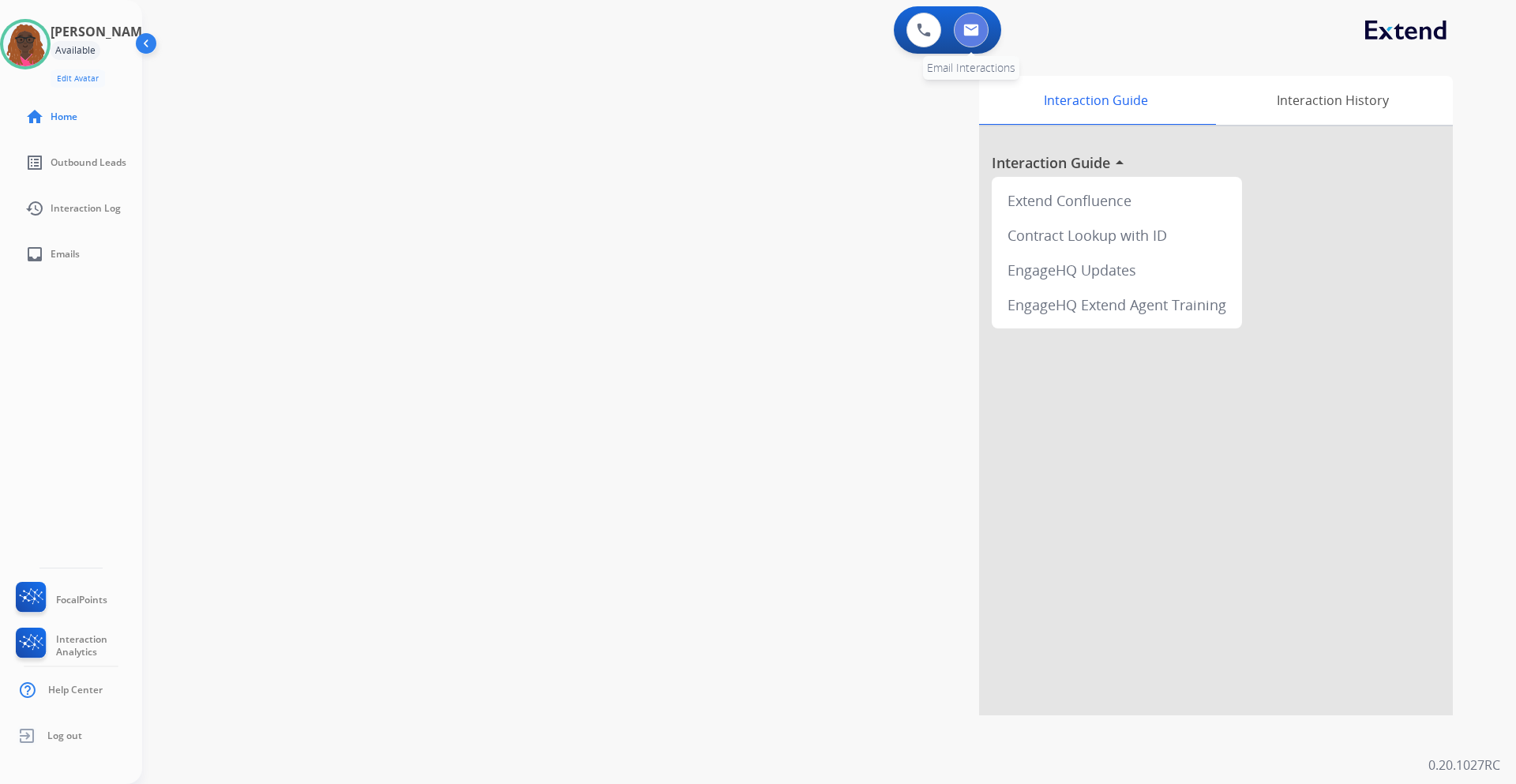 click at bounding box center (971, 30) 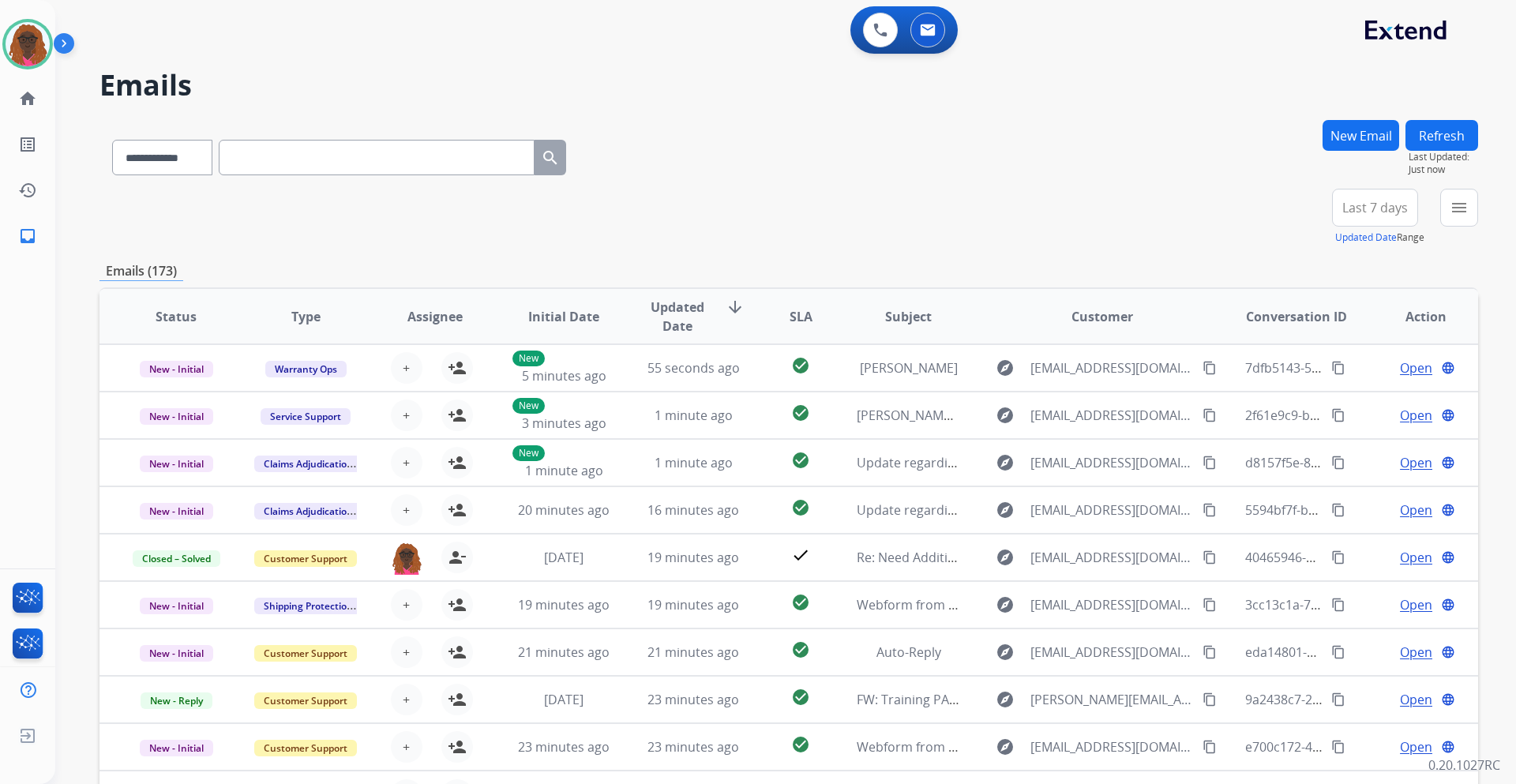 click at bounding box center [67, 47] 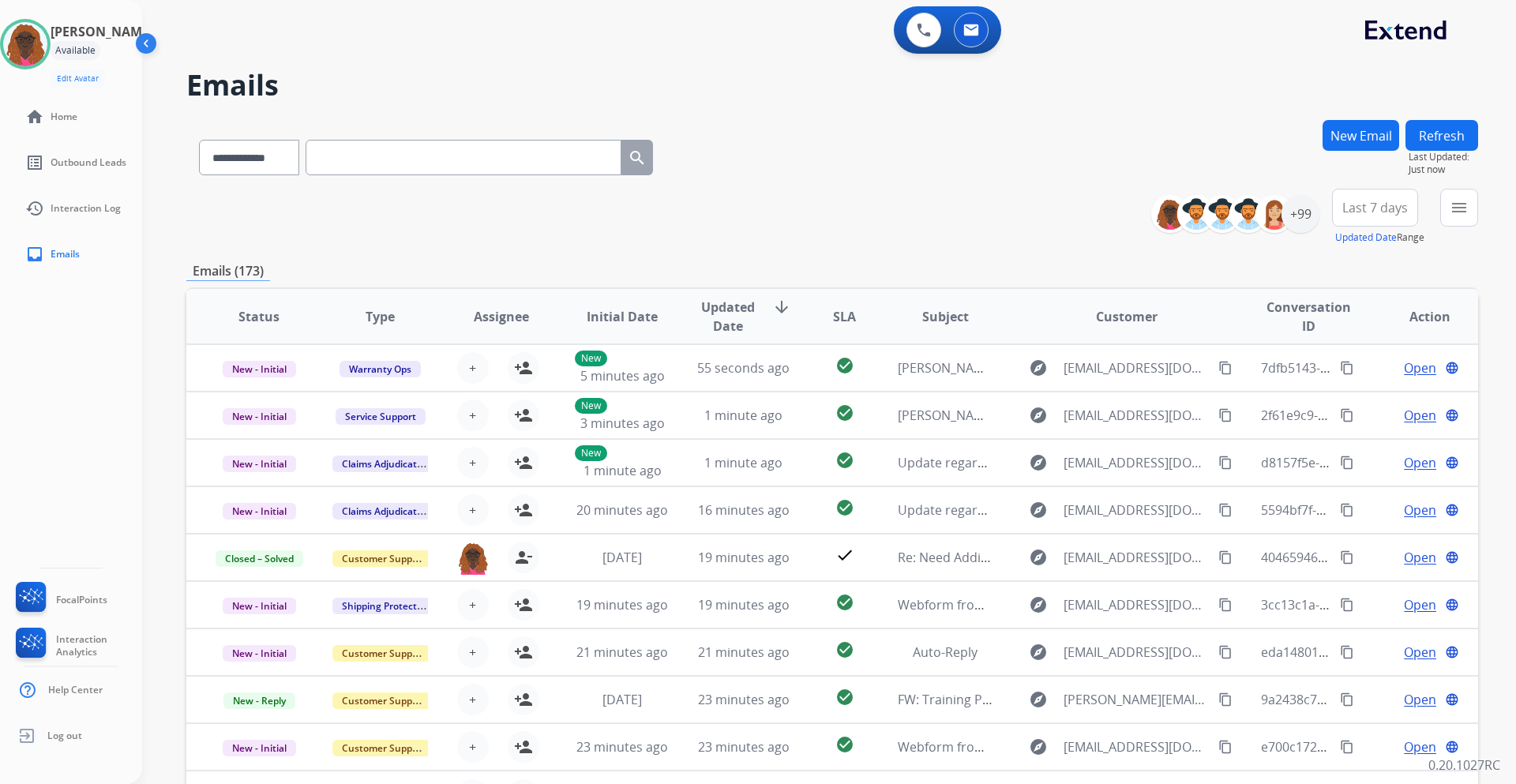 click on "Last 7 days" at bounding box center [1375, 208] 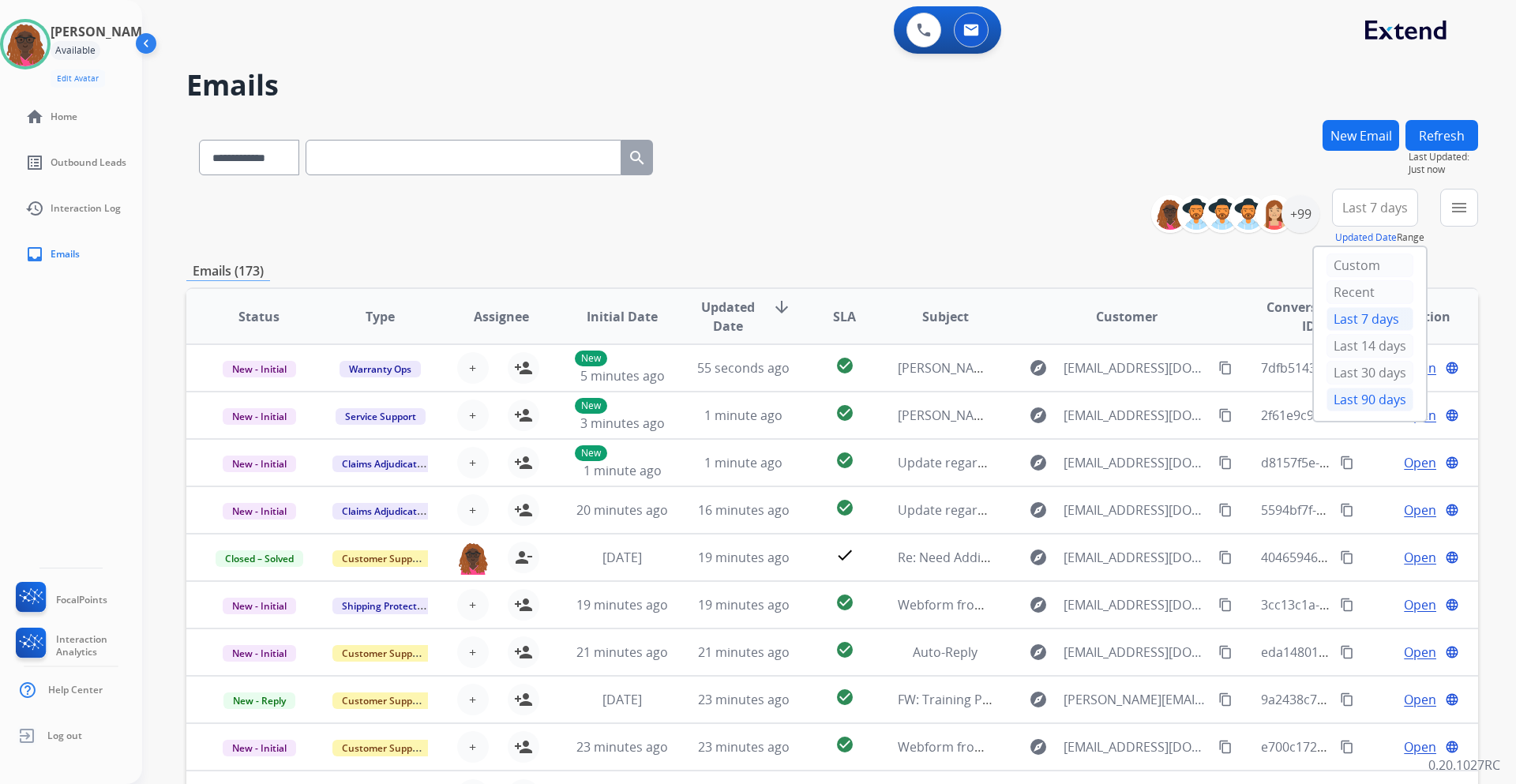 click on "Last 90 days" at bounding box center (1370, 400) 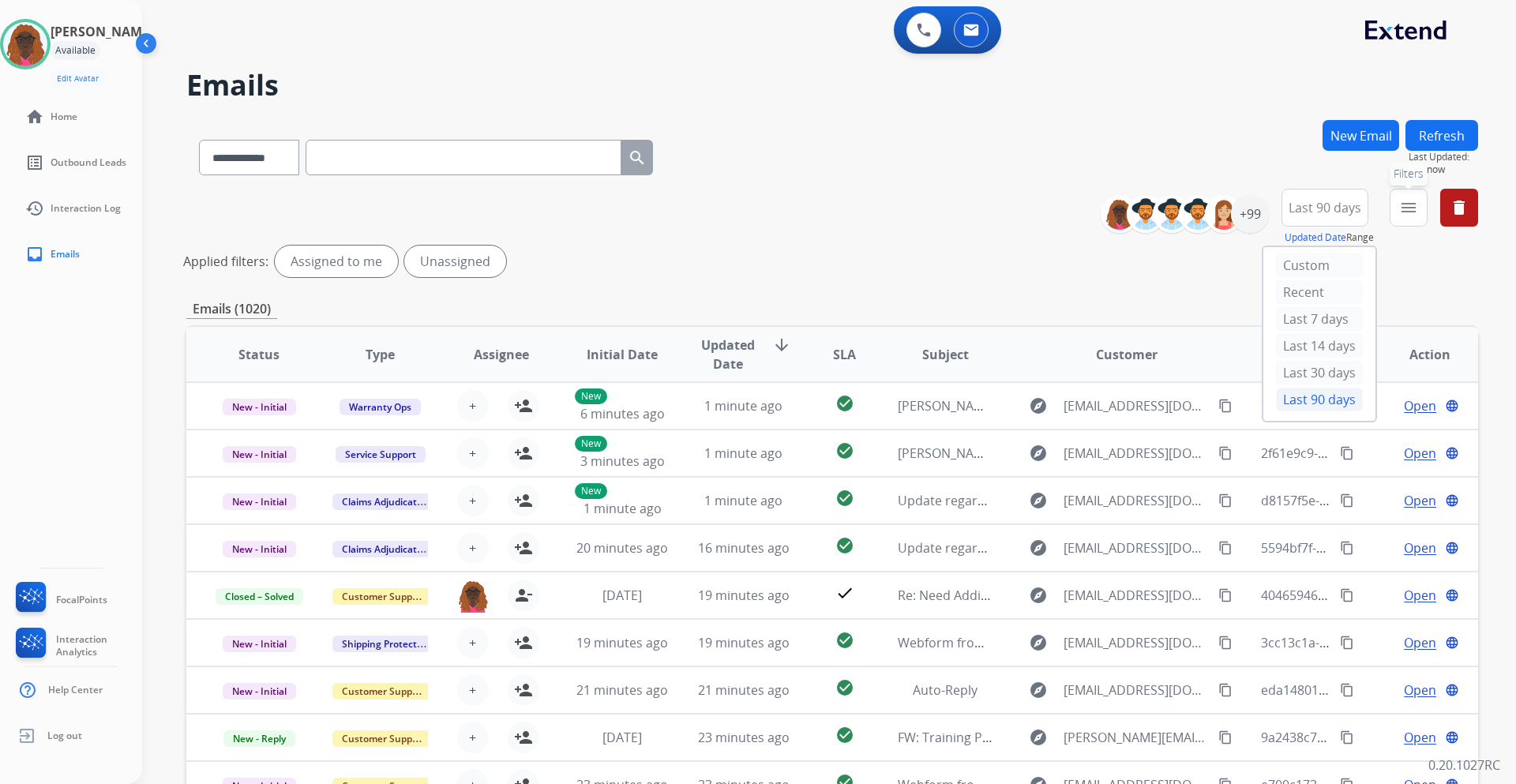 click on "menu" at bounding box center (1409, 208) 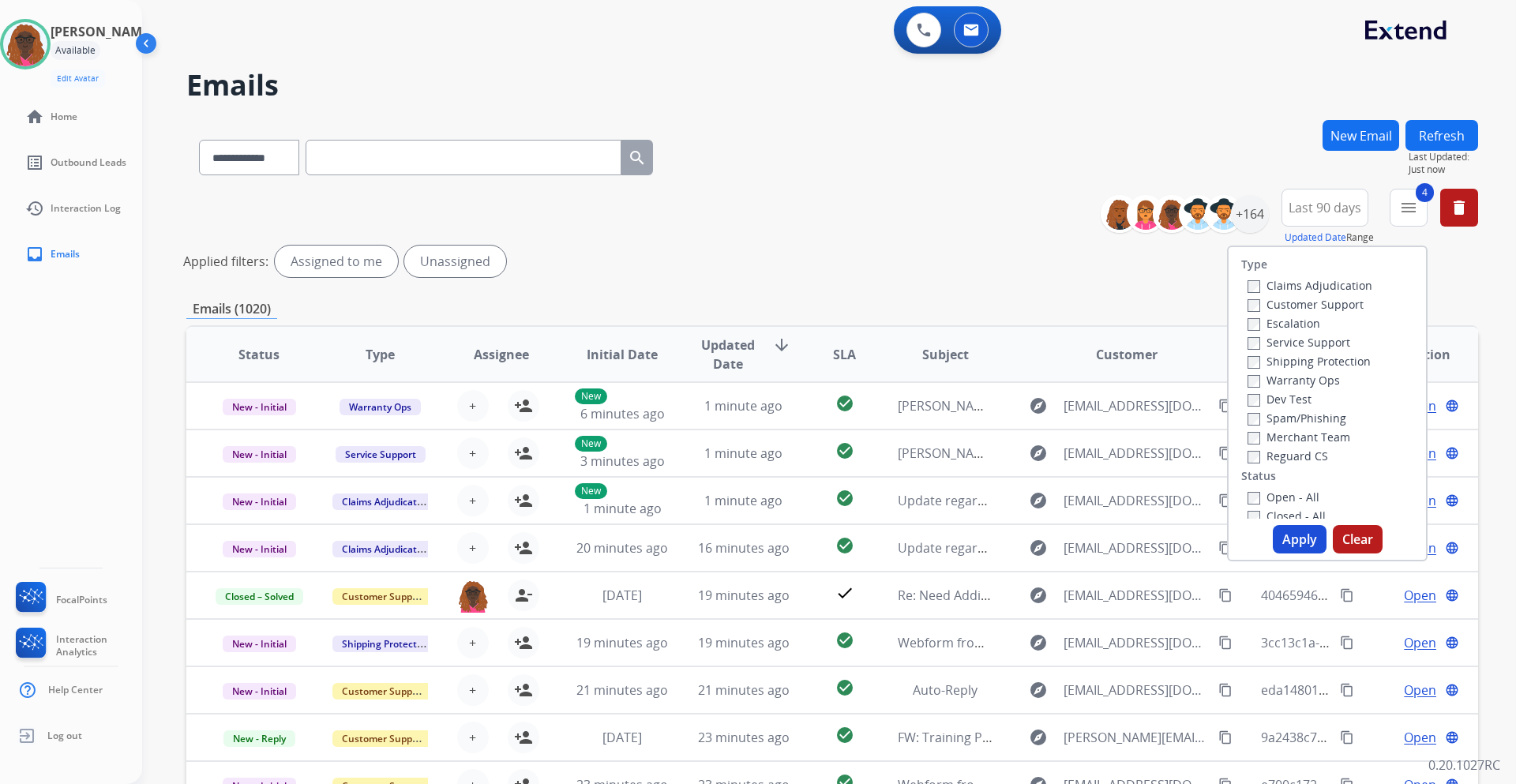 click on "Apply" at bounding box center (1300, 539) 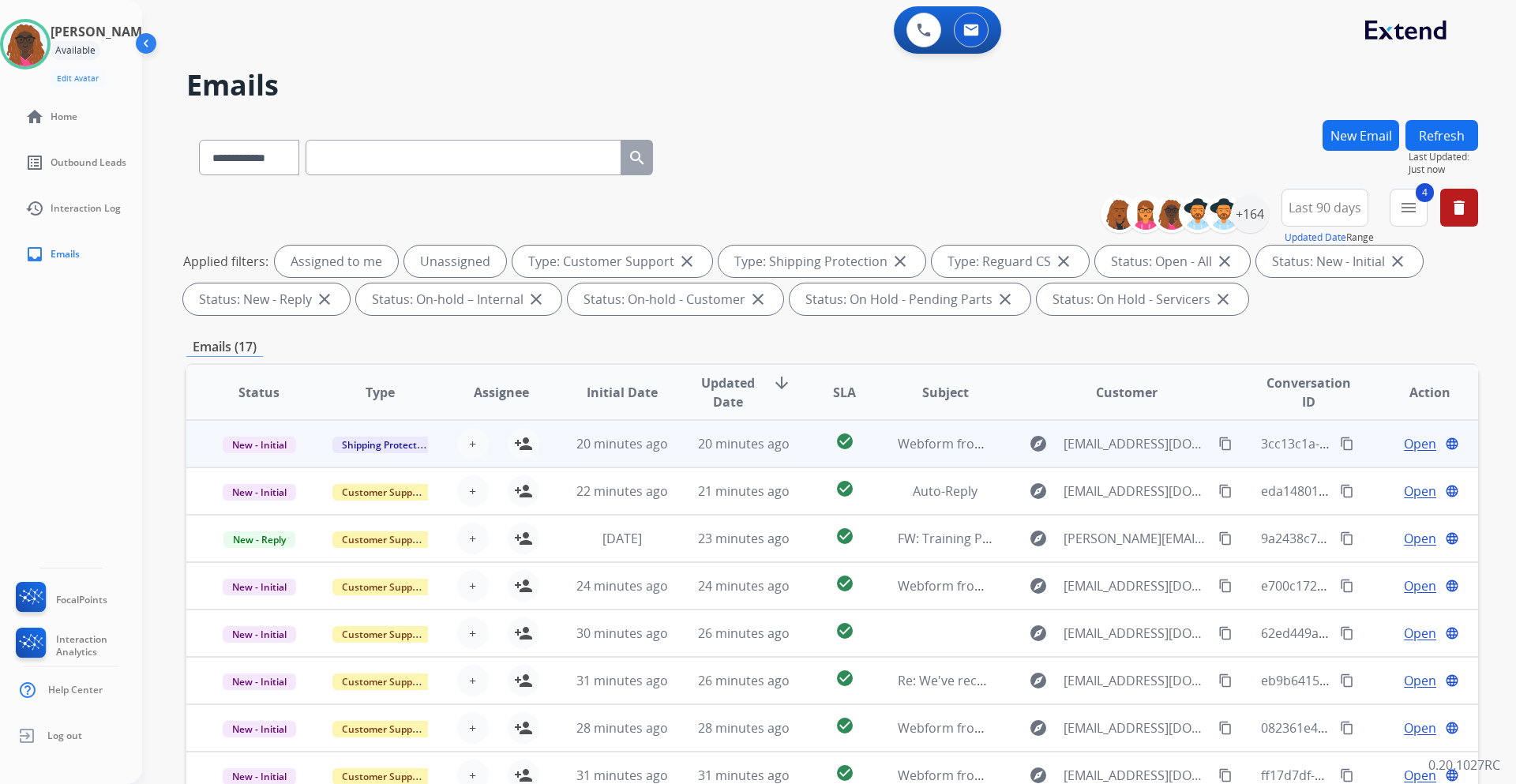 scroll, scrollTop: 2, scrollLeft: 0, axis: vertical 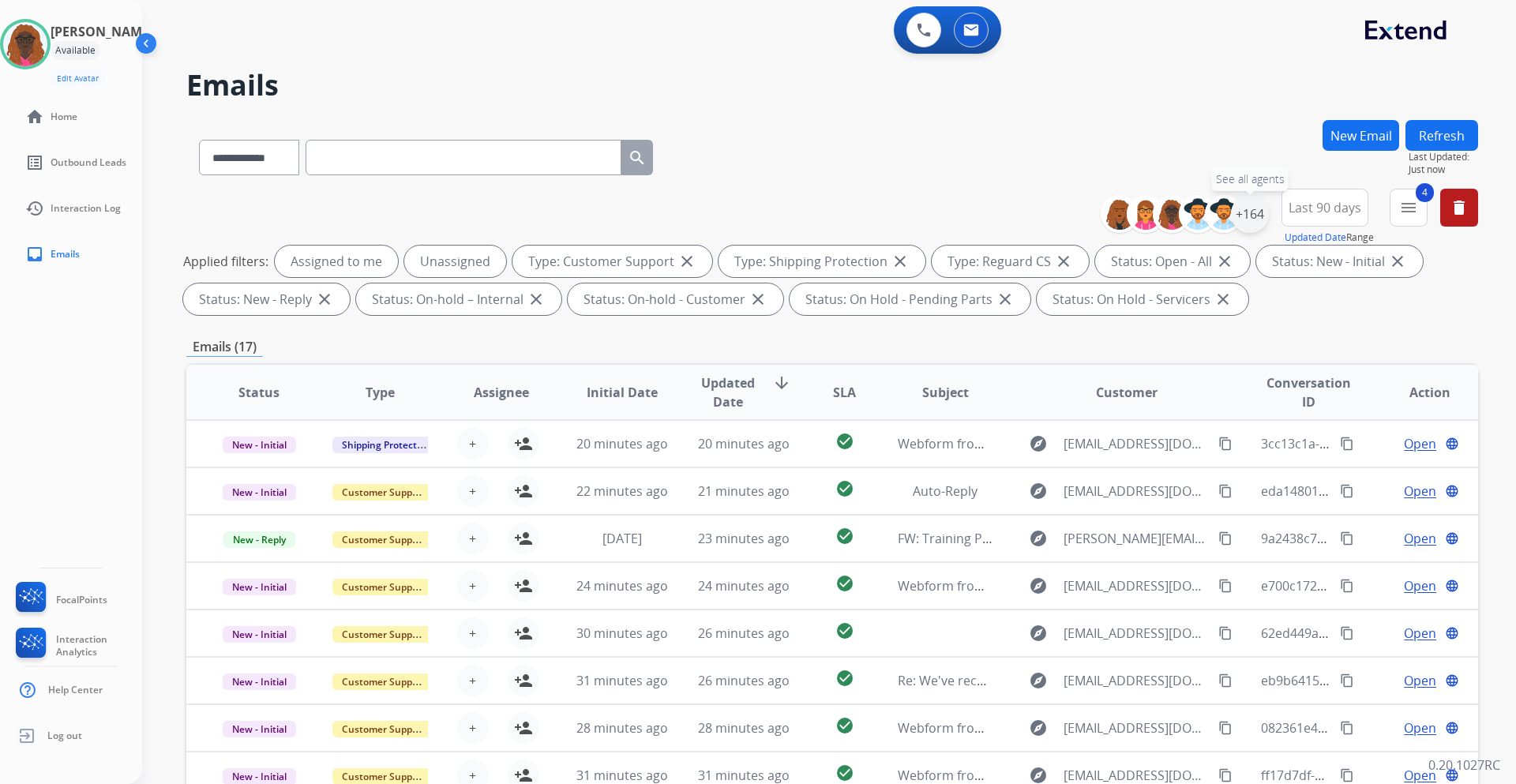 click on "+164" at bounding box center [1250, 214] 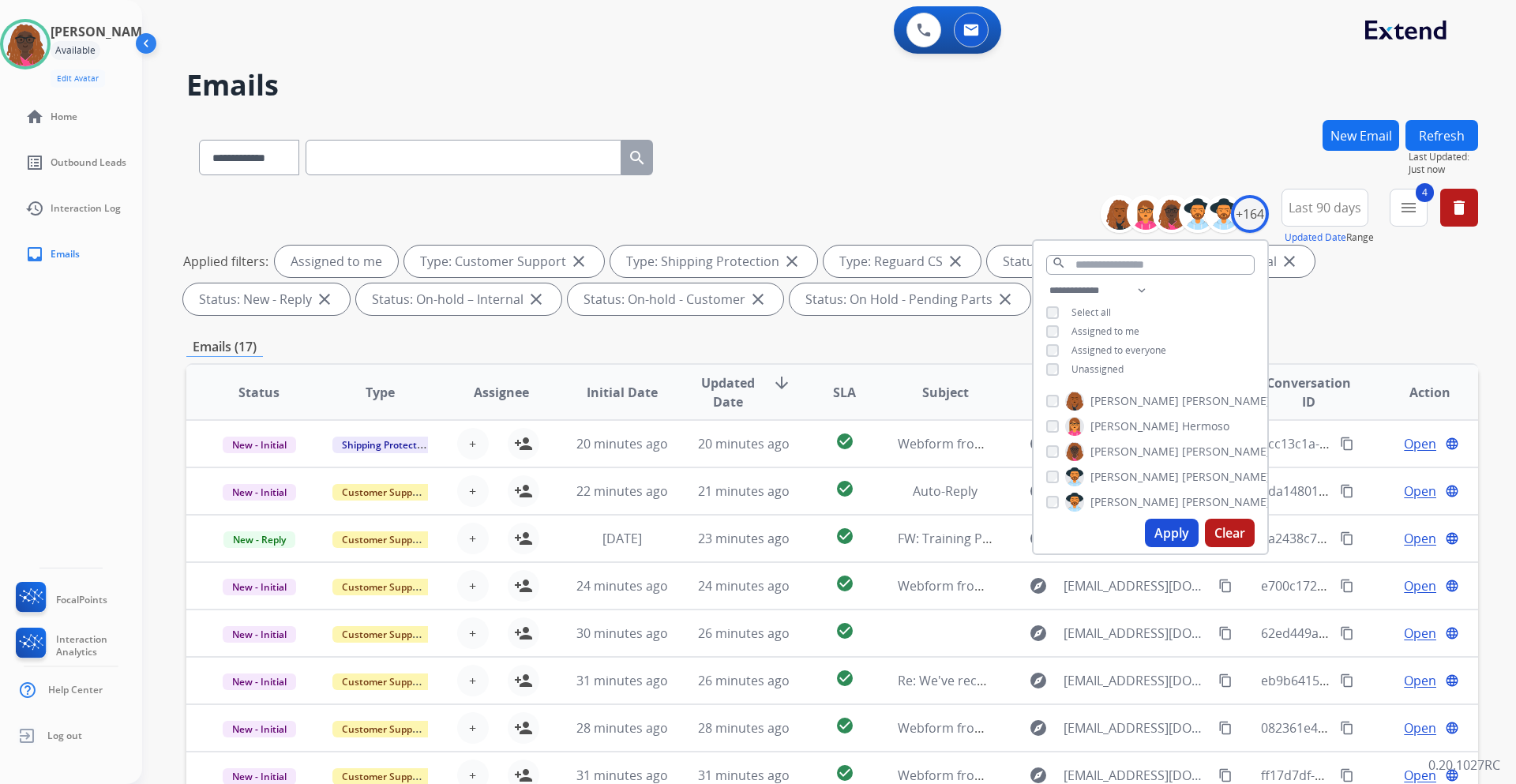 click on "Apply" at bounding box center (1172, 533) 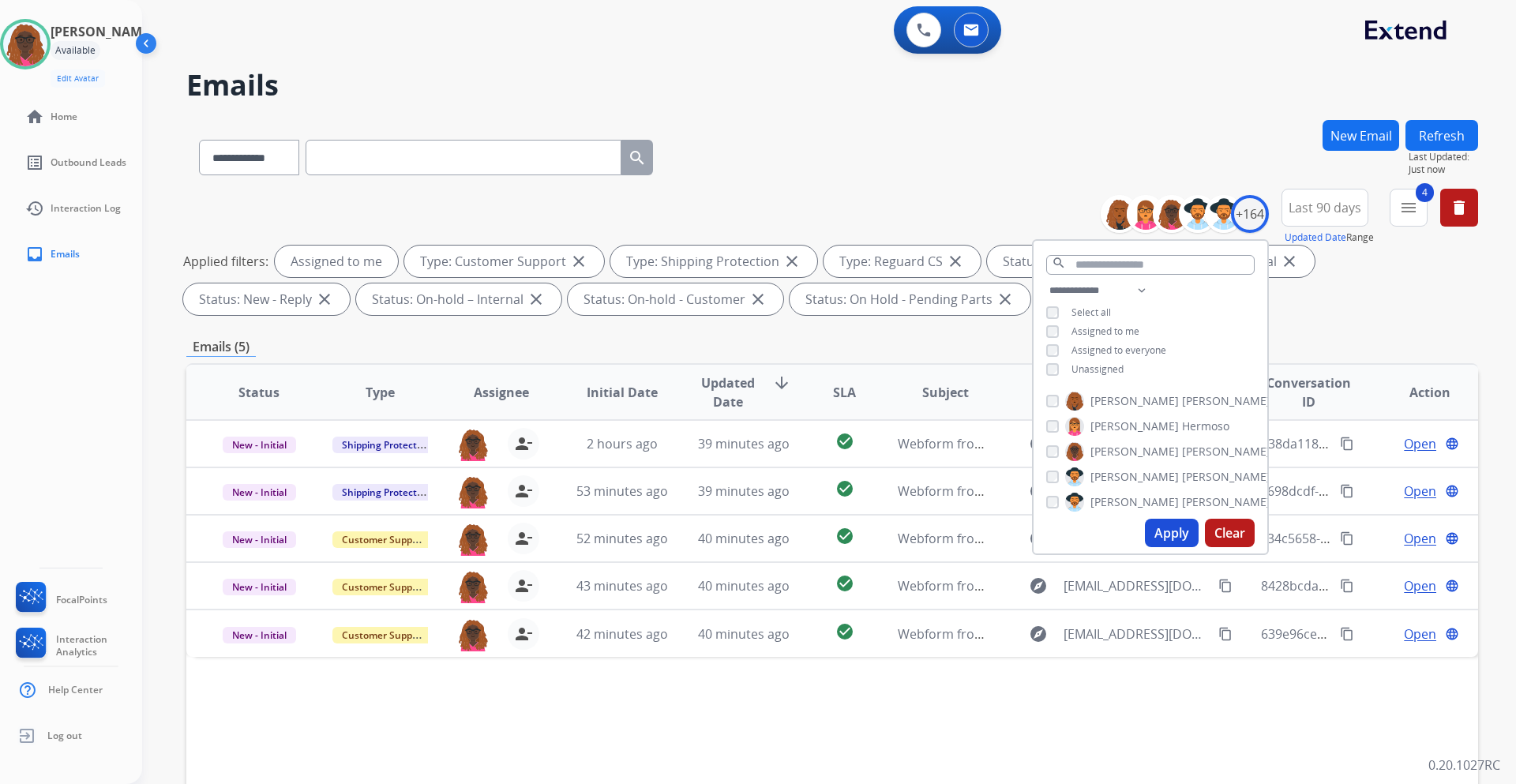 click on "Emails (5)" at bounding box center (832, 347) 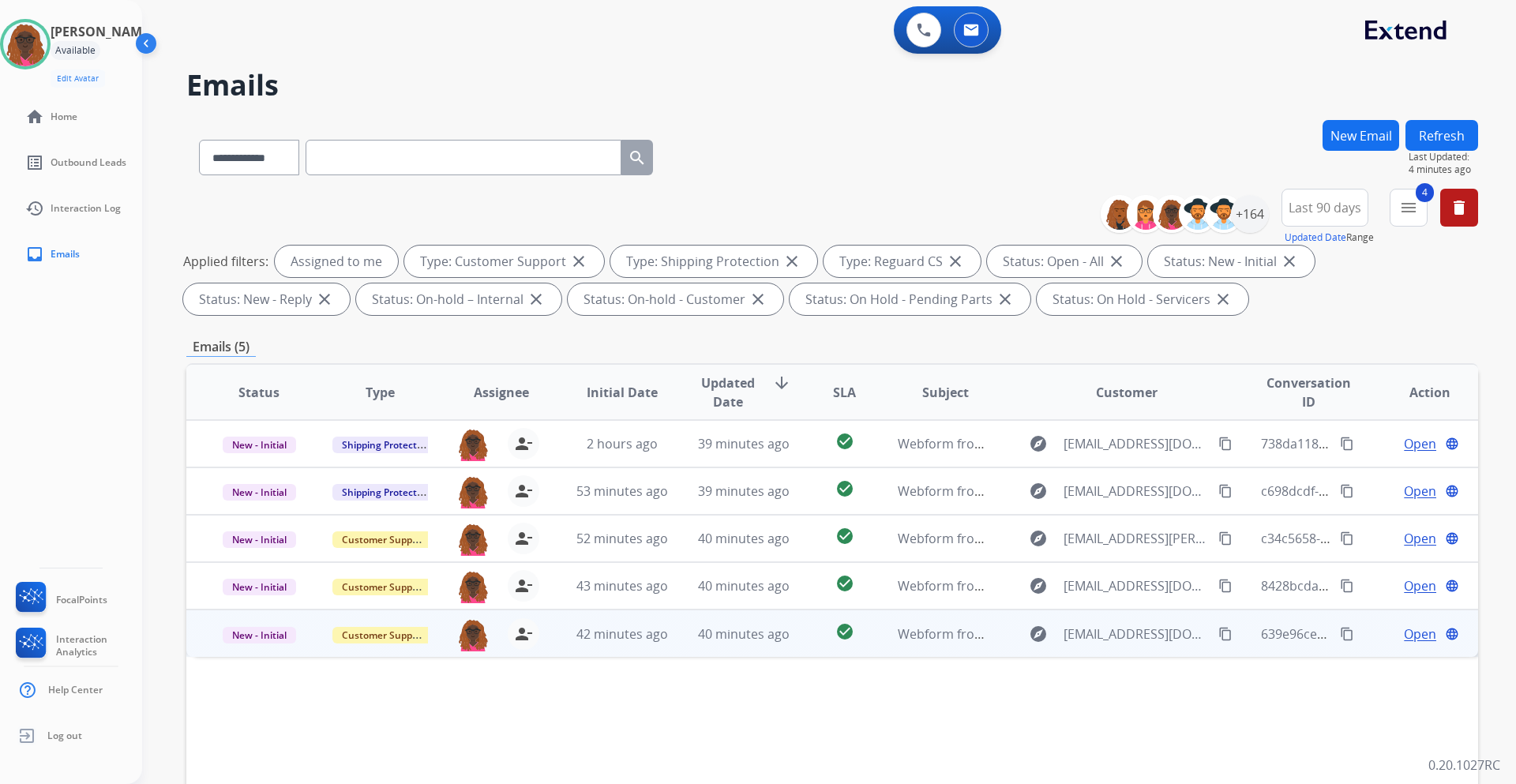 click on "Open" at bounding box center [1420, 634] 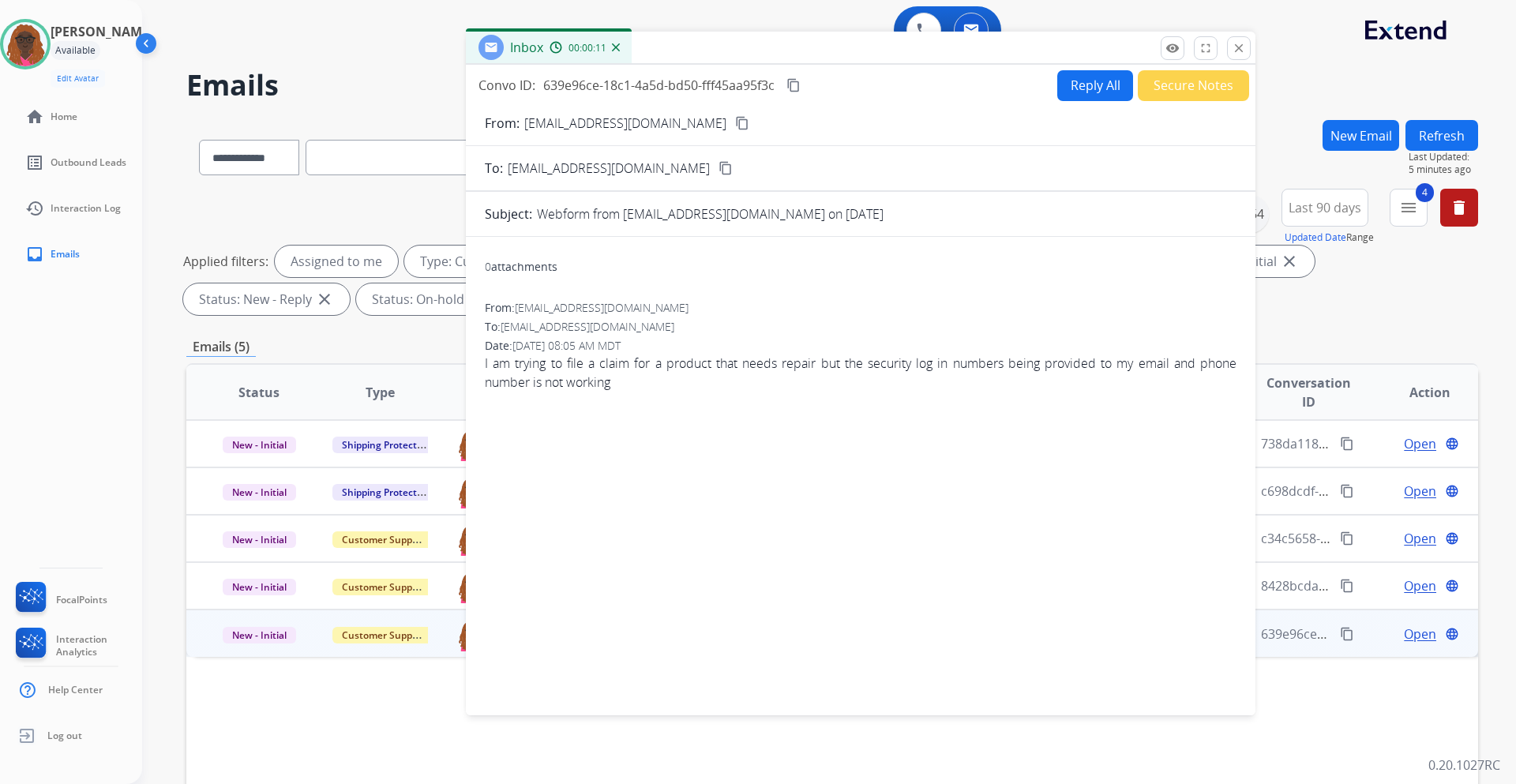 drag, startPoint x: 1107, startPoint y: 111, endPoint x: 884, endPoint y: 47, distance: 232.00216 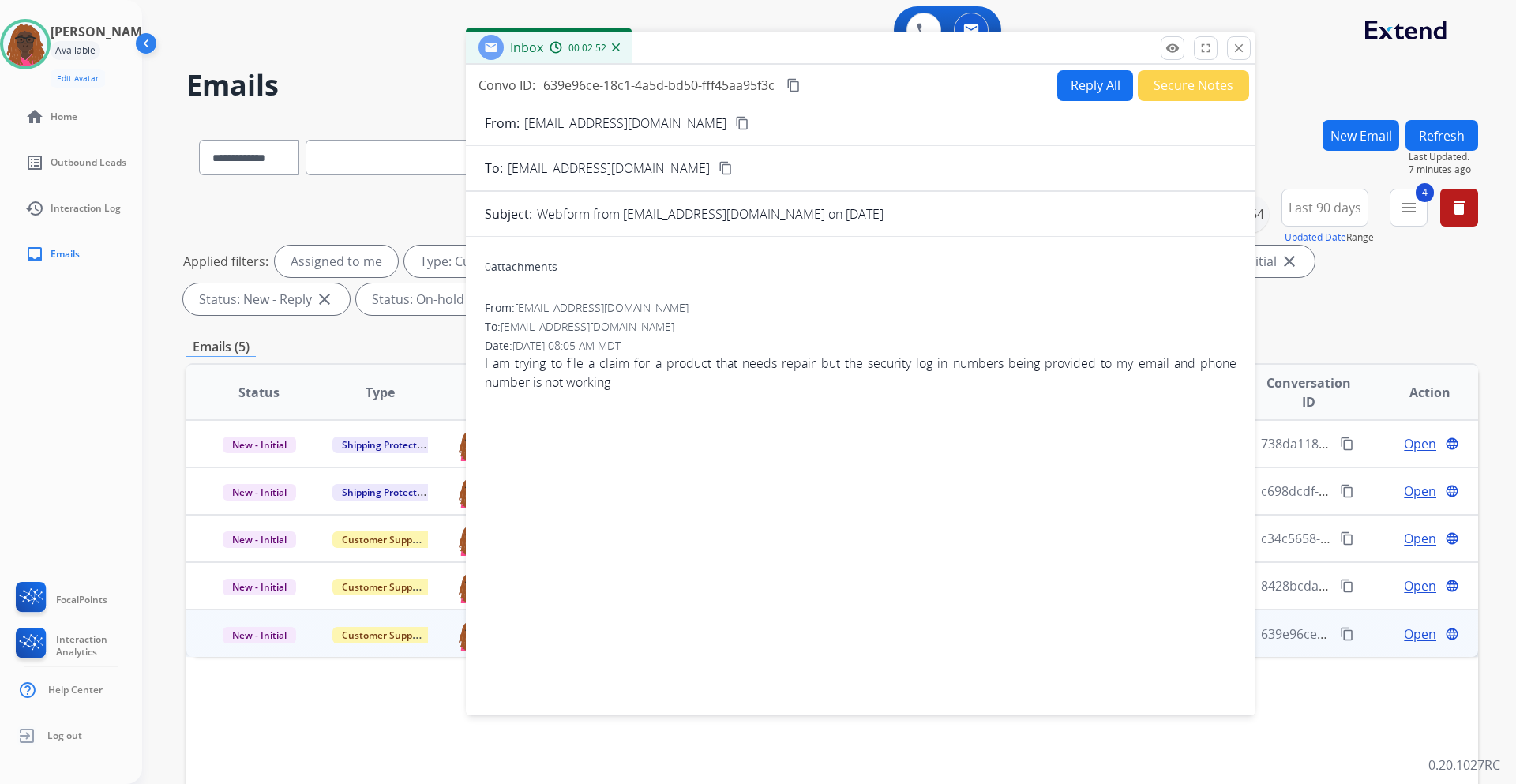 click on "Reply All" at bounding box center (1095, 85) 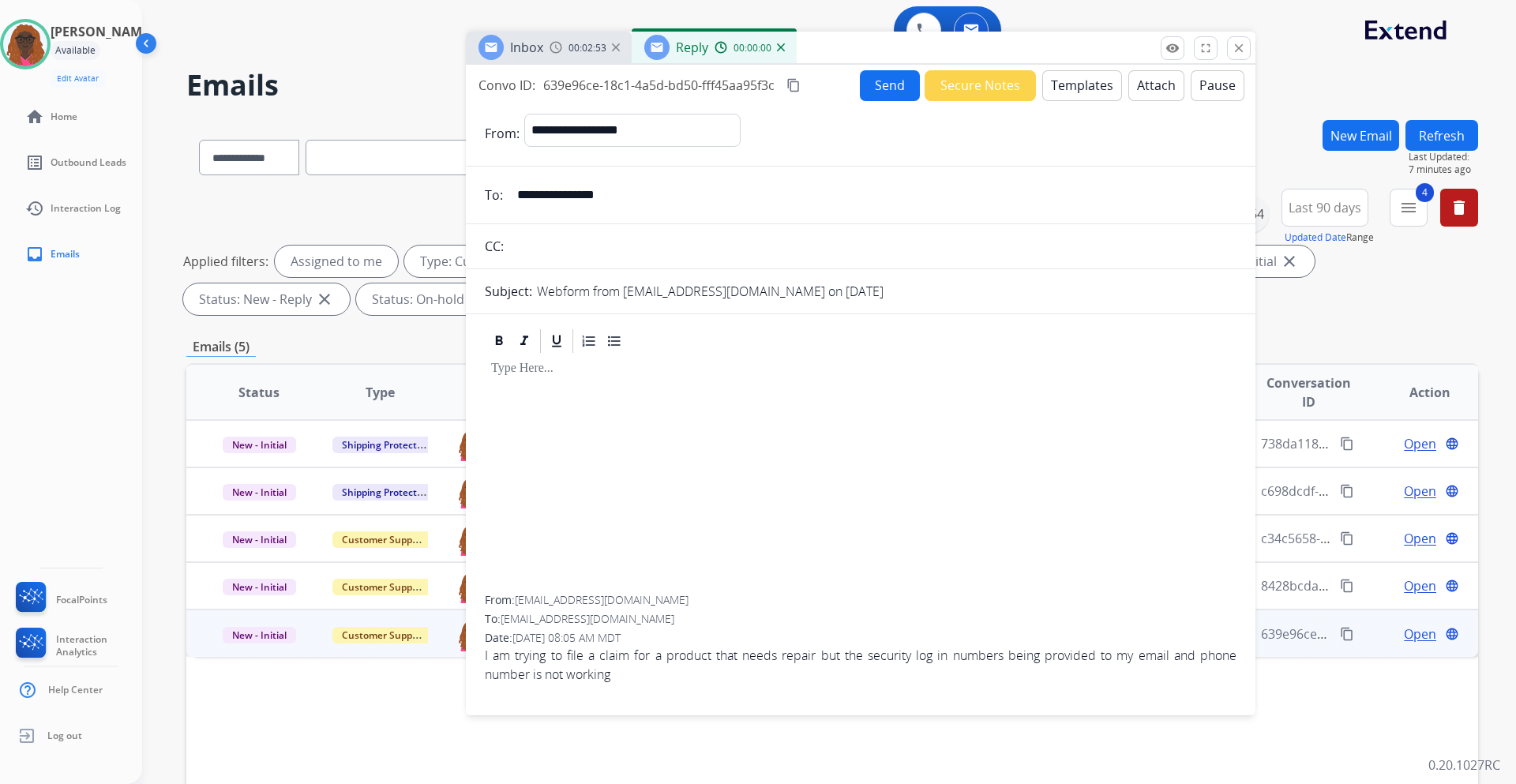 click on "Templates" at bounding box center [1082, 85] 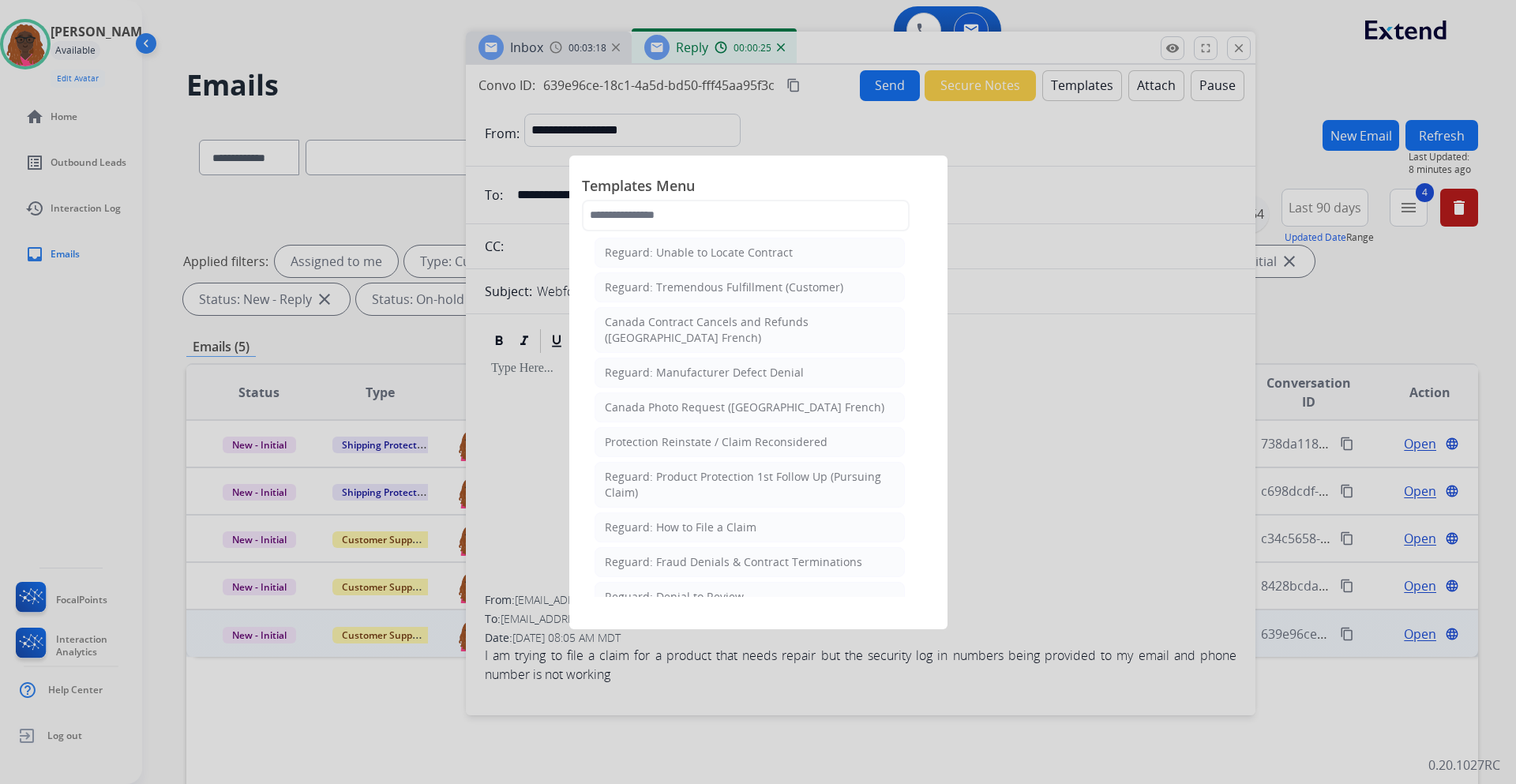 scroll, scrollTop: 1386, scrollLeft: 0, axis: vertical 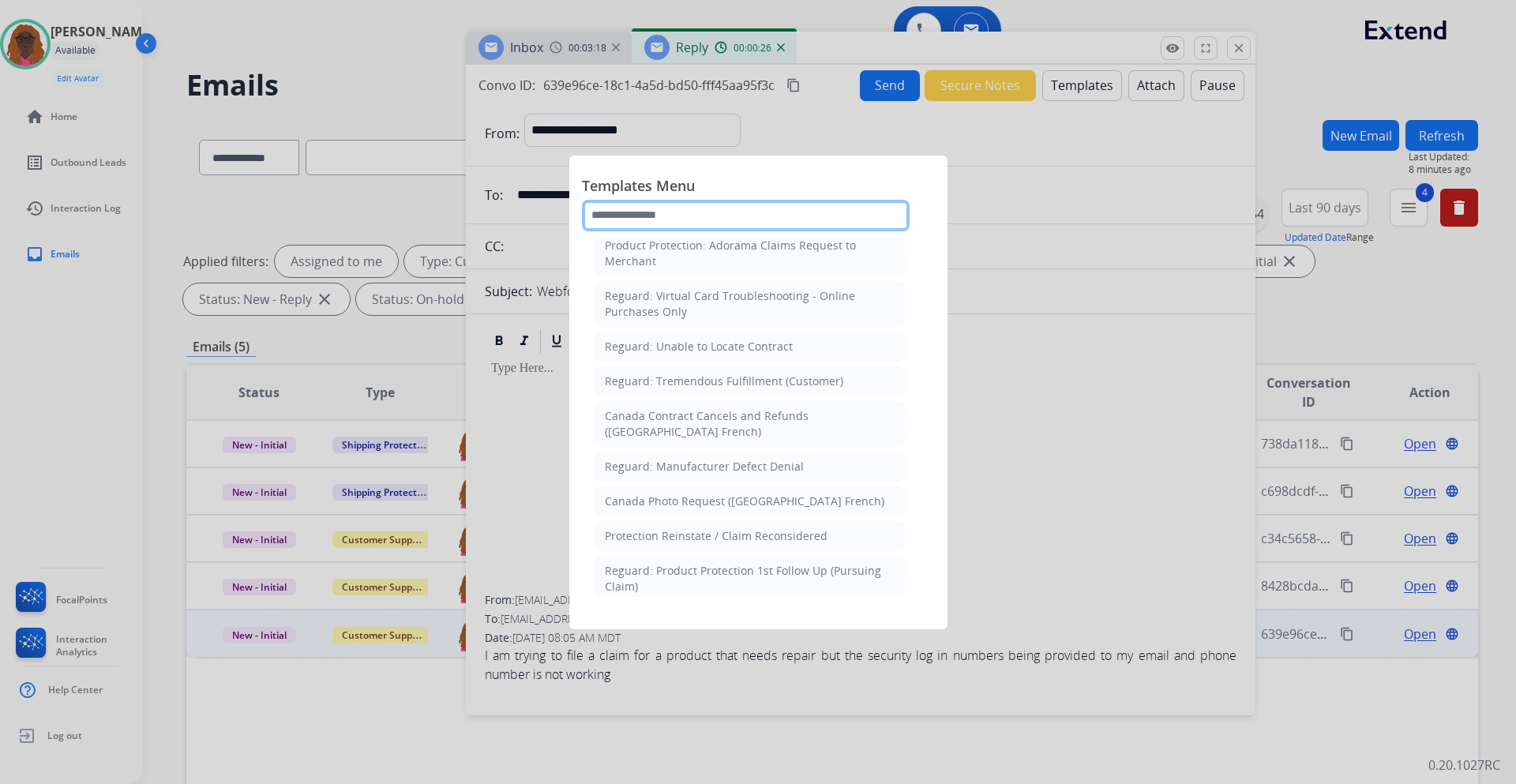 click 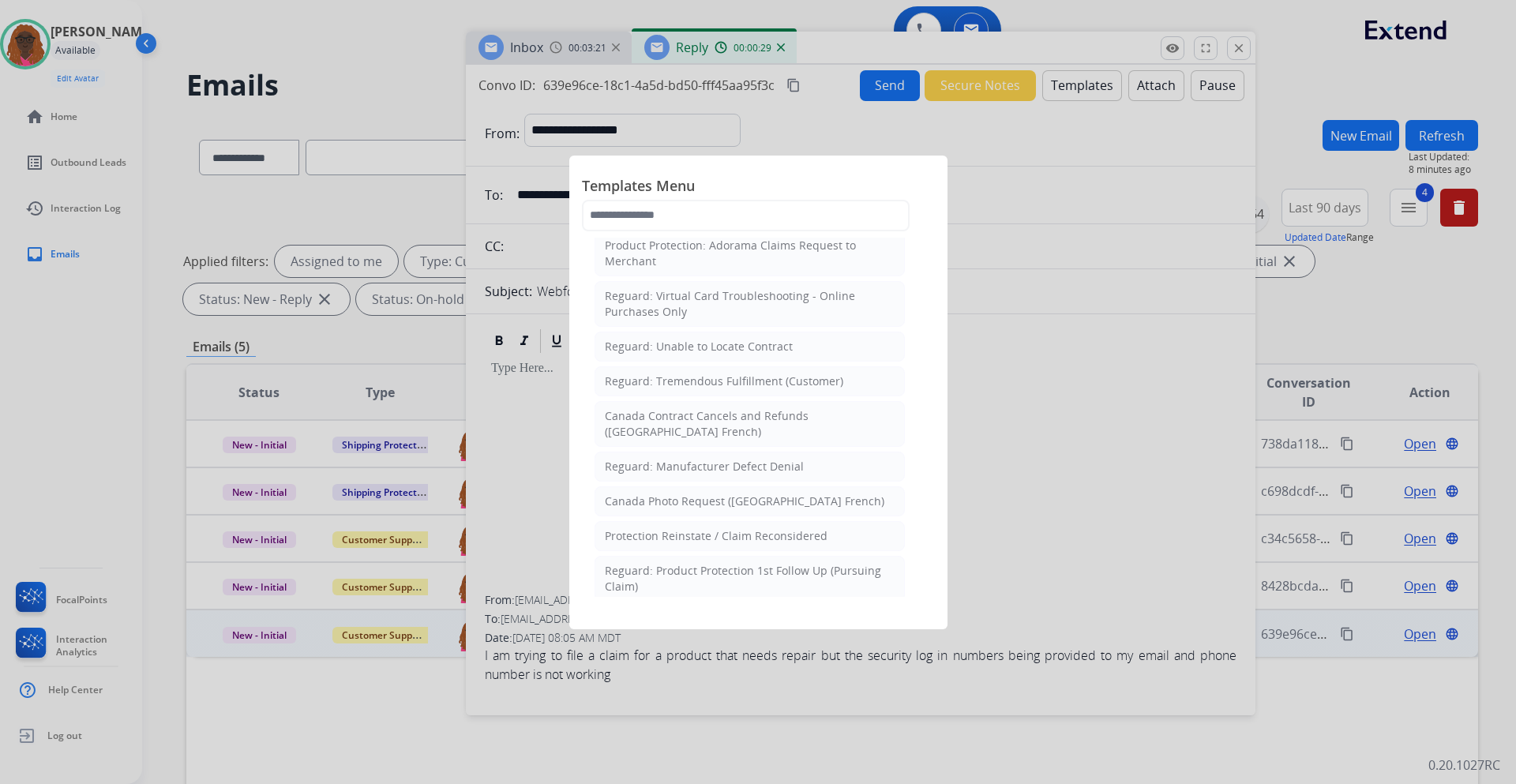 click 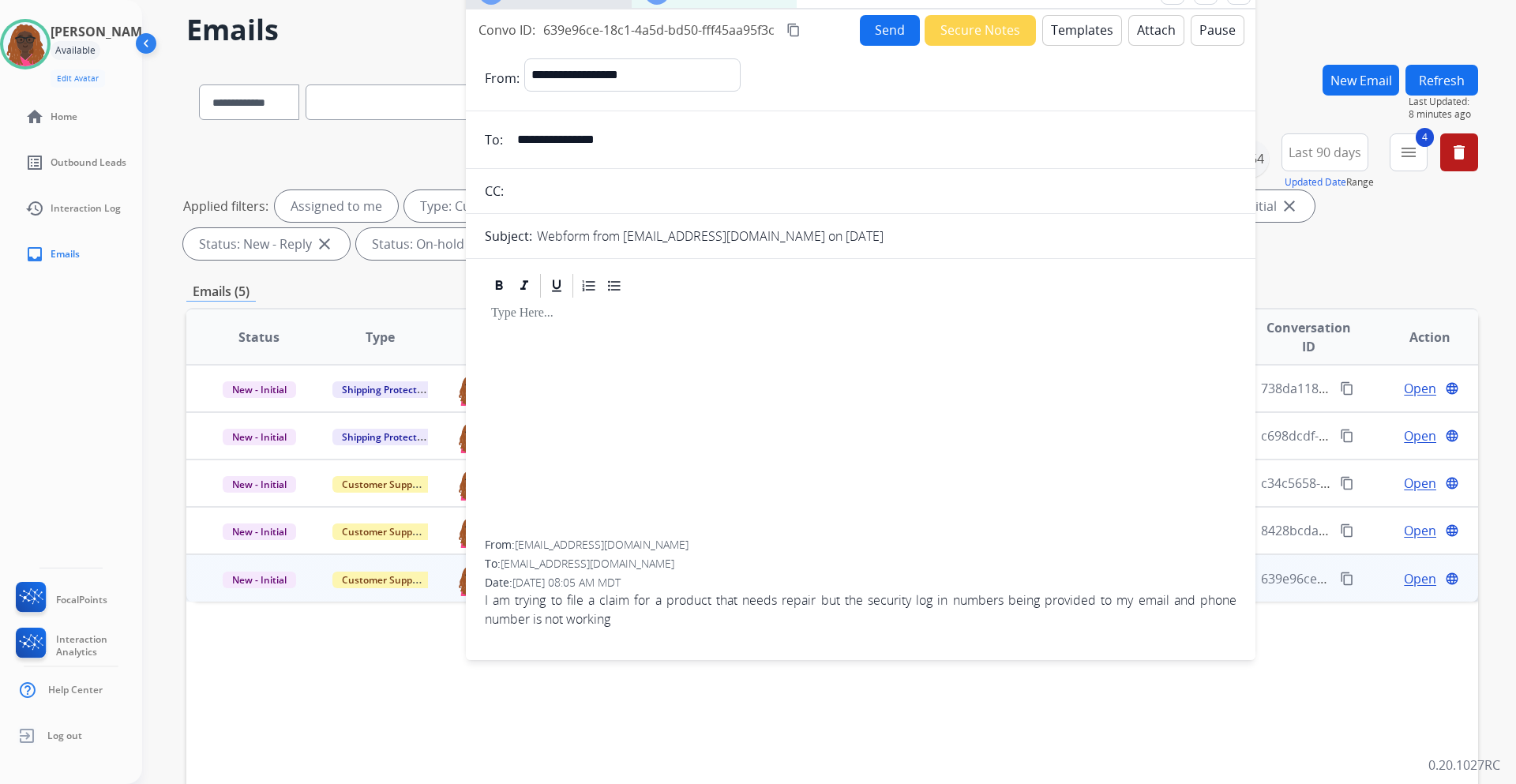 scroll, scrollTop: 79, scrollLeft: 0, axis: vertical 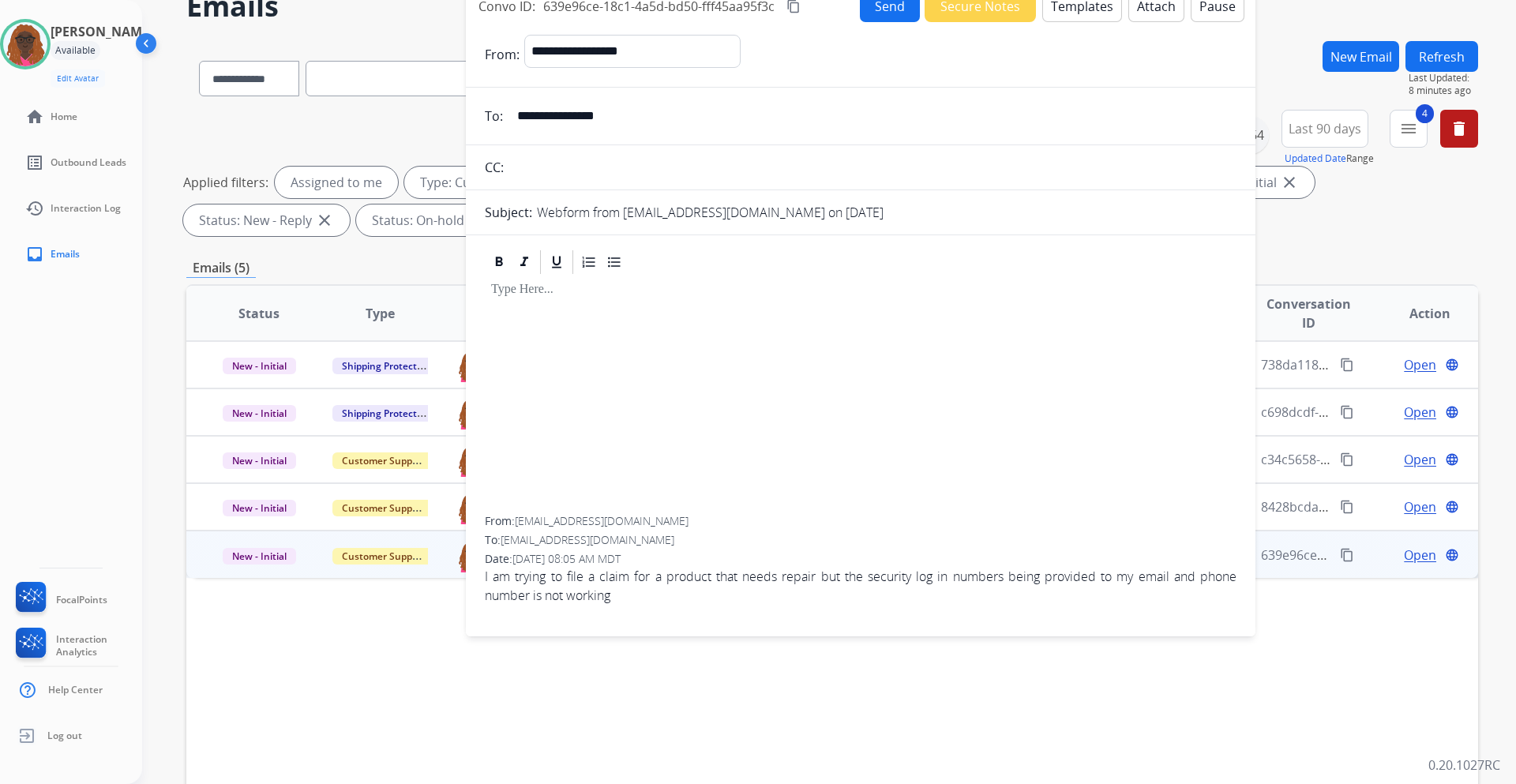 drag, startPoint x: 639, startPoint y: 116, endPoint x: 516, endPoint y: 116, distance: 123 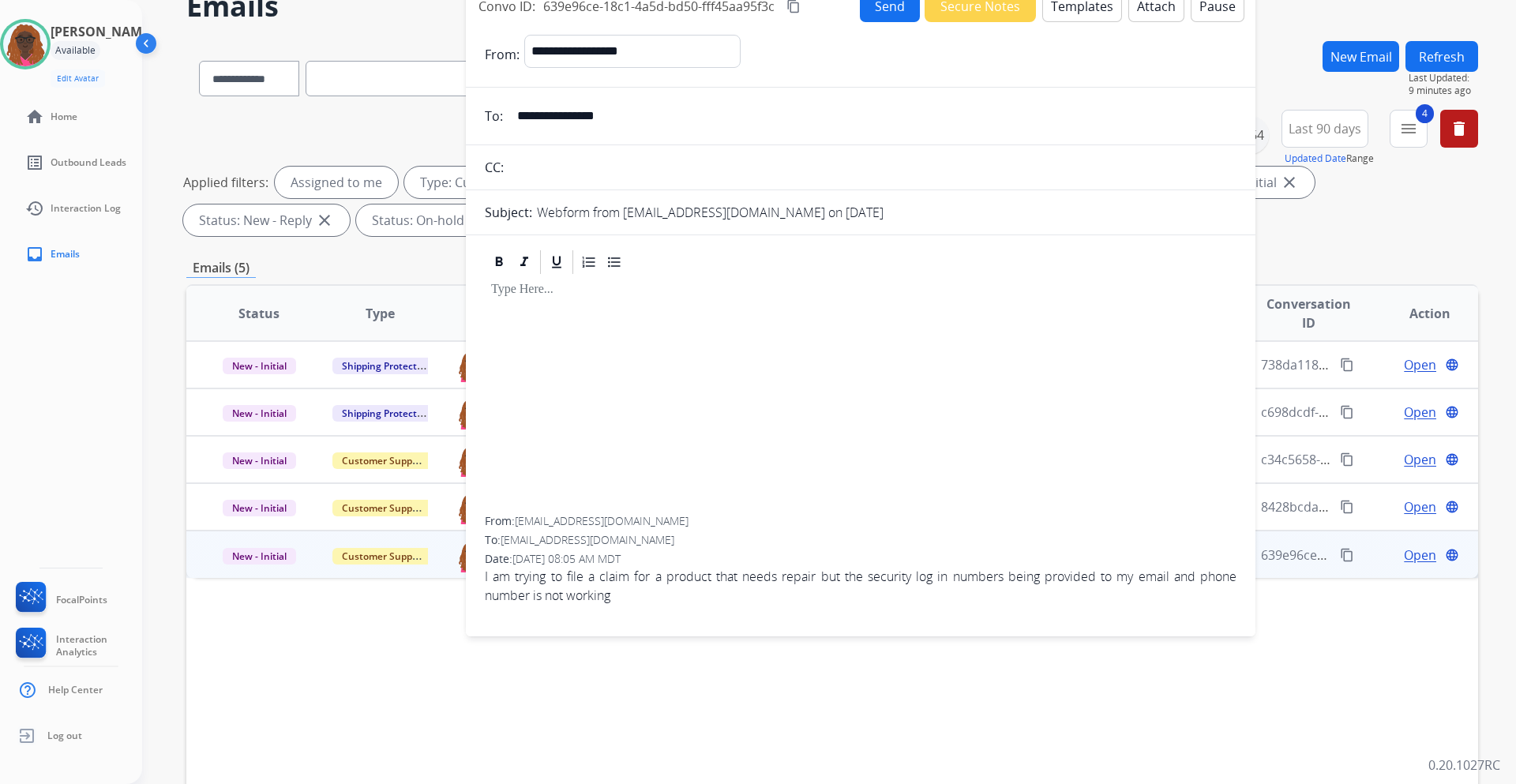 click on "[PERSON_NAME]   Available  Edit Avatar  Agent:   [PERSON_NAME] Profile:  Extend_Training CS home  Home  list_alt  Outbound Leads  history  Interaction Log  inbox  Emails   FocalPoints   Interaction Analytics   Help Center   Log out" 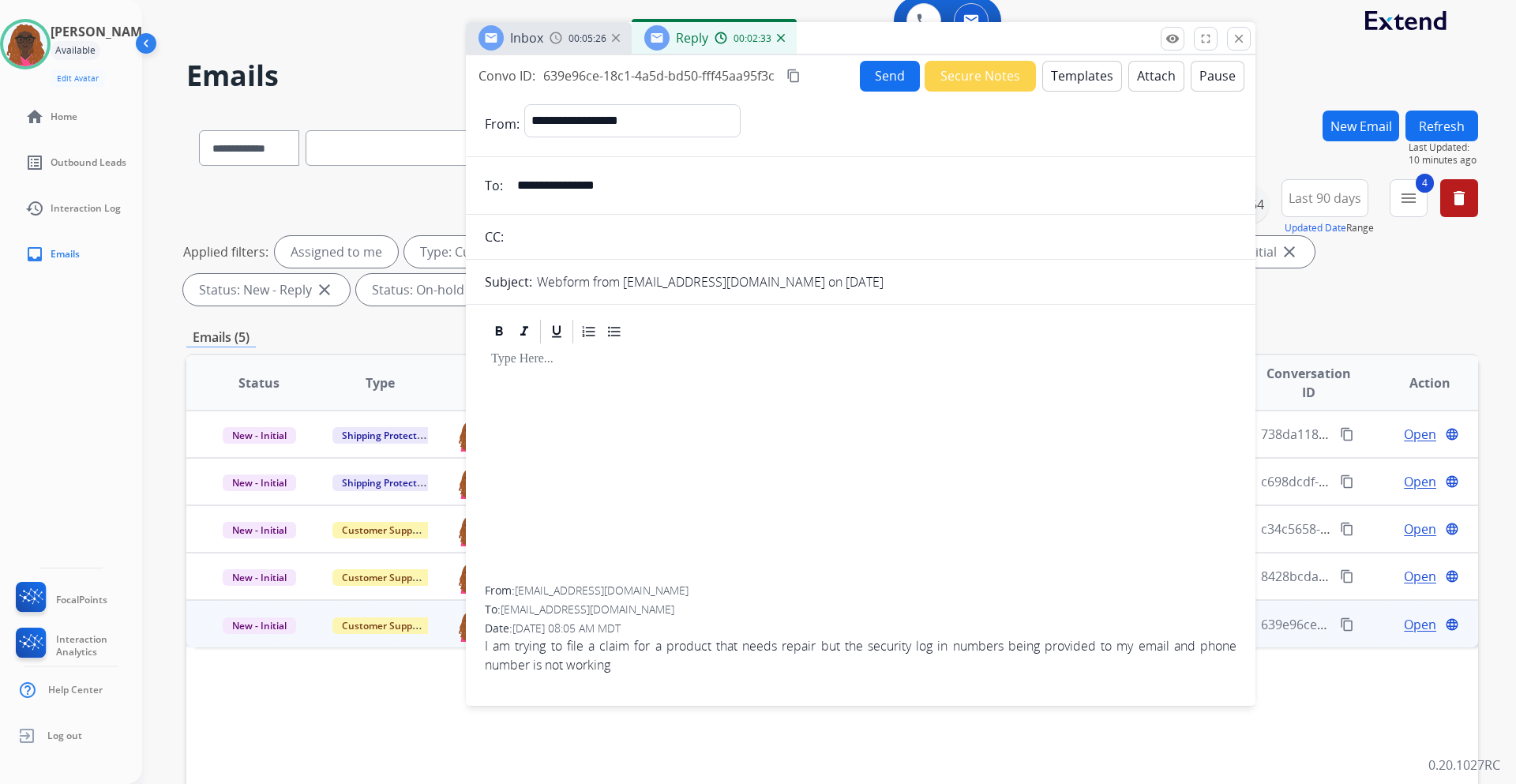 scroll, scrollTop: 0, scrollLeft: 0, axis: both 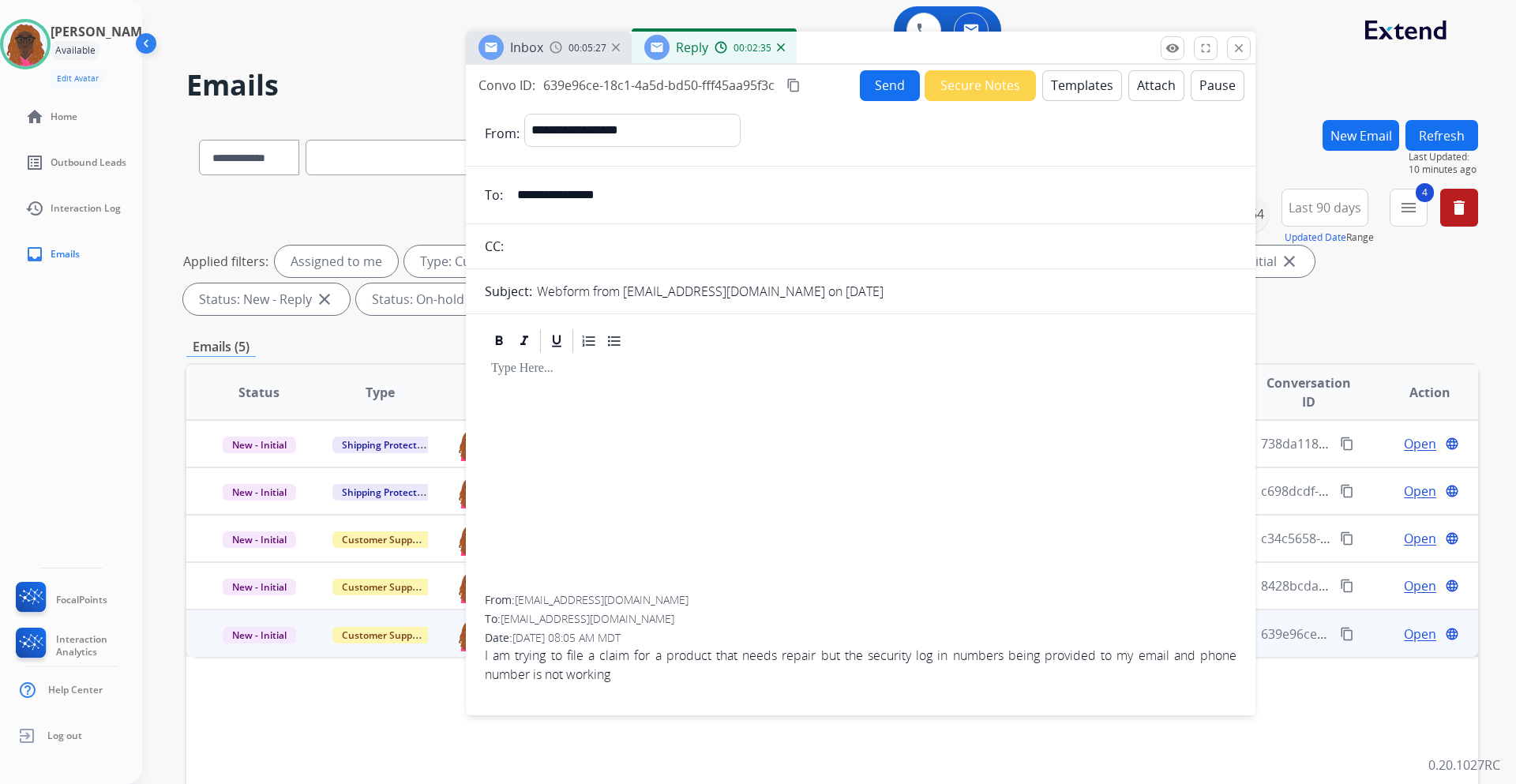 click on "Templates" at bounding box center [1082, 85] 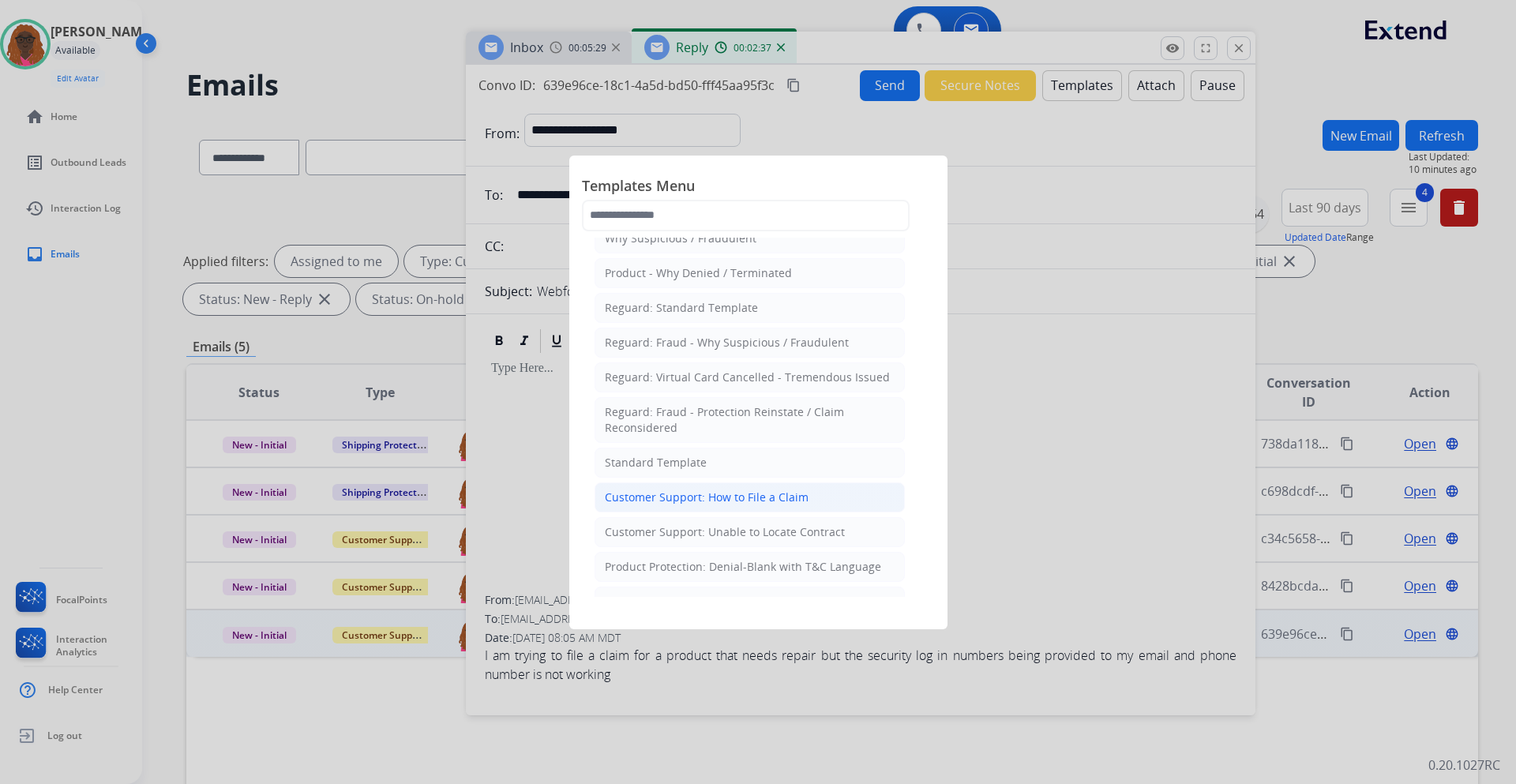scroll, scrollTop: 79, scrollLeft: 0, axis: vertical 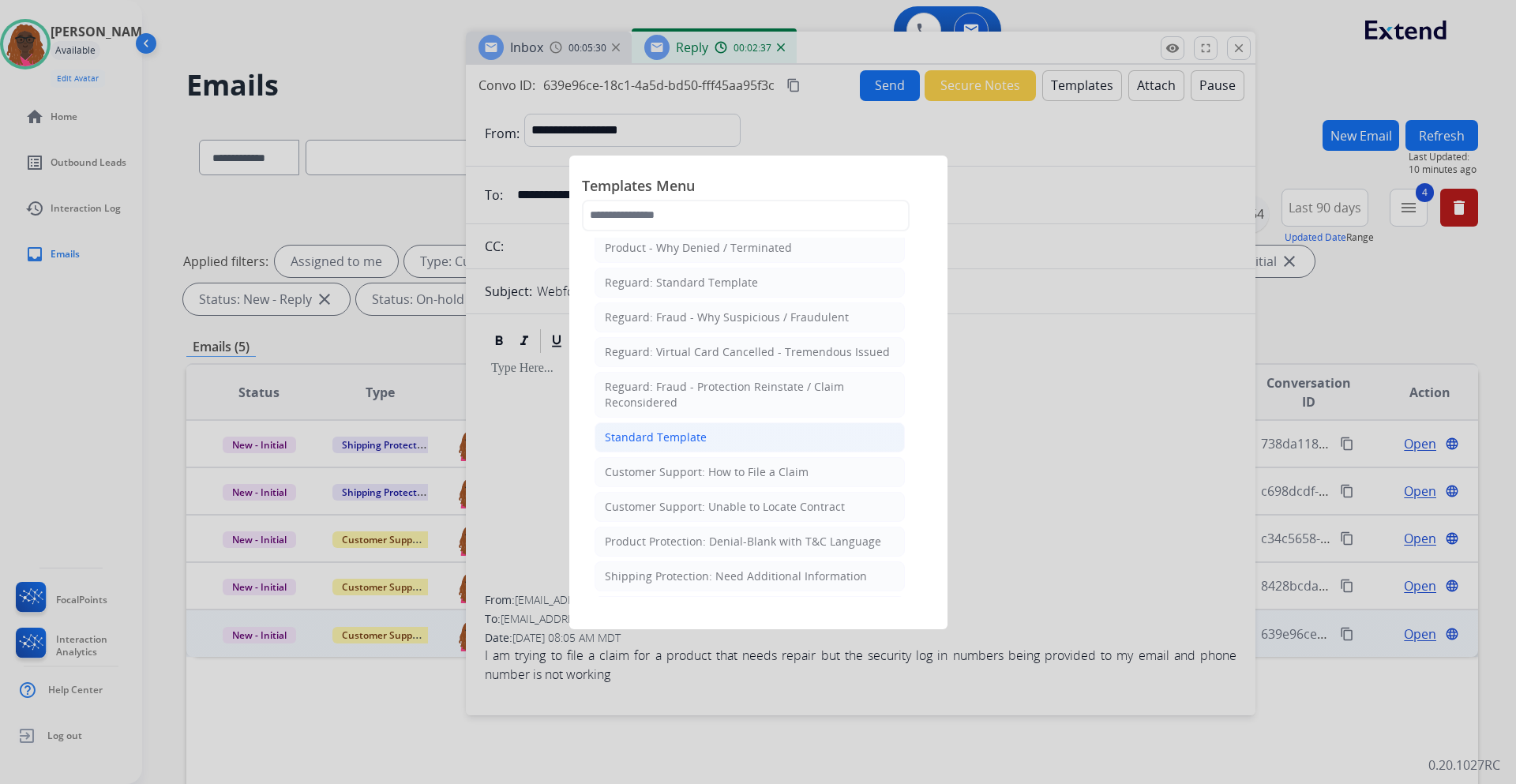 click on "Standard Template" 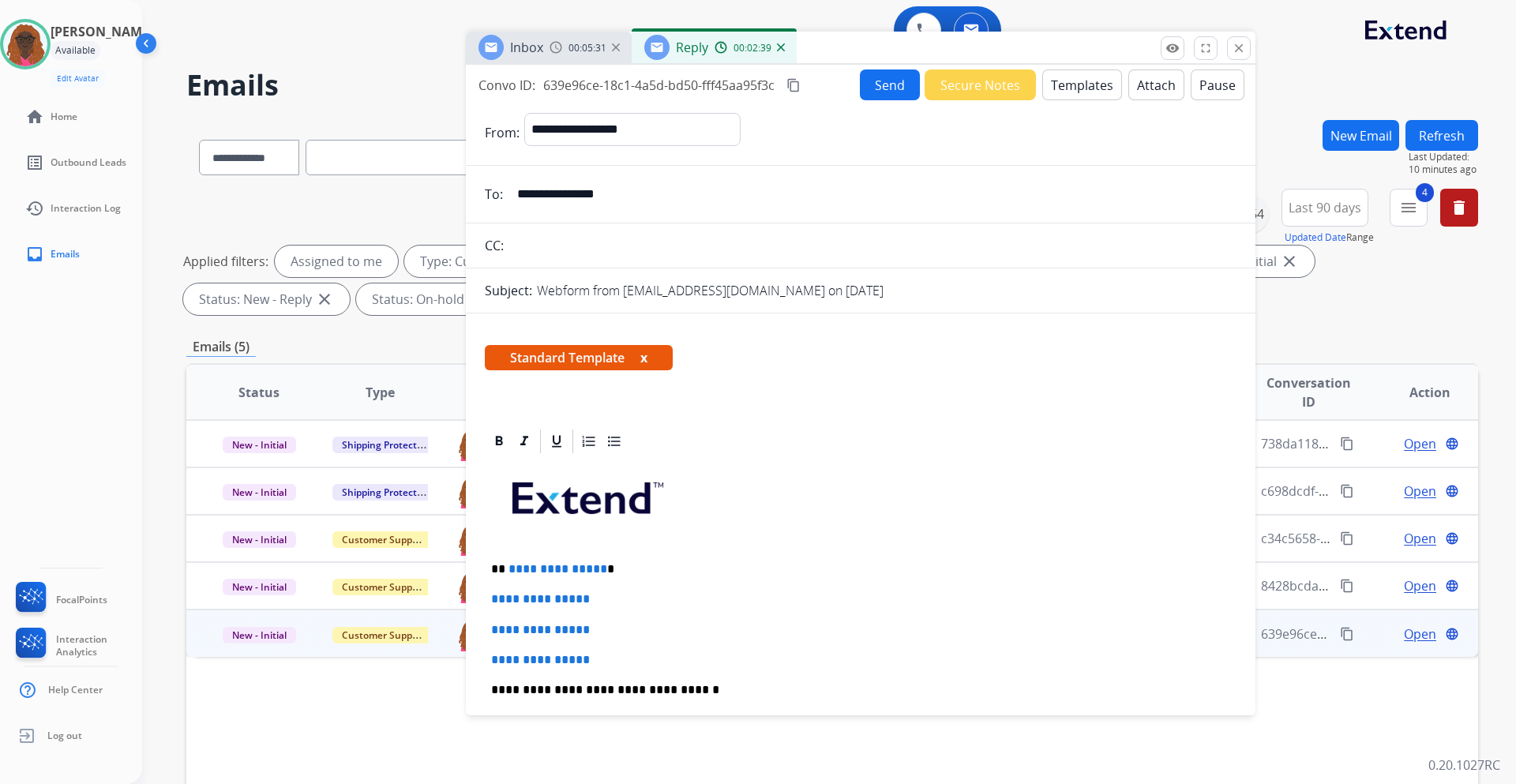 scroll, scrollTop: 158, scrollLeft: 0, axis: vertical 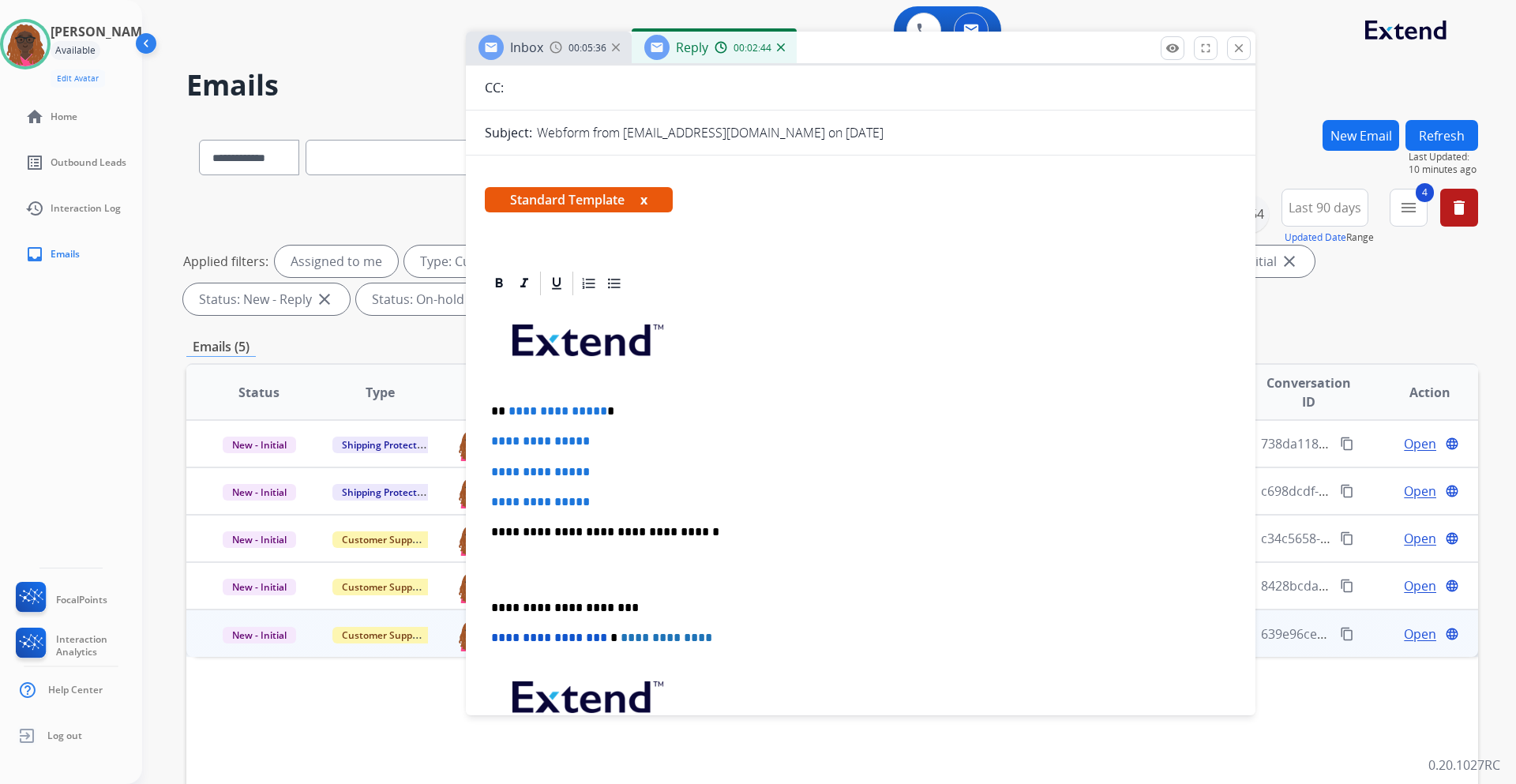 click on "**********" at bounding box center [557, 411] 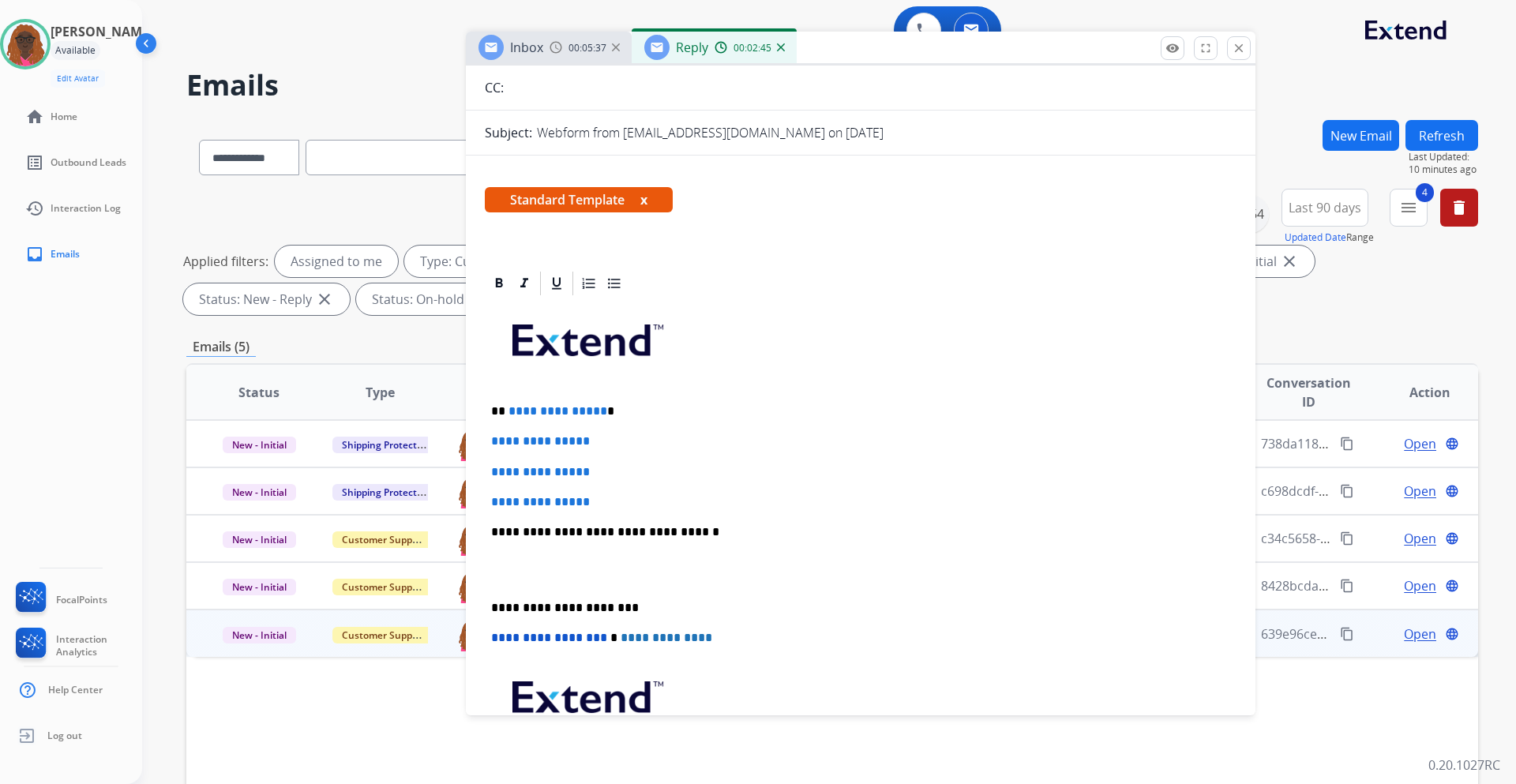 click on "**********" at bounding box center (854, 411) 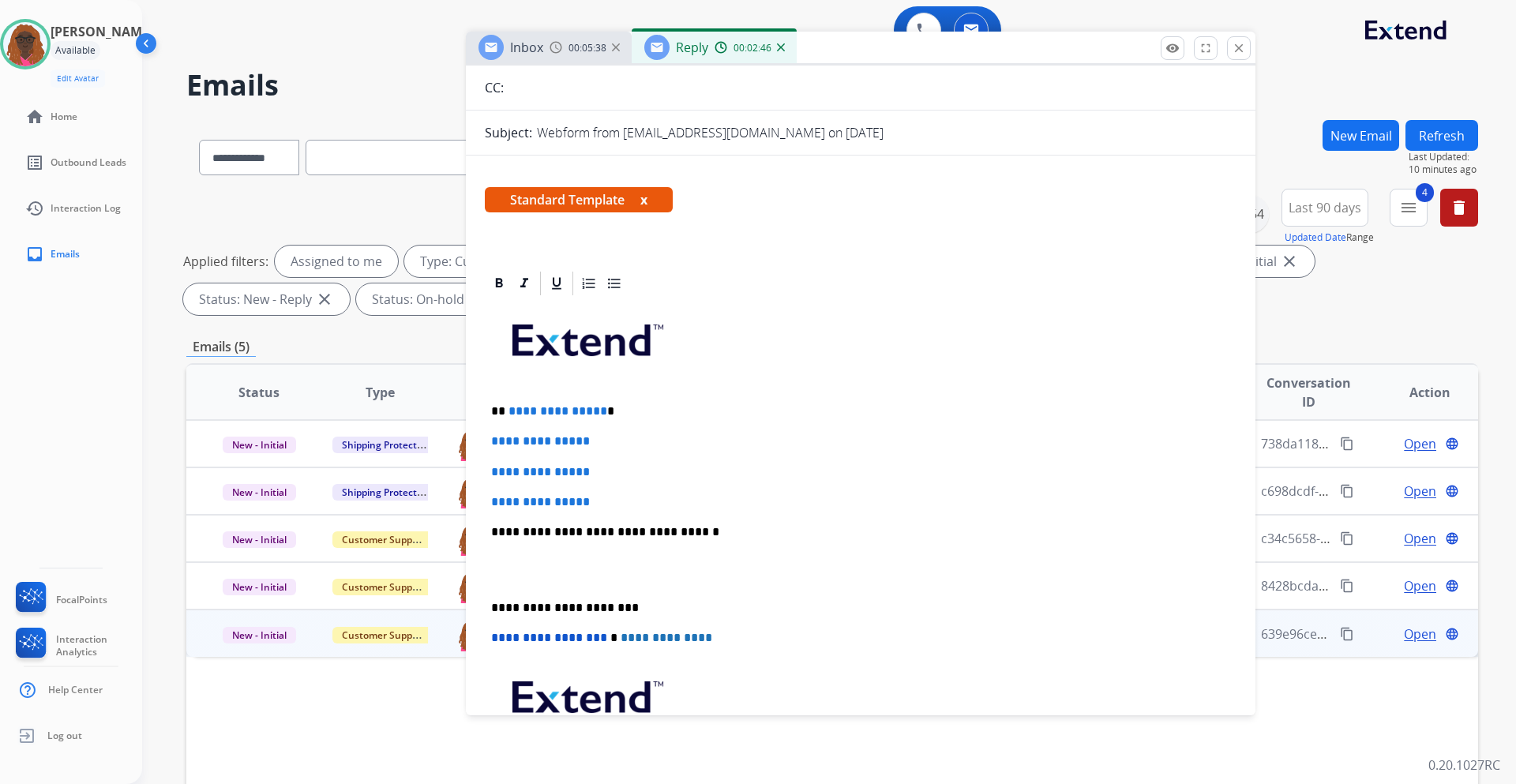 type 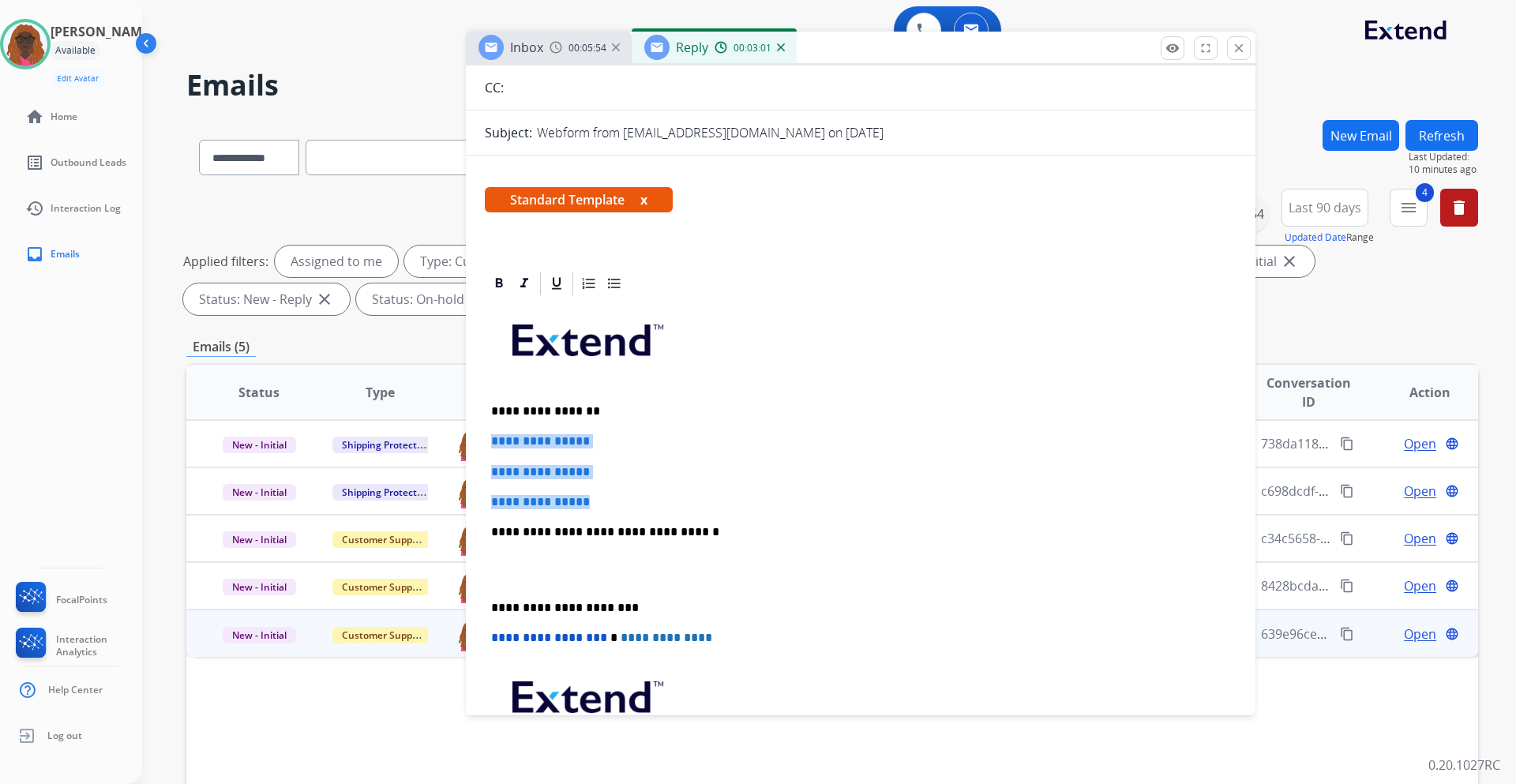drag, startPoint x: 487, startPoint y: 440, endPoint x: 600, endPoint y: 496, distance: 126.11503 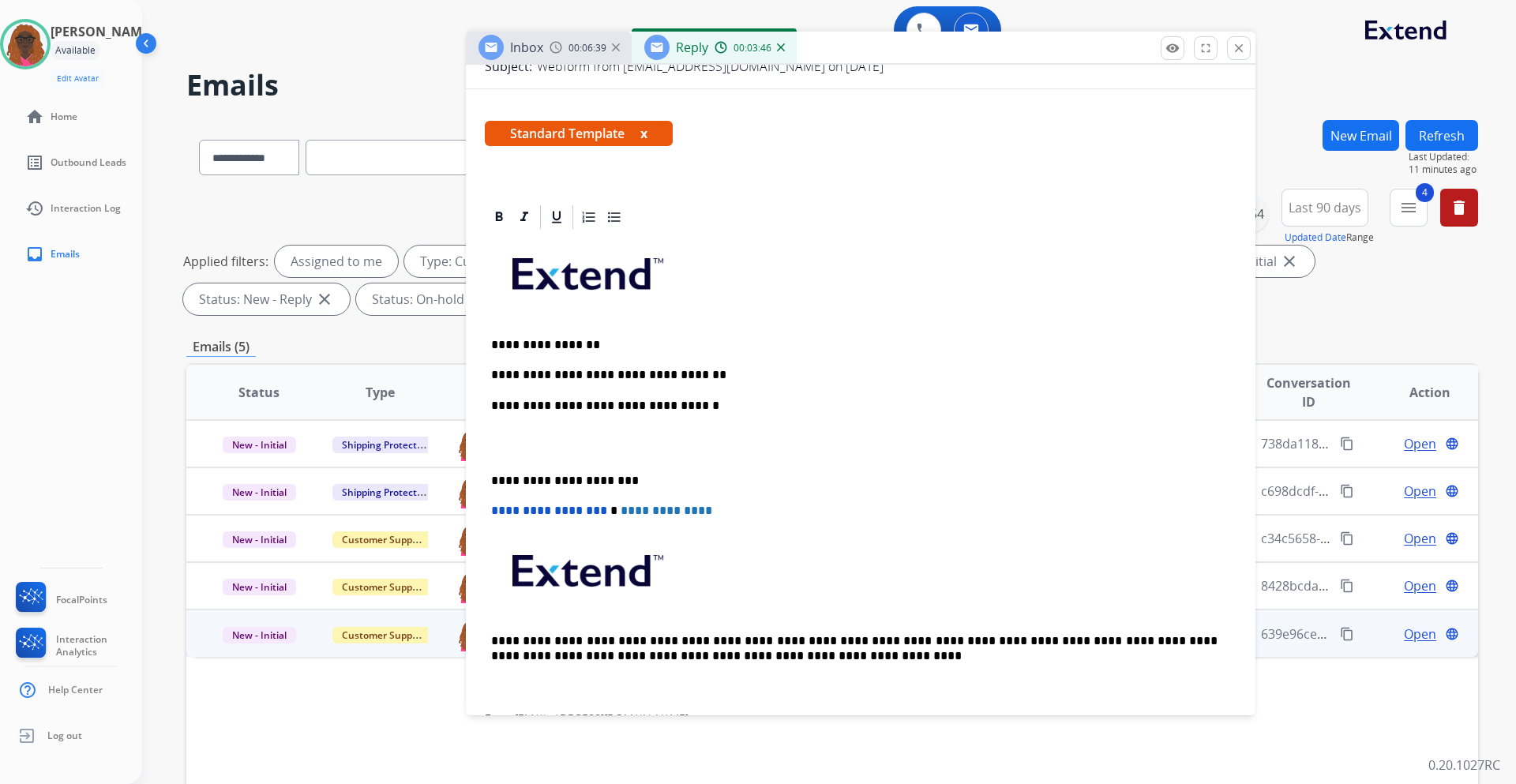 scroll, scrollTop: 316, scrollLeft: 0, axis: vertical 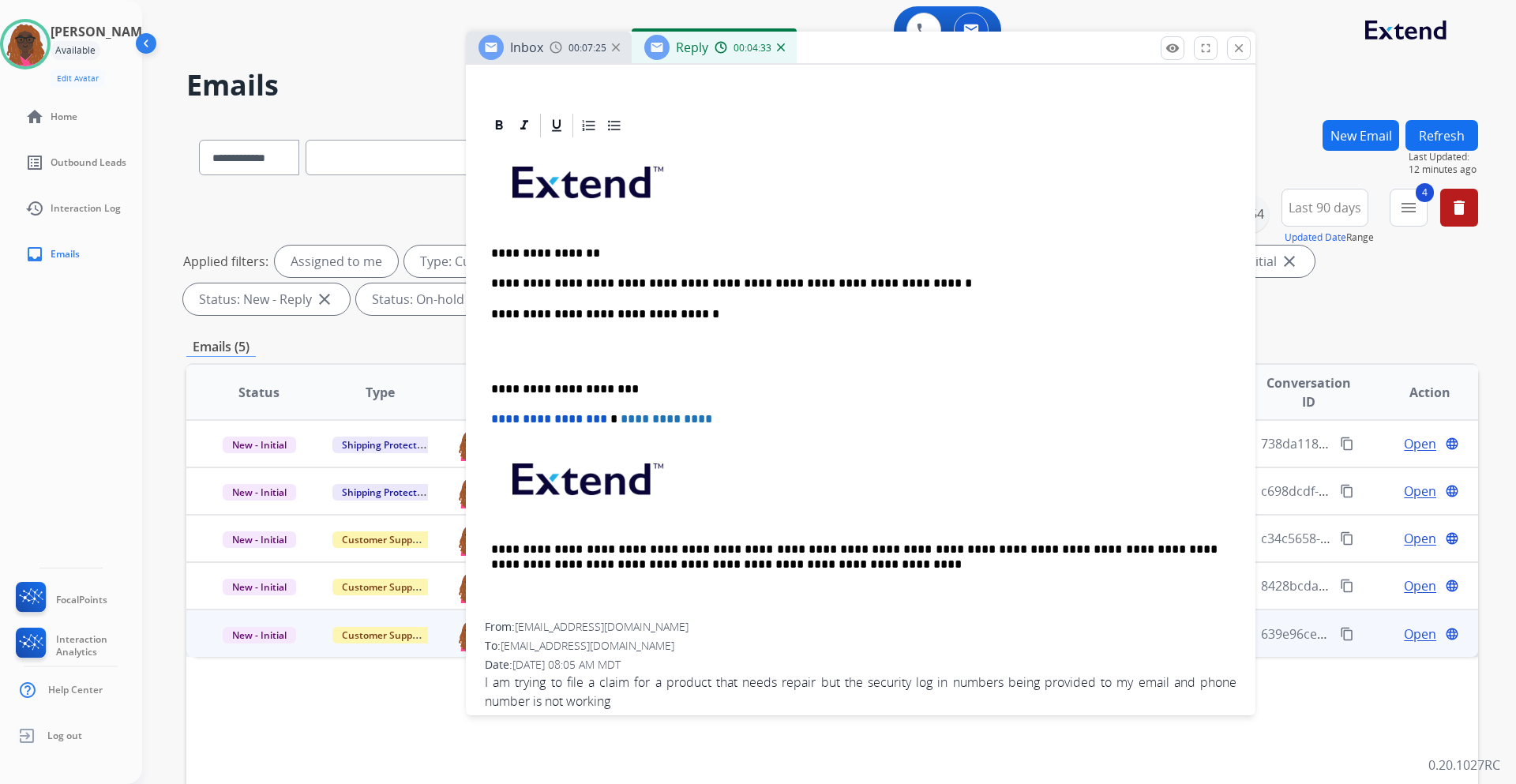 click on "**********" at bounding box center [854, 283] 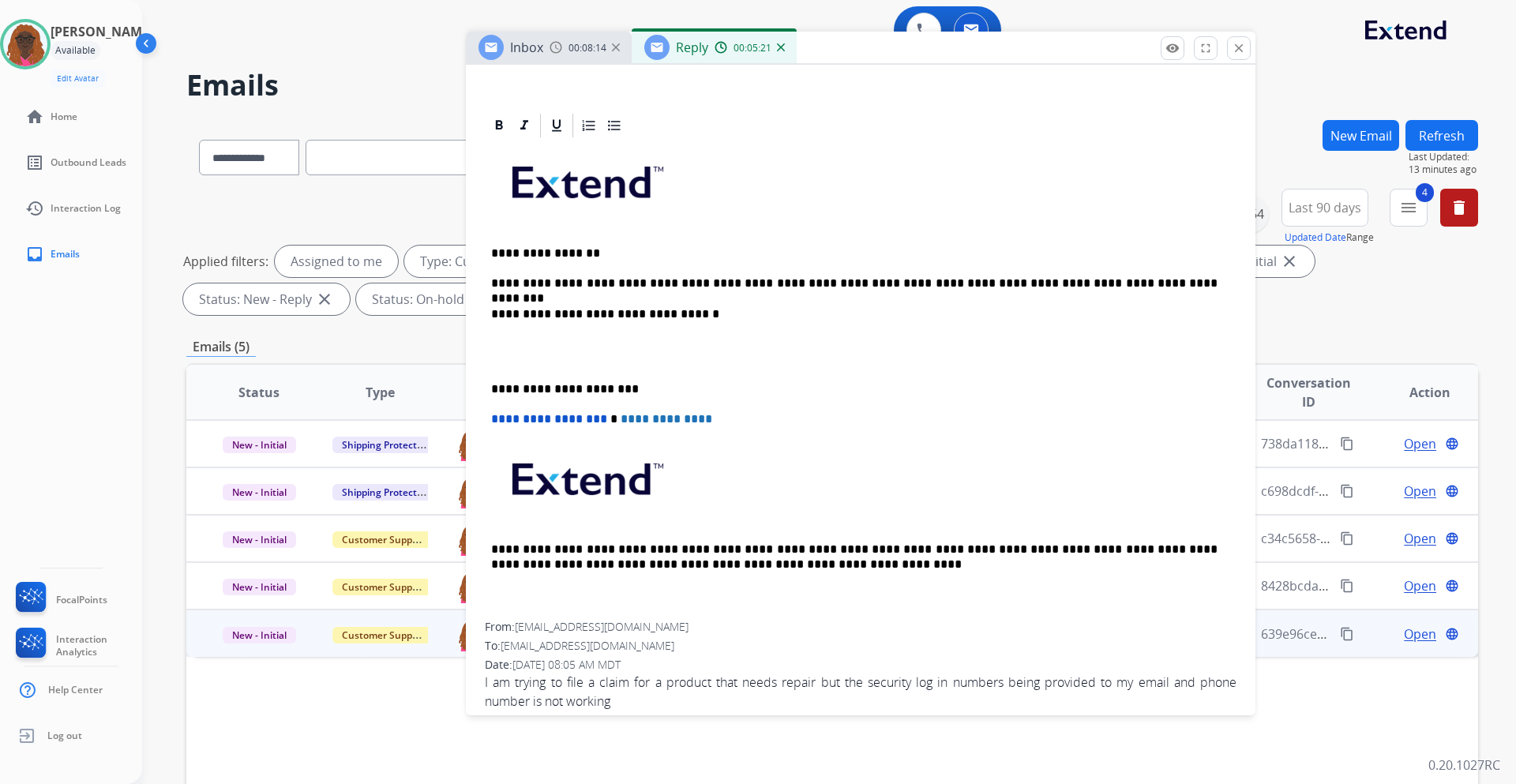 click on "**********" at bounding box center [861, 381] 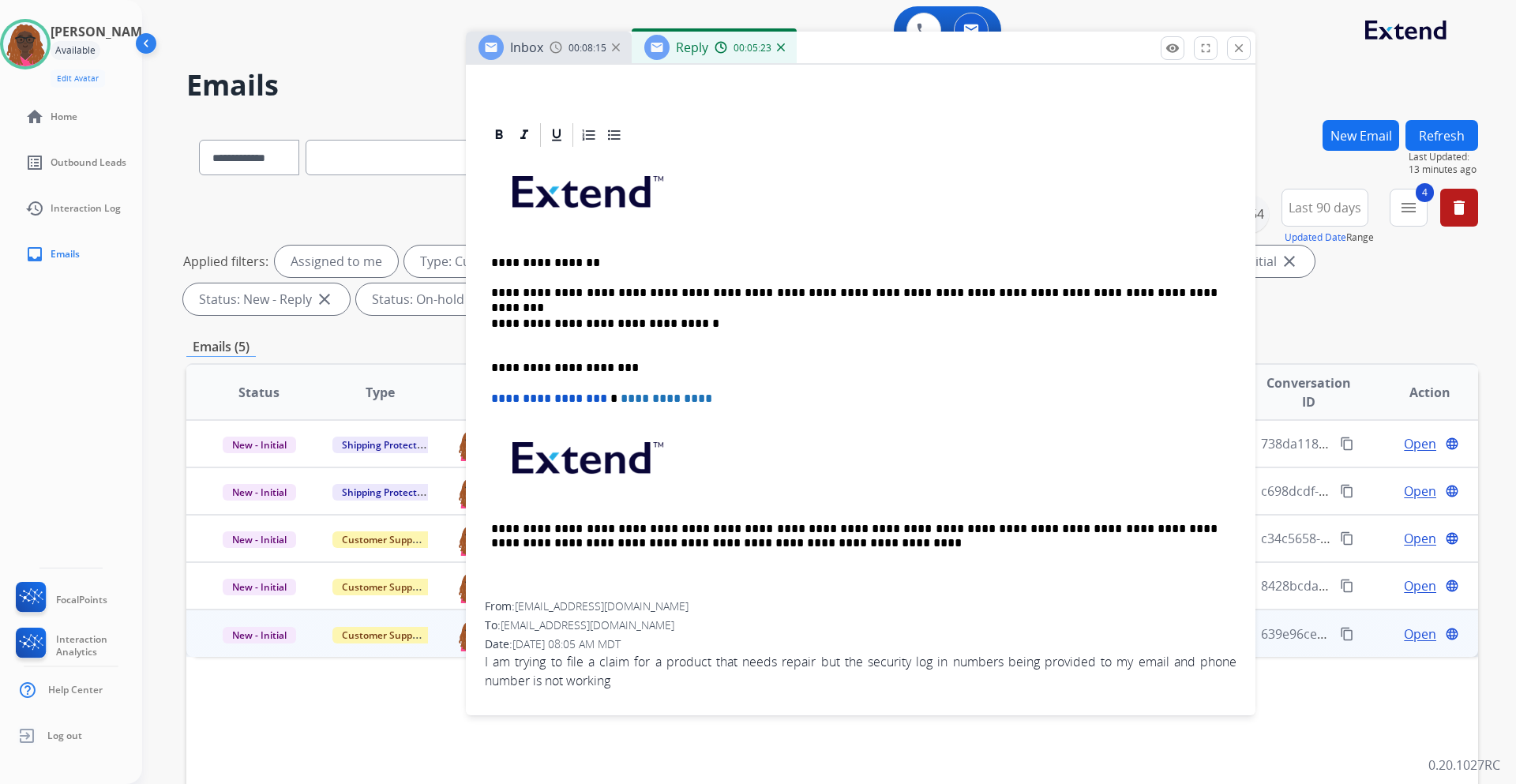scroll, scrollTop: 305, scrollLeft: 0, axis: vertical 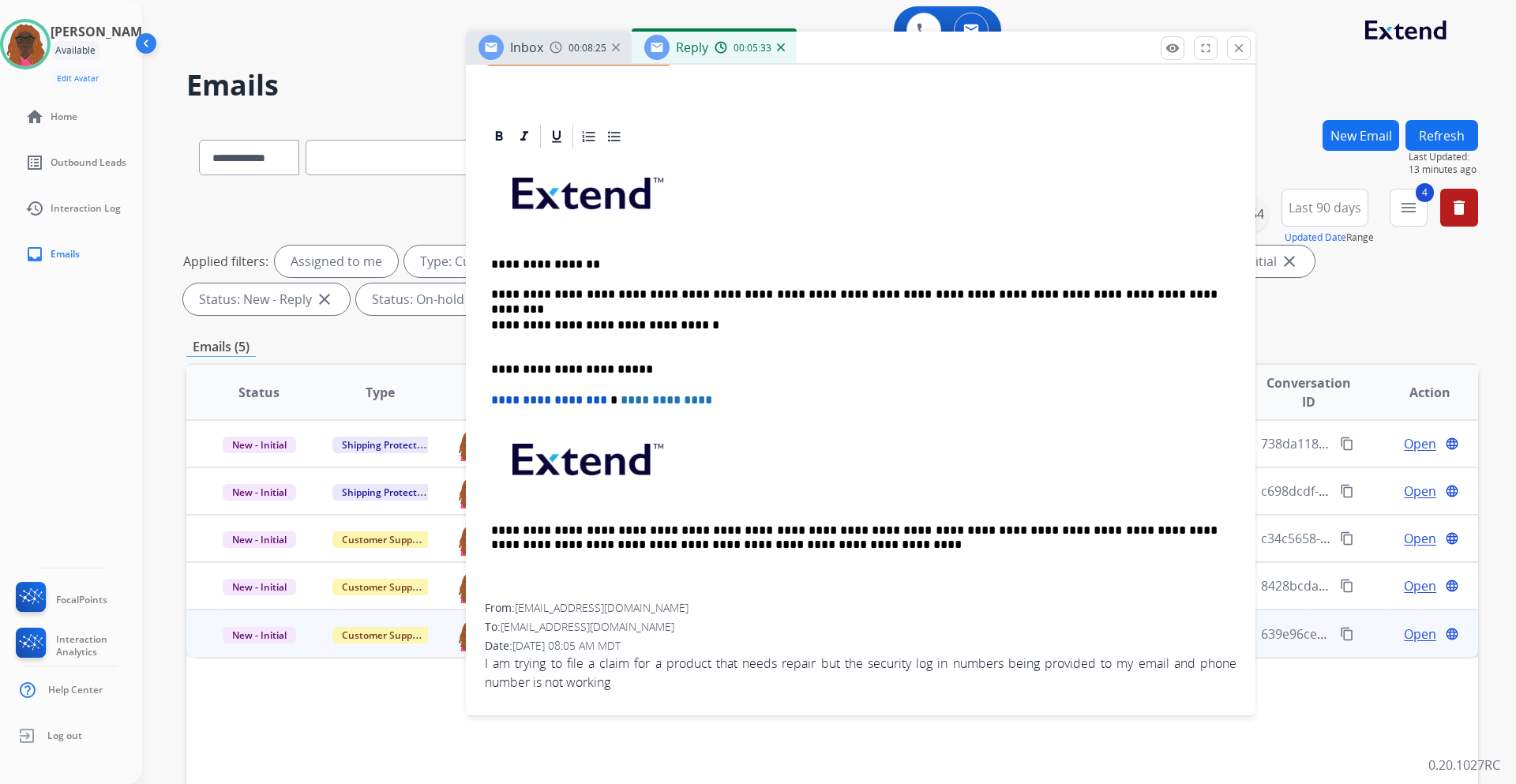 click on "**********" at bounding box center [854, 294] 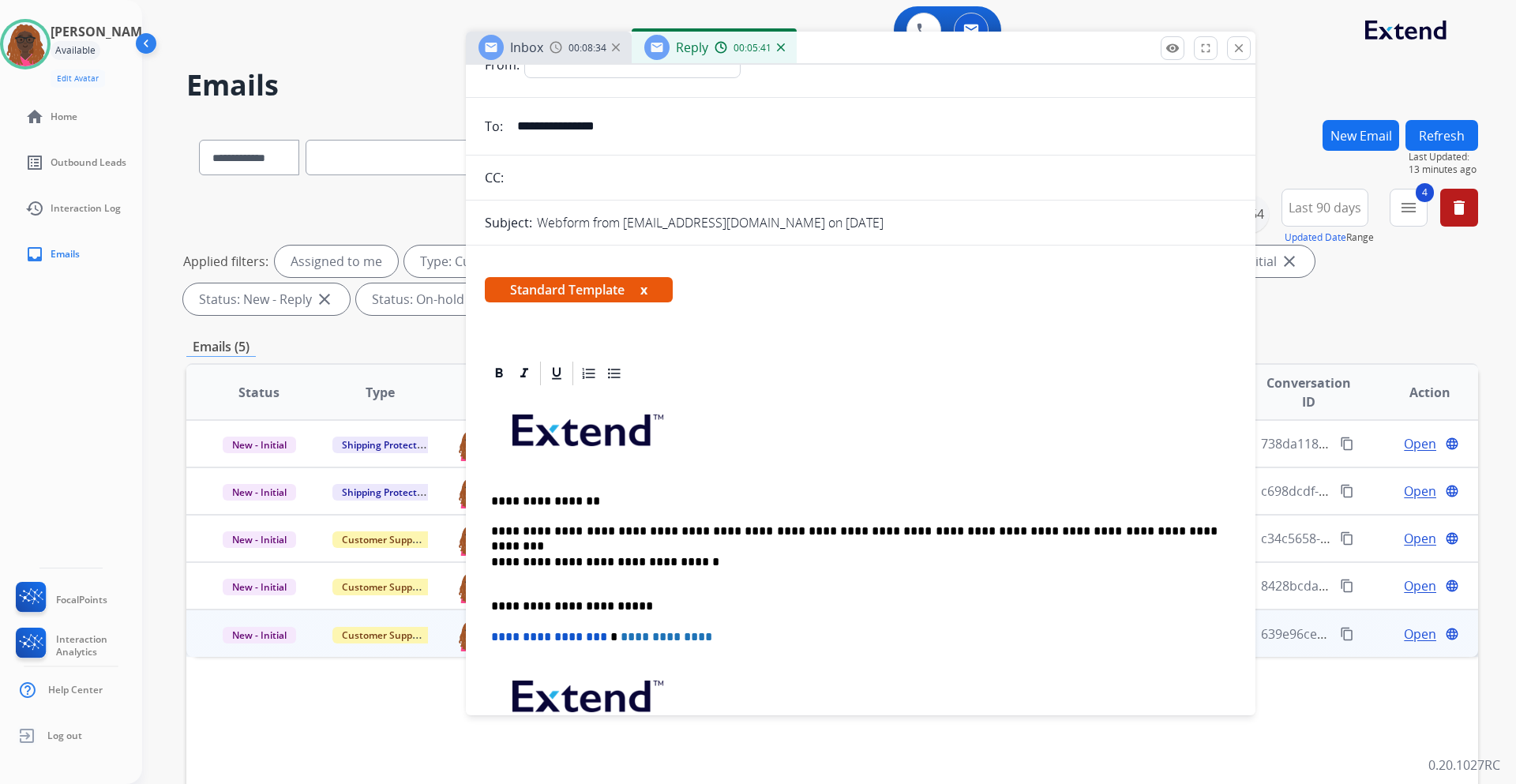 scroll, scrollTop: 0, scrollLeft: 0, axis: both 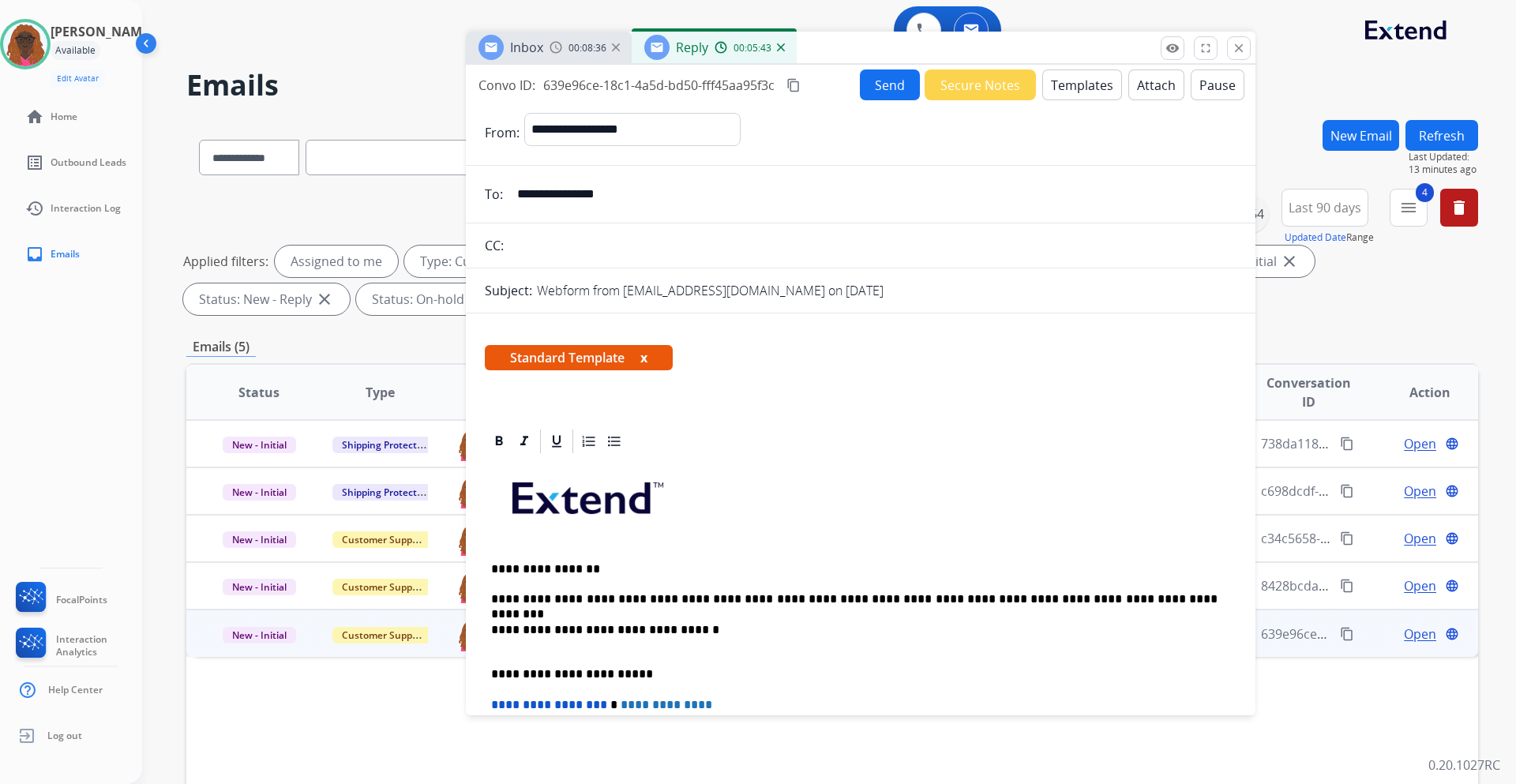 click on "Send" at bounding box center [890, 84] 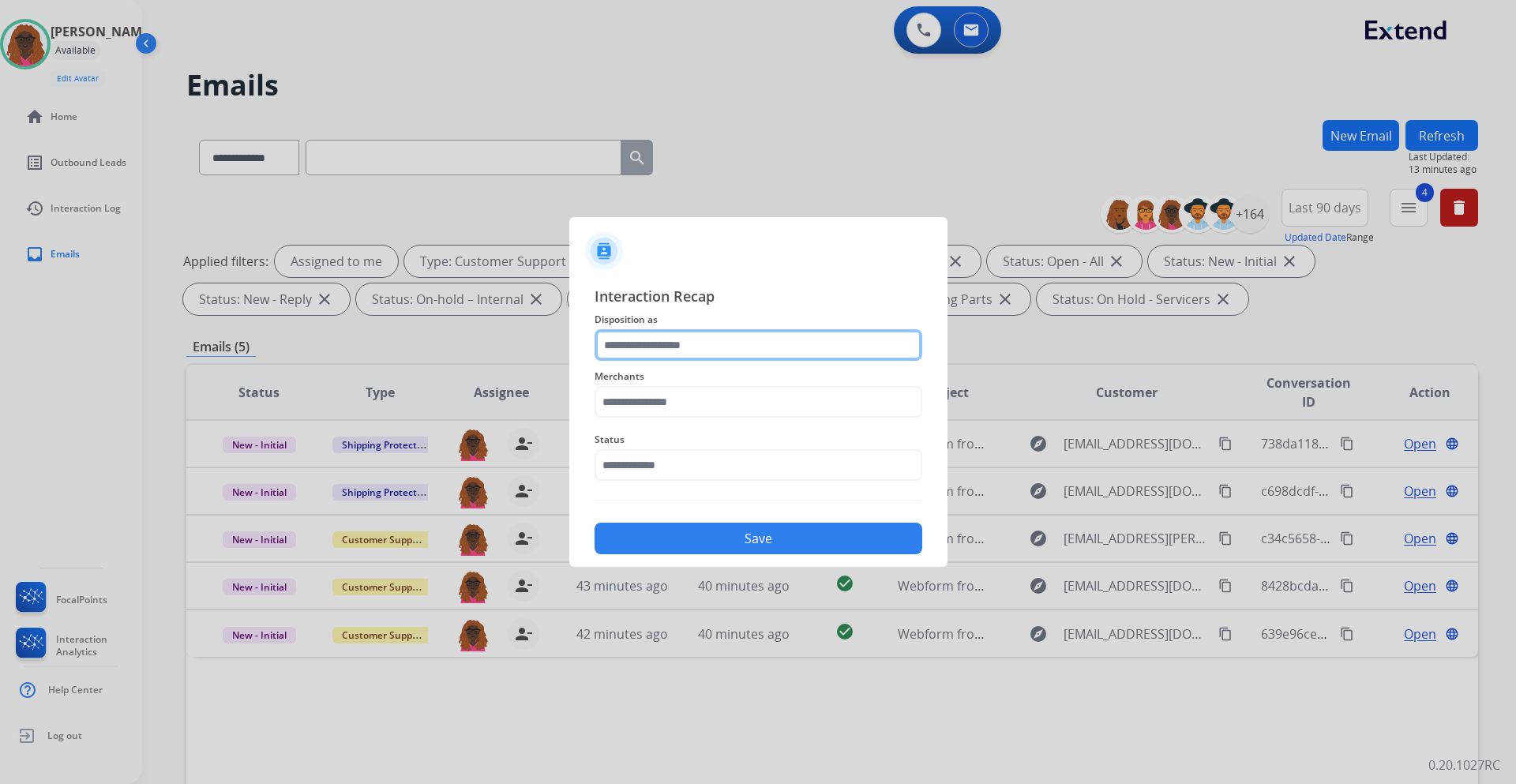 click 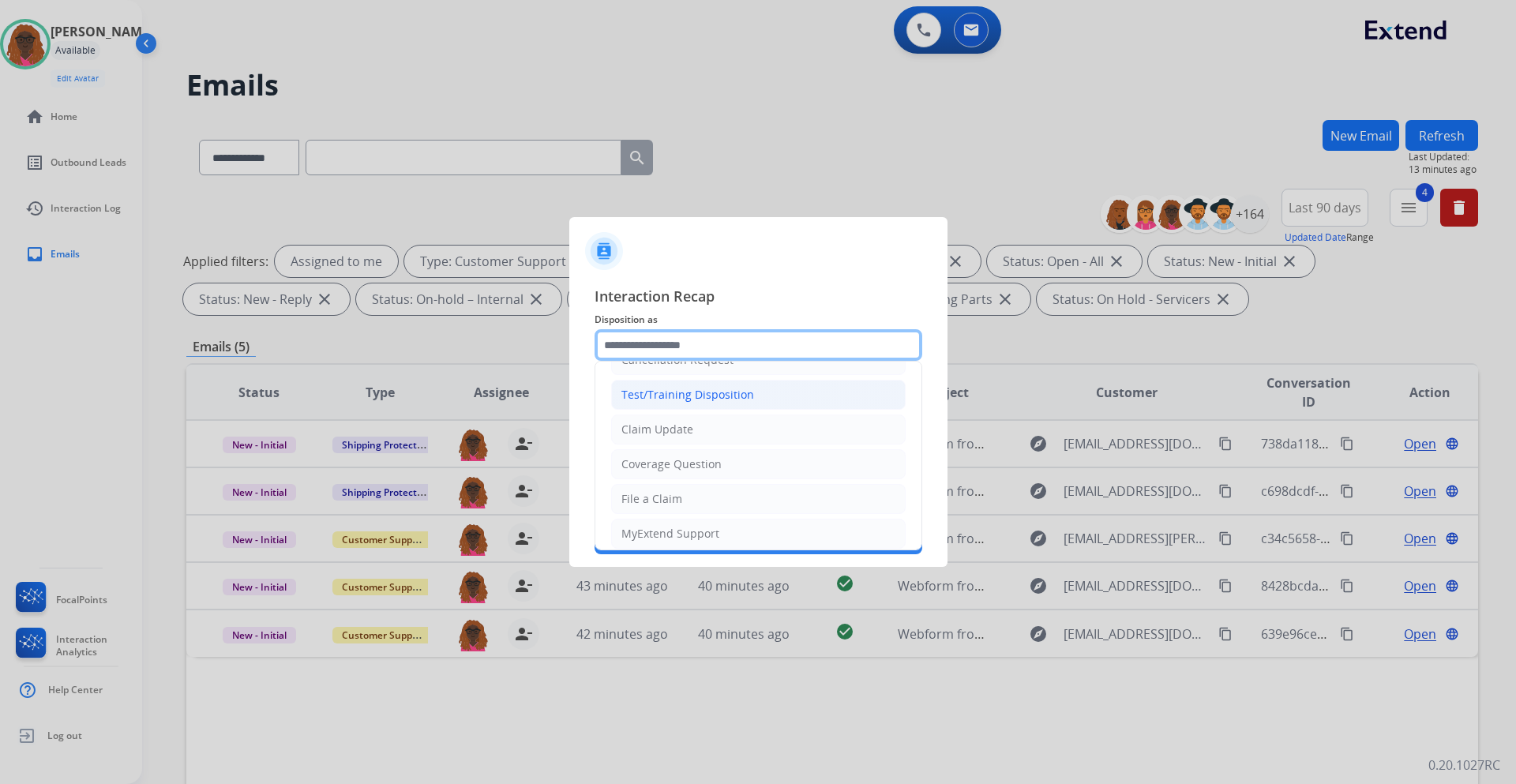 scroll, scrollTop: 0, scrollLeft: 0, axis: both 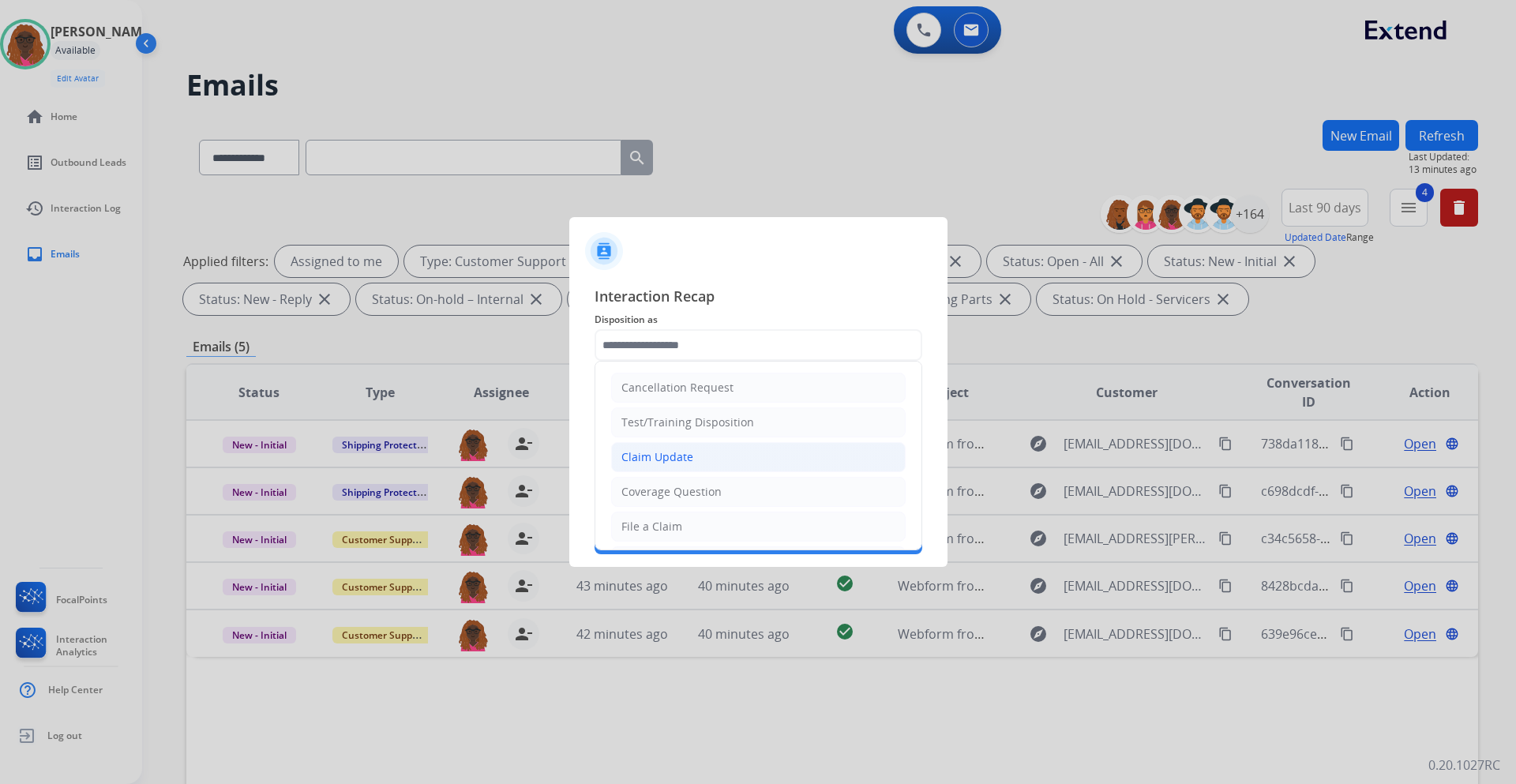click on "Claim Update" 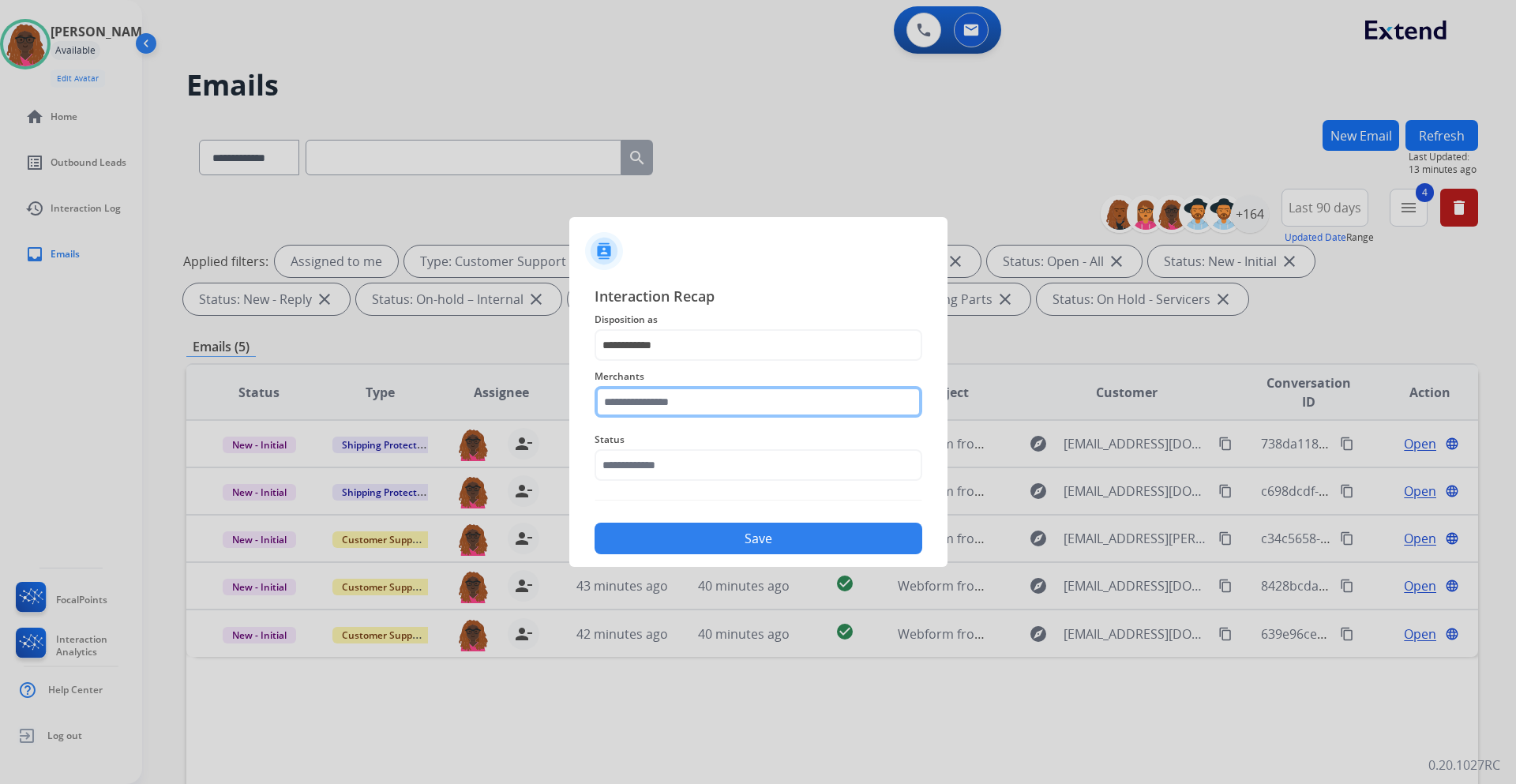click 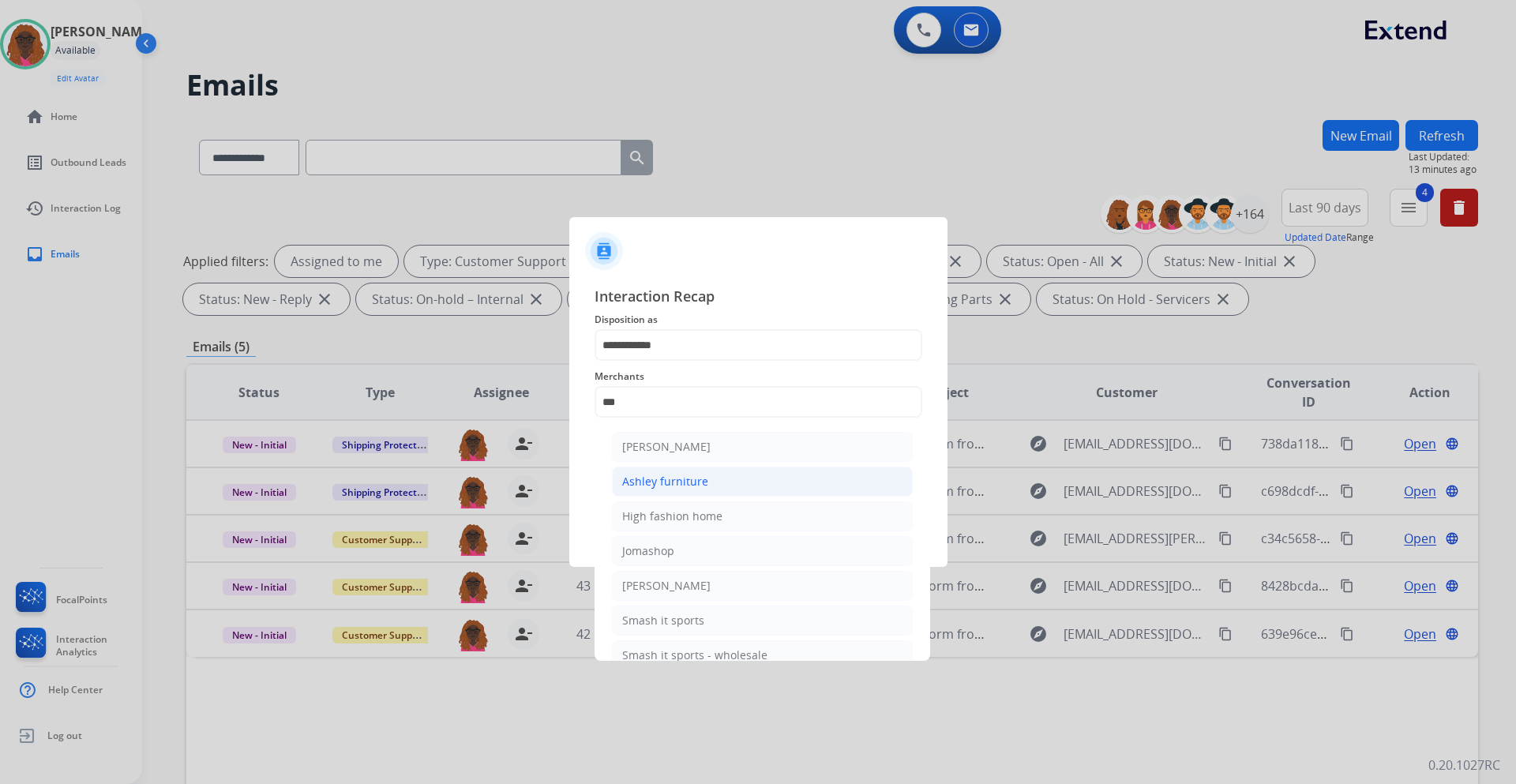 click on "Ashley furniture" 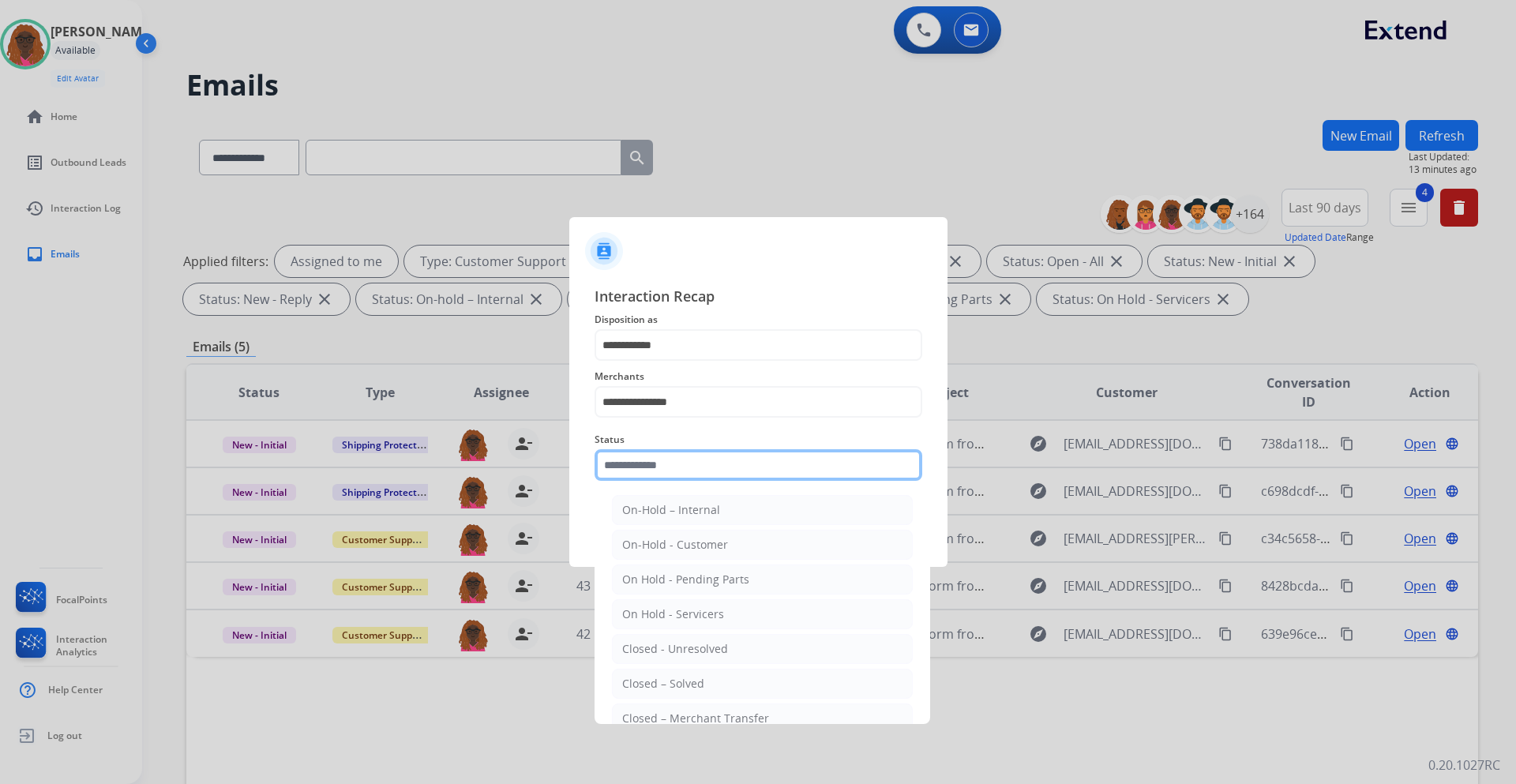 click 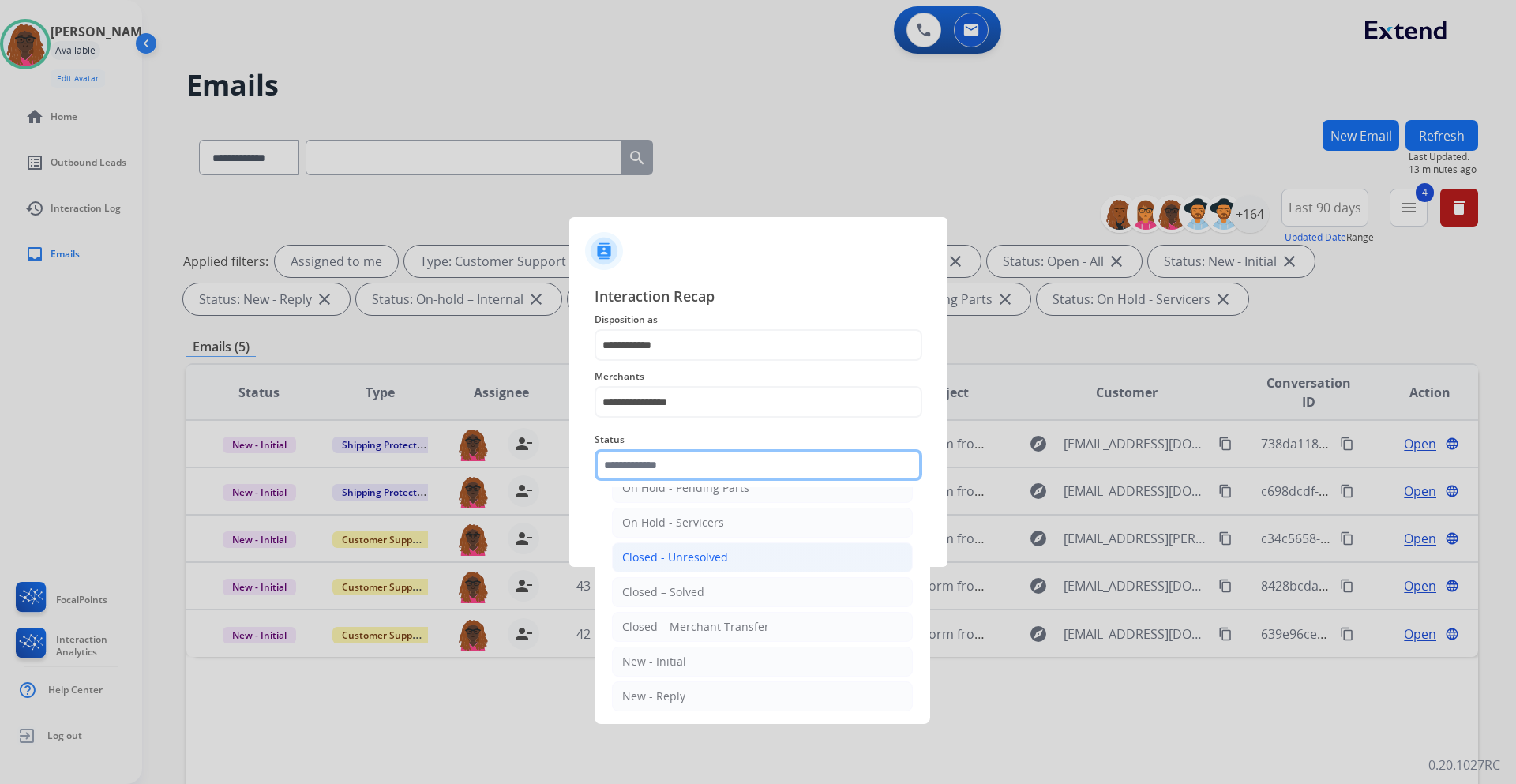 scroll, scrollTop: 95, scrollLeft: 0, axis: vertical 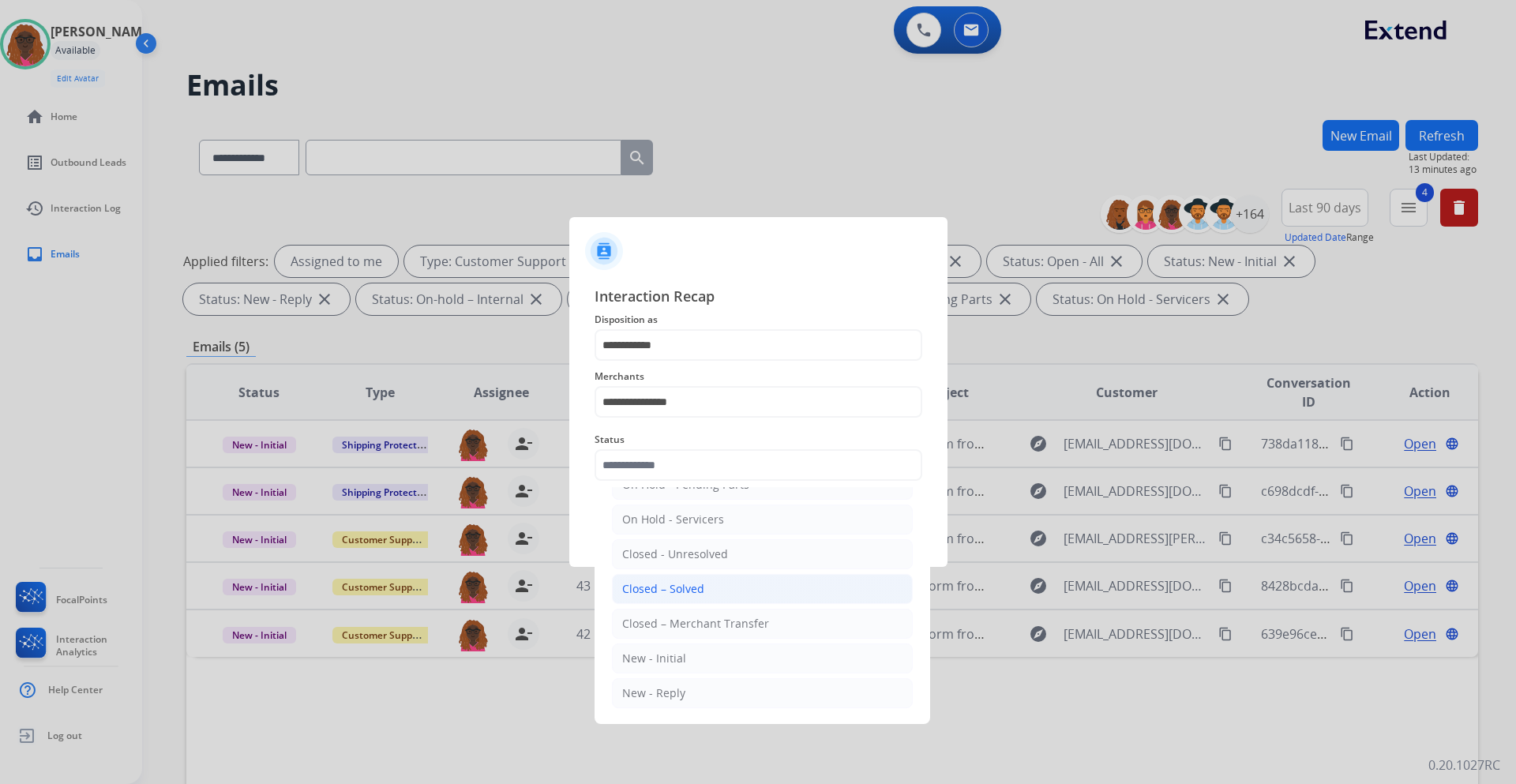 click on "Closed – Solved" 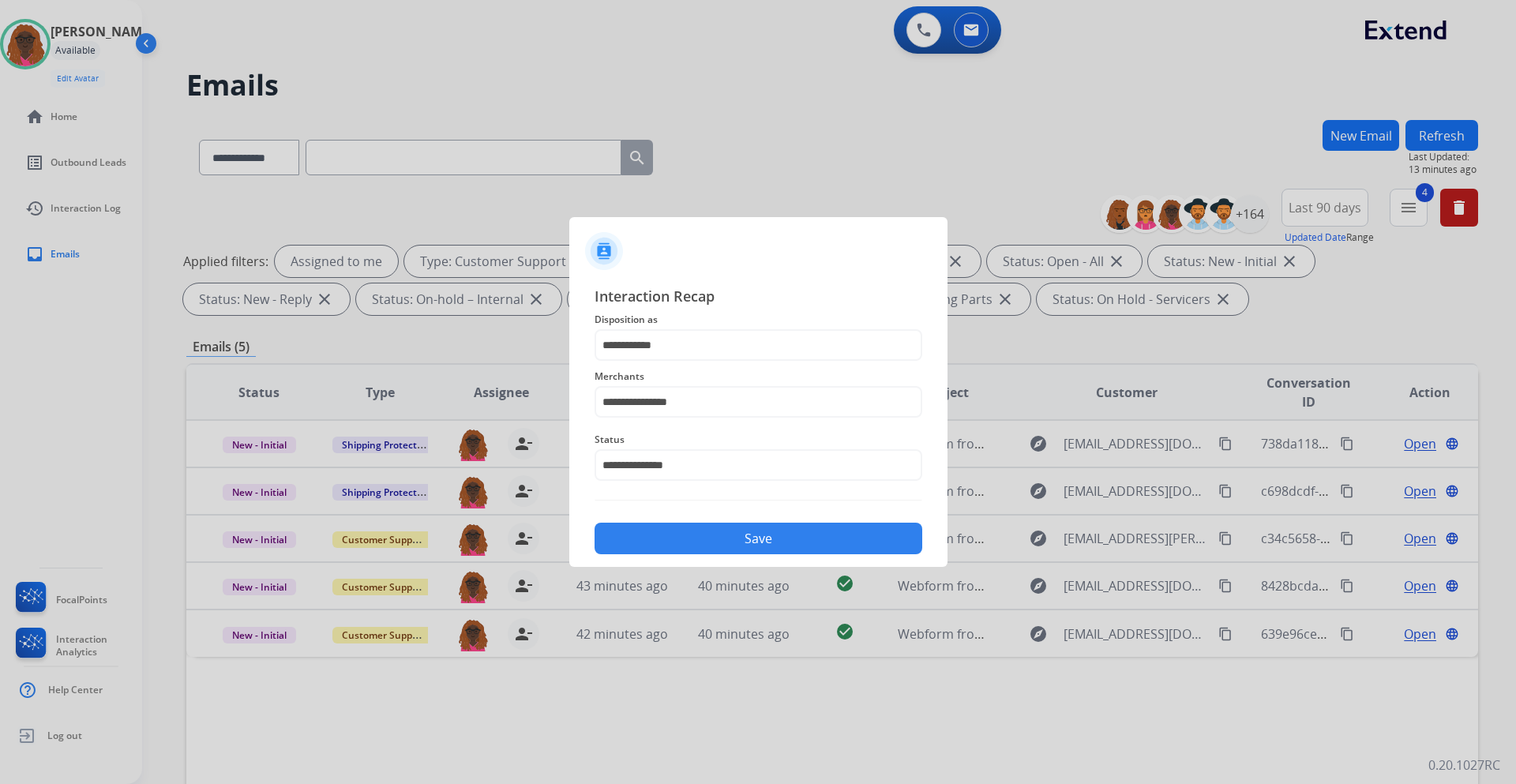 click on "Save" 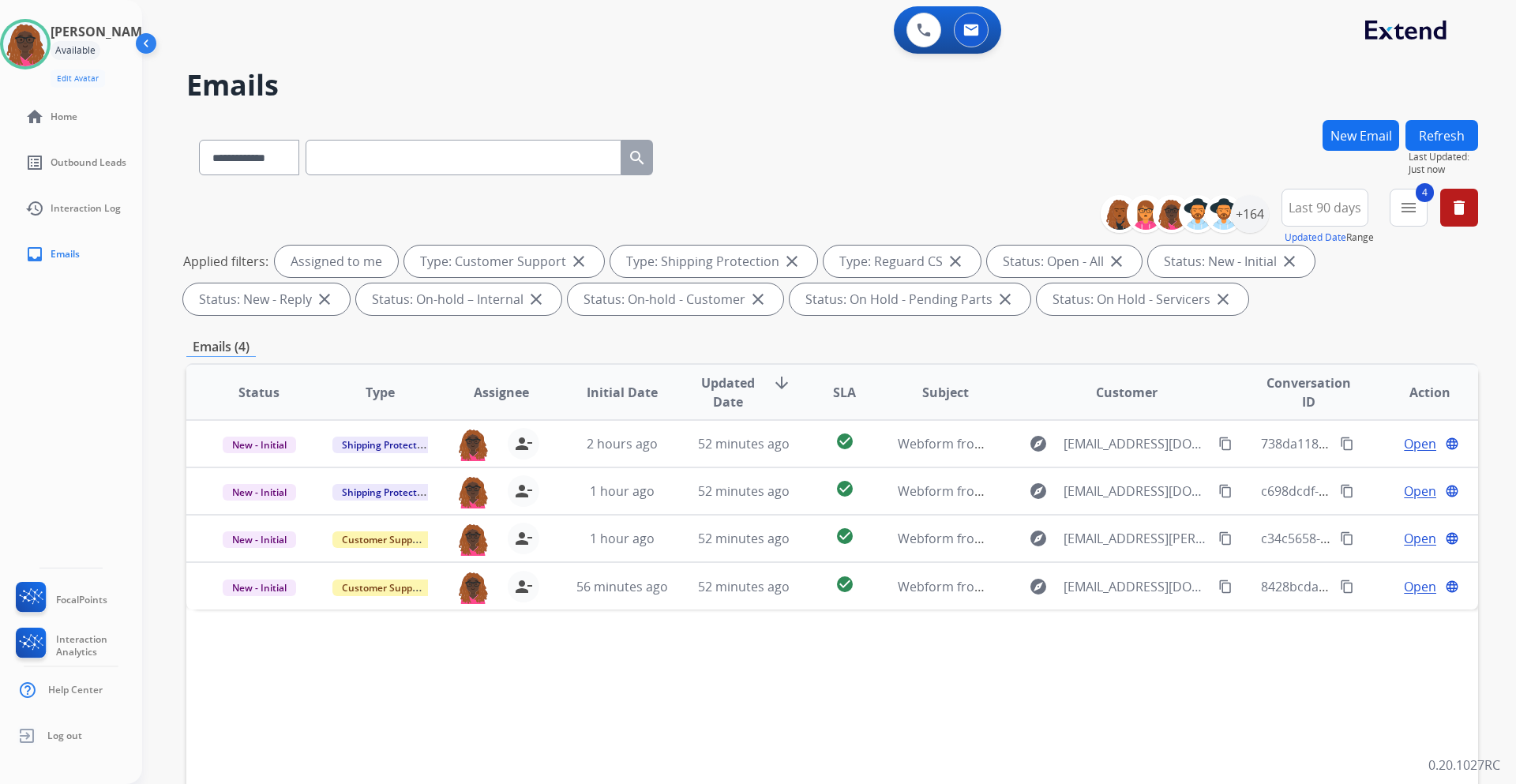 click on "Available" at bounding box center (75, 51) 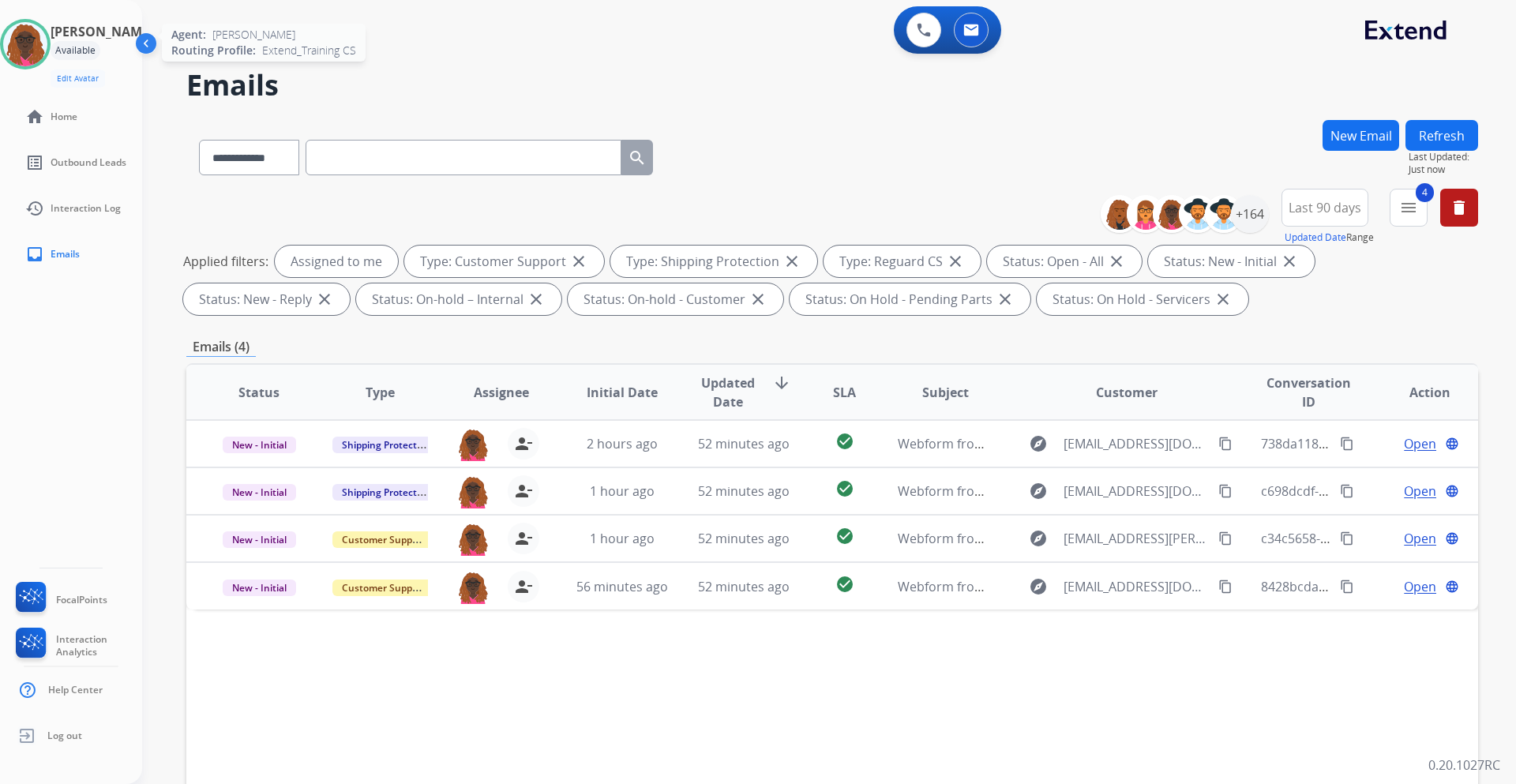 click at bounding box center (25, 44) 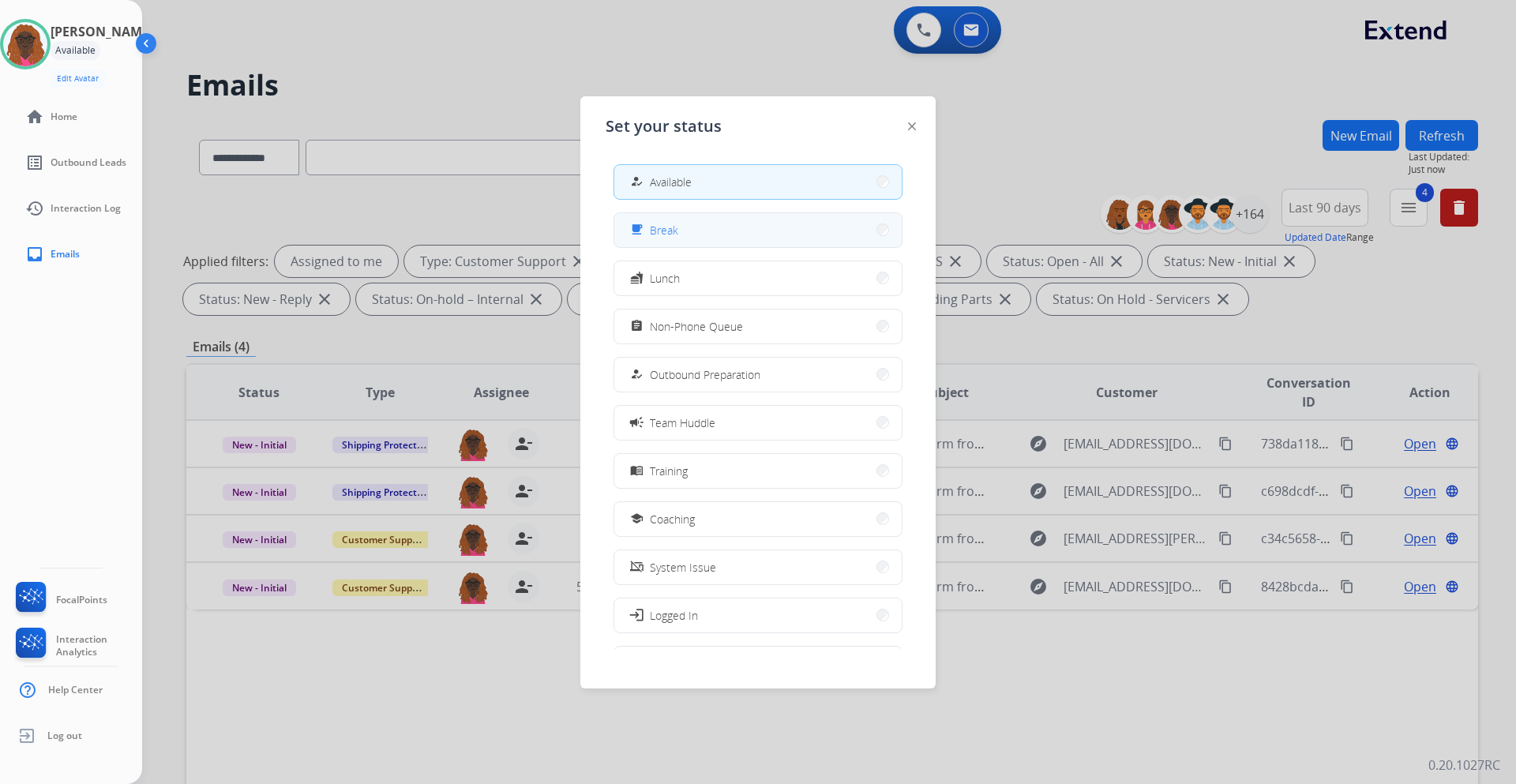 click on "free_breakfast Break" at bounding box center (758, 230) 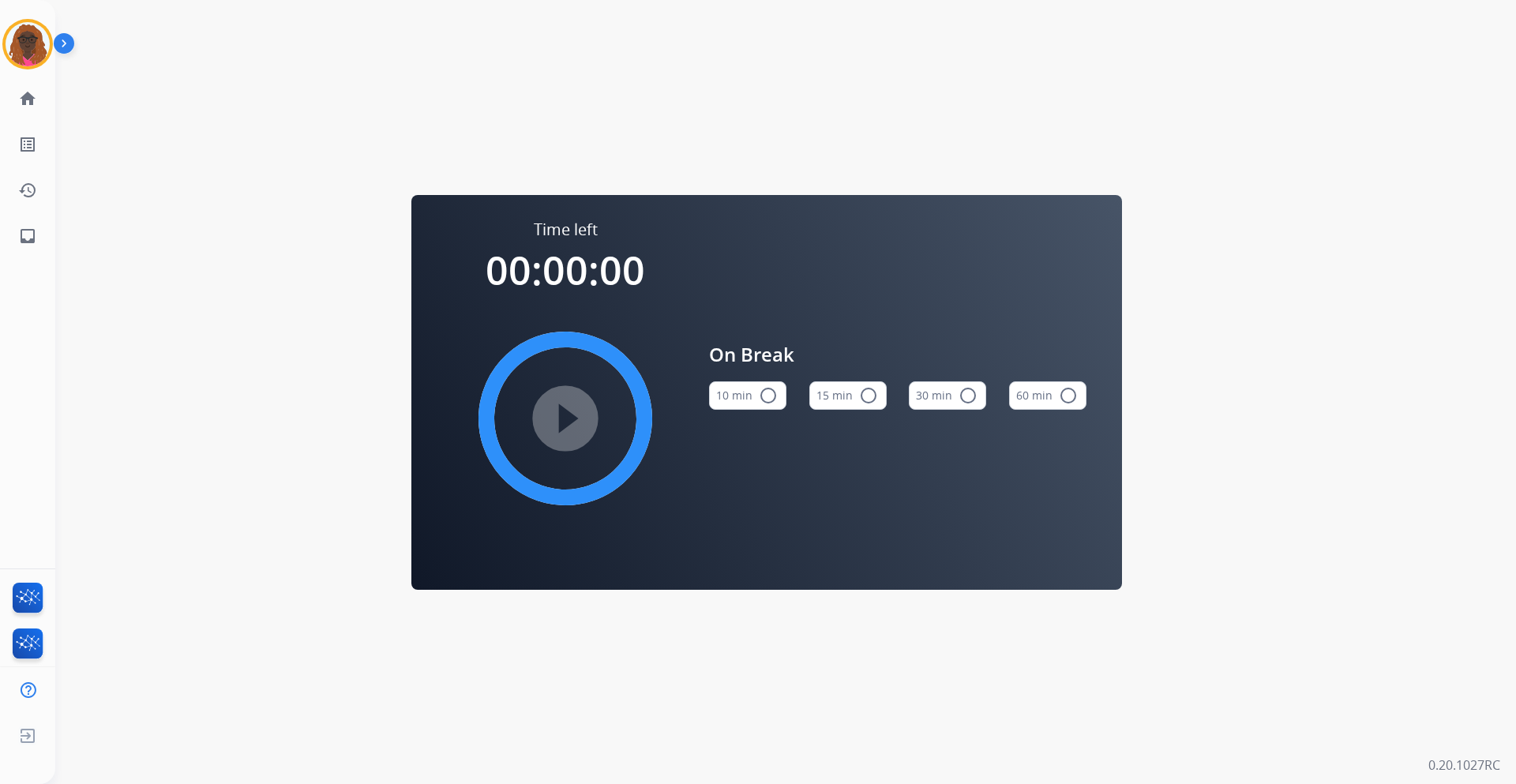 click on "radio_button_unchecked" at bounding box center [869, 396] 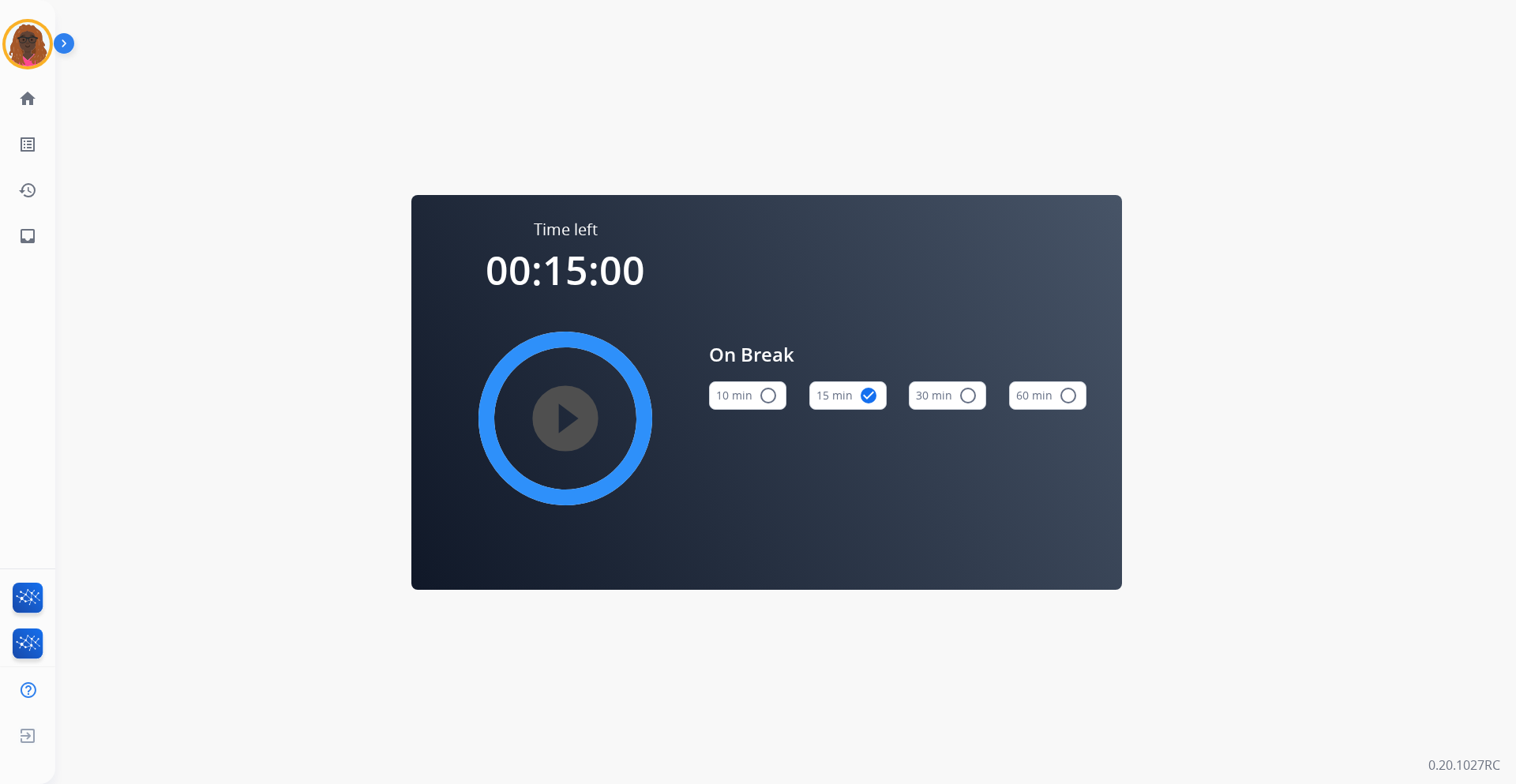 click on "play_circle_filled" at bounding box center (565, 418) 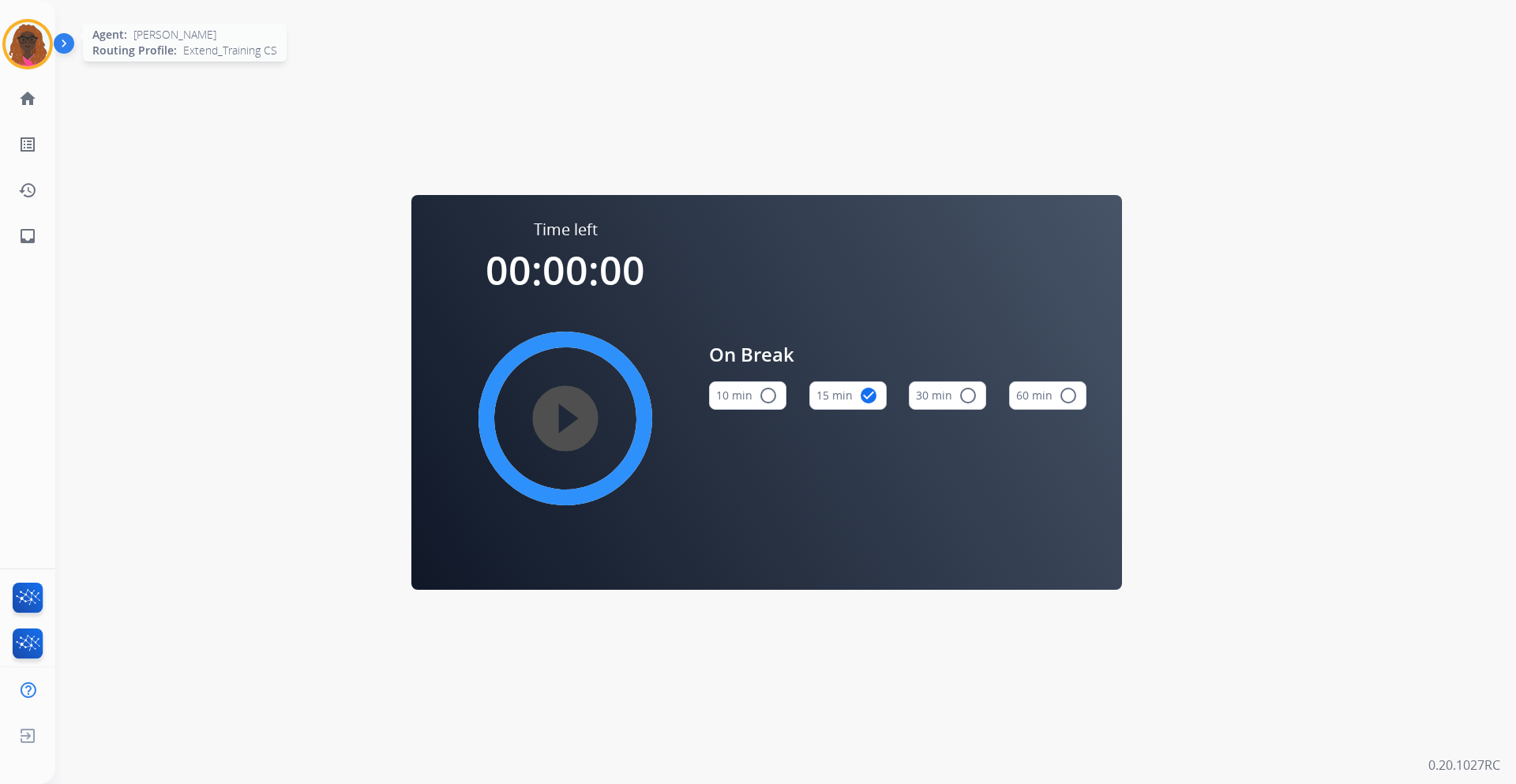 click at bounding box center (28, 44) 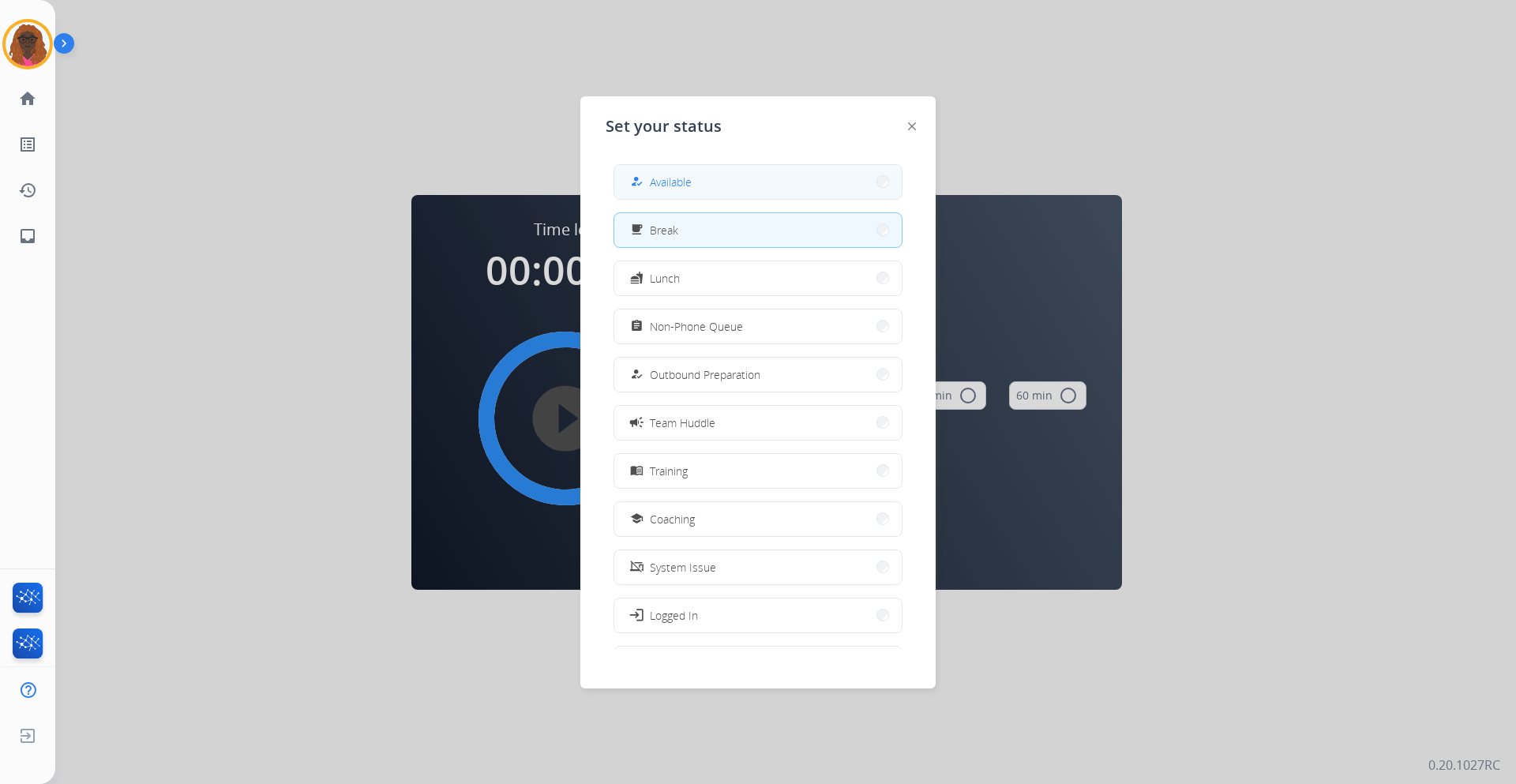 click on "how_to_reg Available" at bounding box center (758, 182) 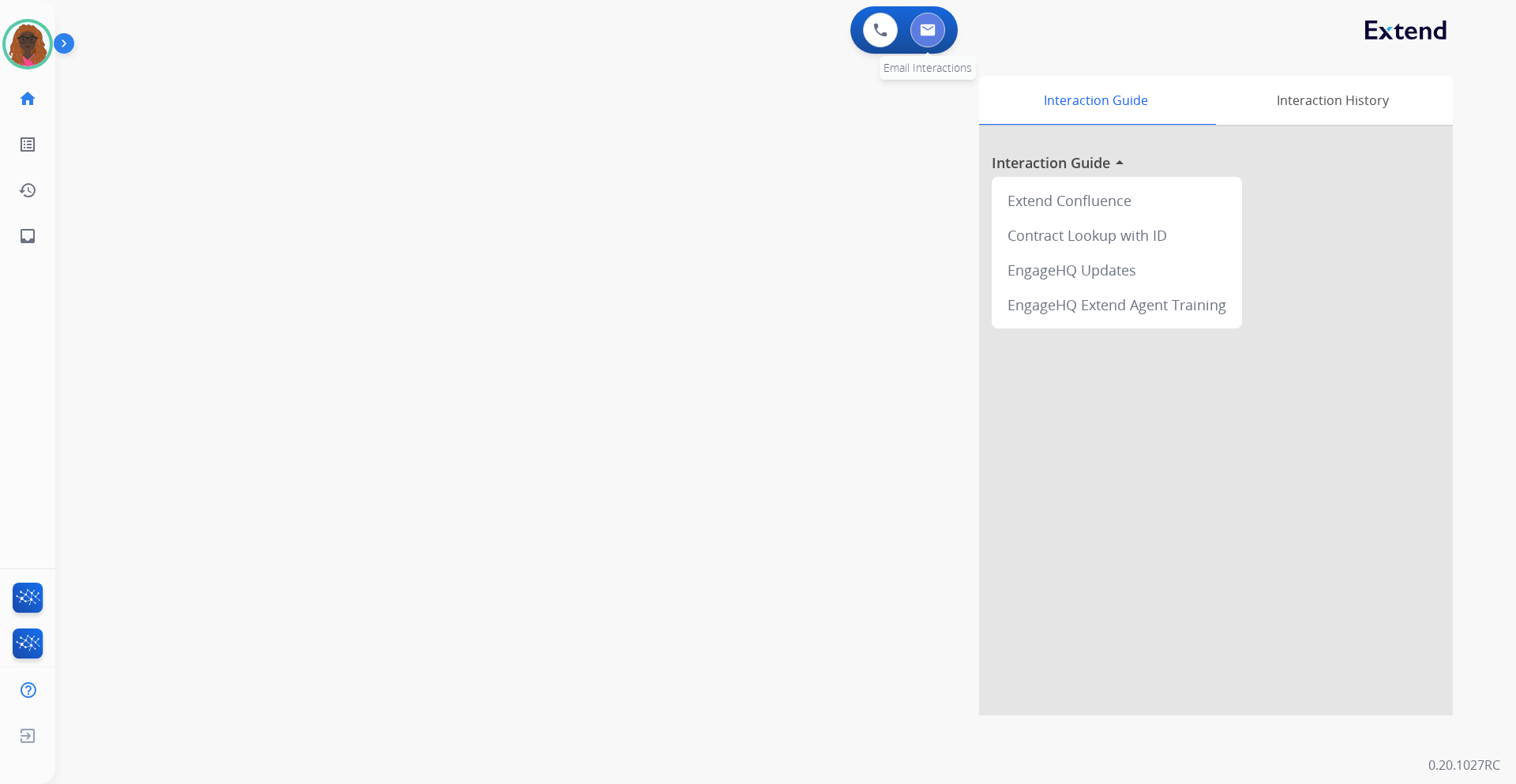 click at bounding box center [928, 30] 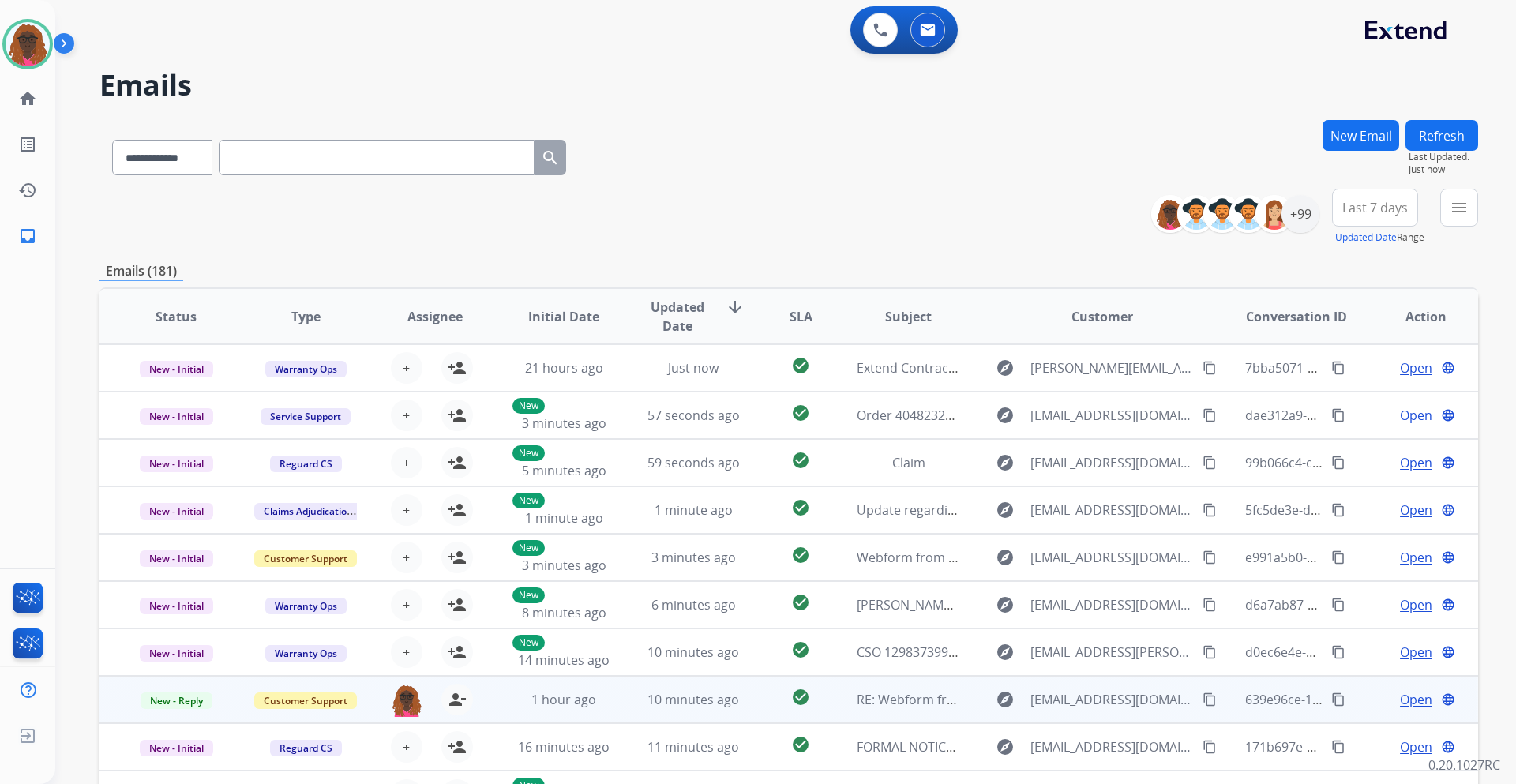 scroll, scrollTop: 2, scrollLeft: 0, axis: vertical 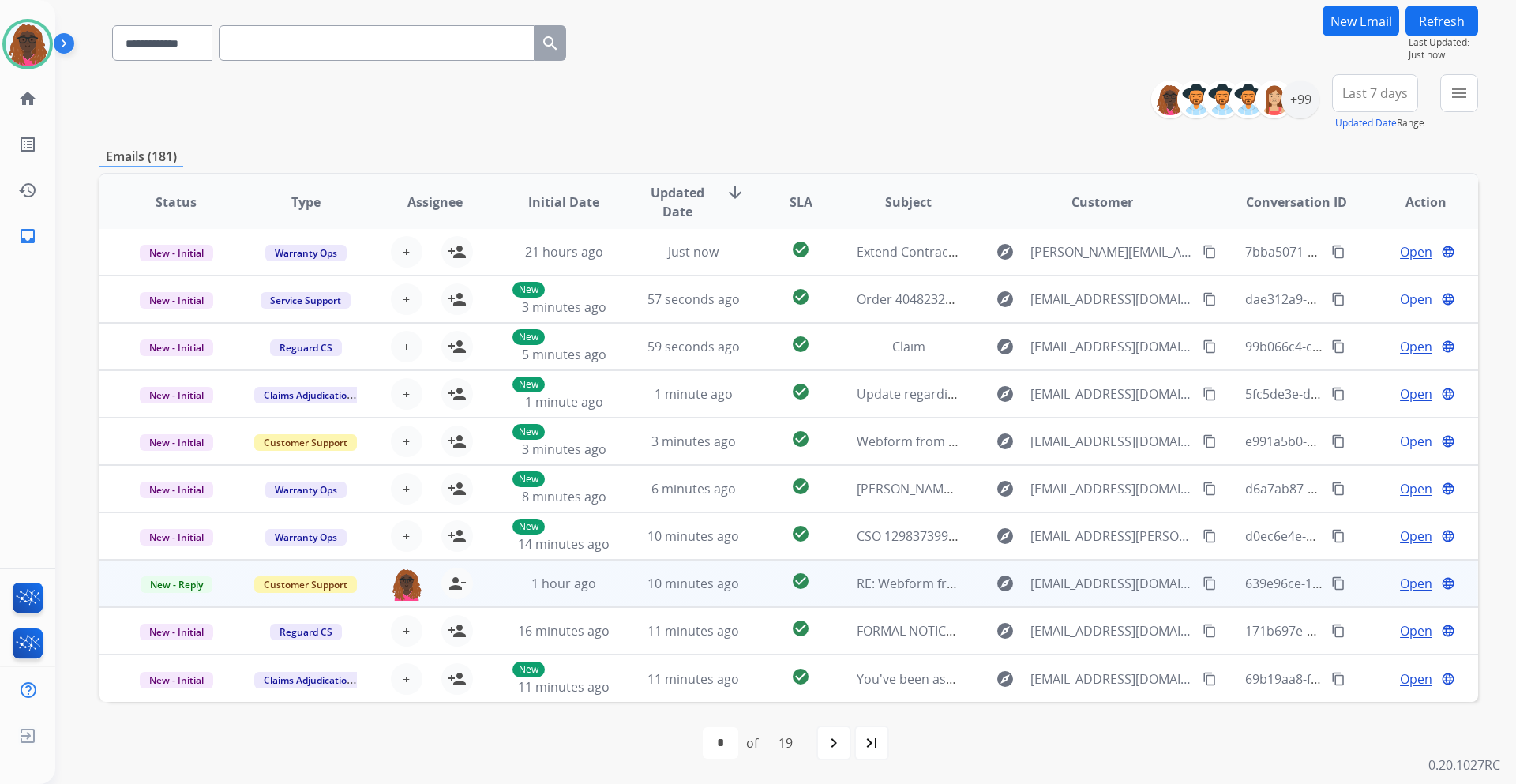 click on "Open" at bounding box center (1416, 583) 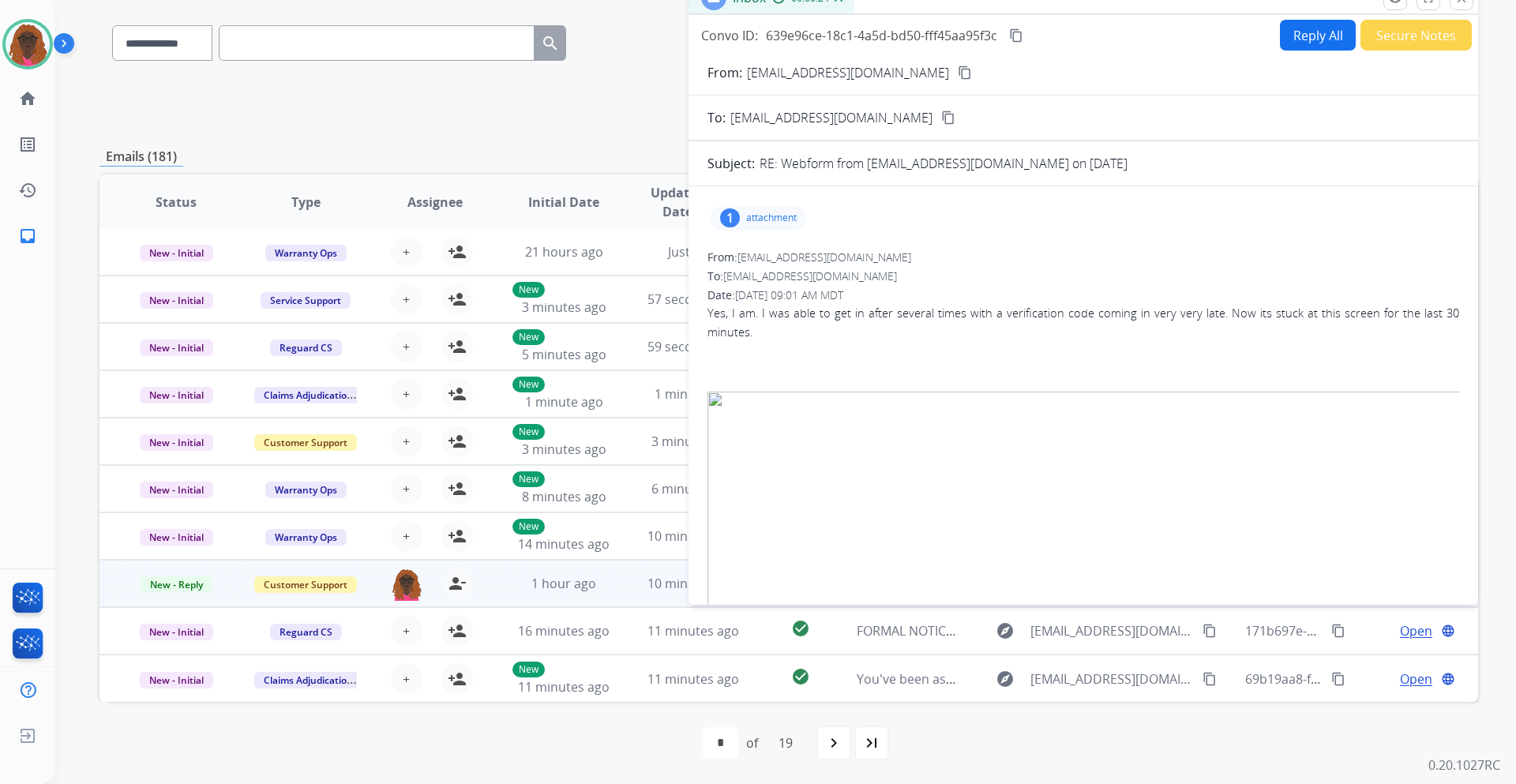 click on "1 attachment" at bounding box center (758, 218) 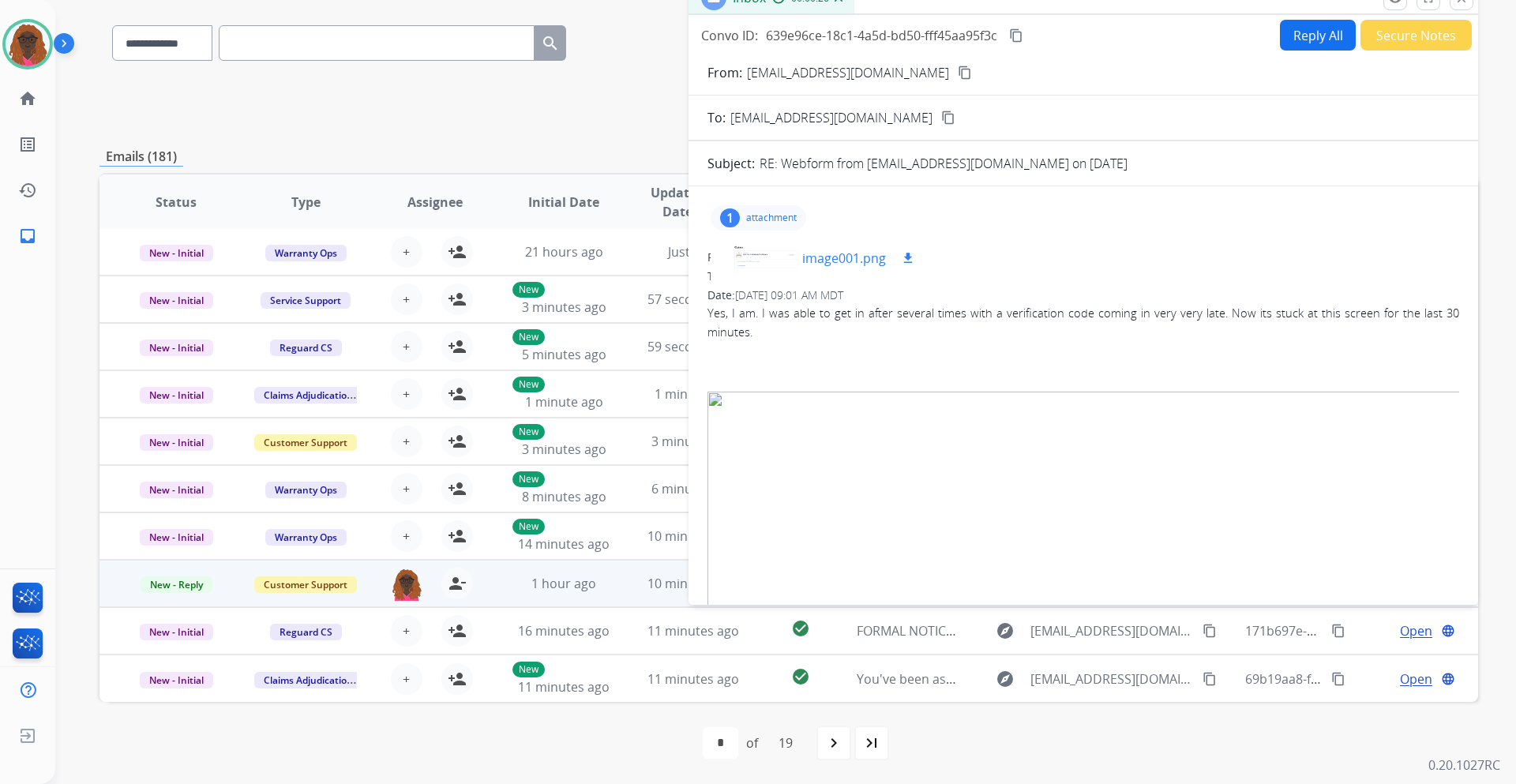 click at bounding box center [763, 258] 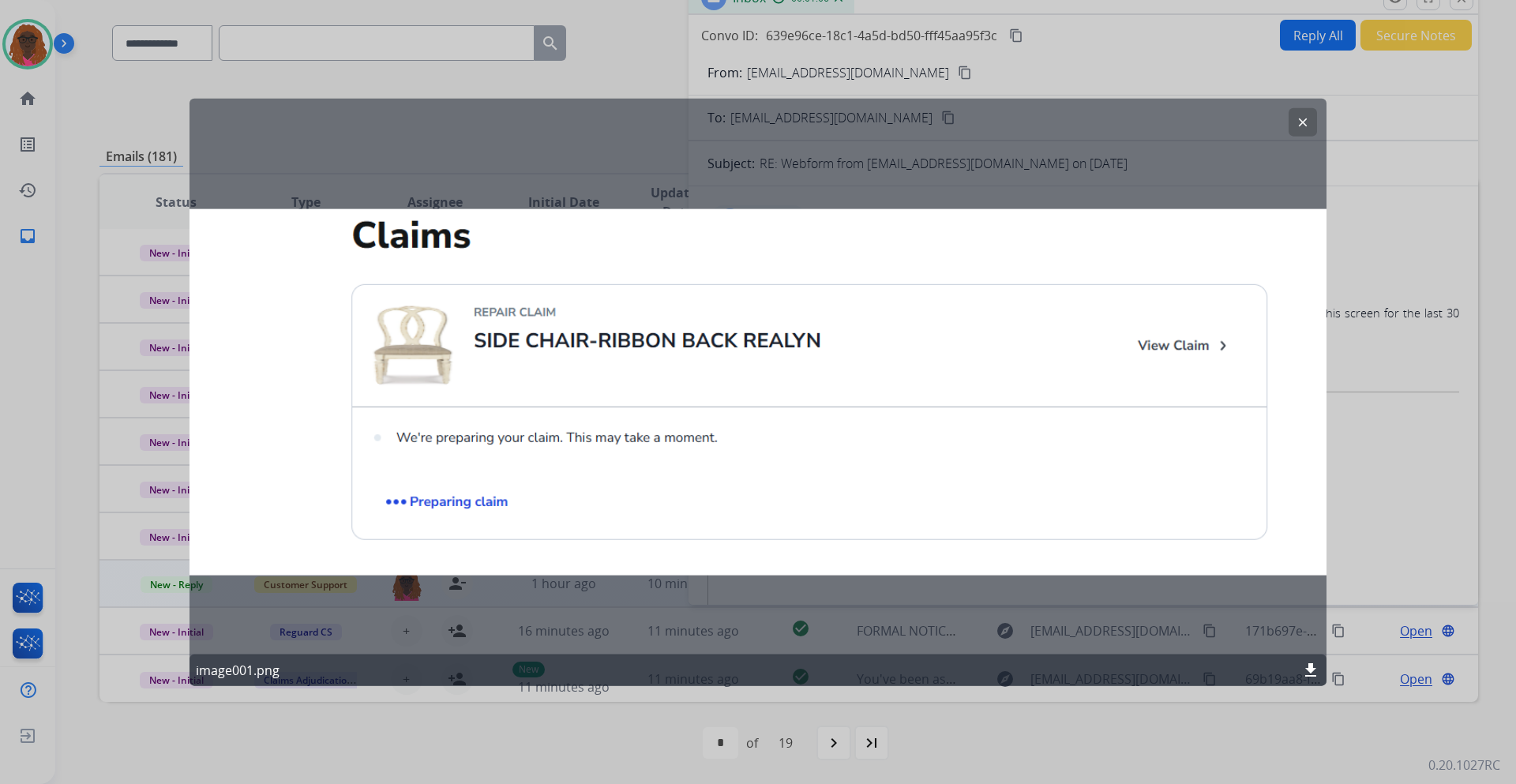 click on "clear" 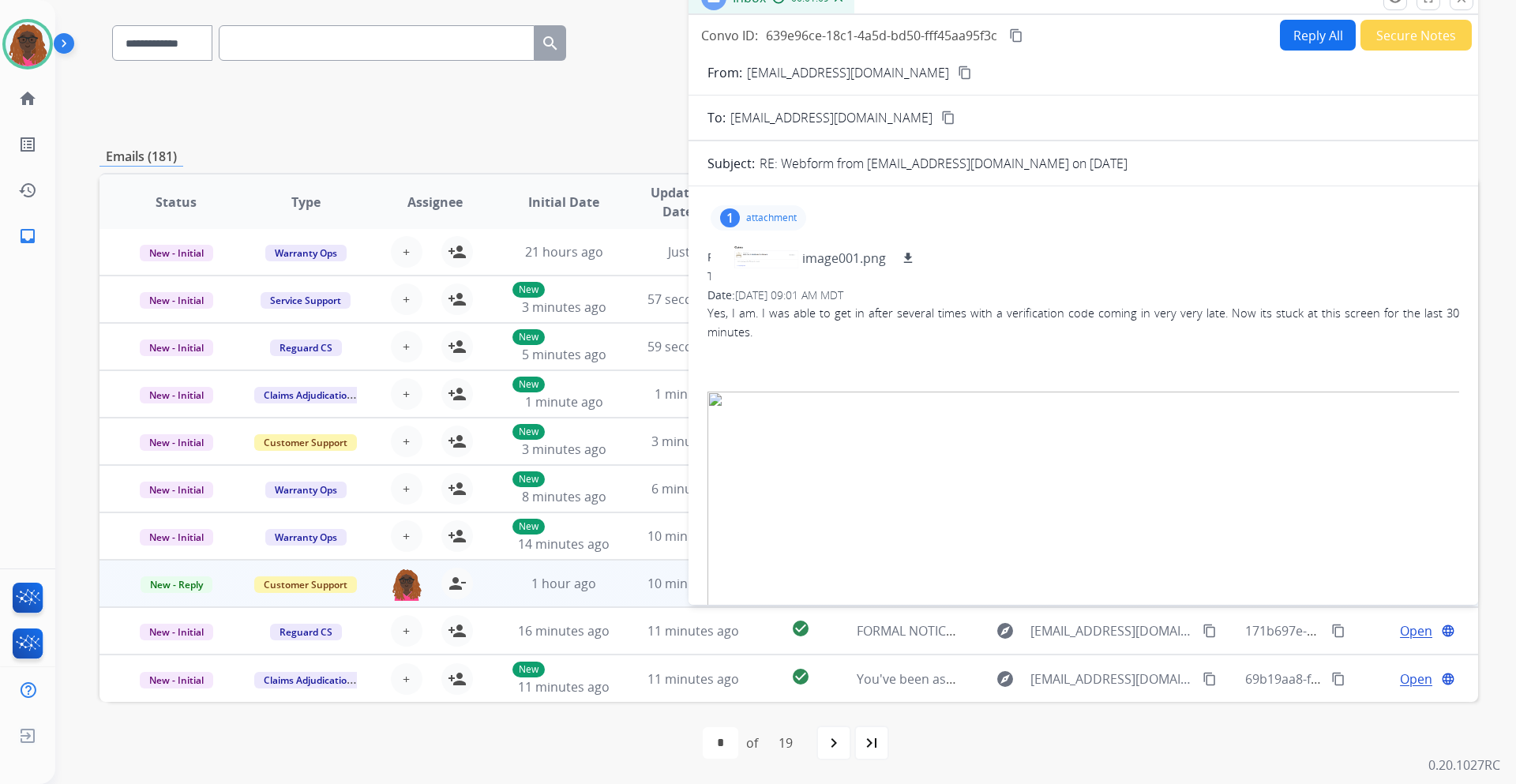click on "Reply All" at bounding box center (1318, 35) 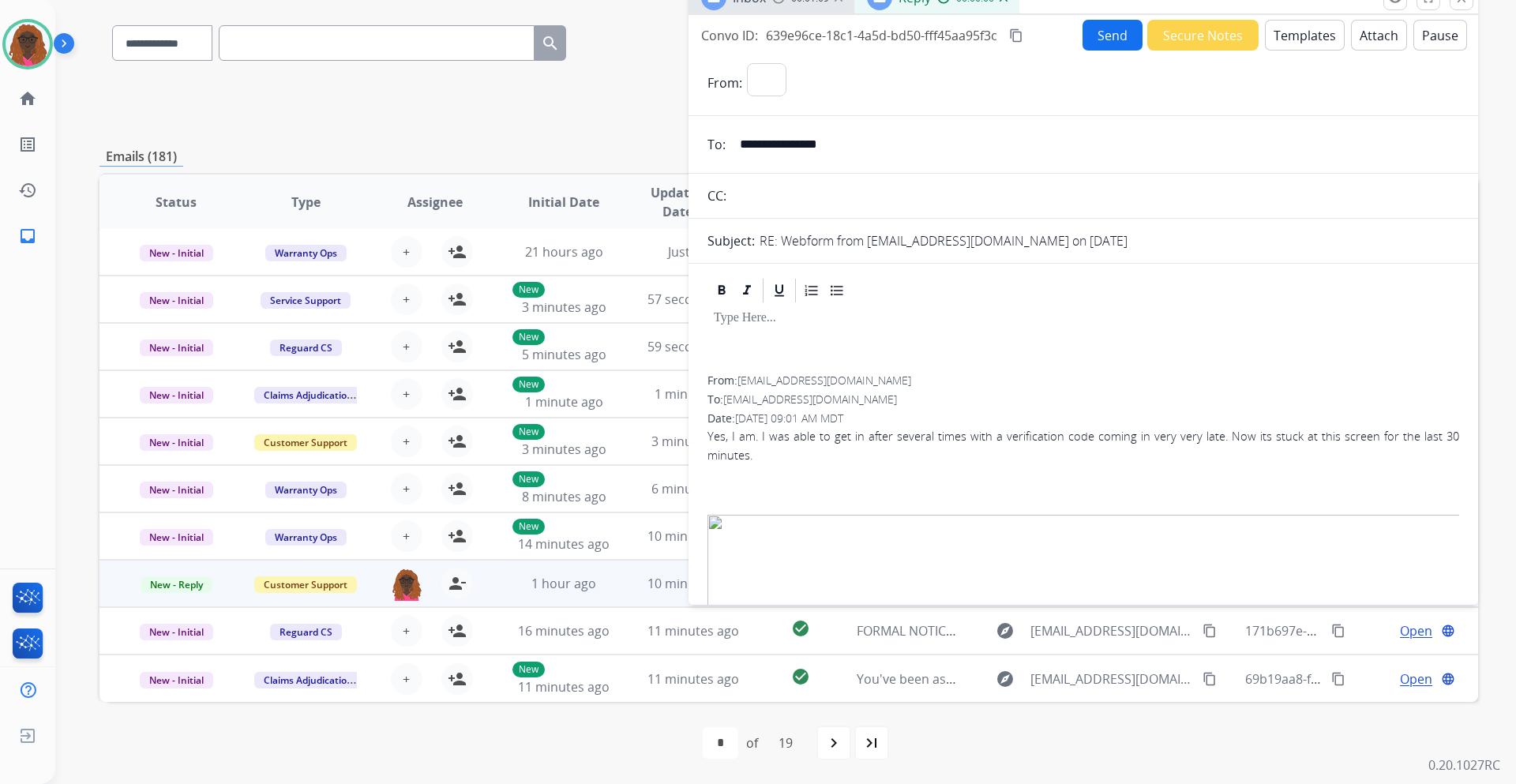 select on "**********" 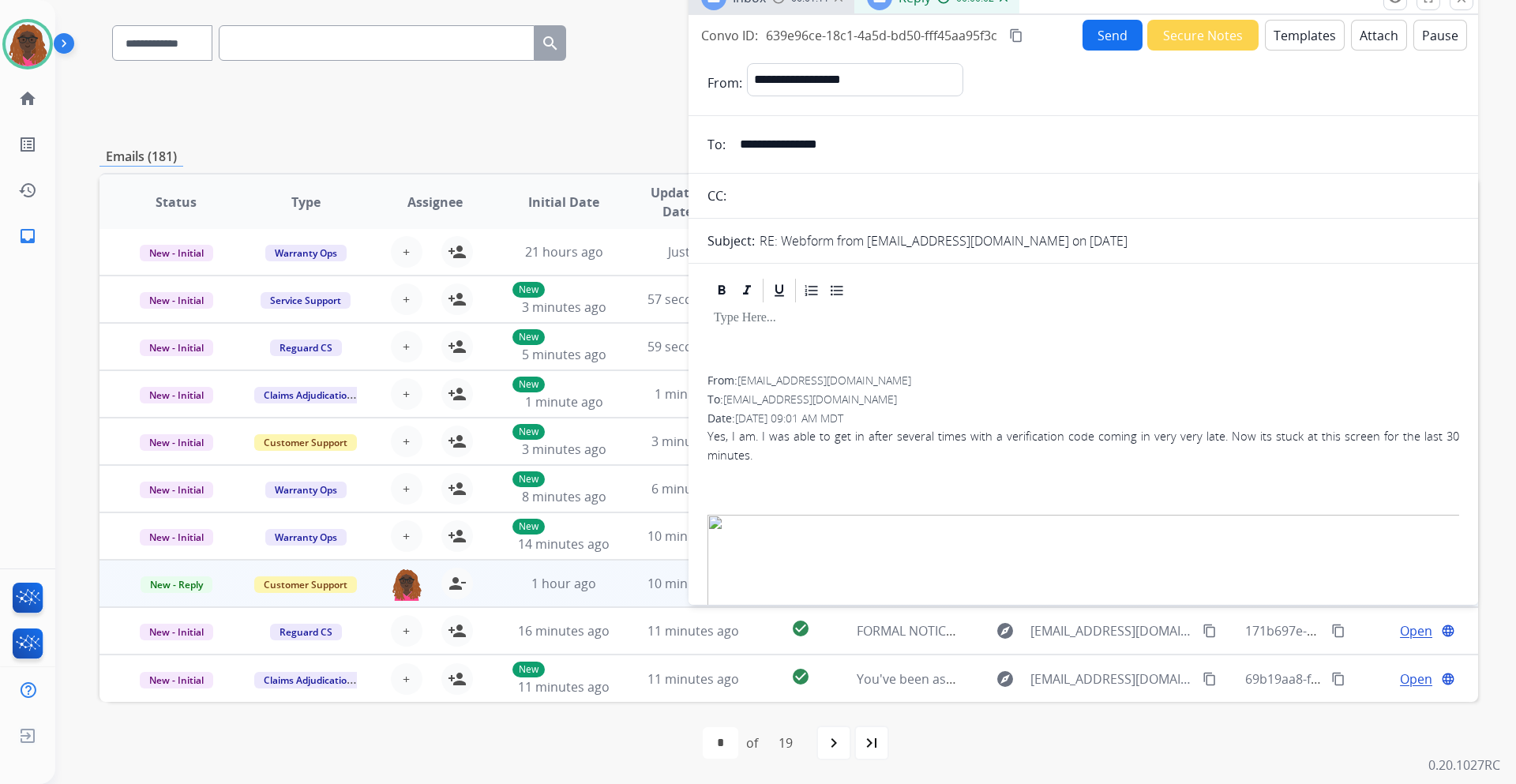 click on "Templates" at bounding box center (1304, 35) 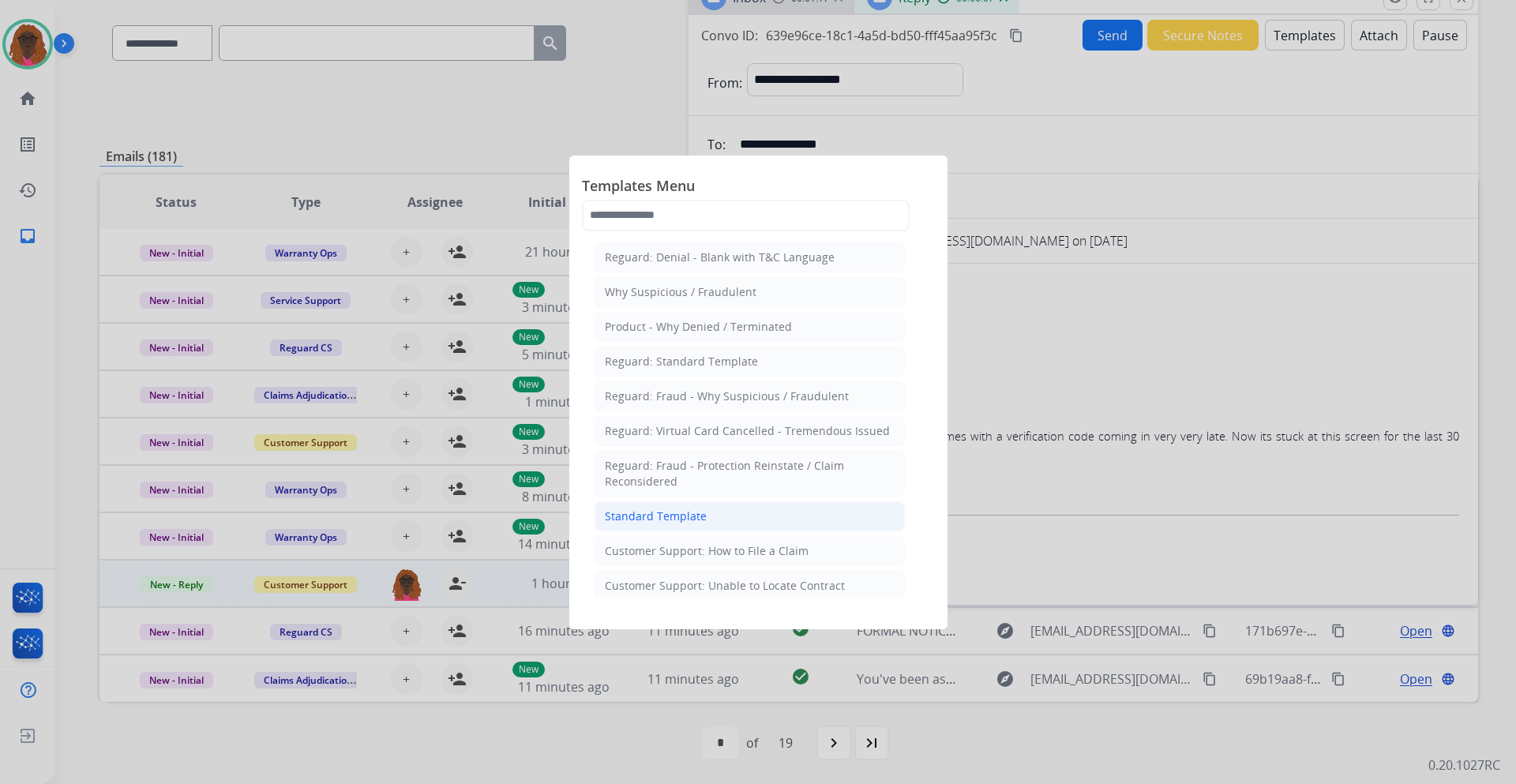 click on "Standard Template" 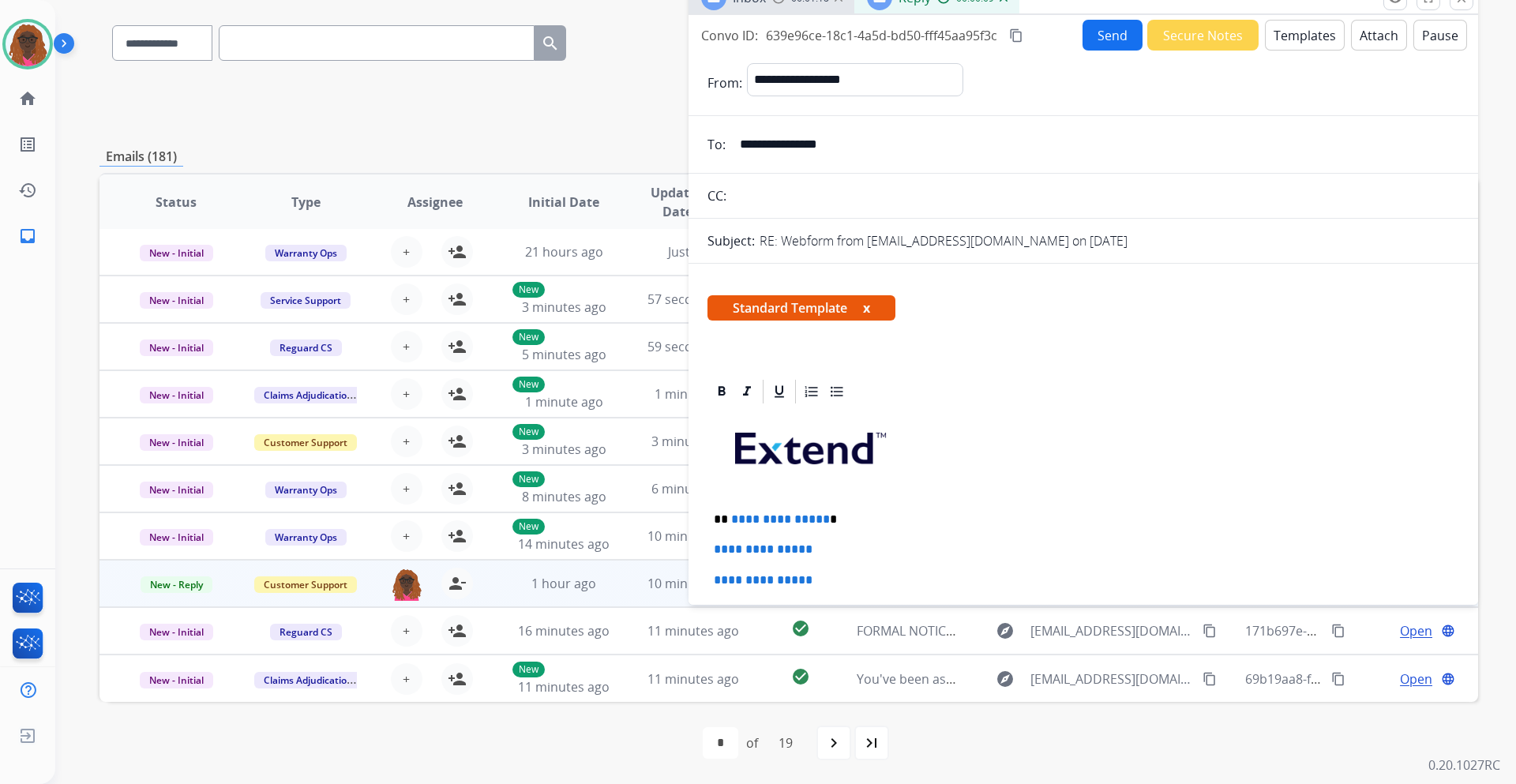 scroll, scrollTop: 79, scrollLeft: 0, axis: vertical 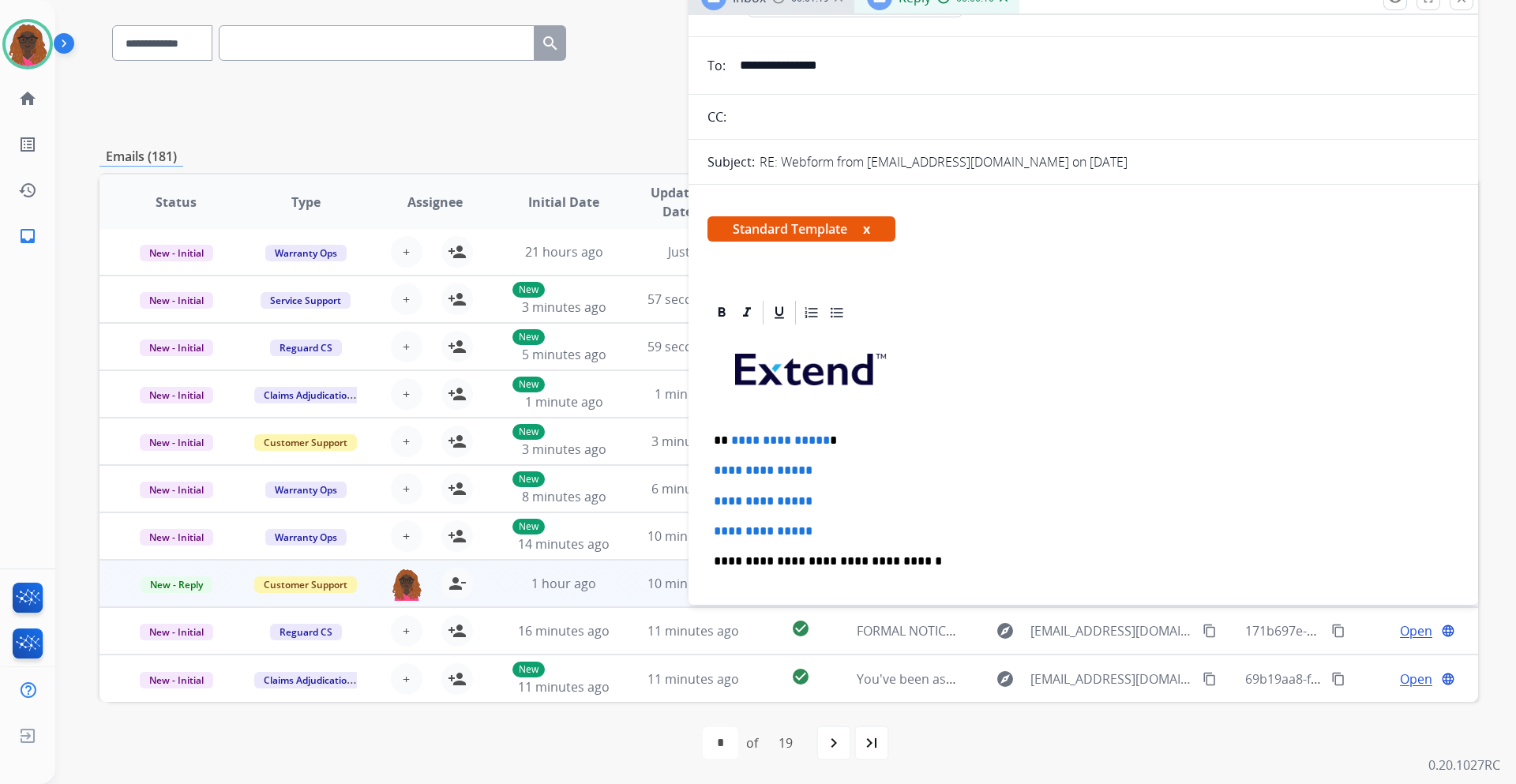 click on "**********" at bounding box center (1077, 441) 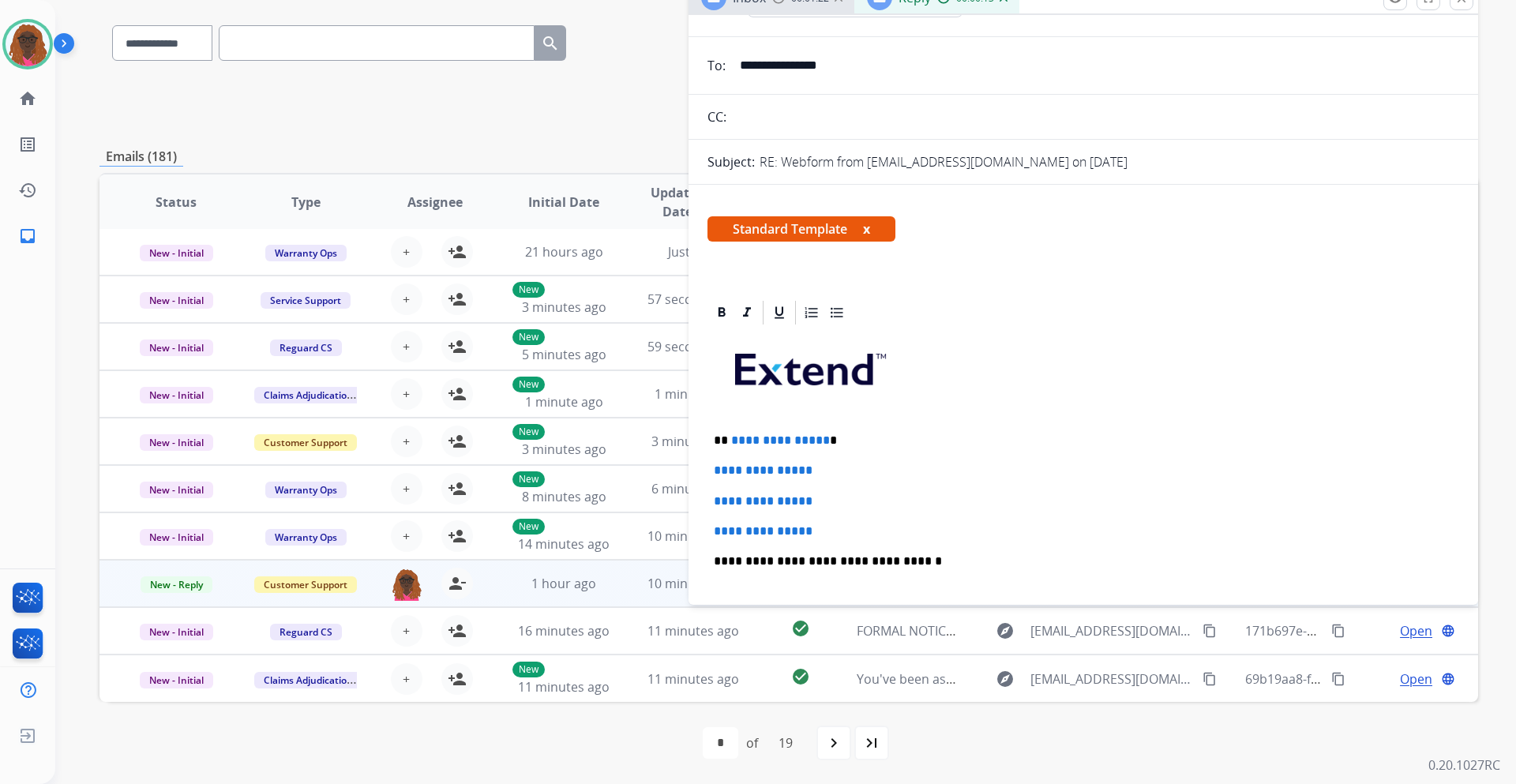 type 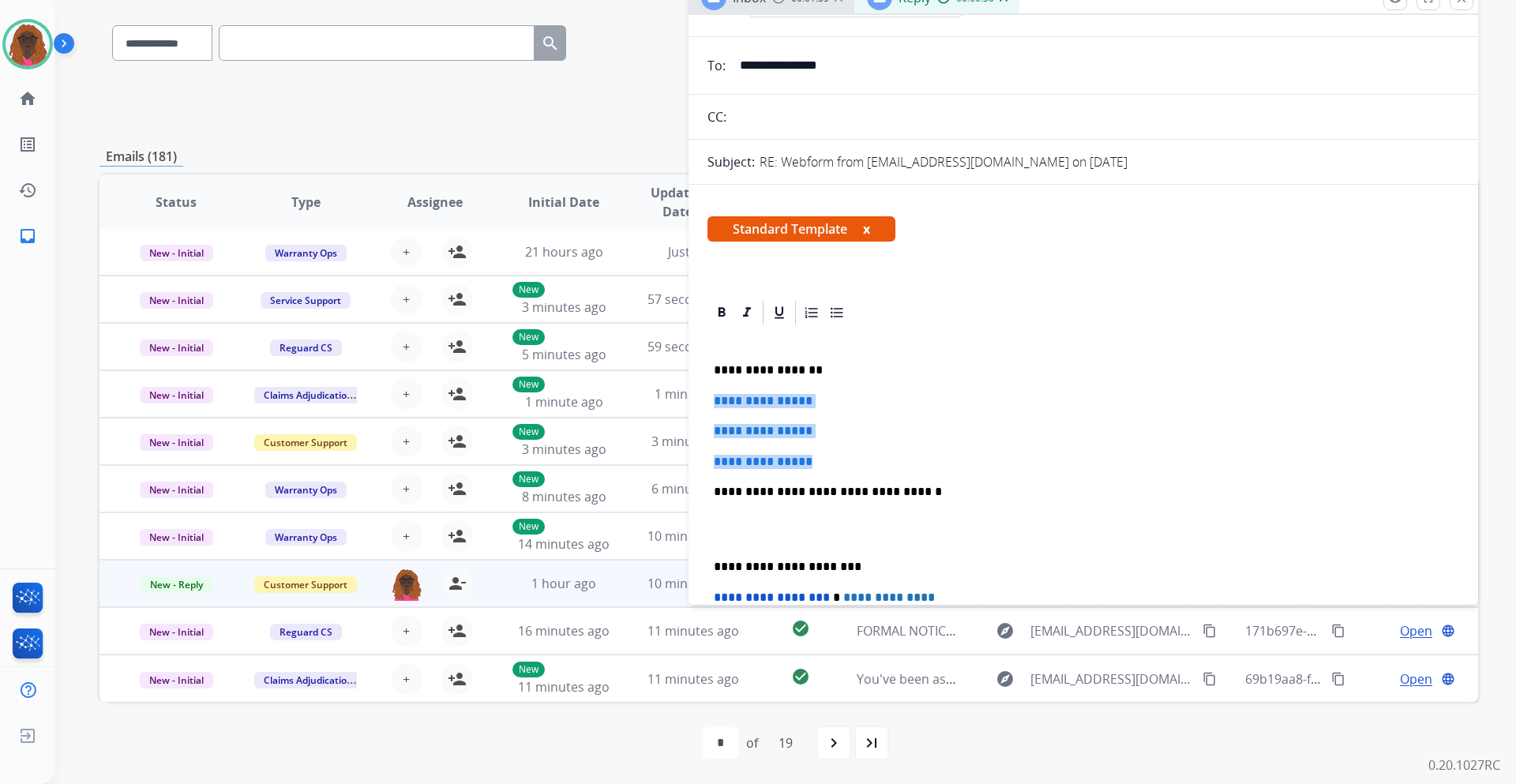 drag, startPoint x: 713, startPoint y: 399, endPoint x: 825, endPoint y: 466, distance: 130.51054 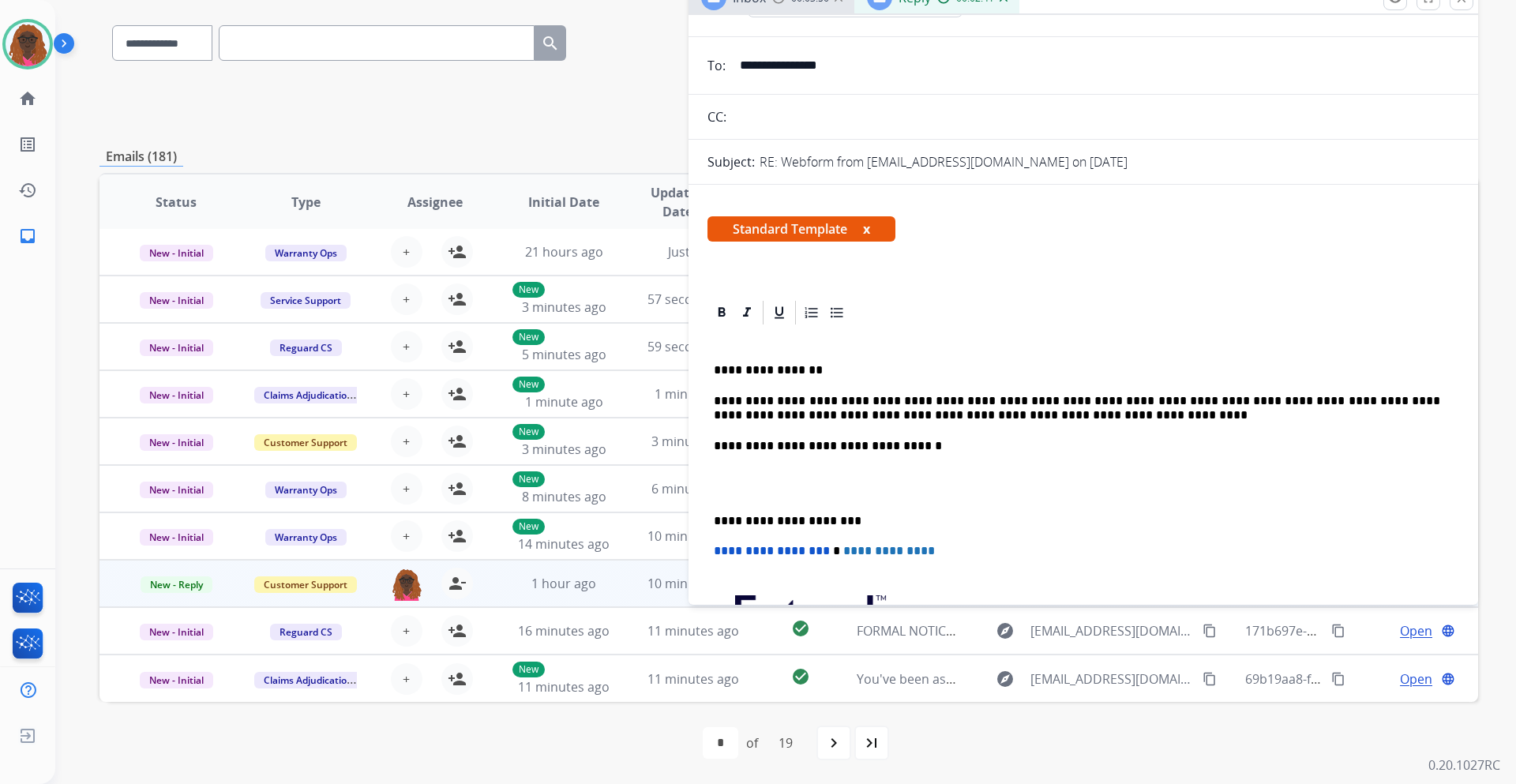 click on "**********" at bounding box center [1077, 408] 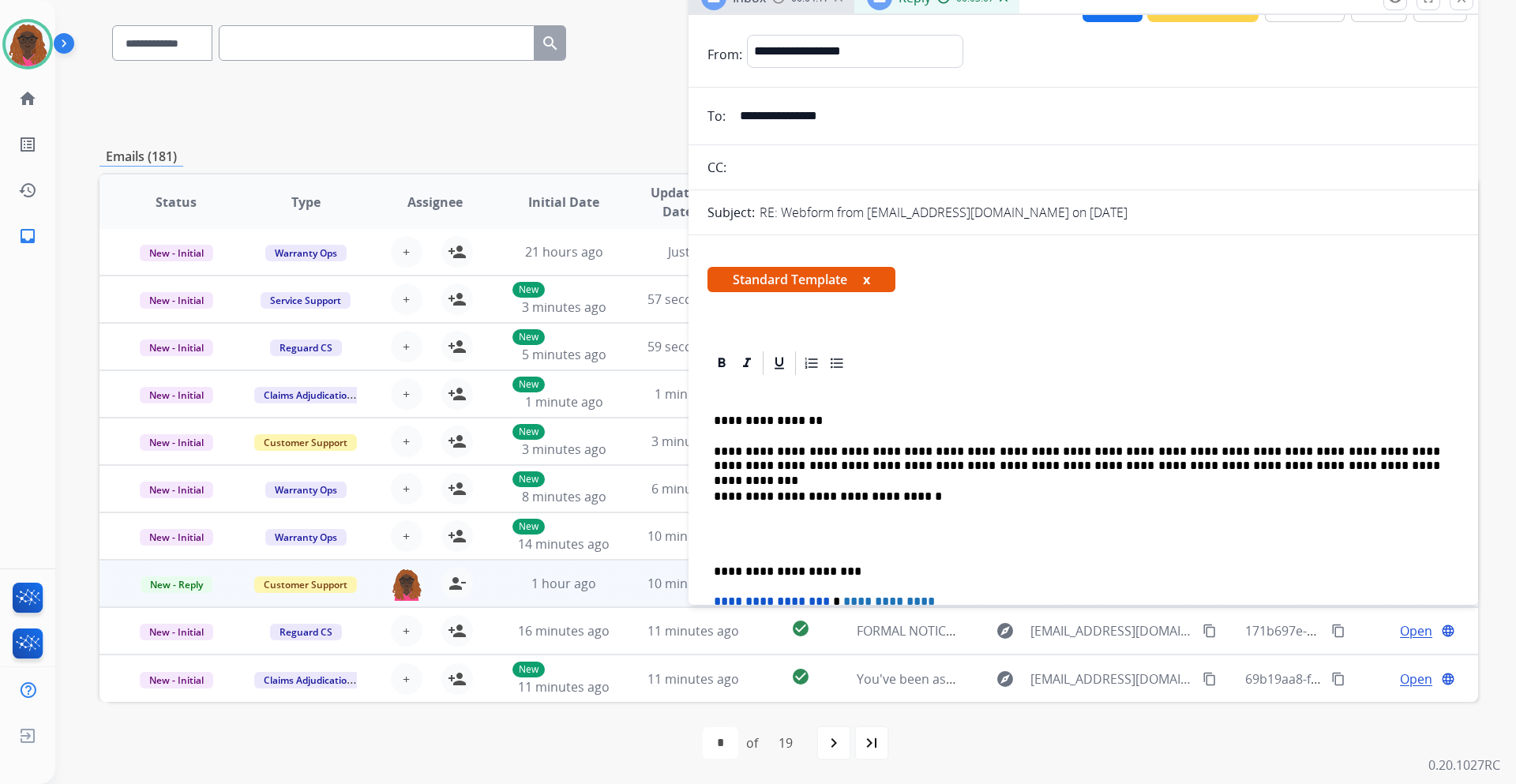 scroll, scrollTop: 0, scrollLeft: 0, axis: both 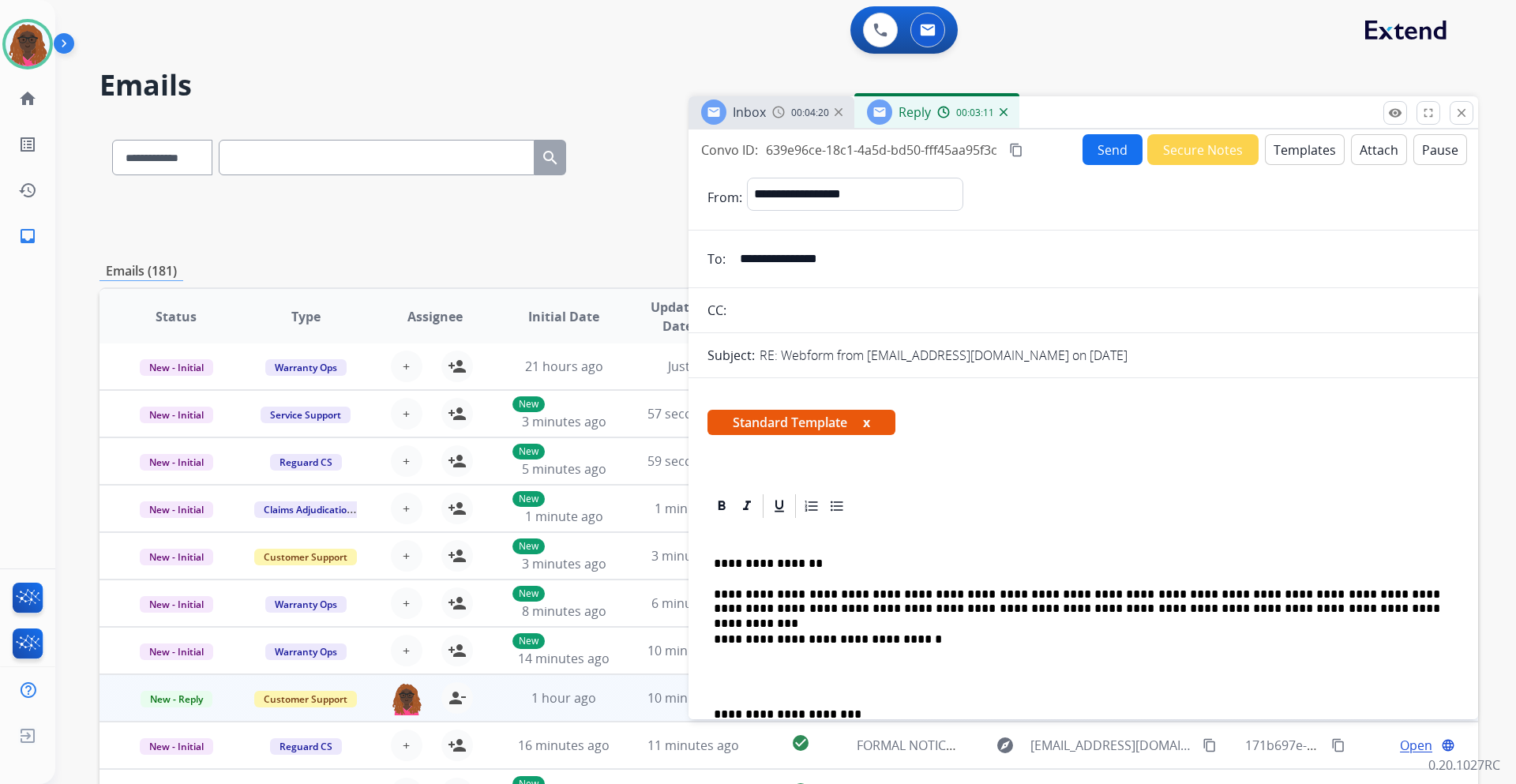 click on "**********" at bounding box center [1077, 640] 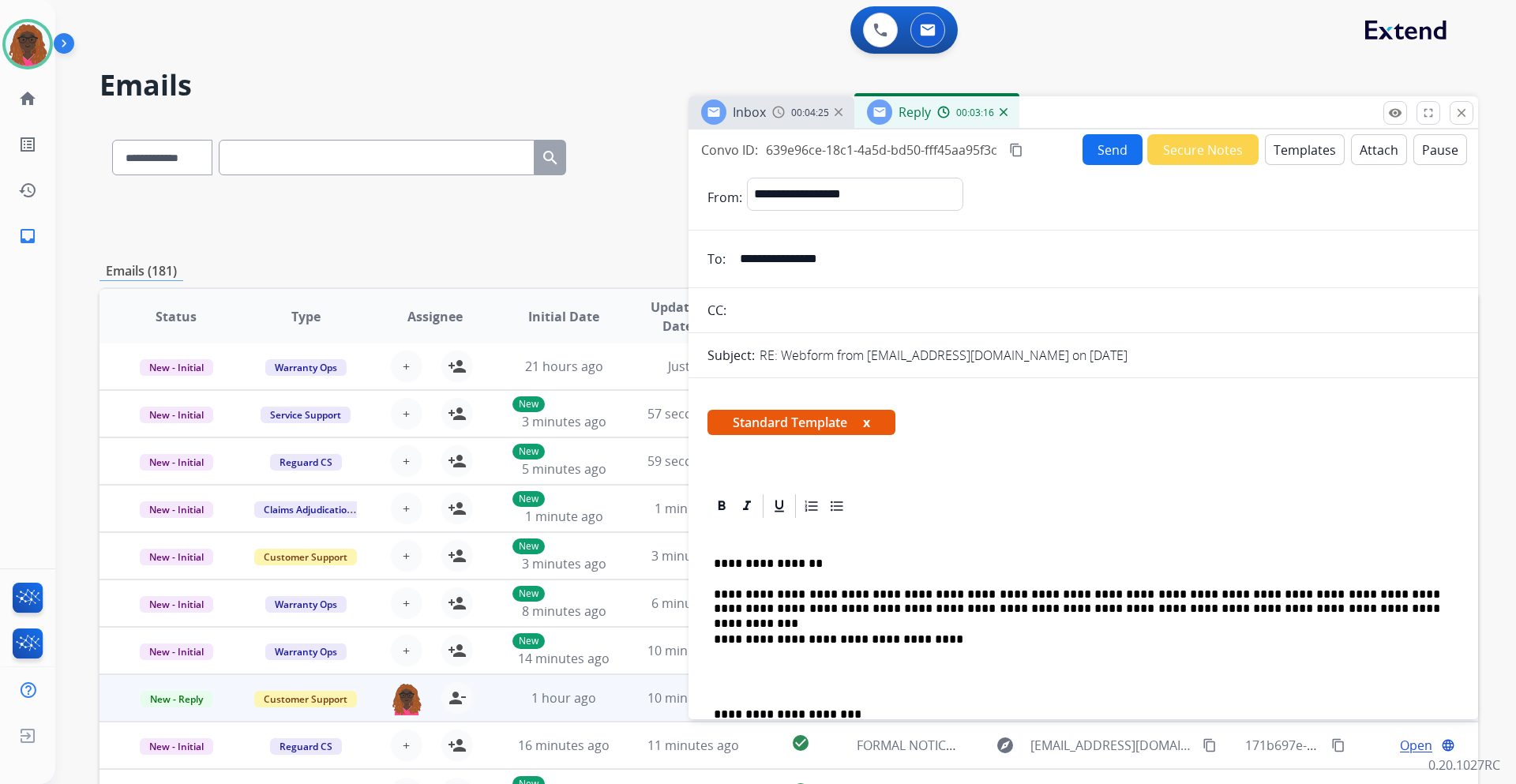 click on "**********" at bounding box center (1077, 640) 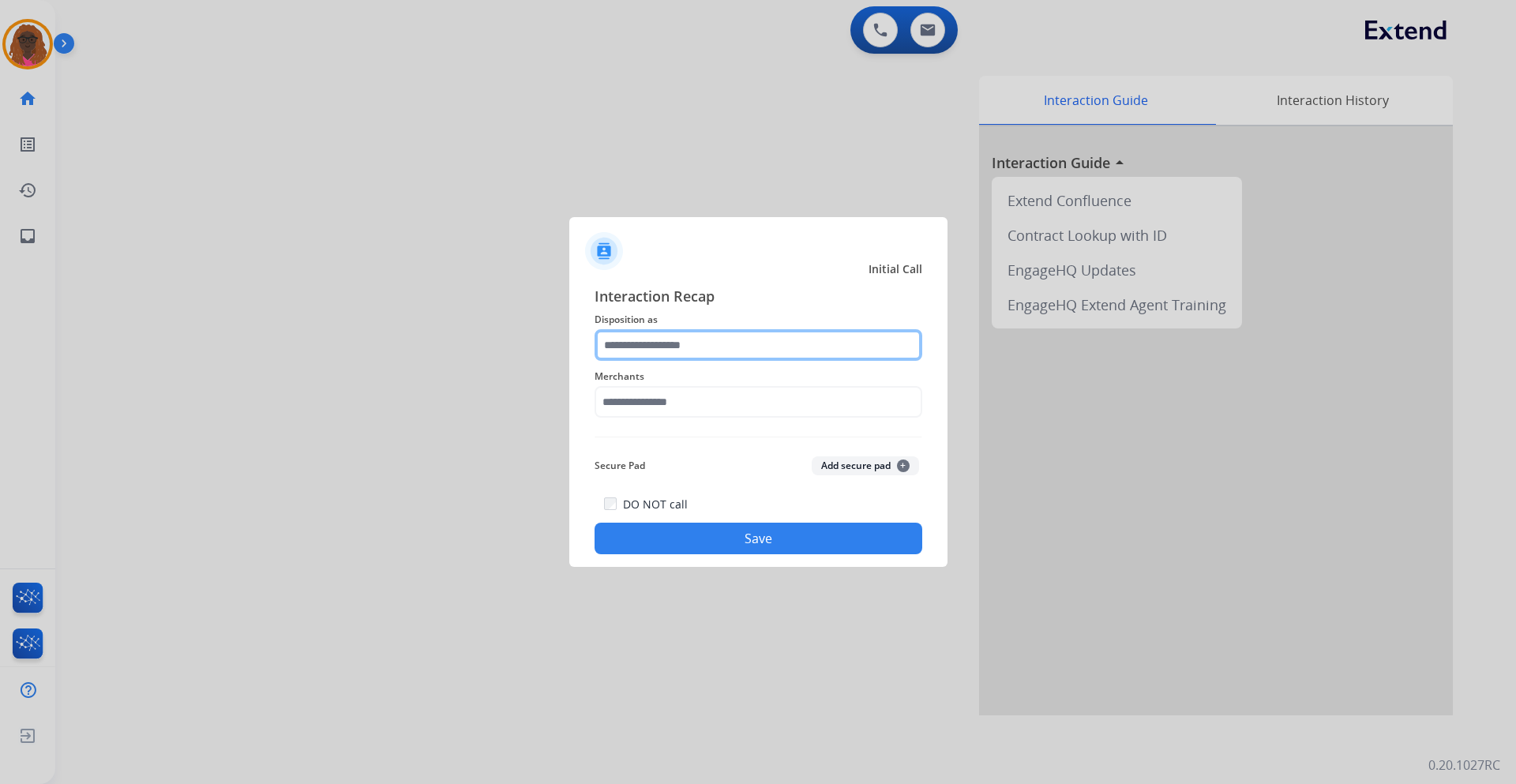 click 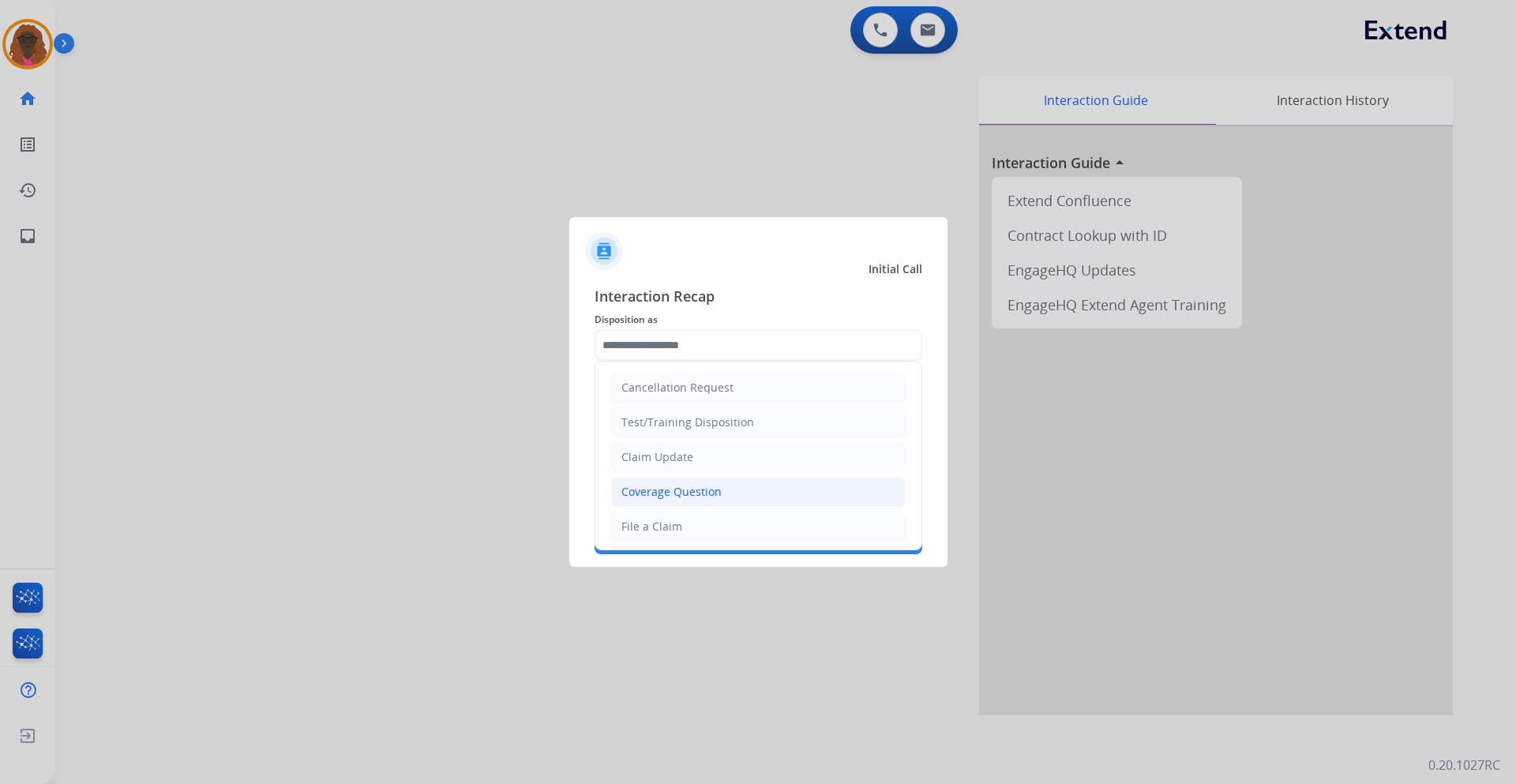 click on "Coverage Question" 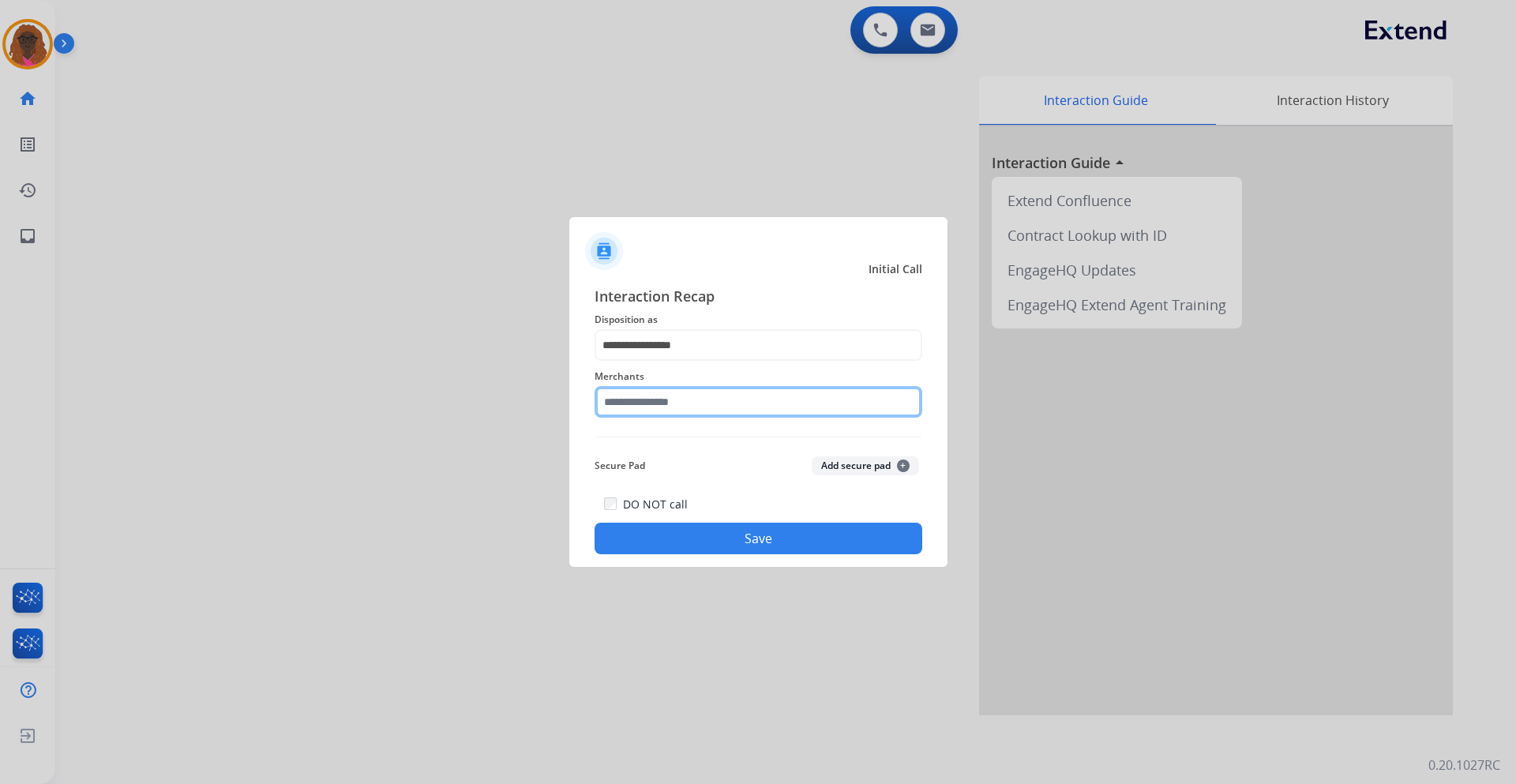 click 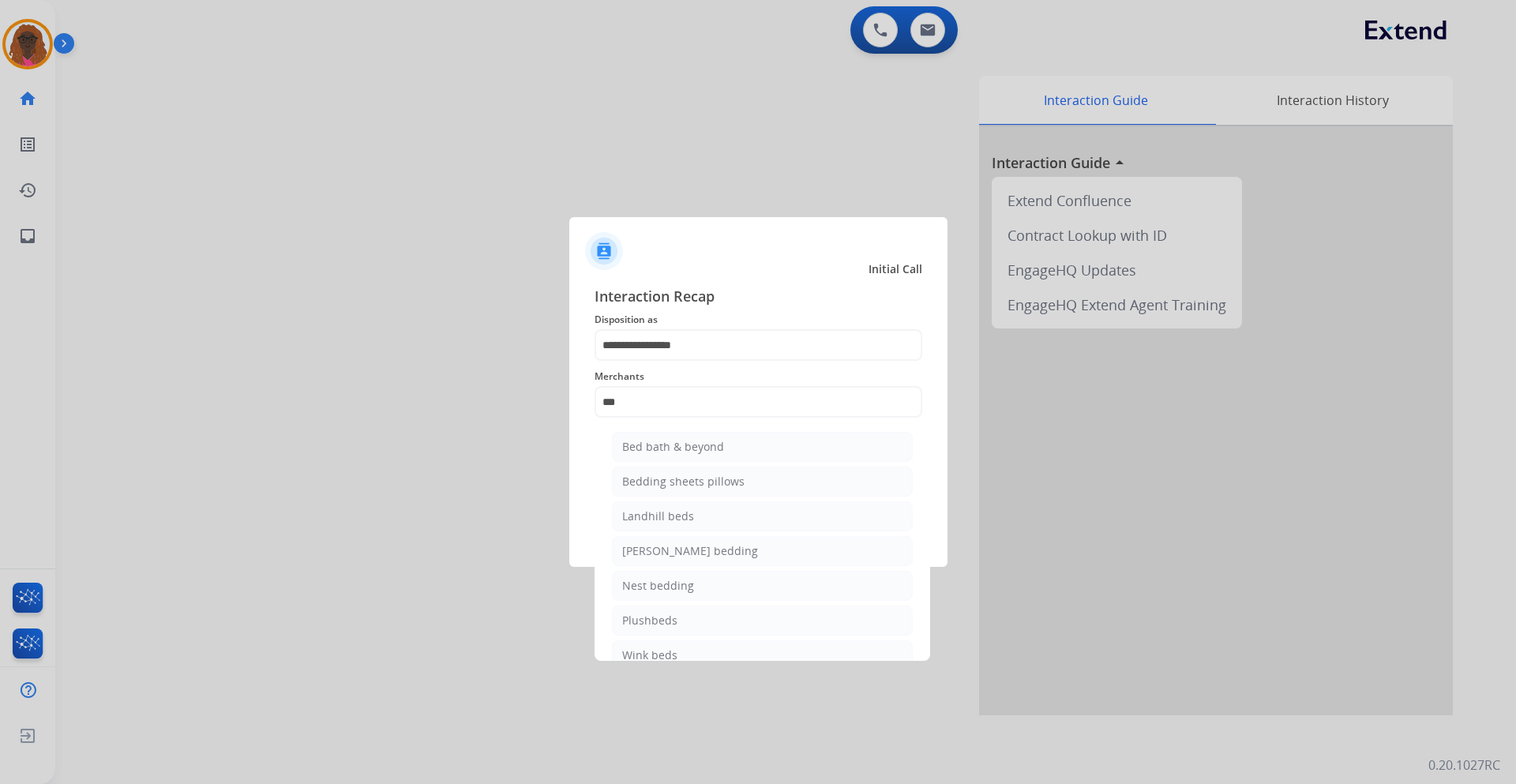 click on "Bed bath & beyond" 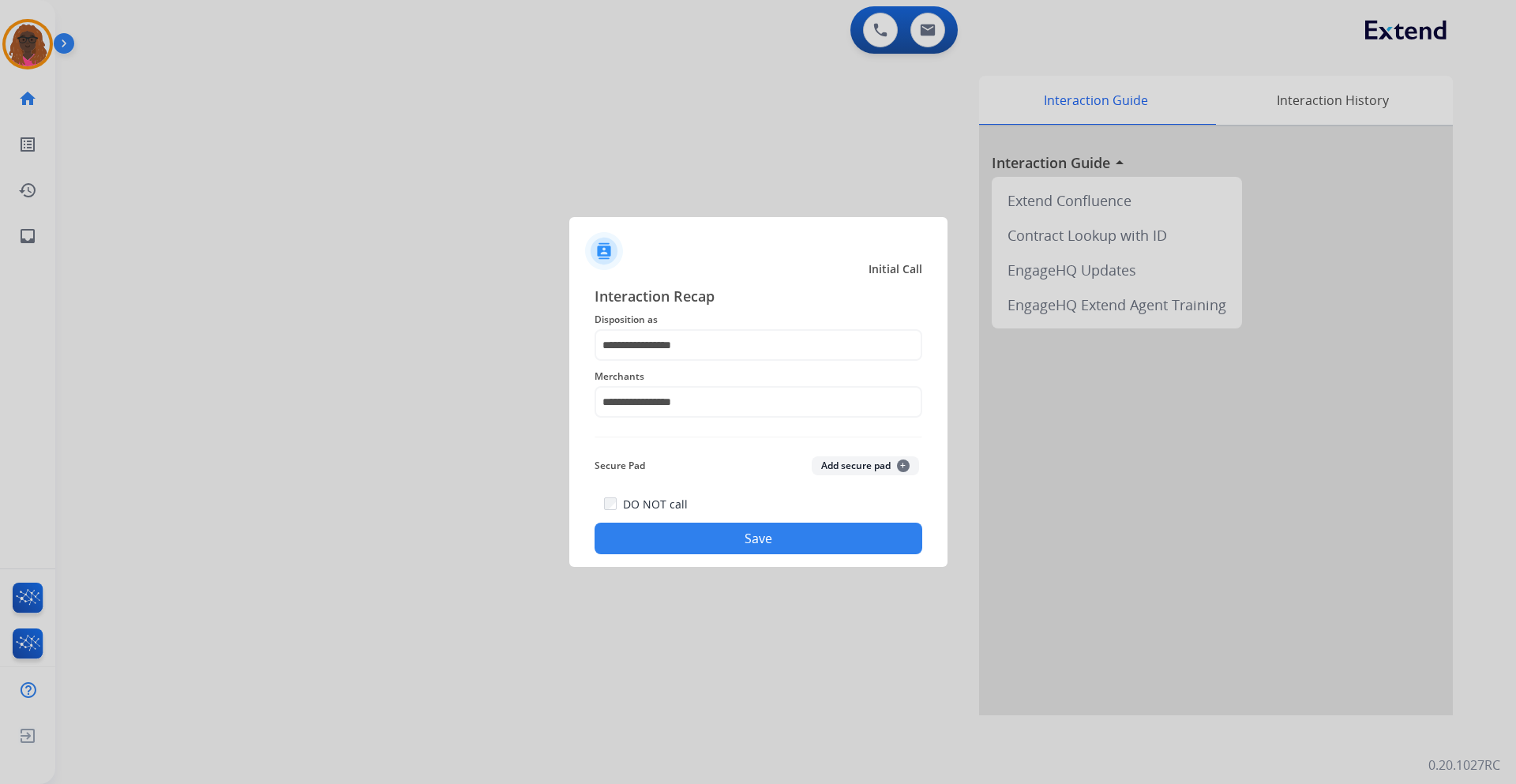 click on "Save" 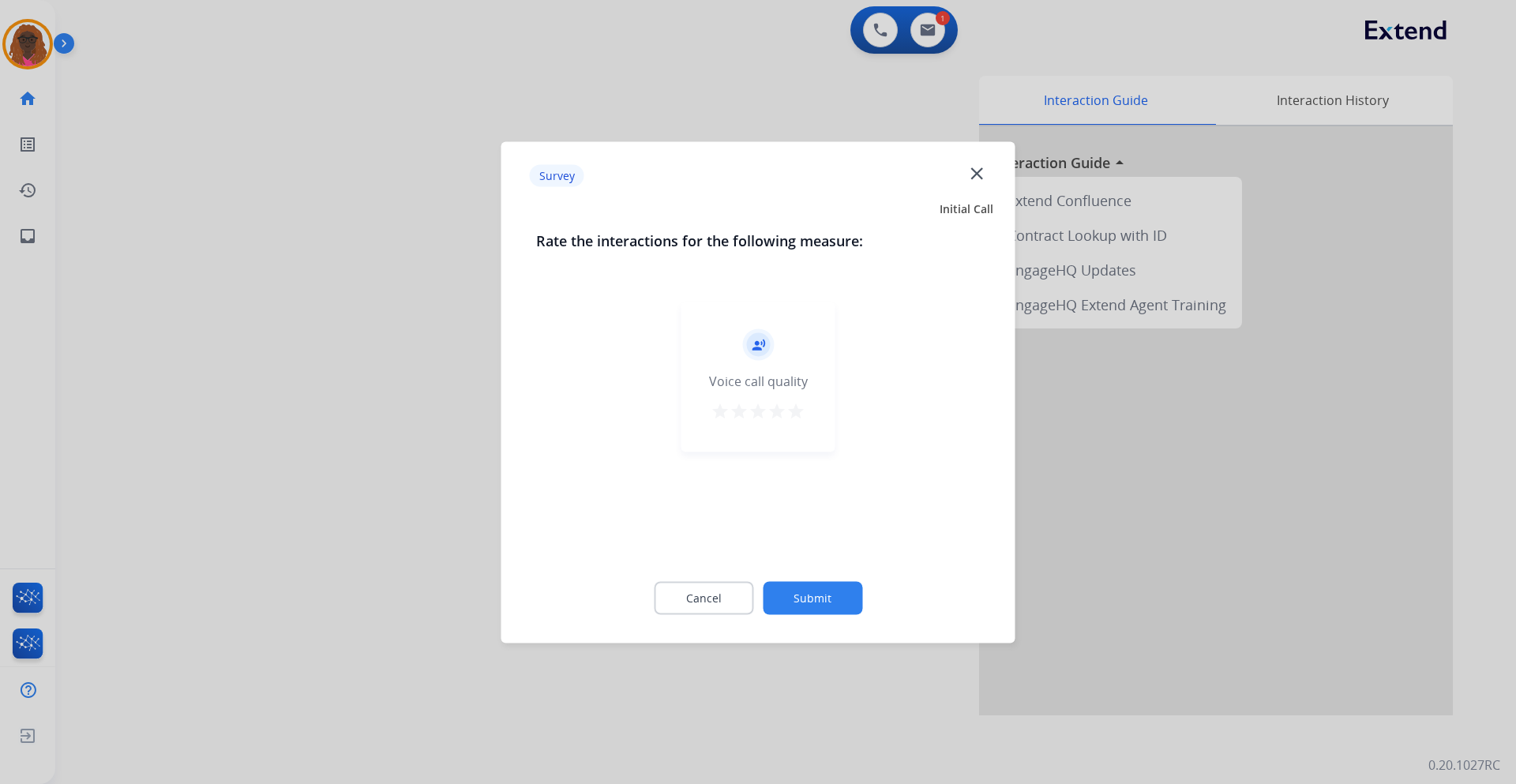click on "star" at bounding box center (796, 411) 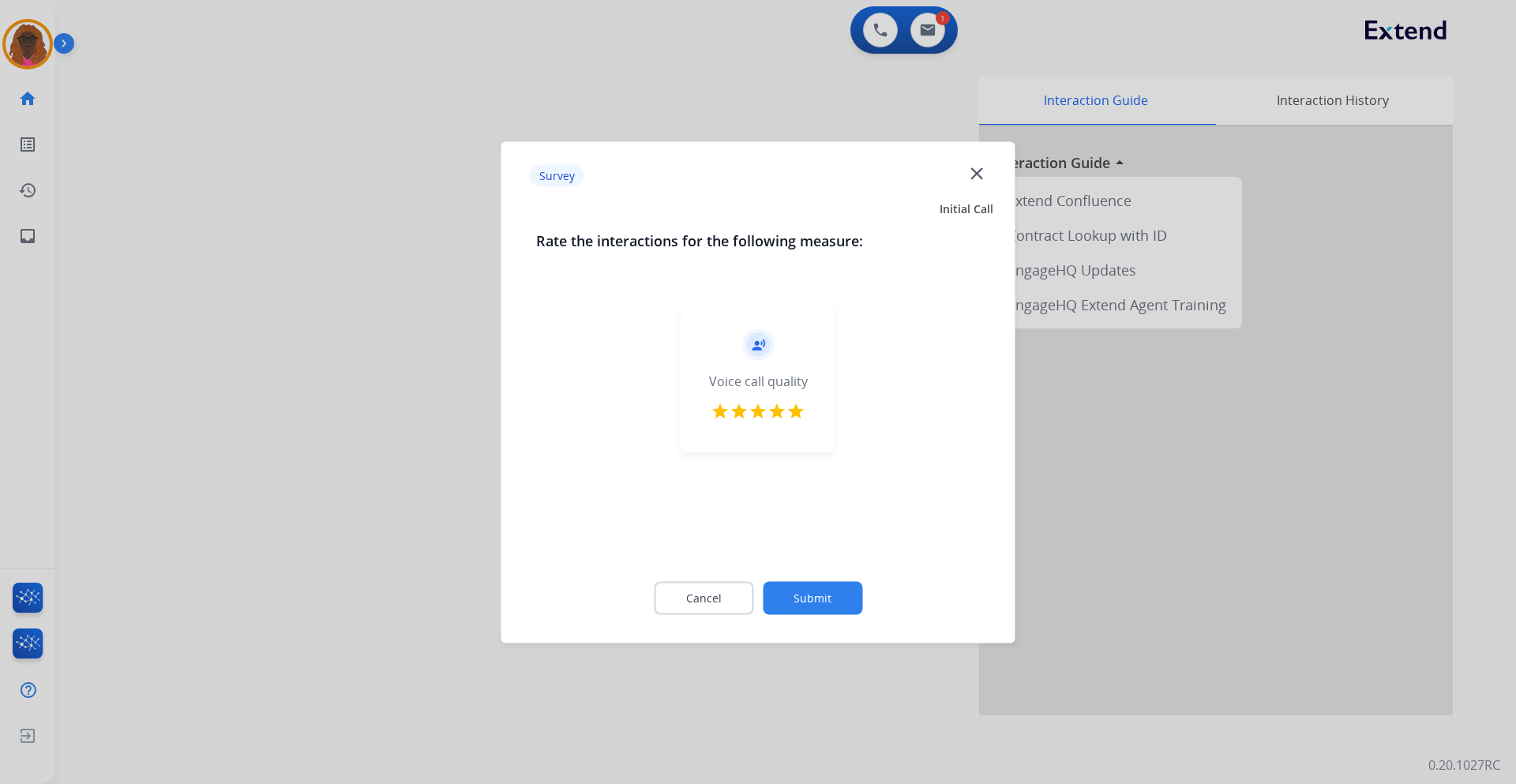 click on "Submit" 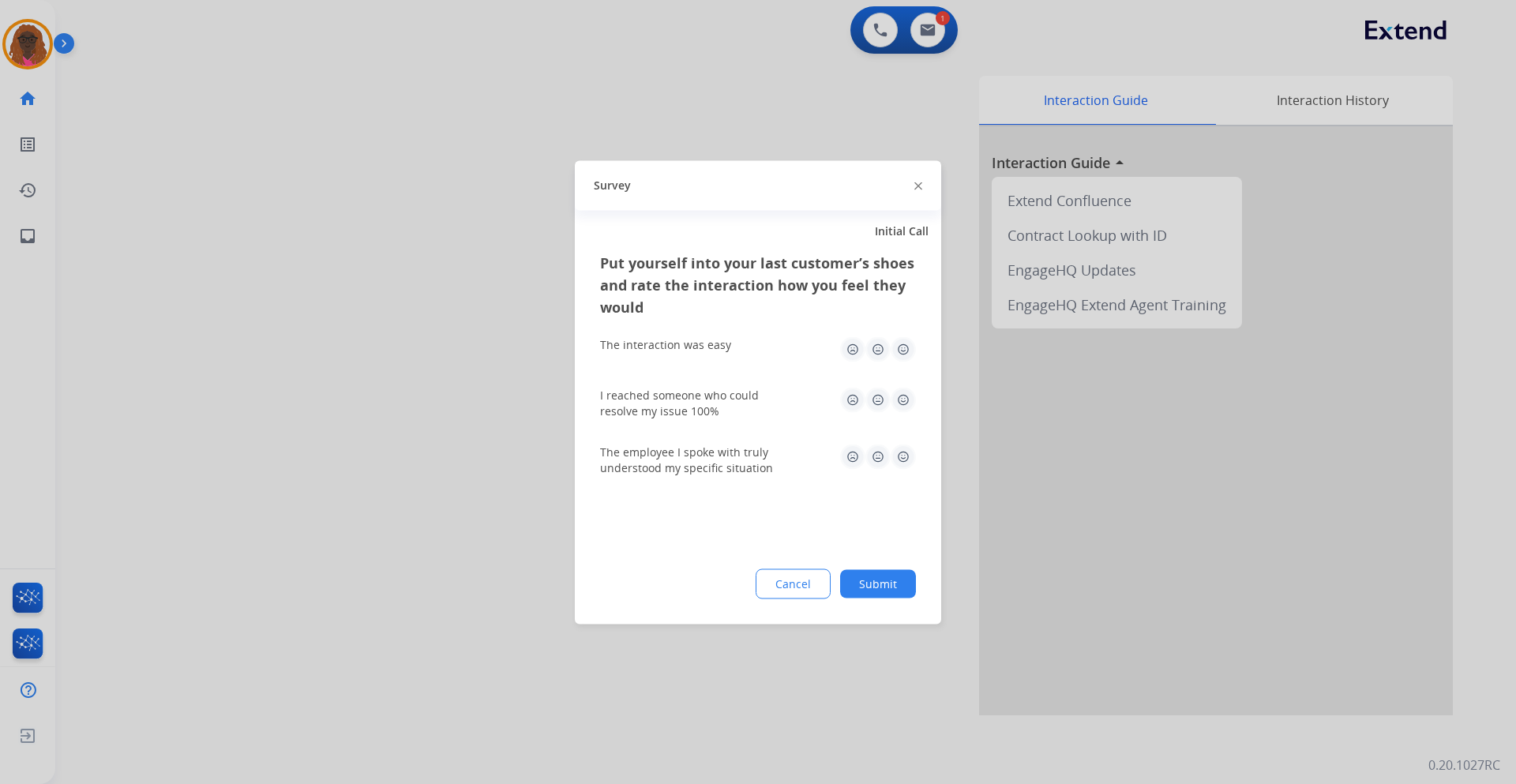 click 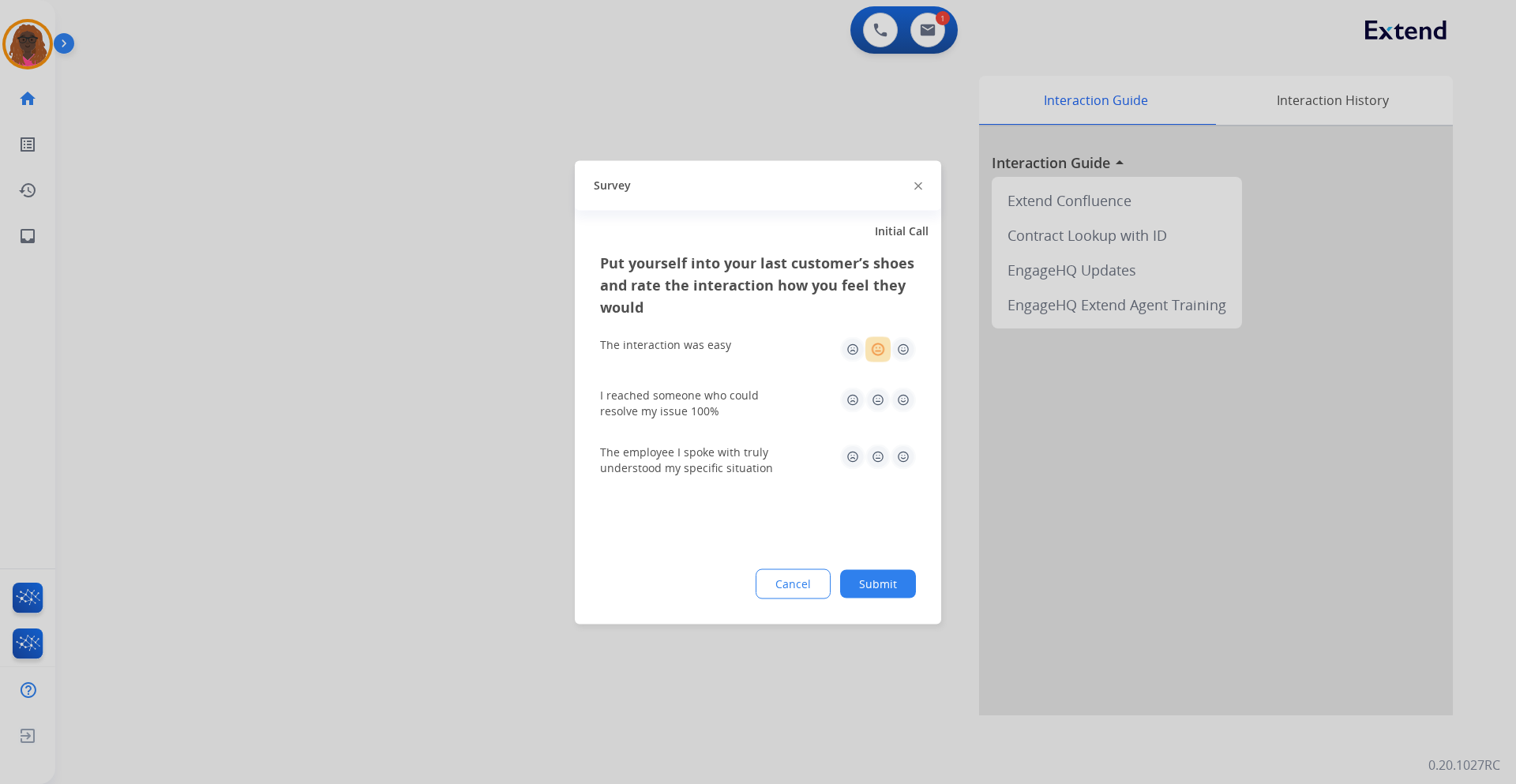 click 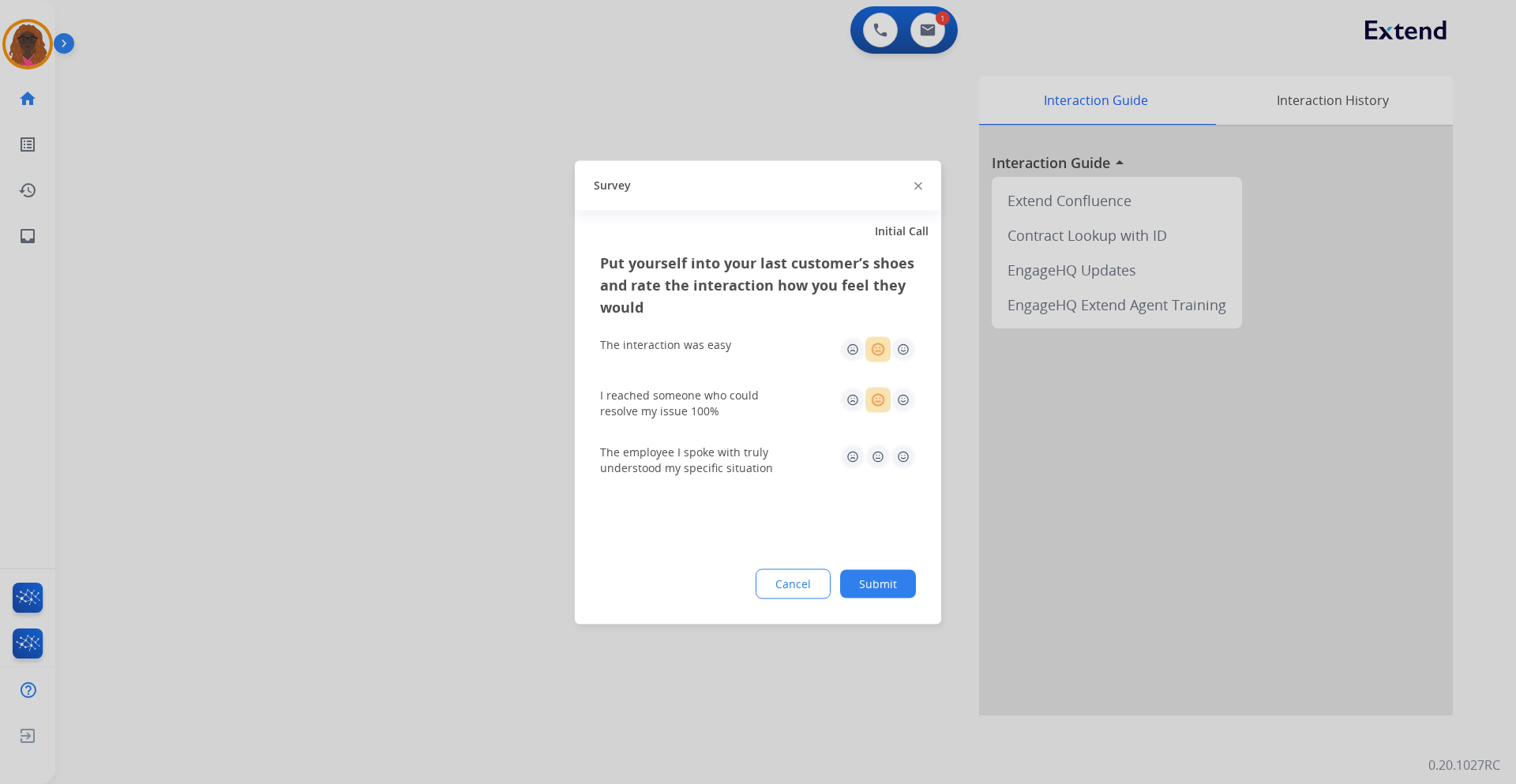 click 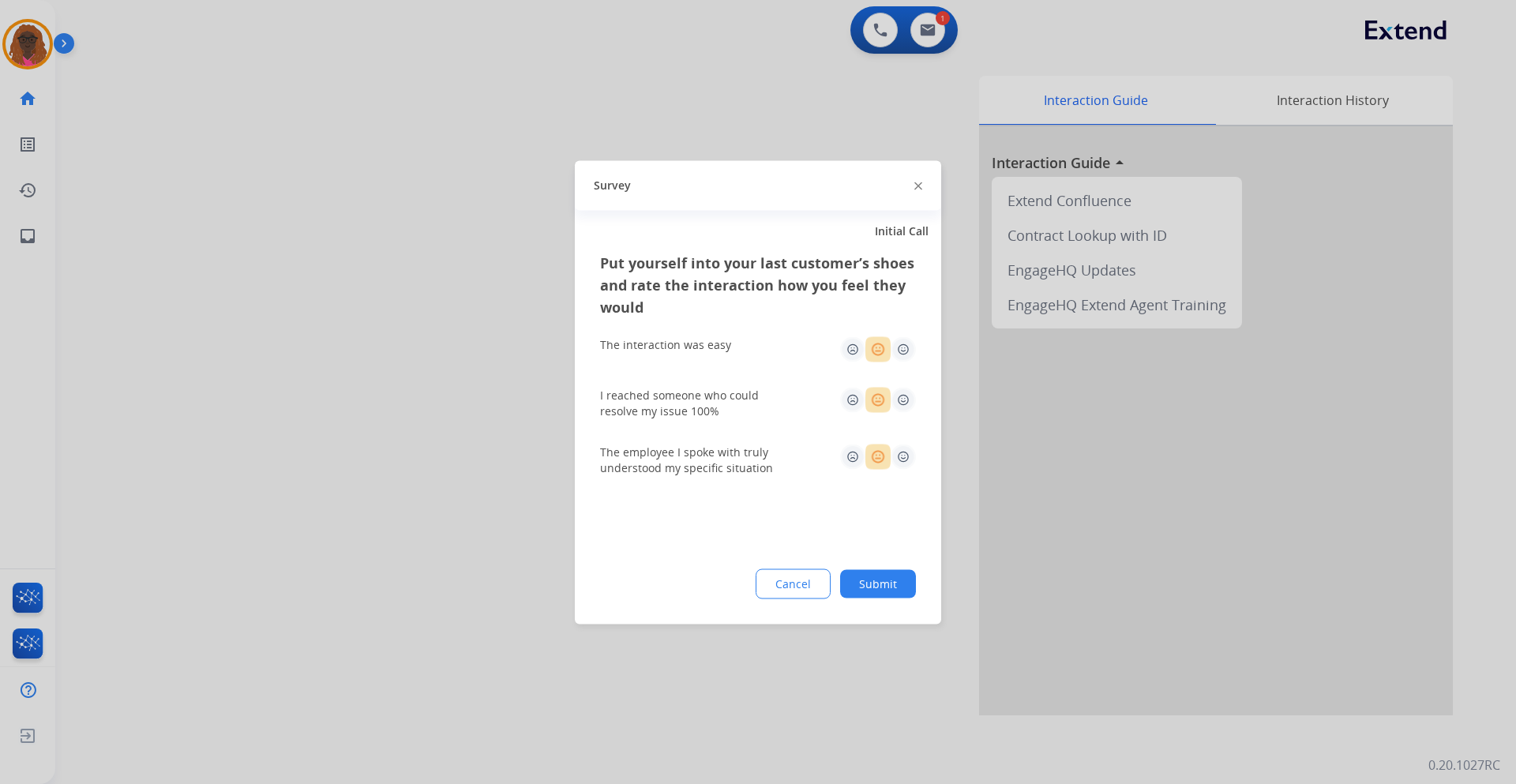 click on "Submit" 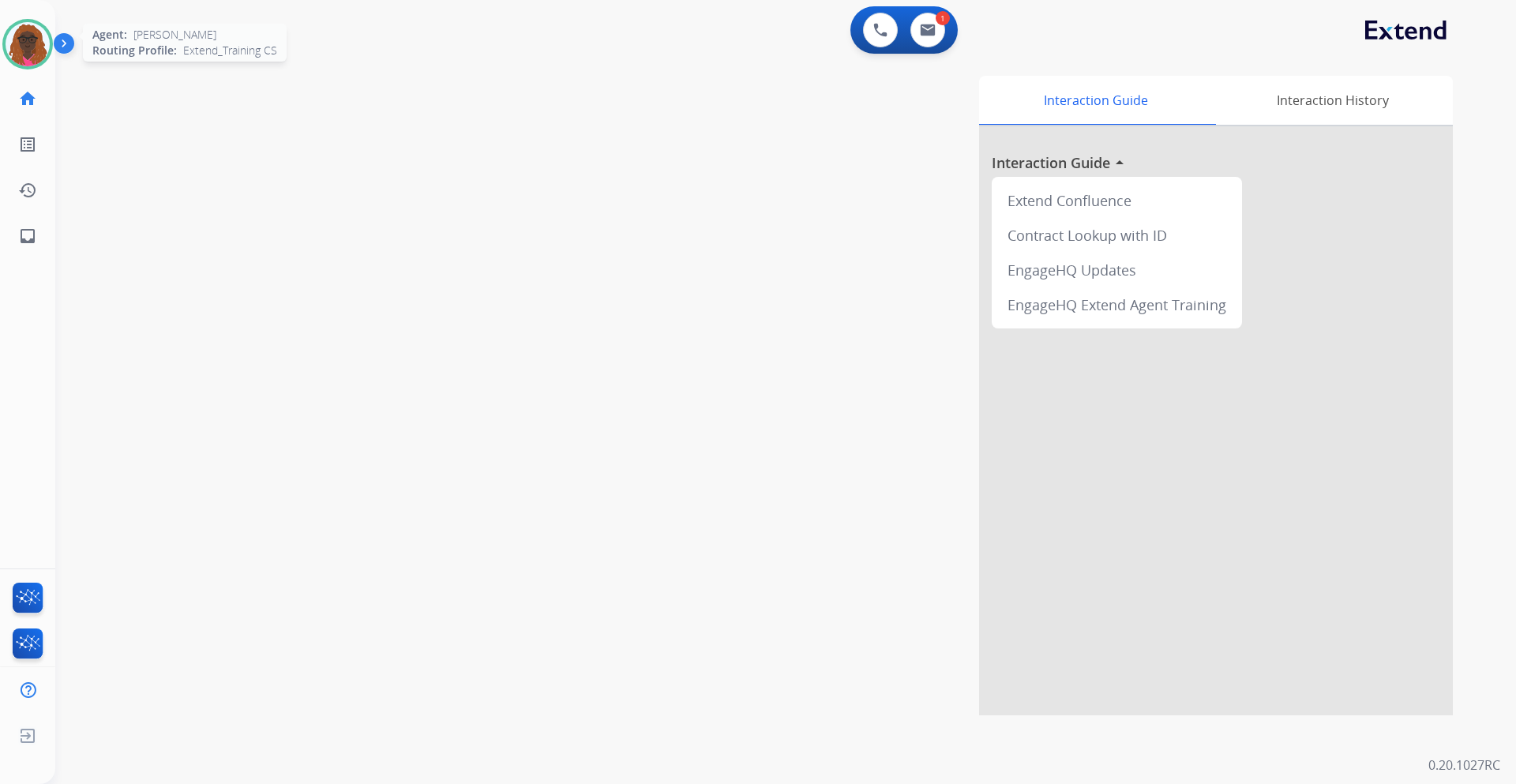 click at bounding box center (28, 44) 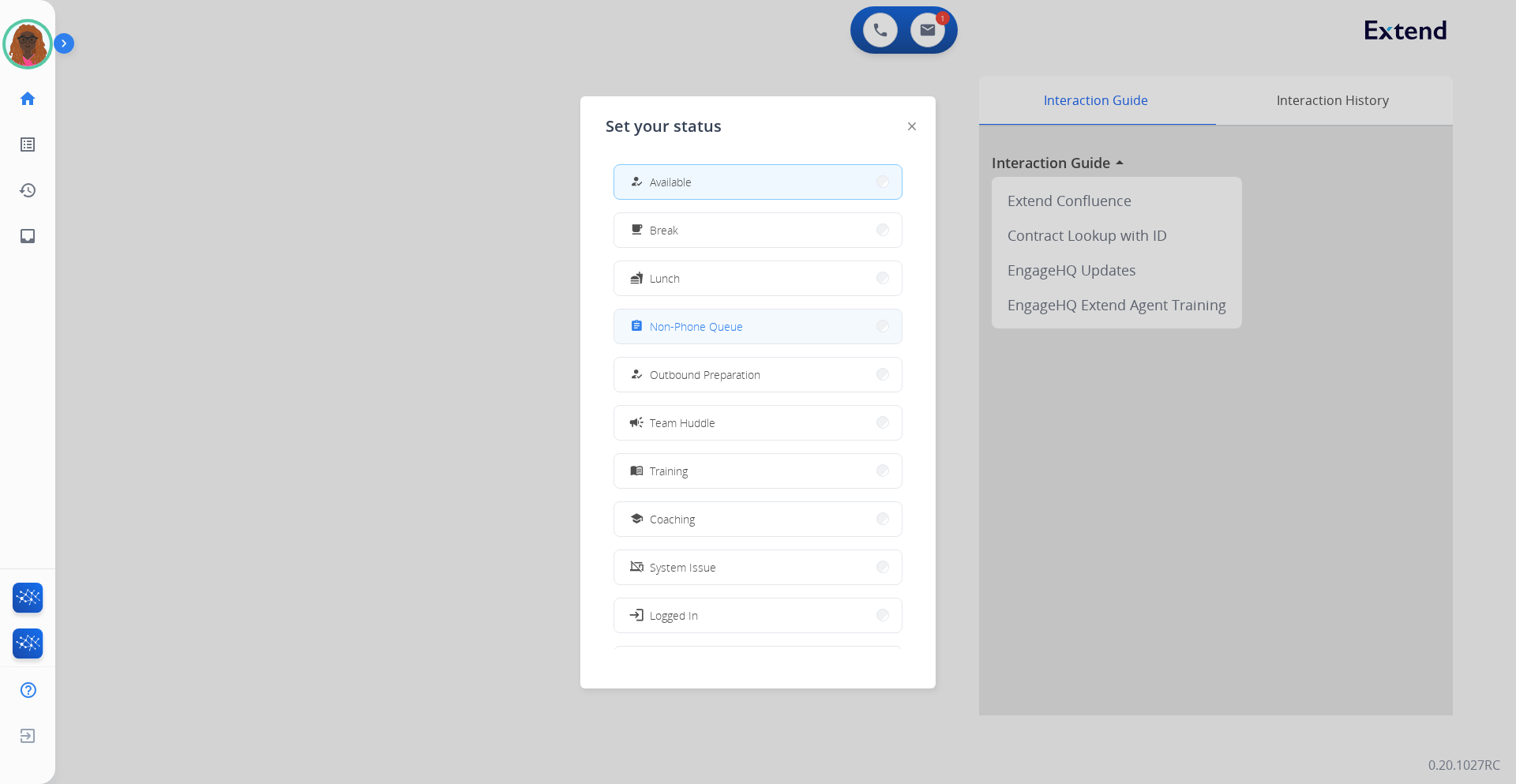 click on "assignment Non-Phone Queue" at bounding box center [758, 326] 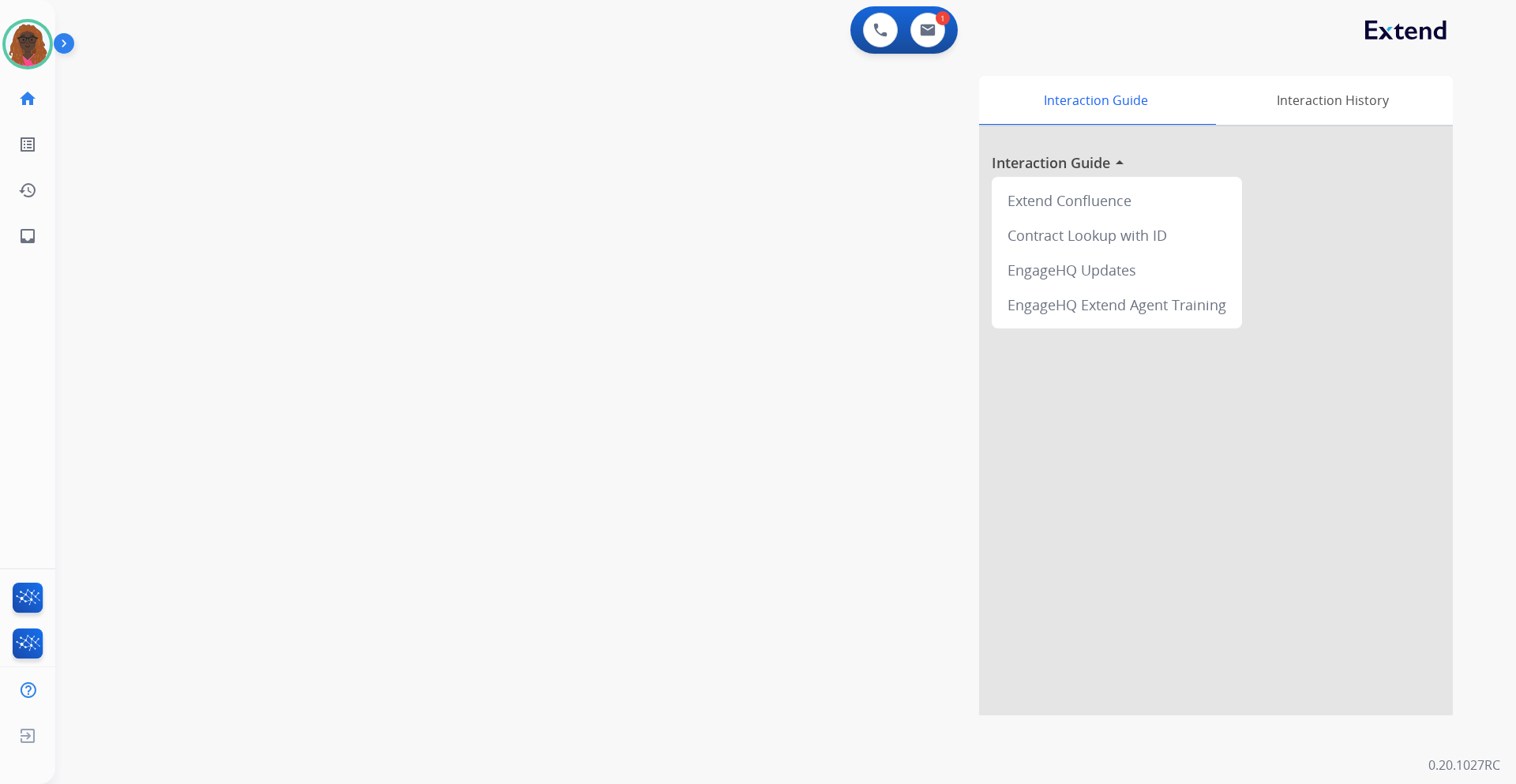 click at bounding box center (67, 47) 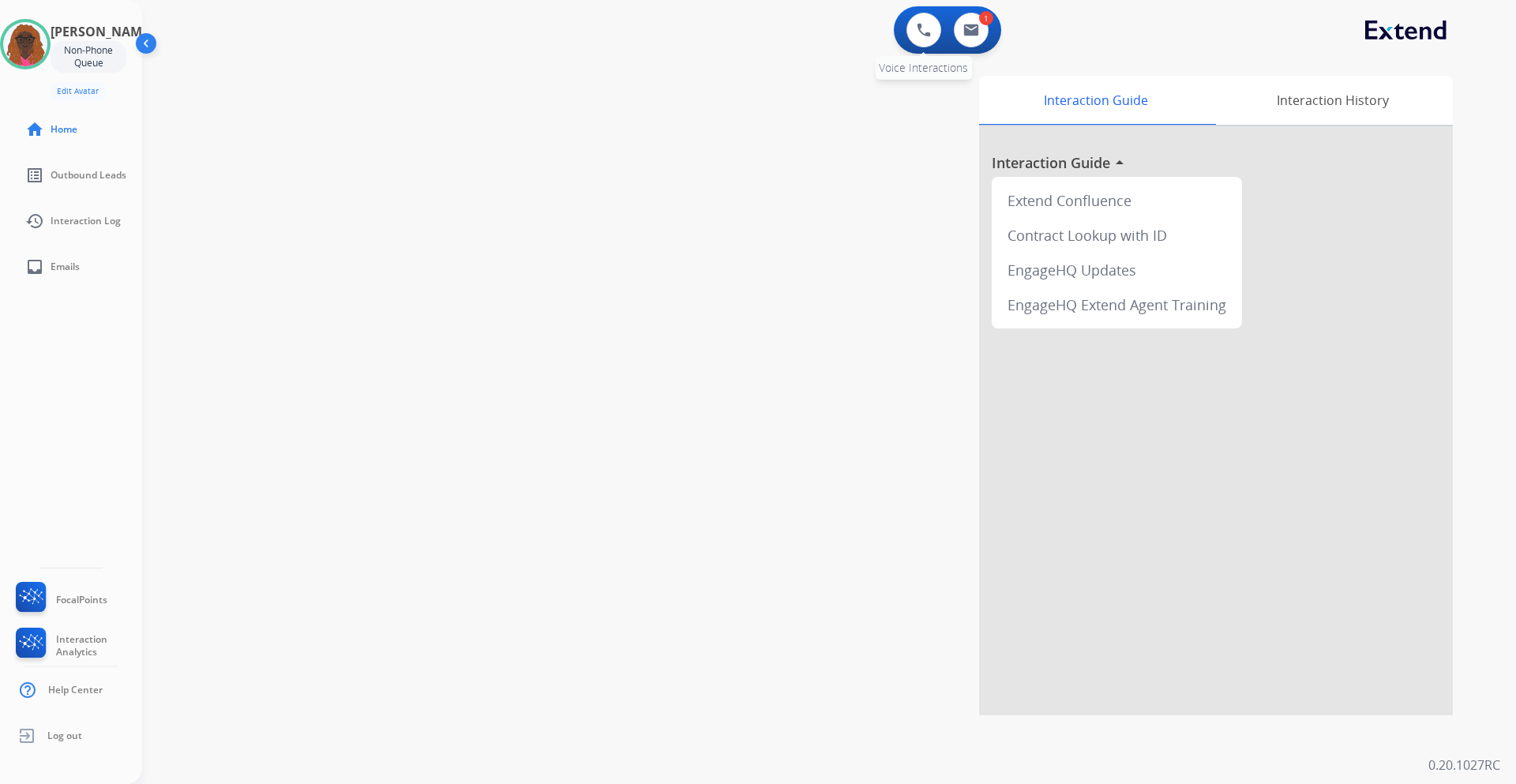 click on "0 Voice Interactions" at bounding box center (924, 30) 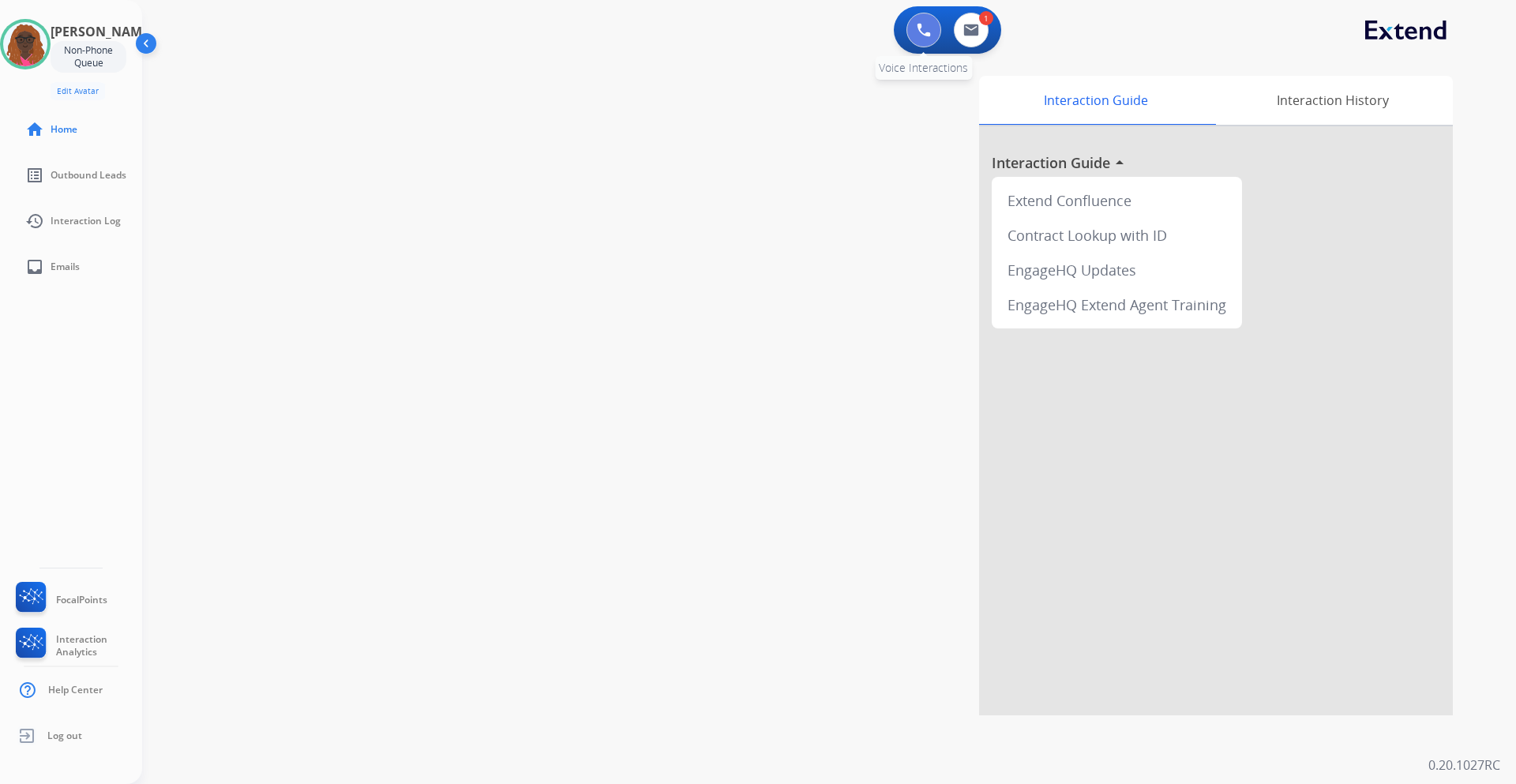 click at bounding box center [924, 30] 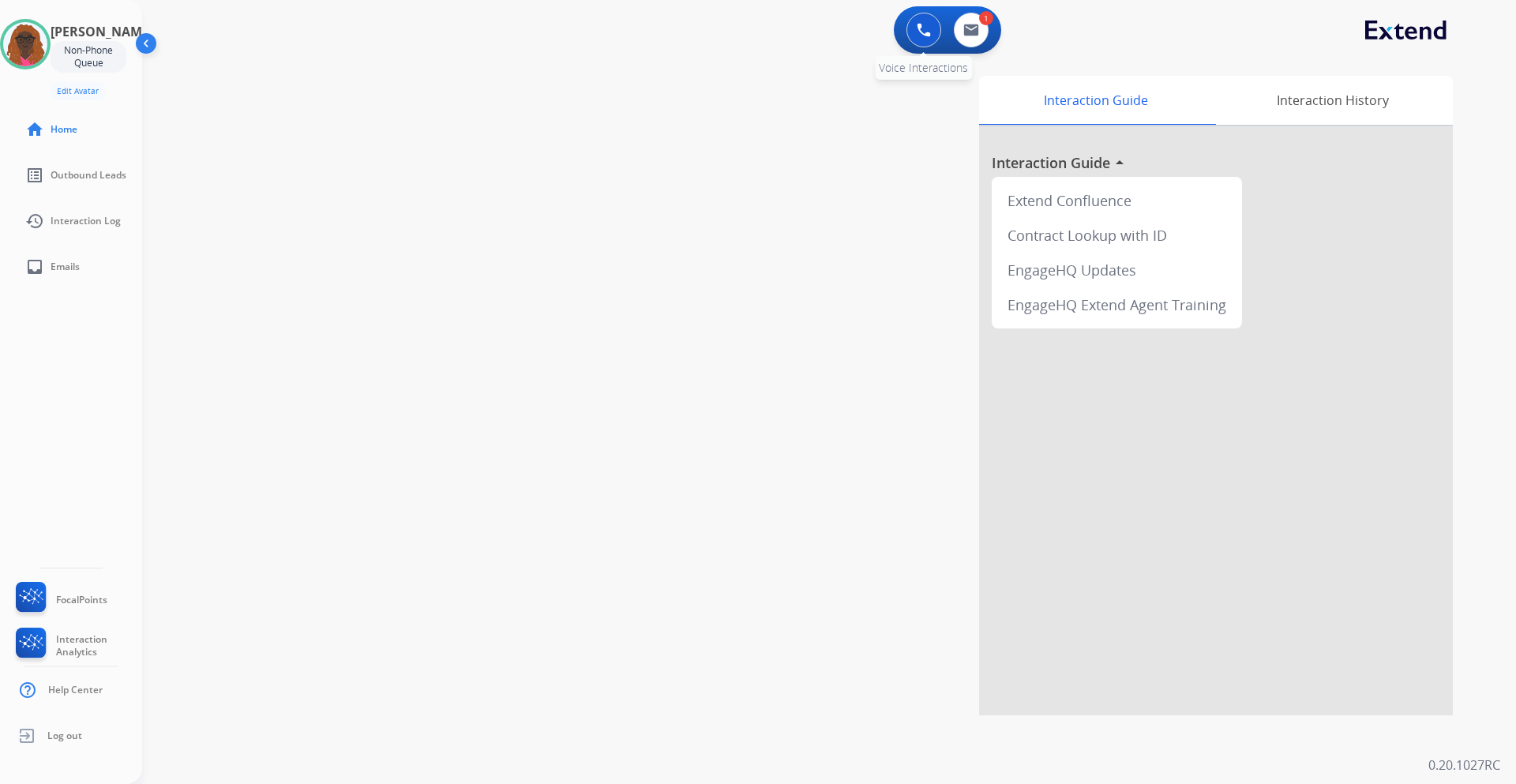 click at bounding box center [924, 30] 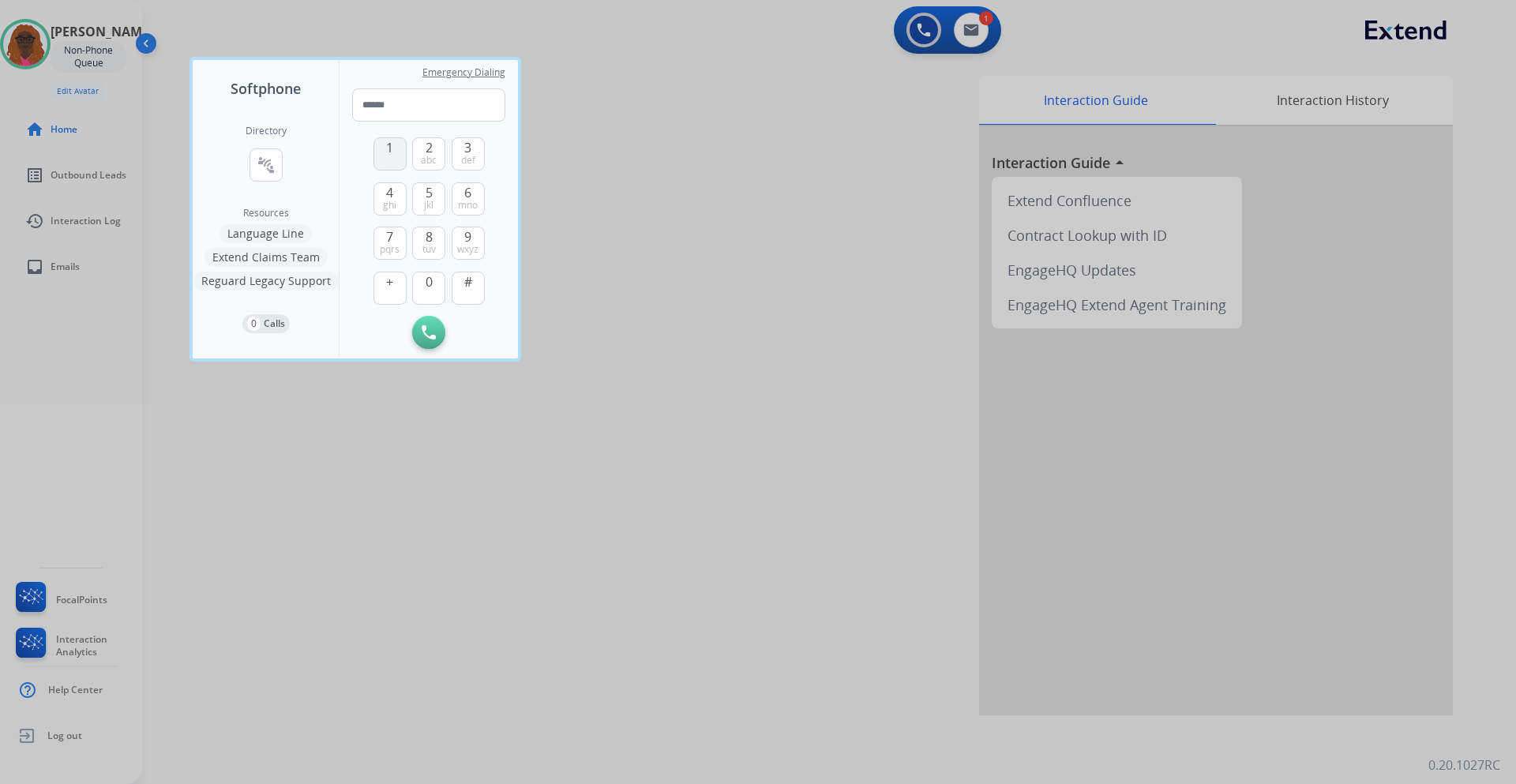 drag, startPoint x: 388, startPoint y: 147, endPoint x: 390, endPoint y: 156, distance: 9.21954 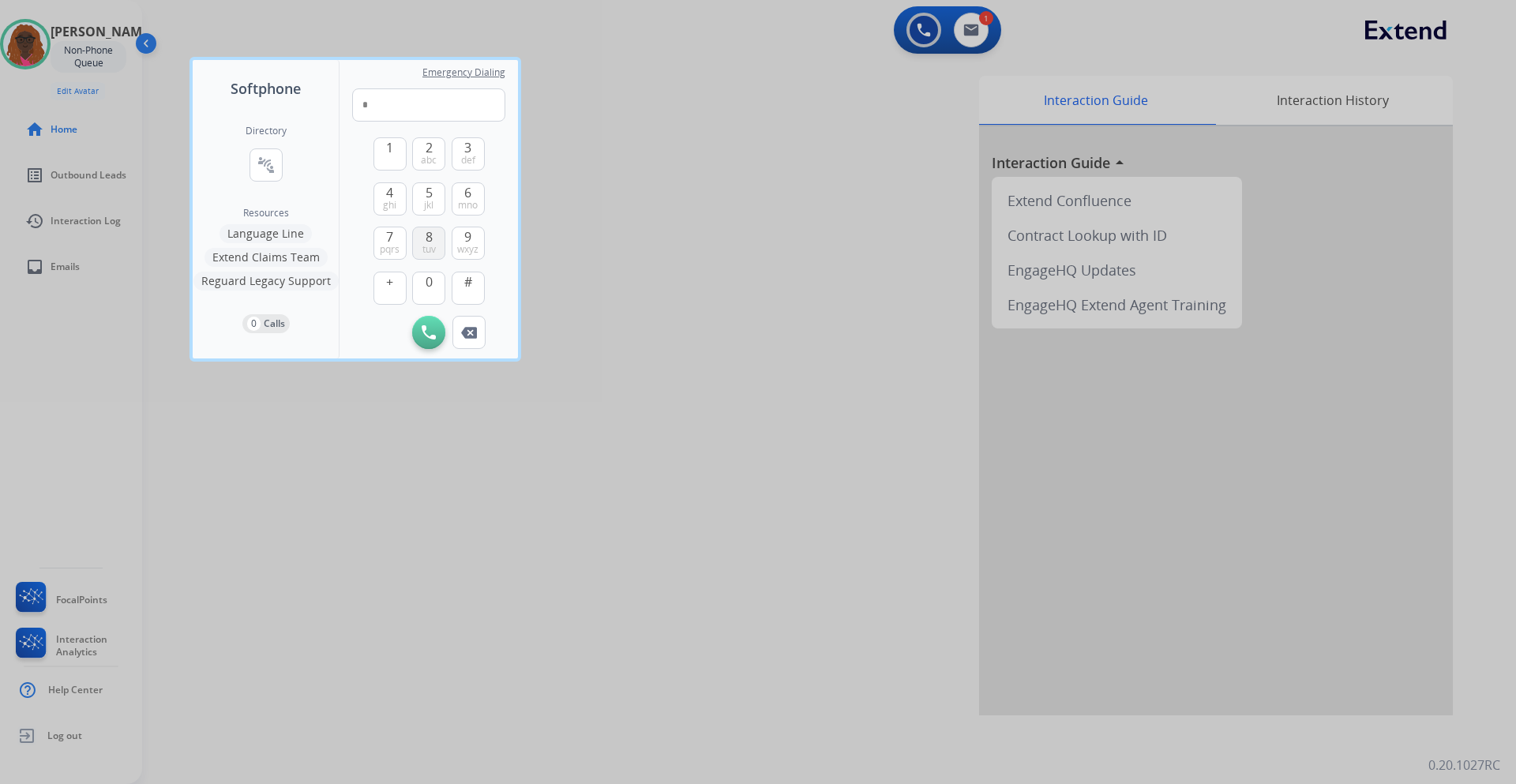 click on "8" at bounding box center [429, 237] 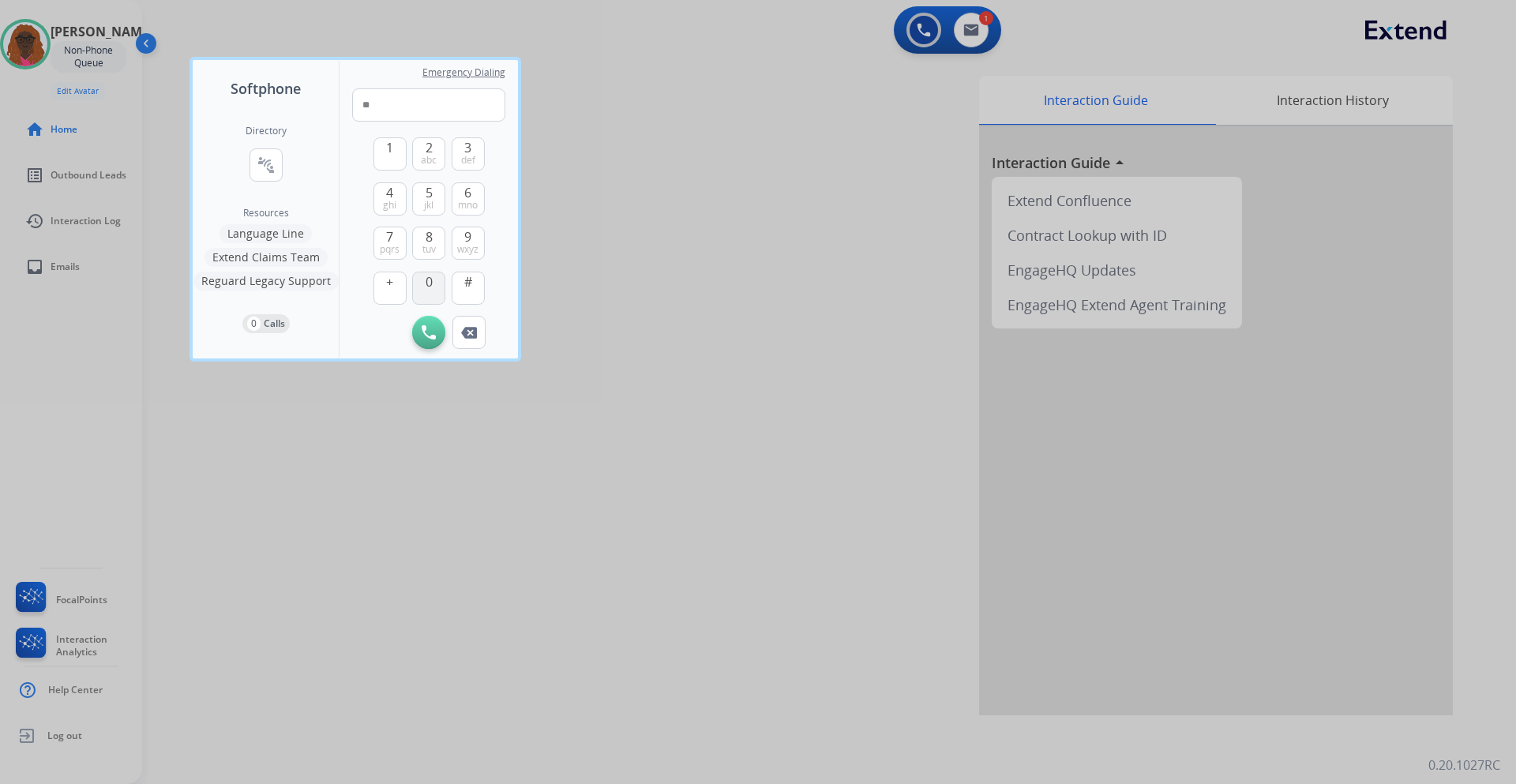 click on "0" at bounding box center (429, 288) 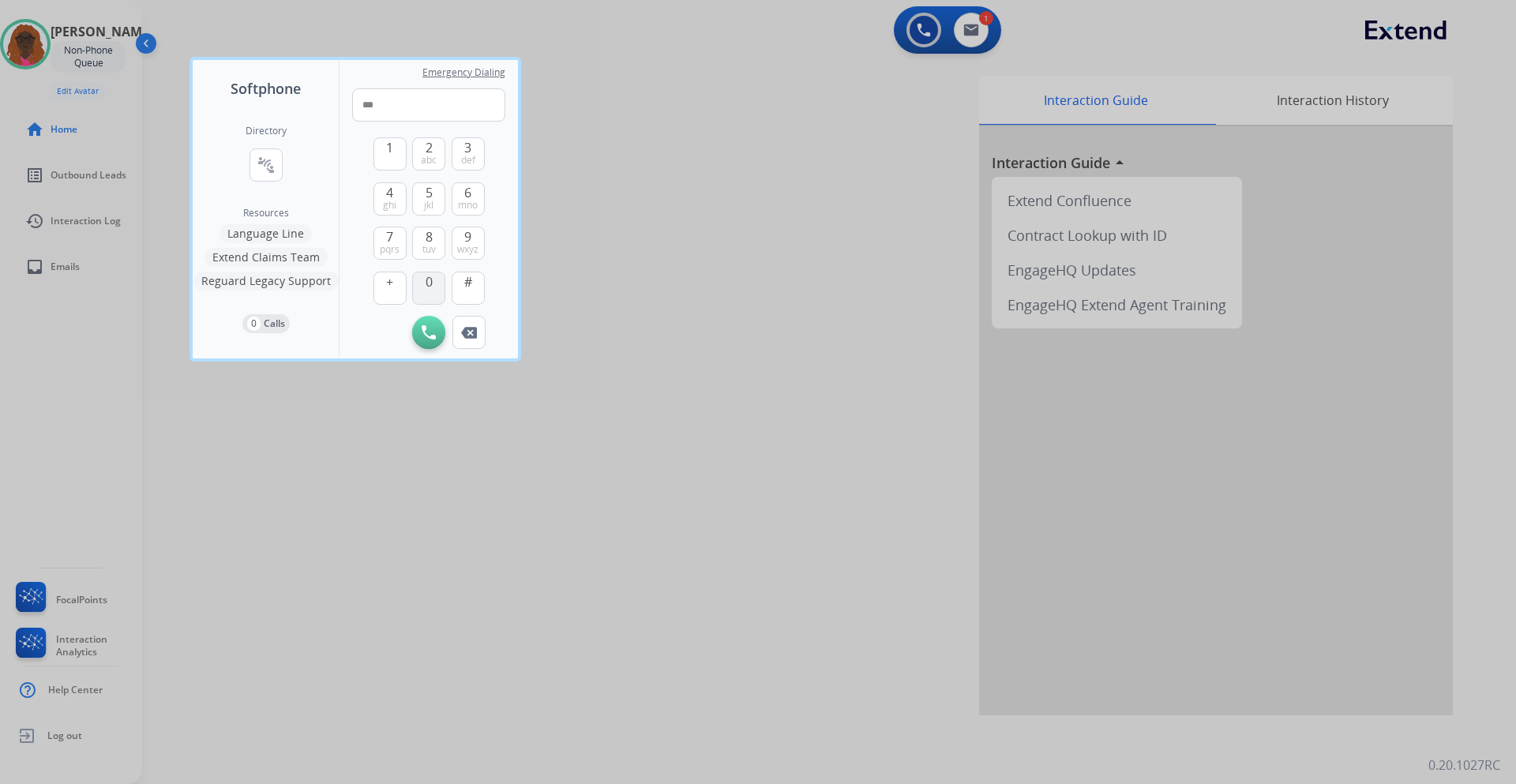 click on "0" at bounding box center (429, 288) 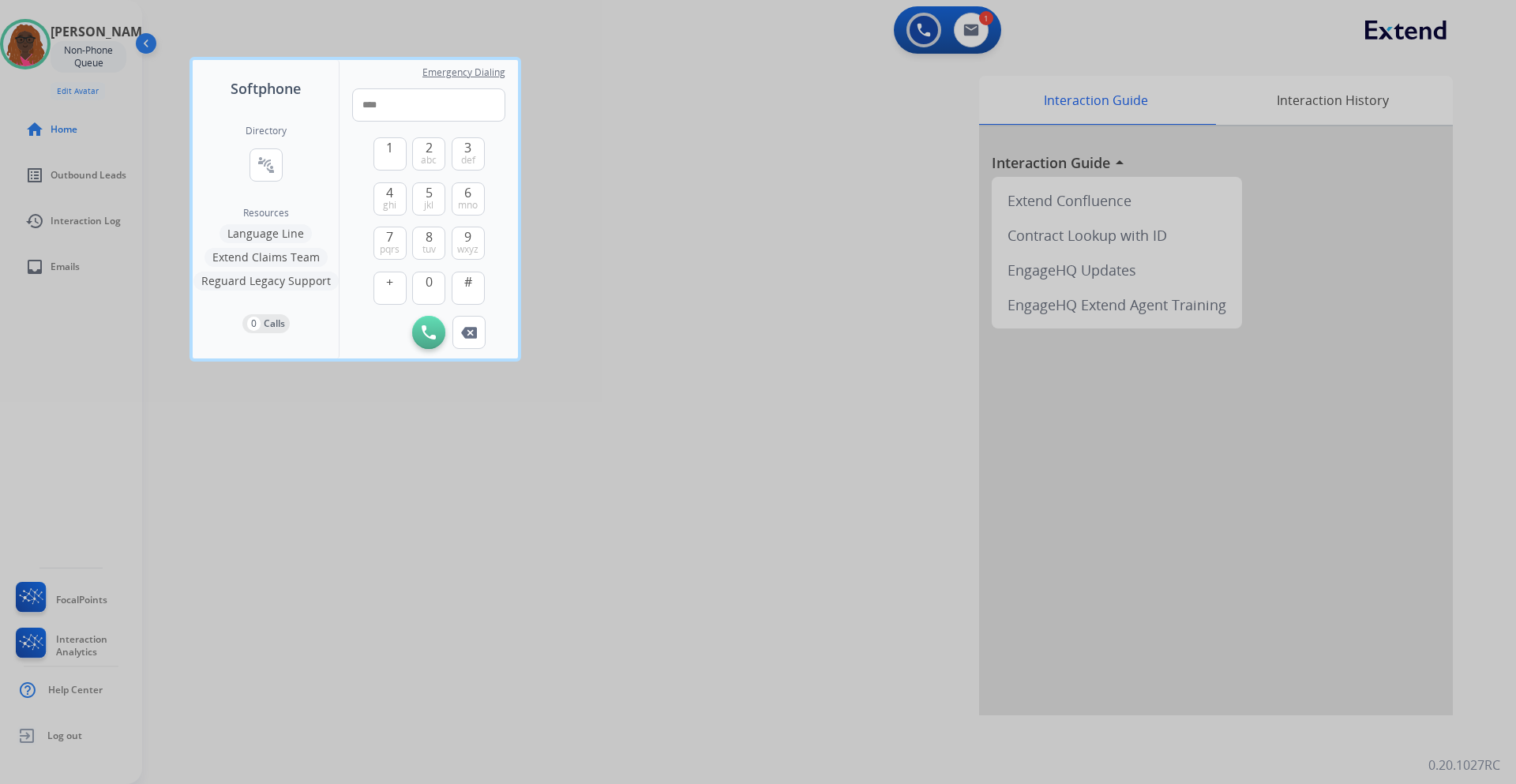 drag, startPoint x: 429, startPoint y: 230, endPoint x: 417, endPoint y: 218, distance: 16.970563 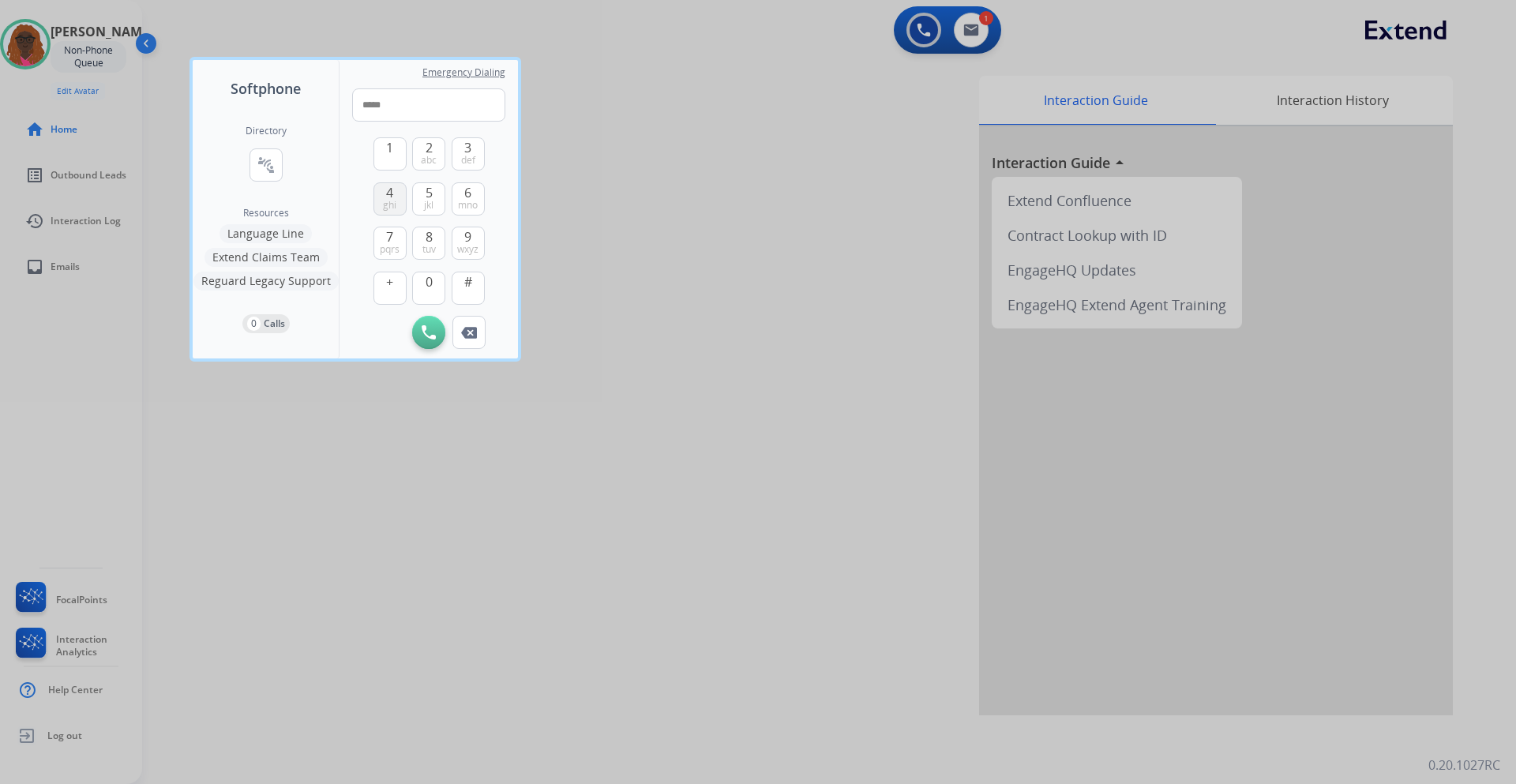 click on "4" at bounding box center [389, 193] 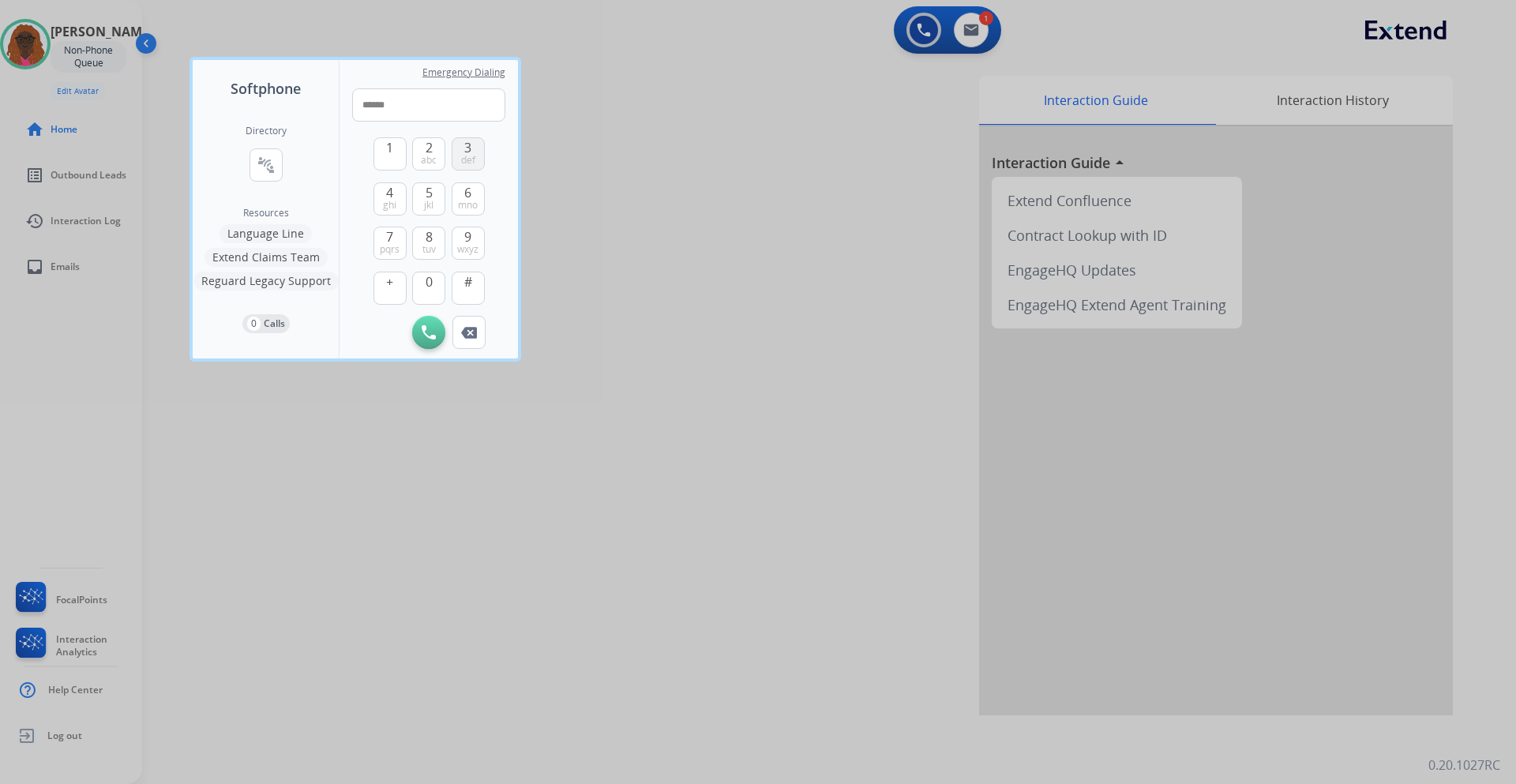click on "3 def" at bounding box center [468, 154] 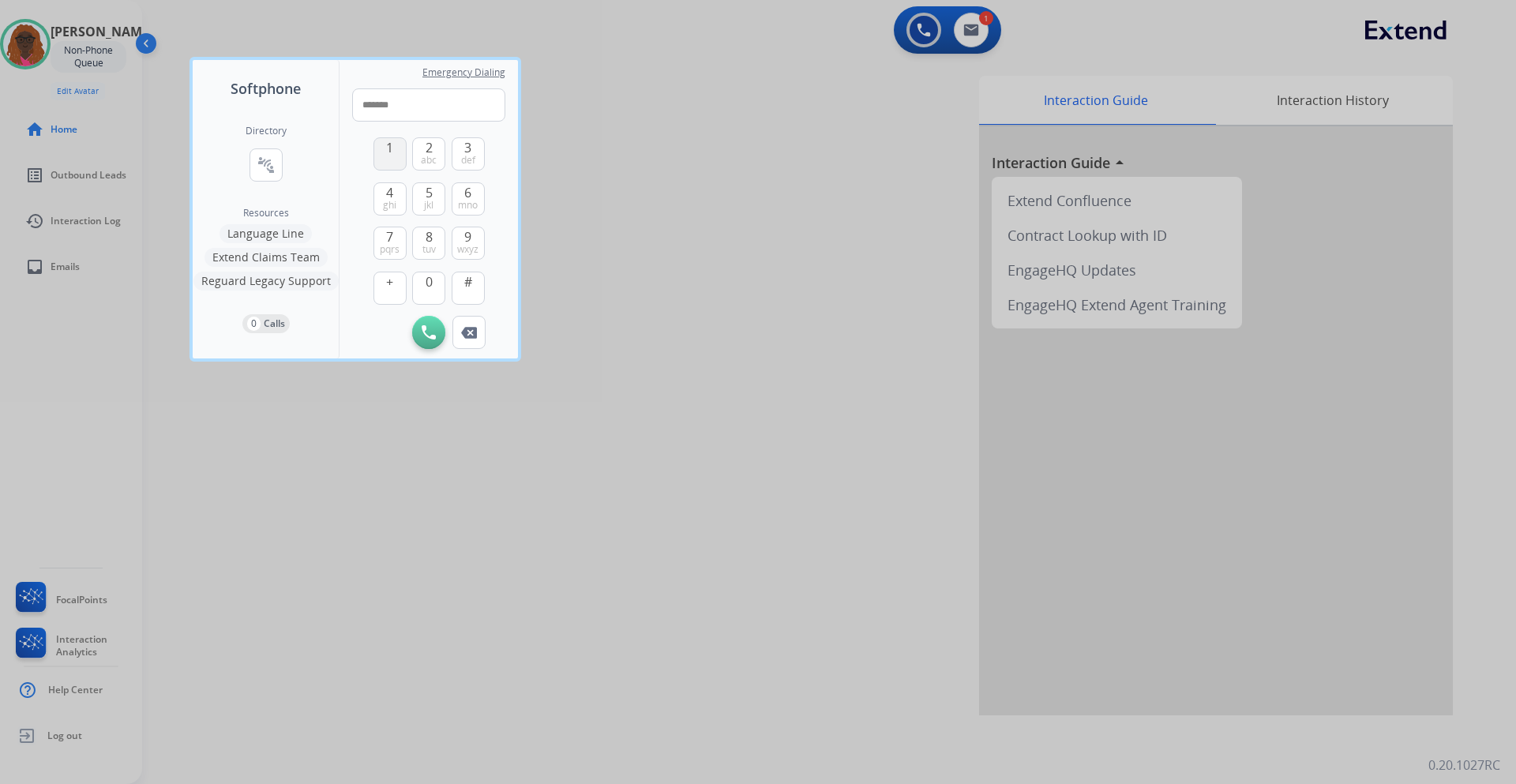 drag, startPoint x: 432, startPoint y: 154, endPoint x: 403, endPoint y: 169, distance: 32.649655 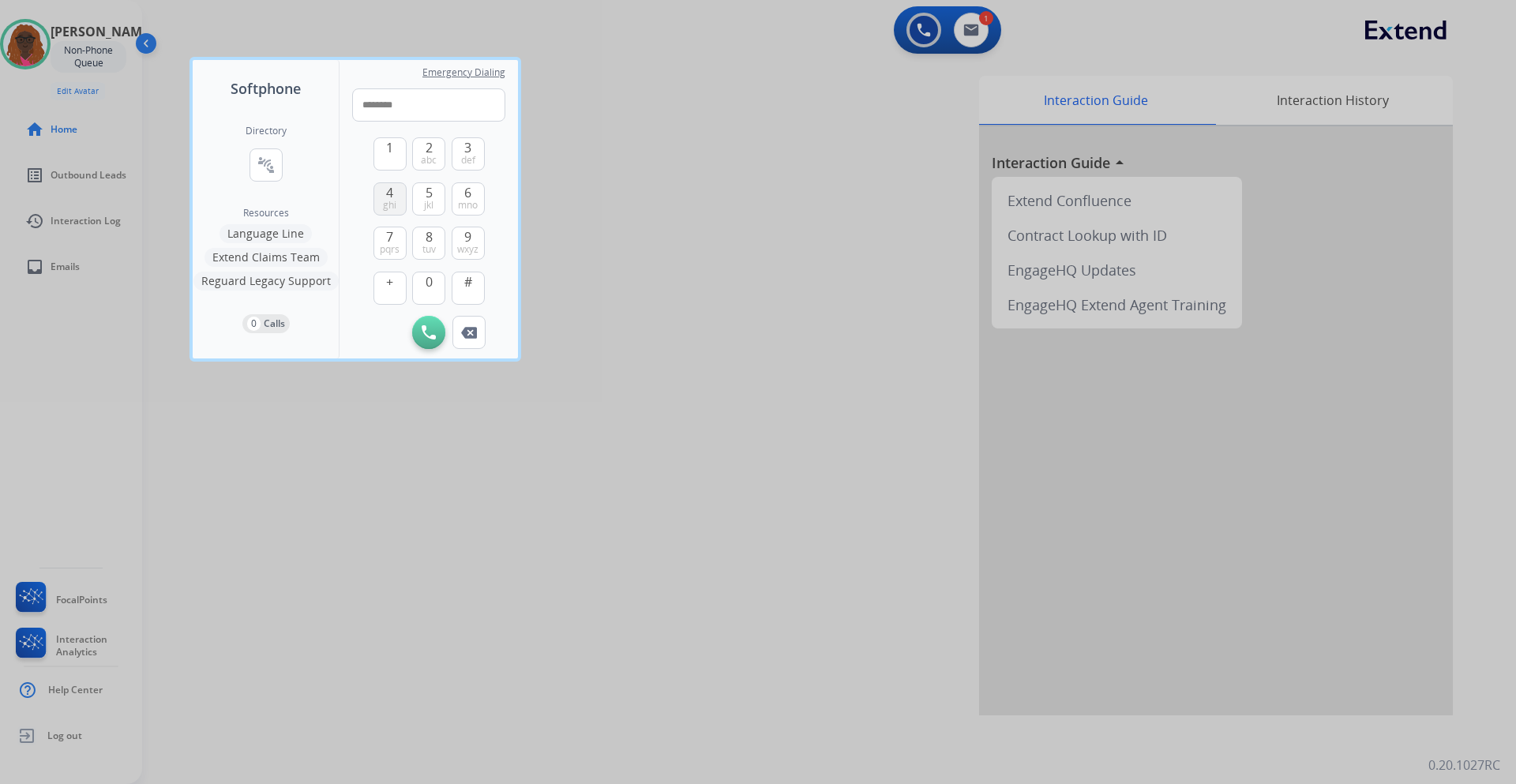 click on "4 ghi" at bounding box center [390, 199] 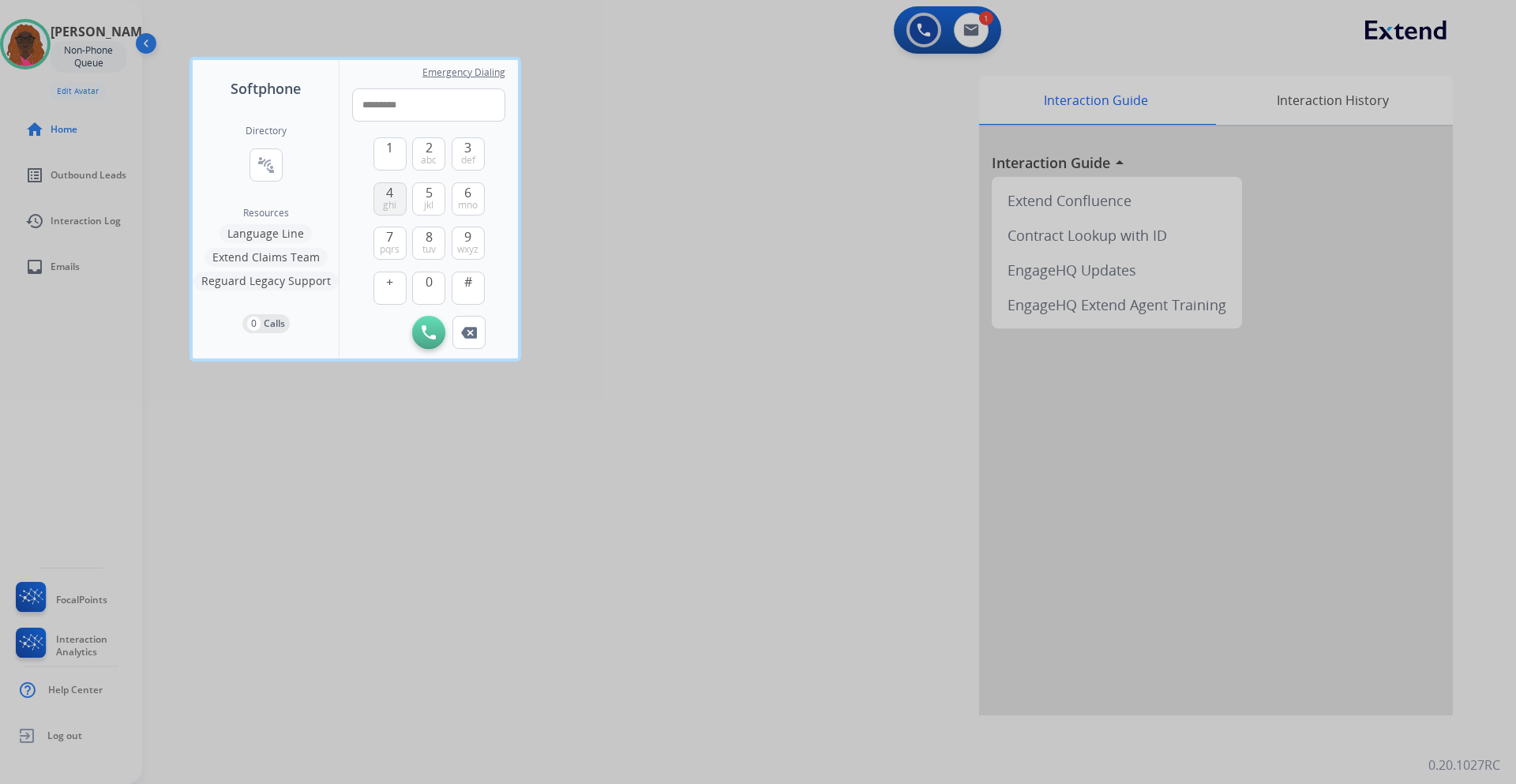 click on "4 ghi" at bounding box center (390, 199) 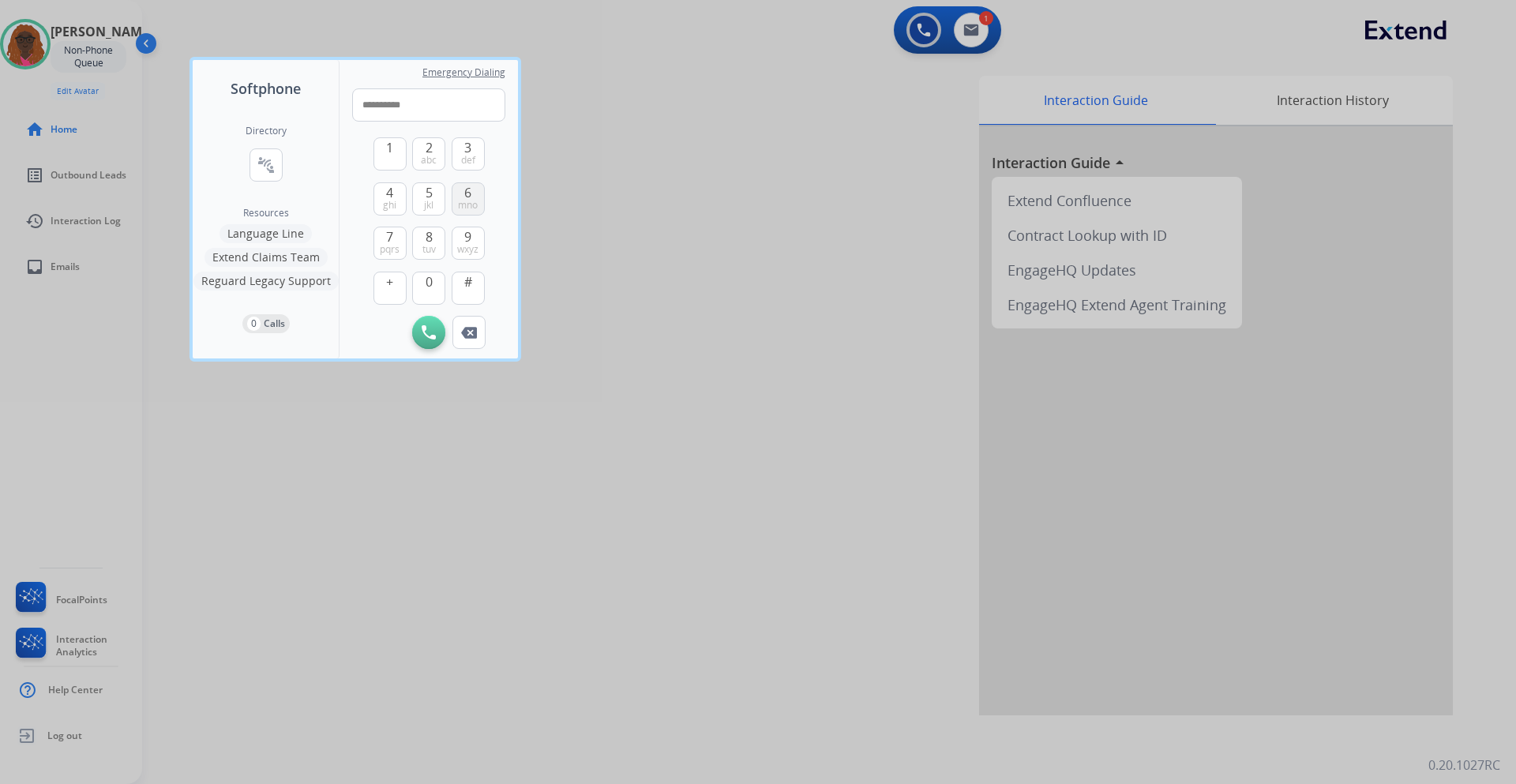click on "6 mno" at bounding box center [468, 199] 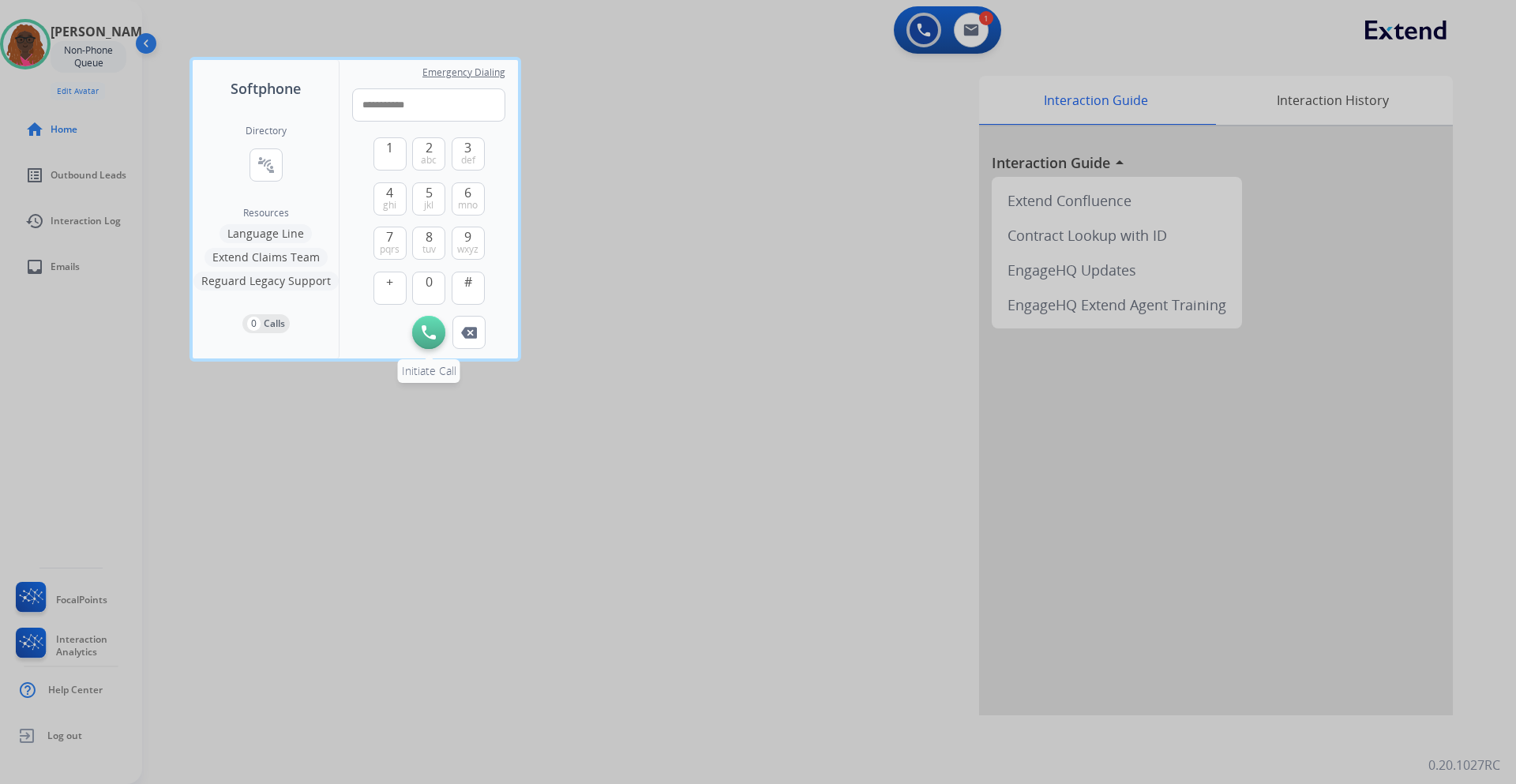 click on "Initiate Call Remove Number" at bounding box center (429, 332) 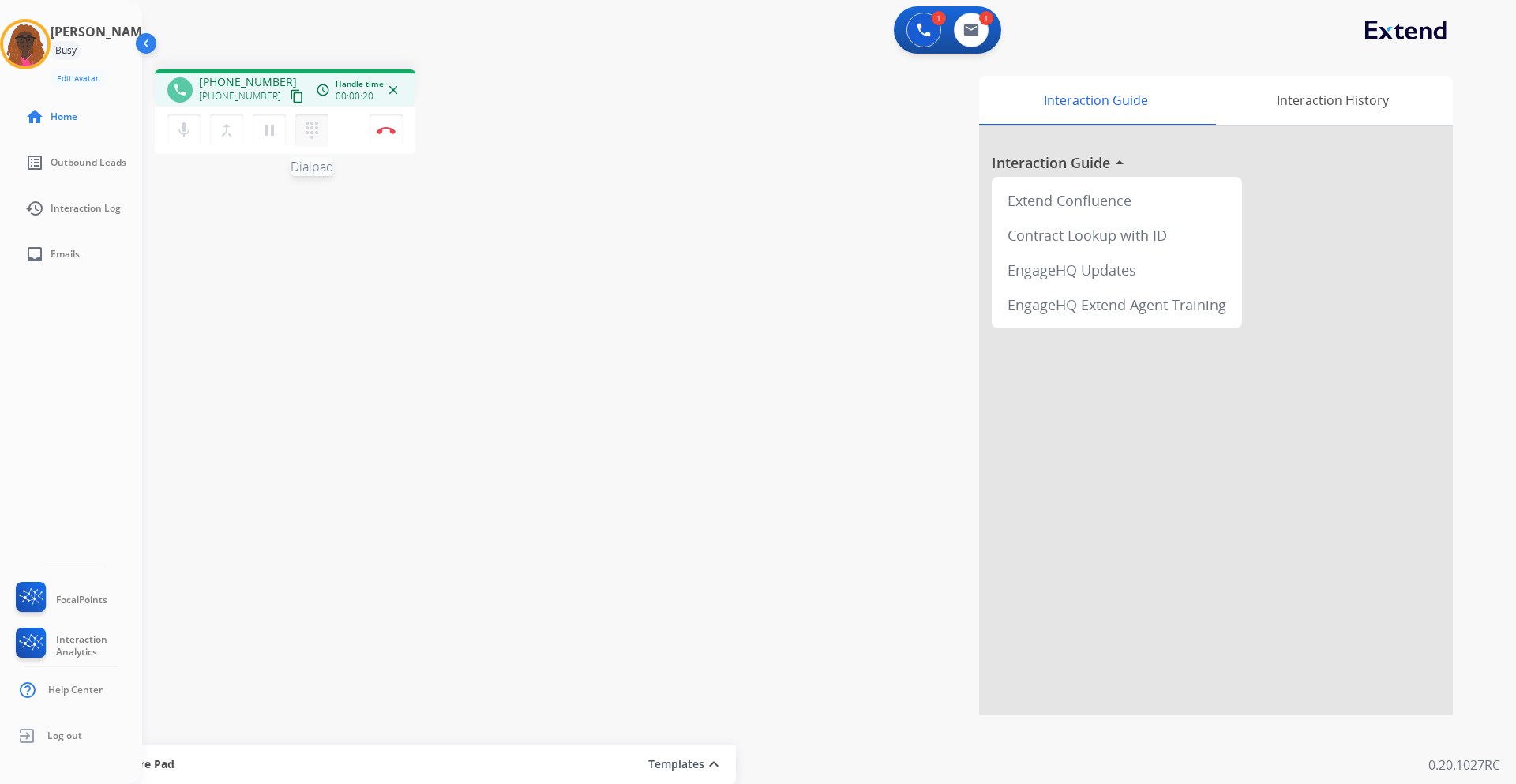 click on "dialpad" at bounding box center (312, 130) 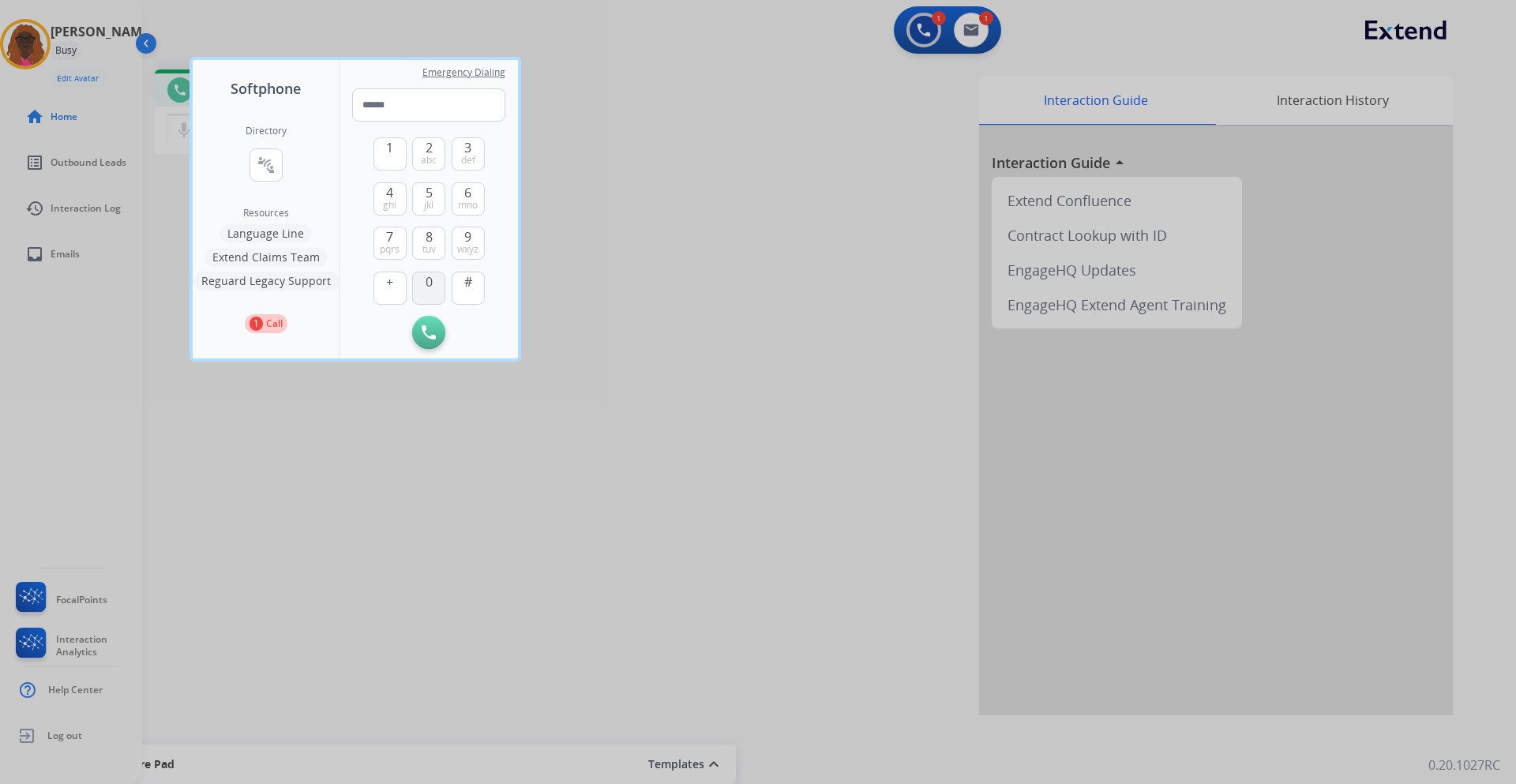 click on "0" at bounding box center [429, 282] 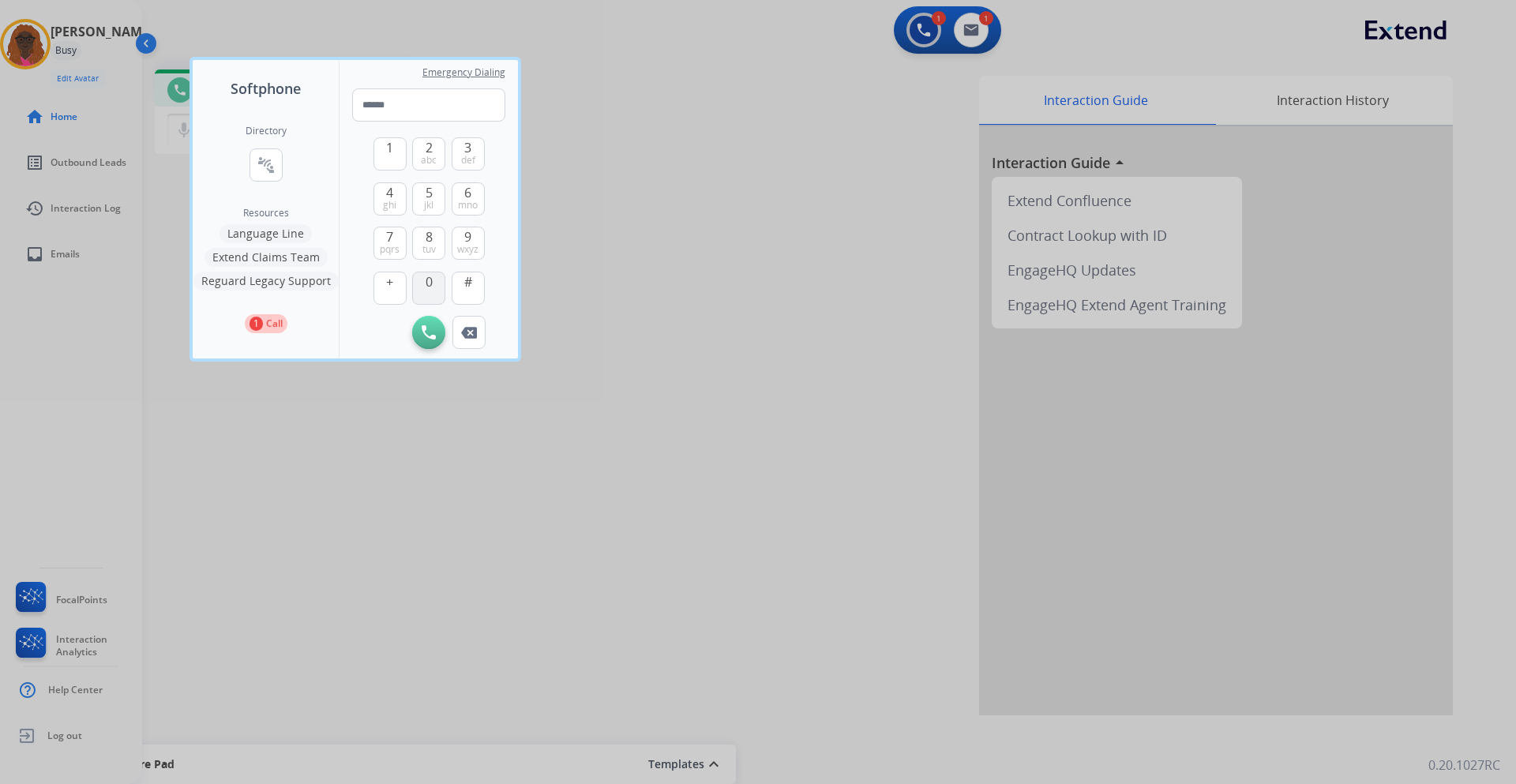 type on "*" 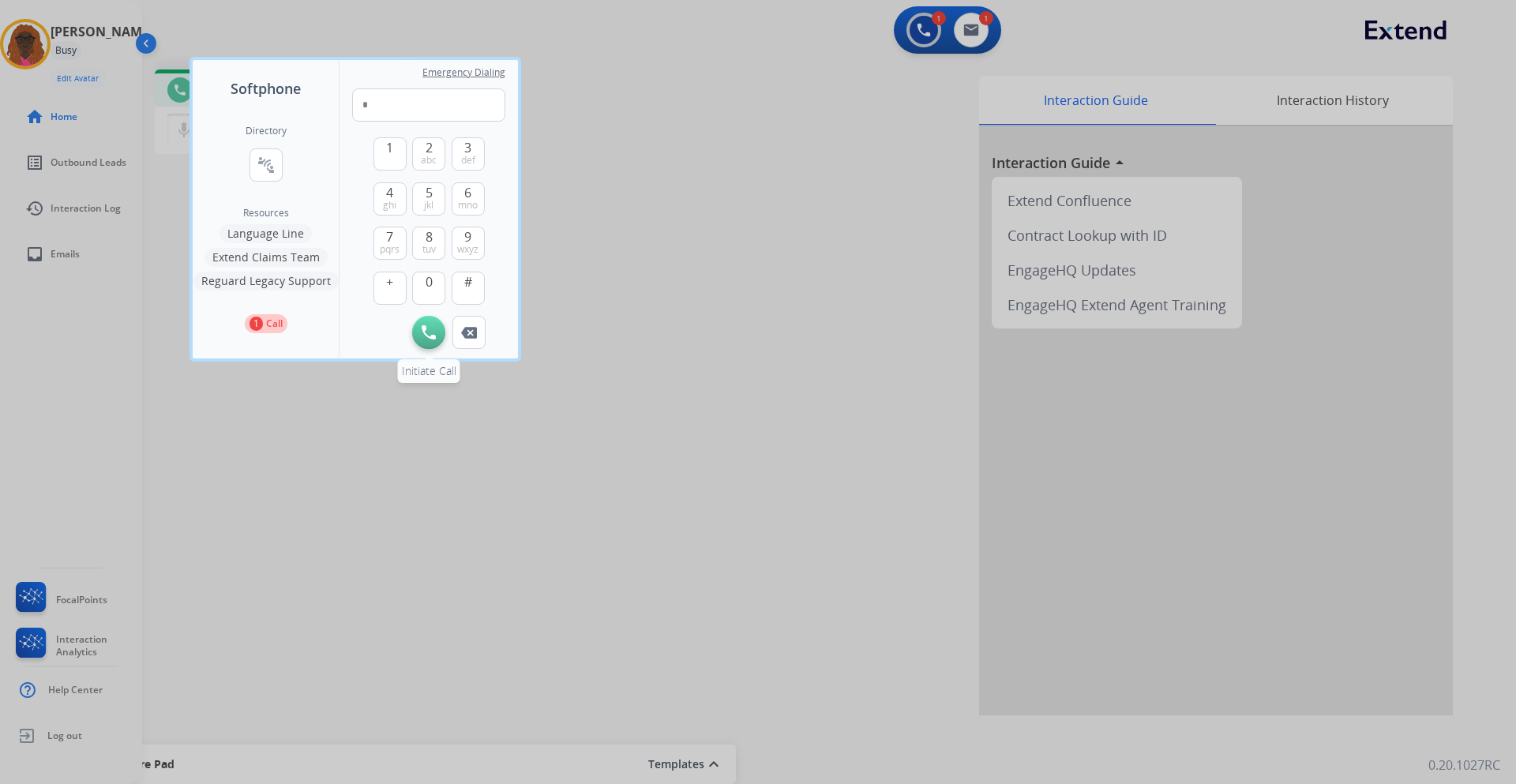 click on "Initiate Call" at bounding box center [429, 332] 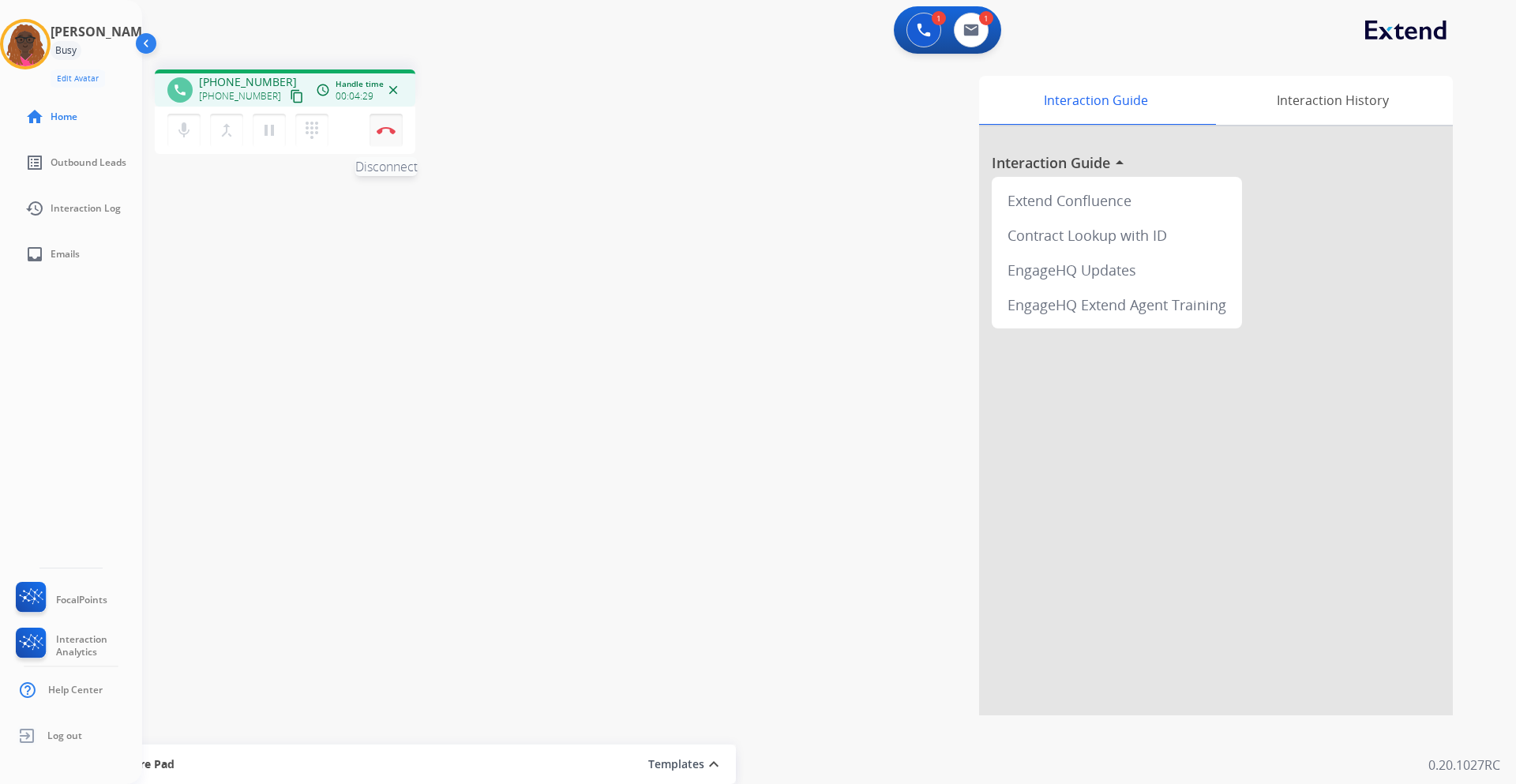 click on "Disconnect" at bounding box center [386, 130] 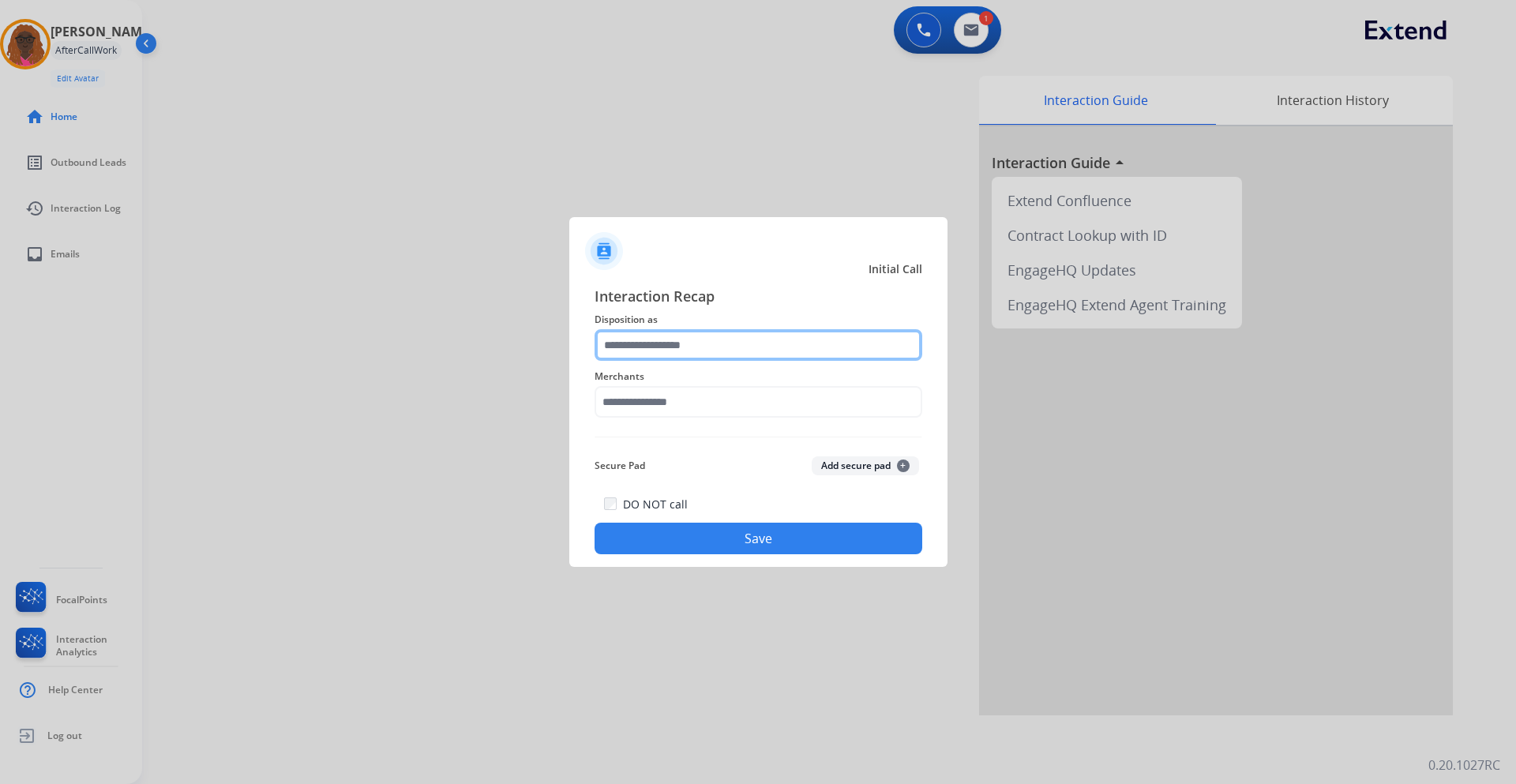 click 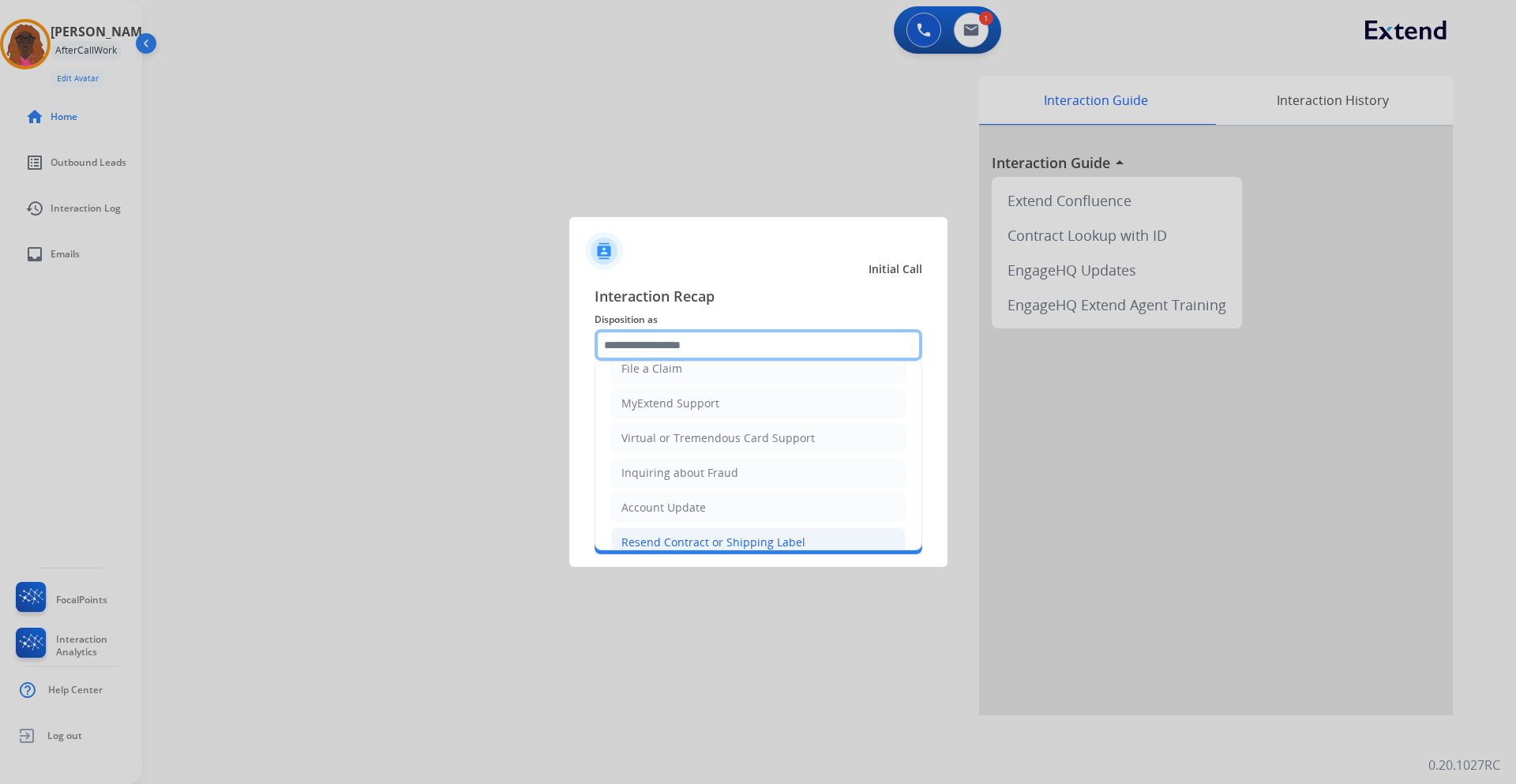 scroll, scrollTop: 316, scrollLeft: 0, axis: vertical 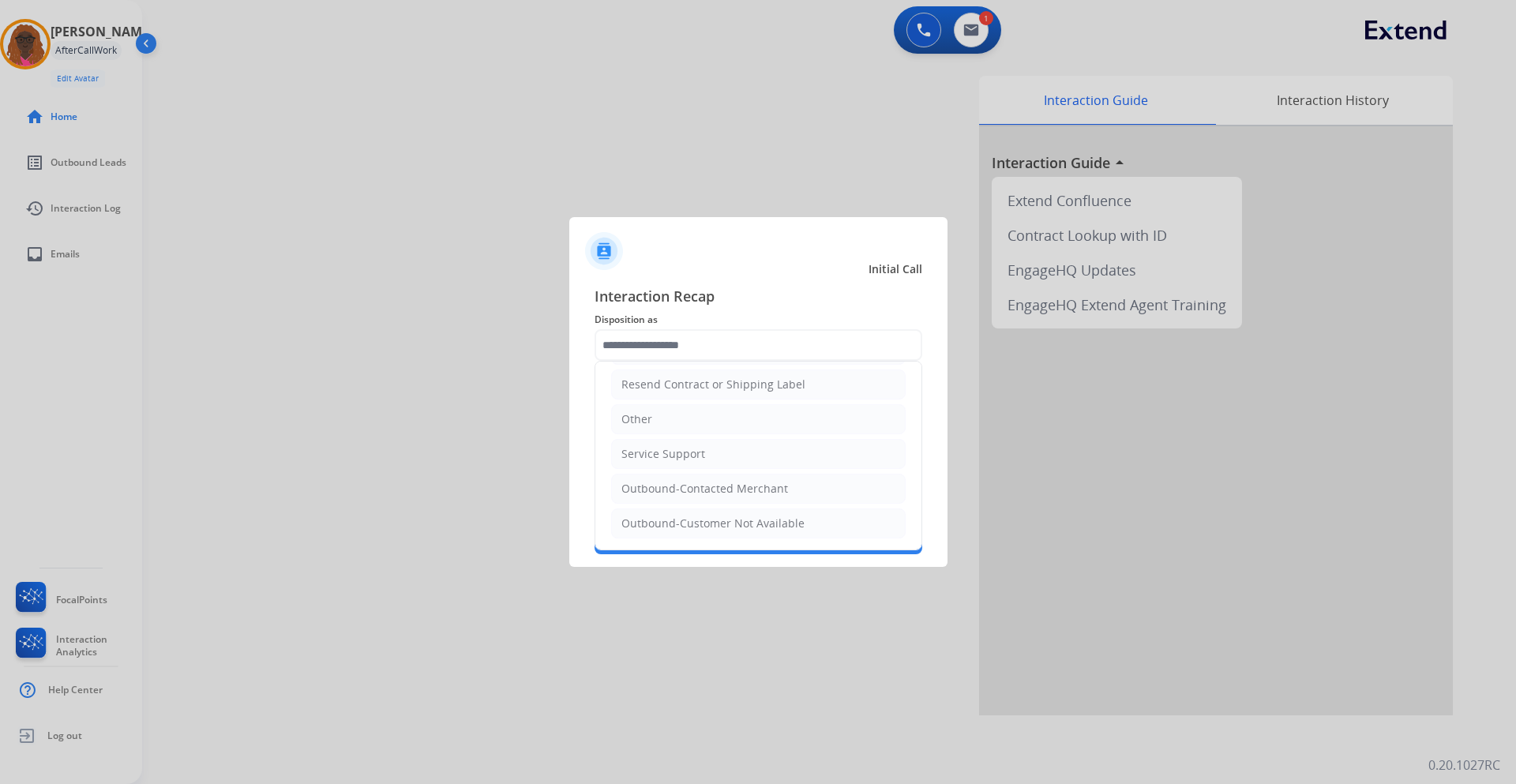 click on "Cancellation Request   Test/Training Disposition   Claim Update   Coverage Question   File a Claim   MyExtend Support   Virtual or Tremendous Card Support   Inquiring about Fraud   Account Update   Resend Contract or Shipping Label   Other   Service Support   Outbound-Contacted Merchant   Outbound-Customer Not Available" 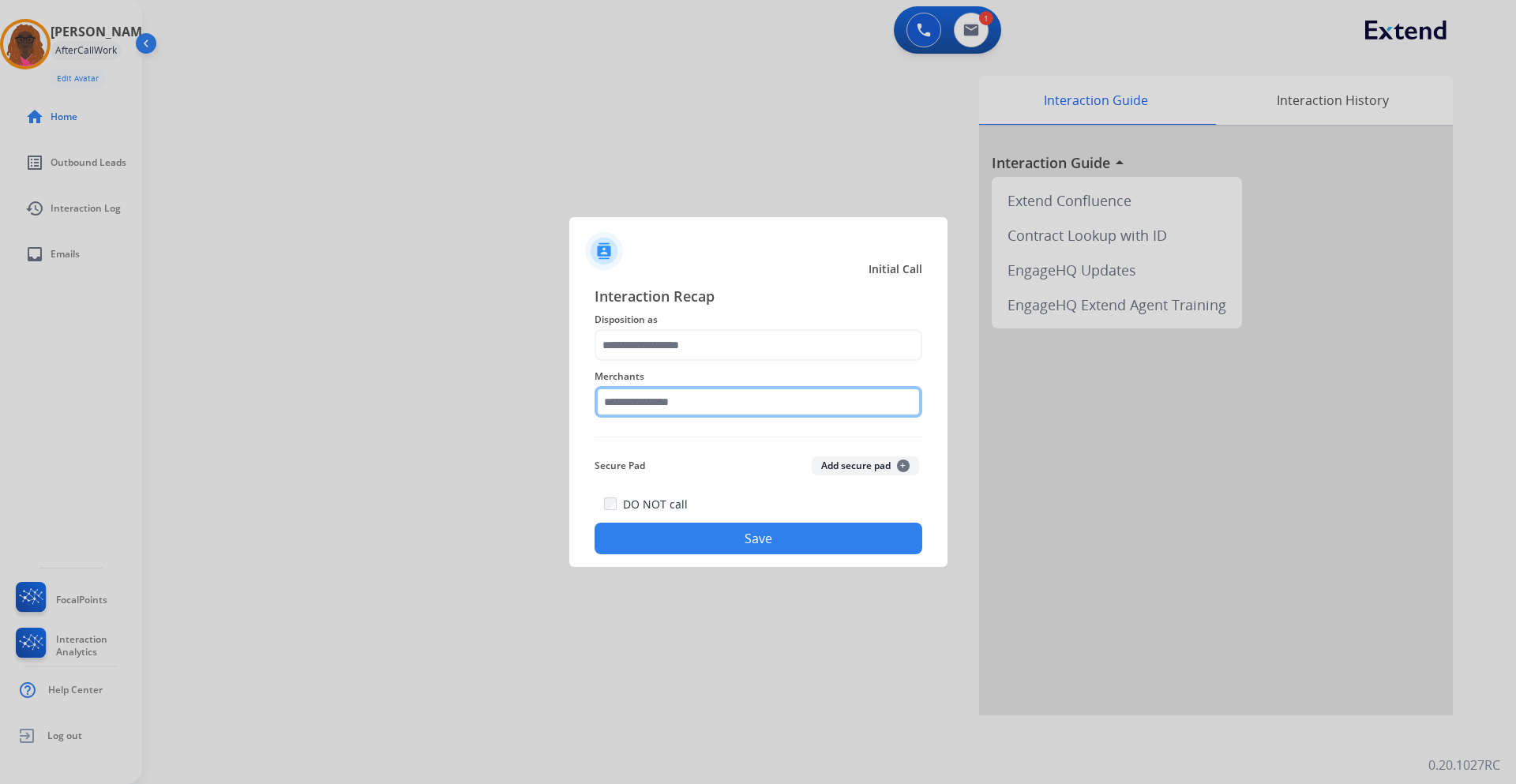 click 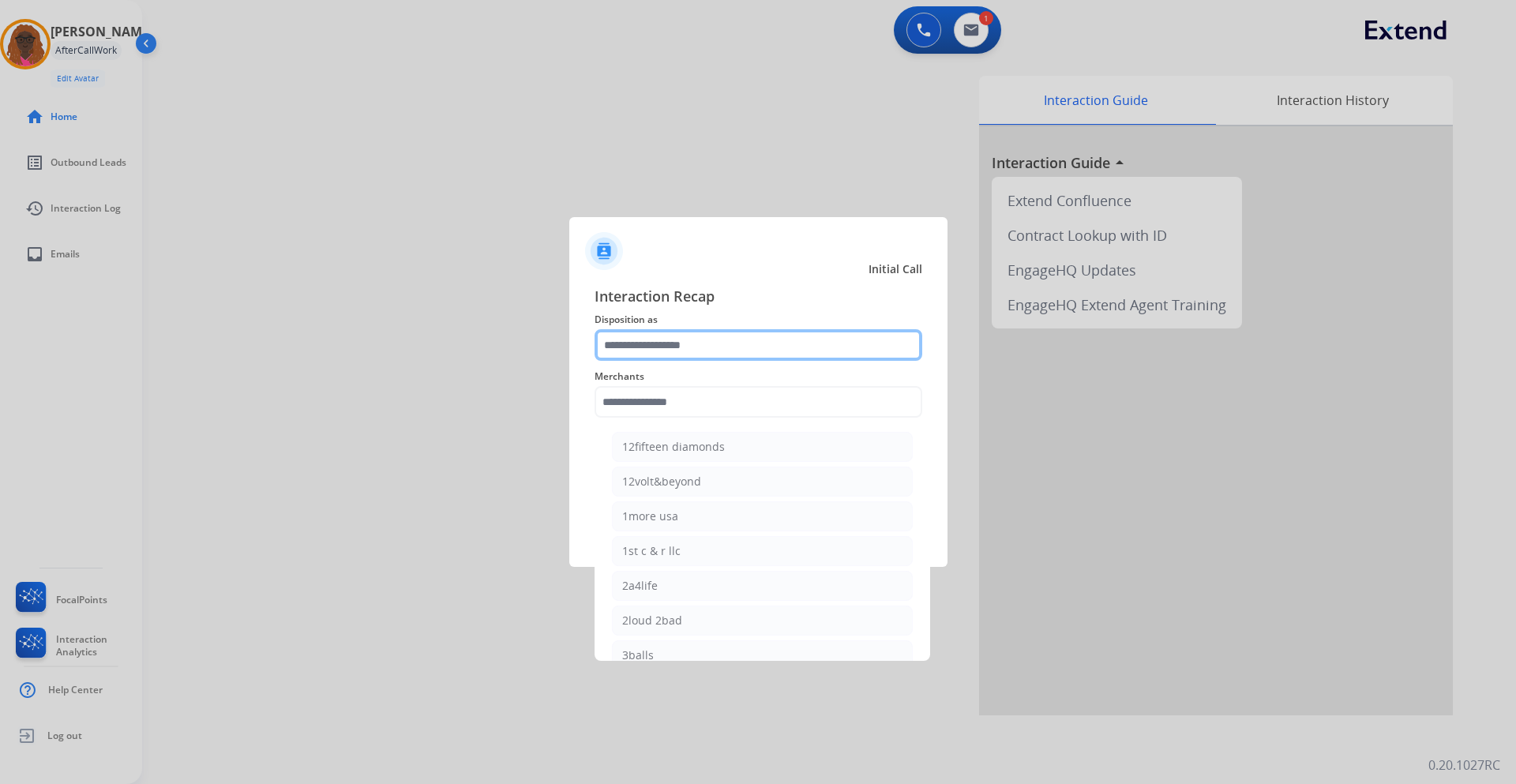 click 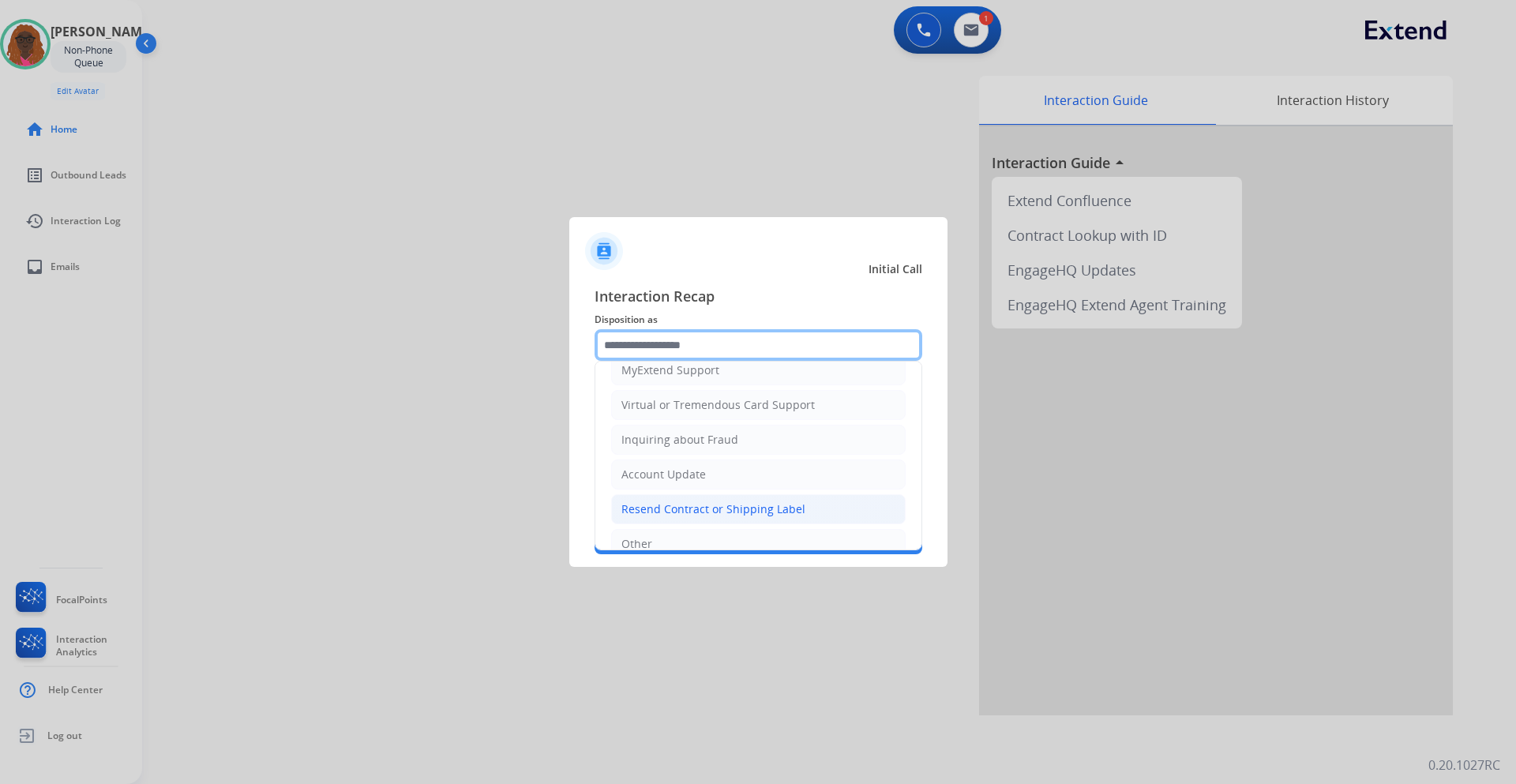 scroll, scrollTop: 237, scrollLeft: 0, axis: vertical 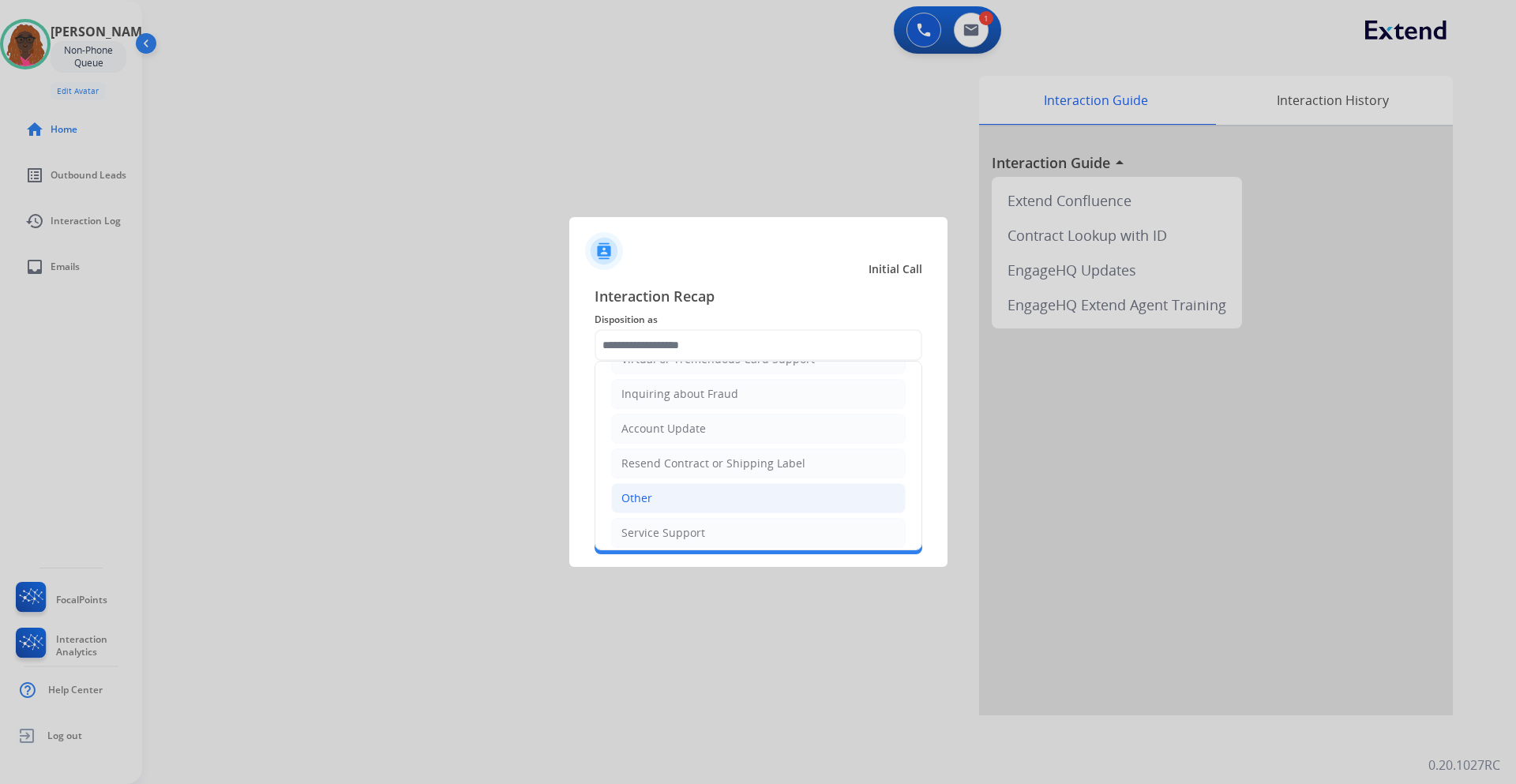 click on "Other" 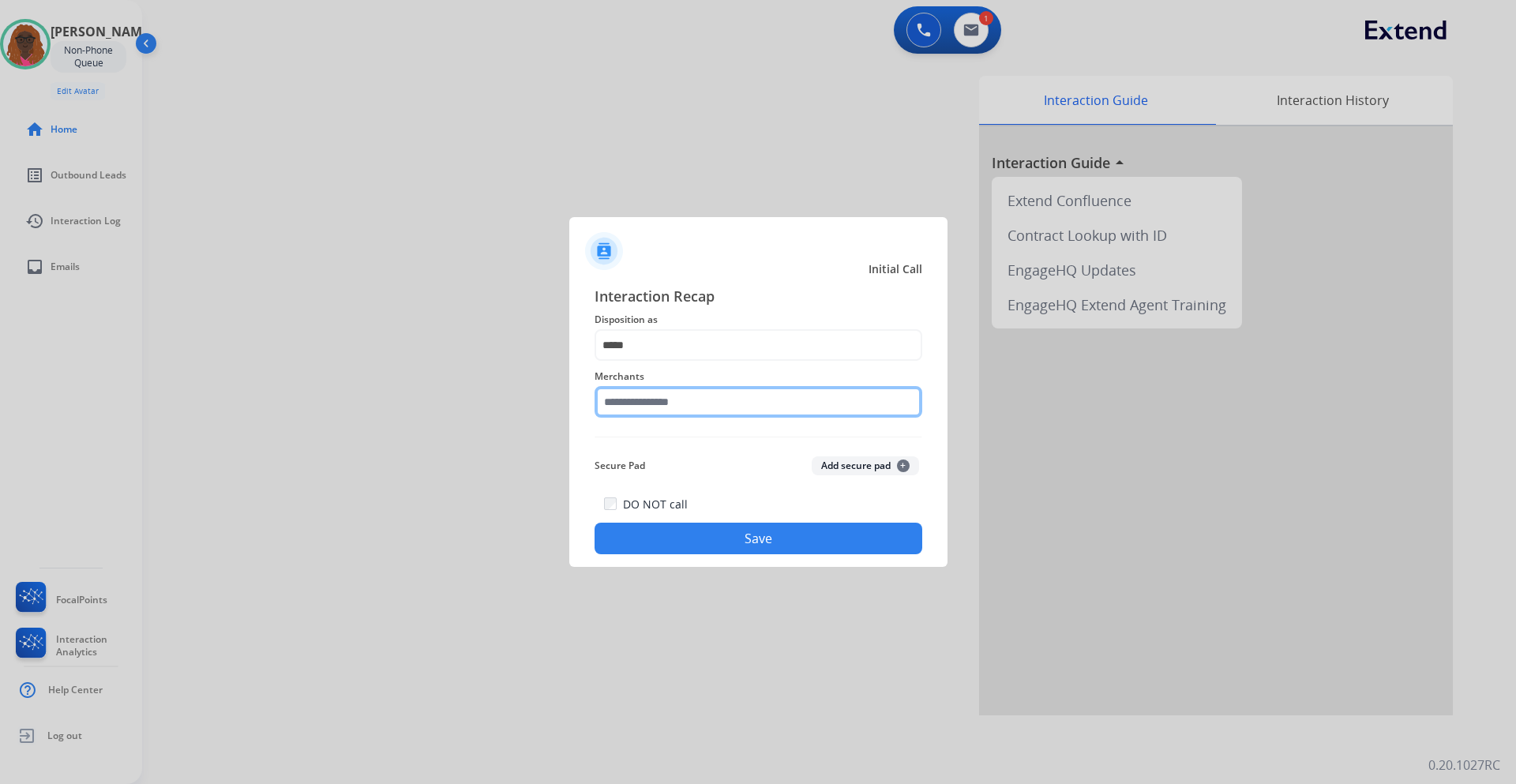 click 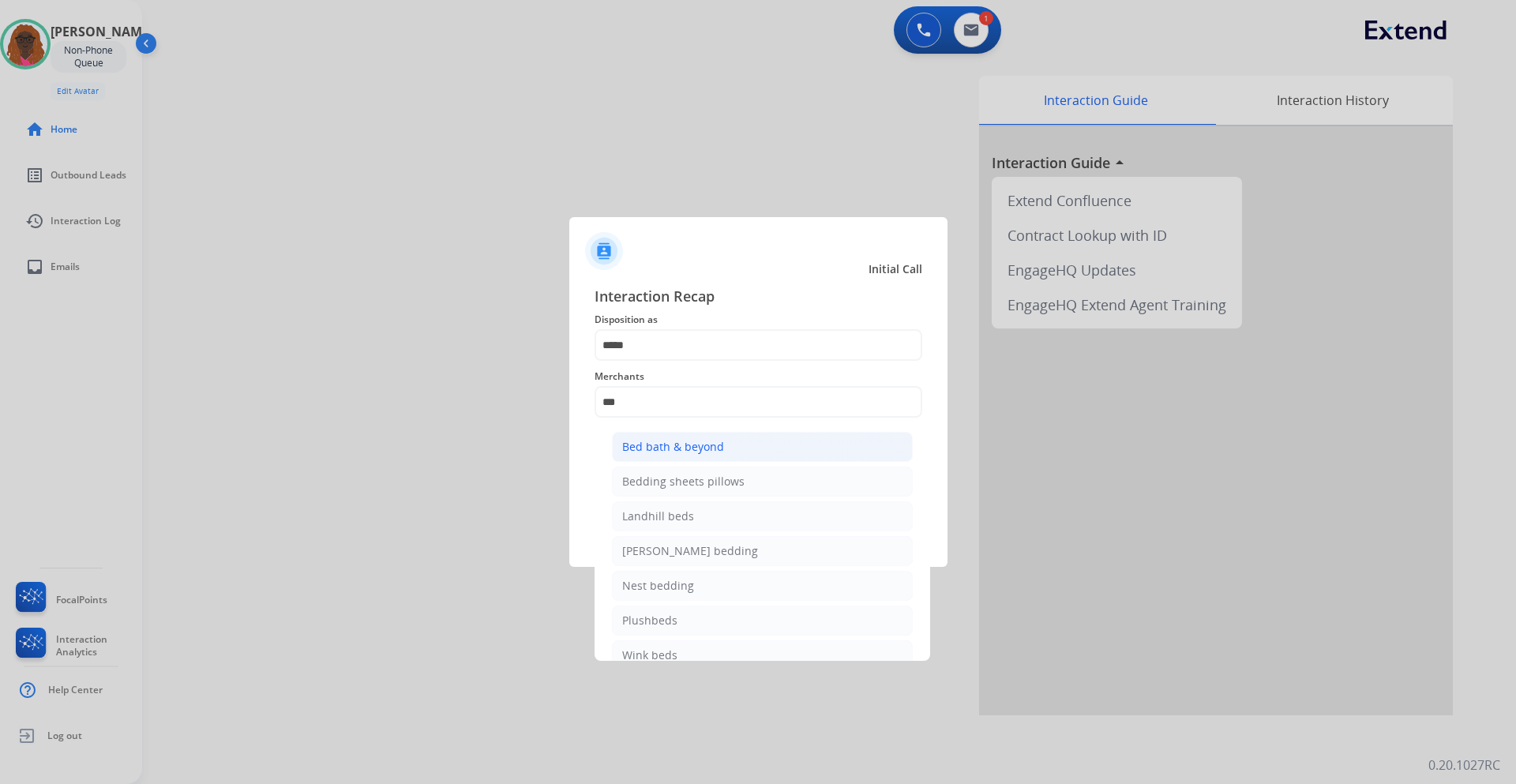 click on "Bed bath & beyond" 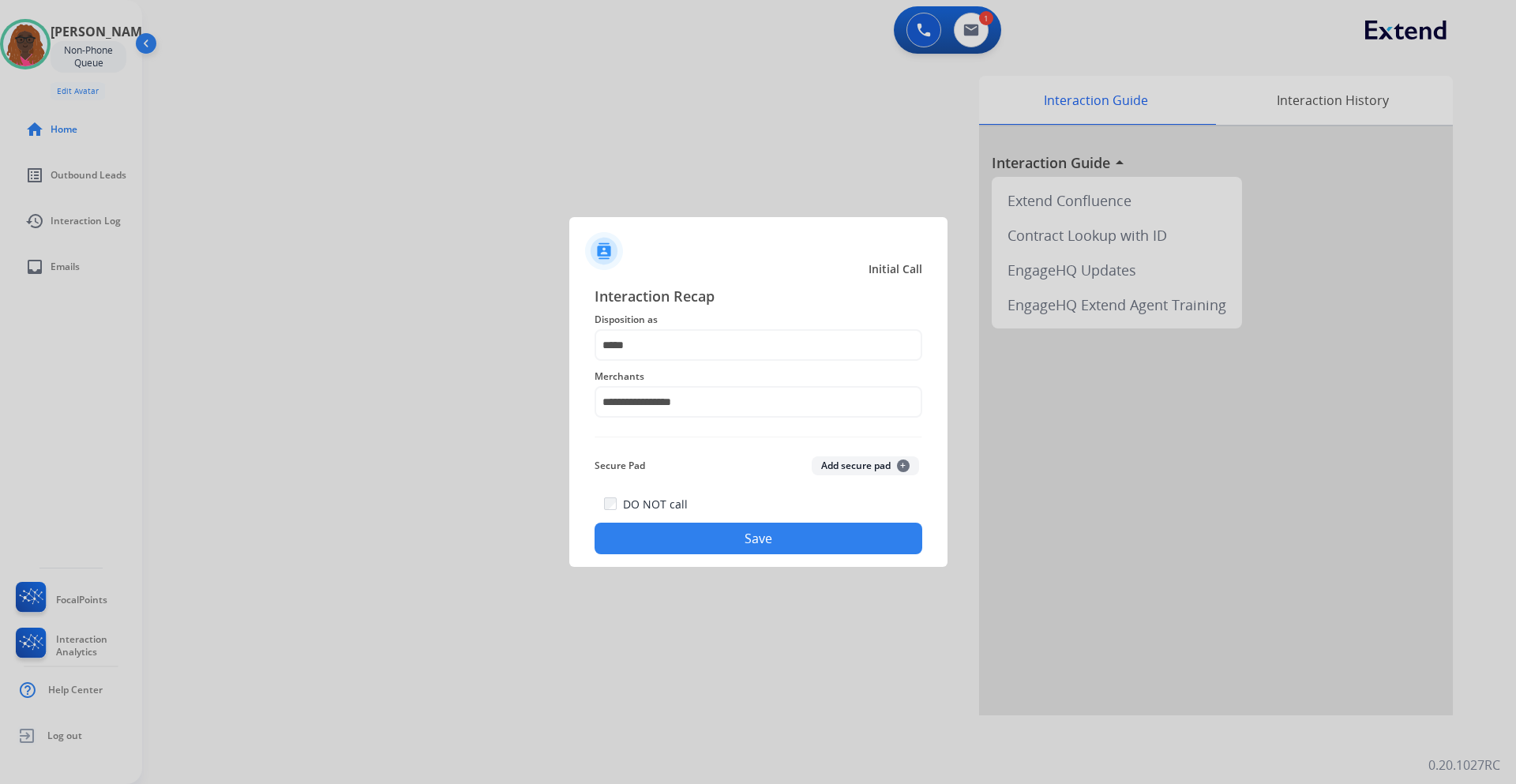 click on "Save" 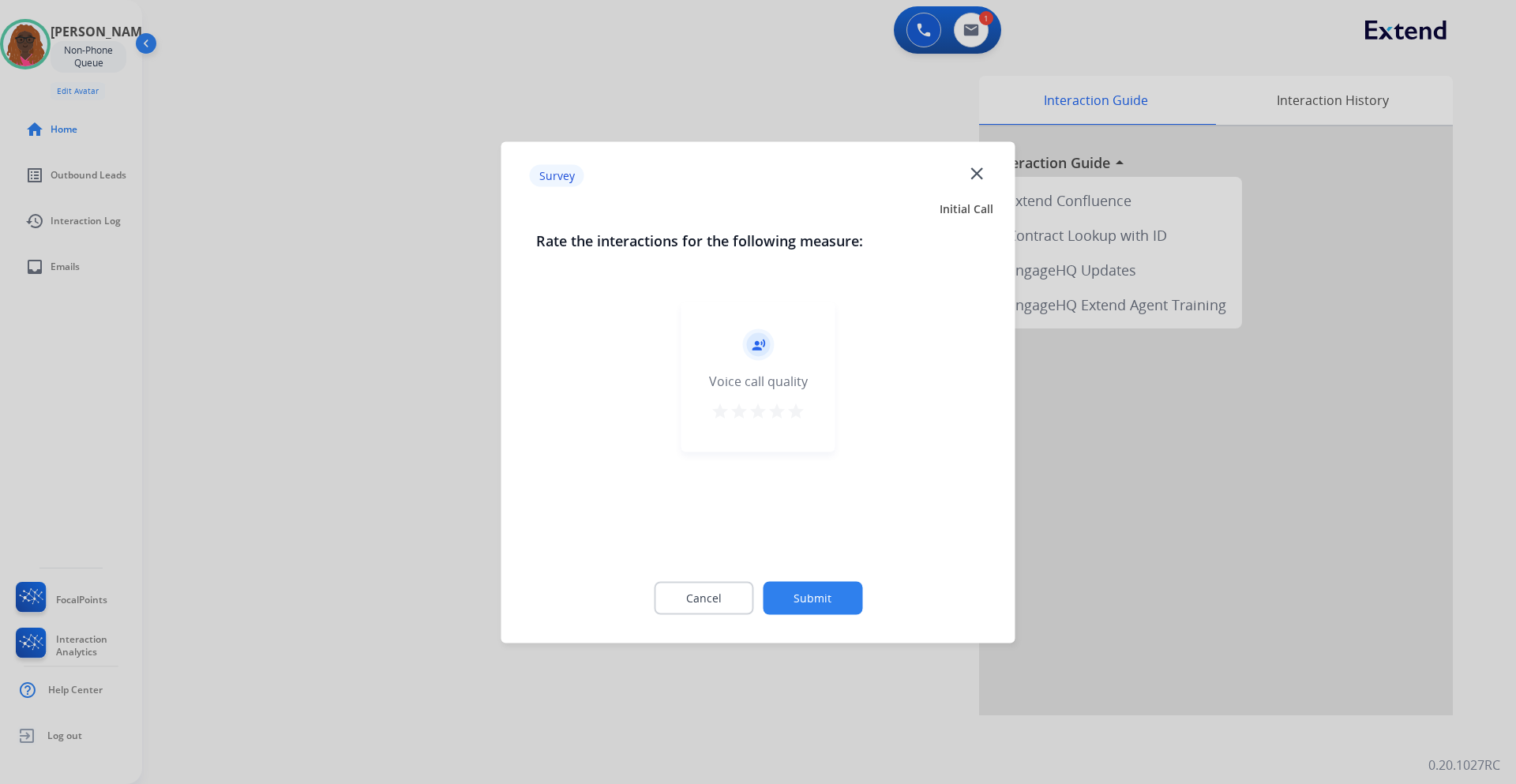 click on "record_voice_over   Voice call quality   star   star   star   star   star" 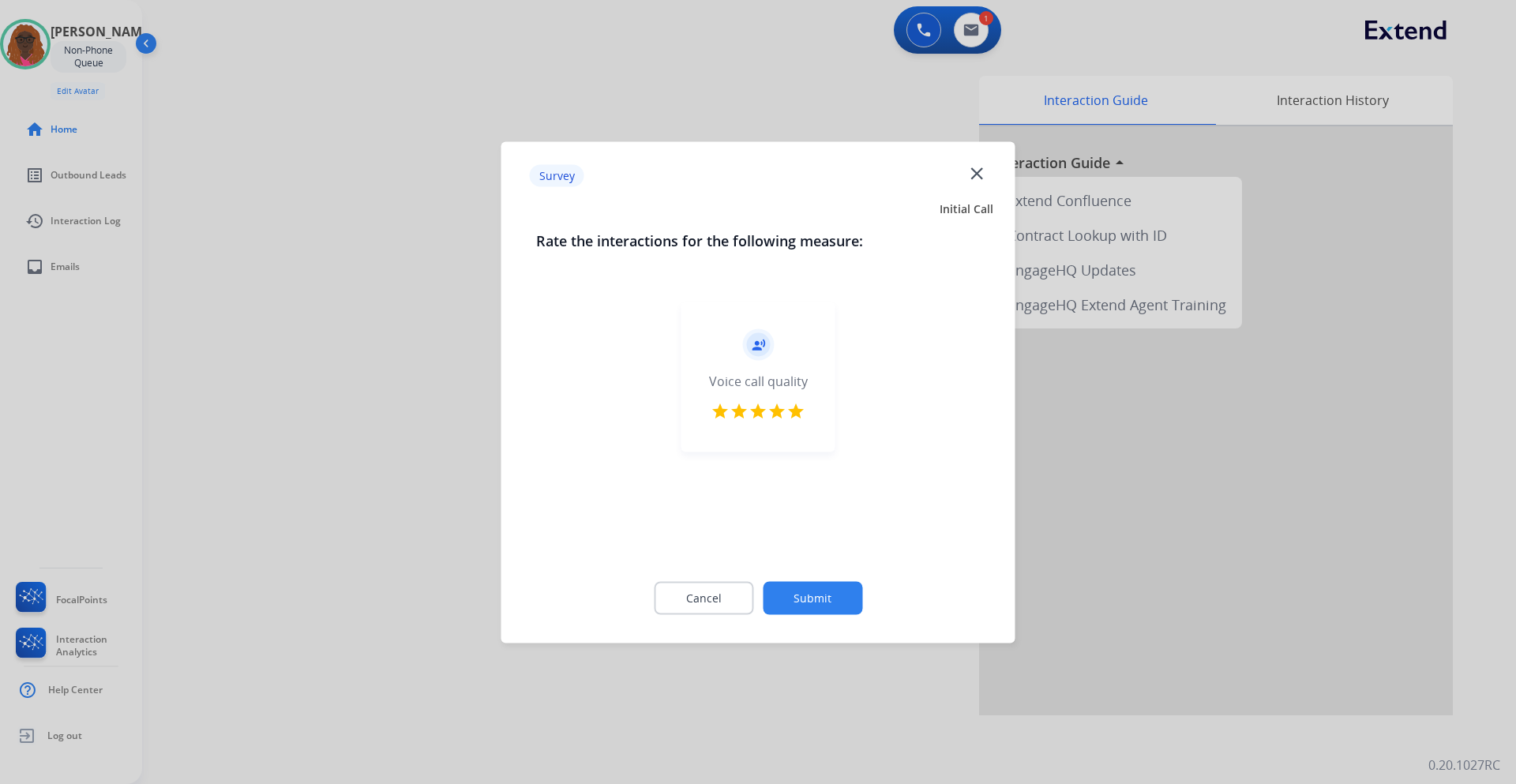 click on "Submit" 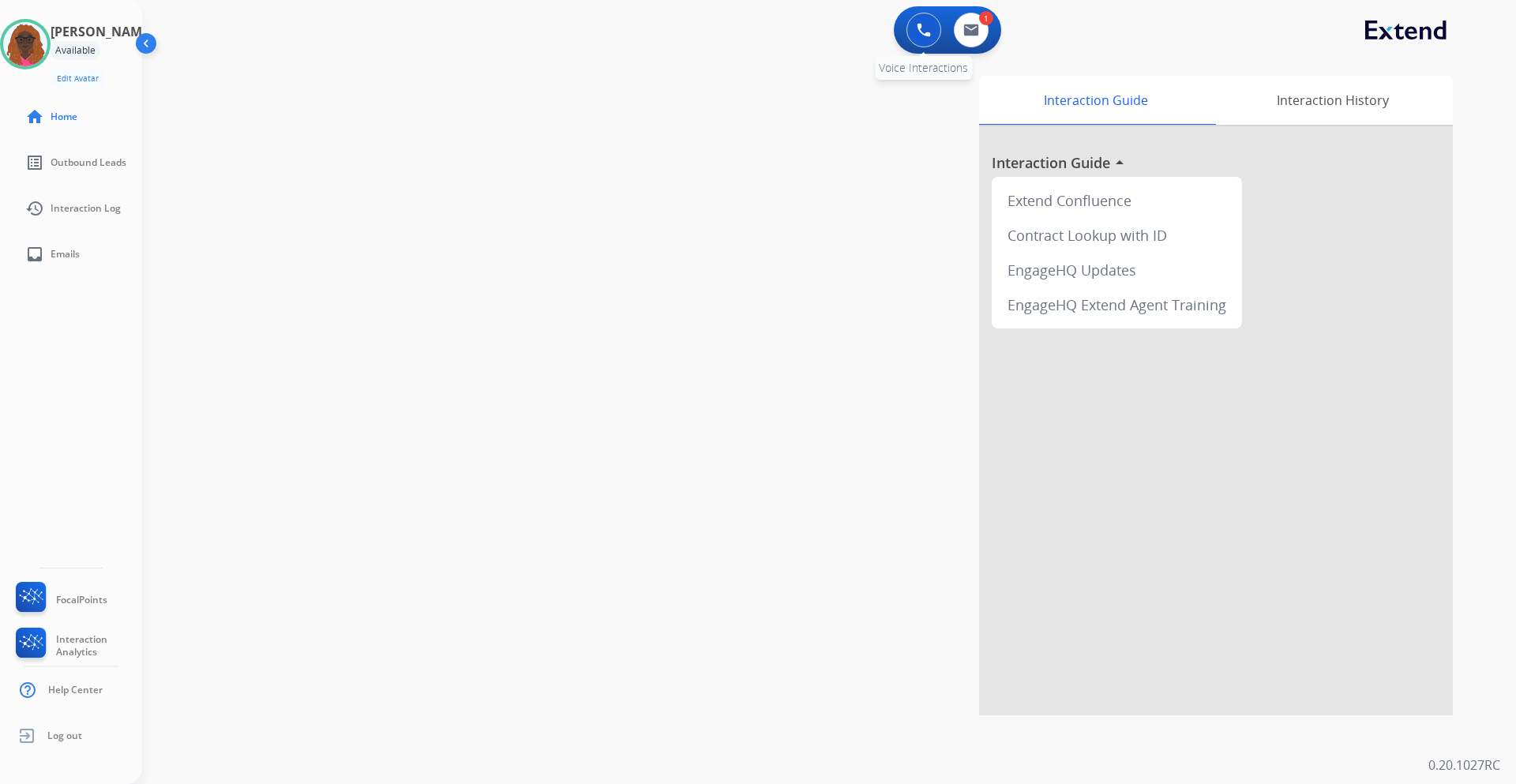 click at bounding box center [924, 30] 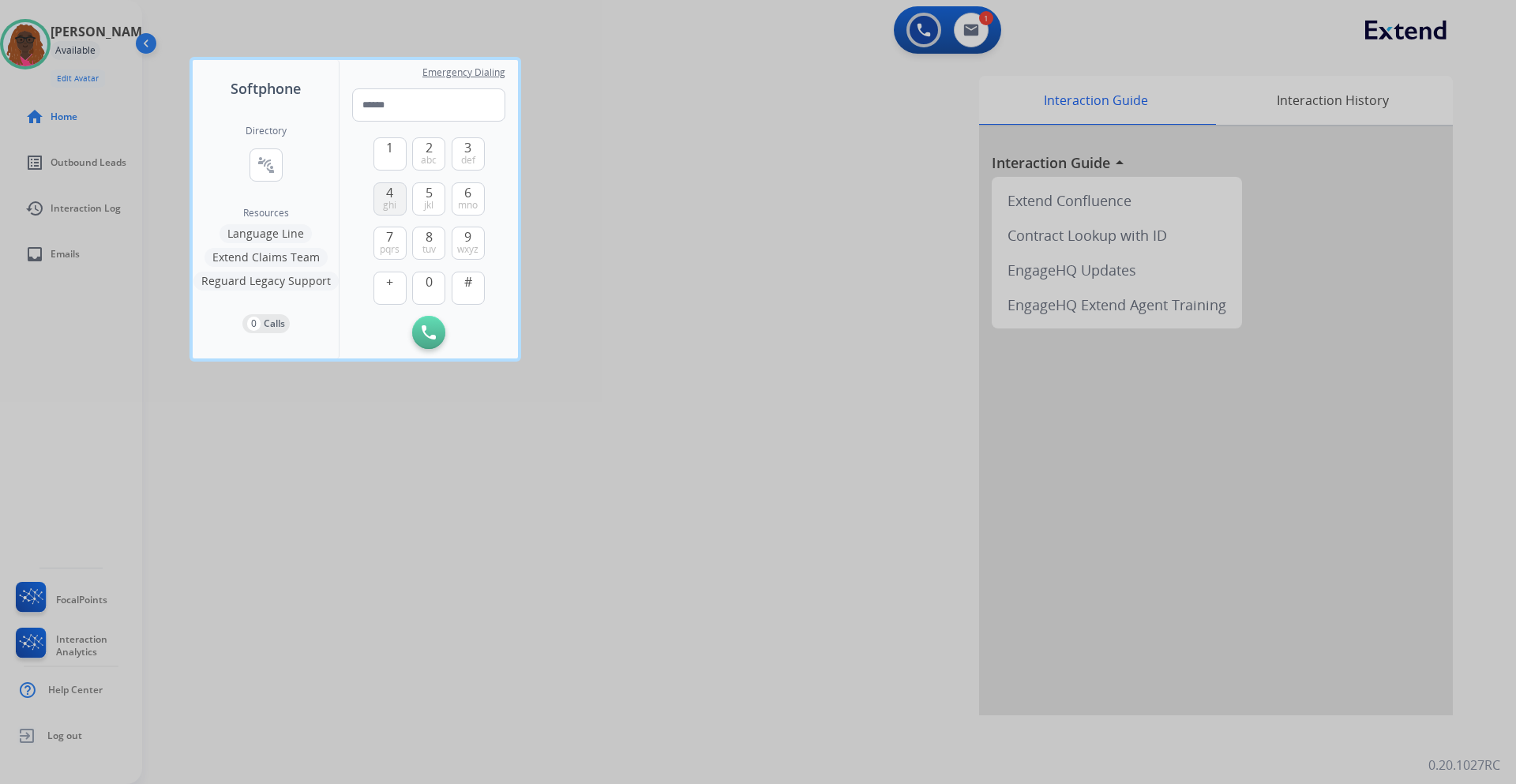 click on "4 ghi" at bounding box center (390, 199) 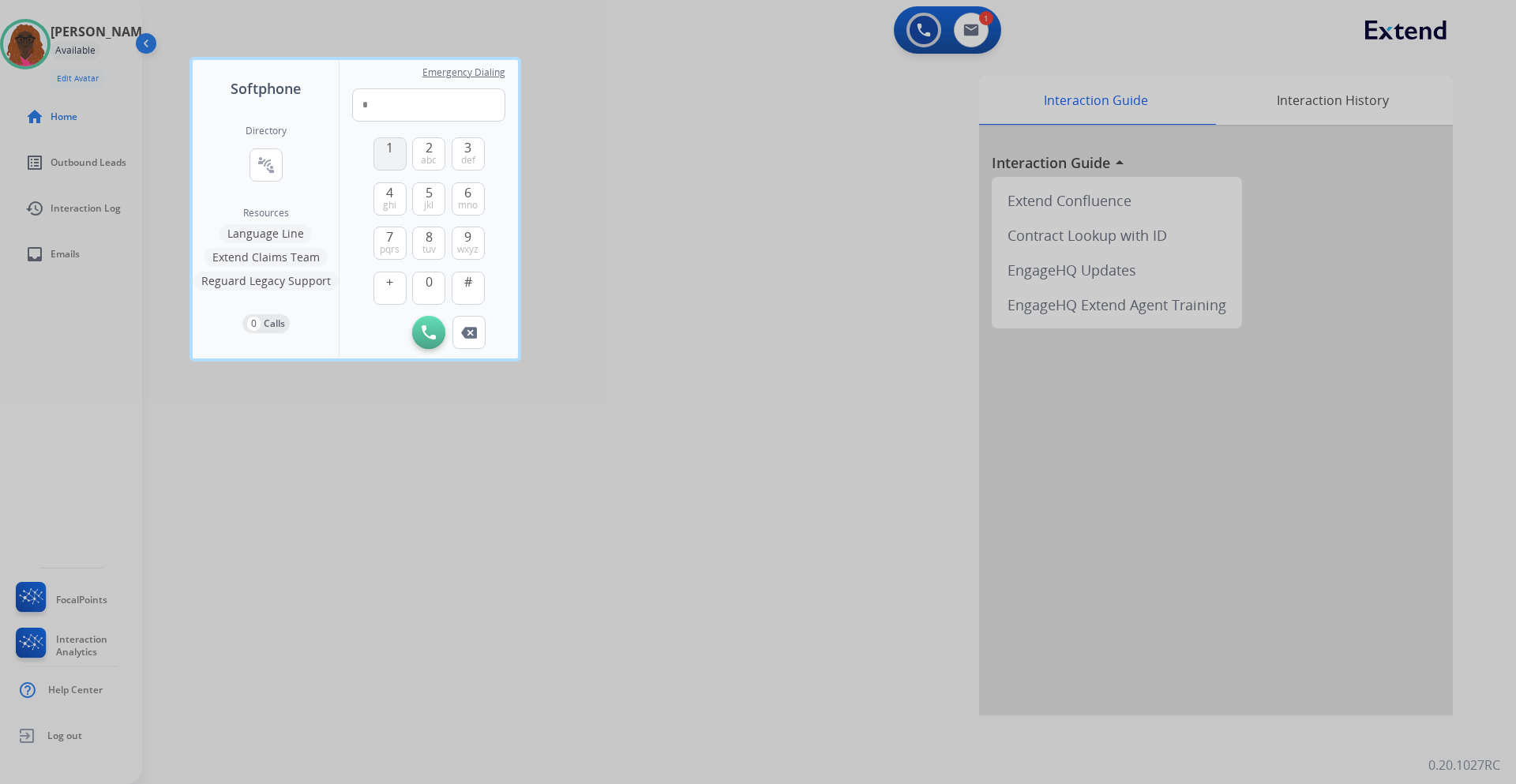 click on "1" at bounding box center [389, 148] 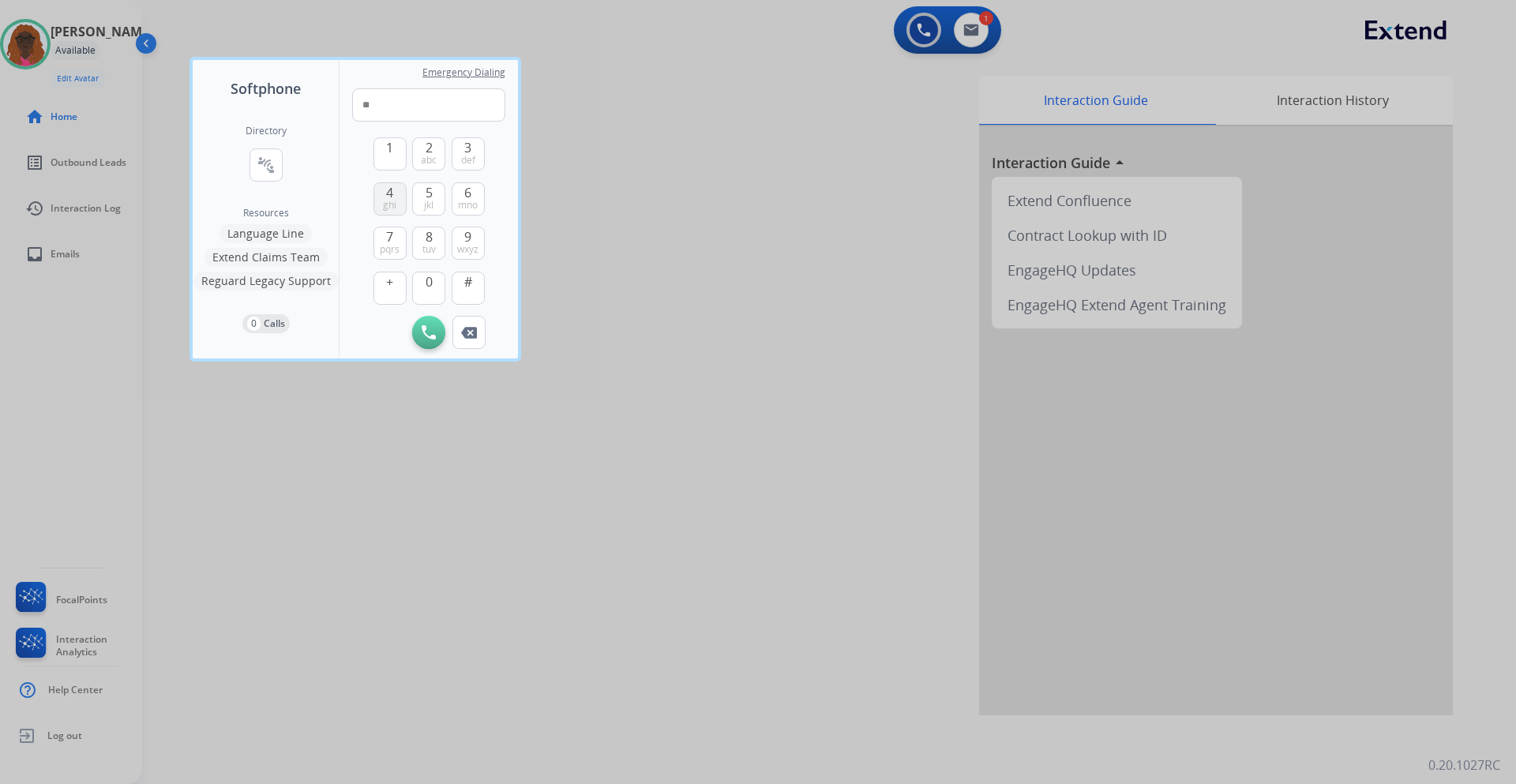 click on "ghi" at bounding box center [389, 205] 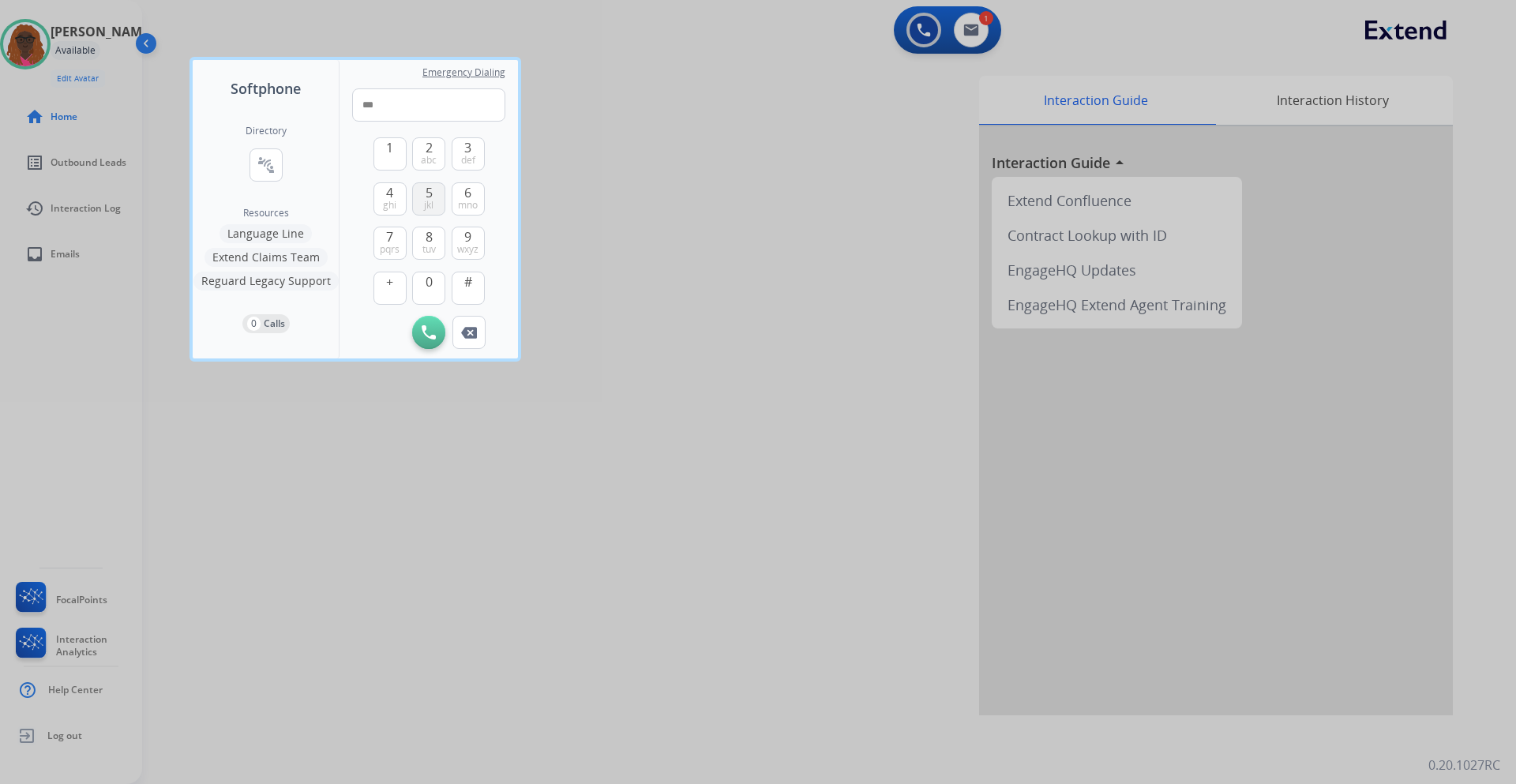 click on "5 jkl" at bounding box center (429, 199) 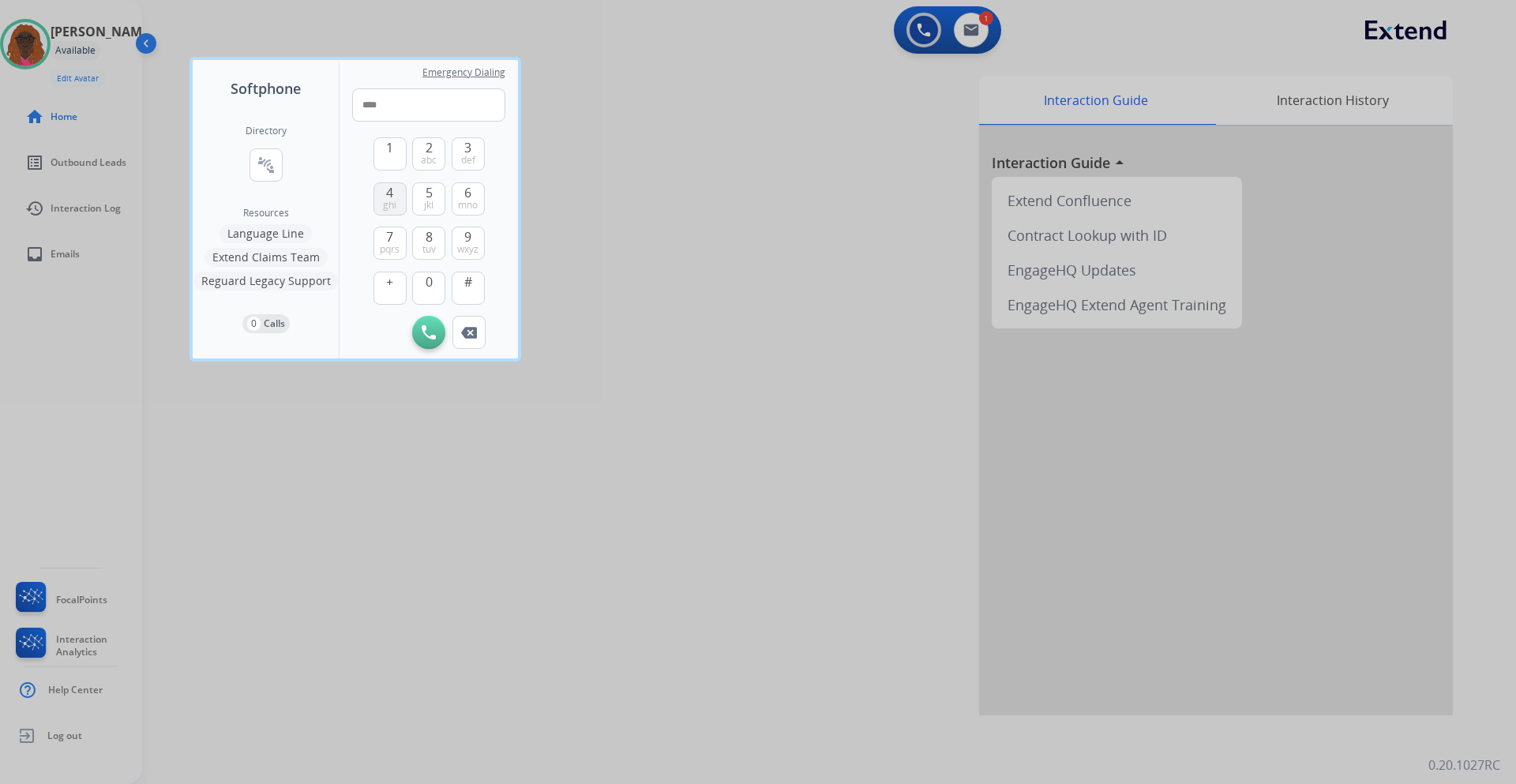 click on "ghi" at bounding box center (389, 205) 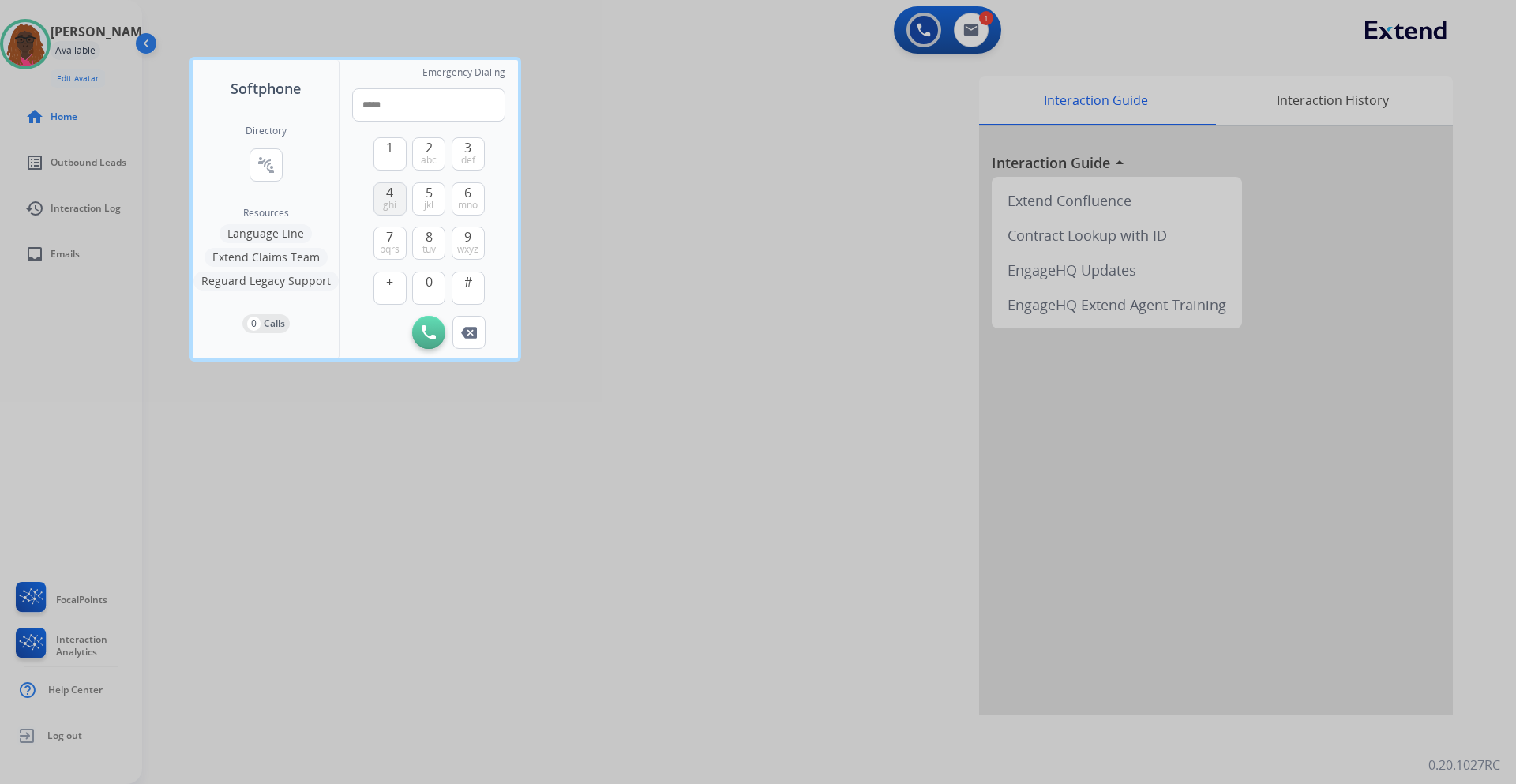 click on "ghi" at bounding box center (389, 205) 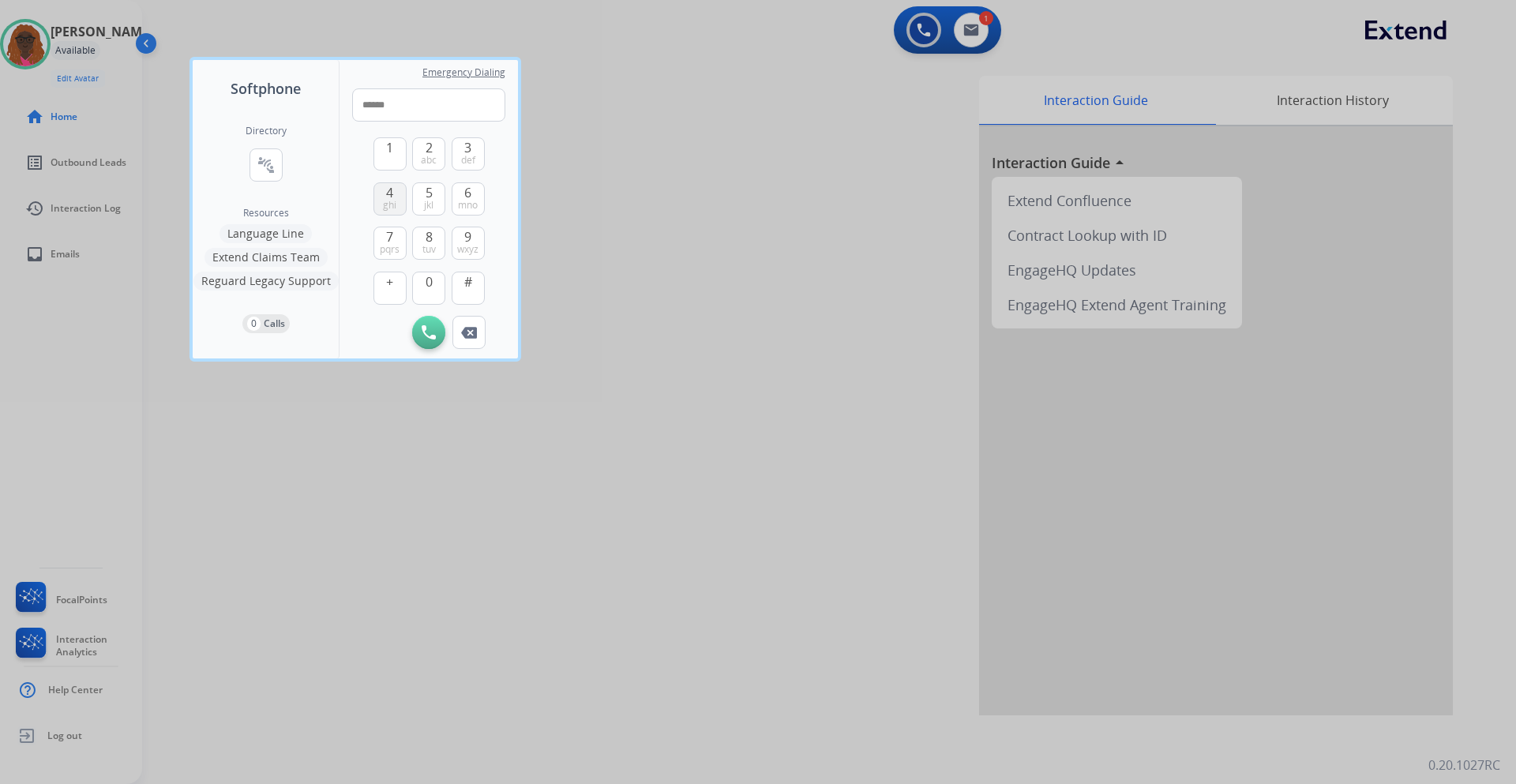 click on "ghi" at bounding box center [389, 205] 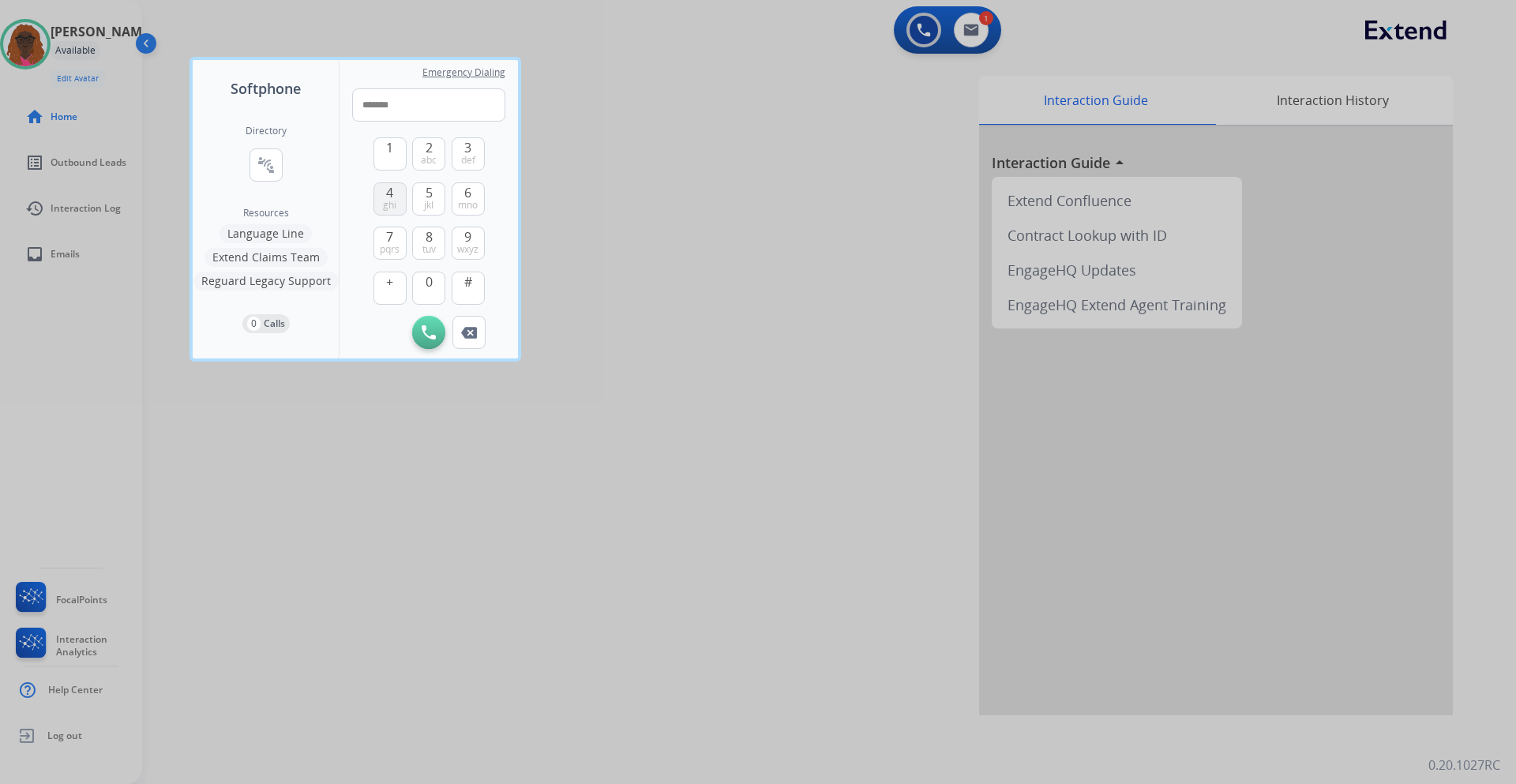click on "ghi" at bounding box center [389, 205] 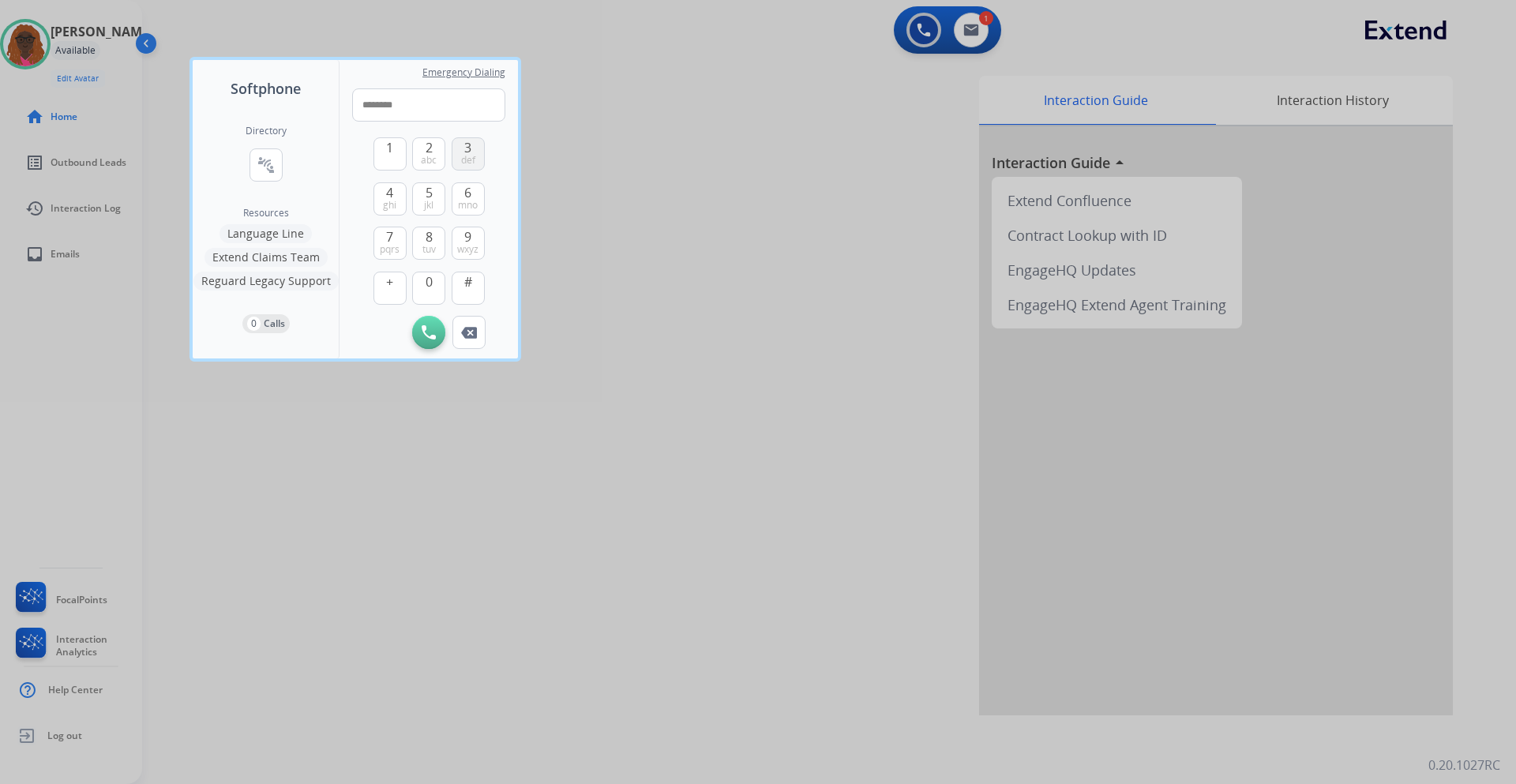 click on "3 def" at bounding box center (468, 154) 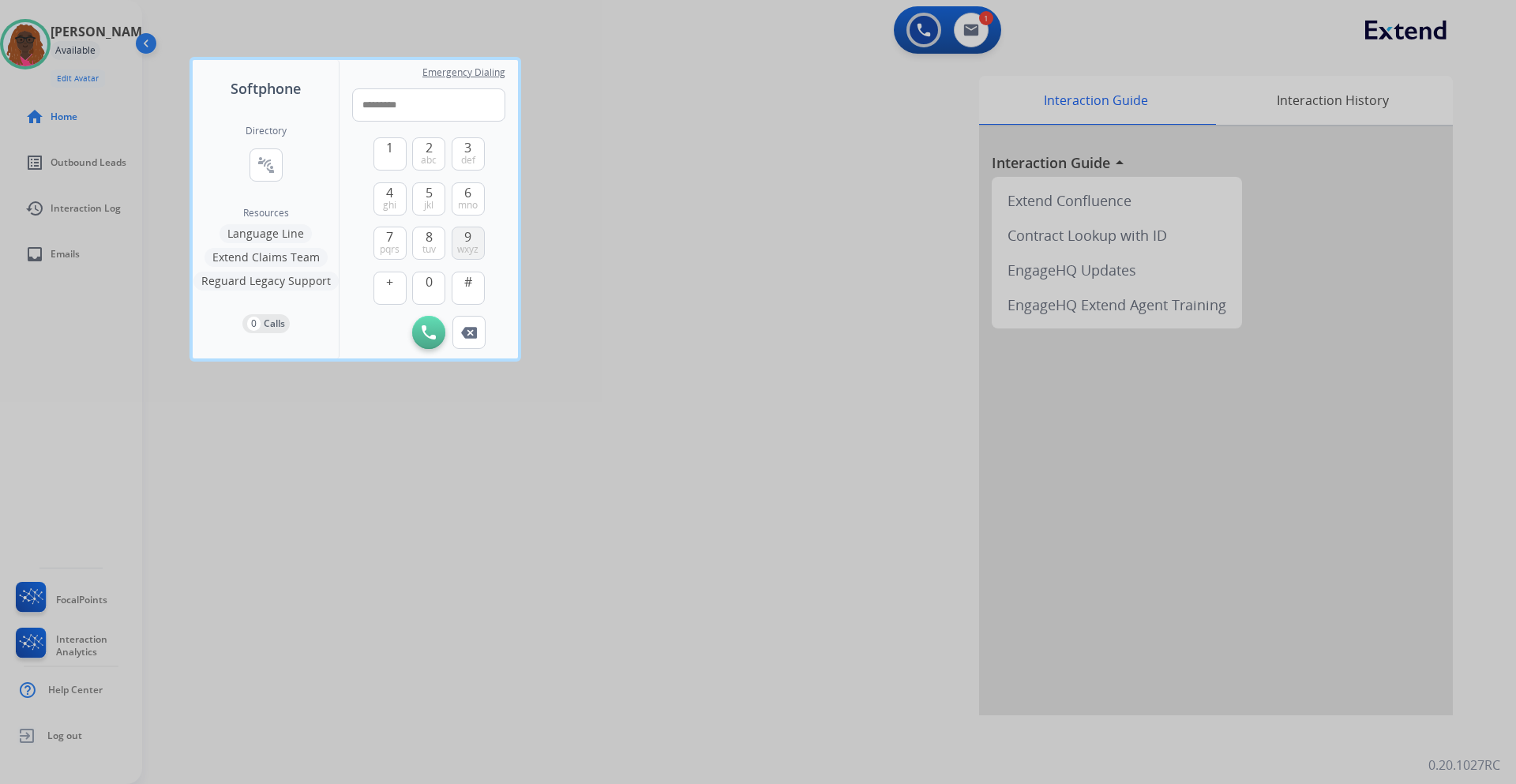 click on "wxyz" at bounding box center (467, 249) 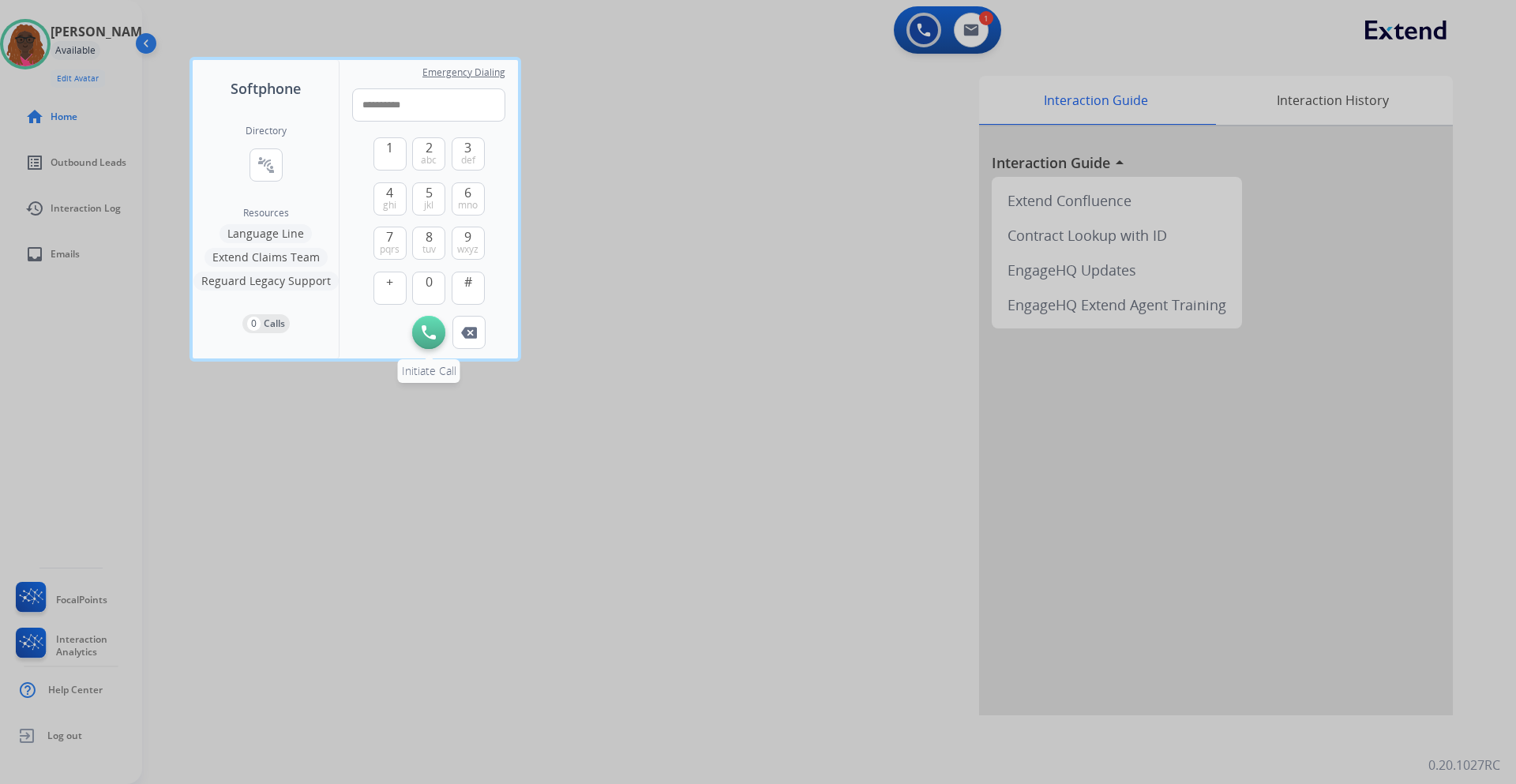 click at bounding box center (429, 332) 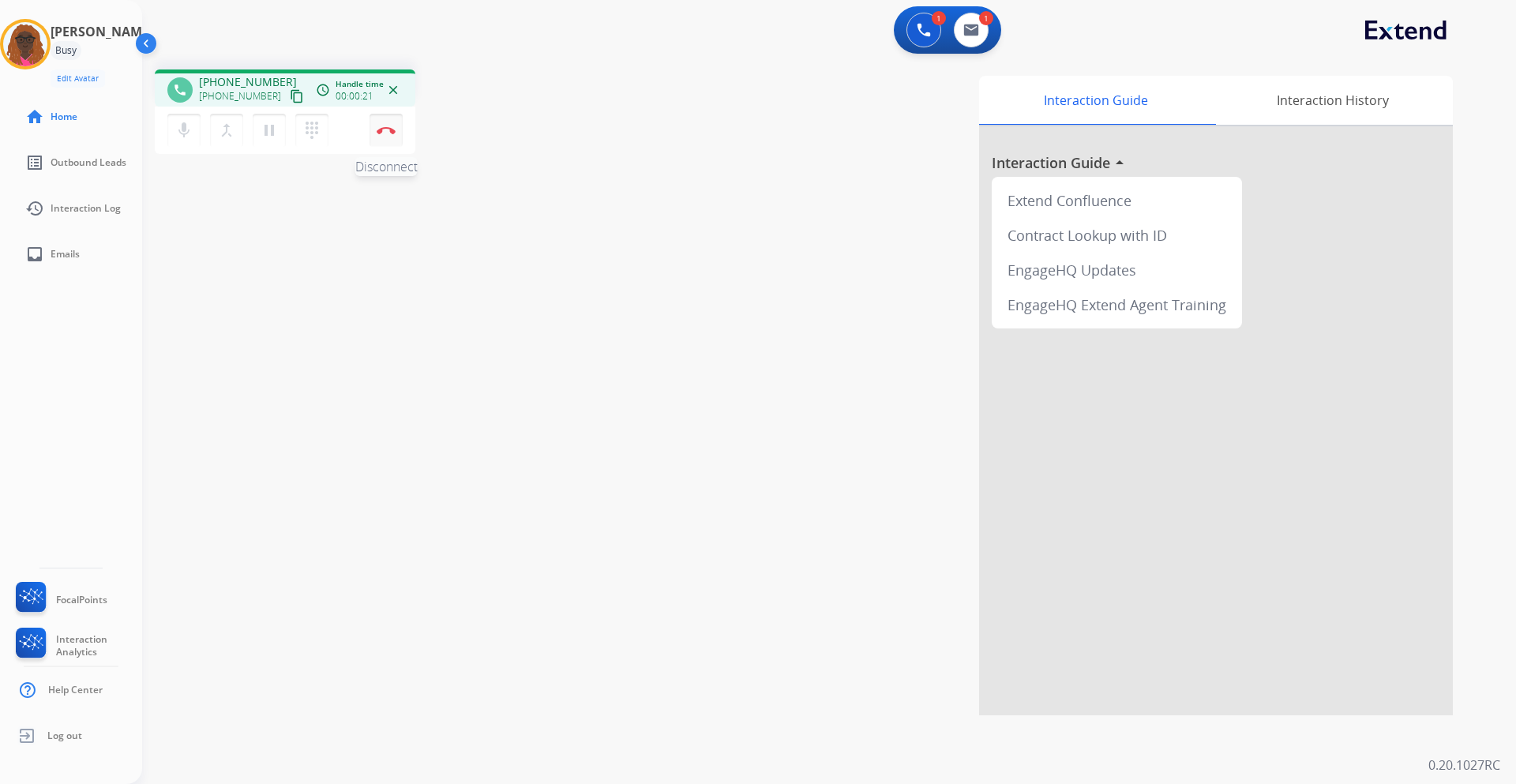click on "Disconnect" at bounding box center [386, 130] 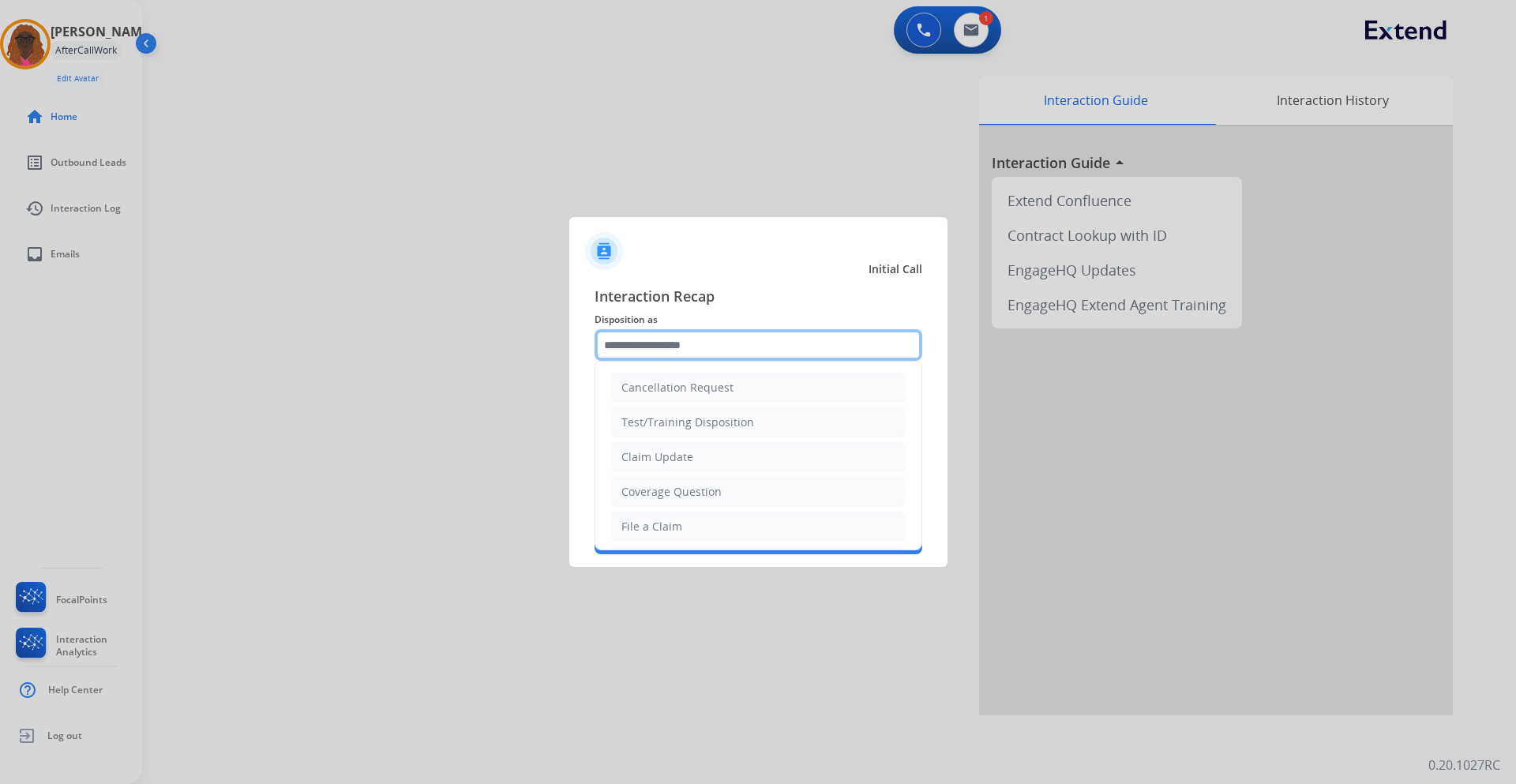 click 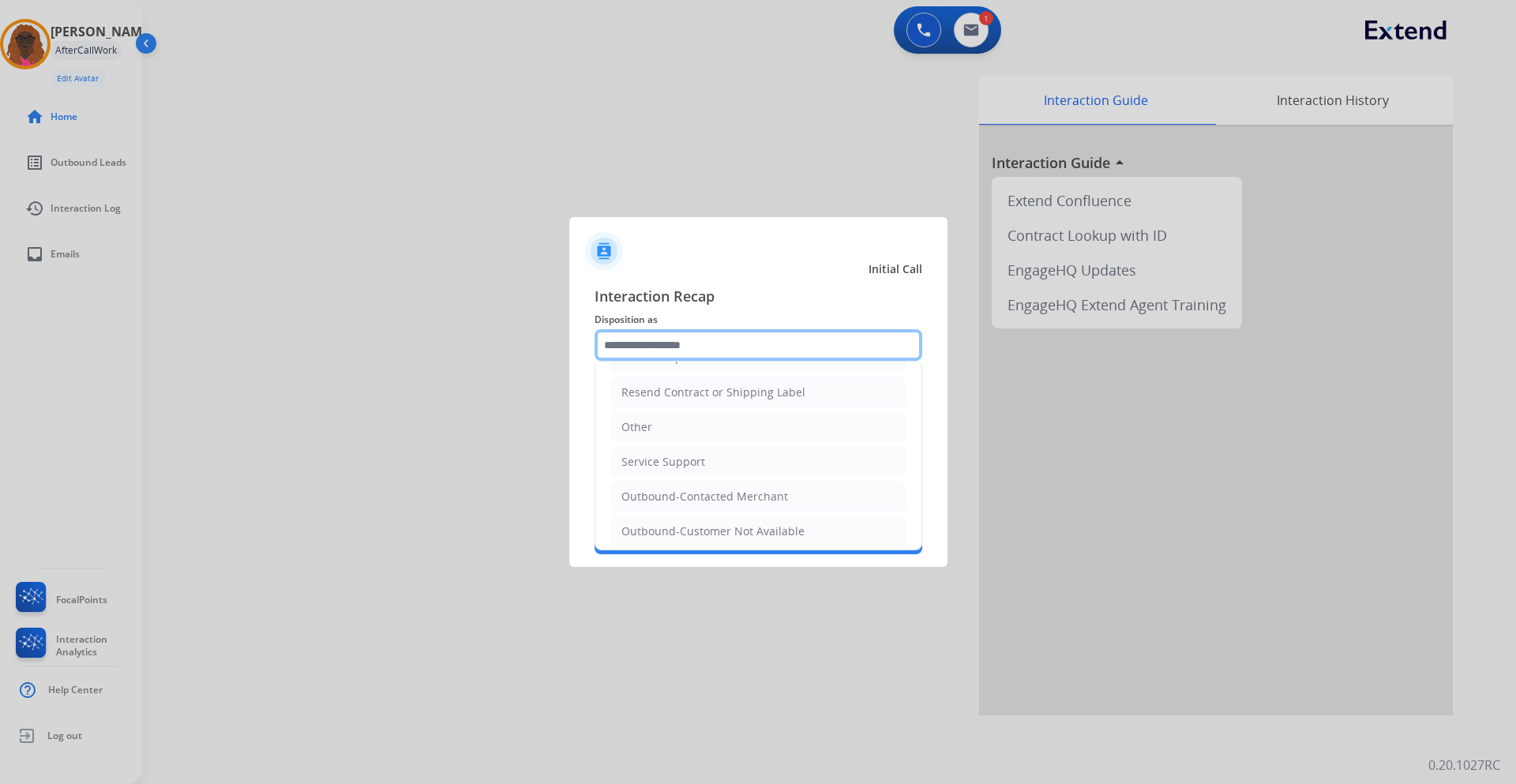 scroll, scrollTop: 316, scrollLeft: 0, axis: vertical 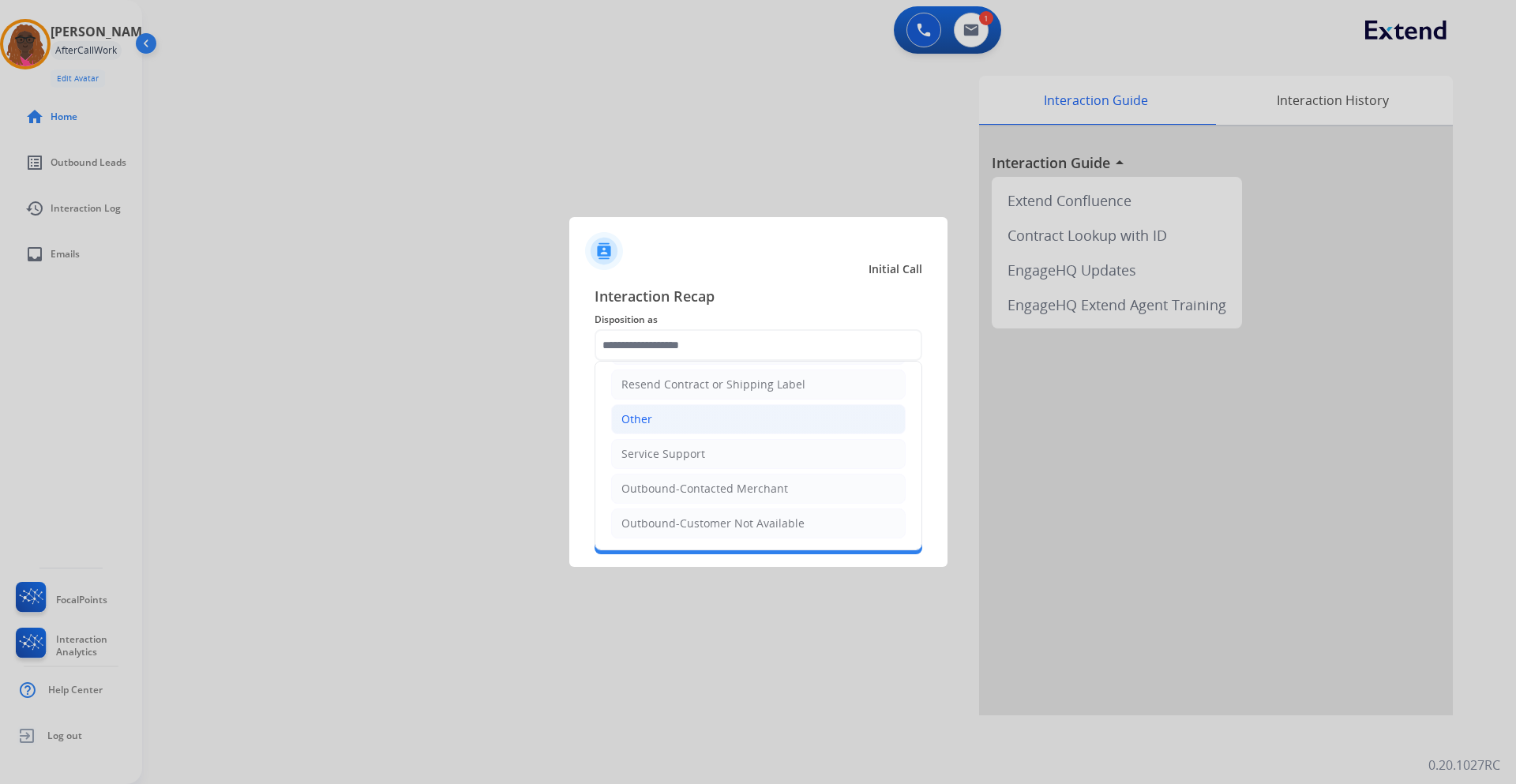 click on "Other" 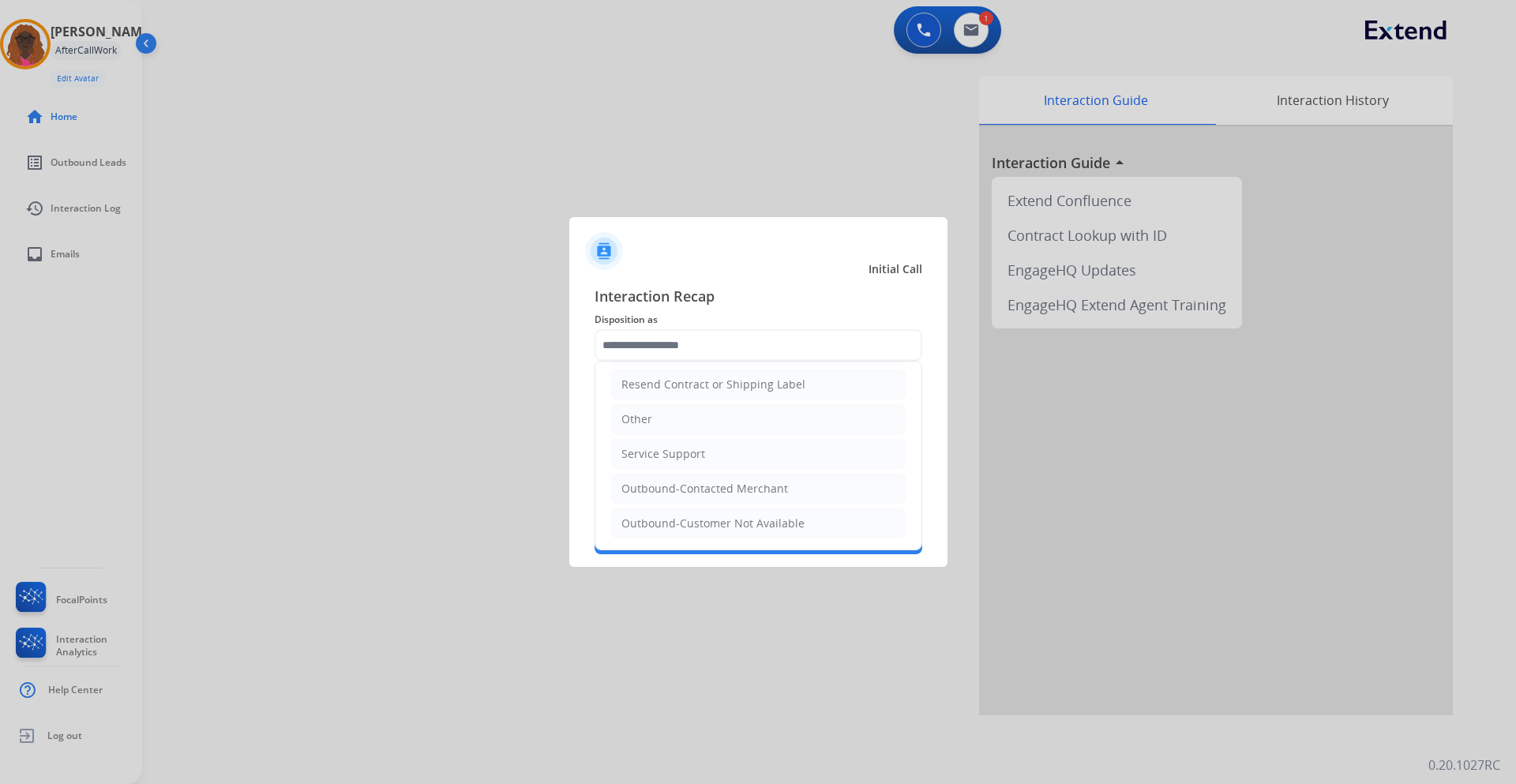 type on "*****" 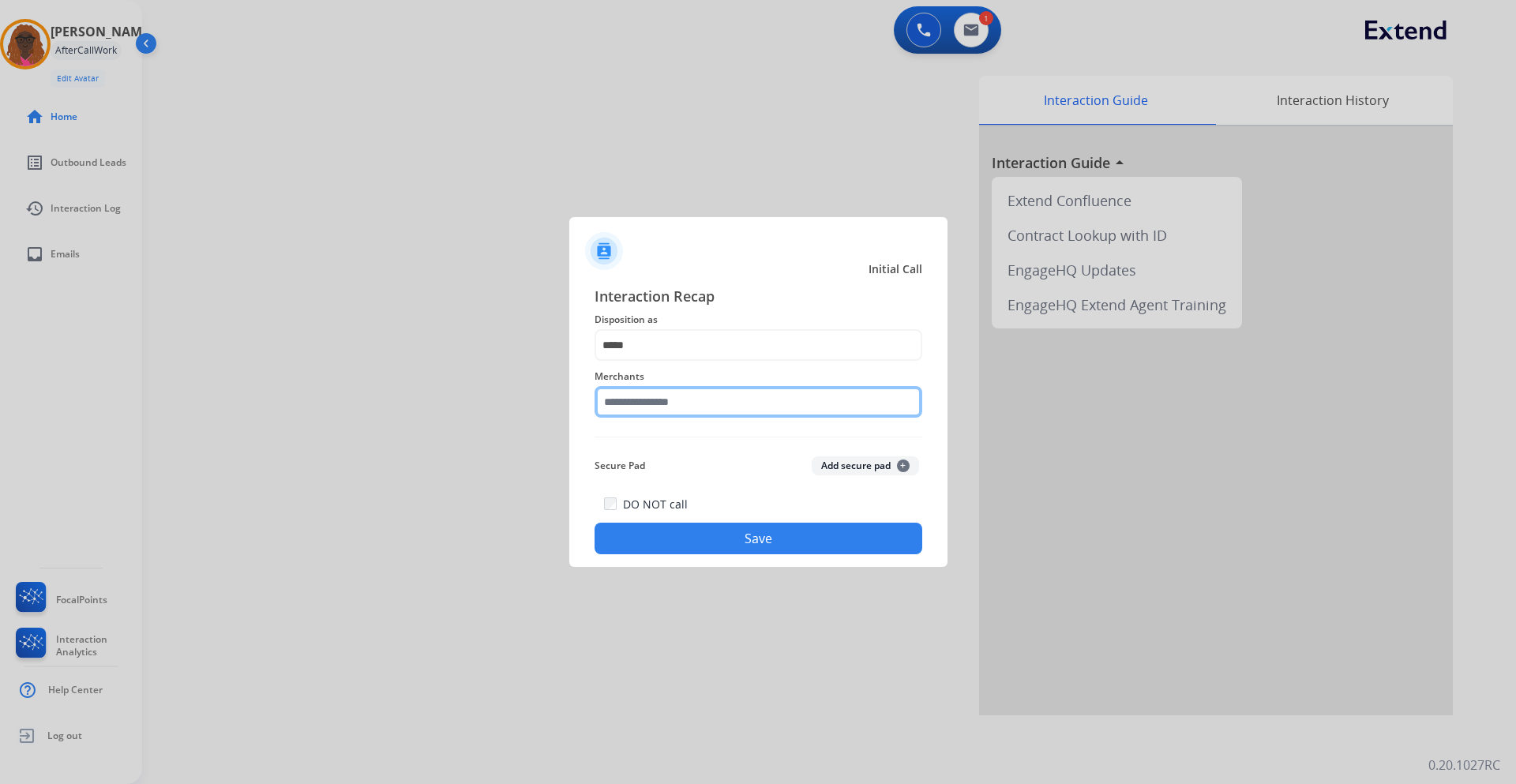 click 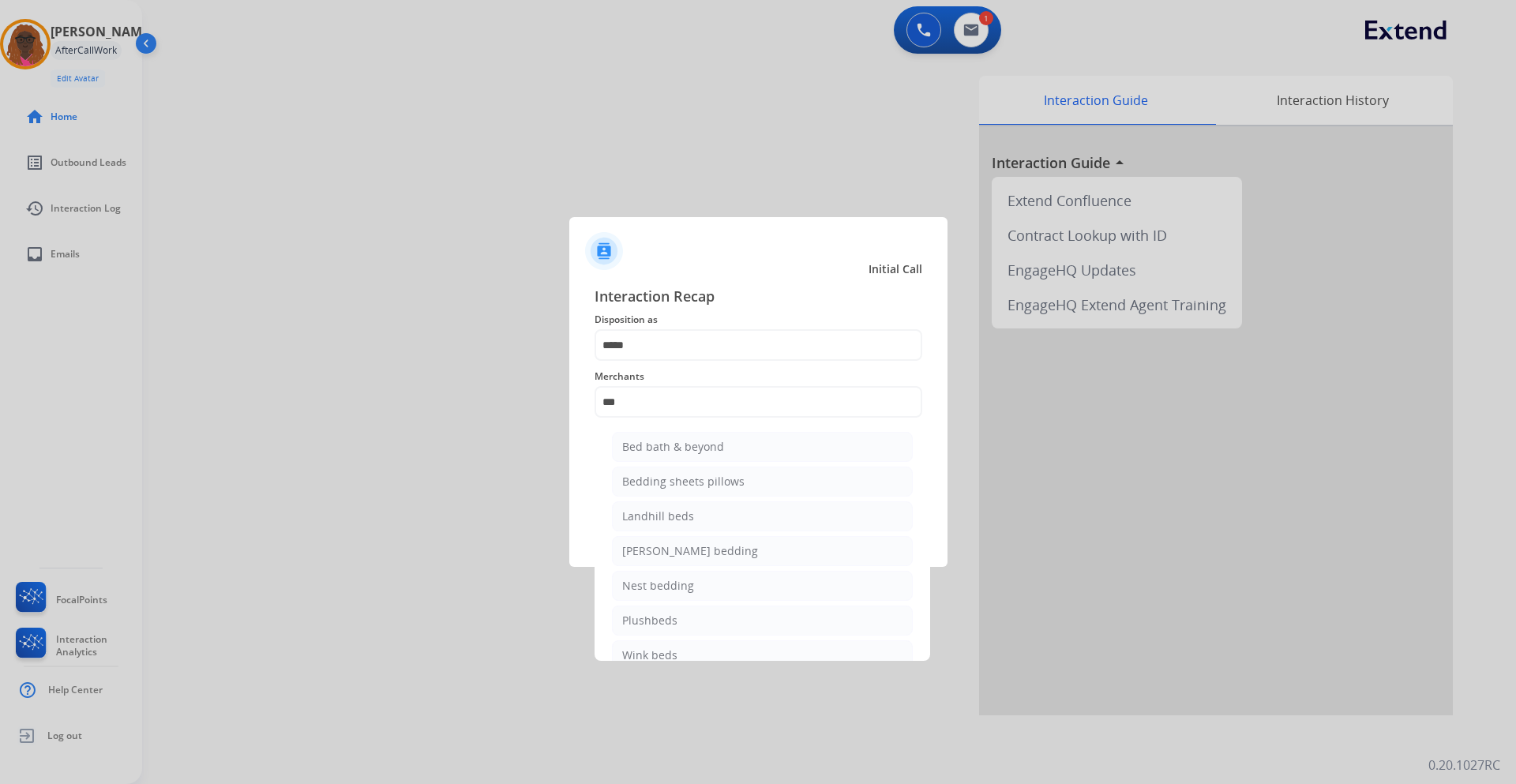click on "Bed bath & beyond" 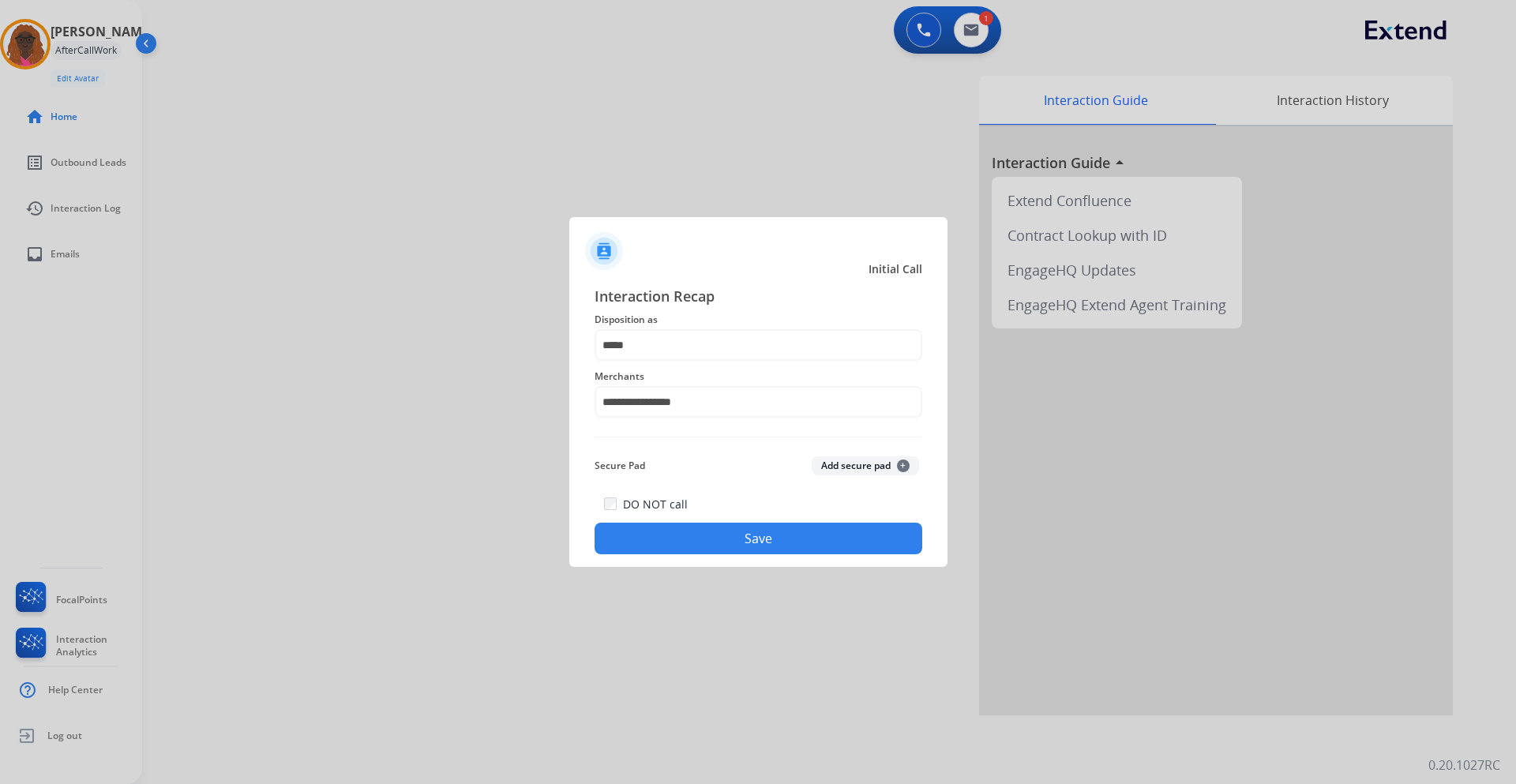 click on "Save" 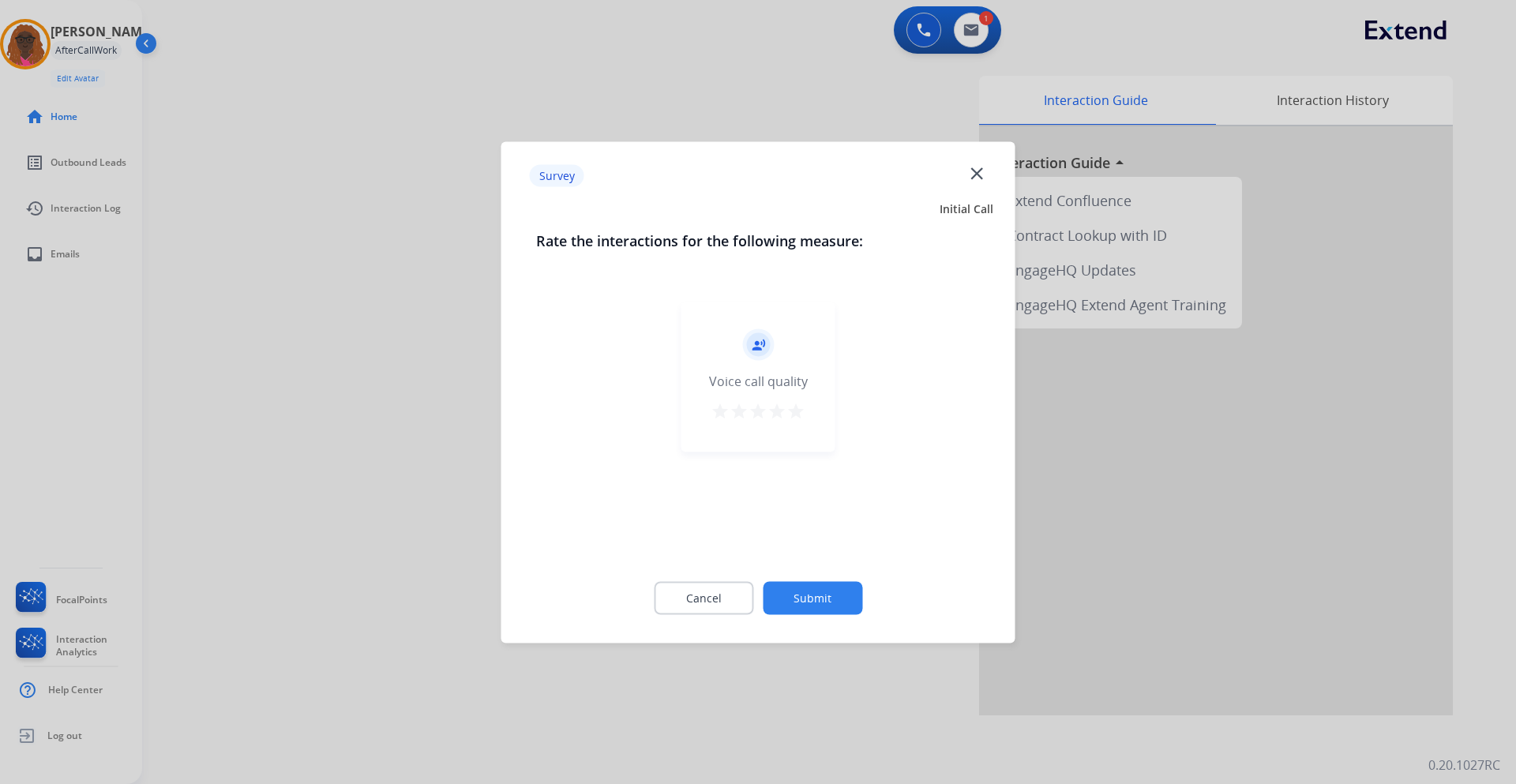 click on "star" at bounding box center (796, 411) 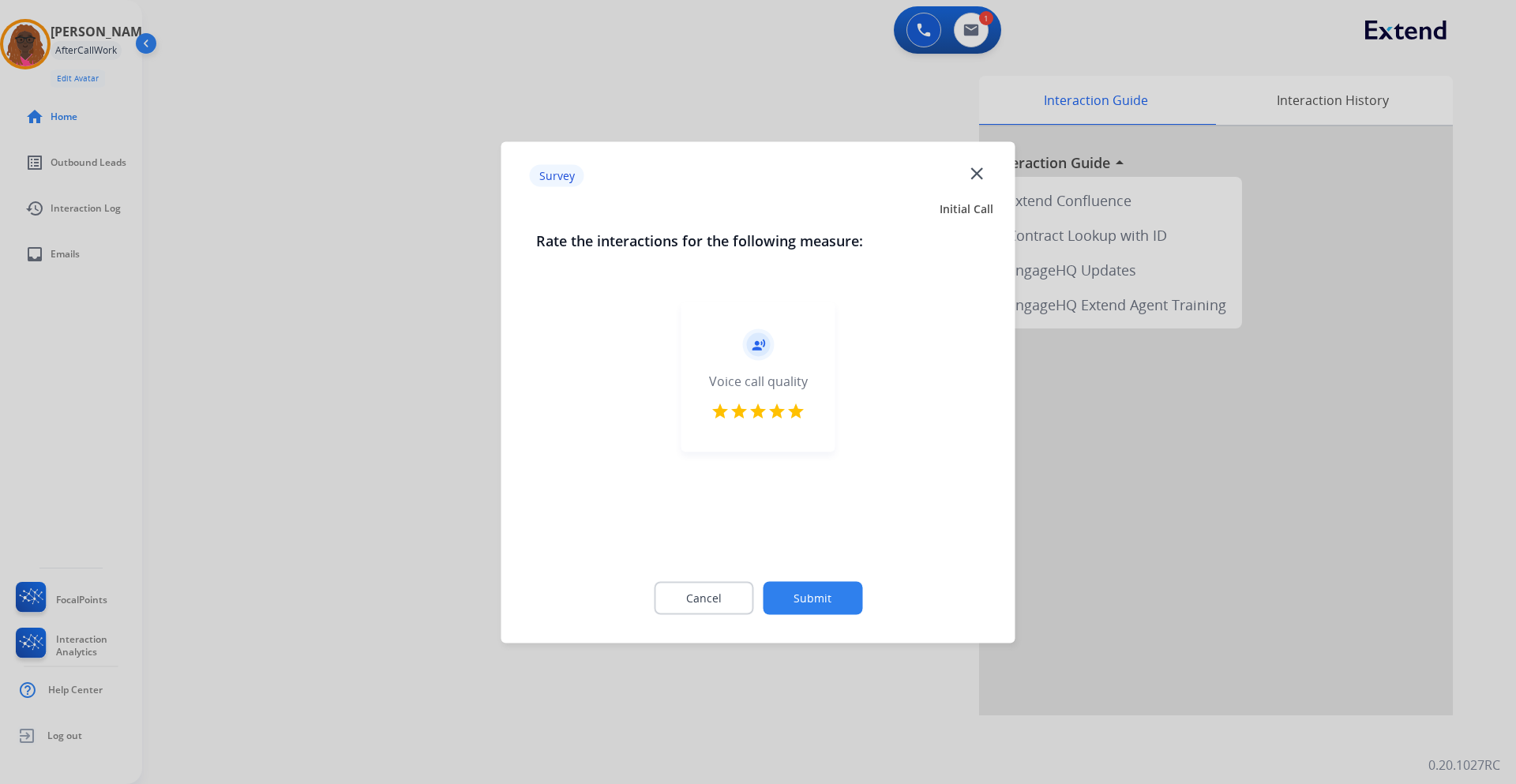 click on "Submit" 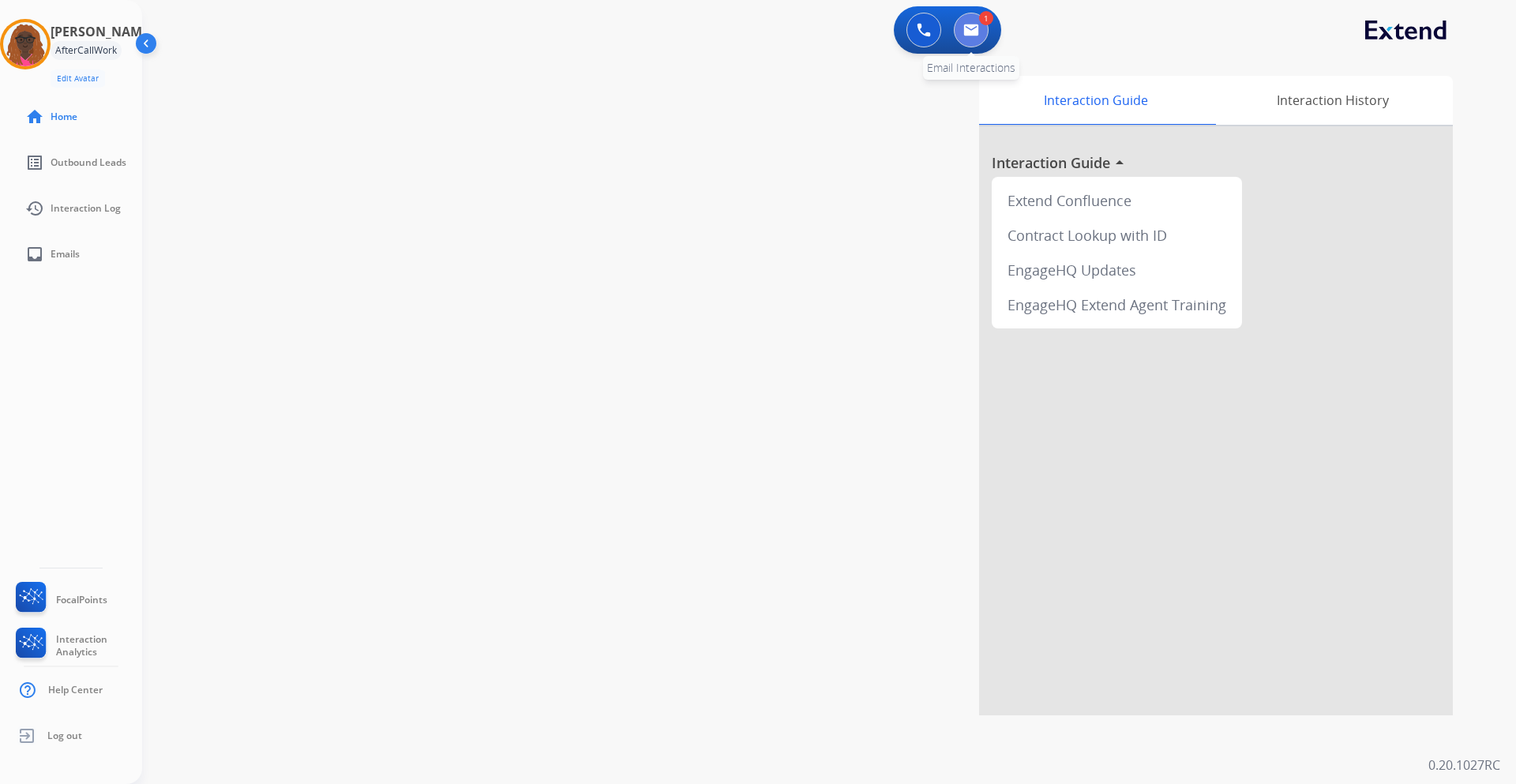 click at bounding box center (971, 30) 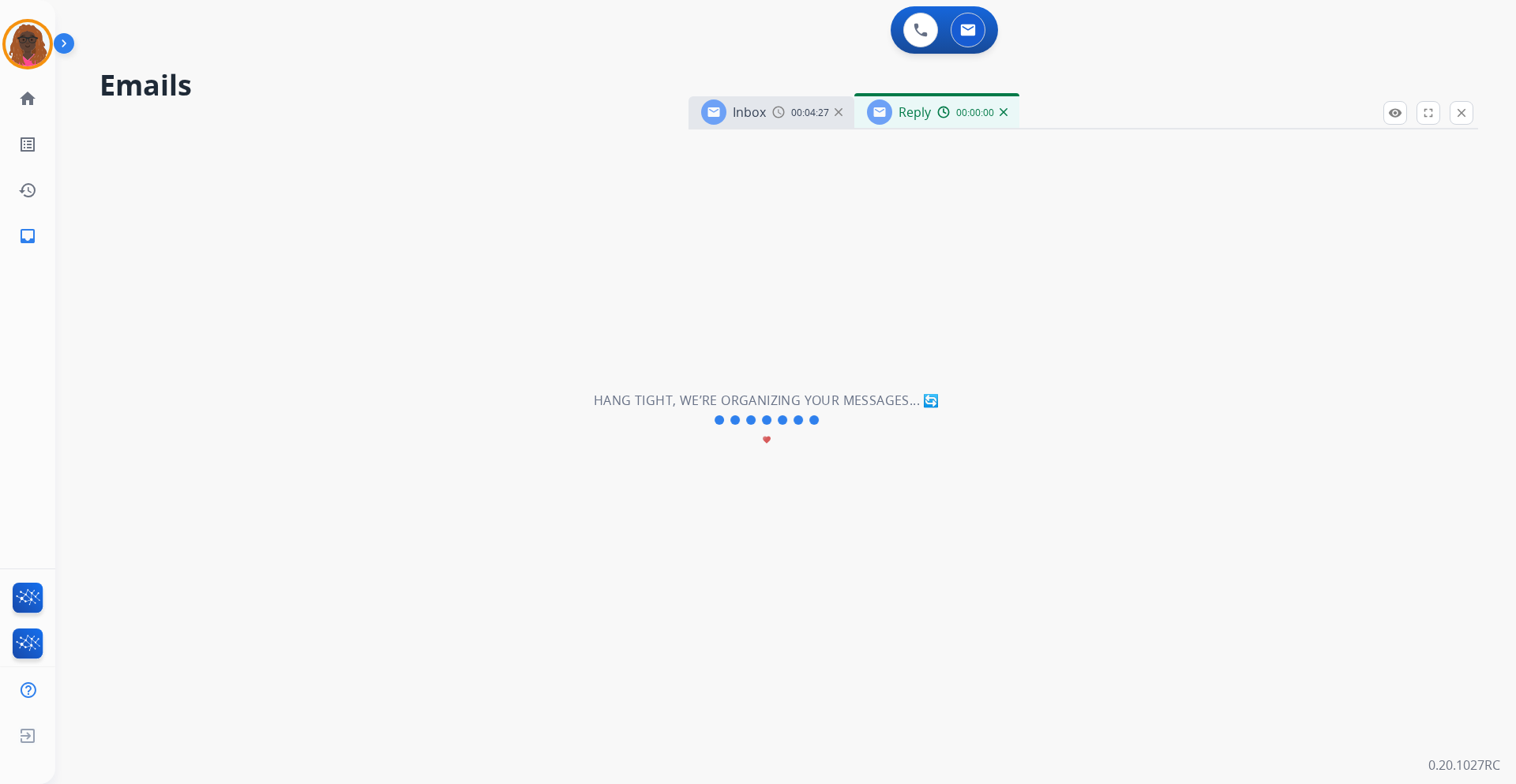 select on "**********" 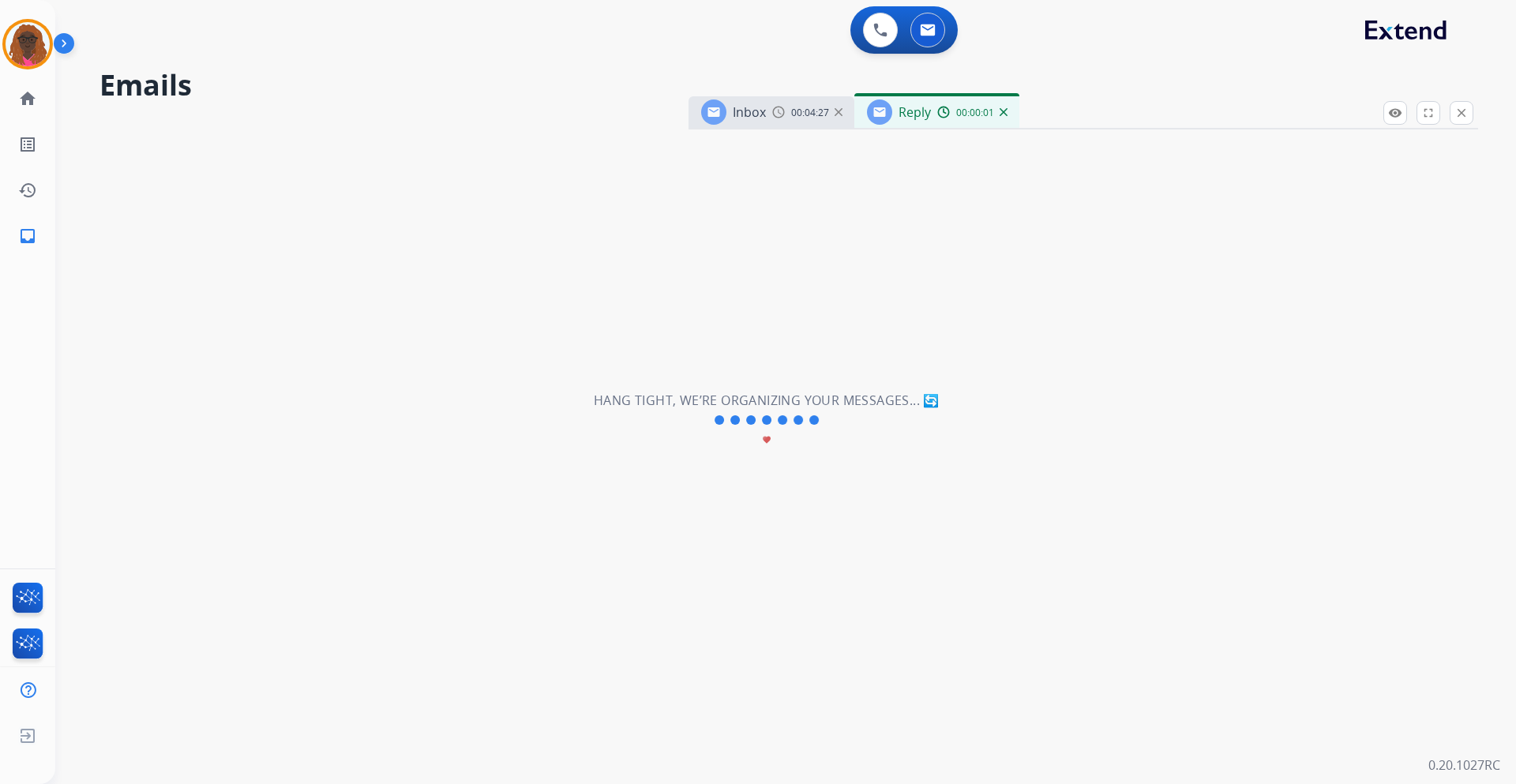 click at bounding box center (67, 47) 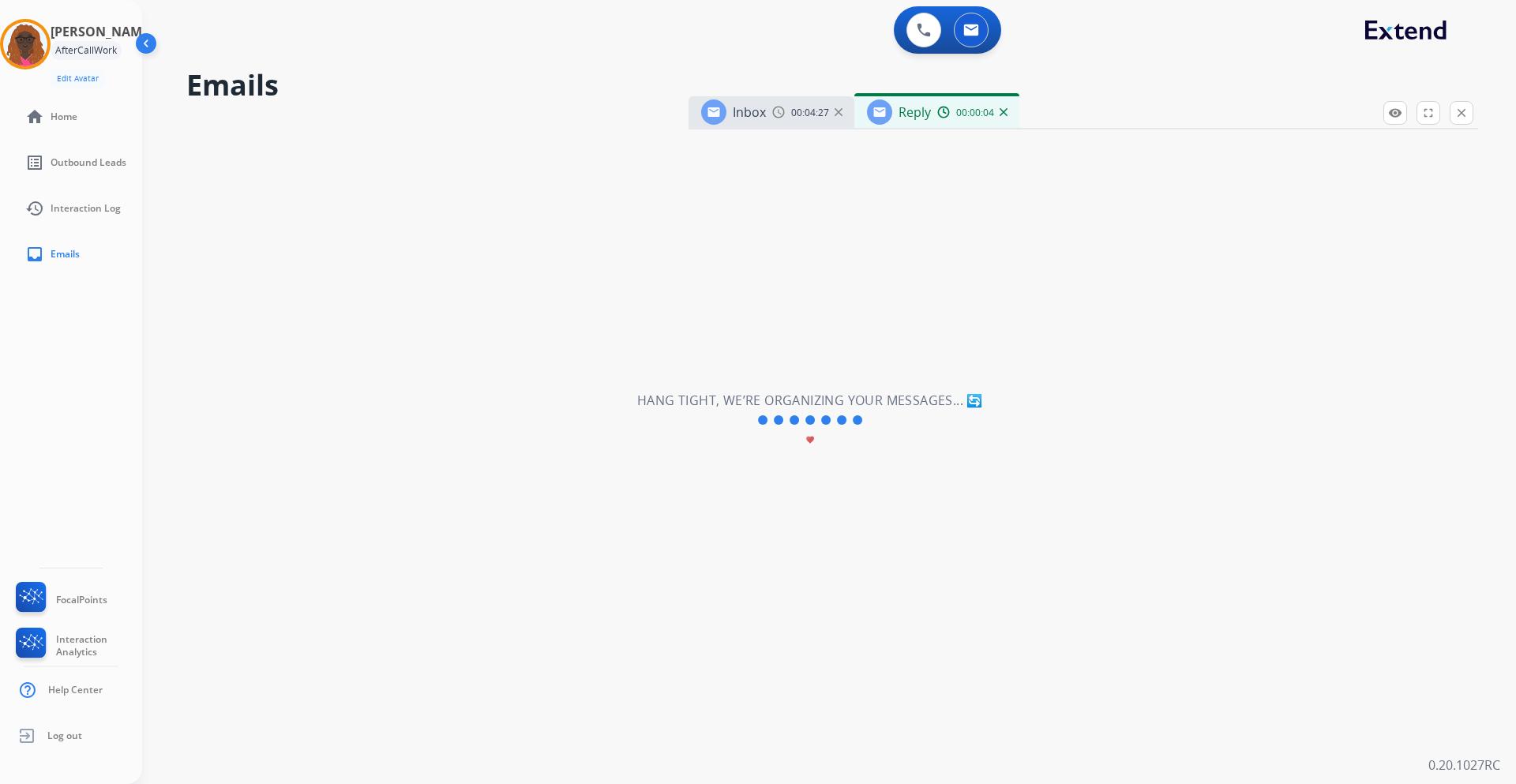 click at bounding box center (148, 47) 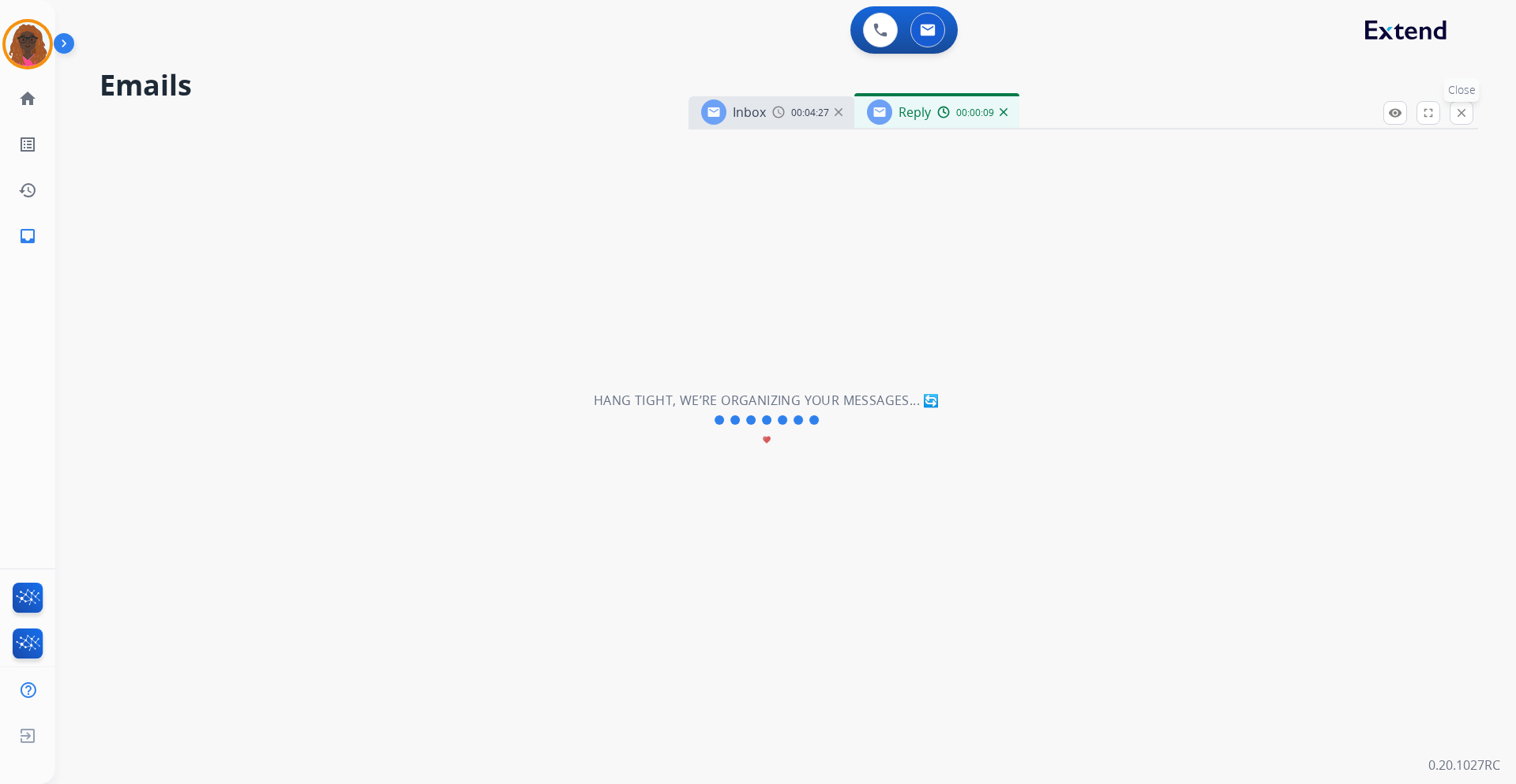 click on "close" at bounding box center [1462, 113] 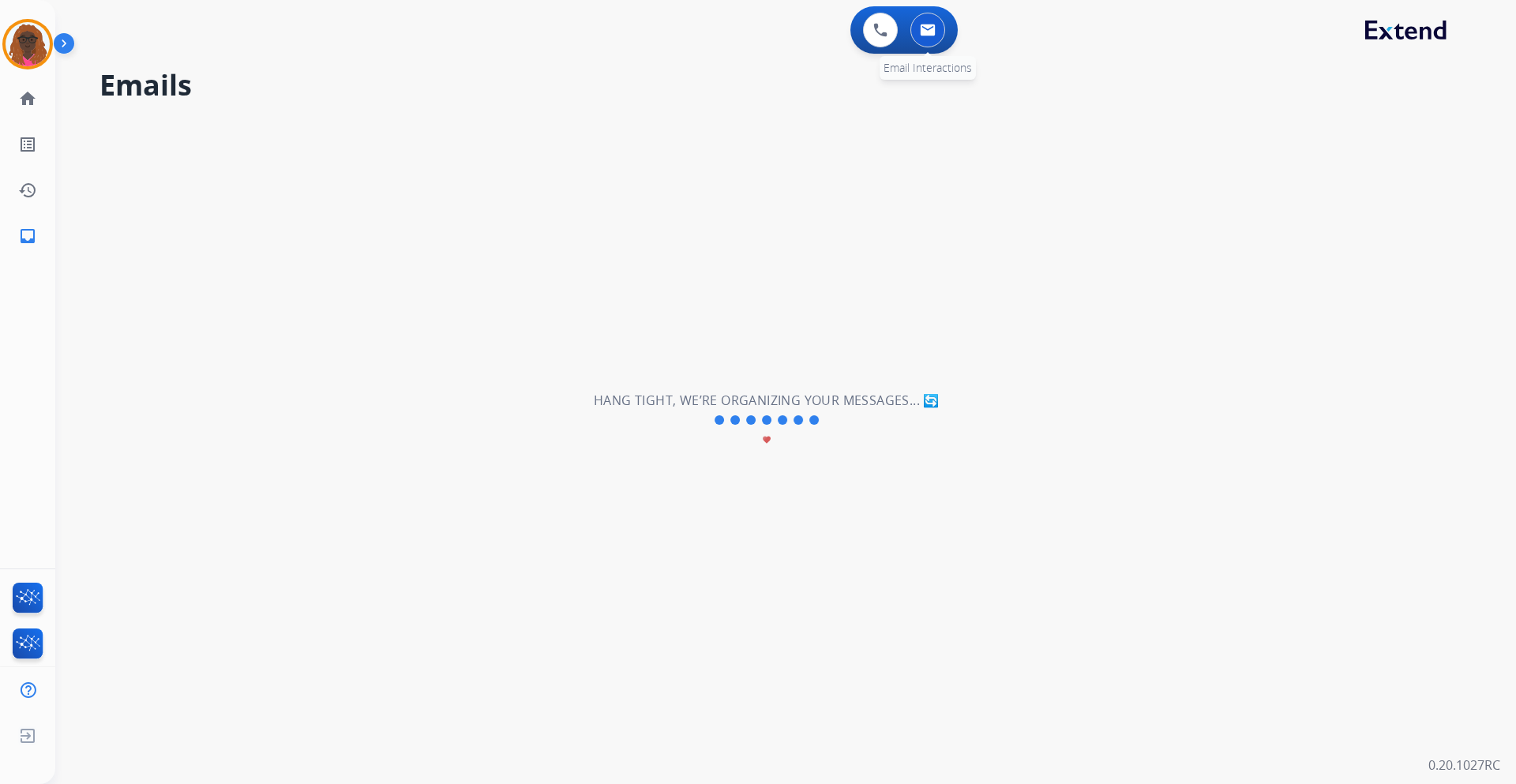click at bounding box center (928, 30) 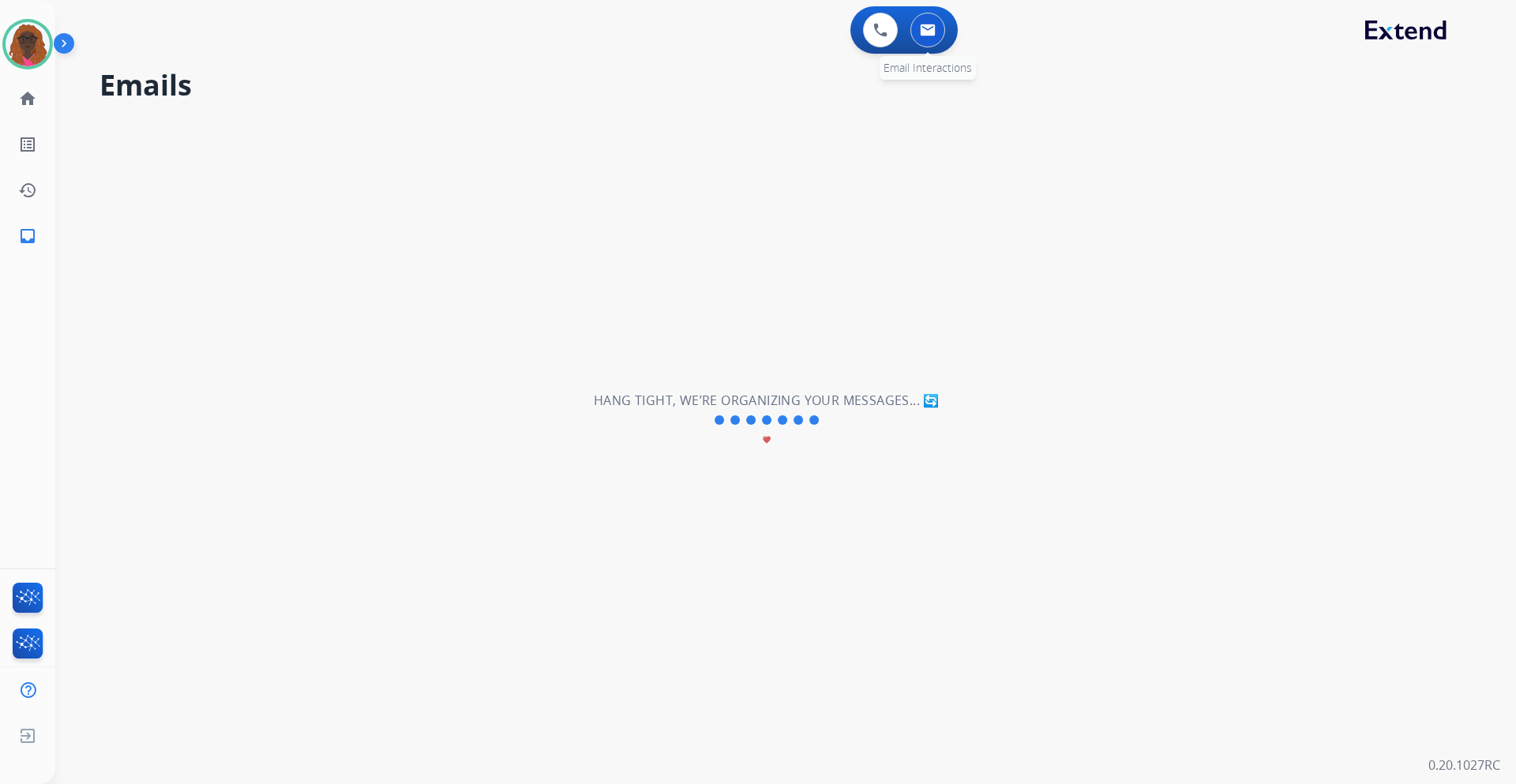 click at bounding box center [928, 30] 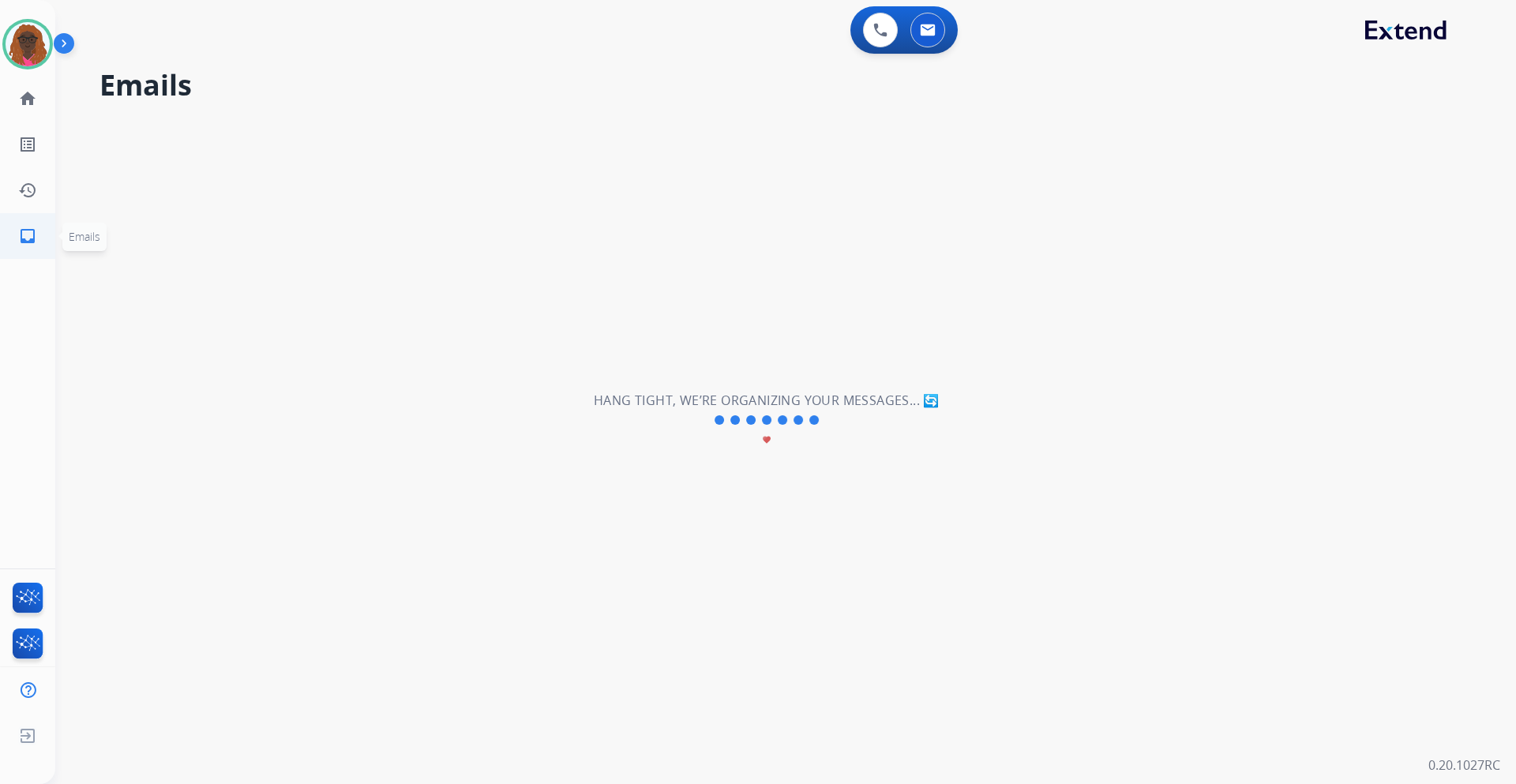 click on "inbox" 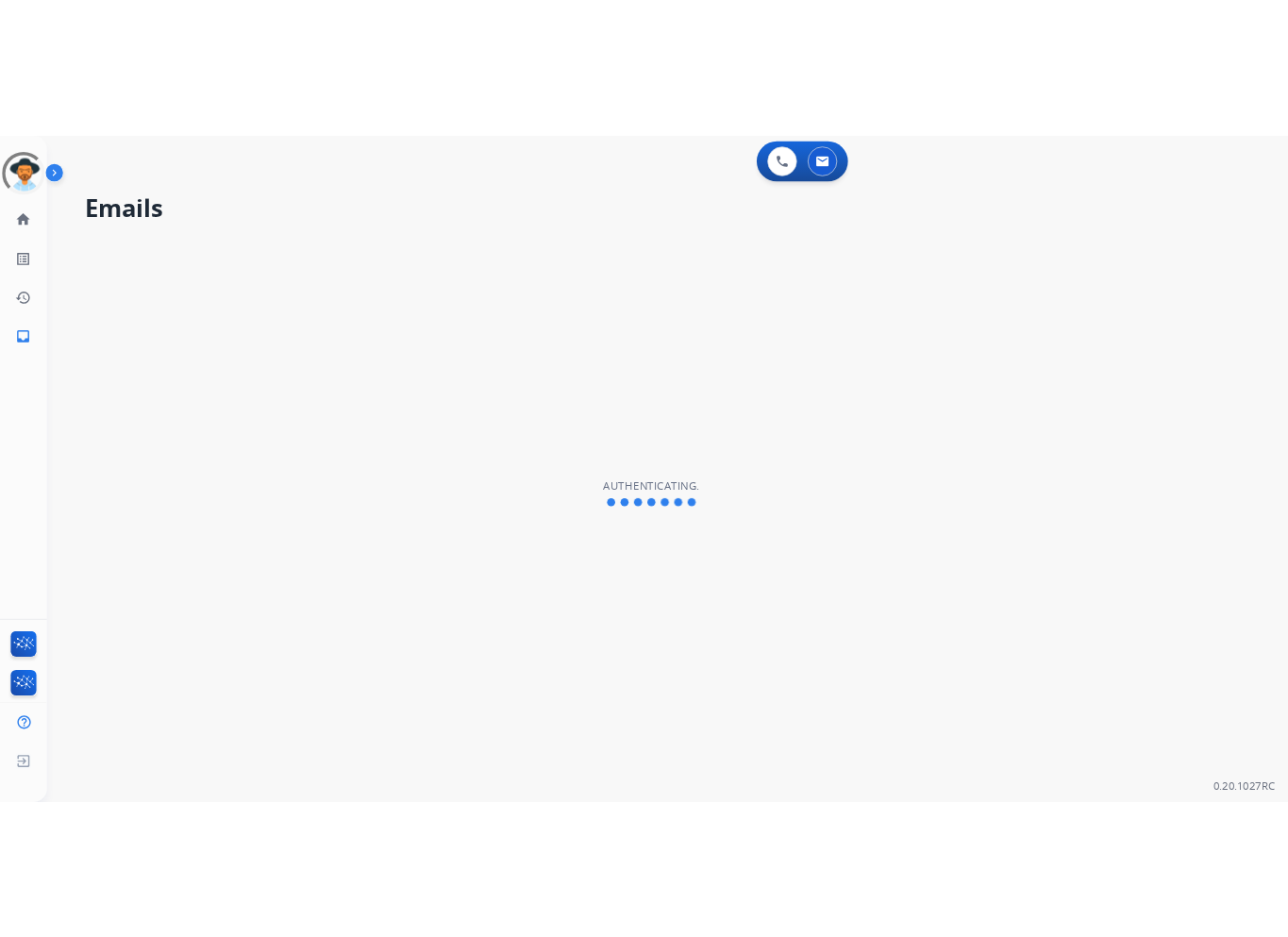 scroll, scrollTop: 0, scrollLeft: 0, axis: both 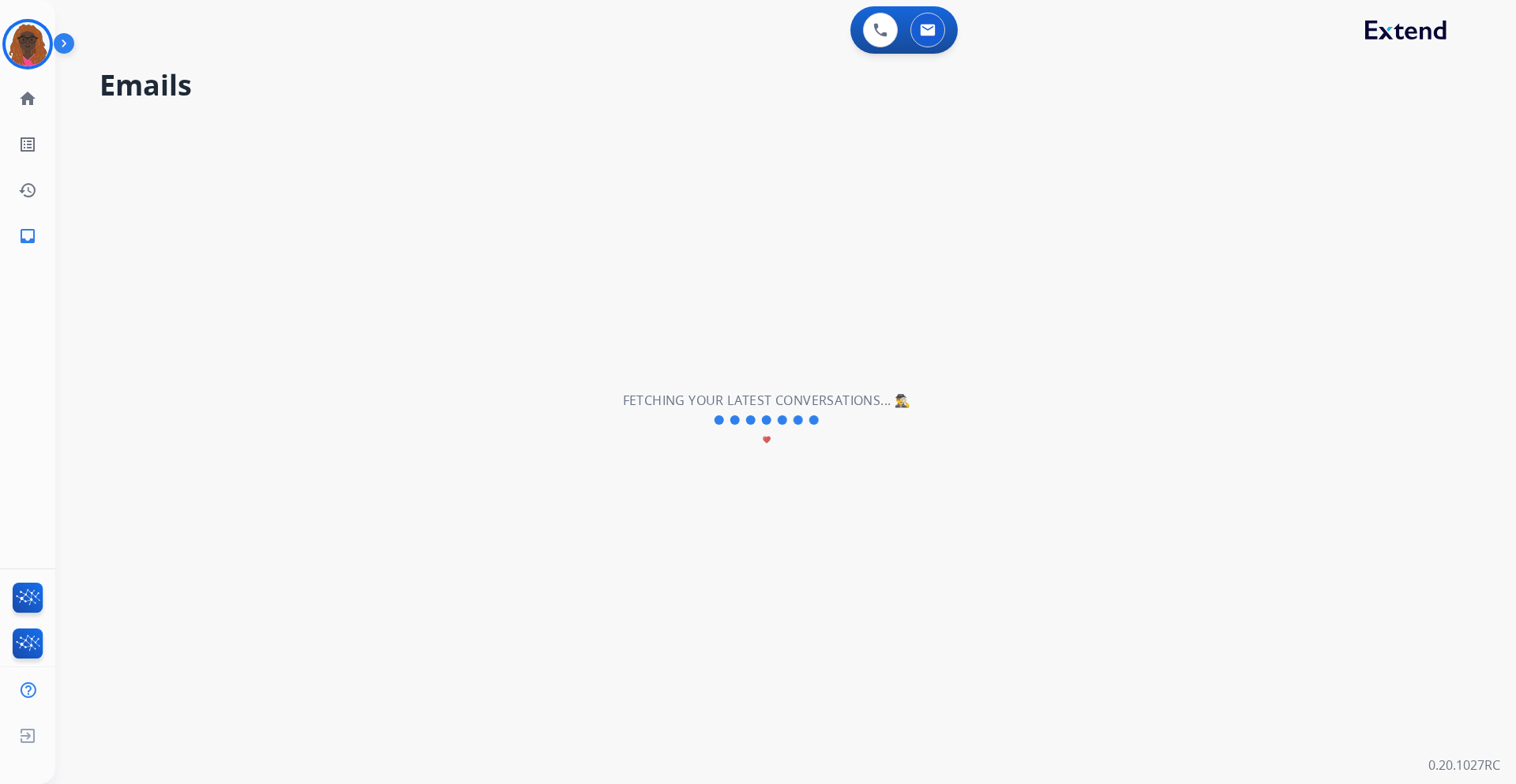 click at bounding box center (67, 47) 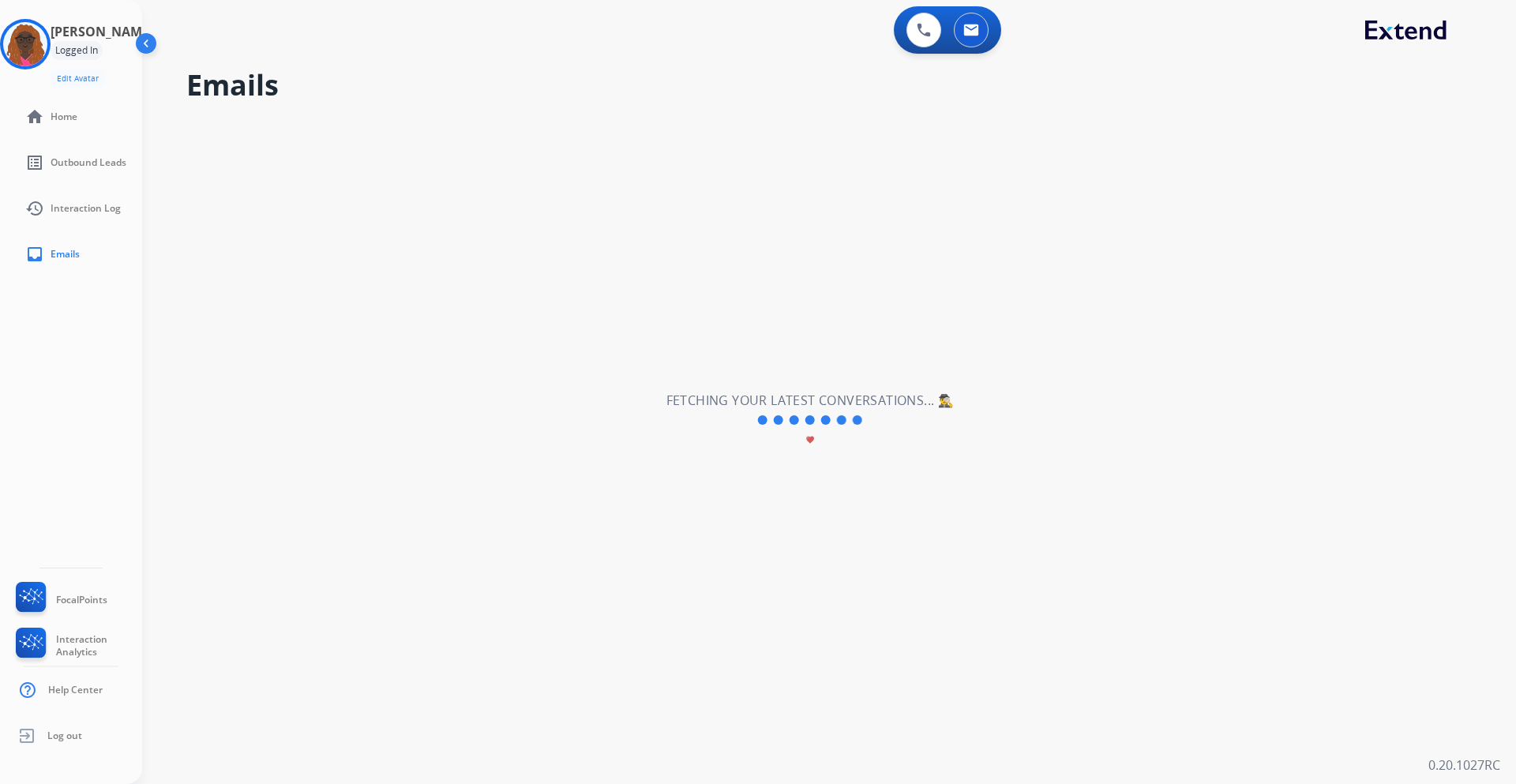 click at bounding box center (148, 47) 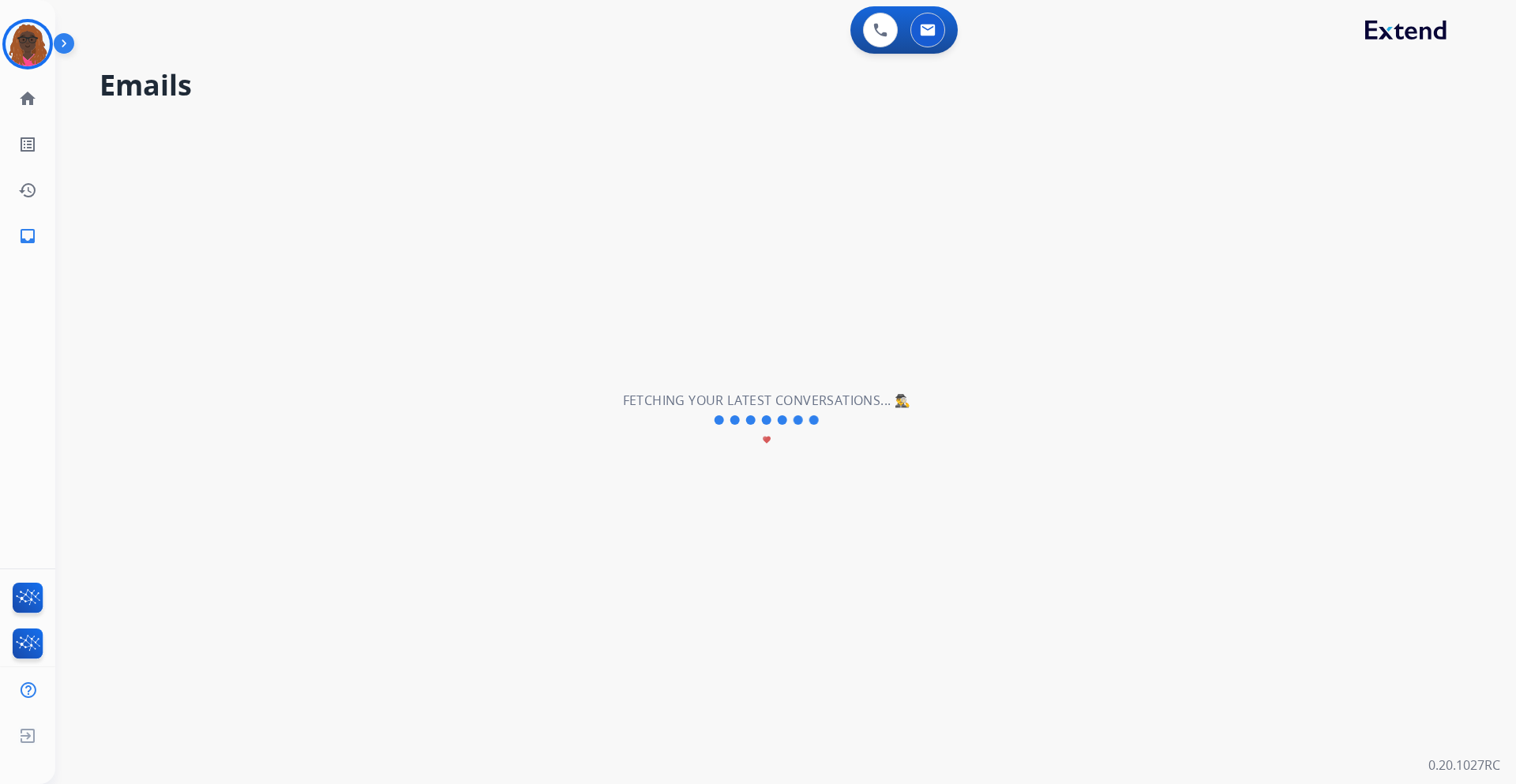 click at bounding box center [67, 47] 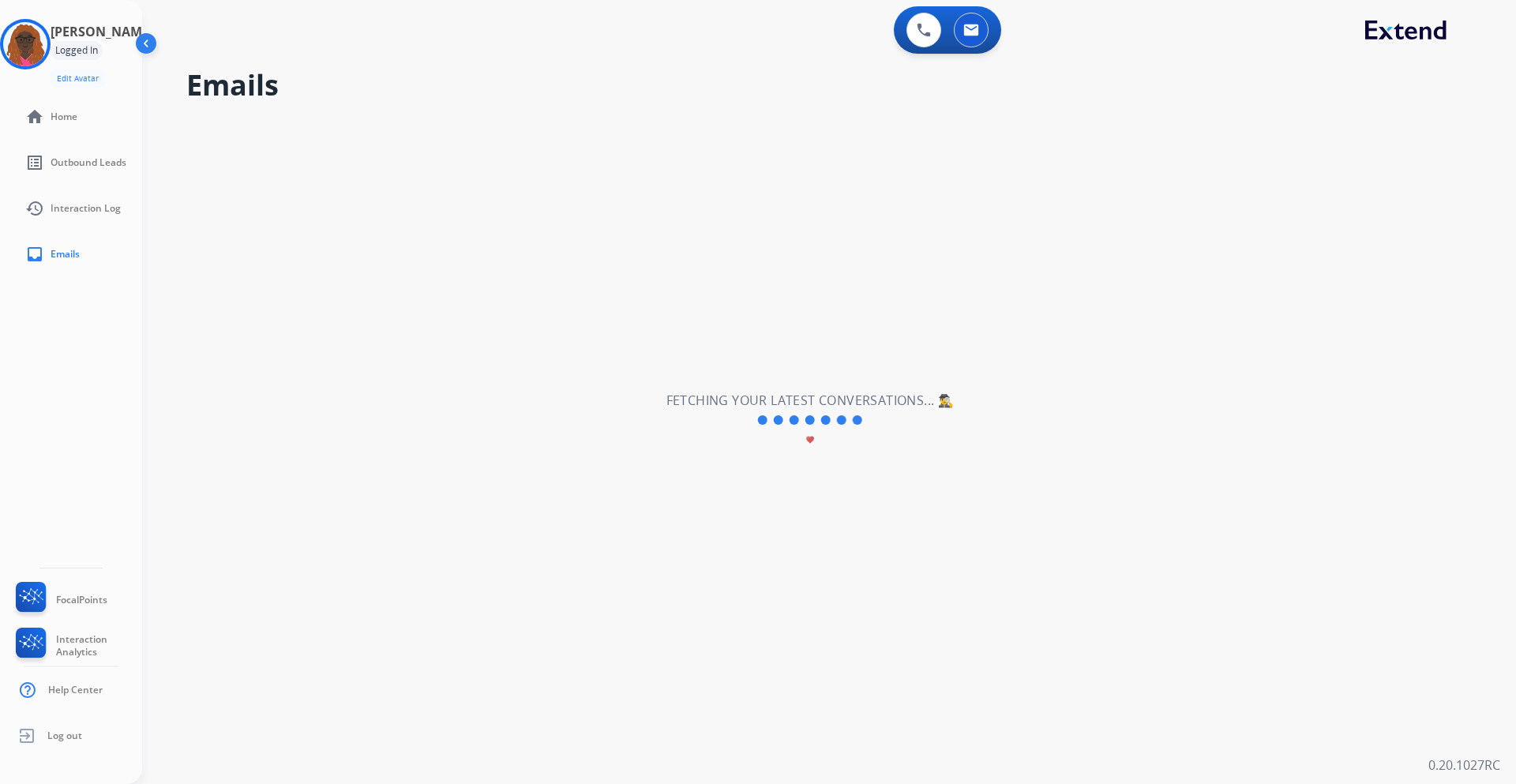 click on "Logged In" at bounding box center [77, 51] 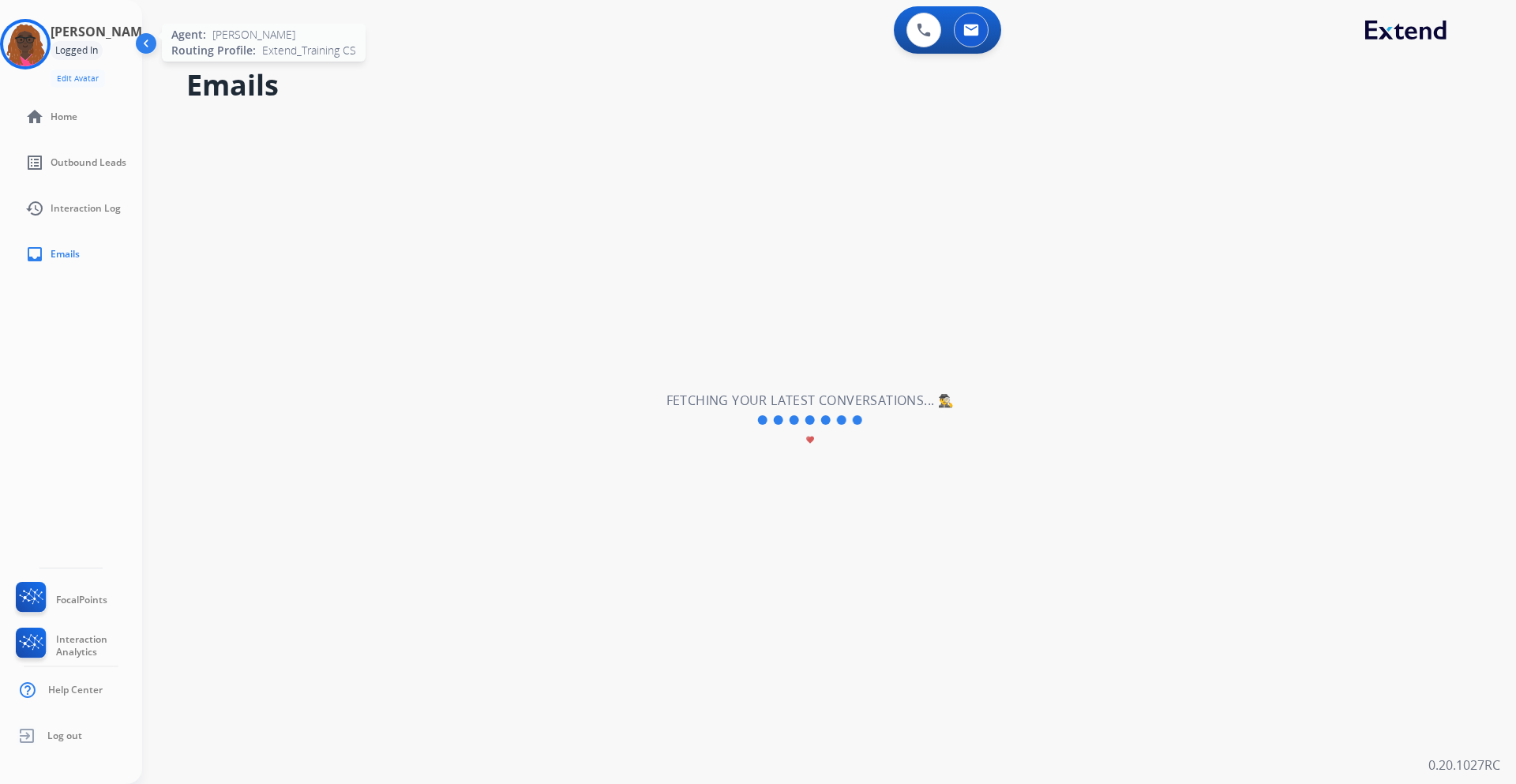 click at bounding box center (25, 44) 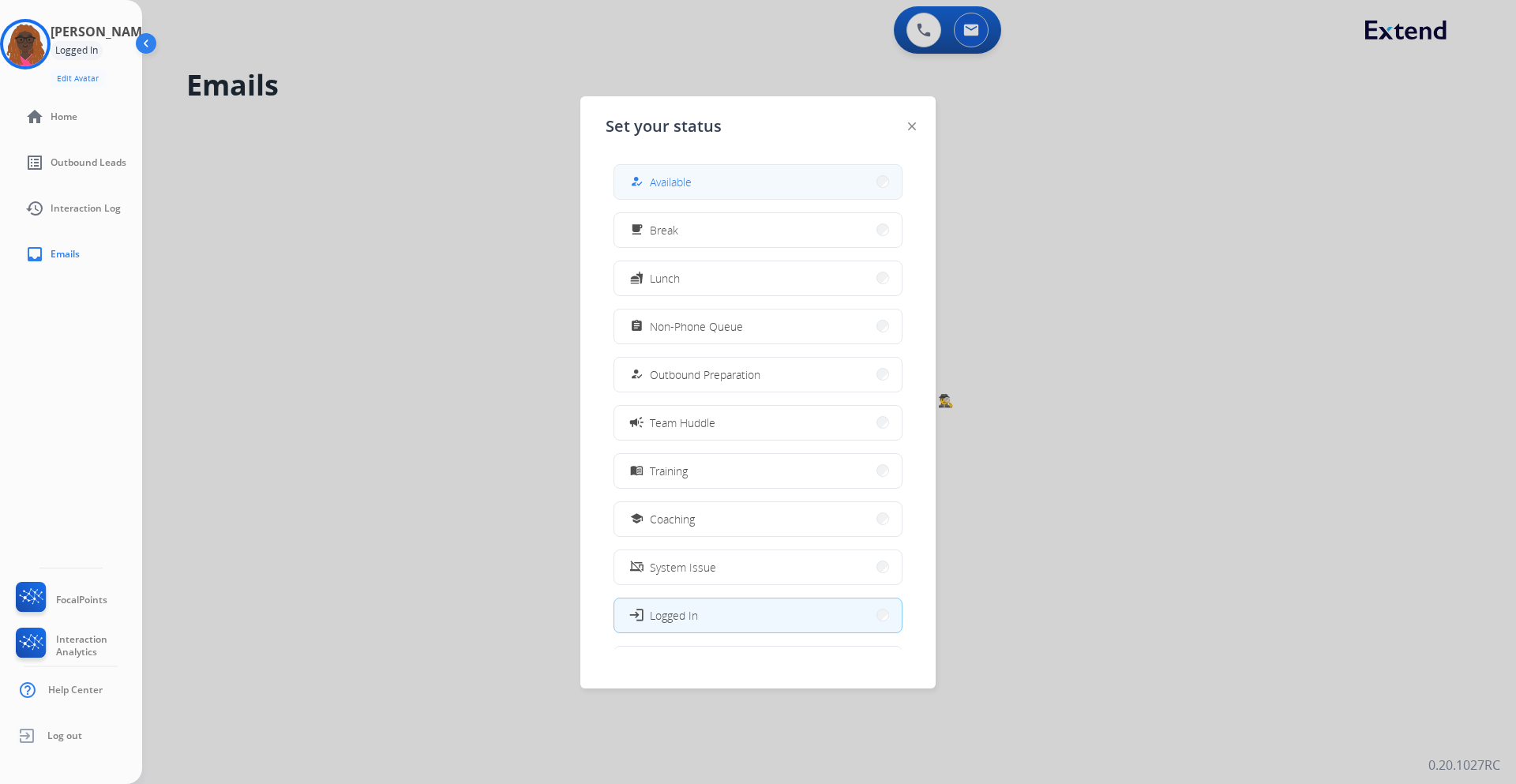 click on "how_to_reg Available" at bounding box center (758, 182) 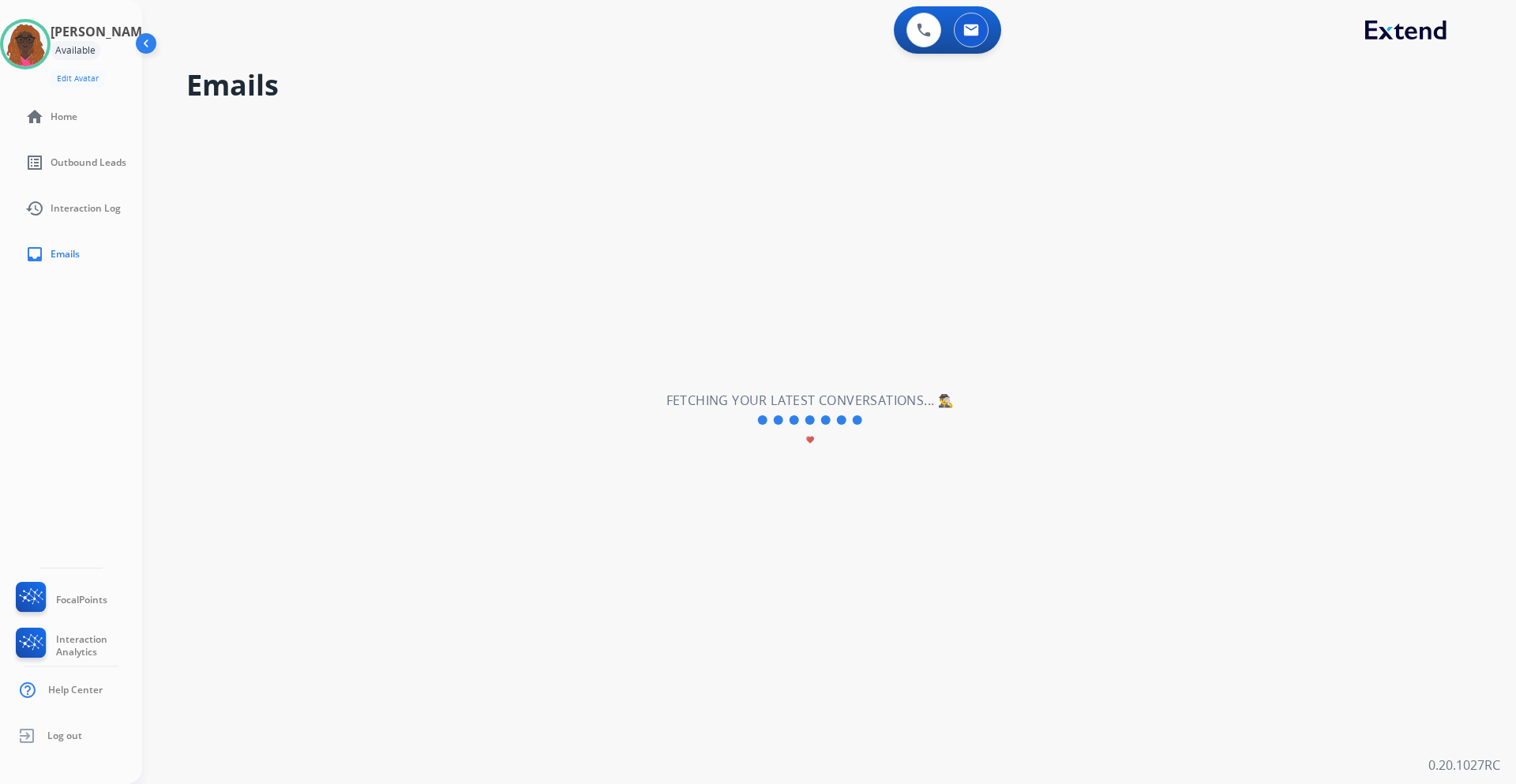 click at bounding box center [148, 47] 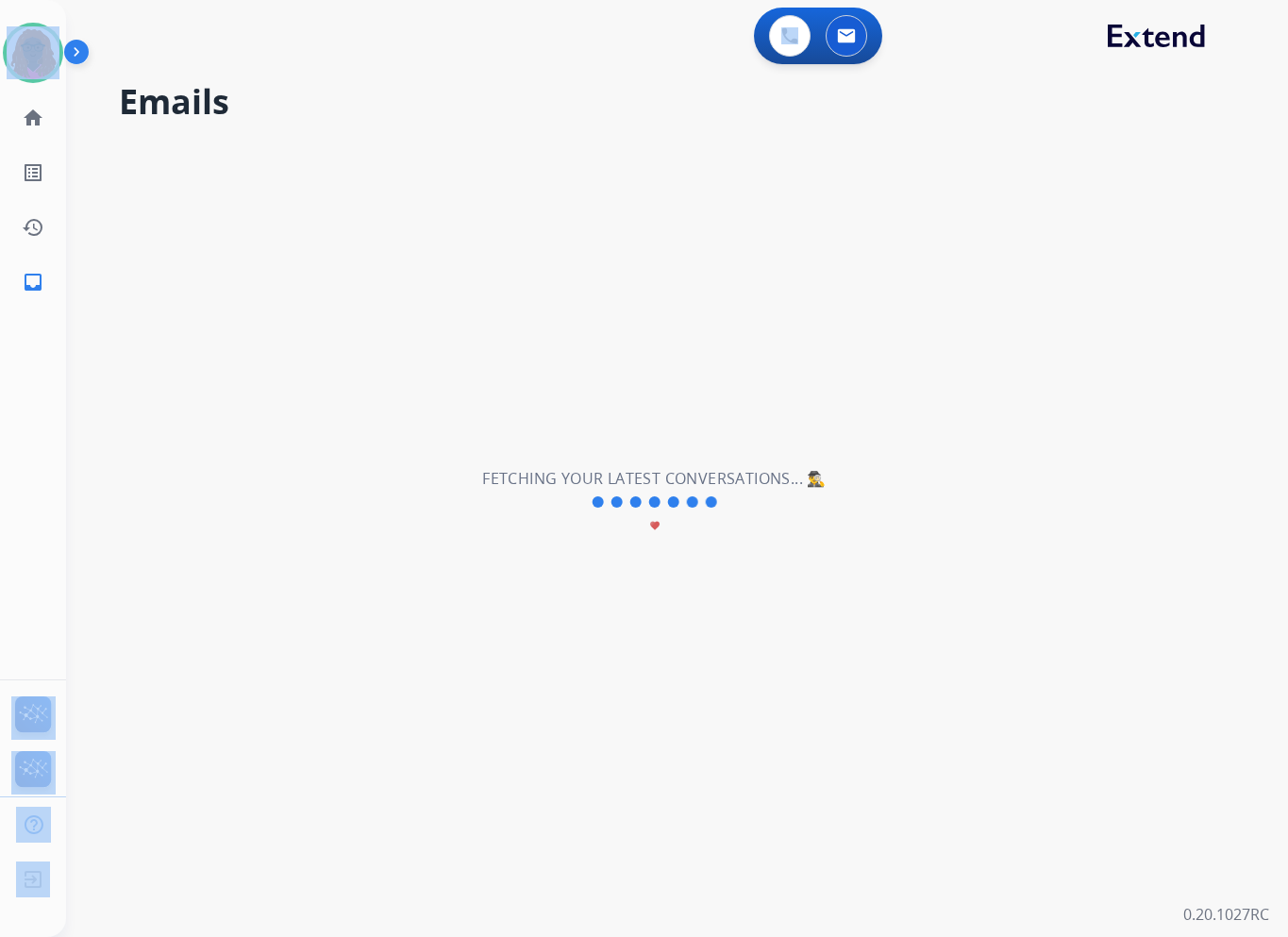 scroll, scrollTop: 0, scrollLeft: 5, axis: horizontal 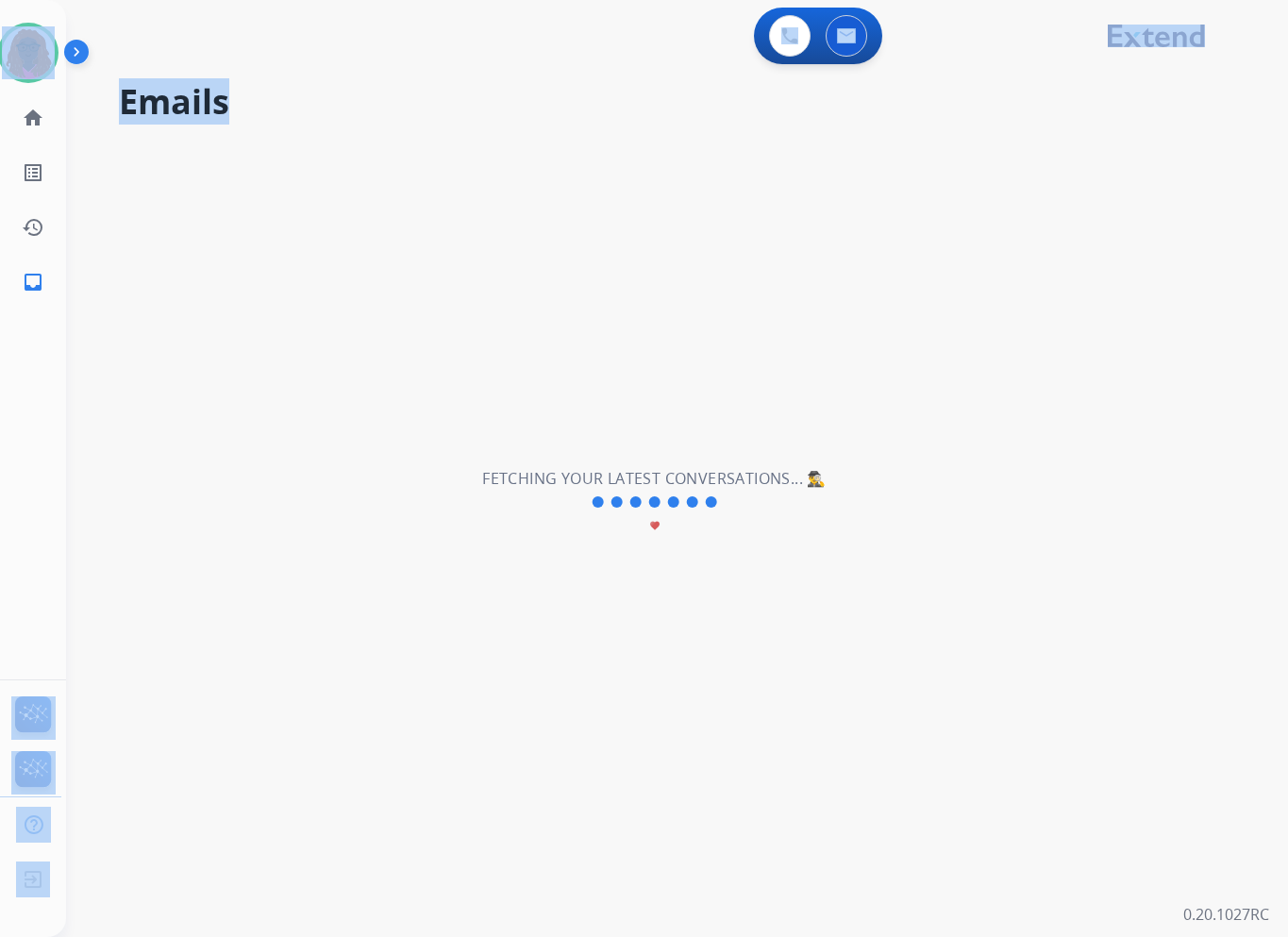 drag, startPoint x: 8, startPoint y: 10, endPoint x: 383, endPoint y: 215, distance: 427.37571 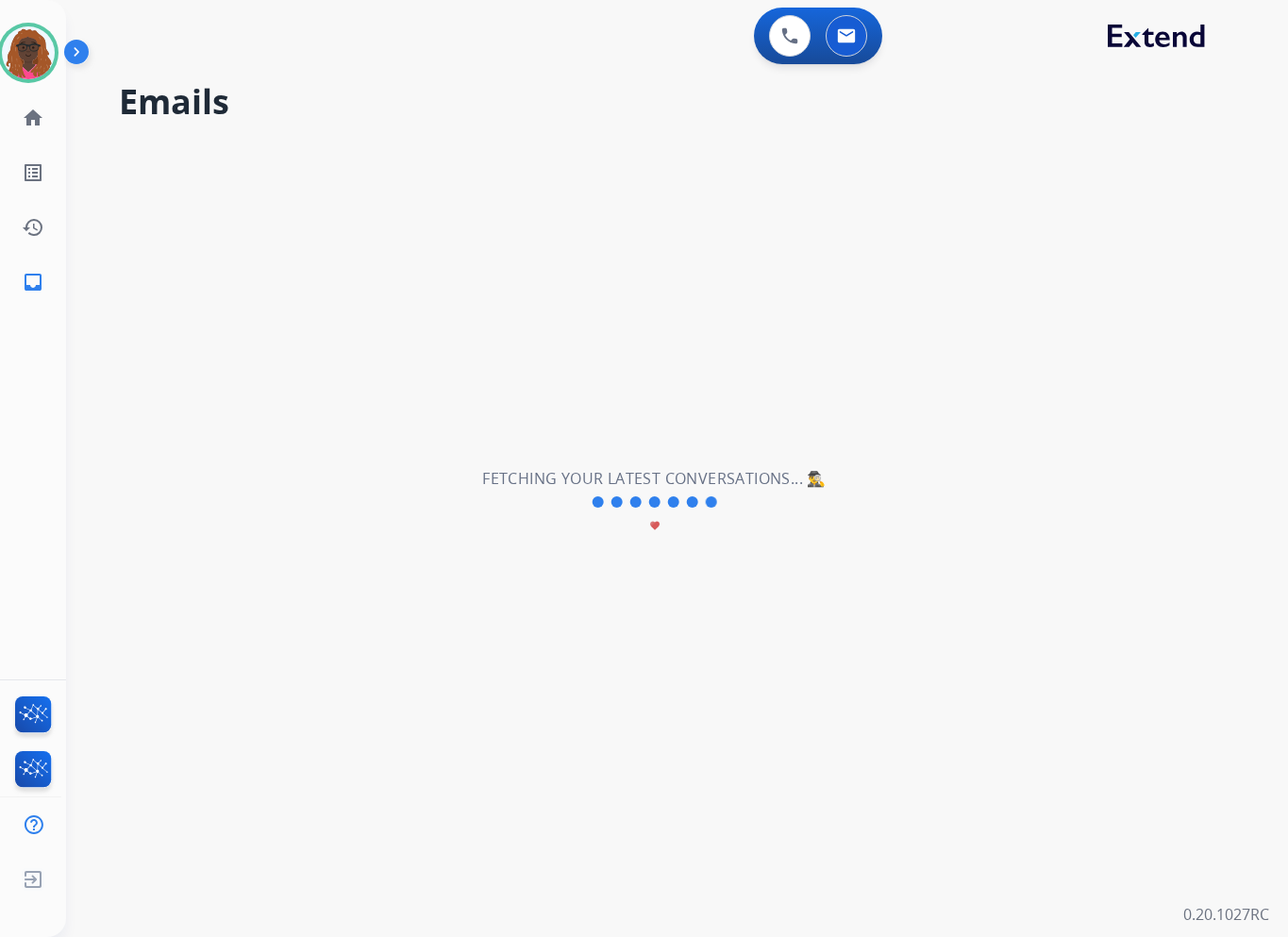 click at bounding box center [80, 56] 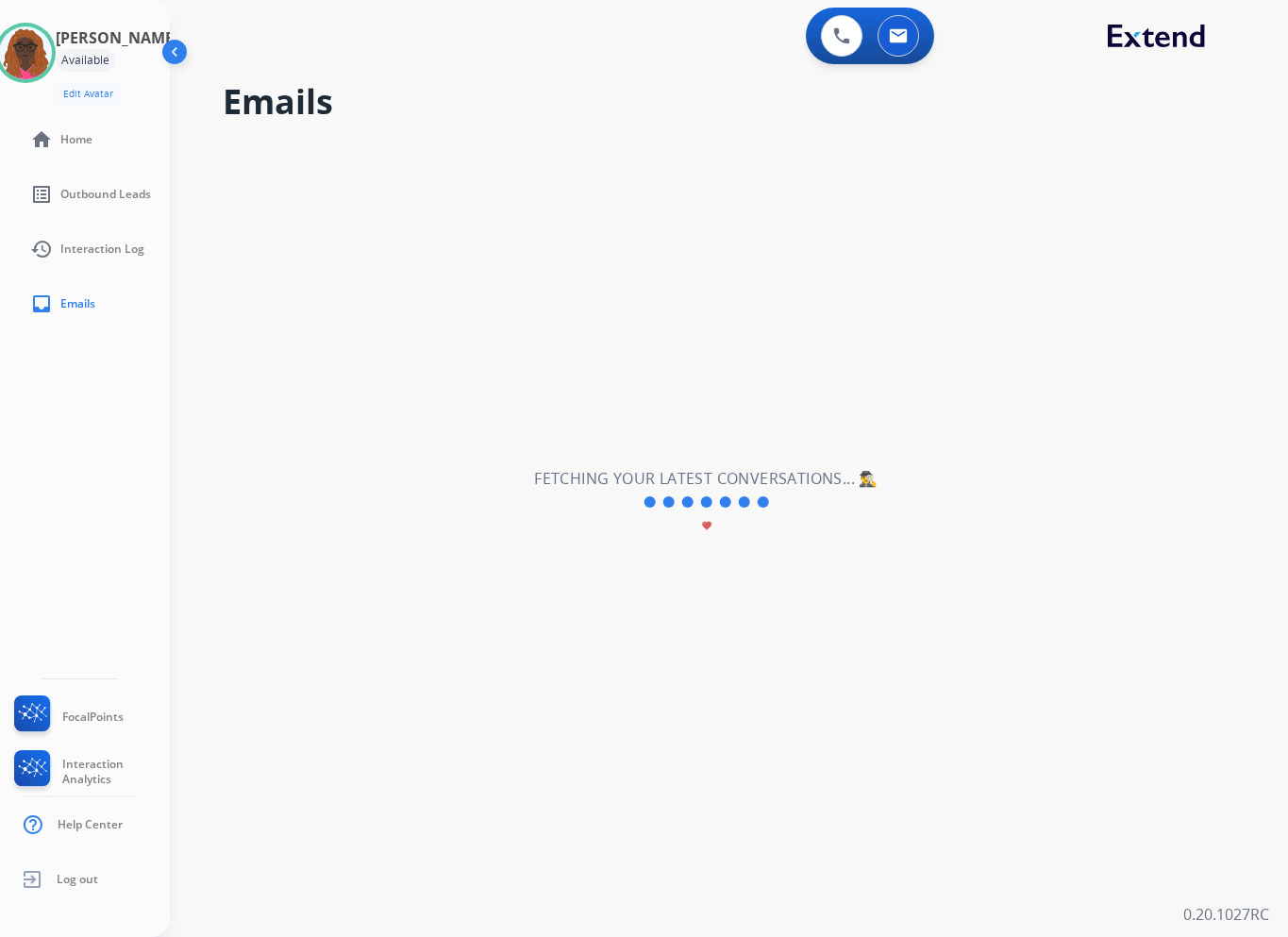 scroll, scrollTop: 0, scrollLeft: 0, axis: both 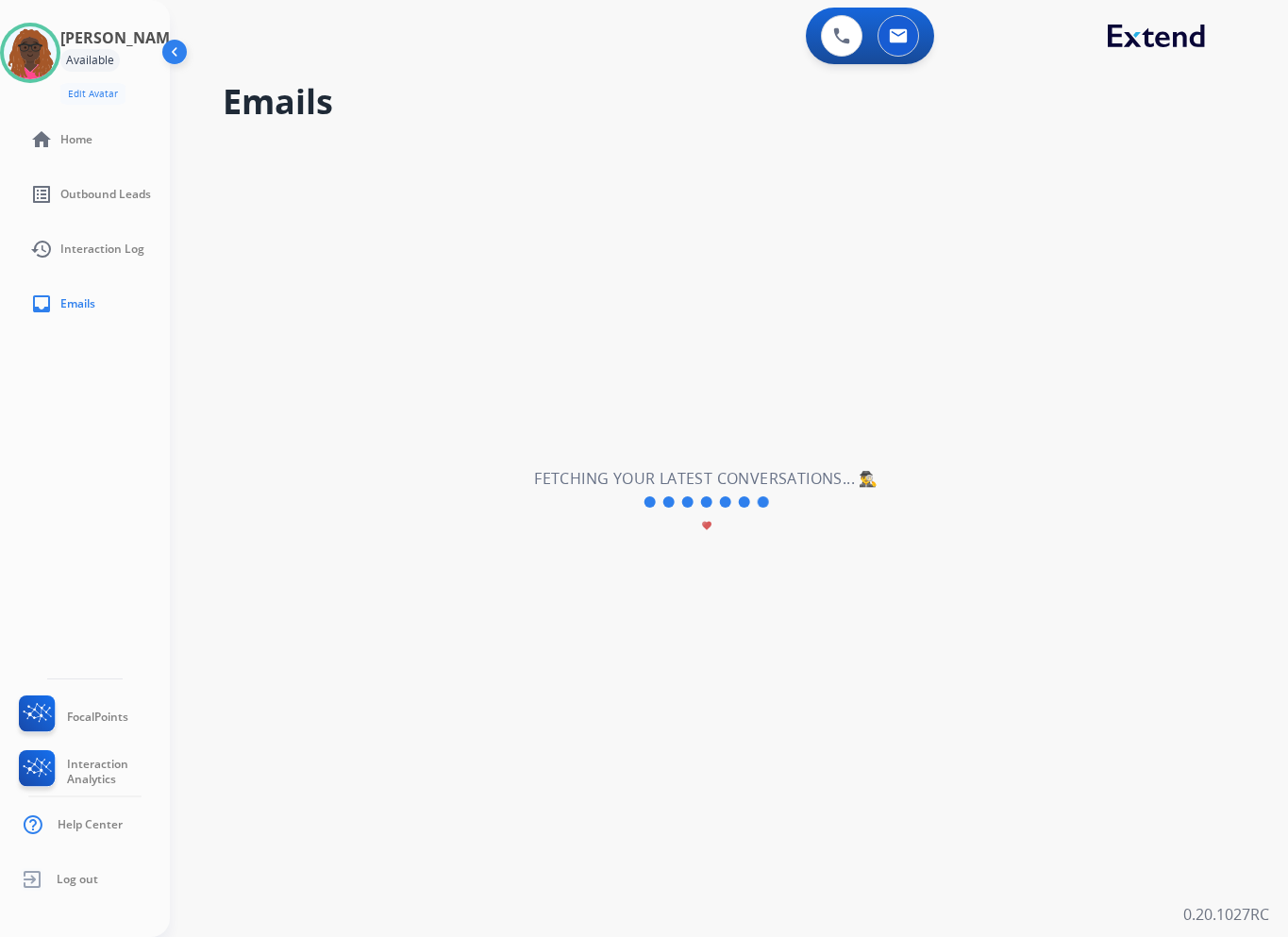 click on "Available" at bounding box center (90, 60) 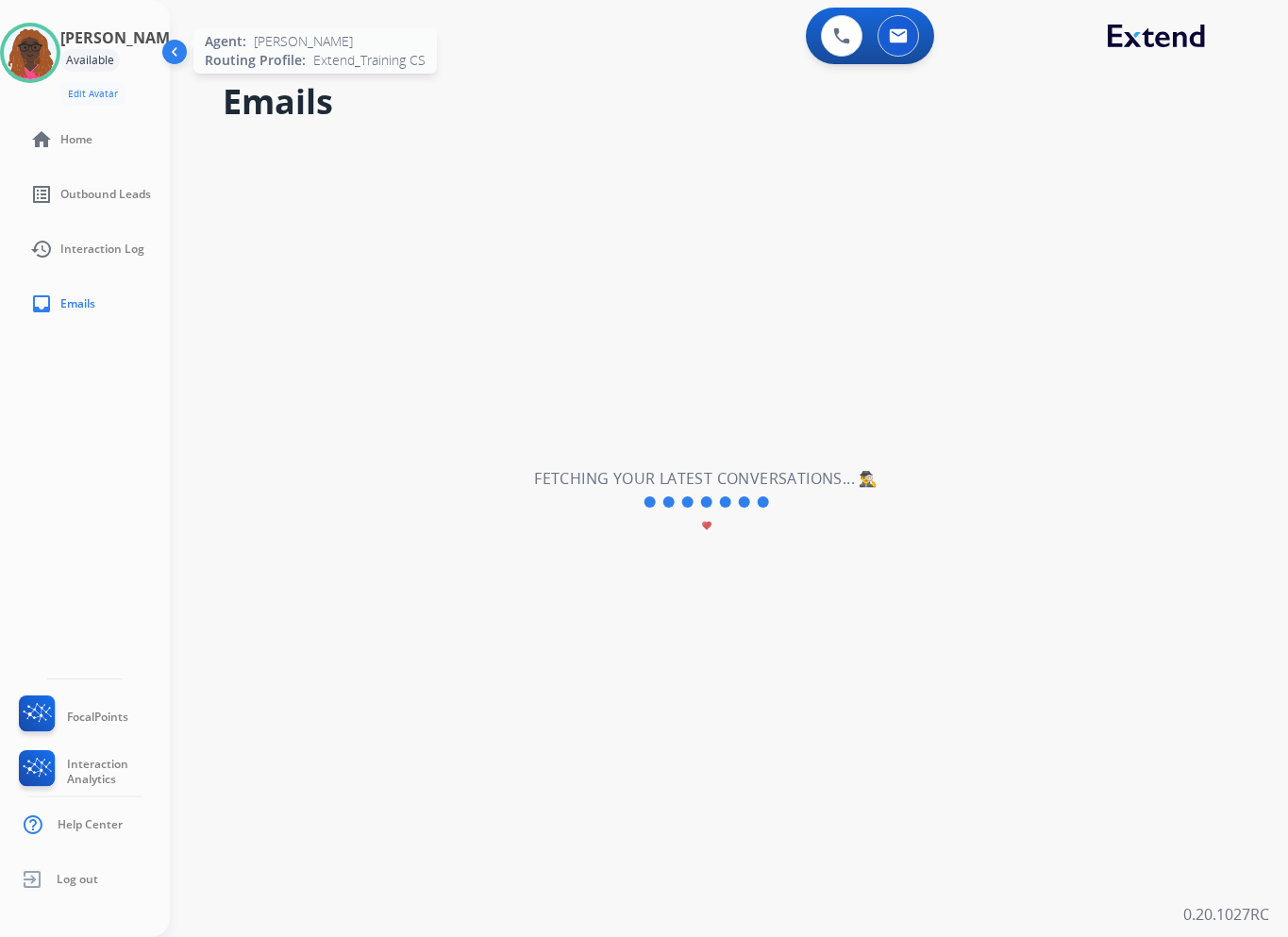 click at bounding box center (30, 53) 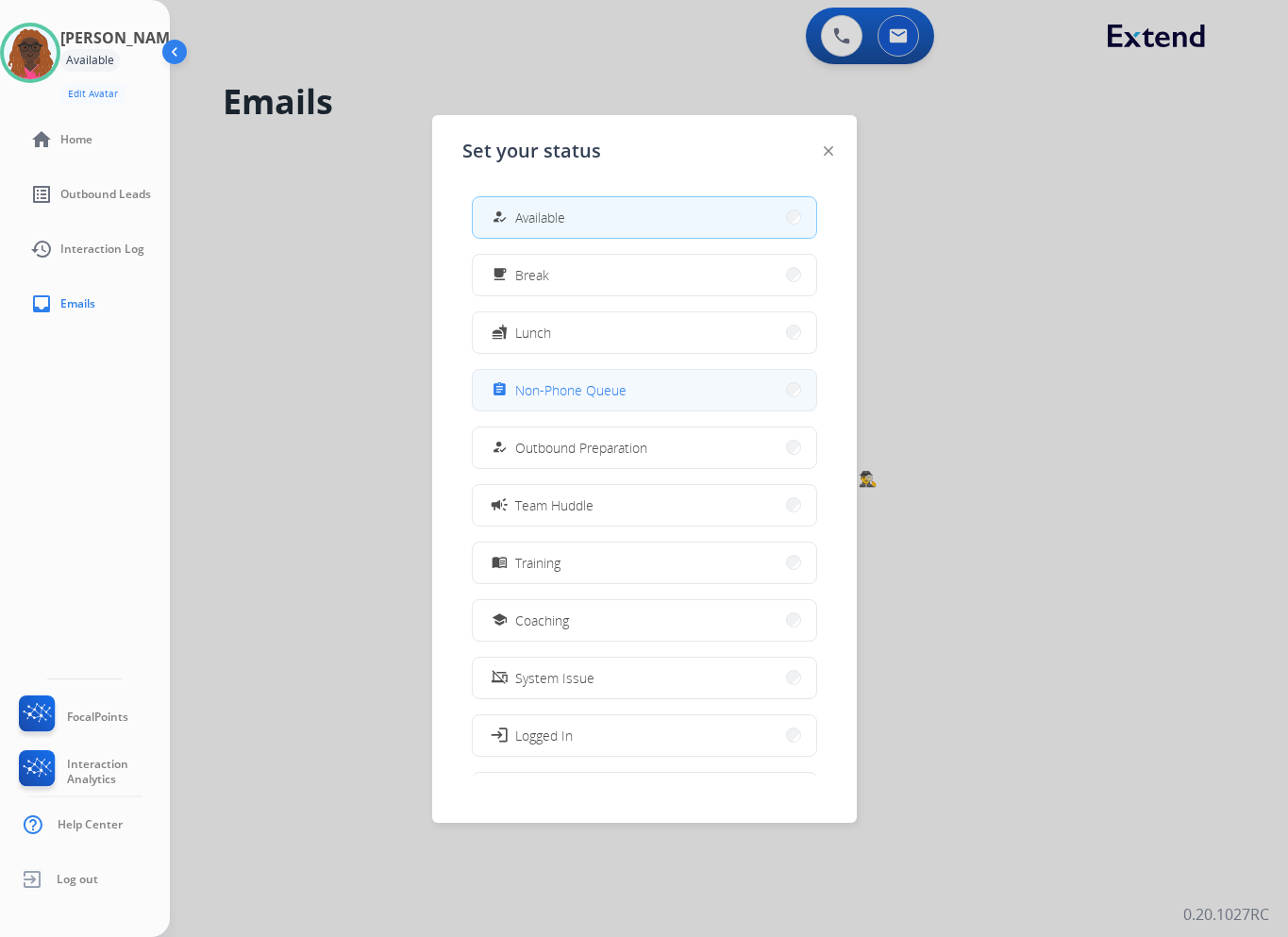 click on "Non-Phone Queue" at bounding box center [571, 390] 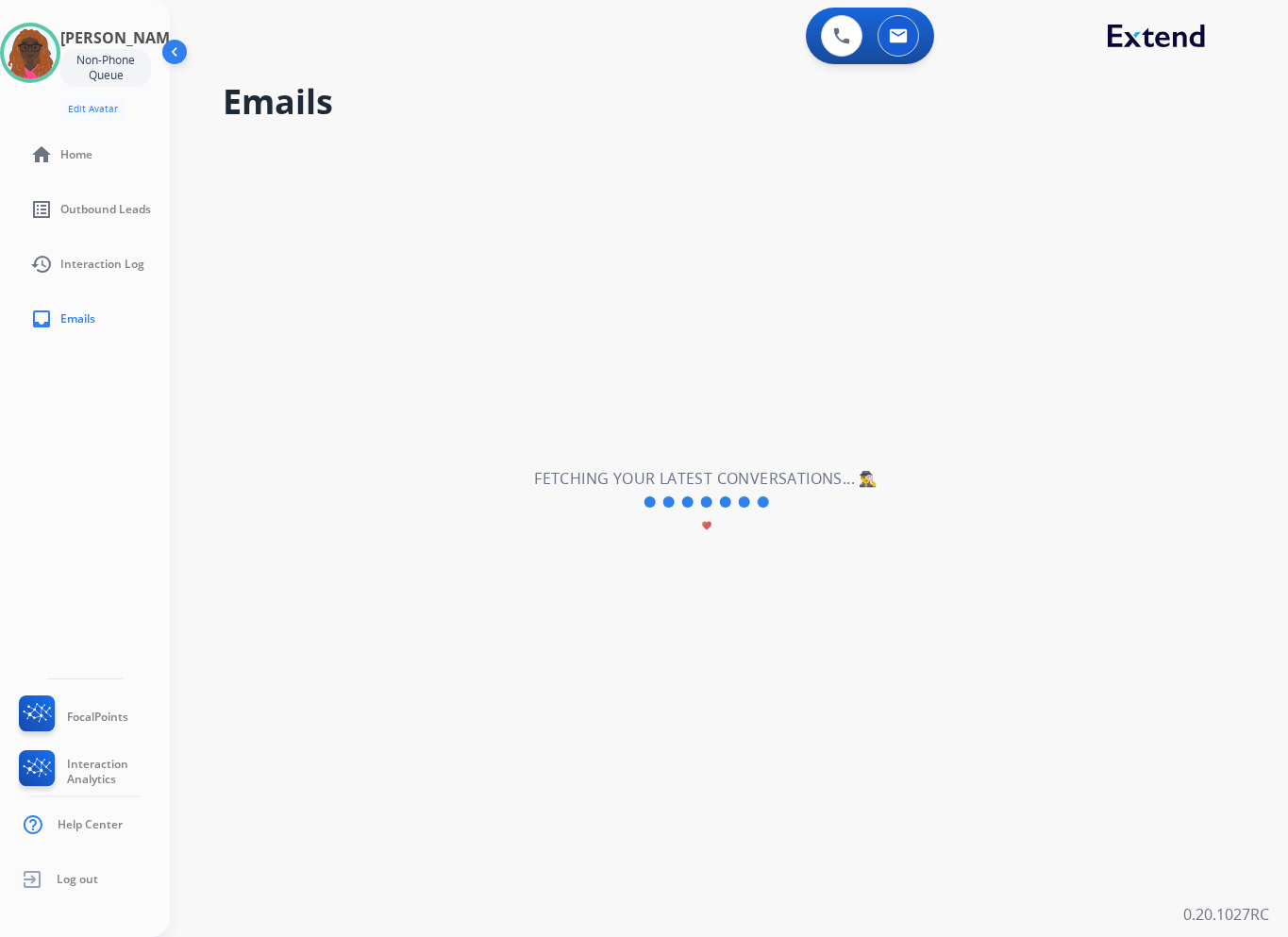 click on "**********" at bounding box center (706, 502) 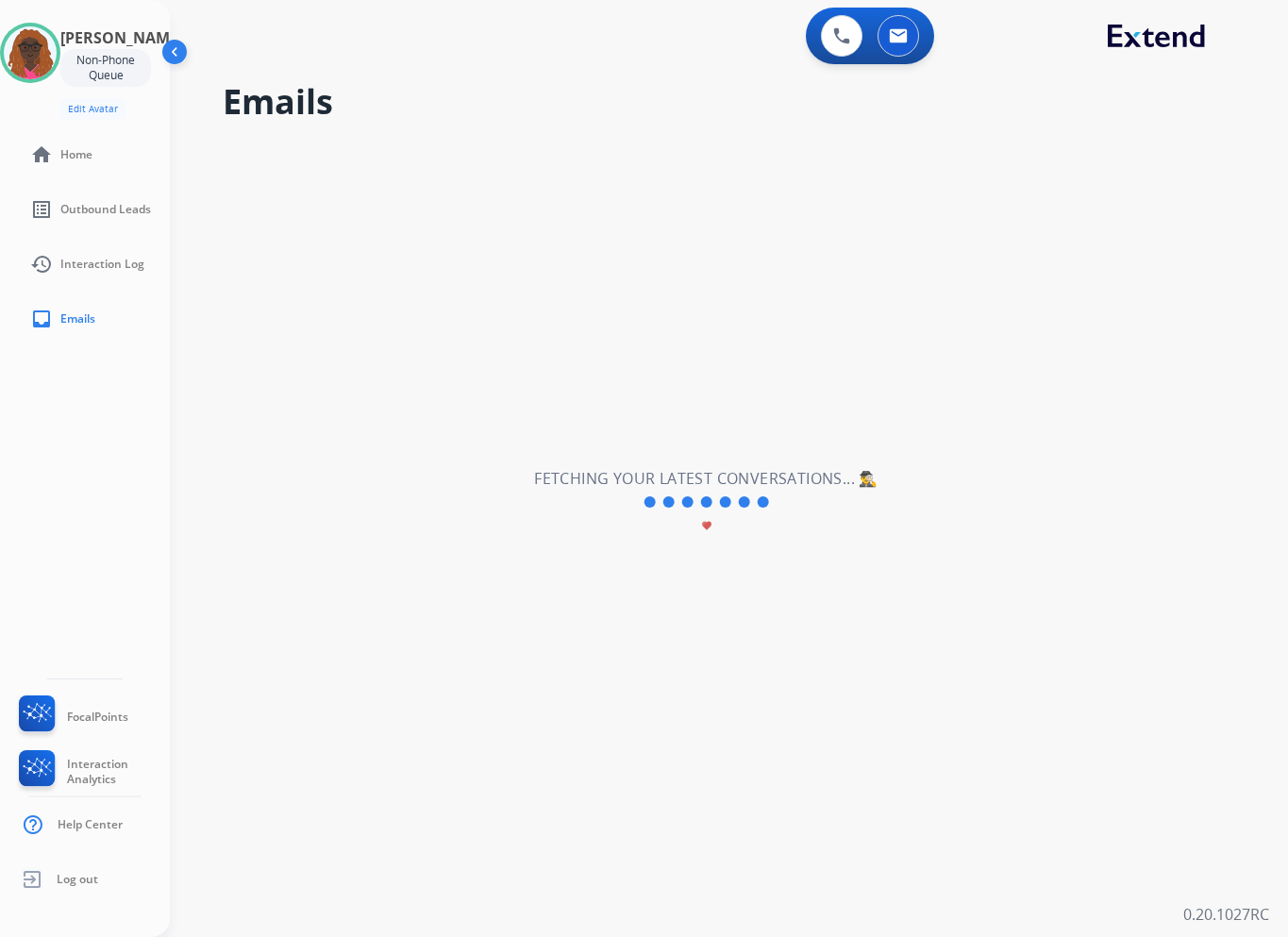 click on "**********" at bounding box center (706, 502) 